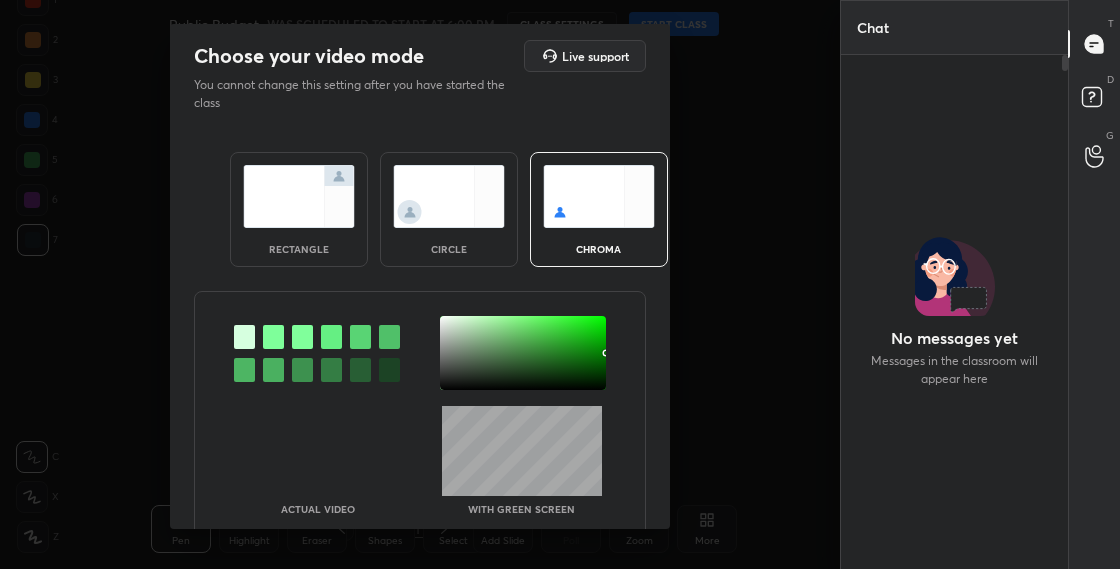 scroll, scrollTop: 0, scrollLeft: 0, axis: both 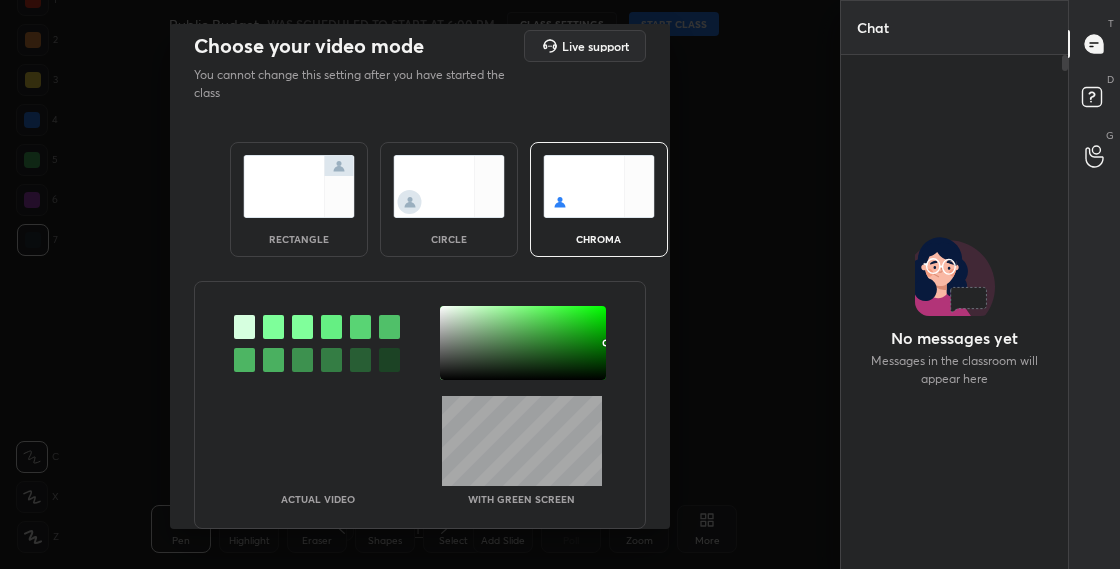 click at bounding box center [449, 186] 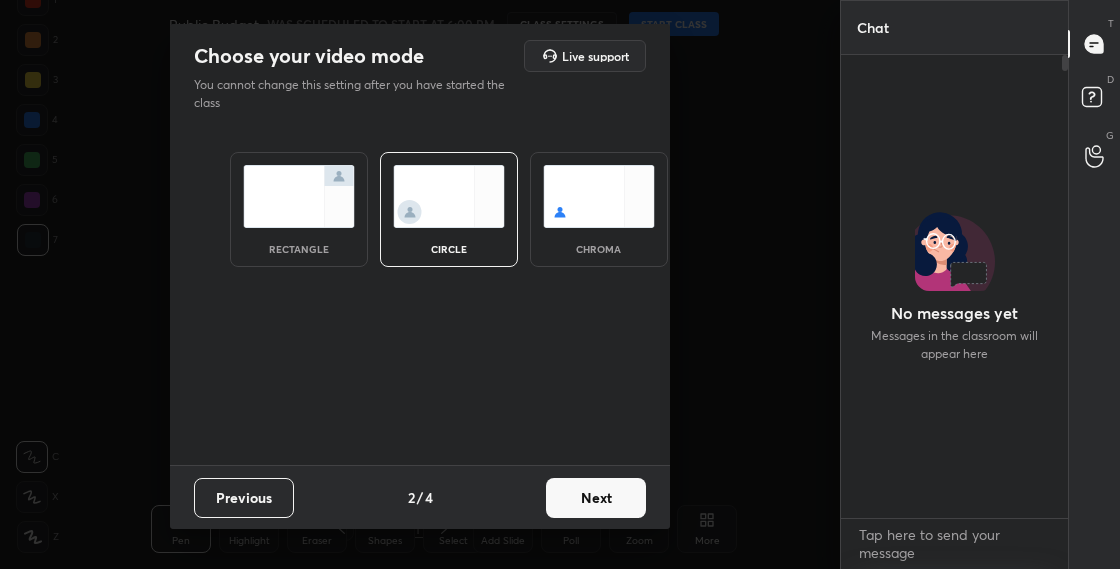 scroll, scrollTop: 0, scrollLeft: 0, axis: both 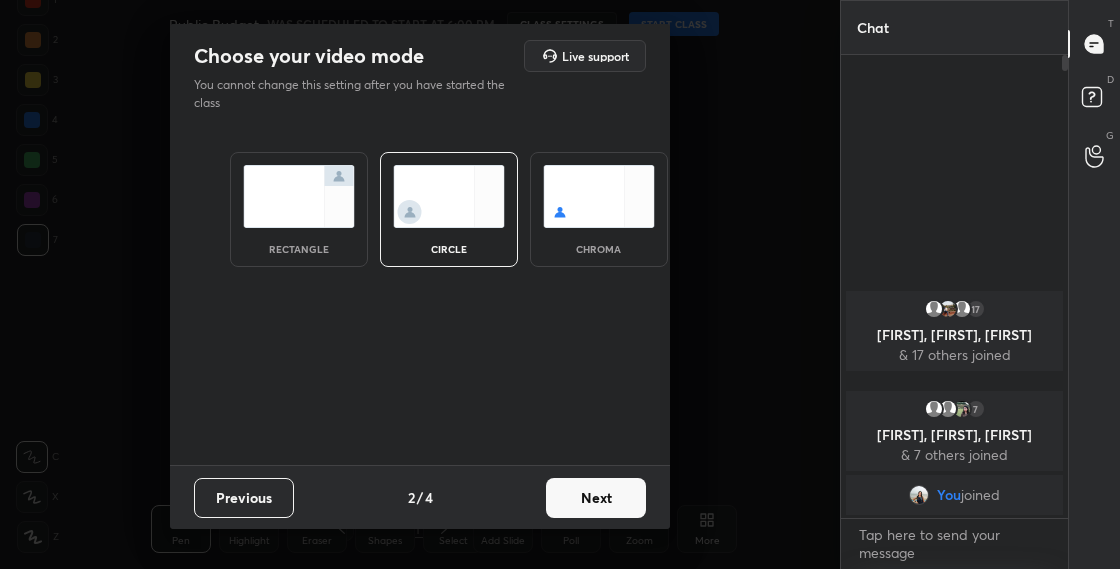 click on "Next" at bounding box center [596, 498] 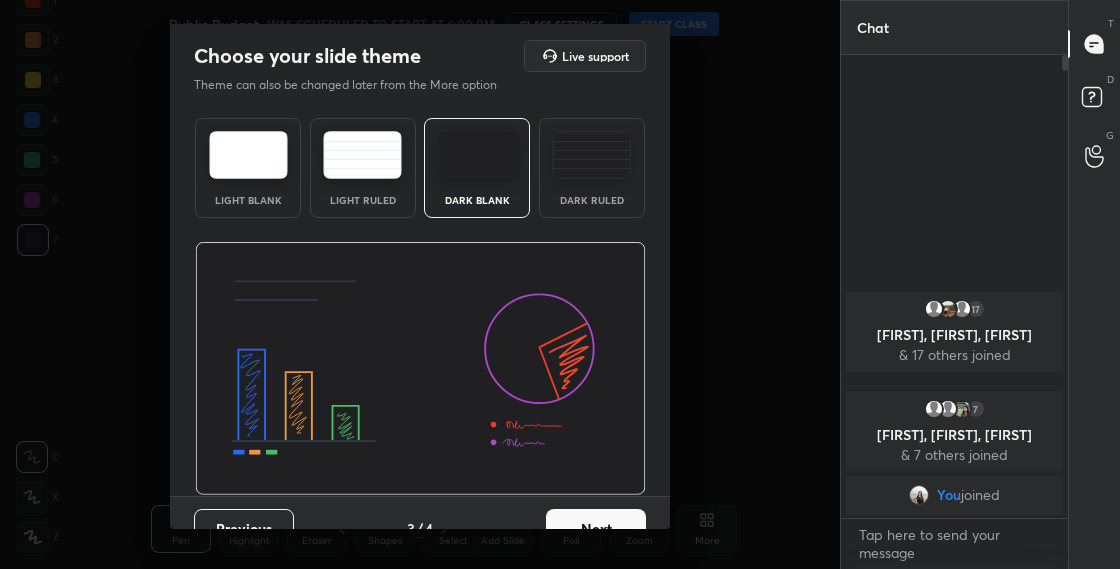 click on "Next" at bounding box center [596, 529] 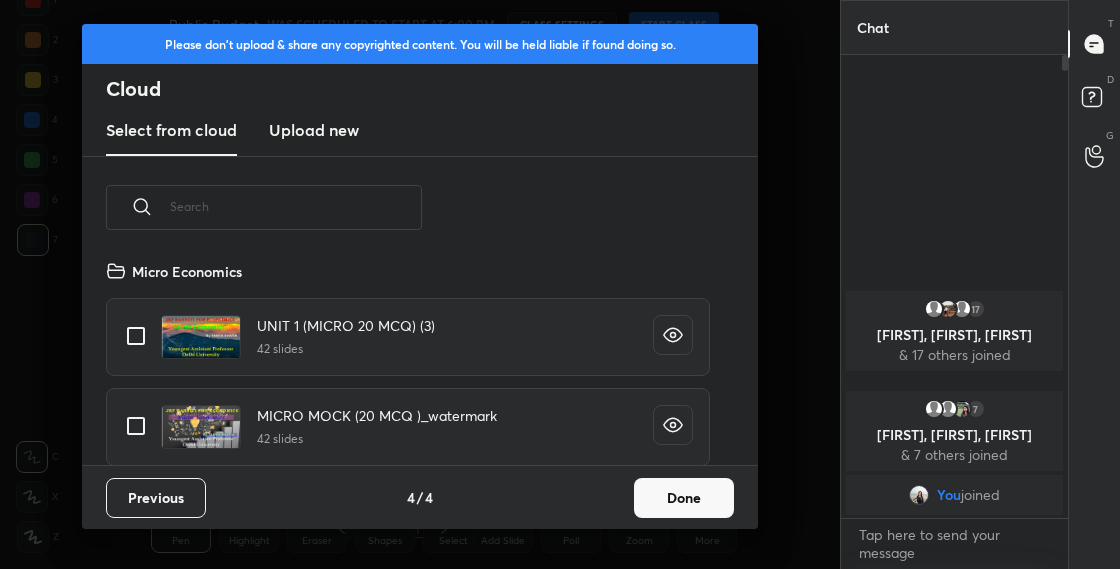 scroll, scrollTop: 7, scrollLeft: 11, axis: both 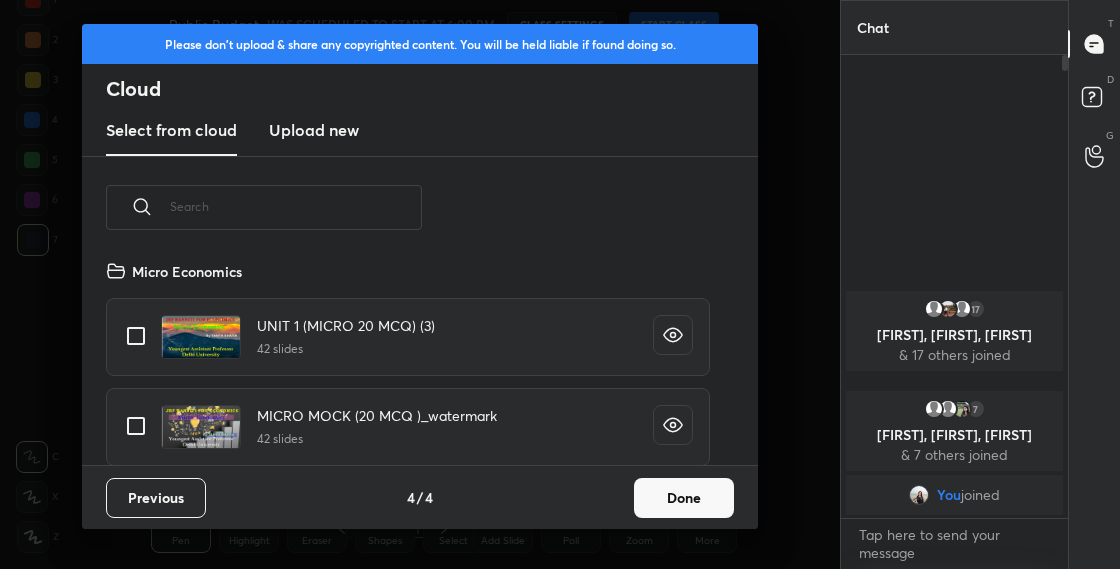 click on "Done" at bounding box center (684, 498) 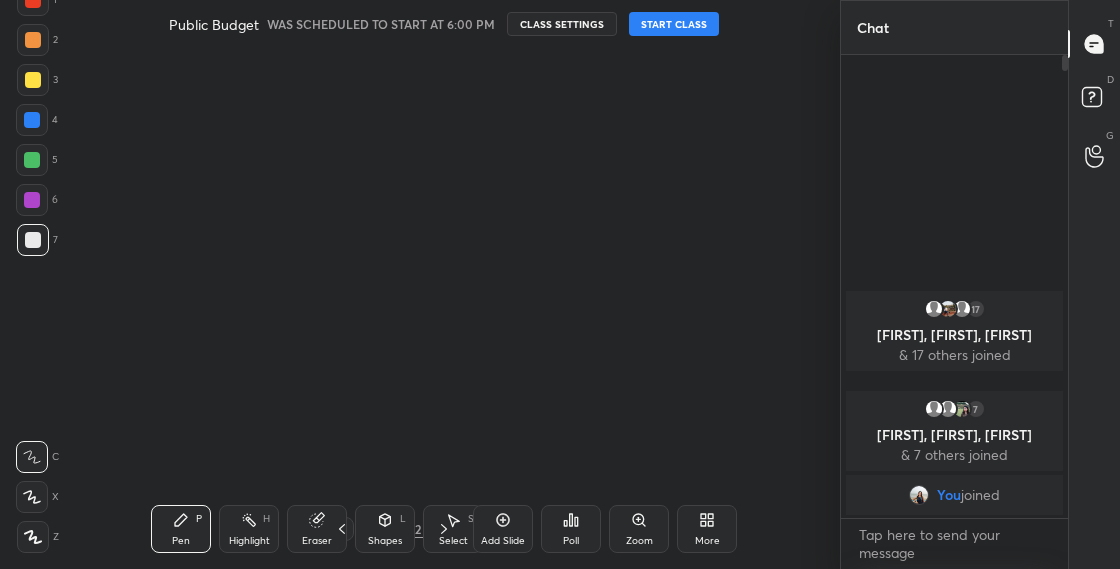 click on "START CLASS" at bounding box center (674, 24) 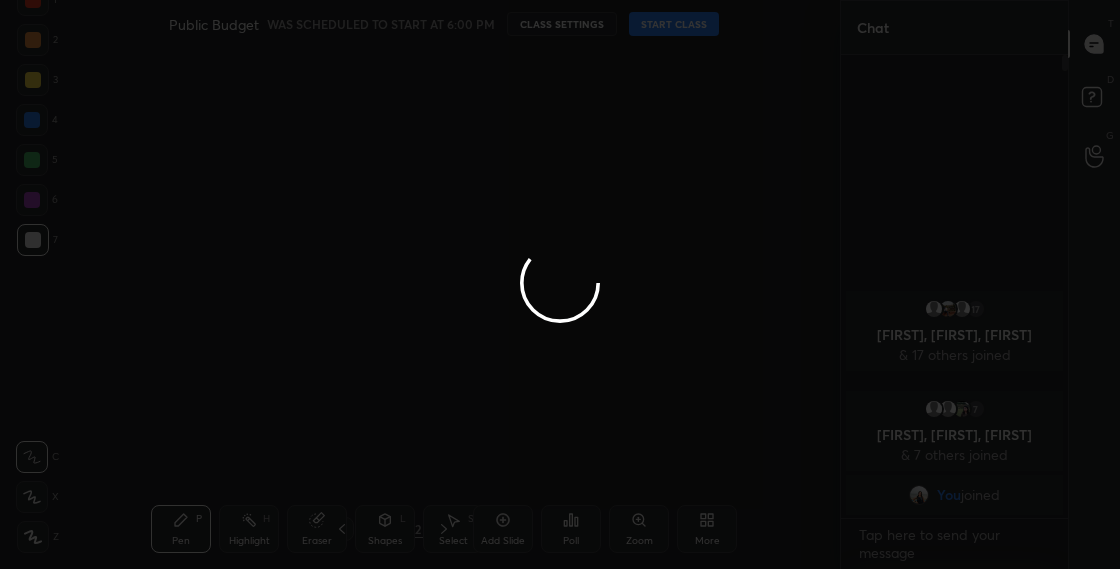 type on "x" 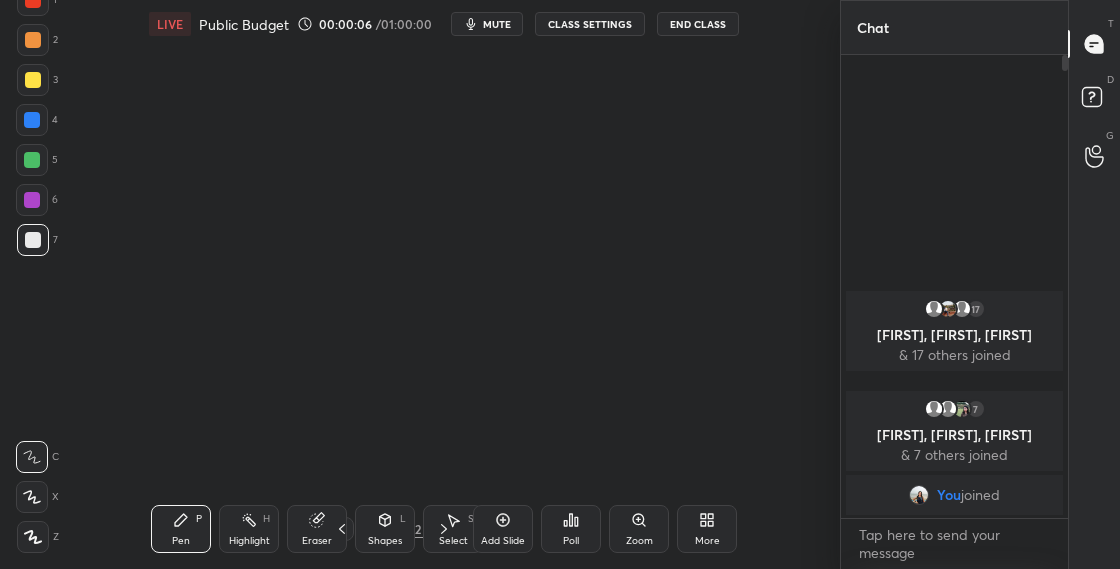 click on "CLASS SETTINGS" at bounding box center [590, 24] 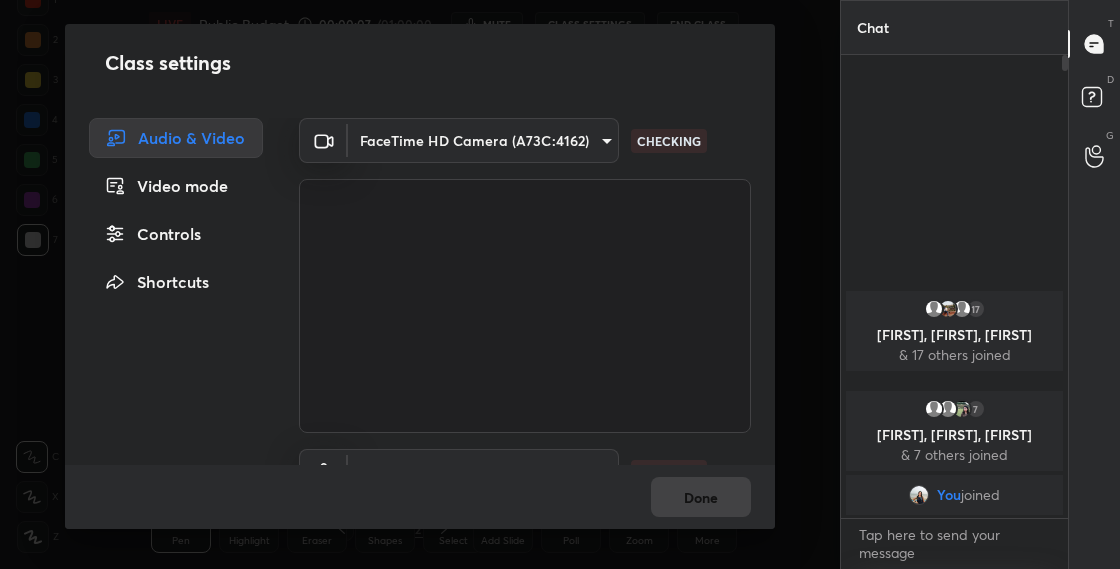scroll, scrollTop: 106, scrollLeft: 0, axis: vertical 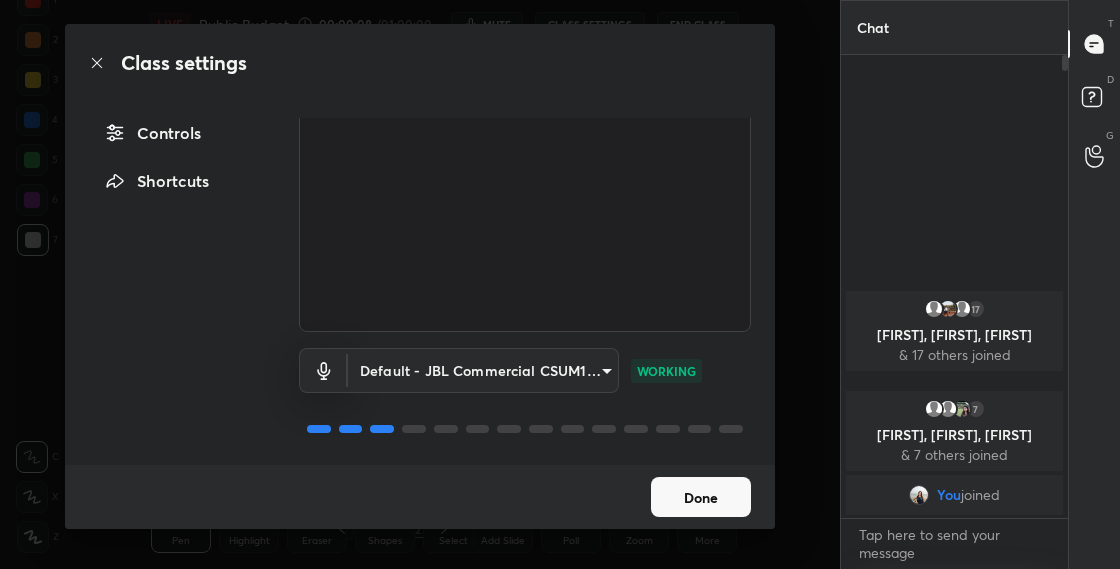 click on "Done" at bounding box center (701, 497) 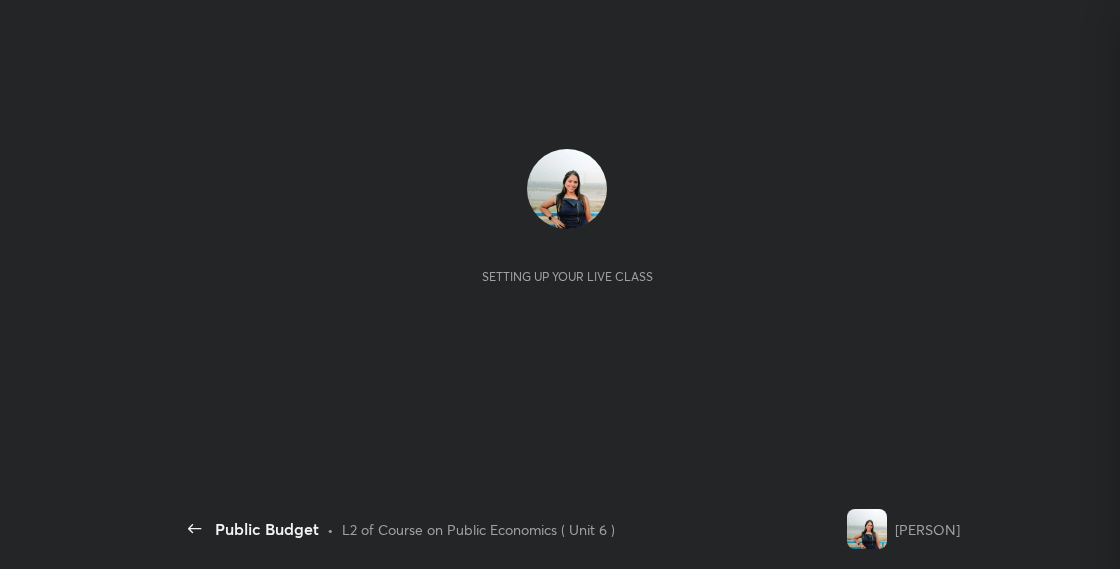 scroll, scrollTop: 0, scrollLeft: 0, axis: both 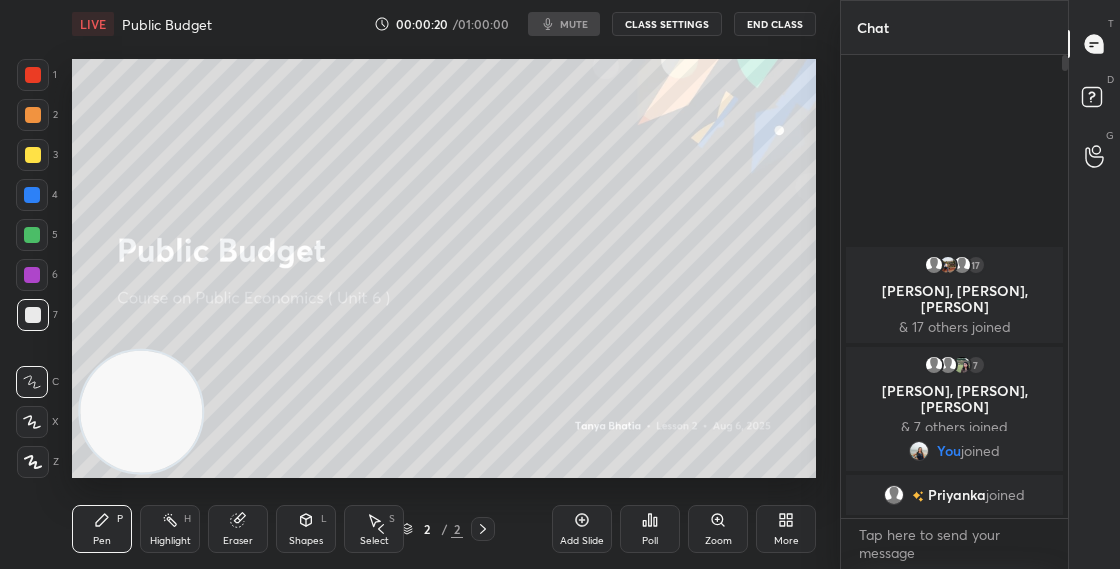 drag, startPoint x: 159, startPoint y: 413, endPoint x: 192, endPoint y: 399, distance: 35.846897 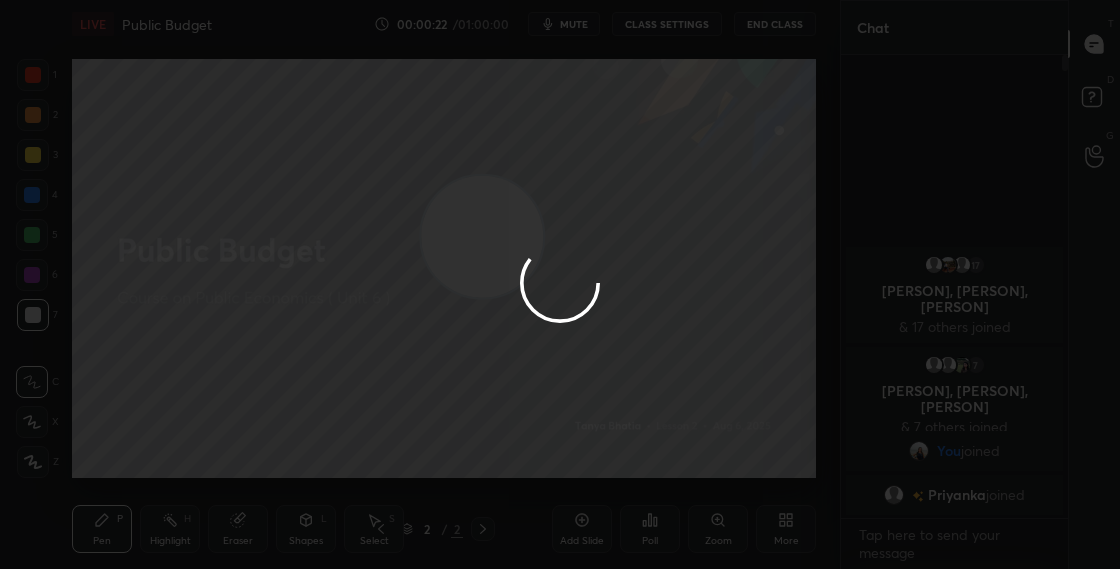 click at bounding box center (560, 284) 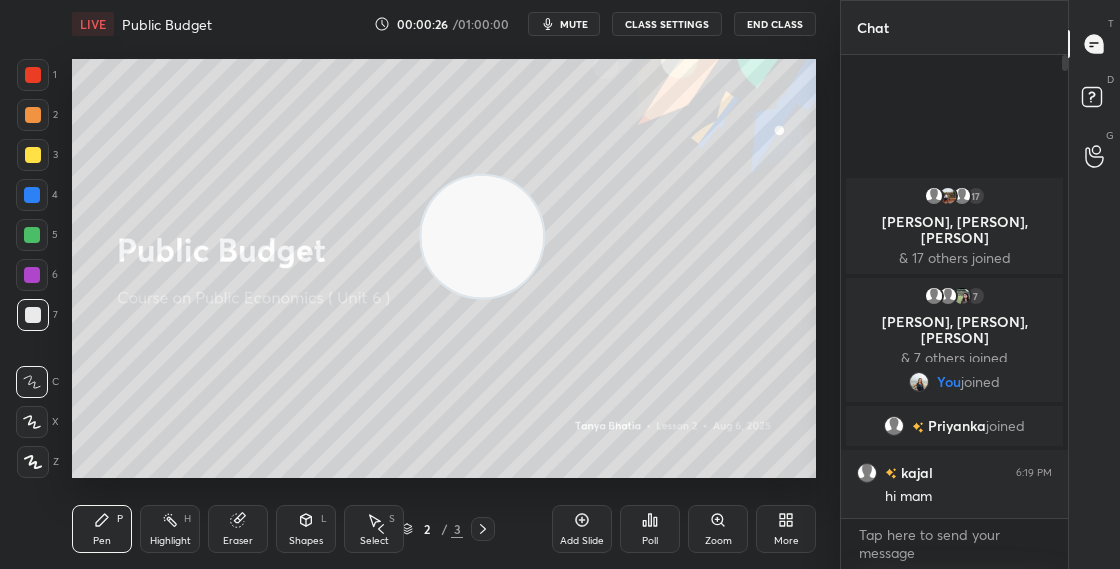 click on "CLASS SETTINGS" at bounding box center [667, 24] 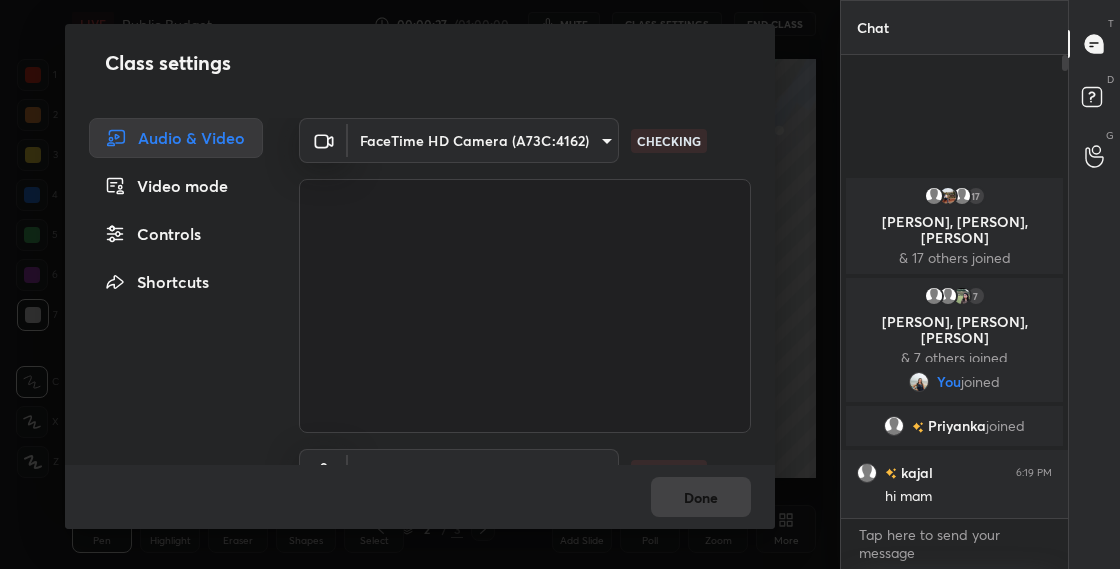 scroll, scrollTop: 106, scrollLeft: 0, axis: vertical 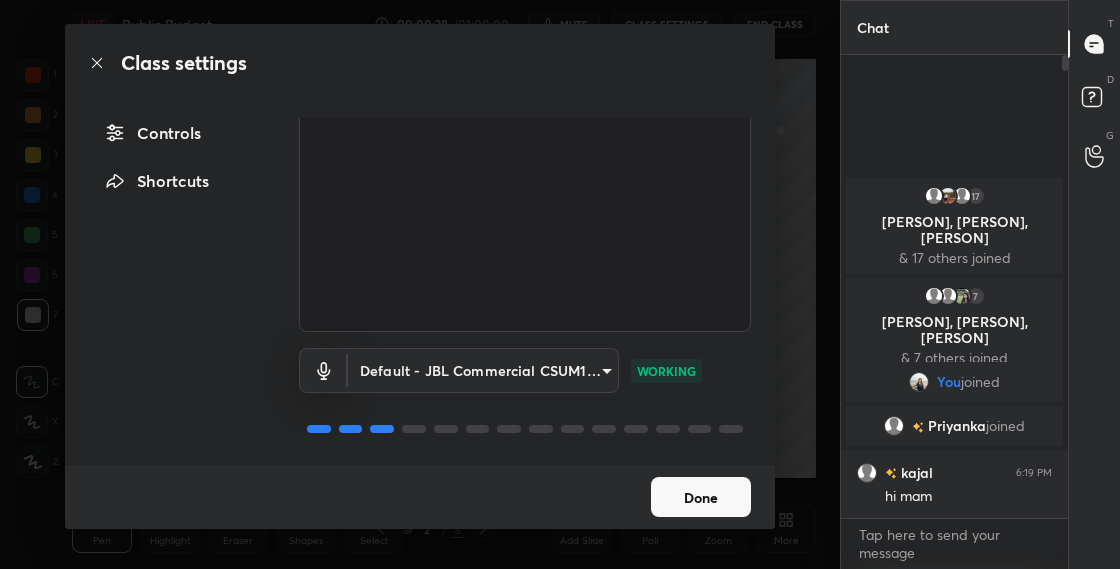click on "Done" at bounding box center (701, 497) 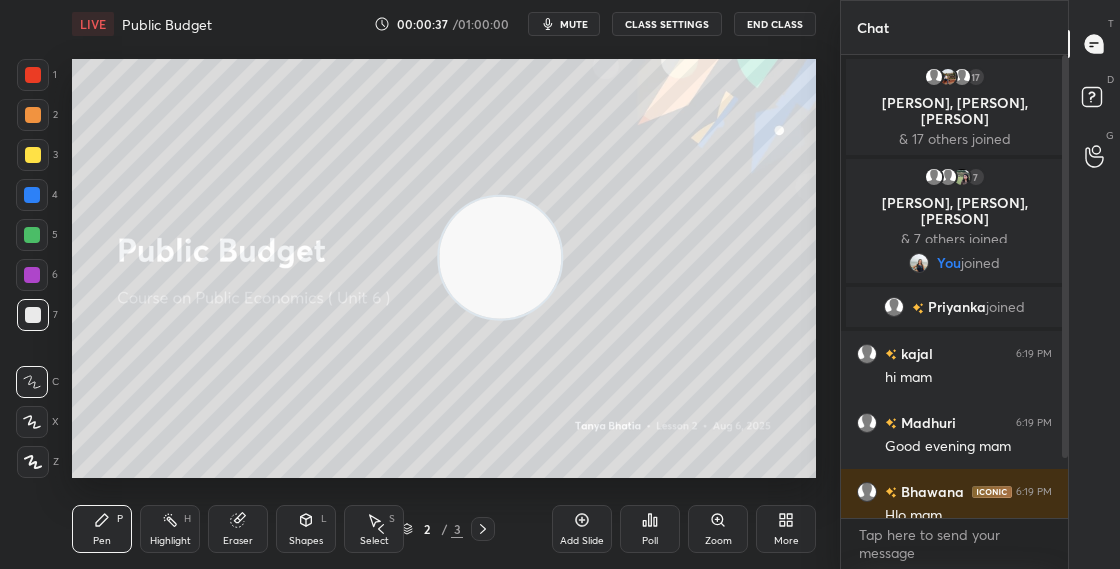 drag, startPoint x: 515, startPoint y: 230, endPoint x: 792, endPoint y: 88, distance: 311.2764 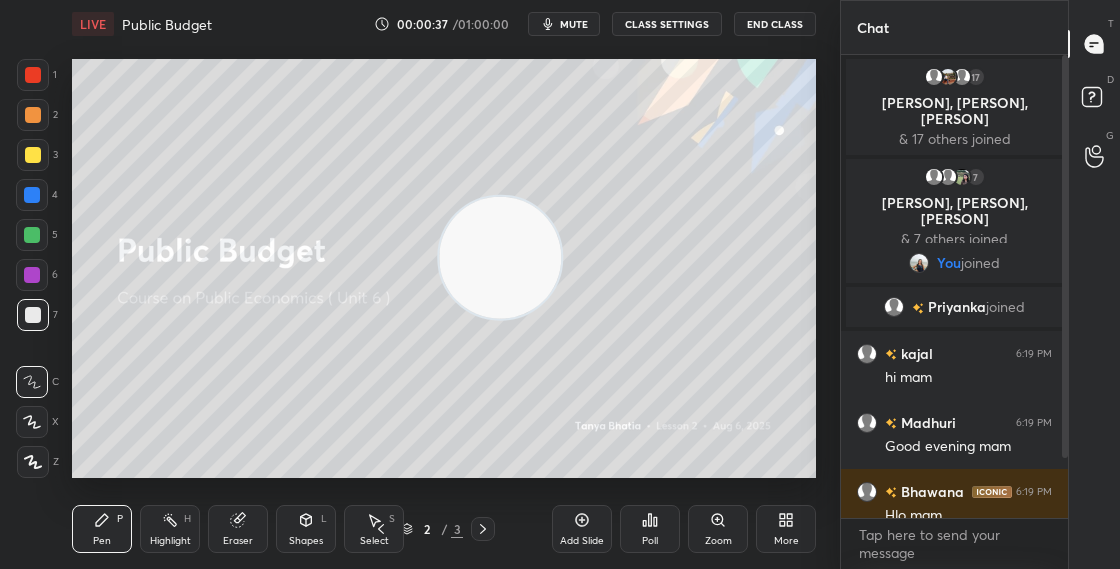 click at bounding box center (500, 258) 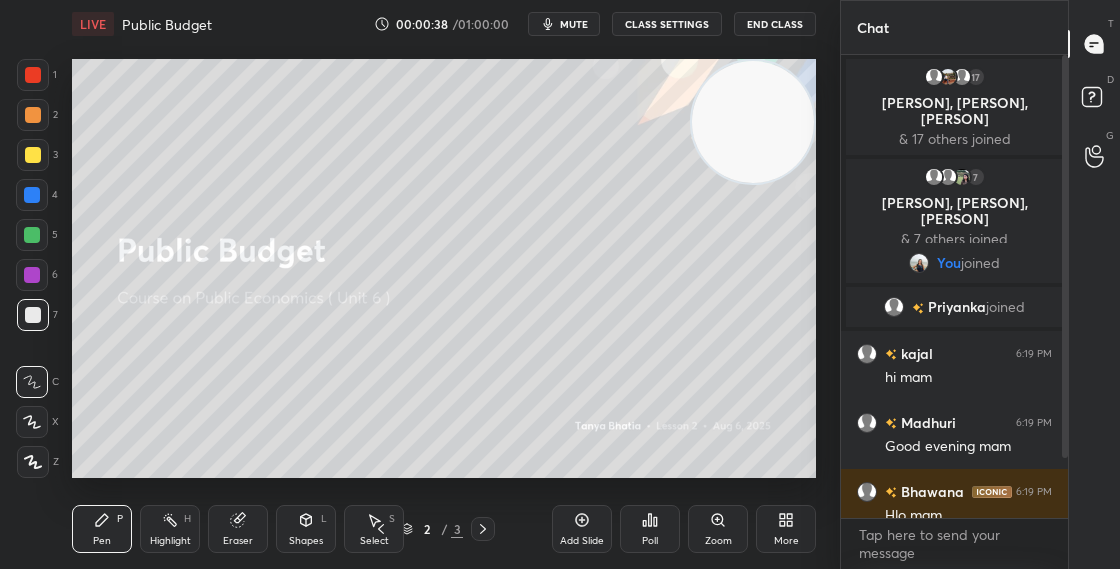 drag, startPoint x: 762, startPoint y: 129, endPoint x: 774, endPoint y: 105, distance: 26.832815 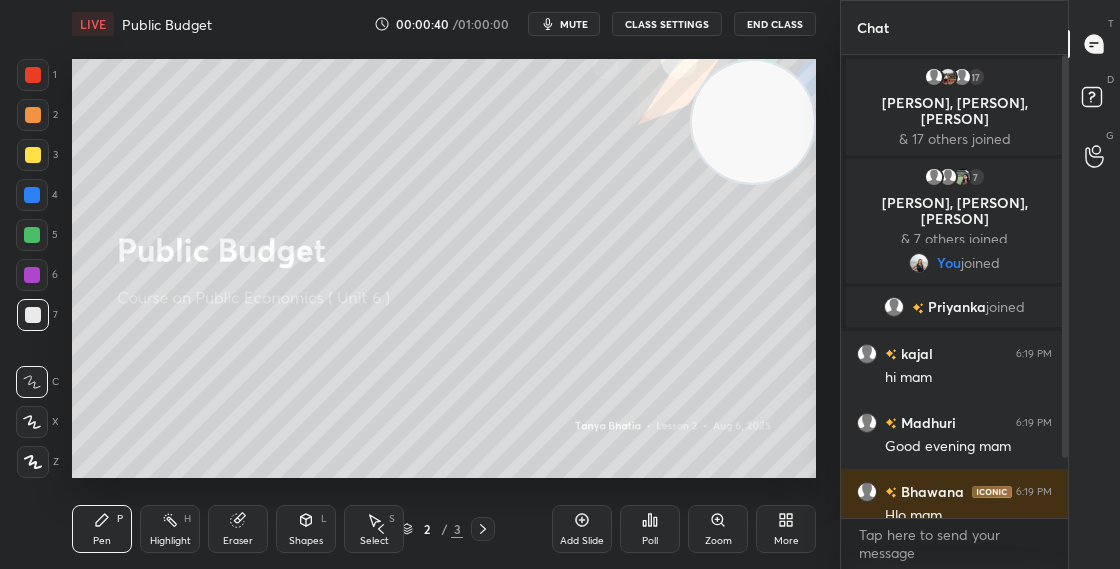 drag, startPoint x: 1063, startPoint y: 446, endPoint x: 1060, endPoint y: 520, distance: 74.06078 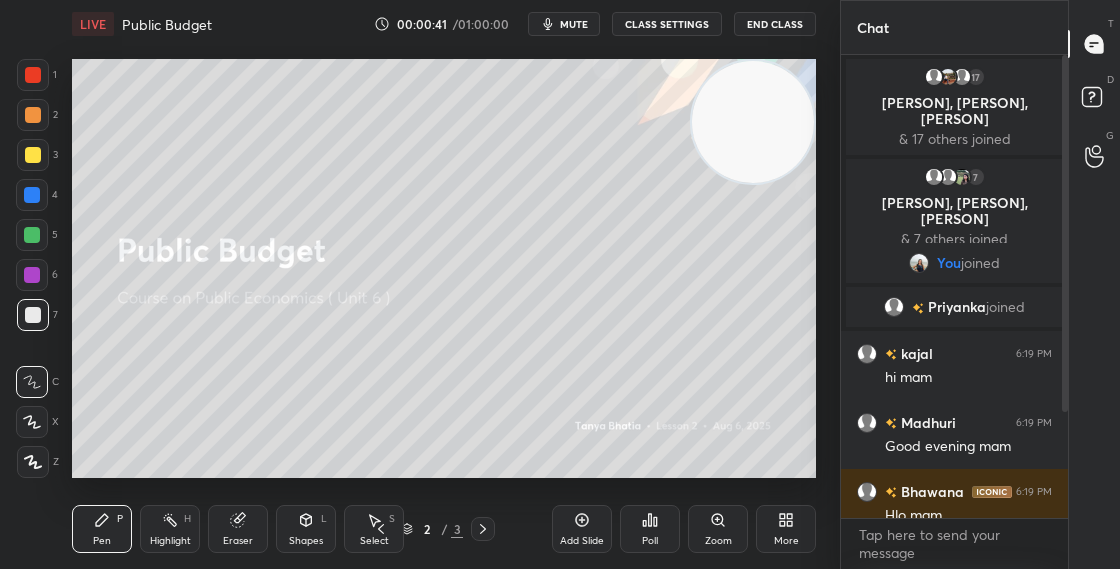 click at bounding box center [1062, 286] 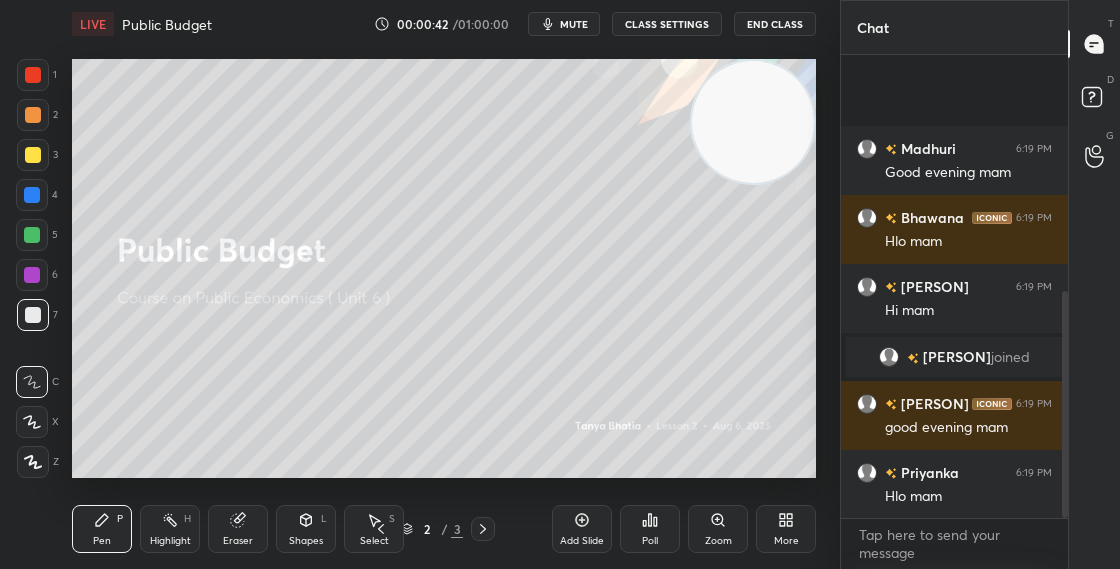 scroll, scrollTop: 481, scrollLeft: 0, axis: vertical 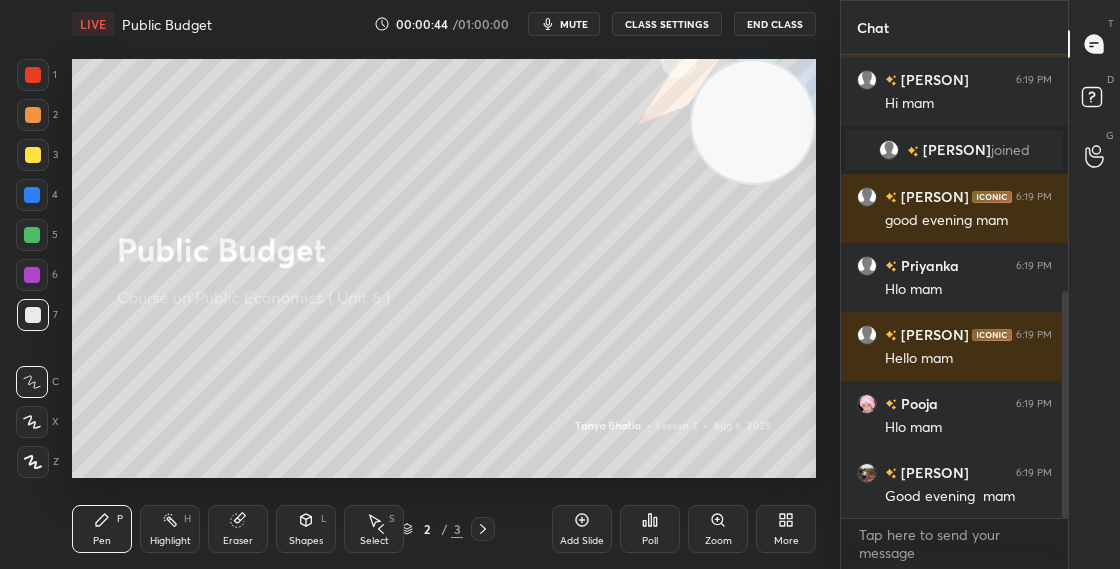 click on "More" at bounding box center (786, 529) 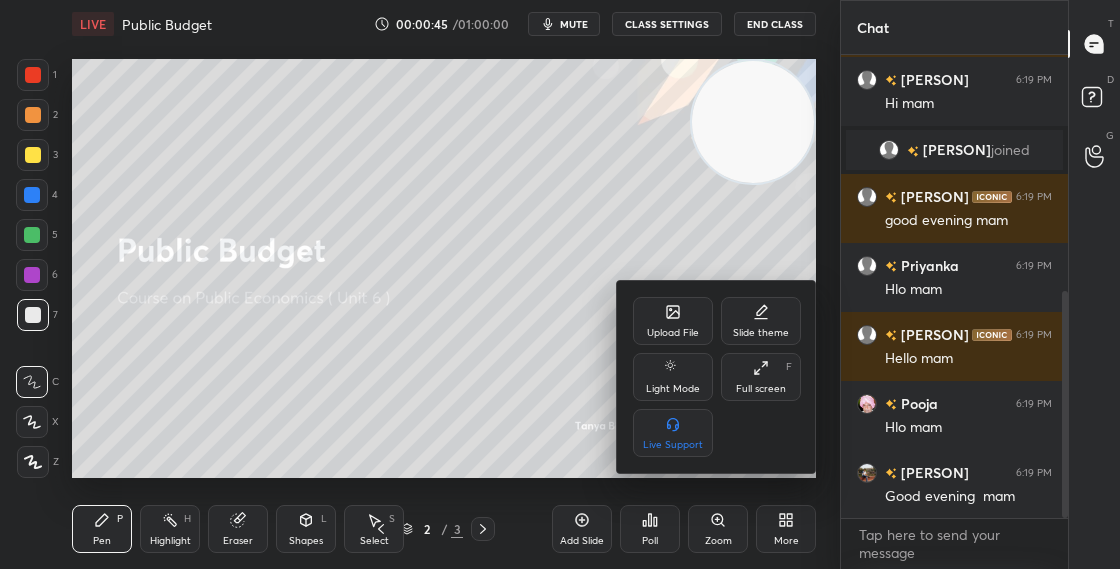 scroll, scrollTop: 550, scrollLeft: 0, axis: vertical 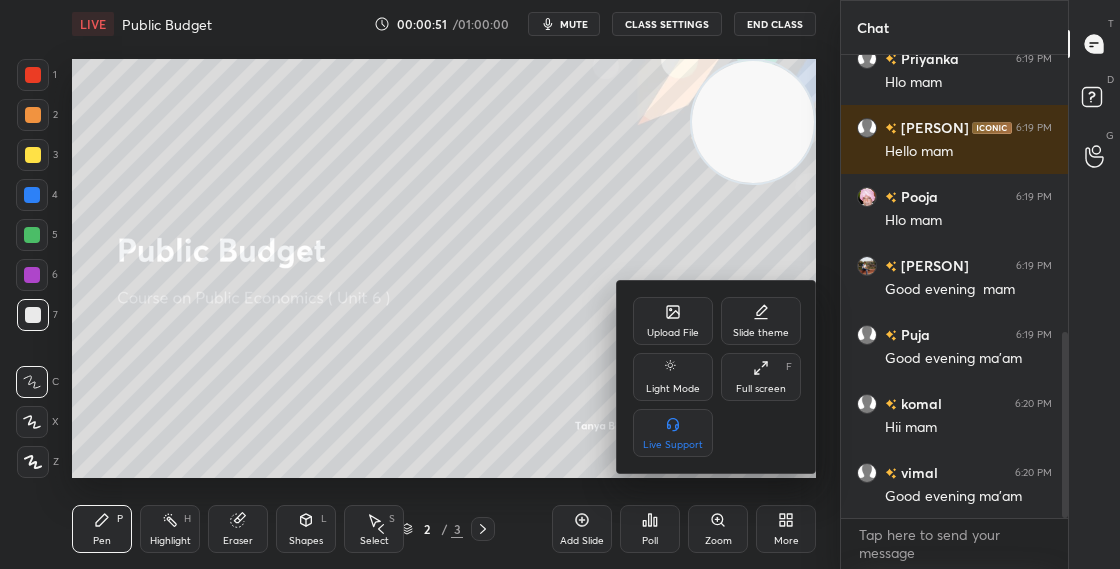 click on "Upload File" at bounding box center [673, 321] 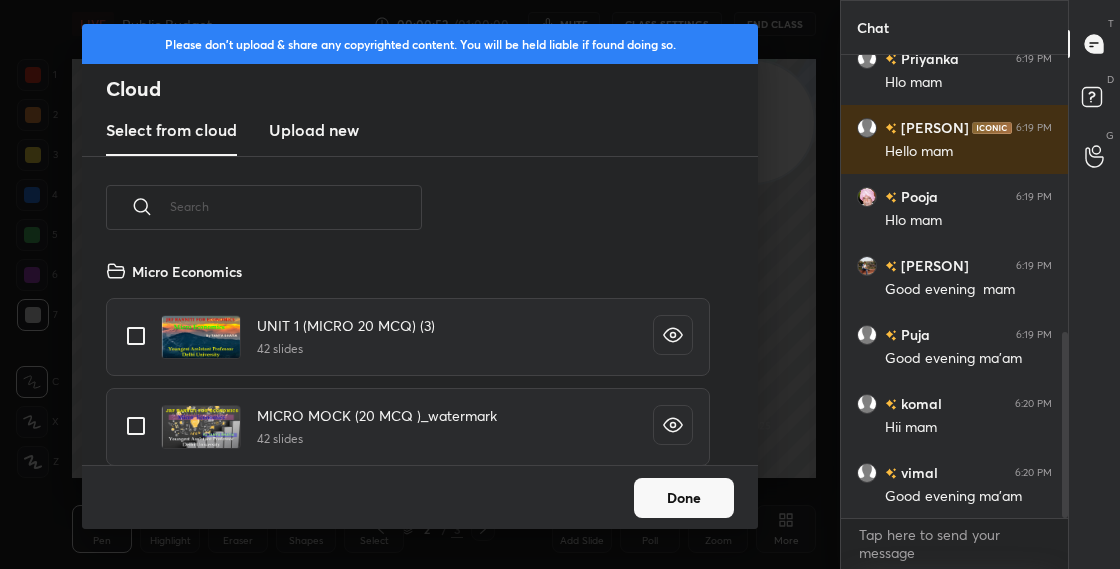 scroll, scrollTop: 7, scrollLeft: 11, axis: both 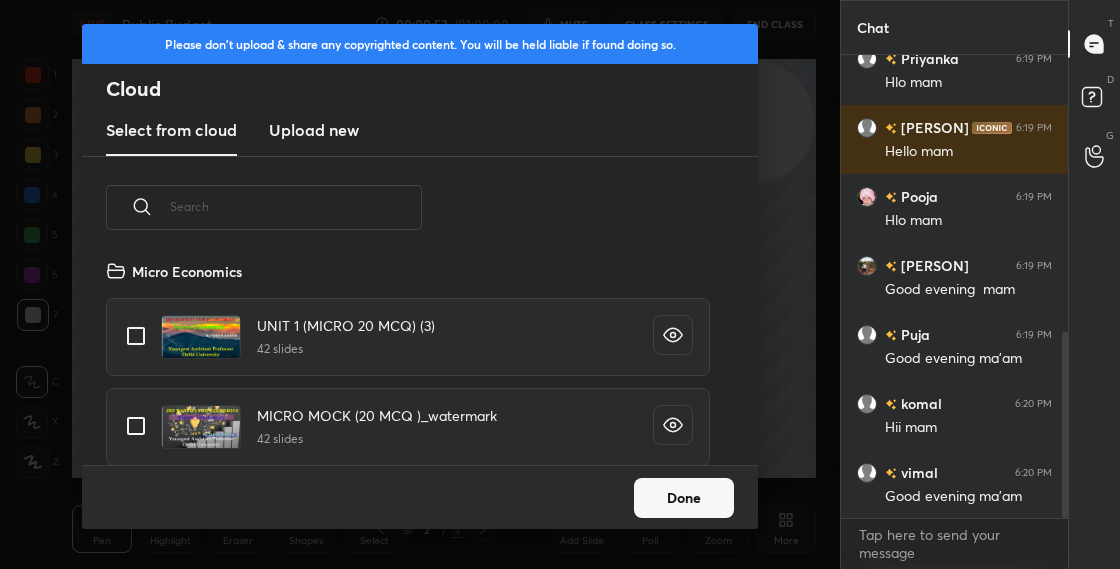 click at bounding box center [296, 206] 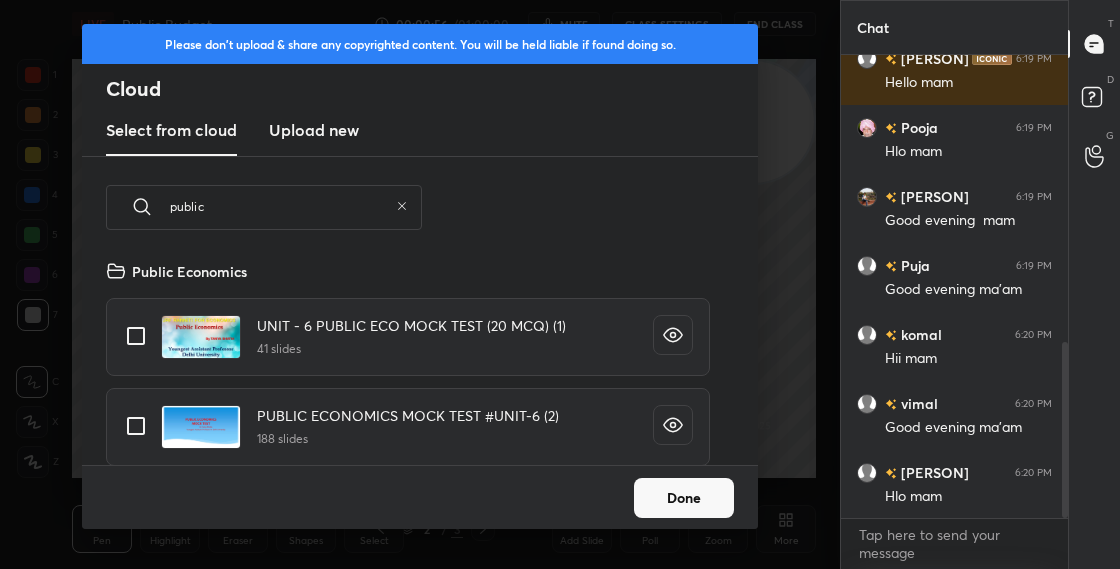 scroll, scrollTop: 826, scrollLeft: 0, axis: vertical 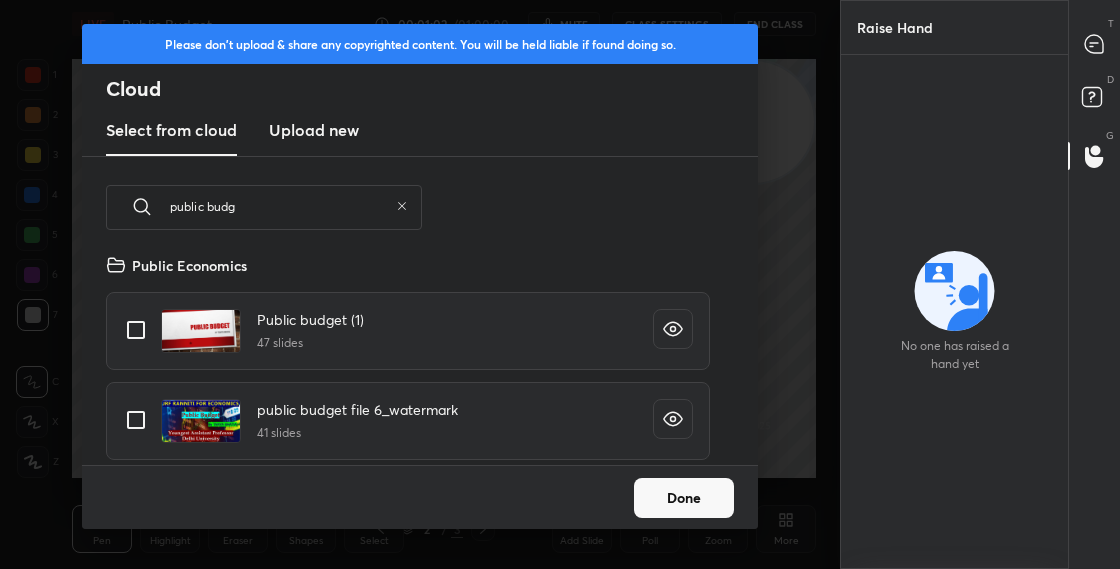 type on "public budg" 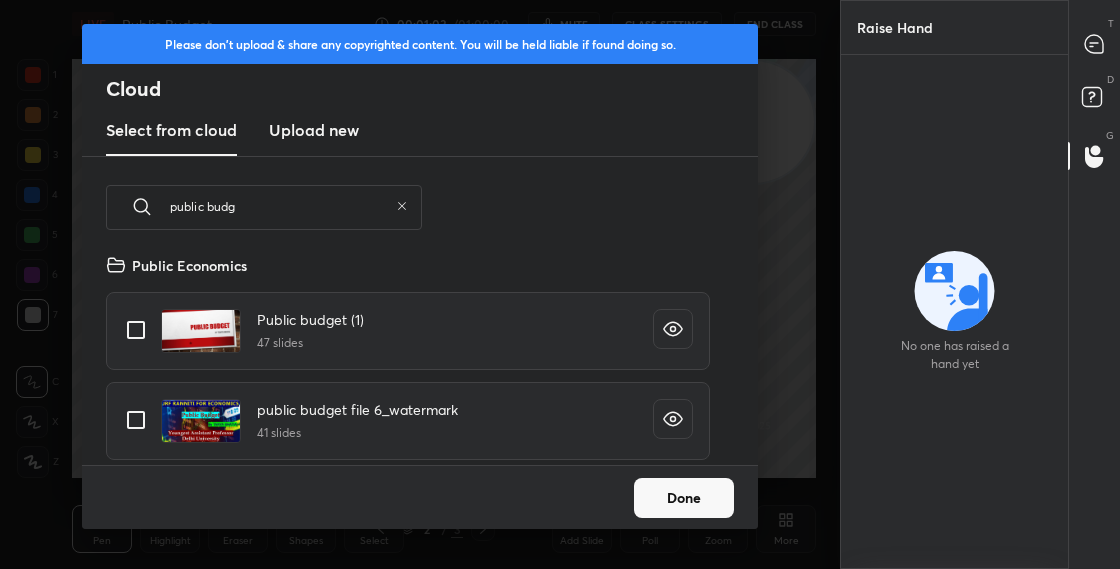 click at bounding box center [136, 330] 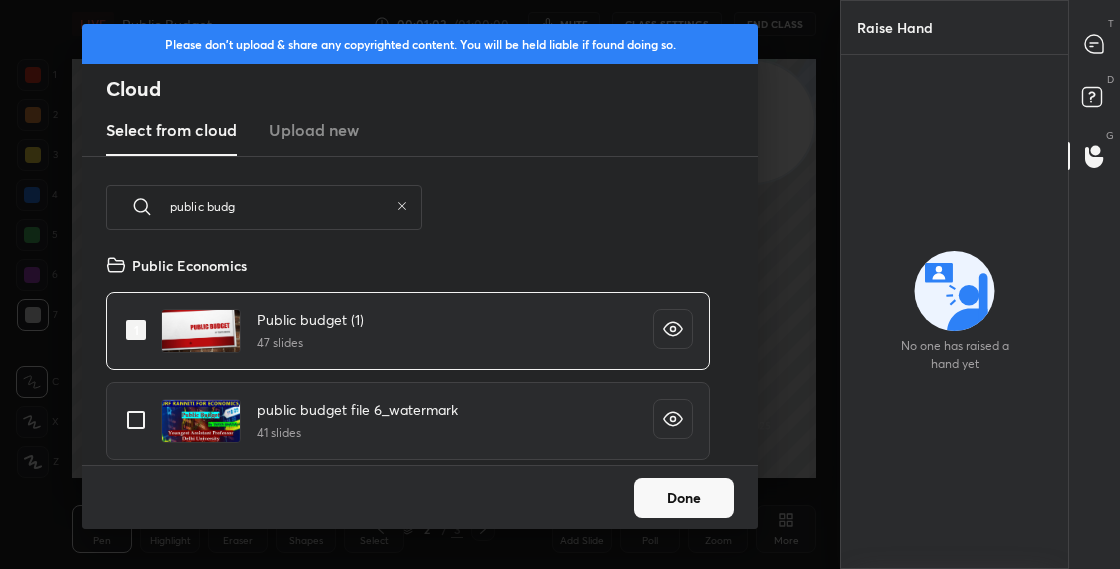 click at bounding box center (136, 420) 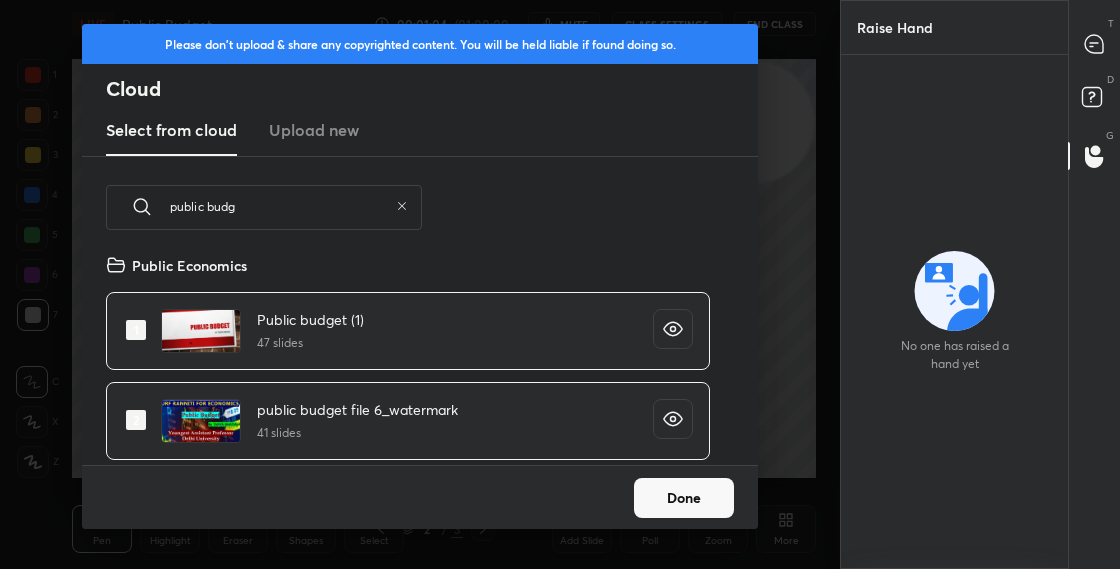 click on "Done" at bounding box center [684, 498] 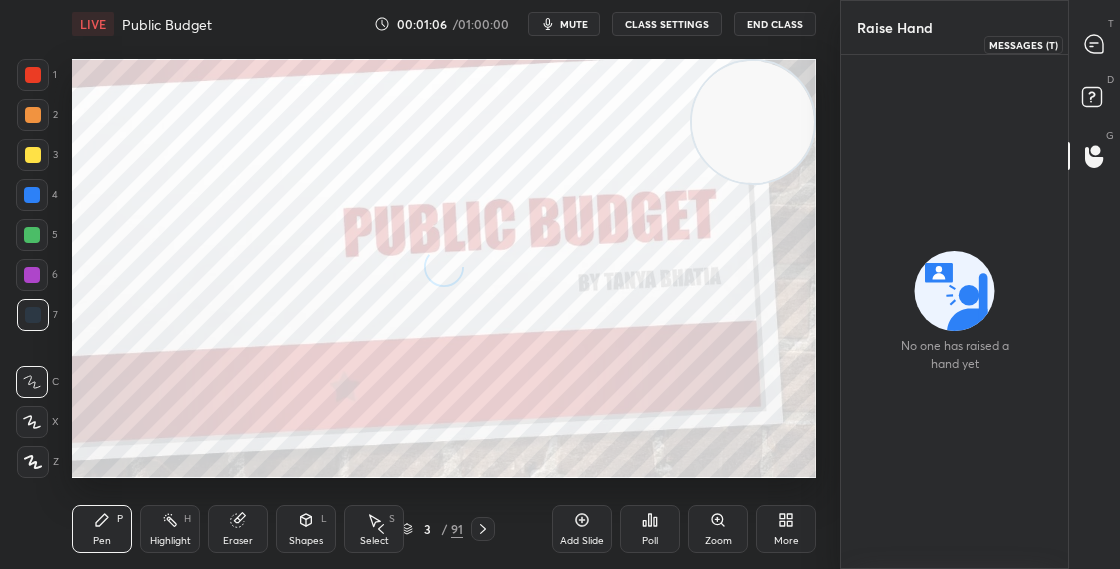 click 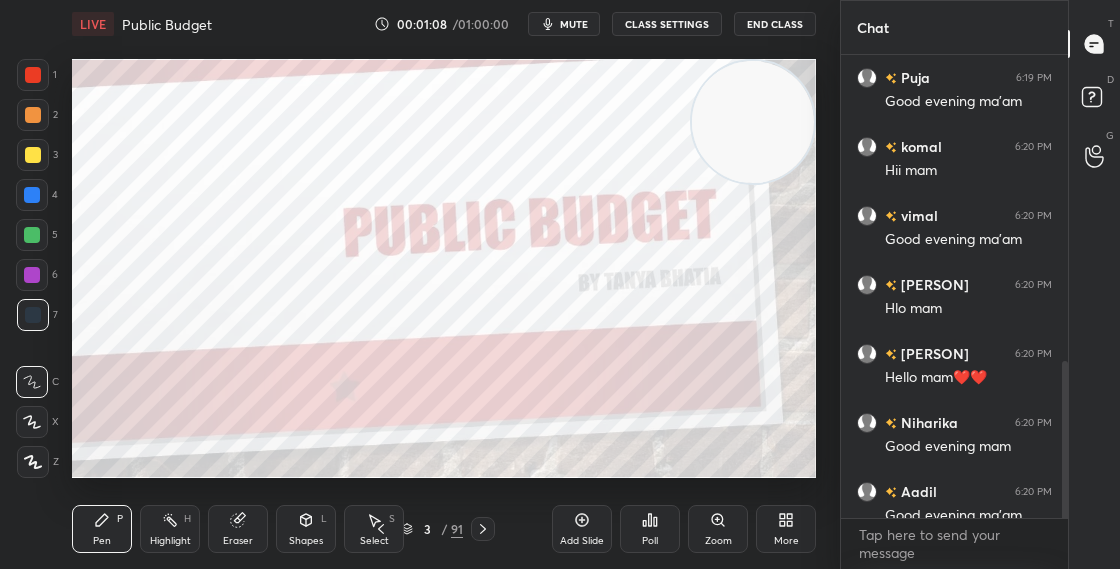 click at bounding box center [1065, 445] 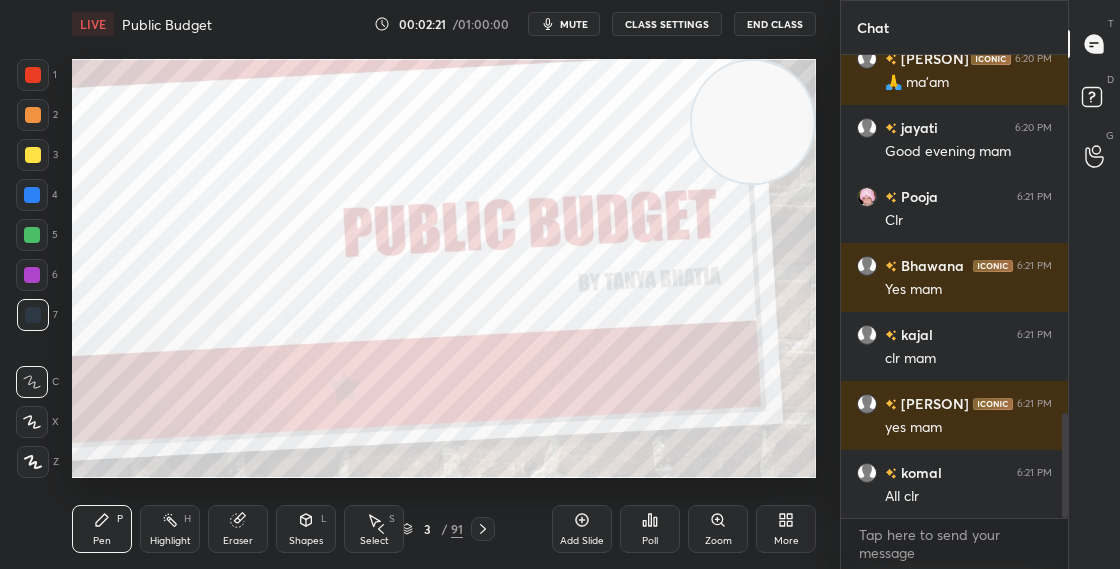 scroll, scrollTop: 1585, scrollLeft: 0, axis: vertical 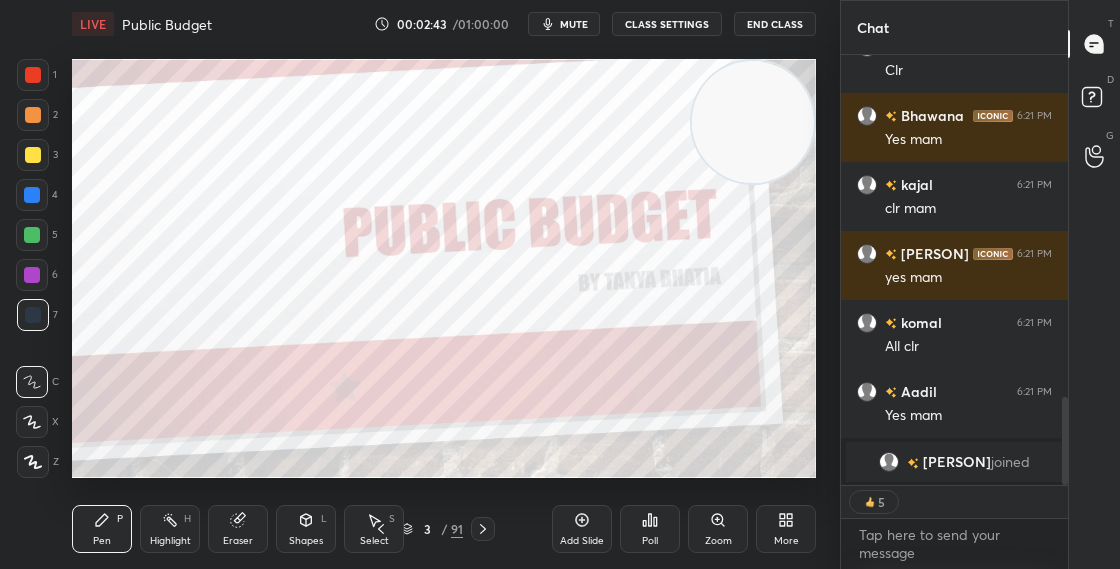 click 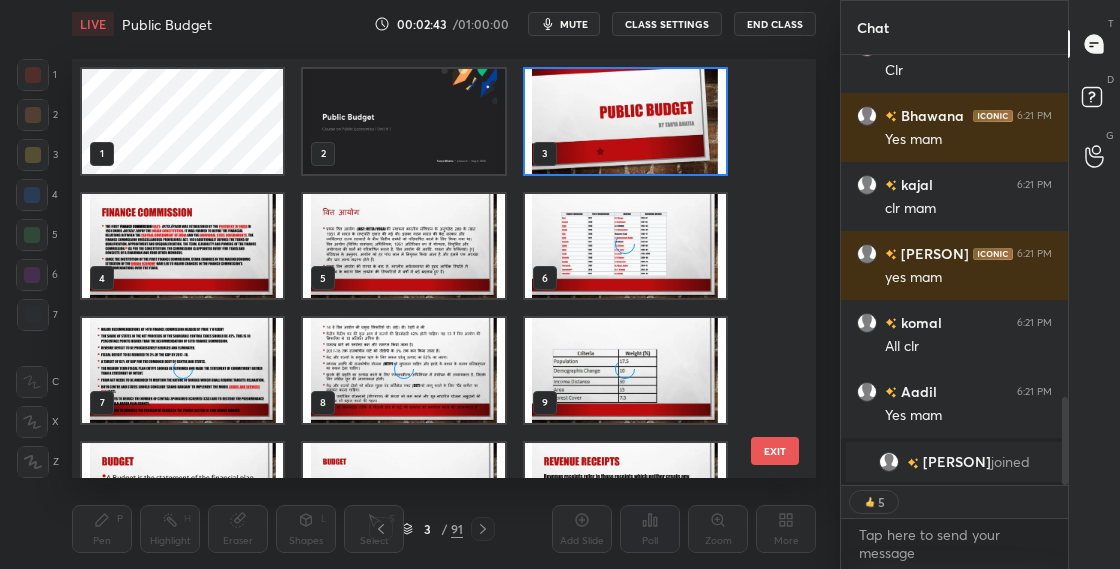 scroll, scrollTop: 7, scrollLeft: 11, axis: both 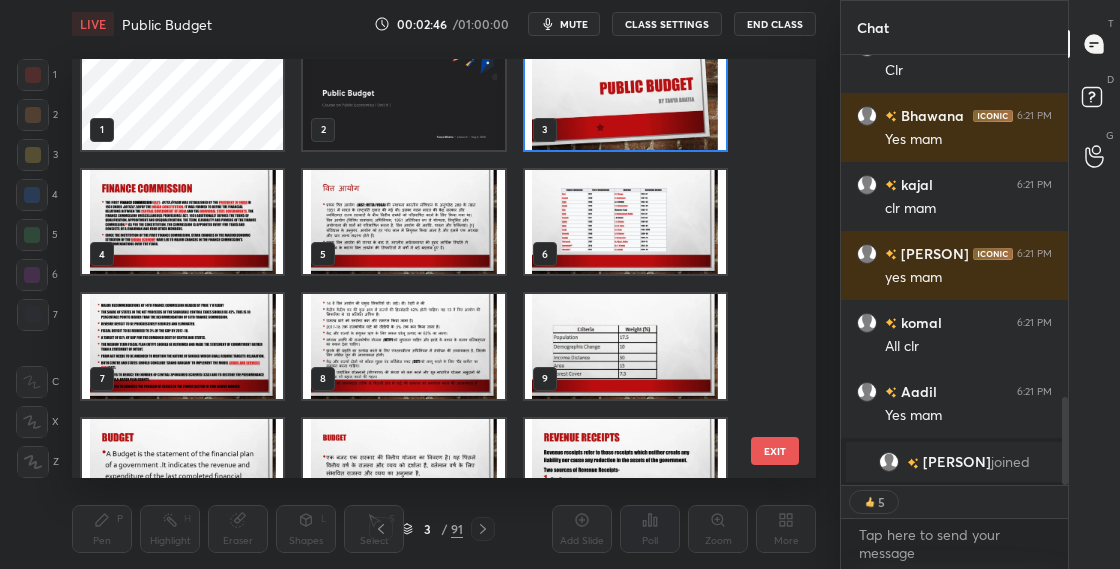 click at bounding box center [625, 97] 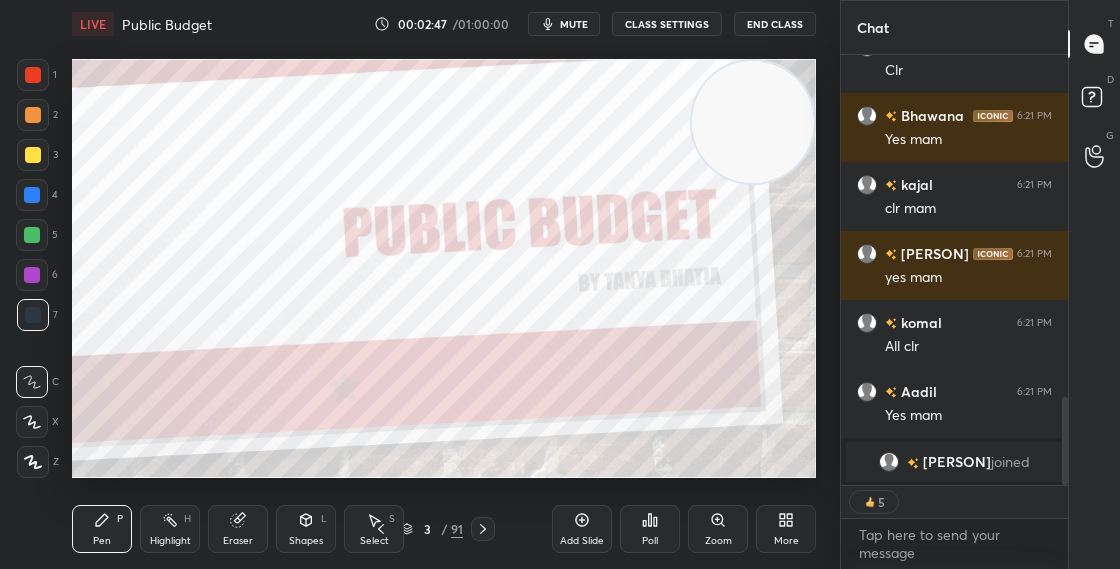 click on "[PERSON] 6:20 PM Good evening mam [PERSON] 6:21 PM Clr [PERSON] 6:21 PM Yes mam [PERSON] 6:21 PM clr mam [PERSON] 6:21 PM yes mam [PERSON] 6:21 PM All clr [PERSON] 6:21 PM Yes mam [PERSON]  joined JUMP TO LATEST 5 Enable hand raising Enable raise hand to speak to learners. Once enabled, chat will be turned off temporarily. Enable x" at bounding box center [954, 312] 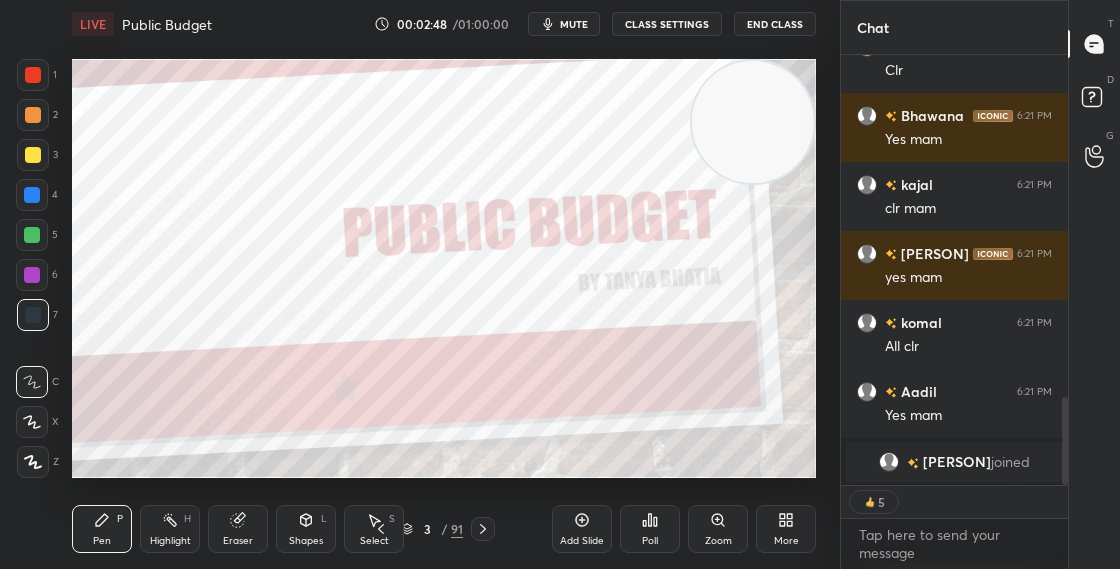 drag, startPoint x: 1065, startPoint y: 494, endPoint x: 1067, endPoint y: 506, distance: 12.165525 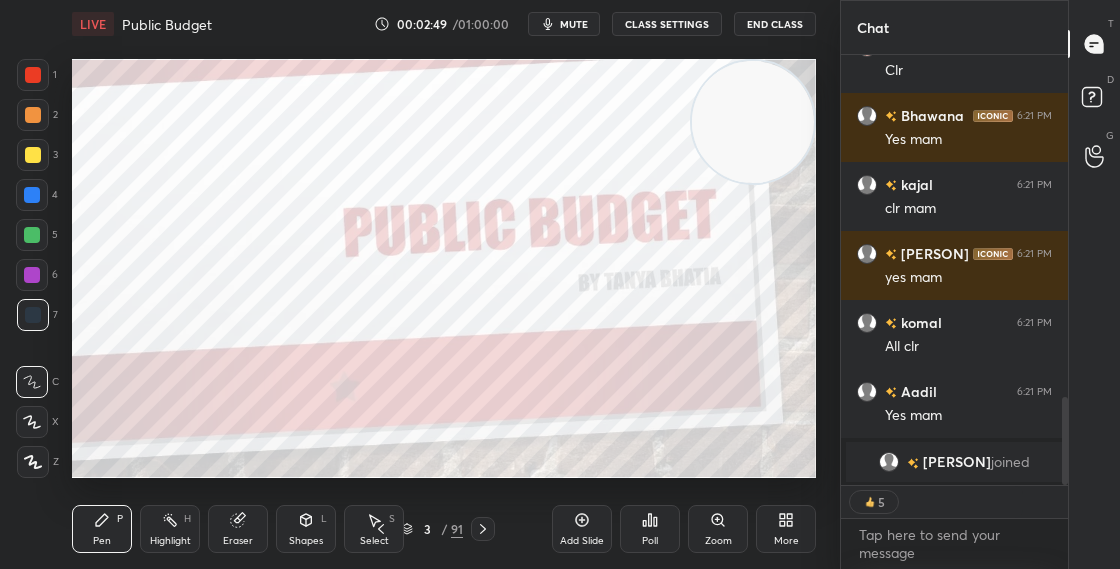 type on "x" 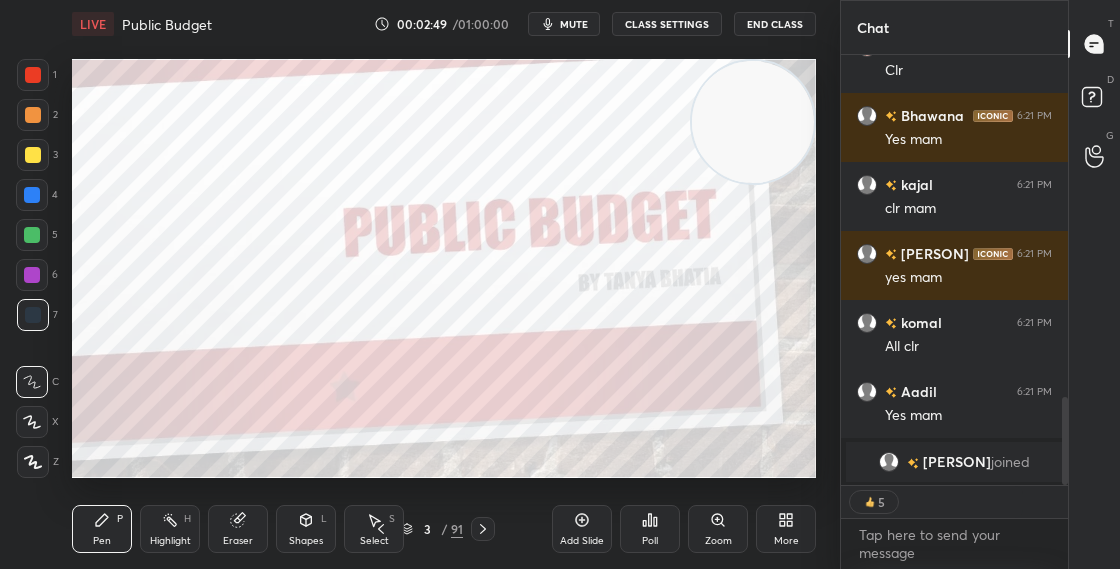 scroll, scrollTop: 6, scrollLeft: 7, axis: both 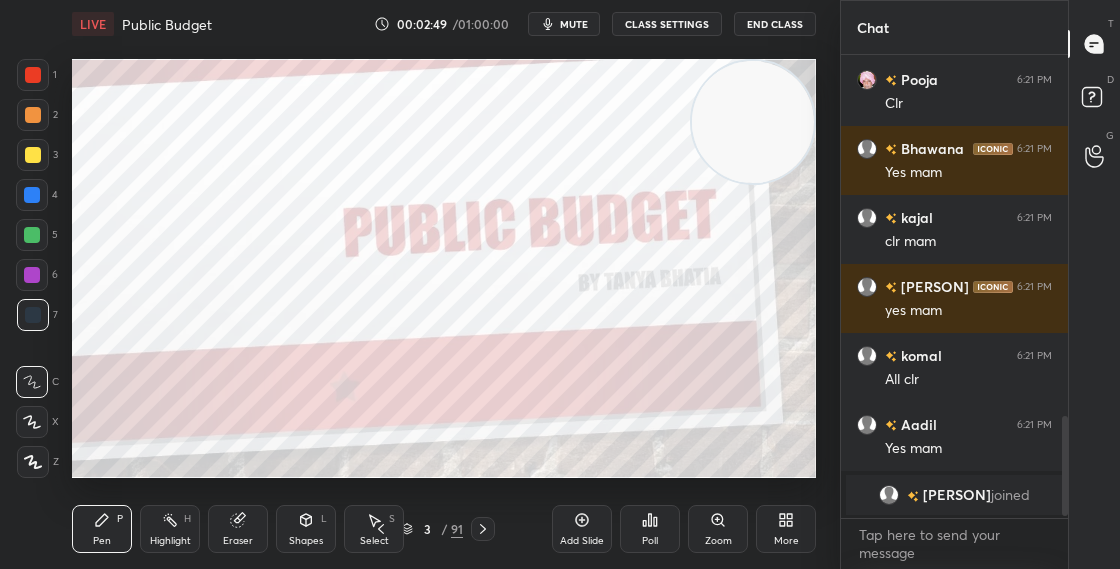 click 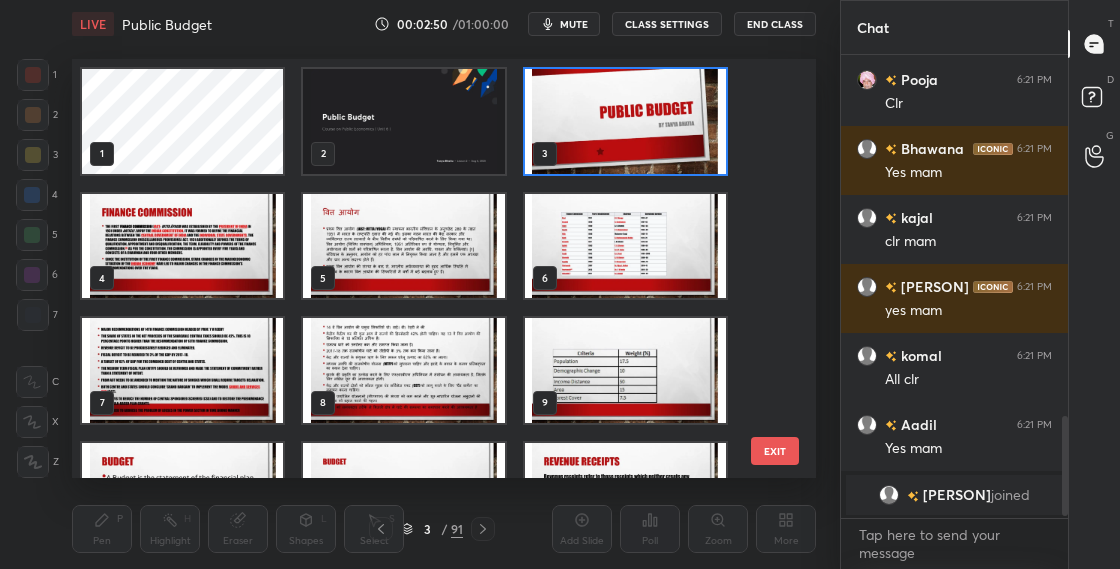 scroll, scrollTop: 7, scrollLeft: 11, axis: both 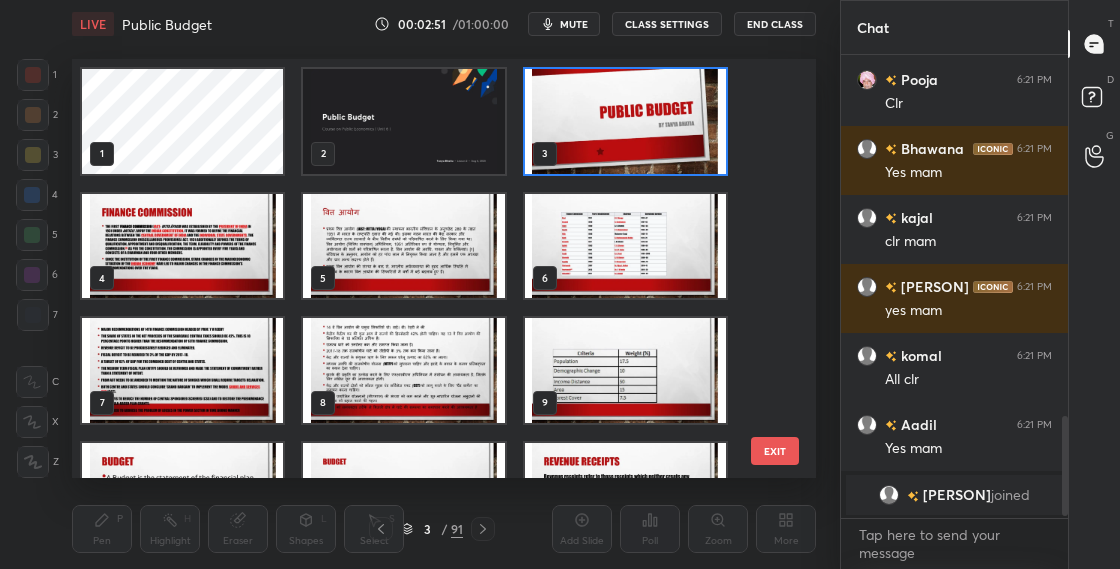 click at bounding box center [625, 121] 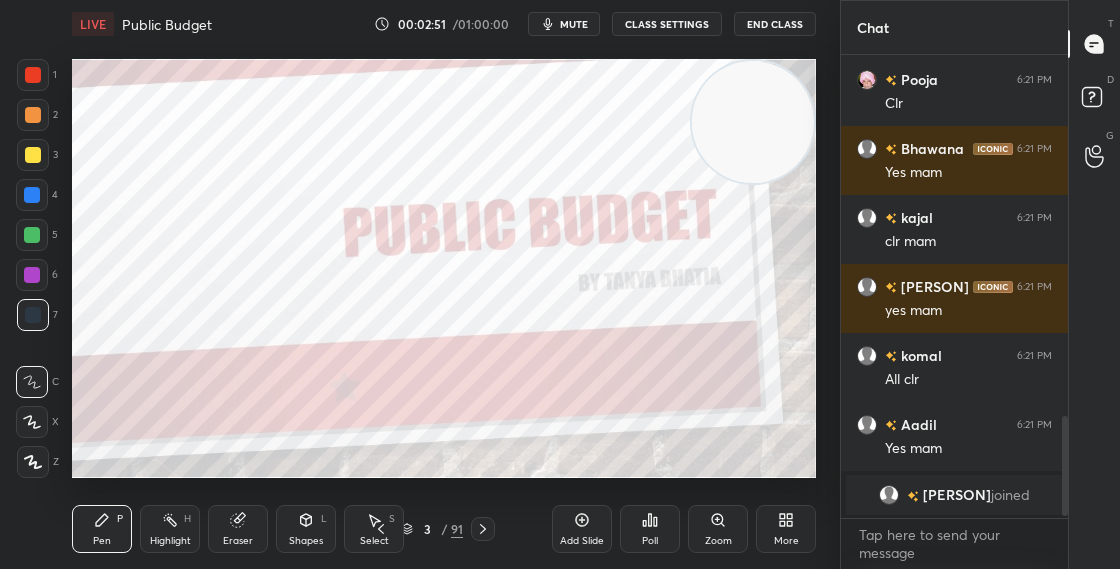 click at bounding box center [625, 121] 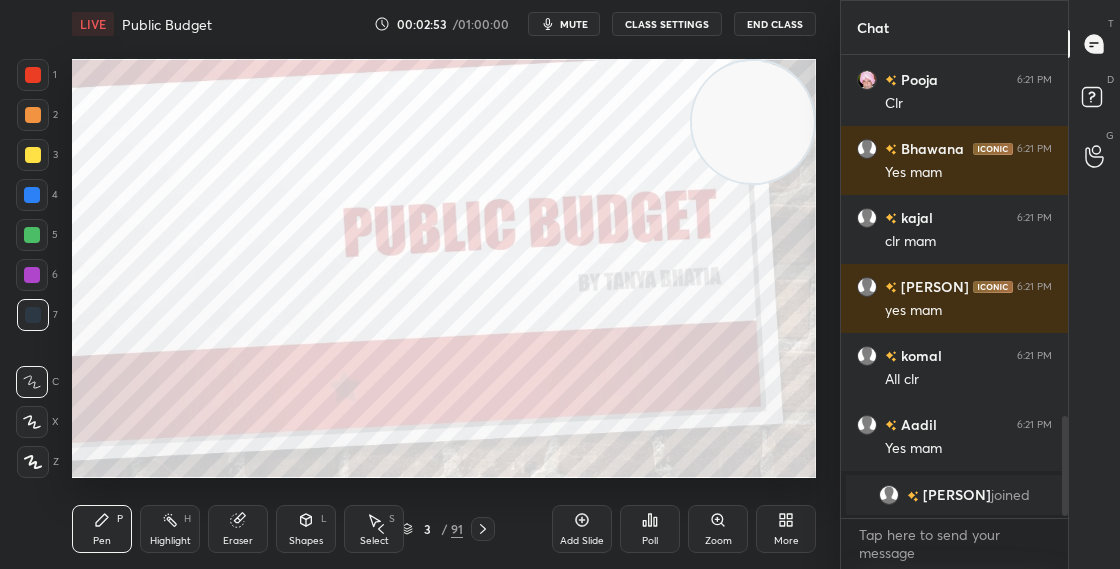 click 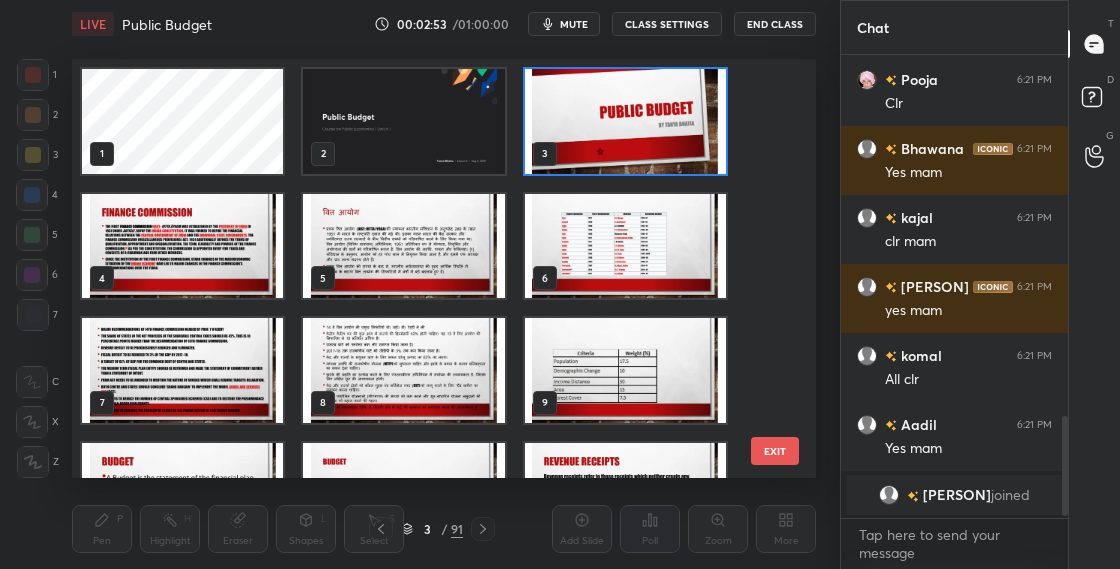 scroll, scrollTop: 7, scrollLeft: 11, axis: both 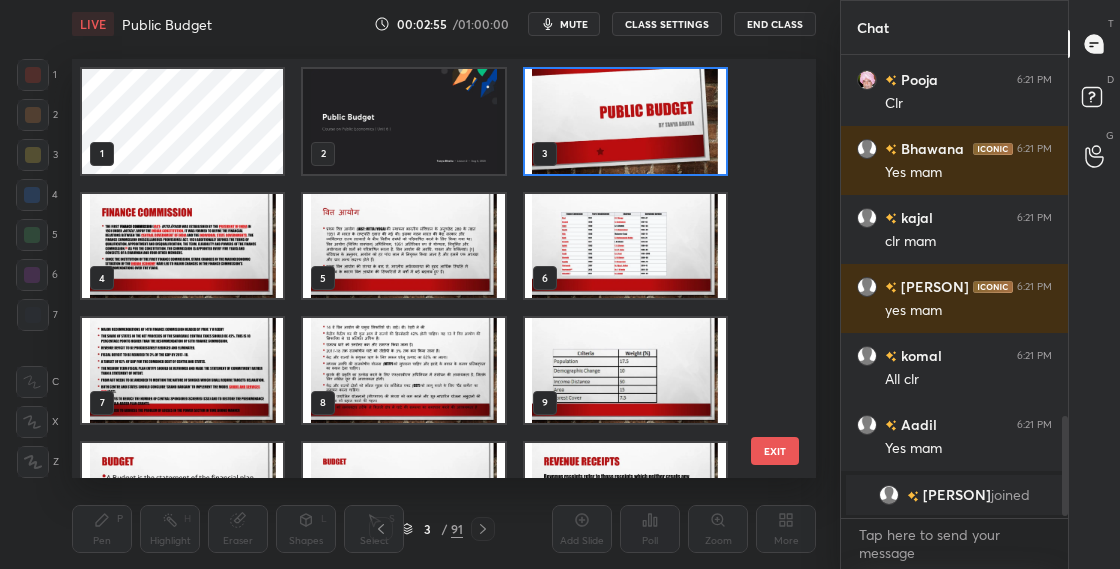 click on "1 2 3 4 5 6 7 8 9 10 11 12 13 14 15 EXIT" at bounding box center (444, 268) 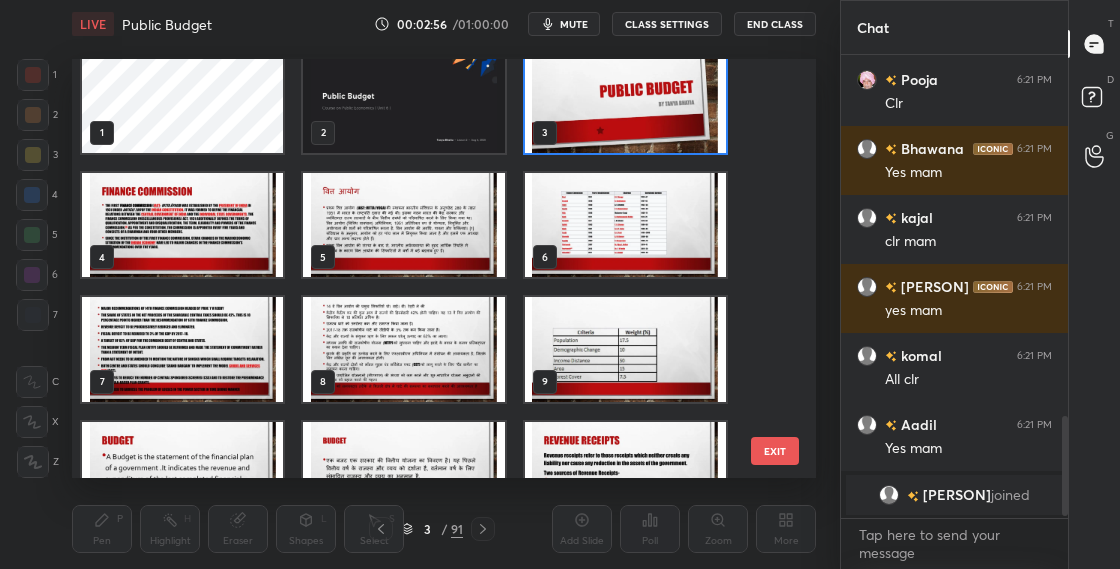 scroll, scrollTop: 35, scrollLeft: 0, axis: vertical 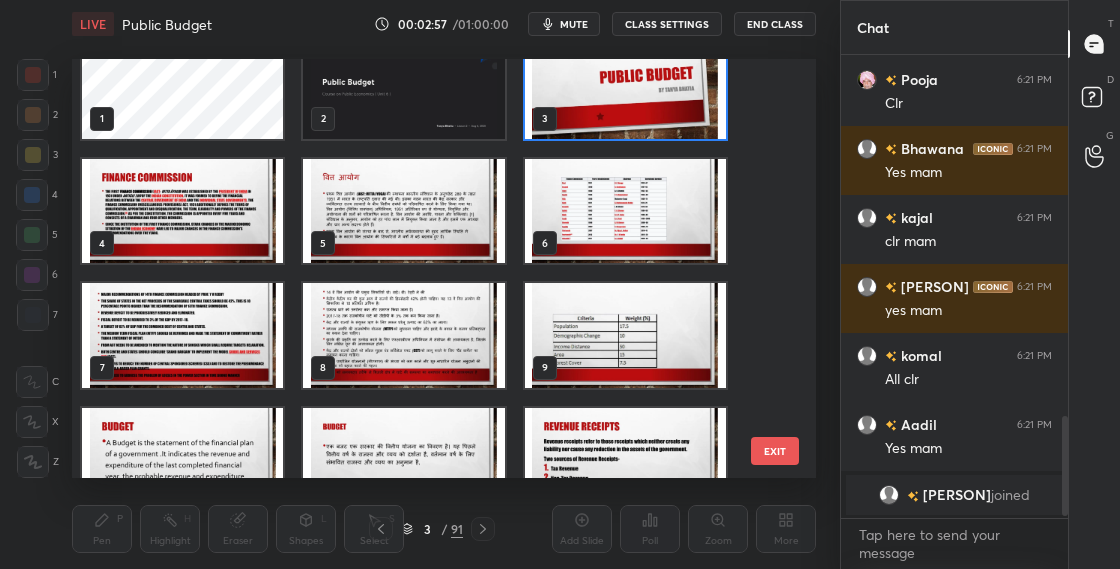 click on "Setting up your live class 1 2 3 4 5 6 7 8 9 10 11 12 13 14 15 EXIT Poll for   secs No correct answer Start poll" at bounding box center (444, 268) 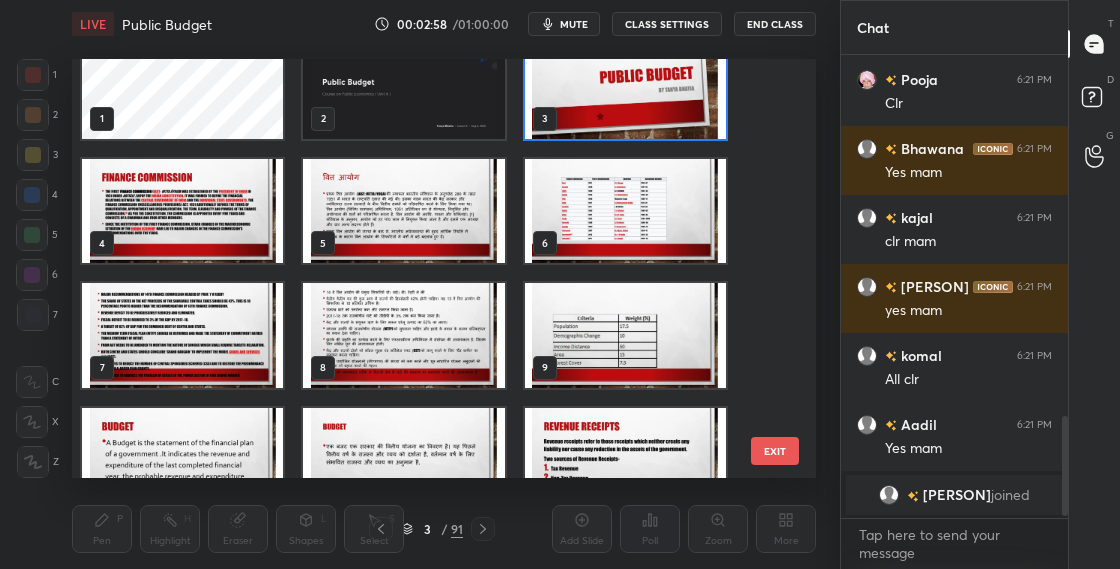 click at bounding box center [182, 460] 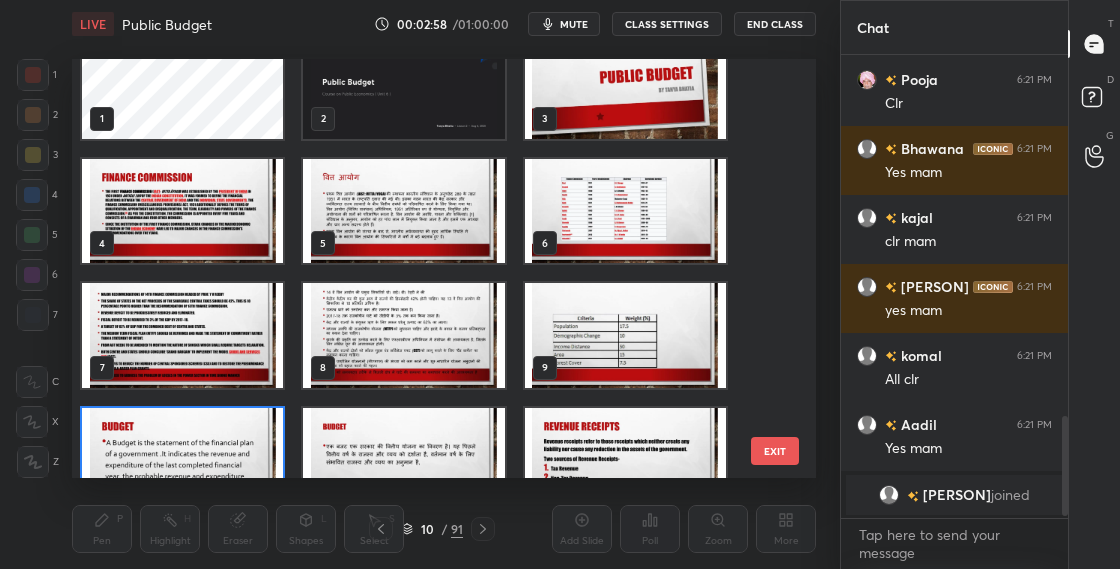 scroll, scrollTop: 79, scrollLeft: 0, axis: vertical 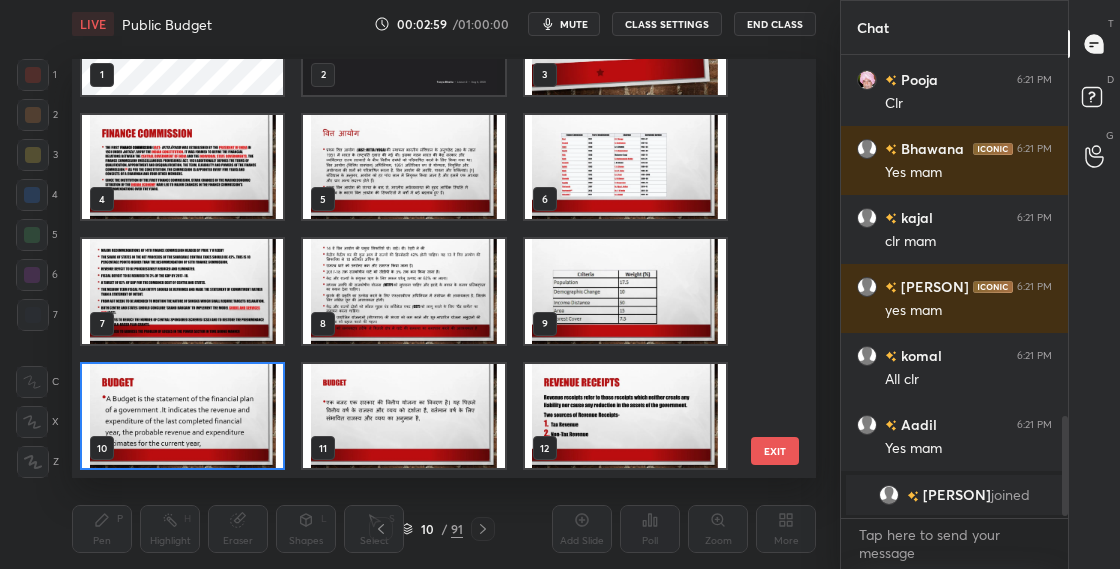 click at bounding box center [182, 416] 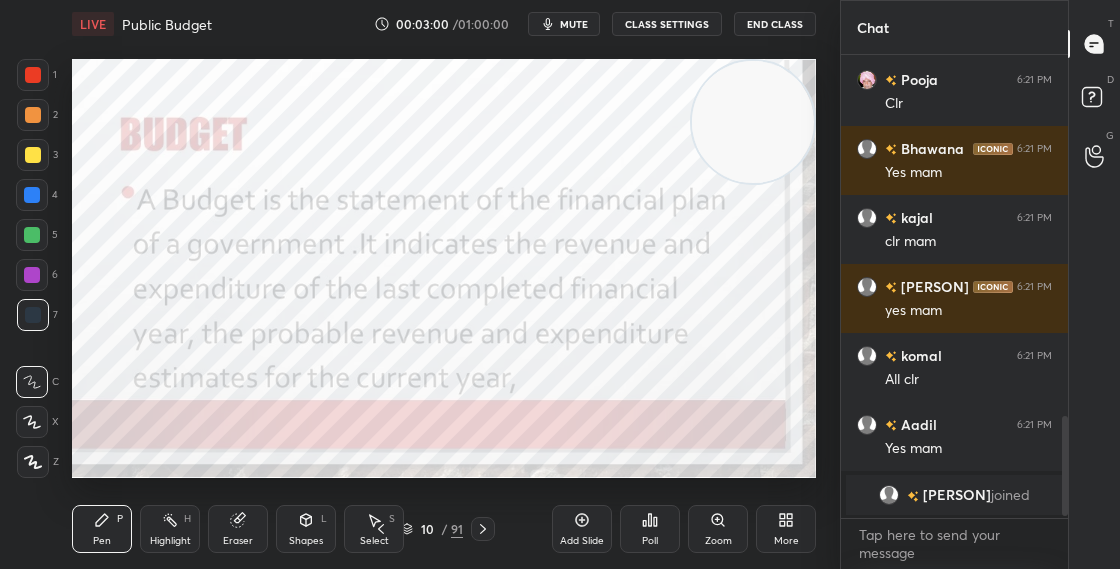 click at bounding box center [182, 416] 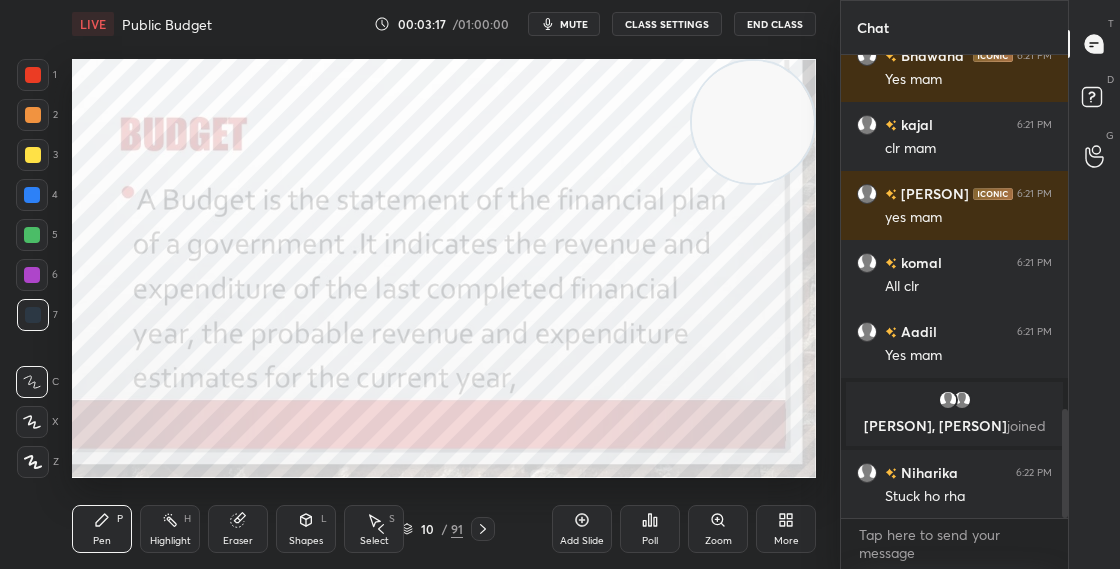scroll, scrollTop: 1500, scrollLeft: 0, axis: vertical 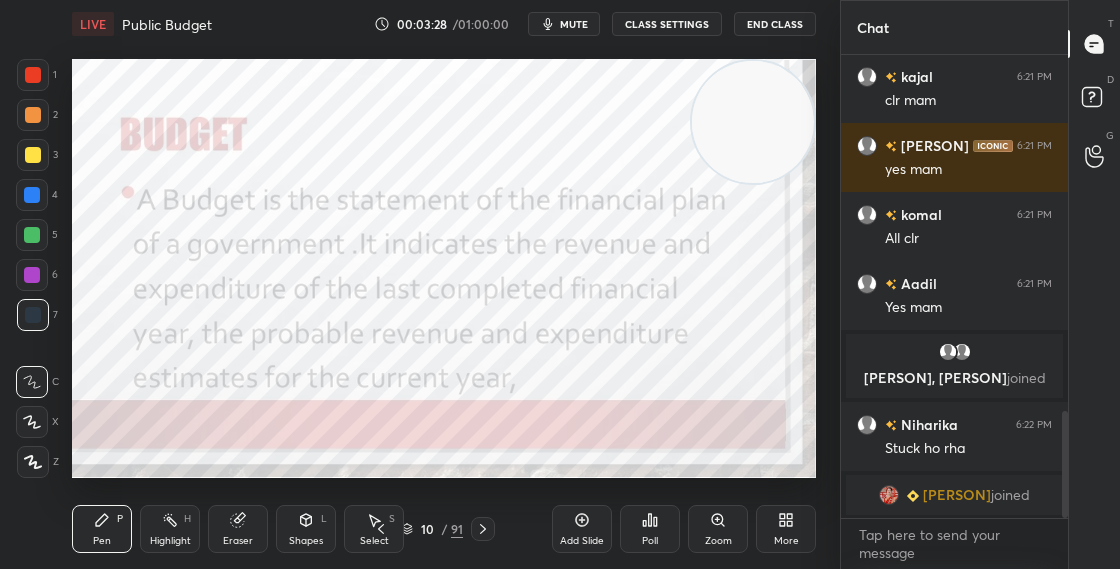click at bounding box center (753, 122) 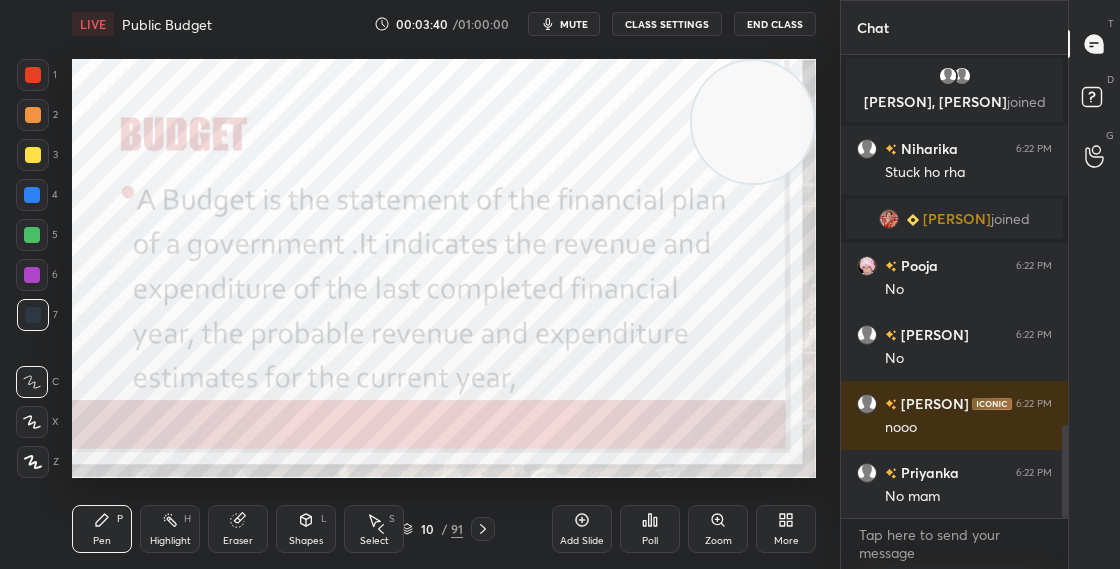 scroll, scrollTop: 1855, scrollLeft: 0, axis: vertical 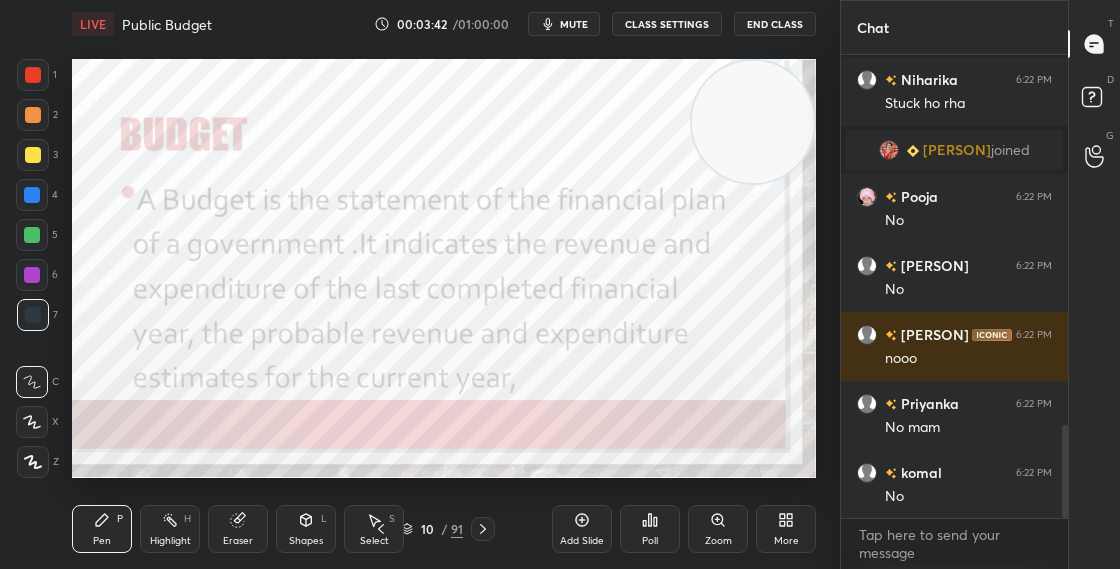 click on "10 / 91" at bounding box center (432, 529) 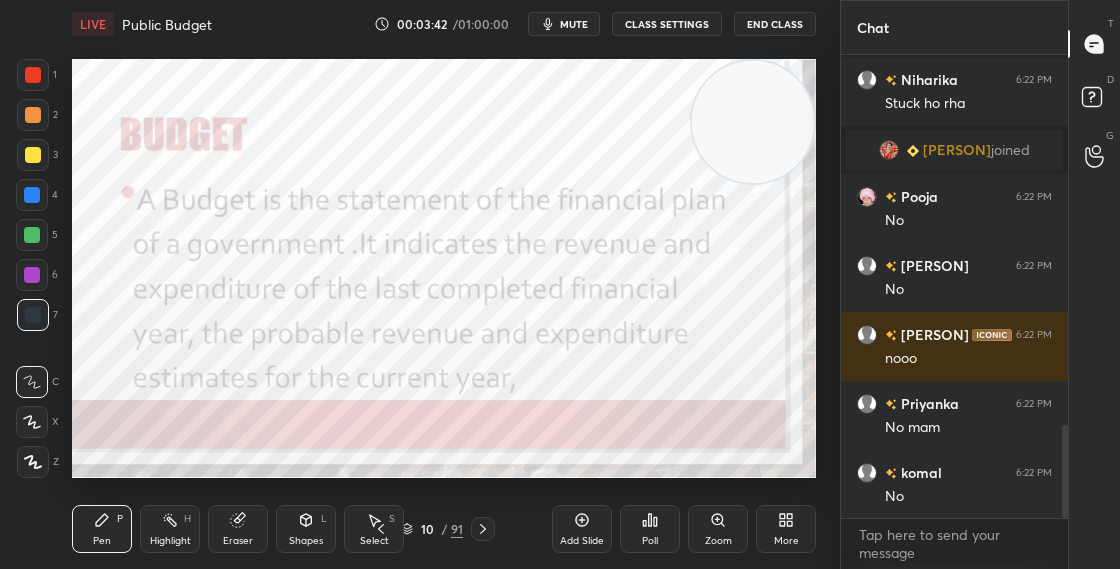 scroll, scrollTop: 1903, scrollLeft: 0, axis: vertical 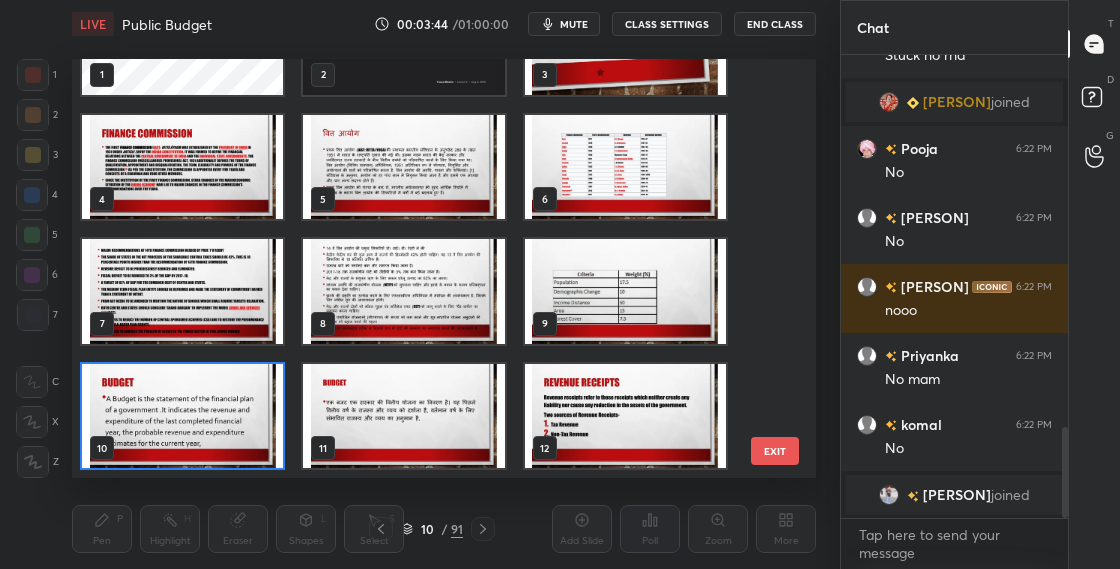 click at bounding box center (182, 416) 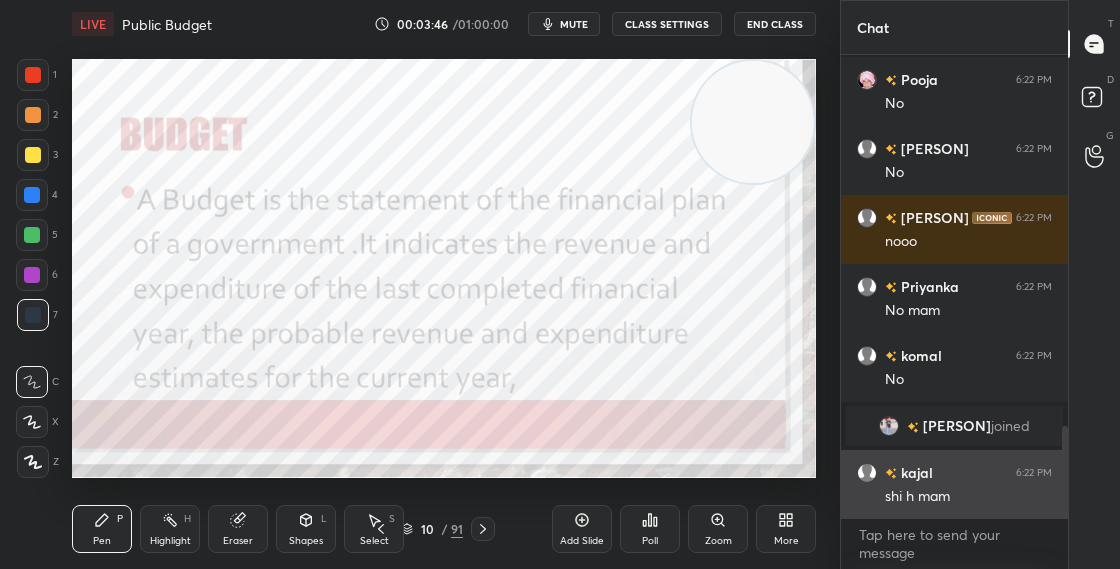 scroll, scrollTop: 1946, scrollLeft: 0, axis: vertical 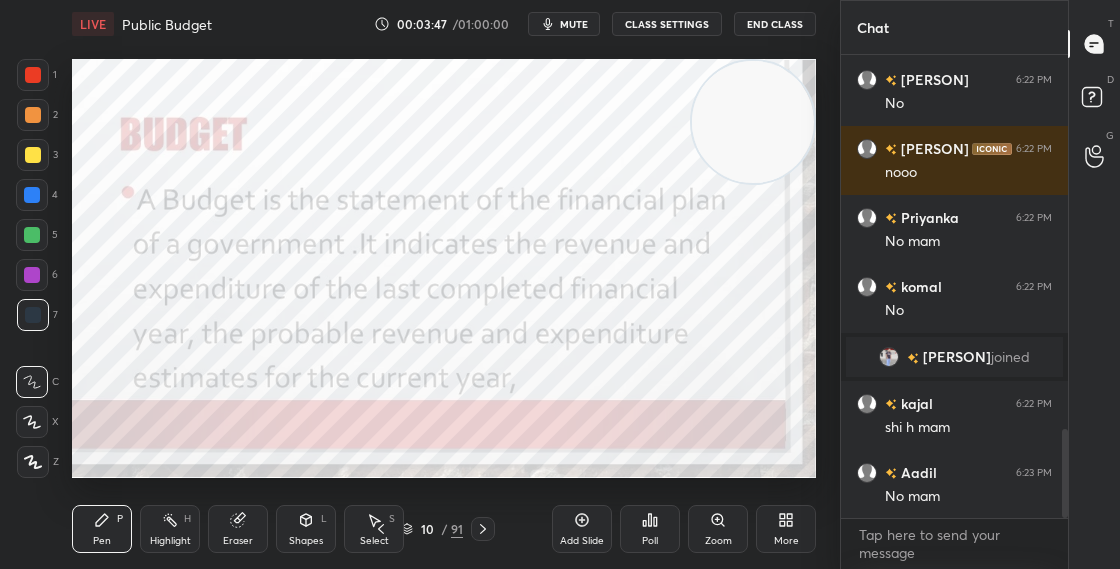 click at bounding box center (893, 357) 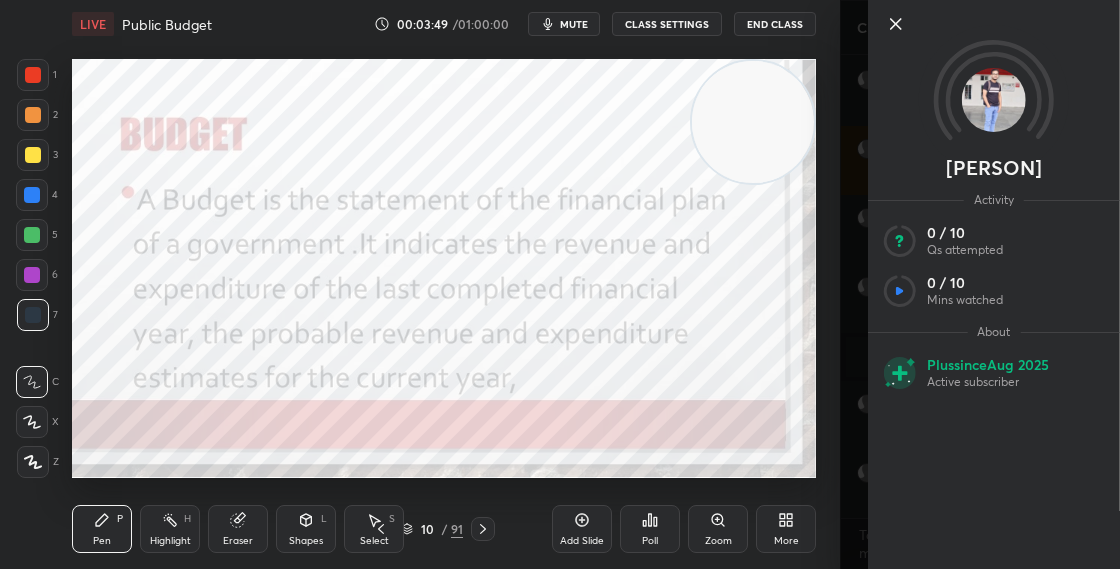click at bounding box center (994, 100) 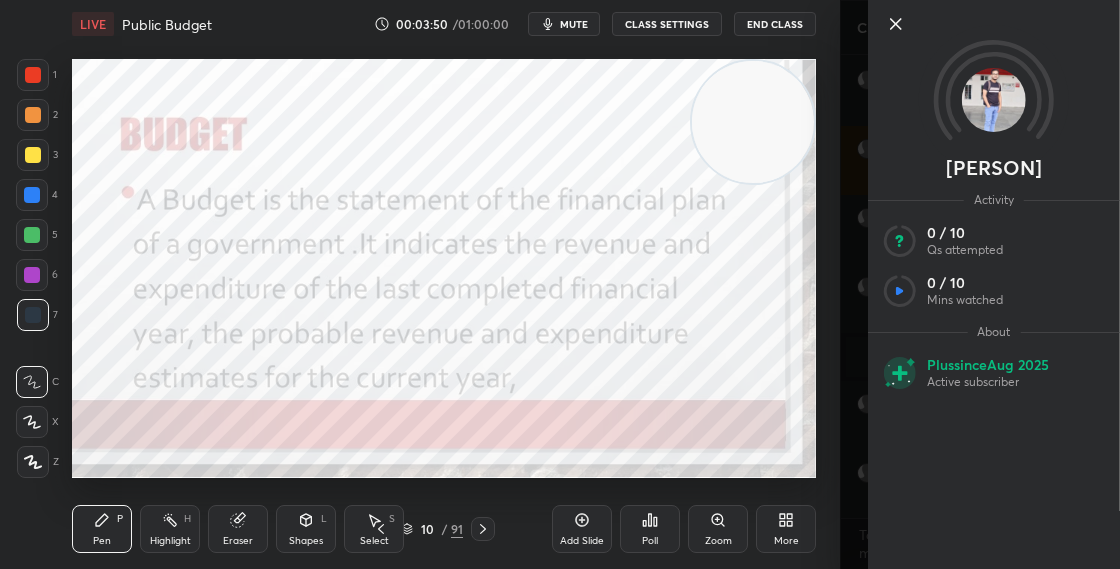 scroll, scrollTop: 2015, scrollLeft: 0, axis: vertical 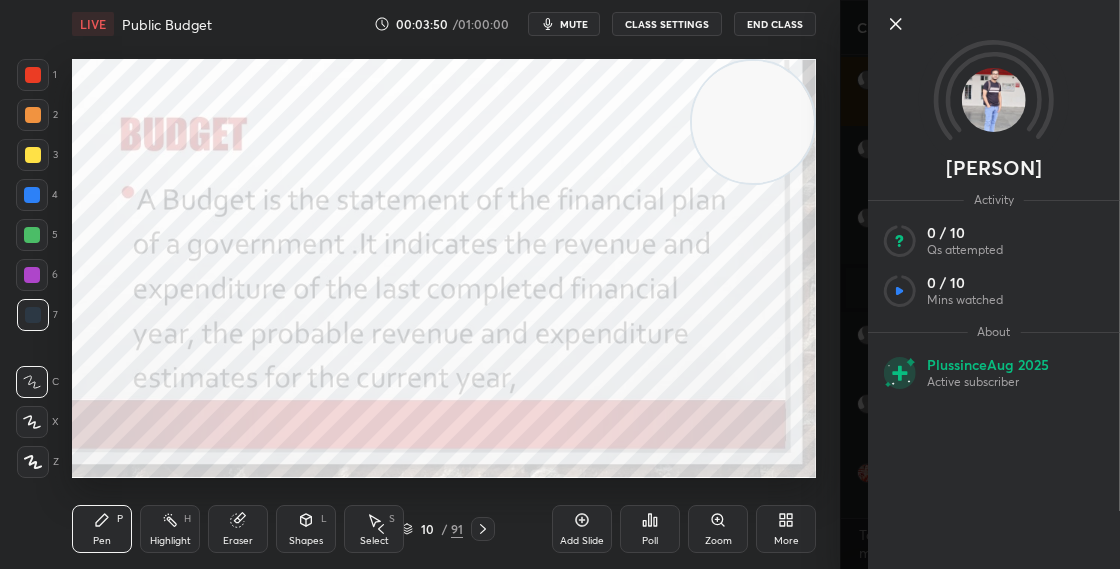 click 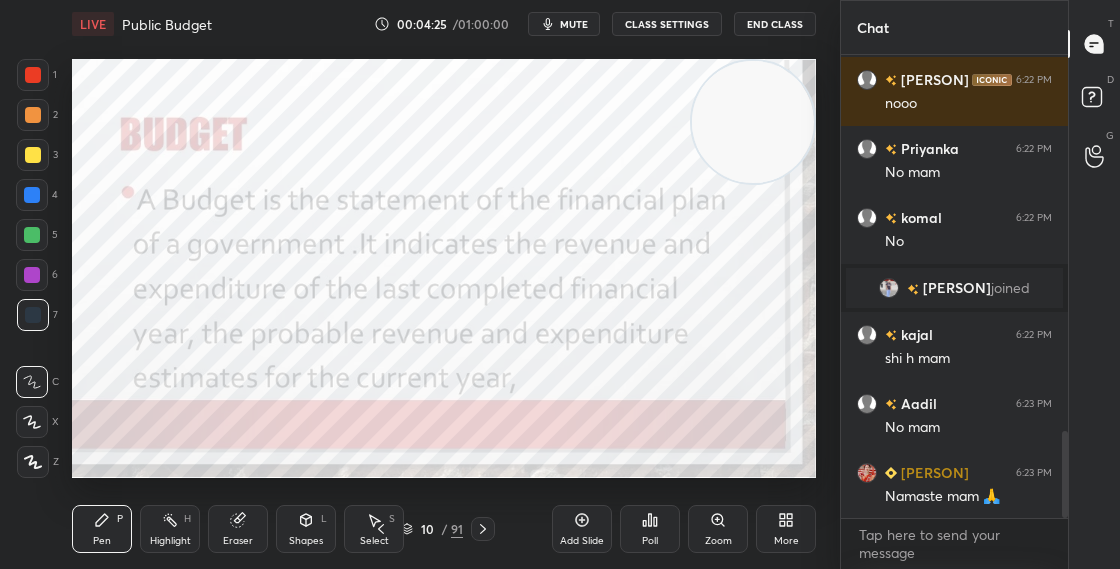 click on "2" at bounding box center (37, 115) 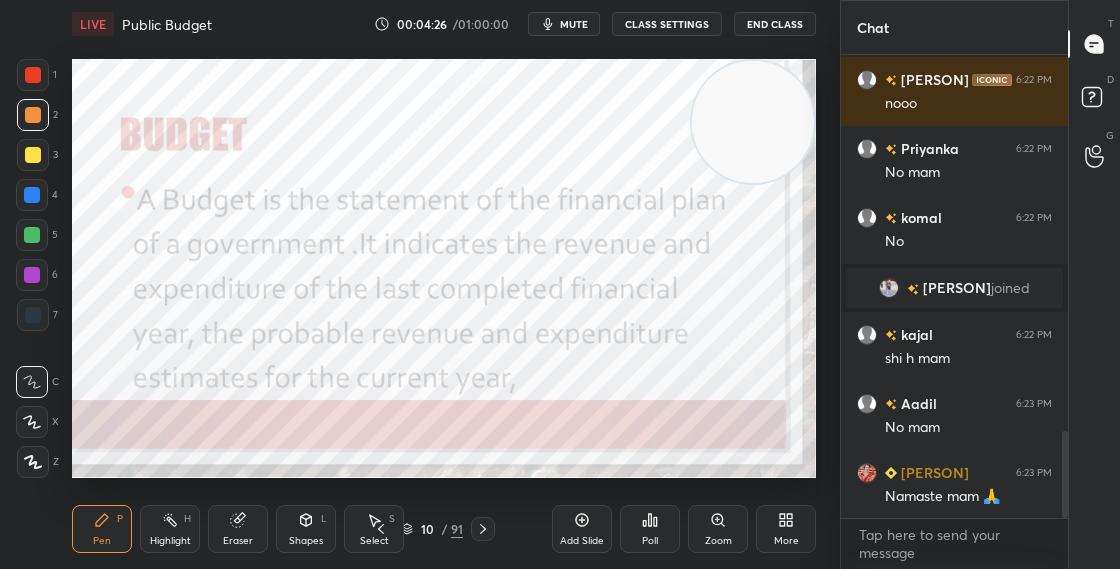 click at bounding box center (32, 195) 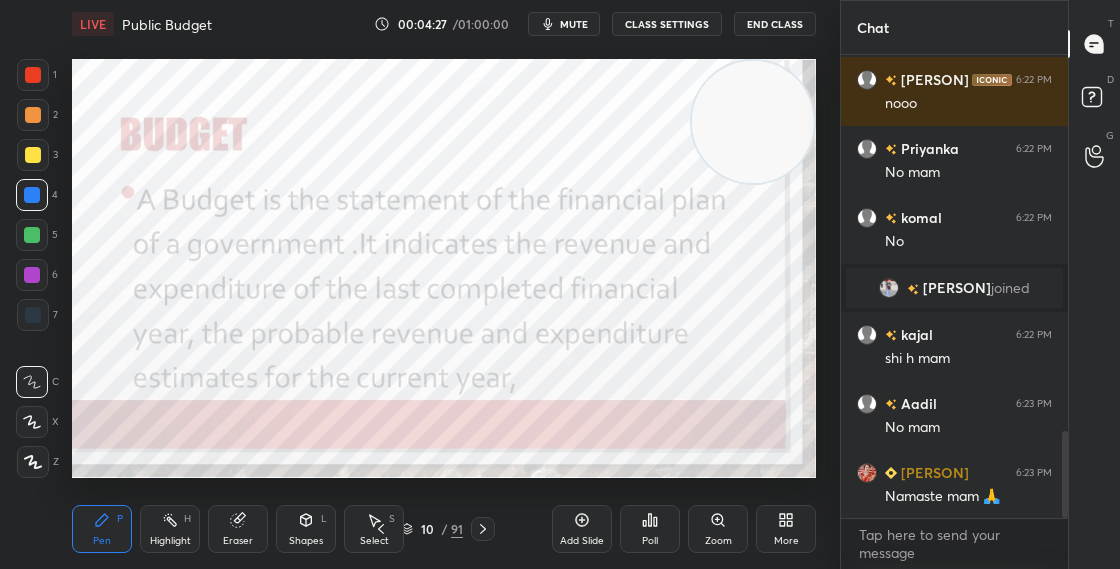 click at bounding box center [33, 75] 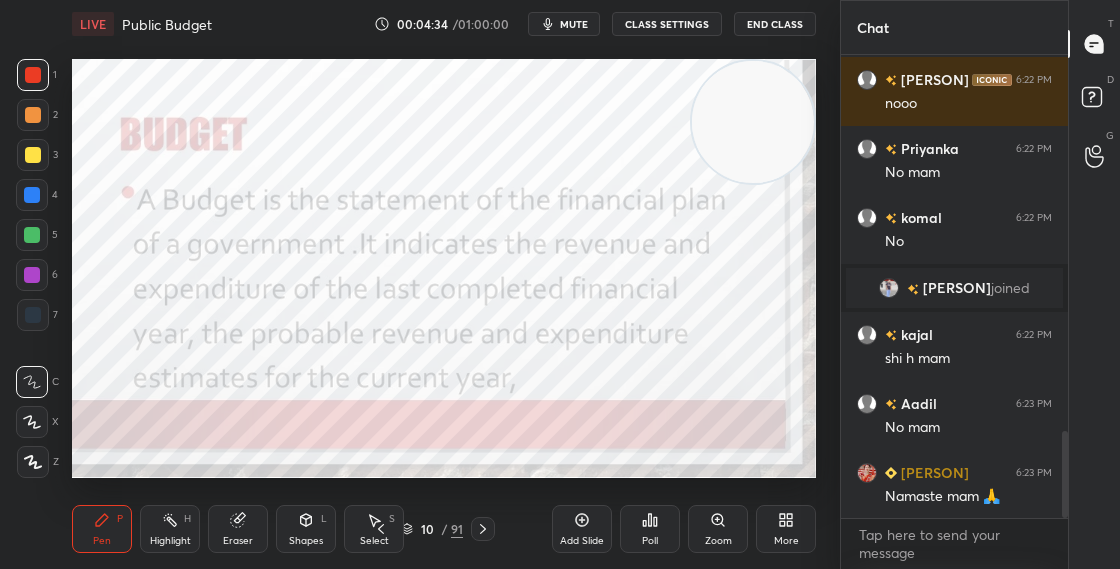 click at bounding box center [32, 195] 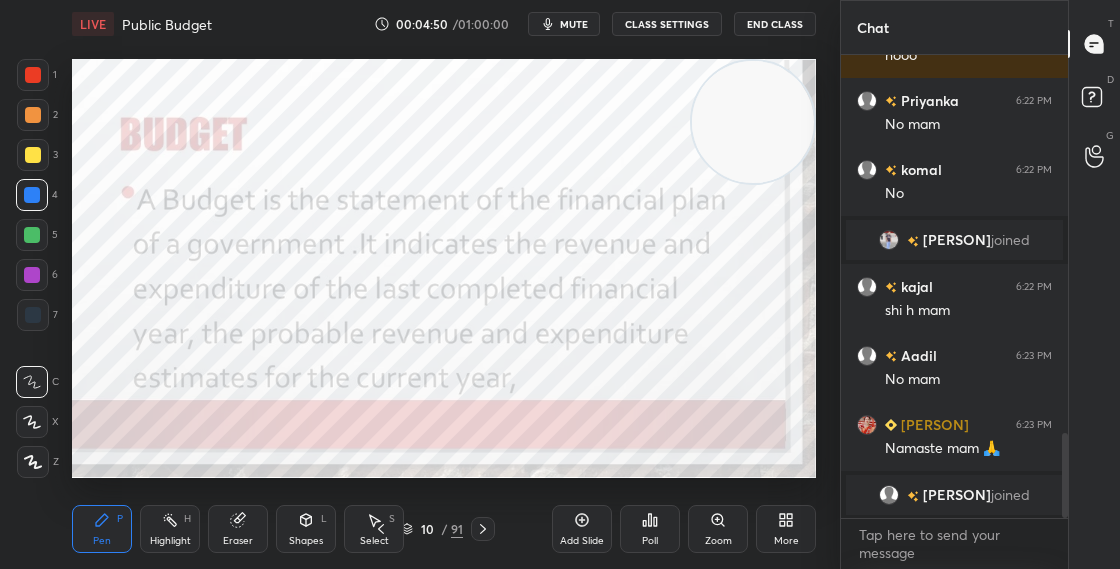 scroll, scrollTop: 2056, scrollLeft: 0, axis: vertical 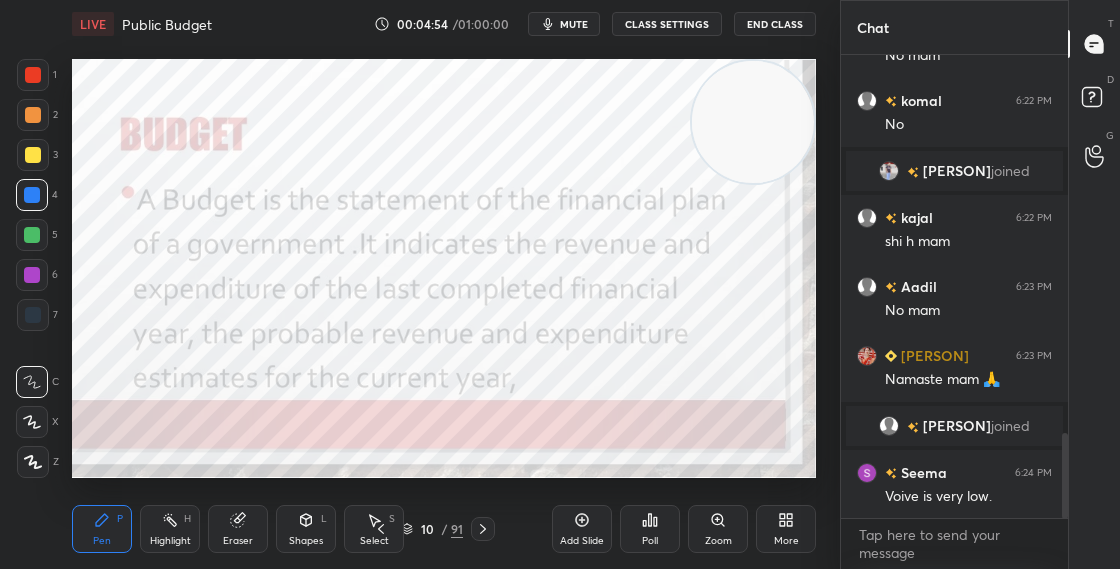 click on "CLASS SETTINGS" at bounding box center [667, 24] 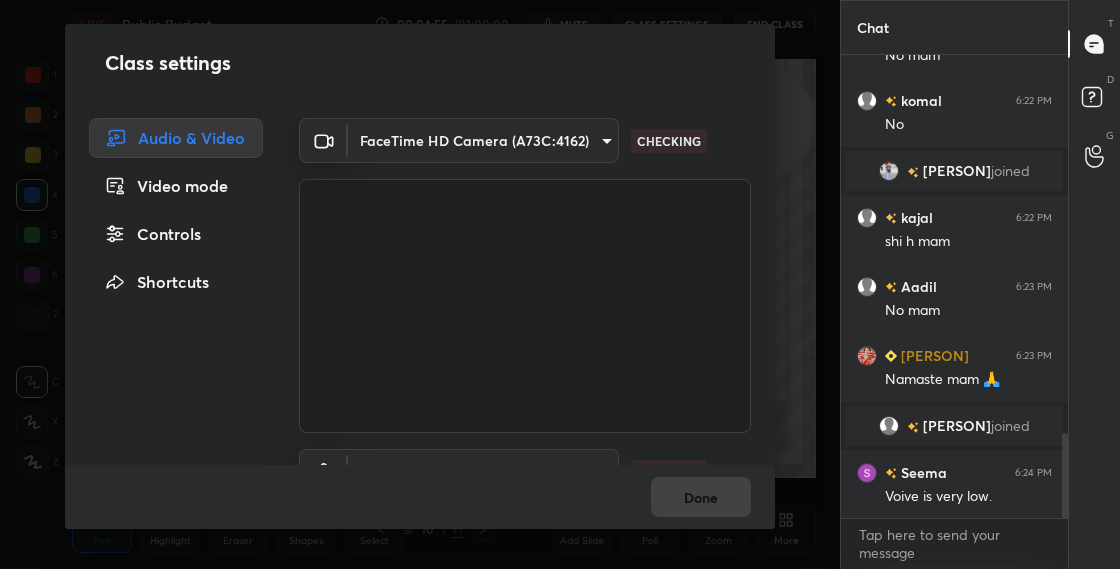 scroll, scrollTop: 75, scrollLeft: 0, axis: vertical 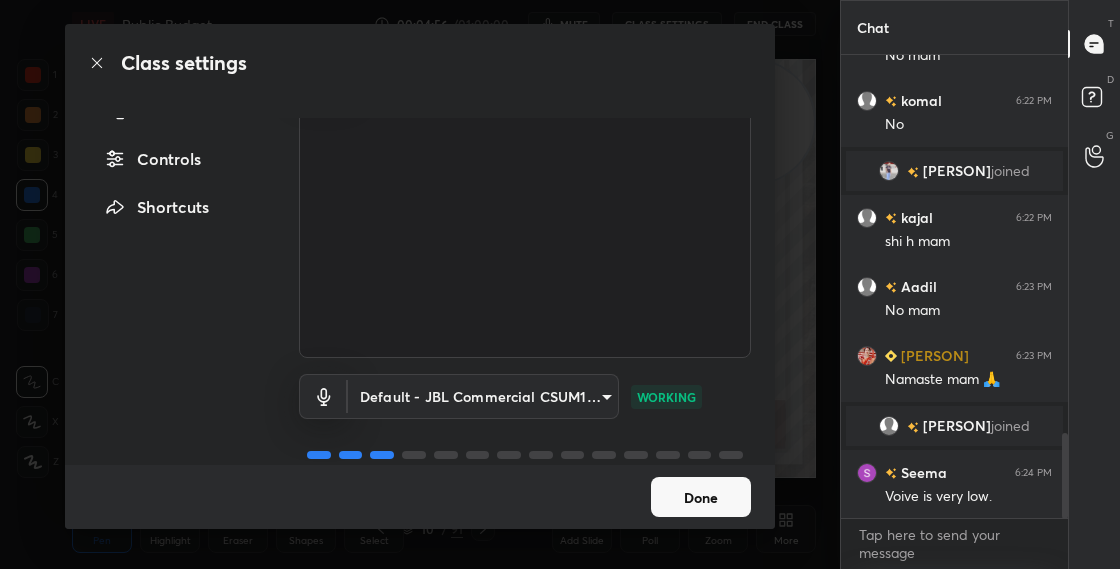 click on "Done" at bounding box center [701, 497] 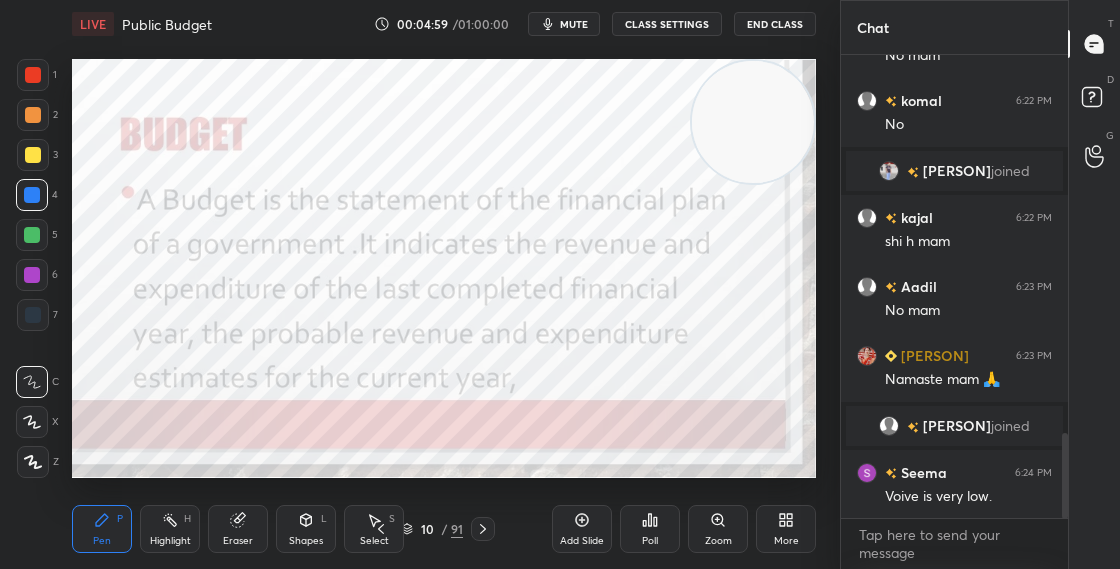 type 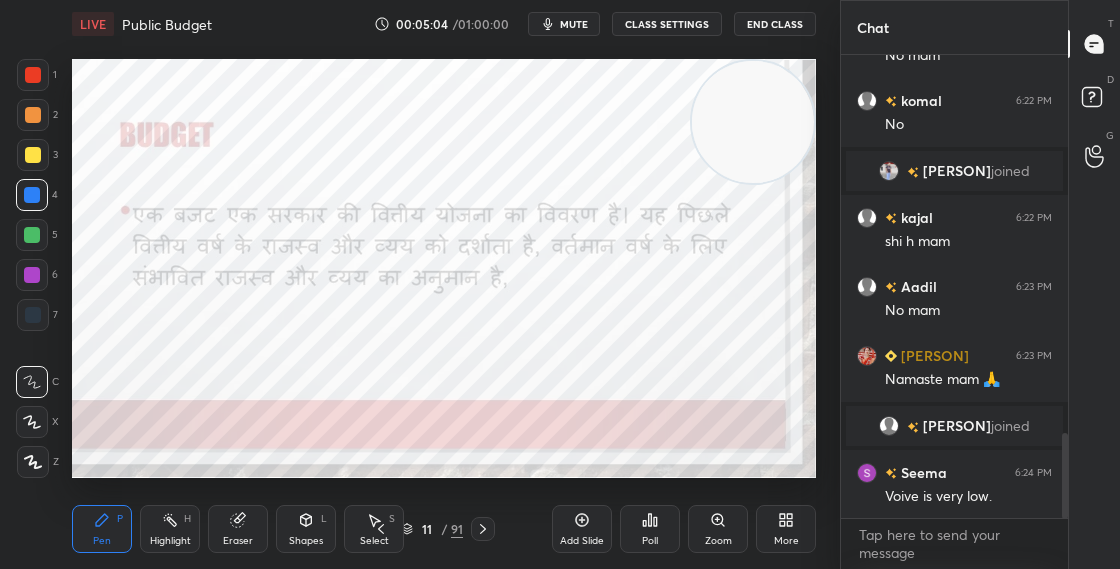 click 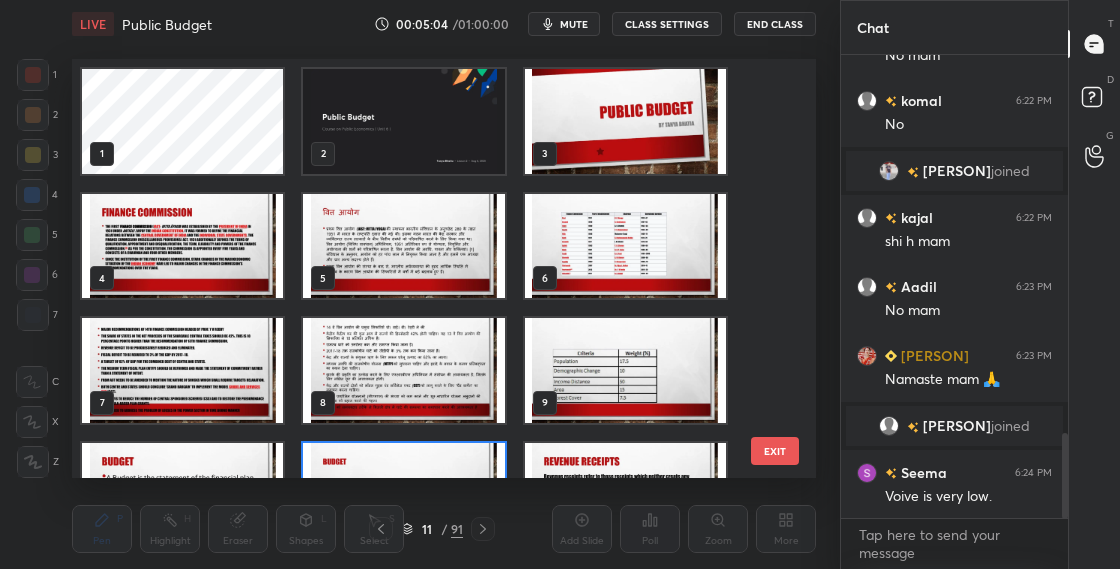scroll, scrollTop: 79, scrollLeft: 0, axis: vertical 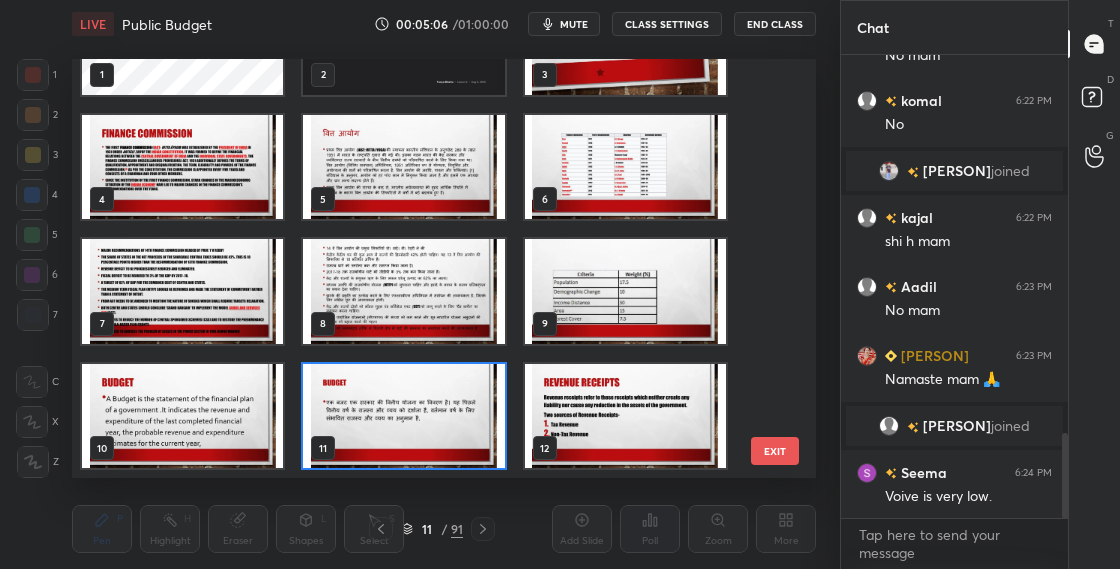 click at bounding box center (403, 416) 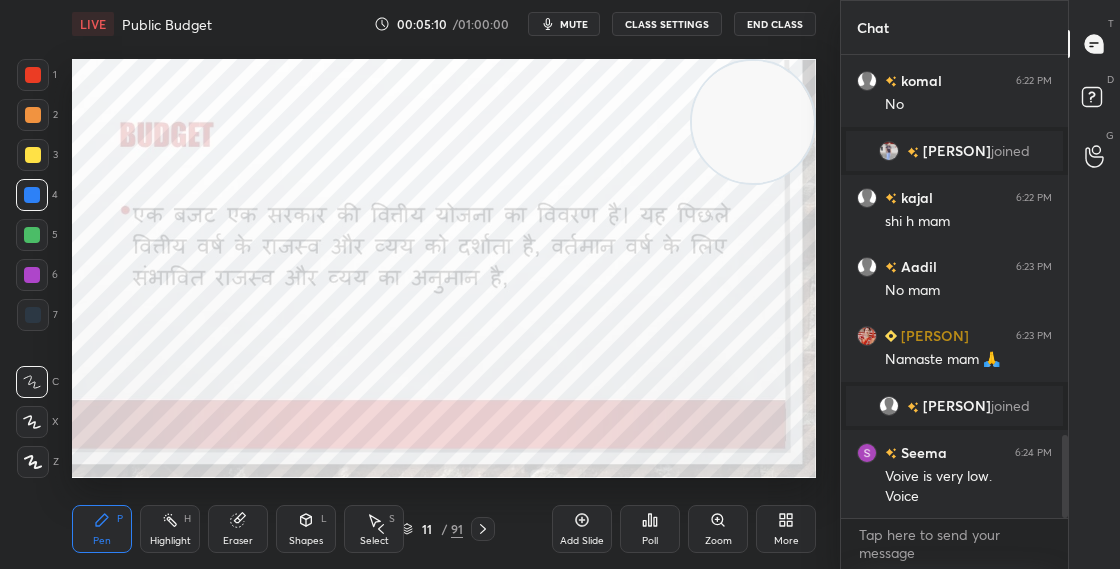 scroll, scrollTop: 2124, scrollLeft: 0, axis: vertical 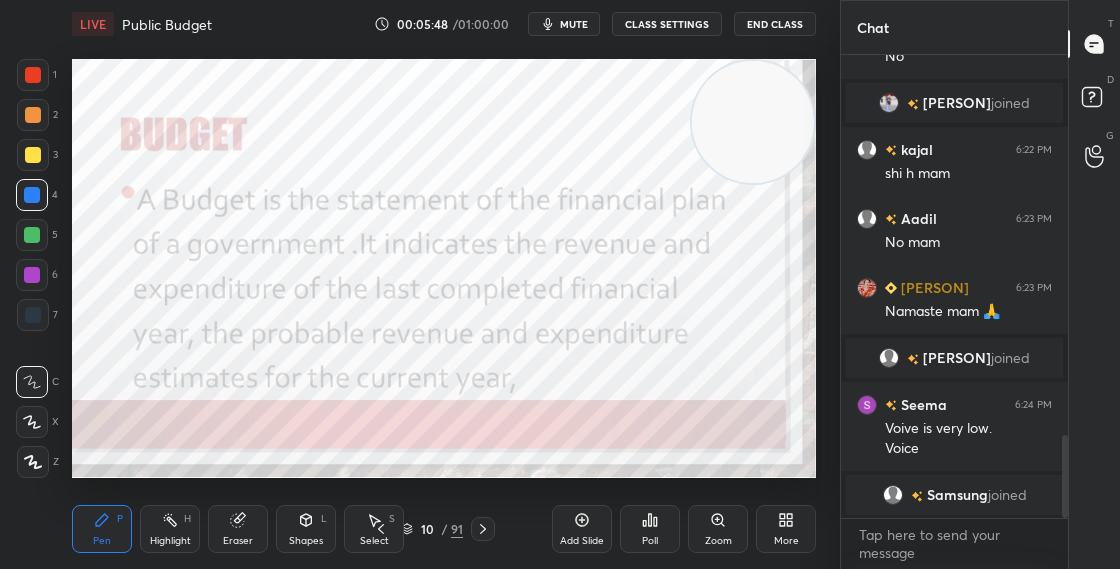 click 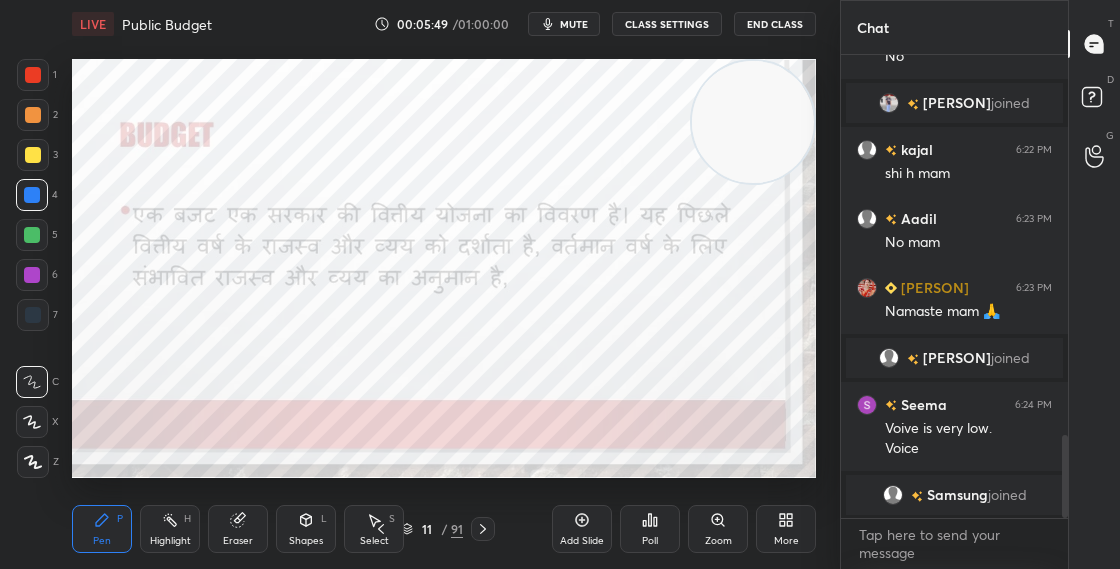 click 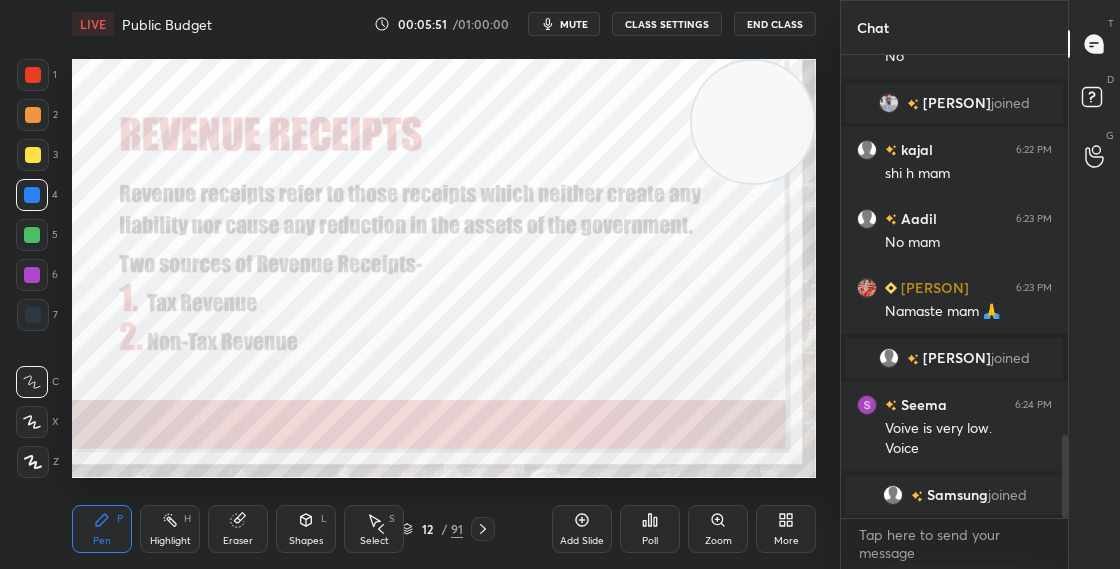 click 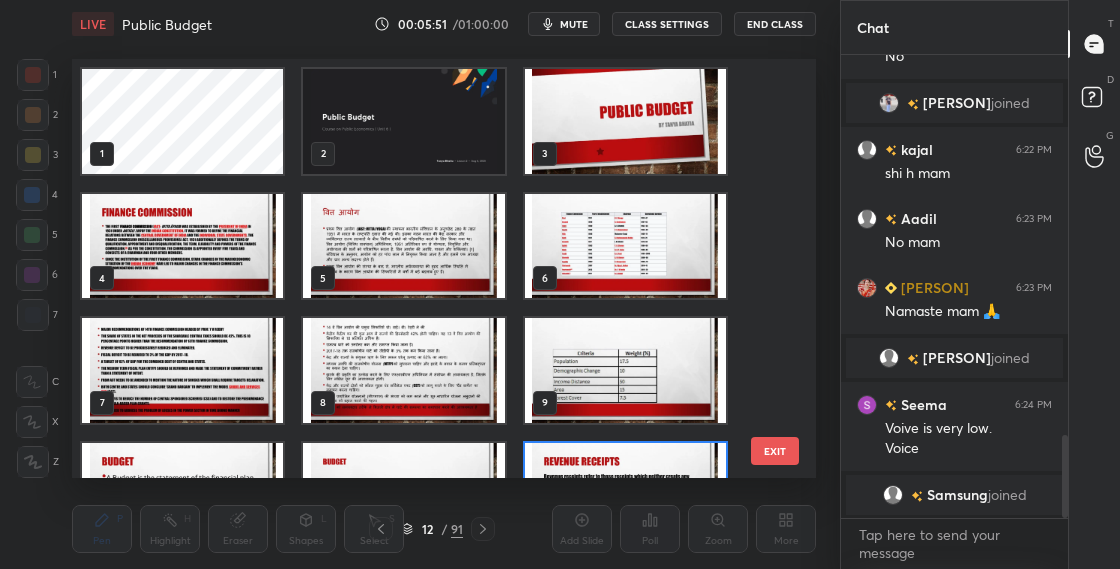 scroll, scrollTop: 79, scrollLeft: 0, axis: vertical 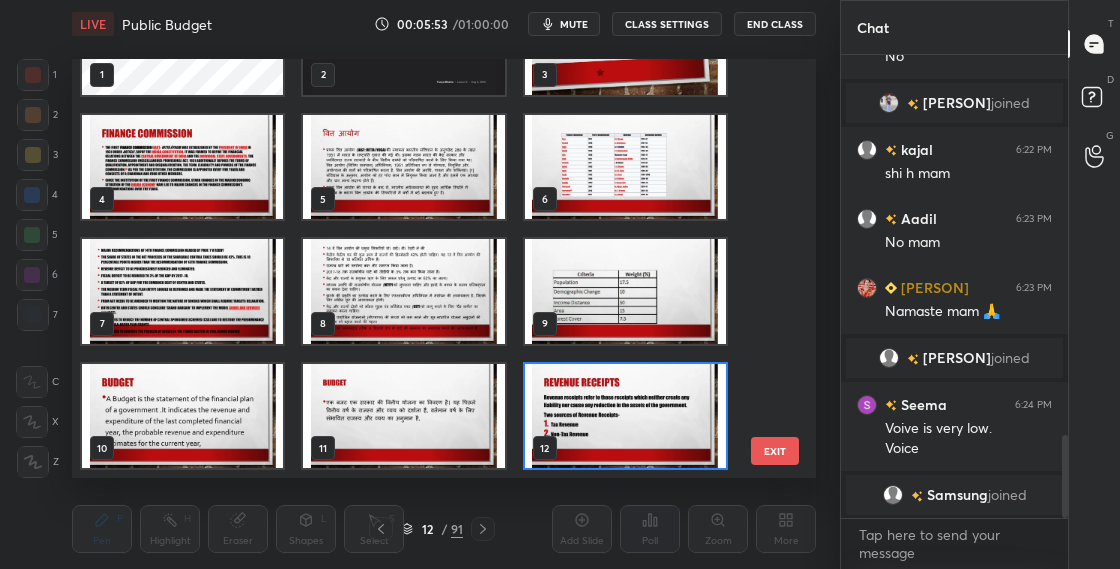 click at bounding box center (625, 416) 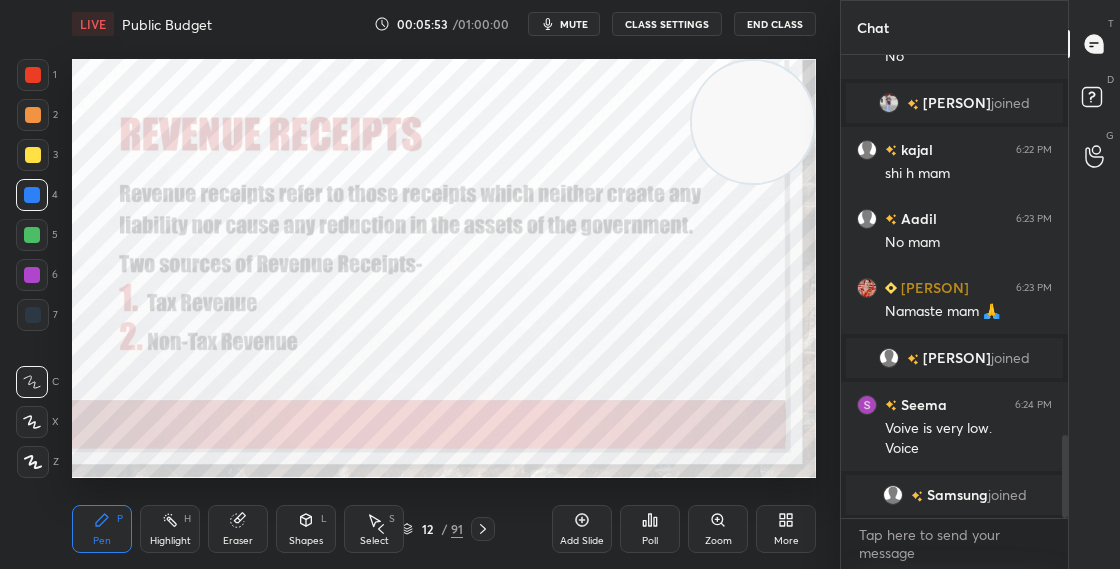 click at bounding box center [625, 416] 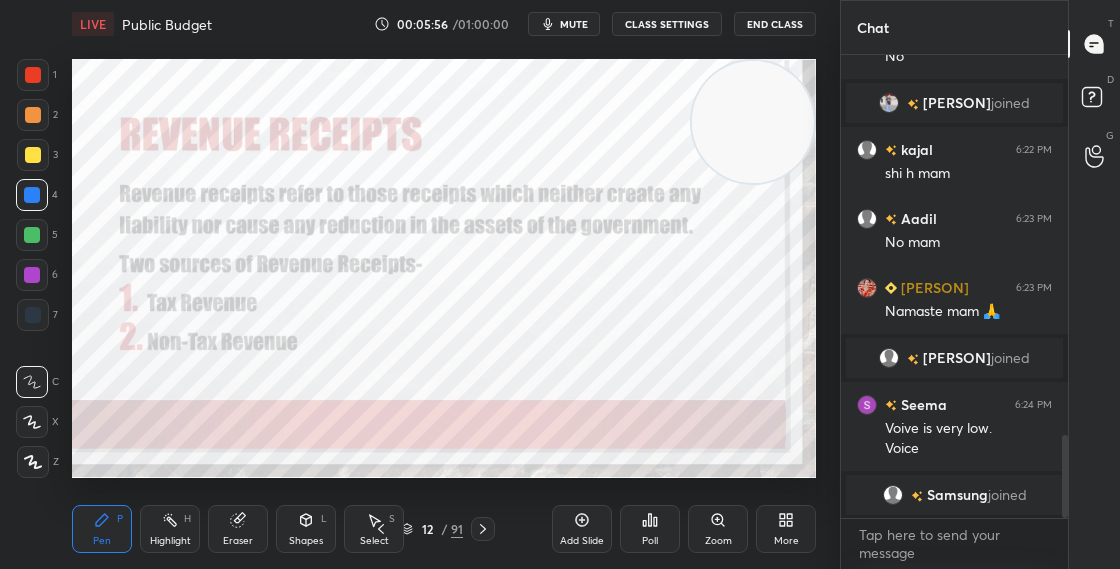click on "12" at bounding box center (427, 529) 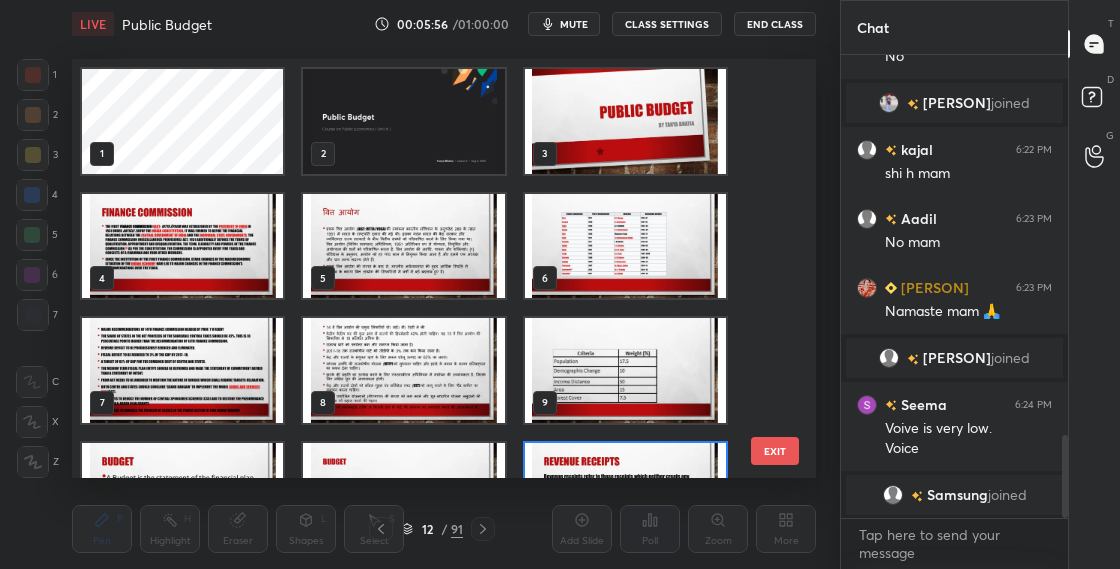 scroll, scrollTop: 412, scrollLeft: 734, axis: both 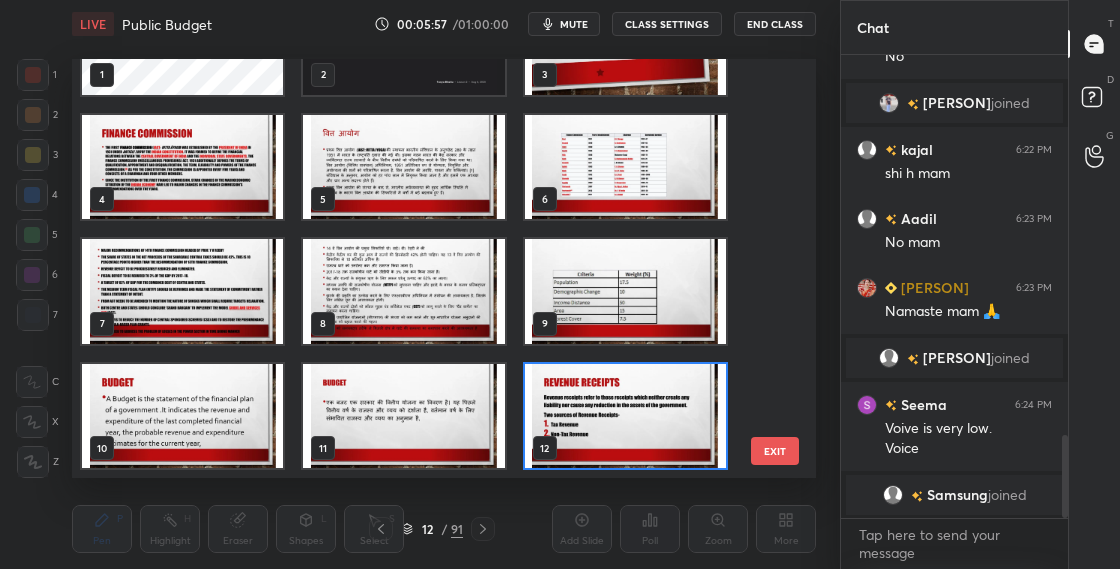 click at bounding box center (625, 416) 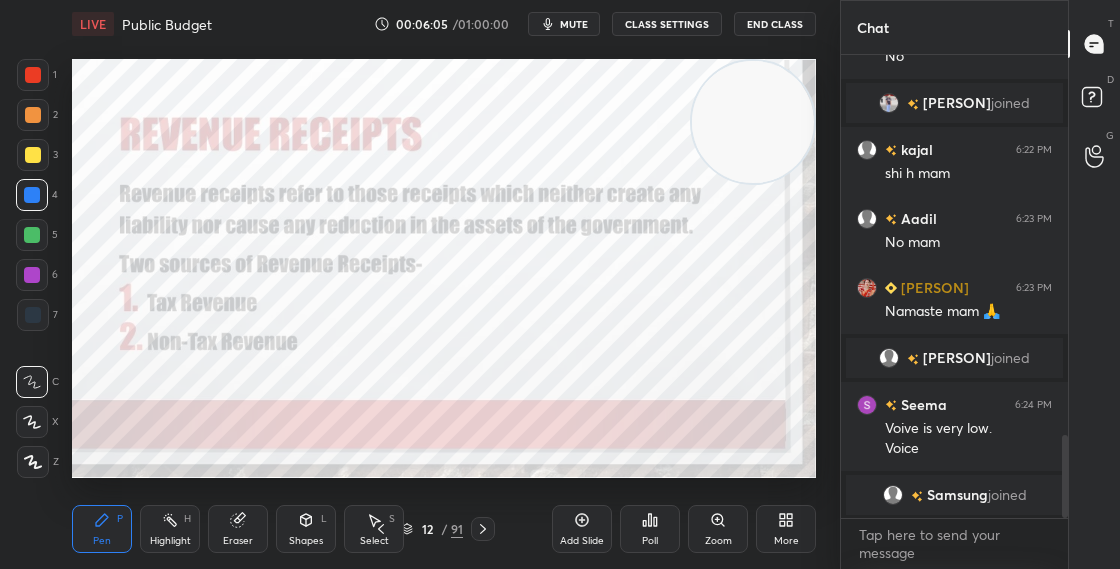 click 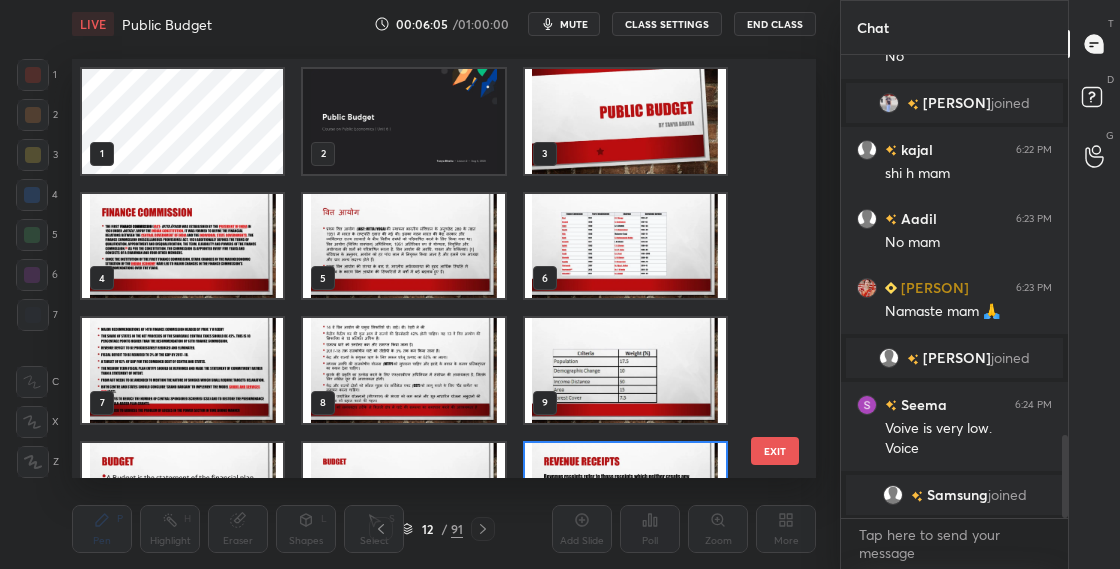 scroll, scrollTop: 79, scrollLeft: 0, axis: vertical 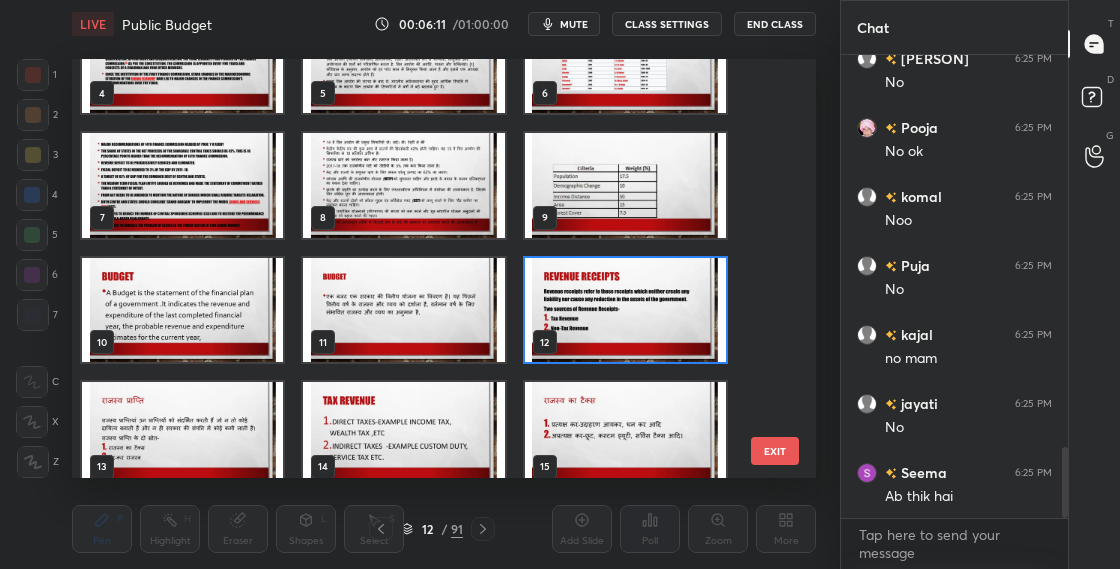 click at bounding box center [625, 310] 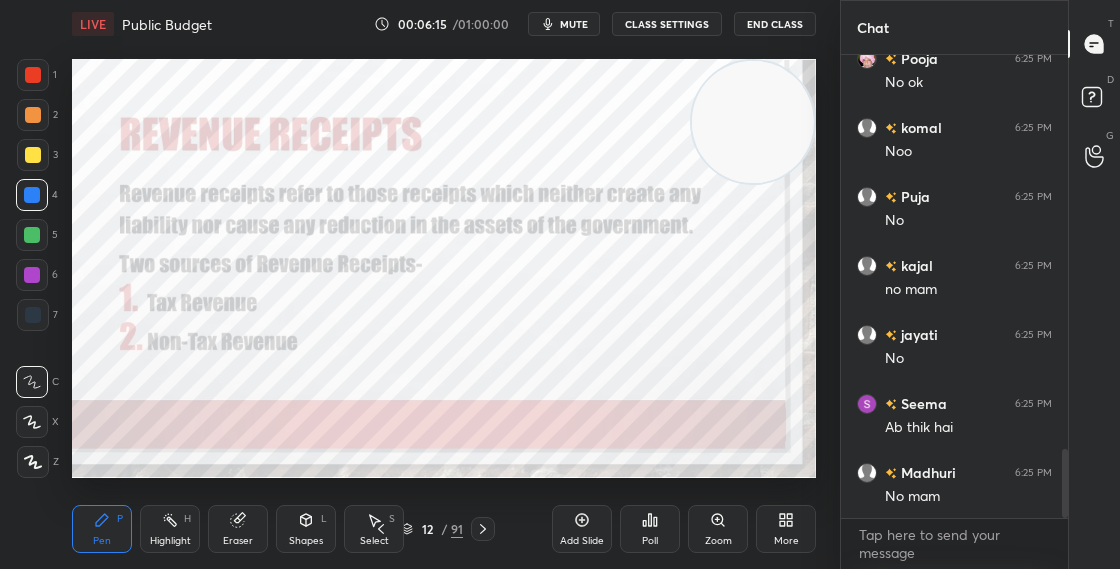 scroll, scrollTop: 2707, scrollLeft: 0, axis: vertical 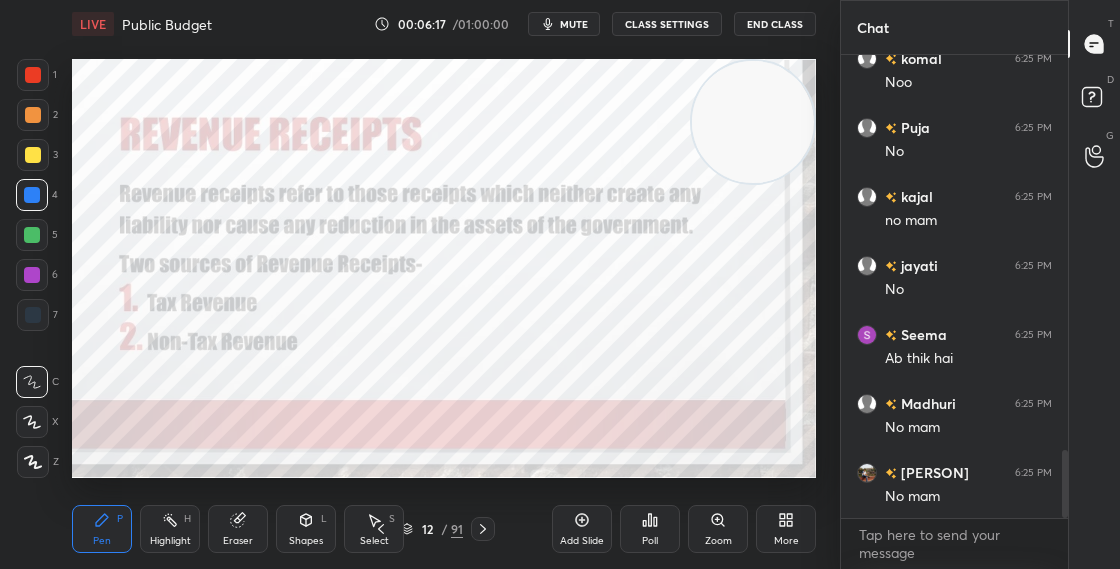 click 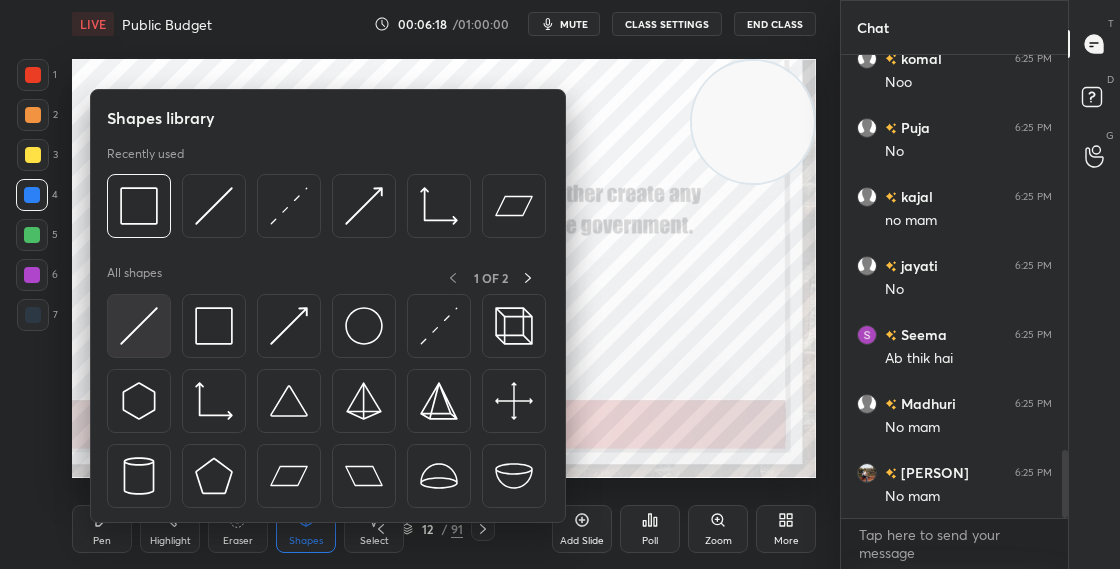 click at bounding box center (139, 326) 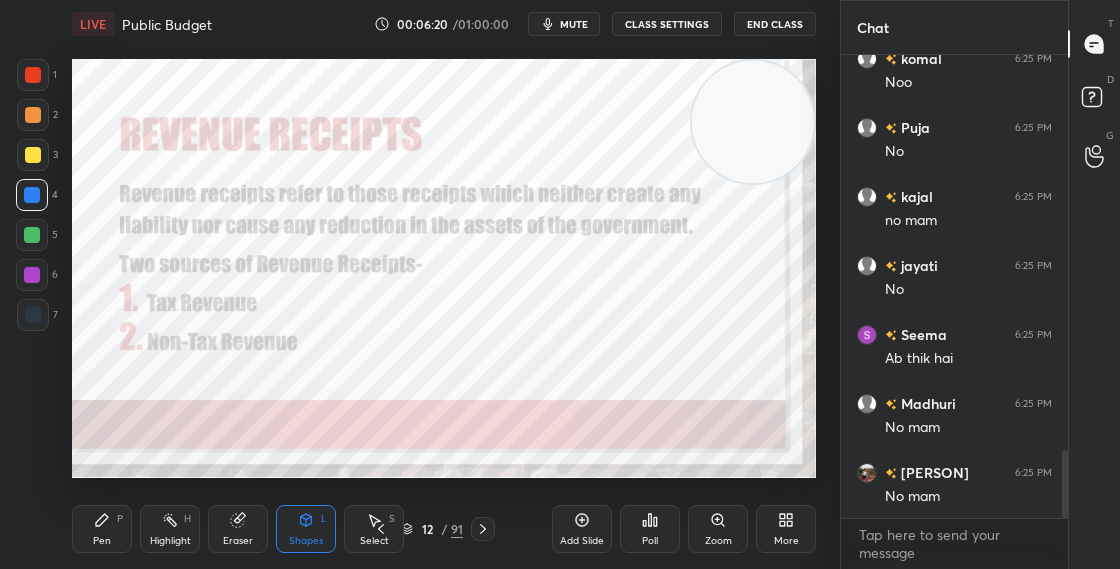 click on "12 / 91" at bounding box center (432, 529) 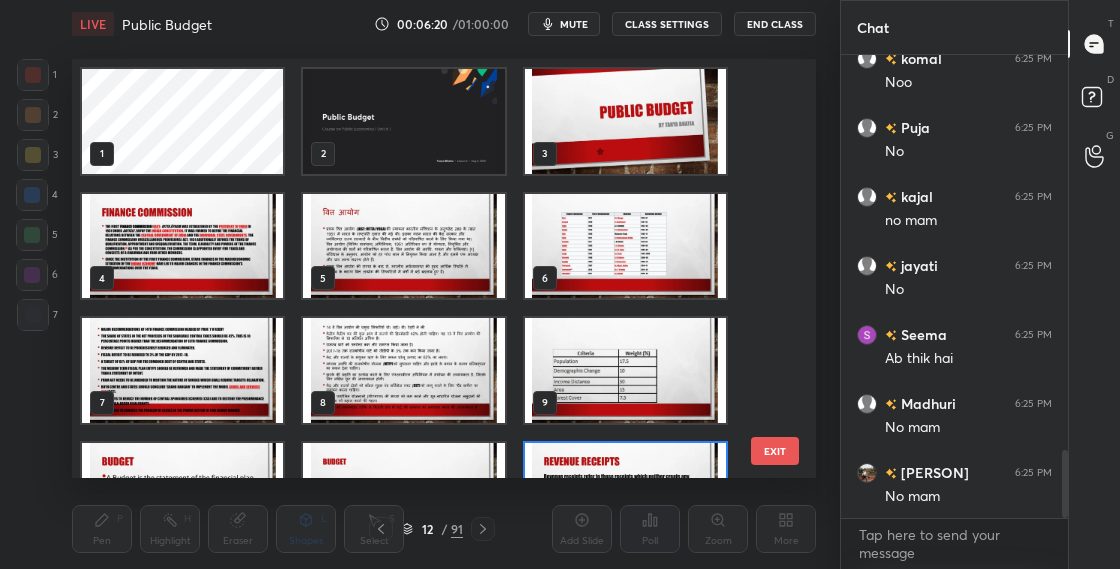 scroll, scrollTop: 79, scrollLeft: 0, axis: vertical 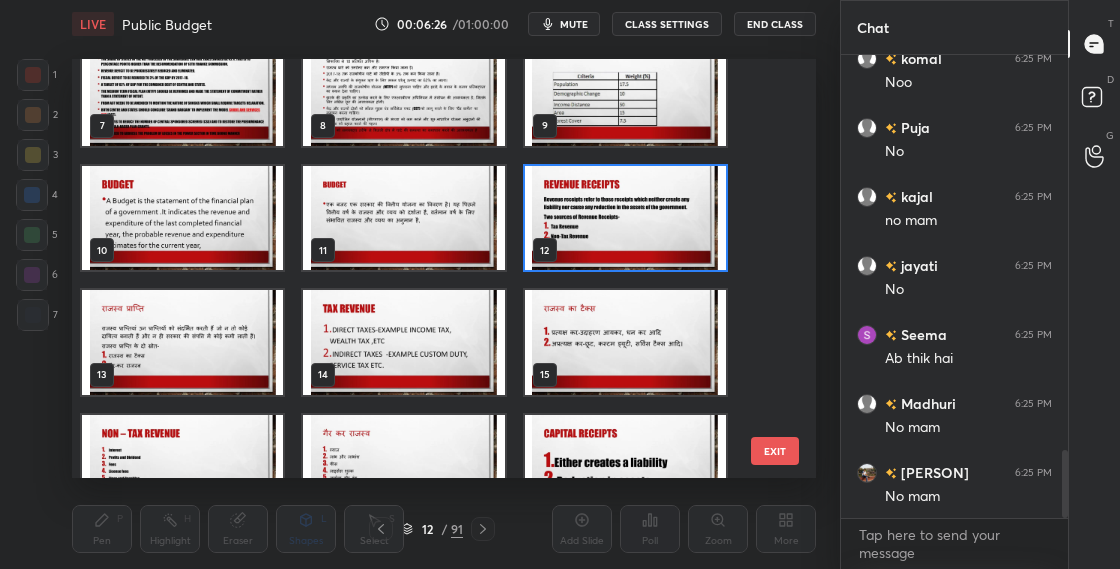 click on "12" at bounding box center [625, 218] 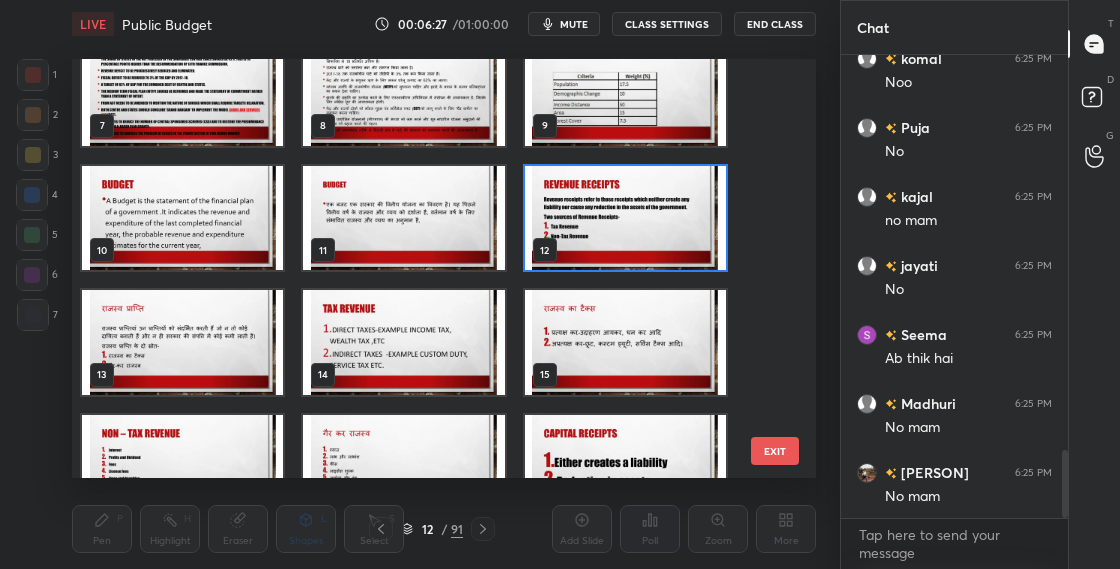 click at bounding box center (625, 218) 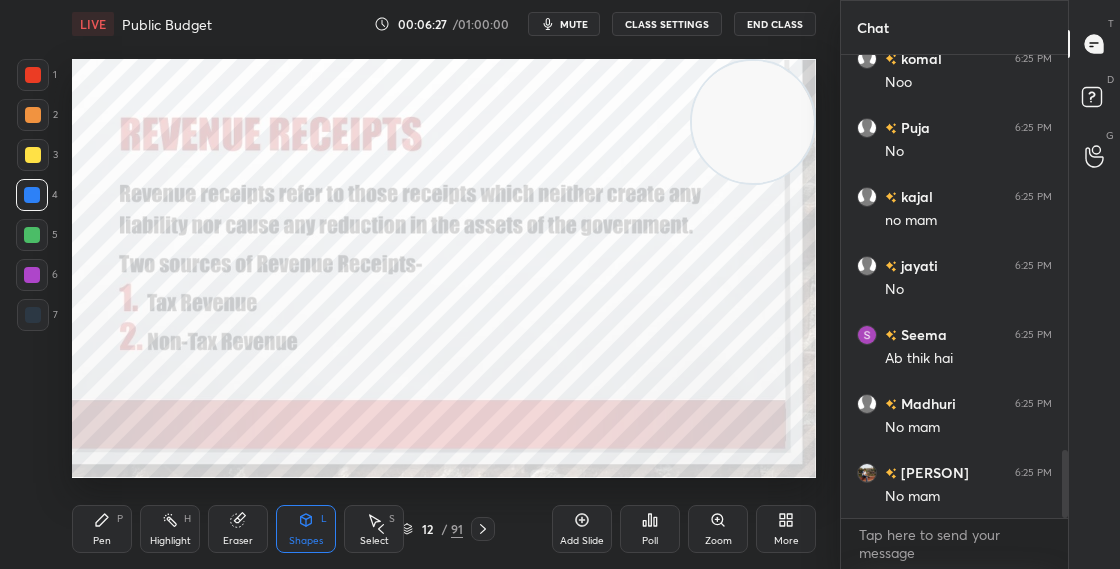 click at bounding box center (625, 218) 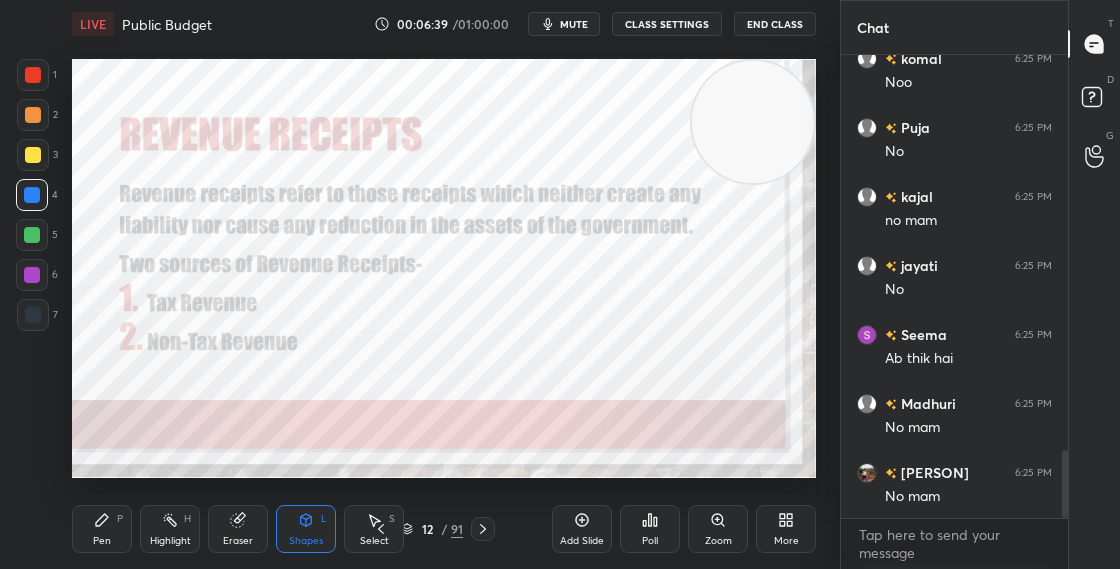 click on "Pen P" at bounding box center [102, 529] 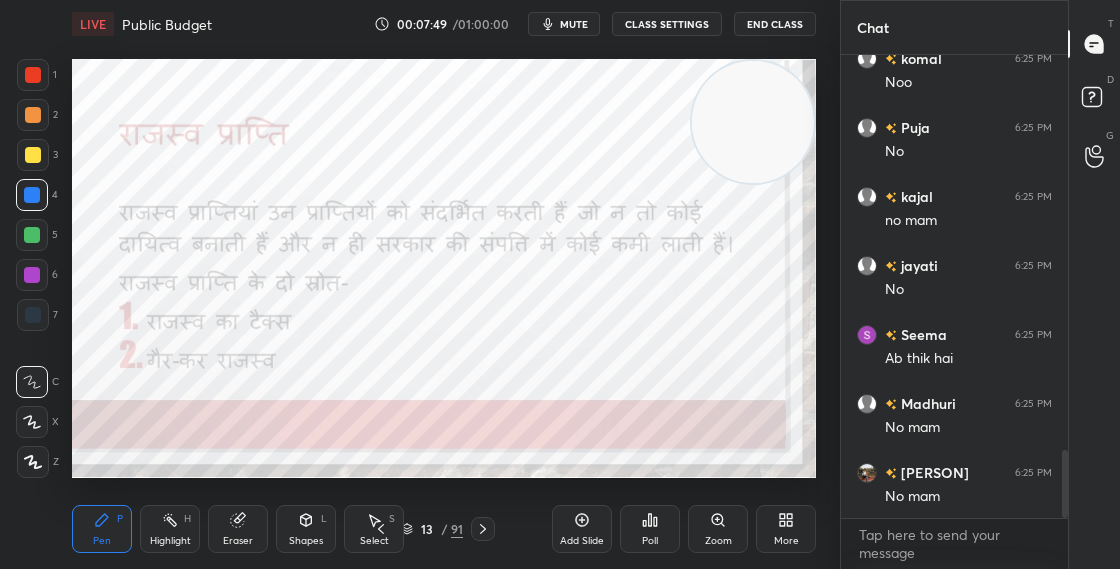 click on "13 / 91" at bounding box center [432, 529] 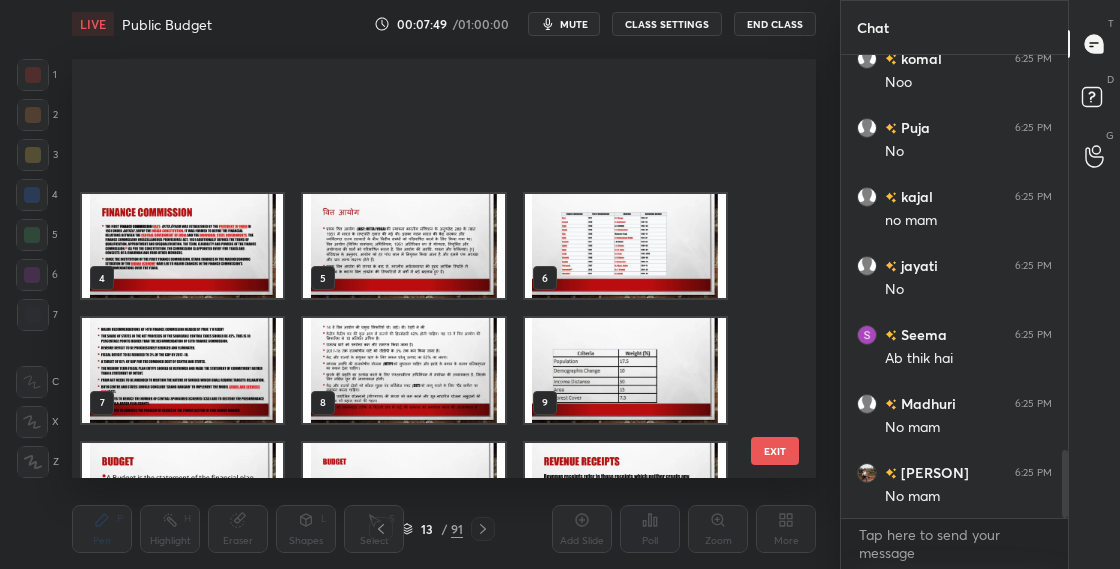 scroll, scrollTop: 412, scrollLeft: 734, axis: both 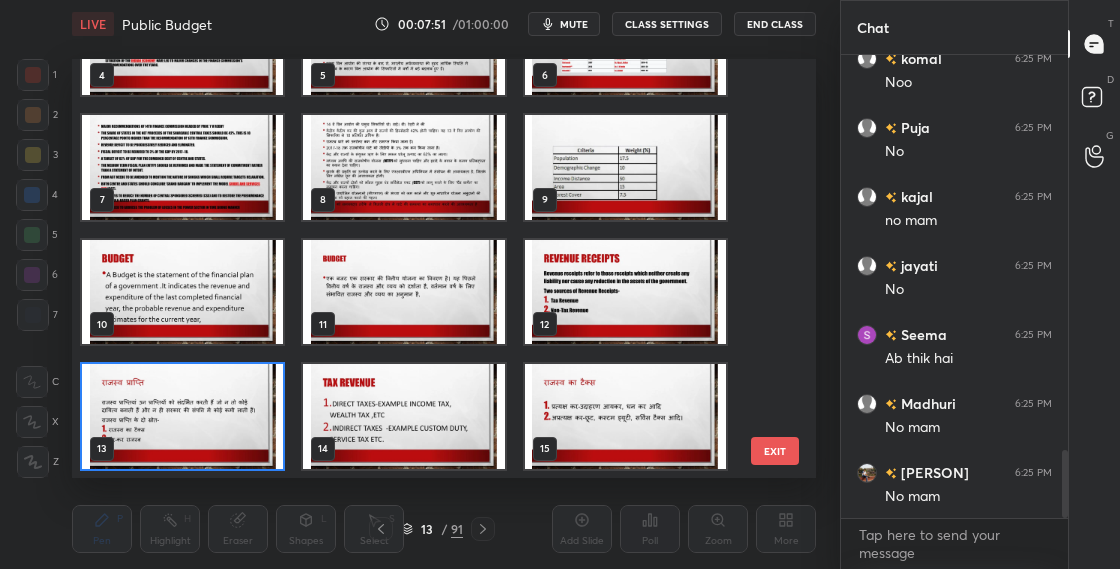 click at bounding box center (182, 416) 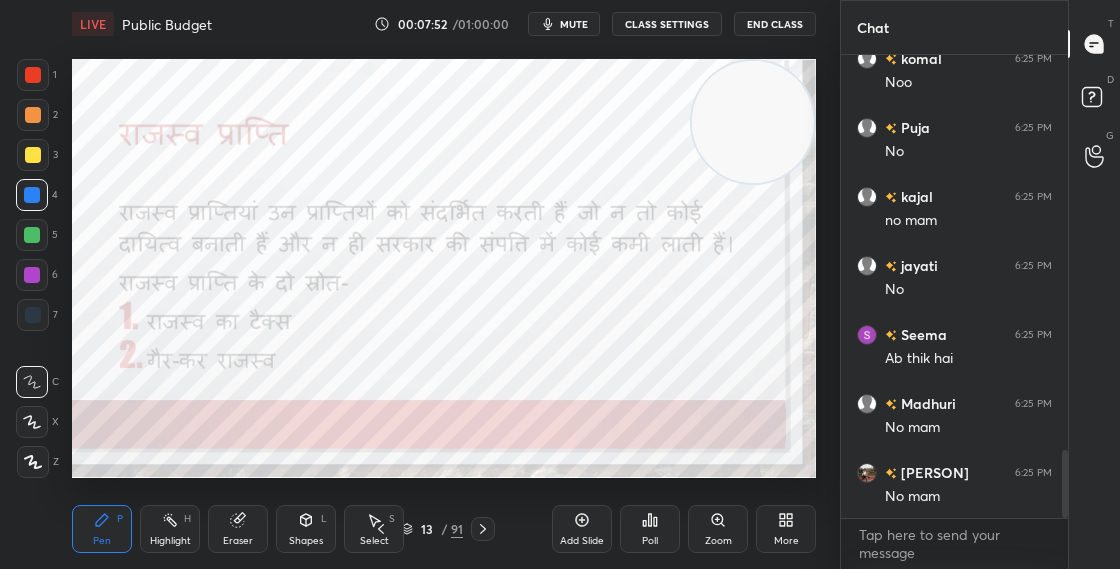 click at bounding box center (182, 416) 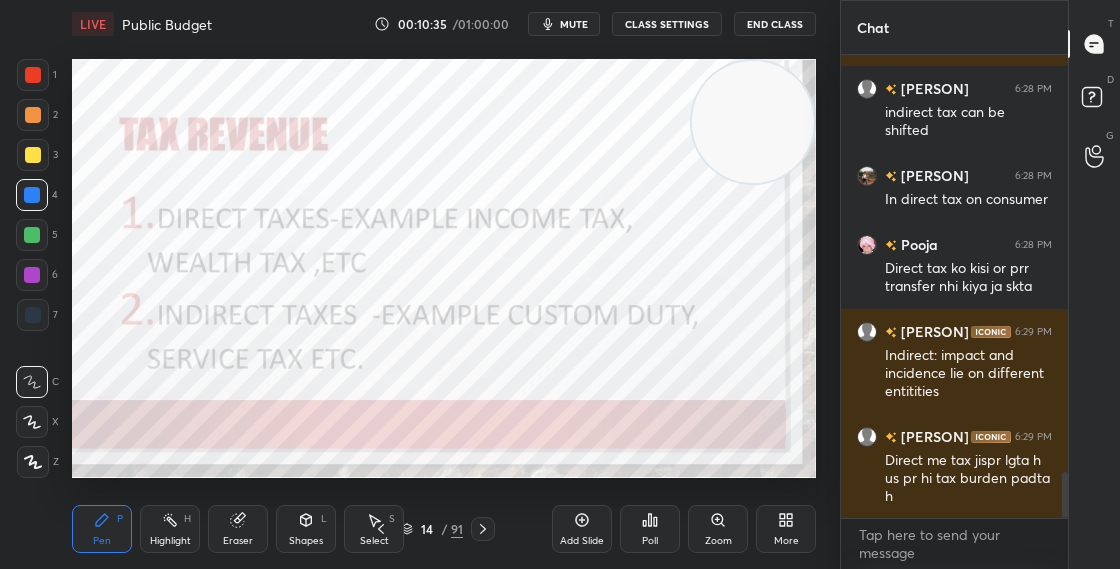 scroll, scrollTop: 4222, scrollLeft: 0, axis: vertical 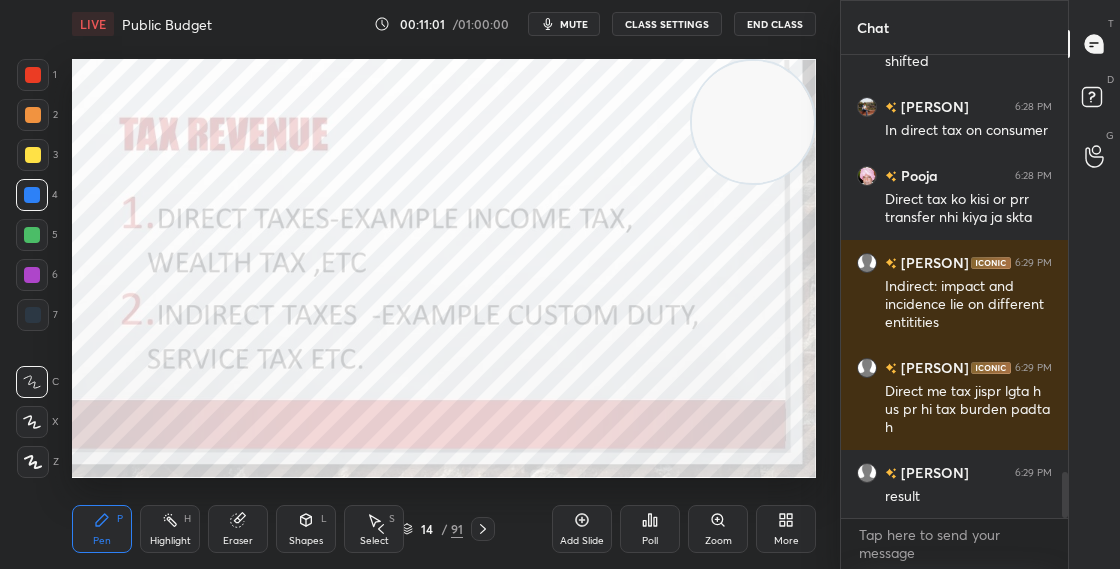 click on "14 / 91" at bounding box center [432, 529] 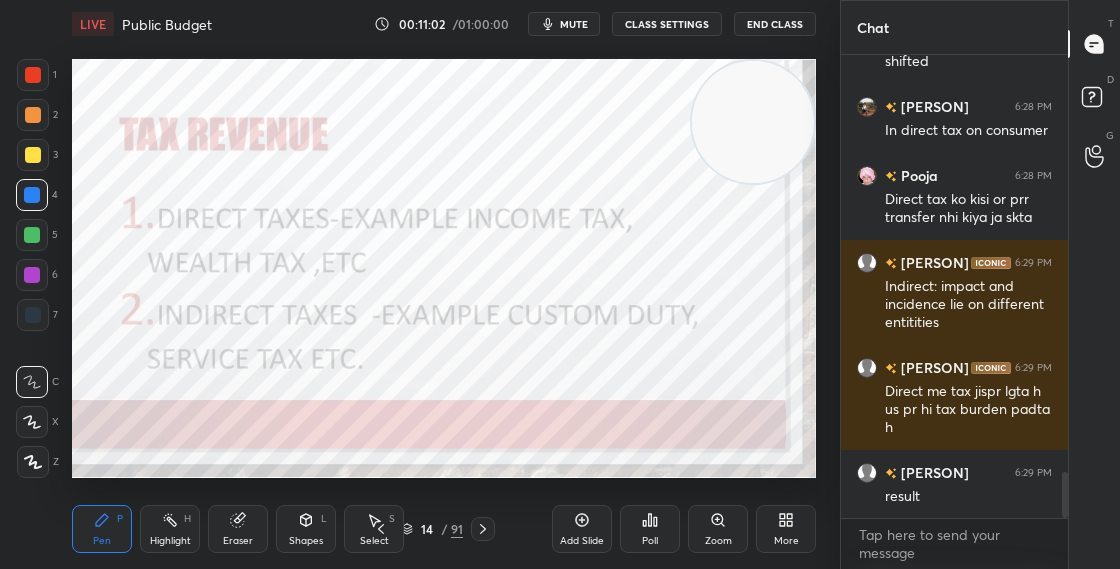 click 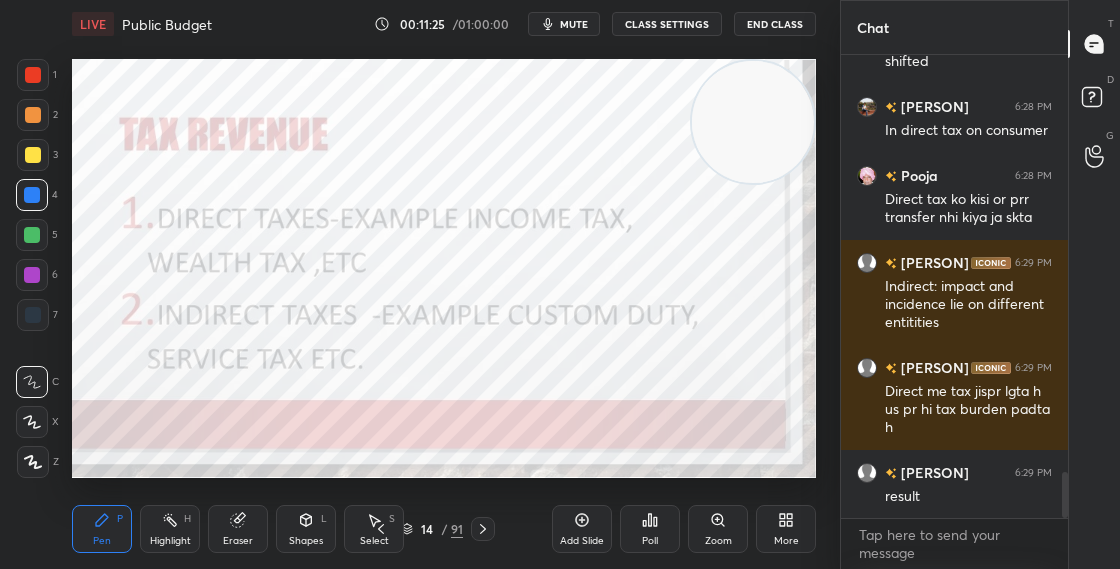 click 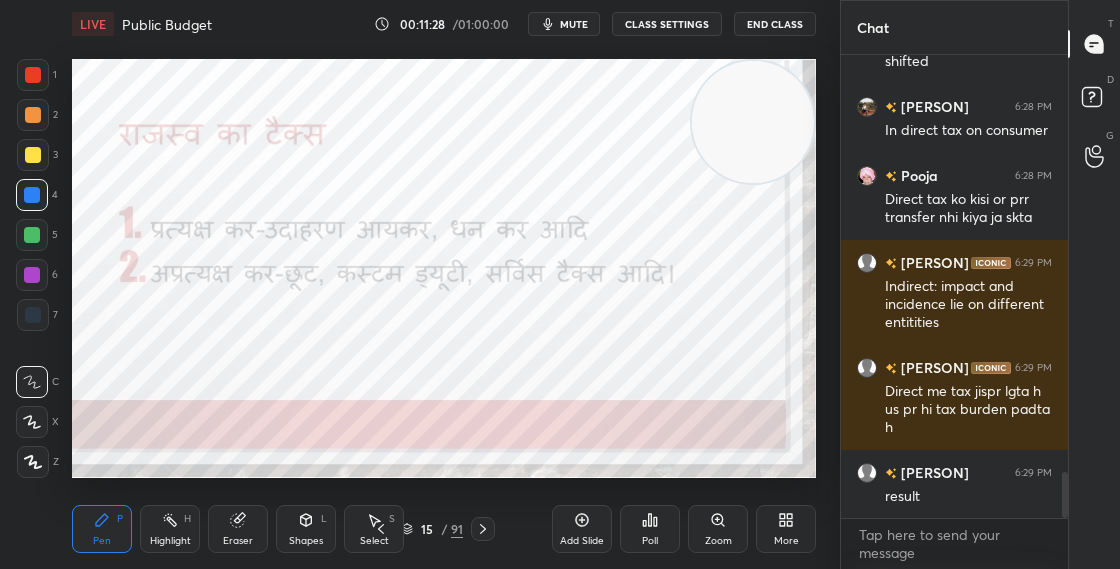 click 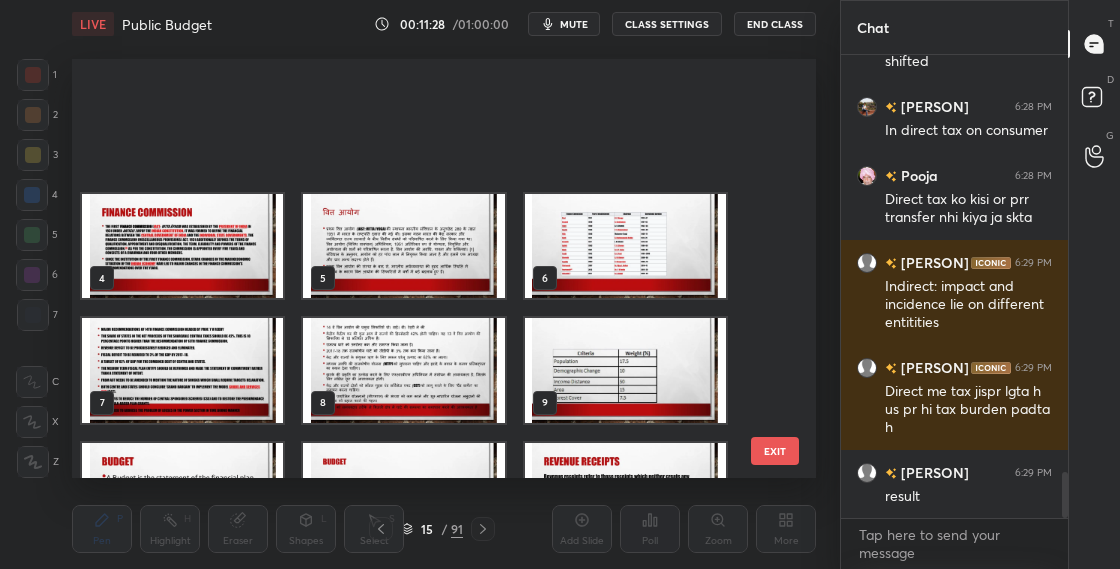 scroll, scrollTop: 203, scrollLeft: 0, axis: vertical 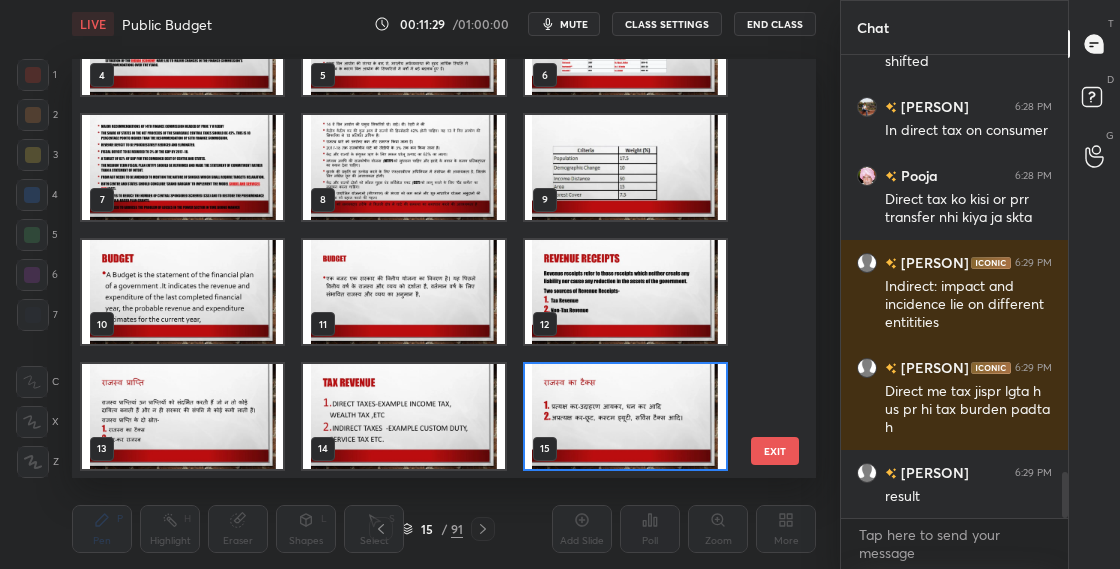 click at bounding box center [403, 416] 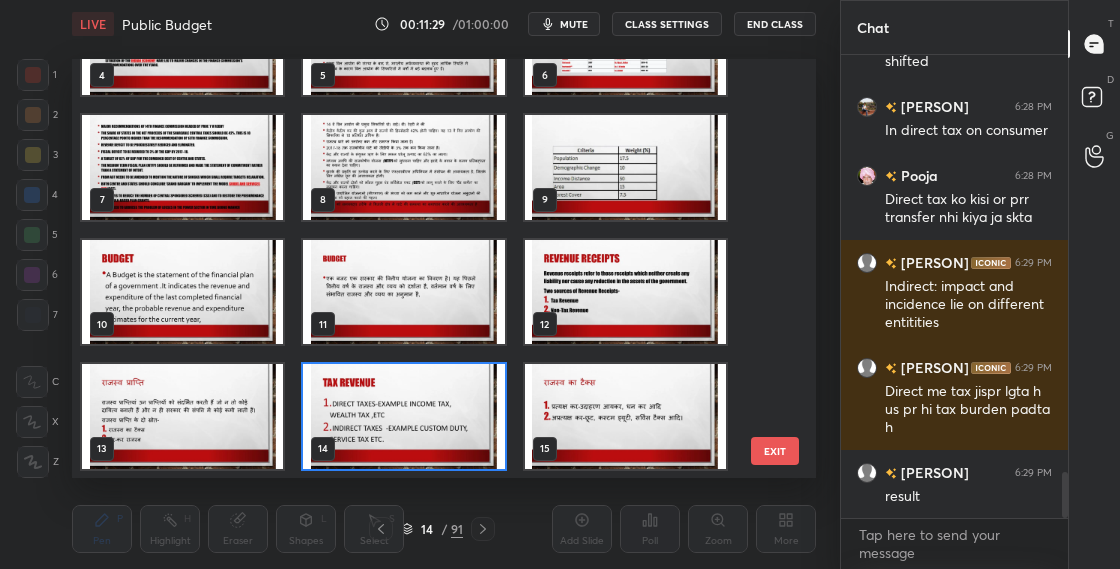 click at bounding box center [403, 416] 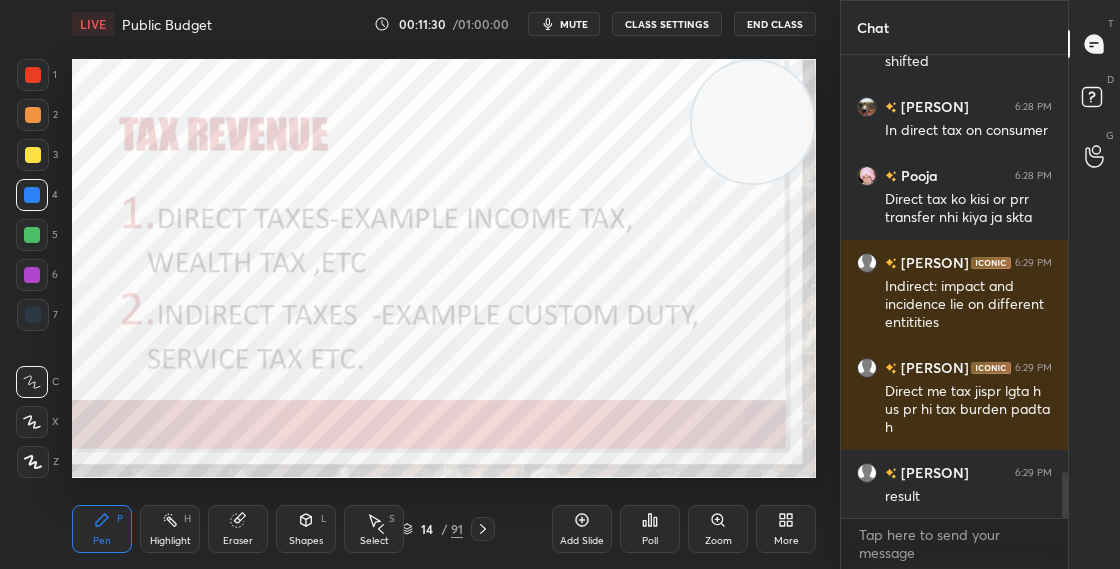 click at bounding box center (403, 416) 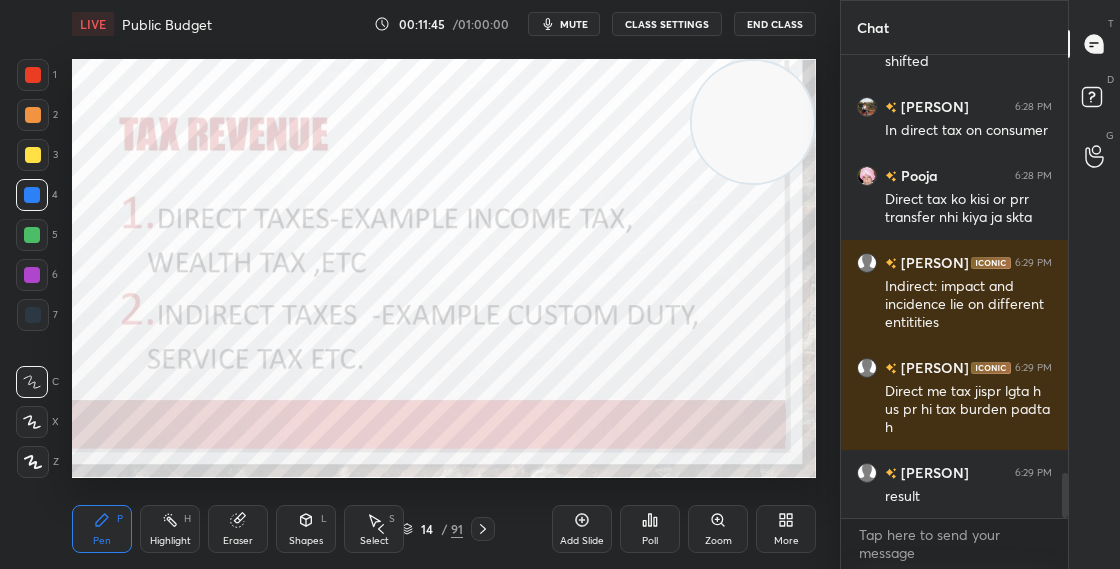 scroll, scrollTop: 4270, scrollLeft: 0, axis: vertical 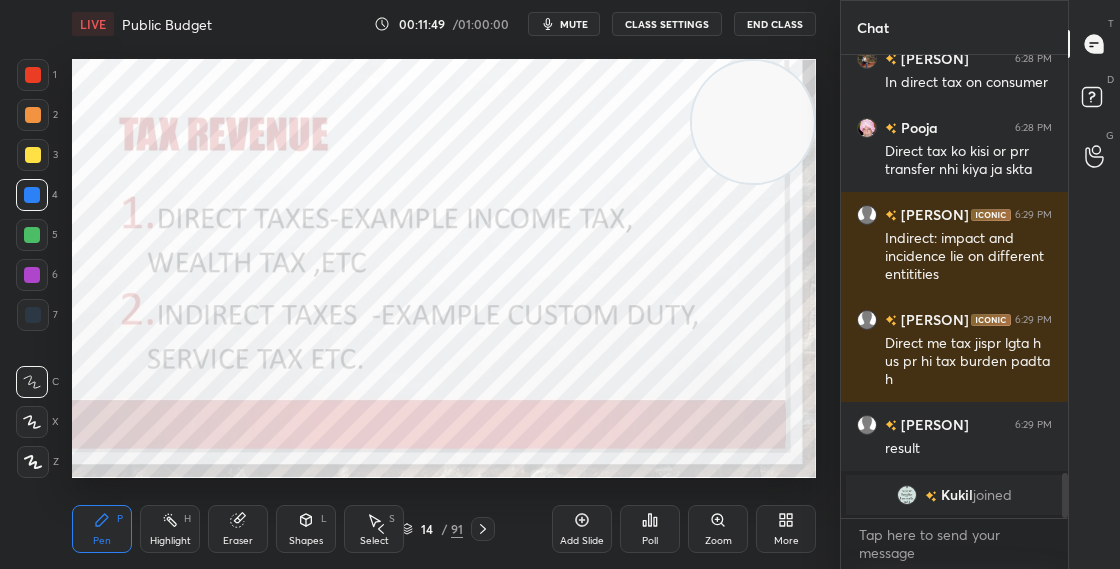 click at bounding box center (907, 495) 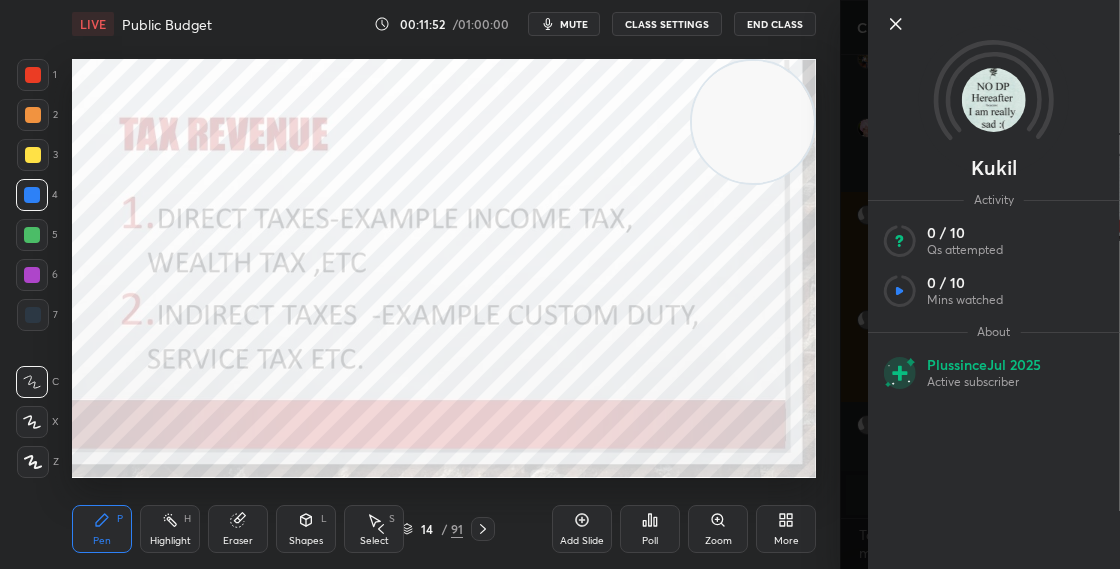 click 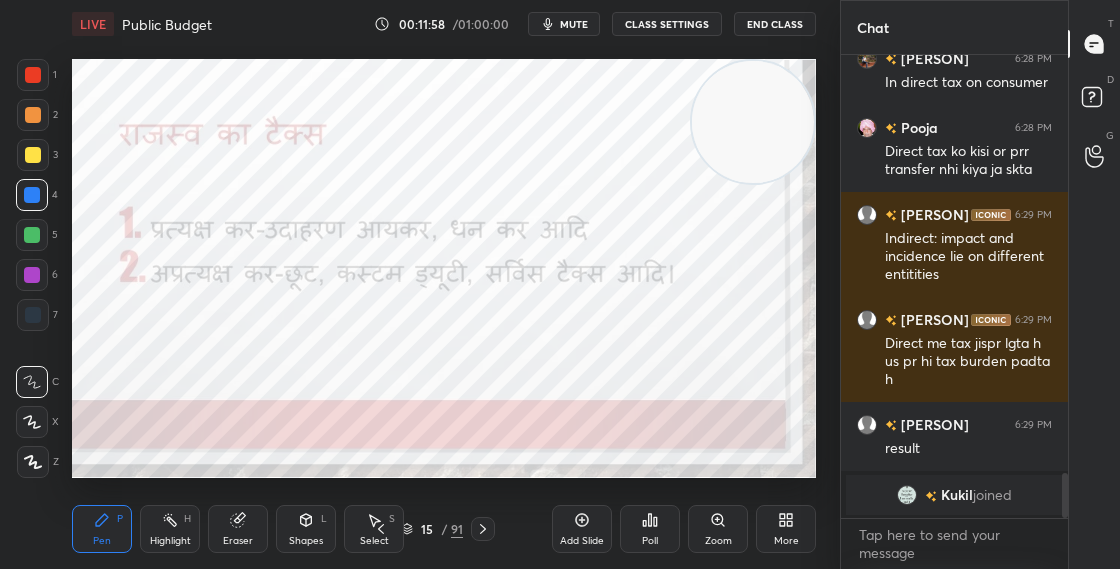 scroll, scrollTop: 3924, scrollLeft: 0, axis: vertical 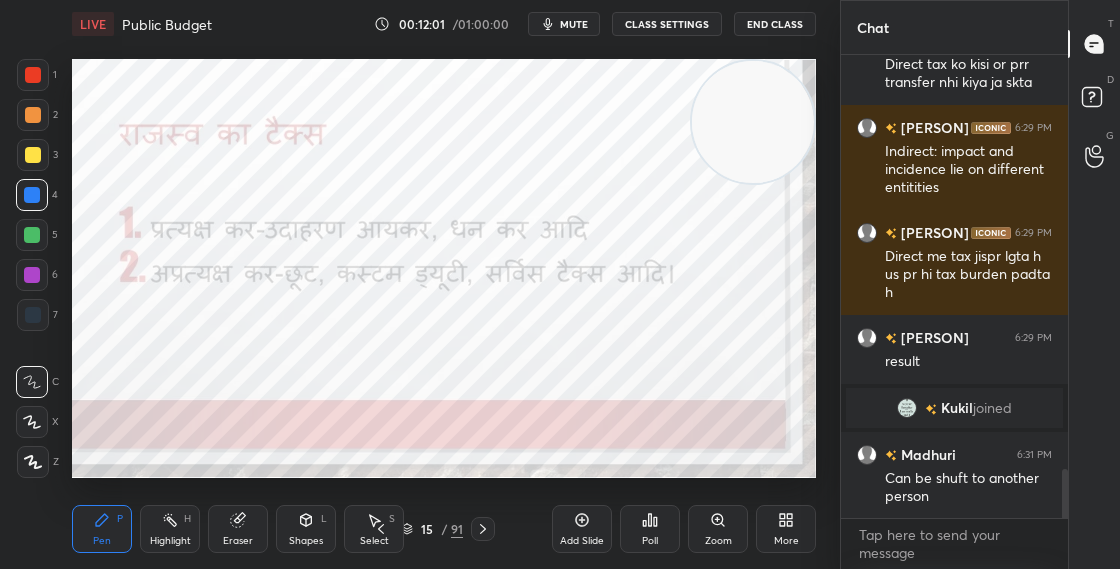 click on "15 / 91" at bounding box center [432, 529] 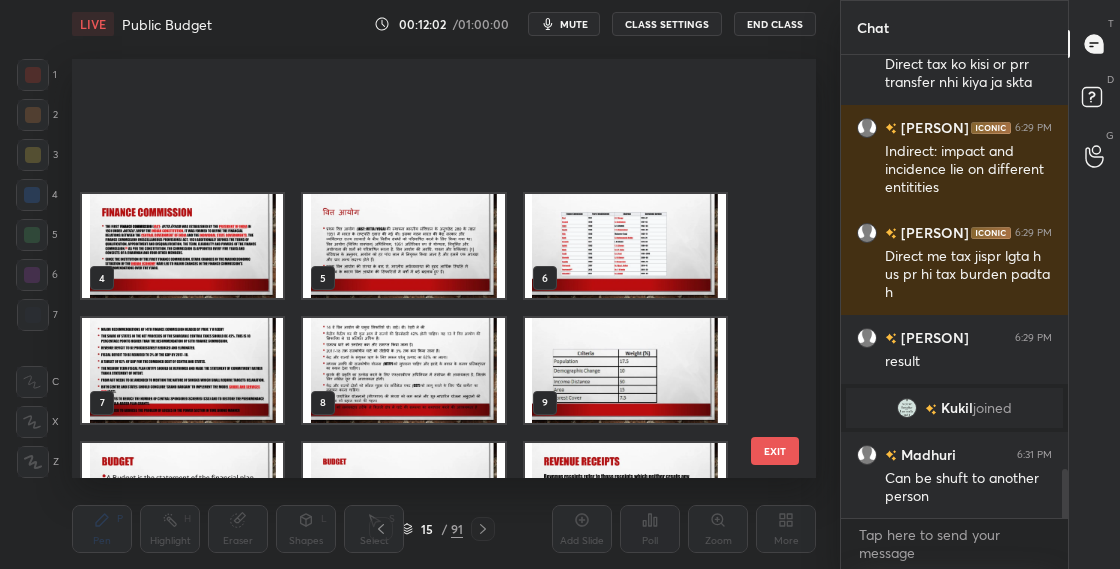scroll, scrollTop: 203, scrollLeft: 0, axis: vertical 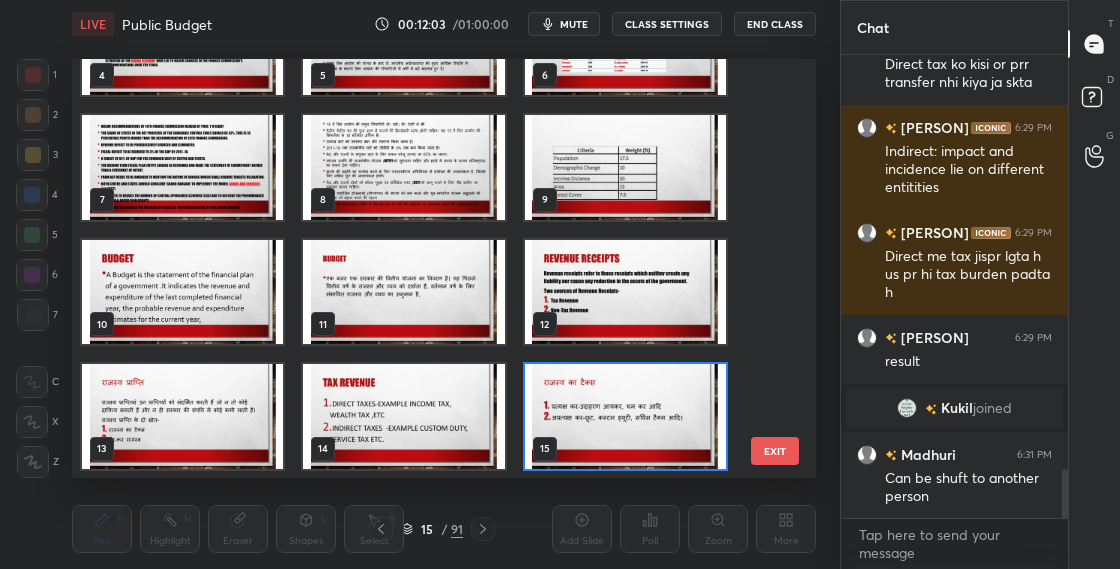 click at bounding box center (403, 416) 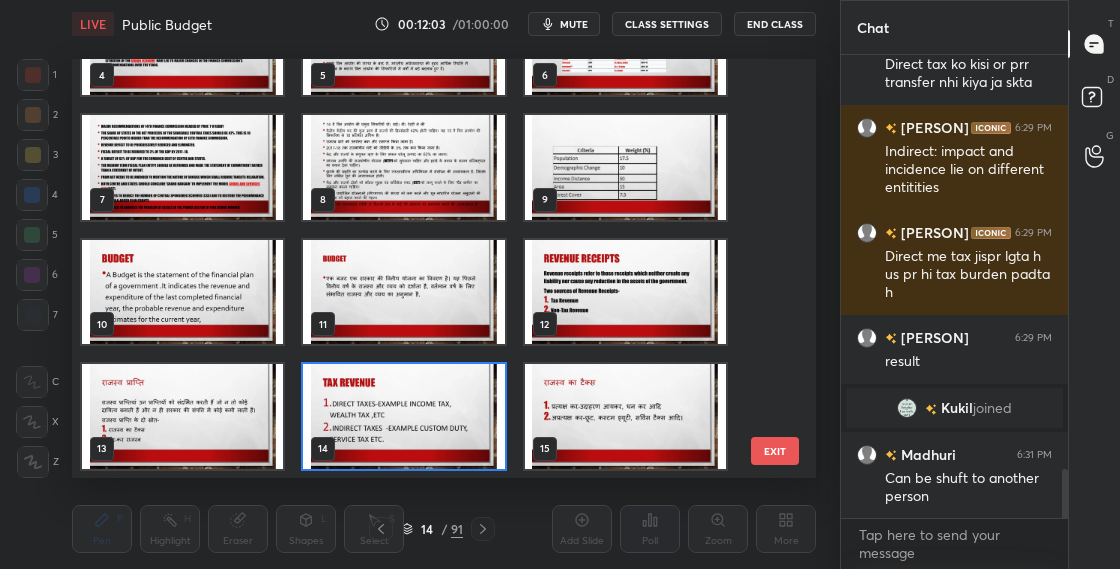 click at bounding box center (403, 416) 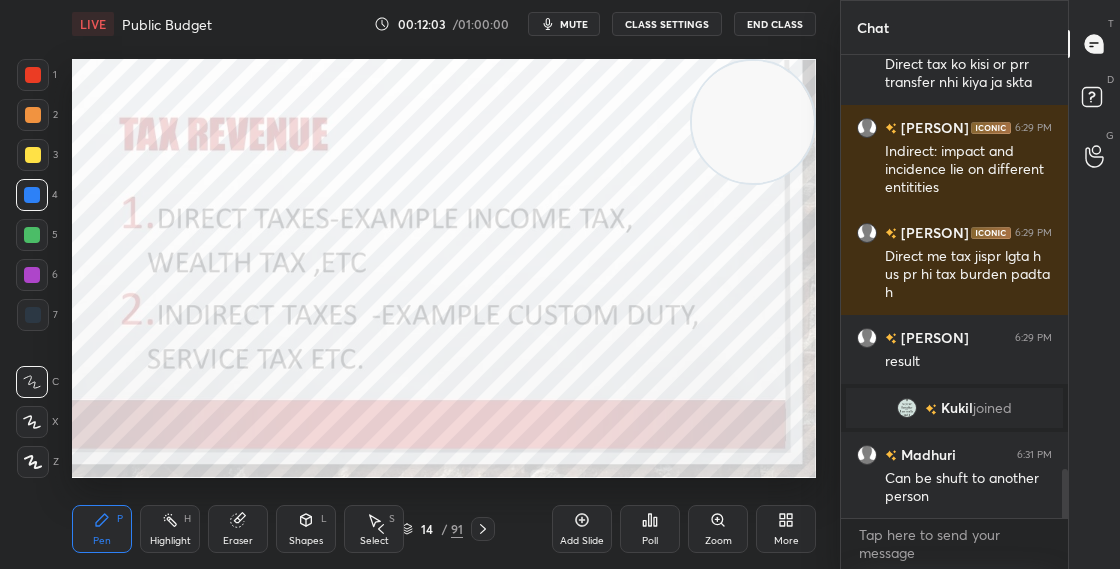 click at bounding box center [403, 416] 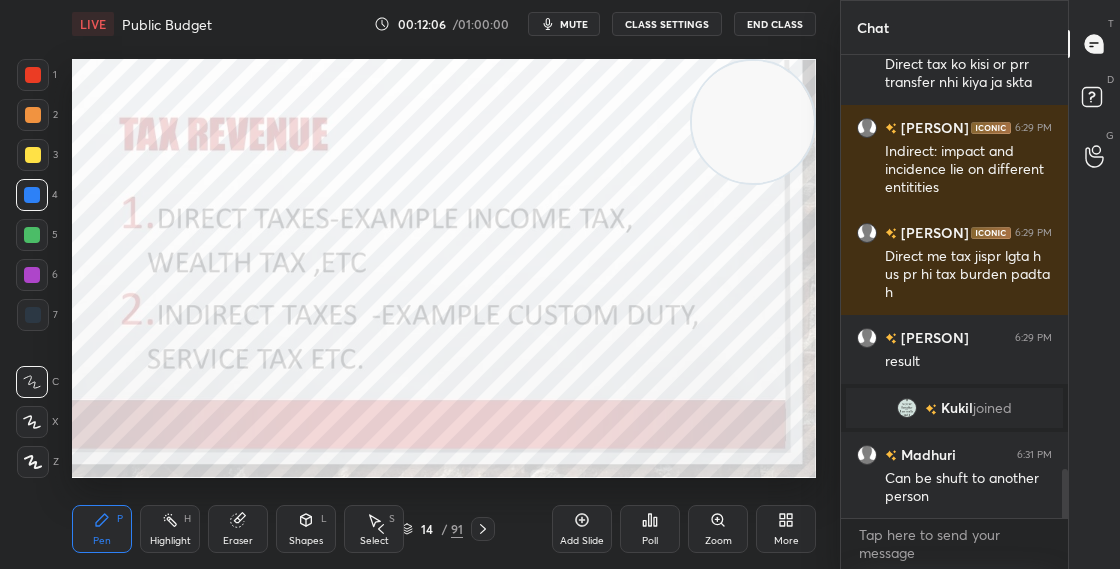 click 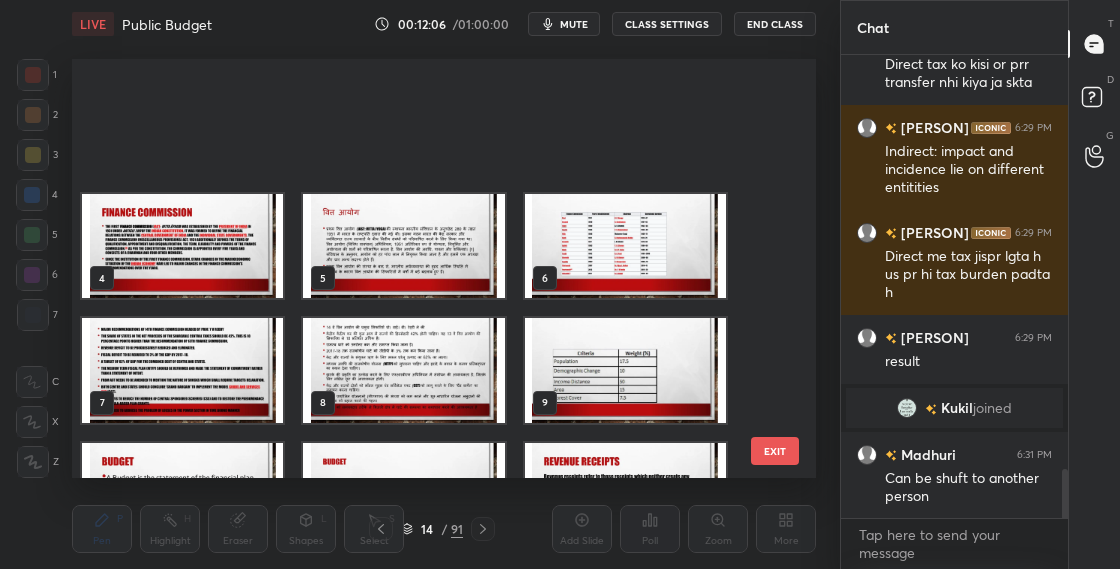 scroll, scrollTop: 203, scrollLeft: 0, axis: vertical 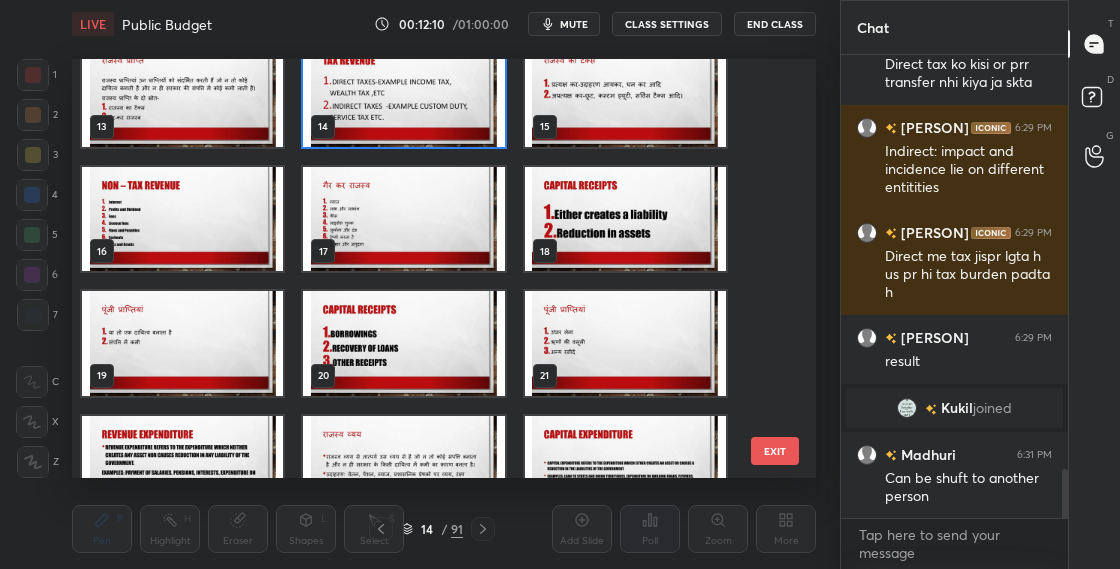 click at bounding box center (403, 94) 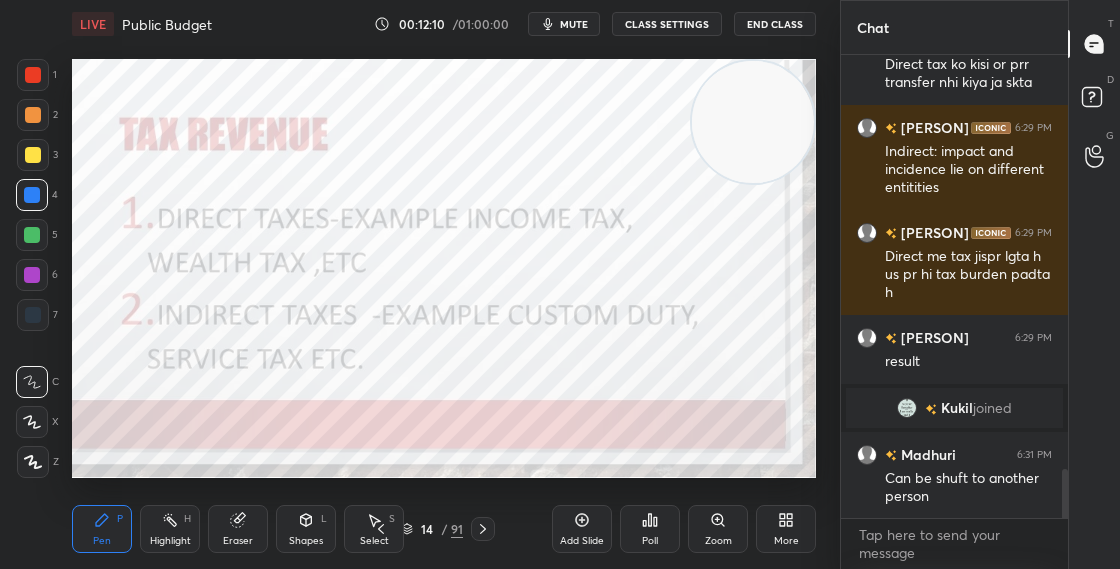 click at bounding box center [403, 94] 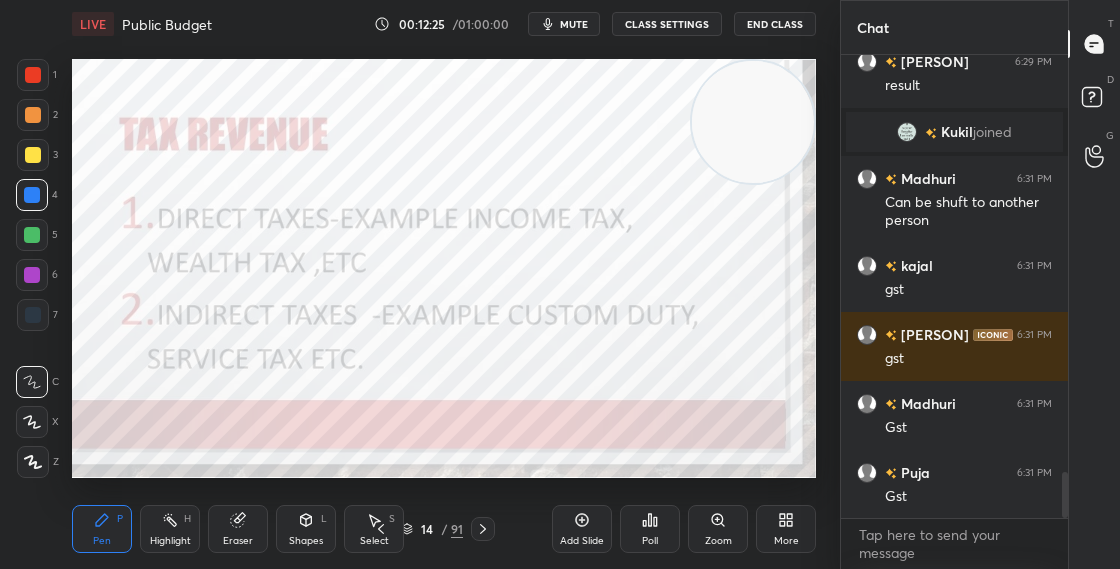 scroll, scrollTop: 4269, scrollLeft: 0, axis: vertical 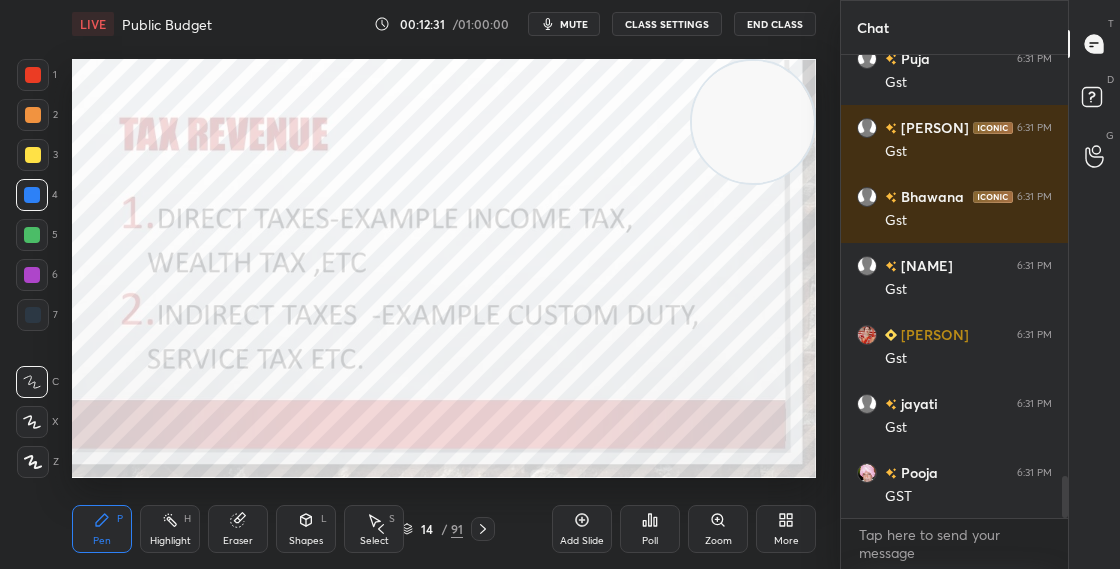 click 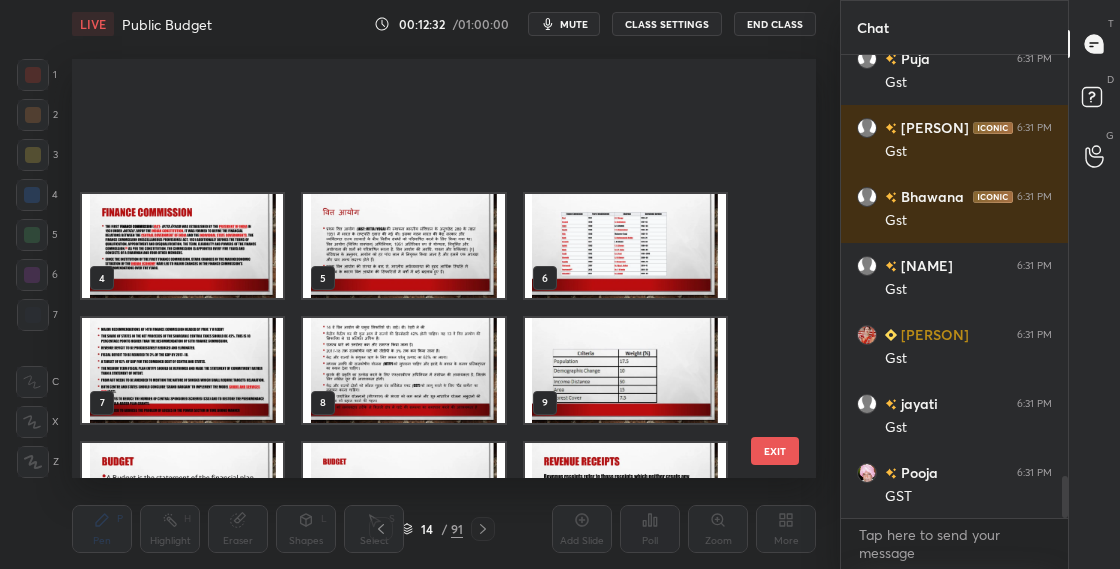 scroll, scrollTop: 203, scrollLeft: 0, axis: vertical 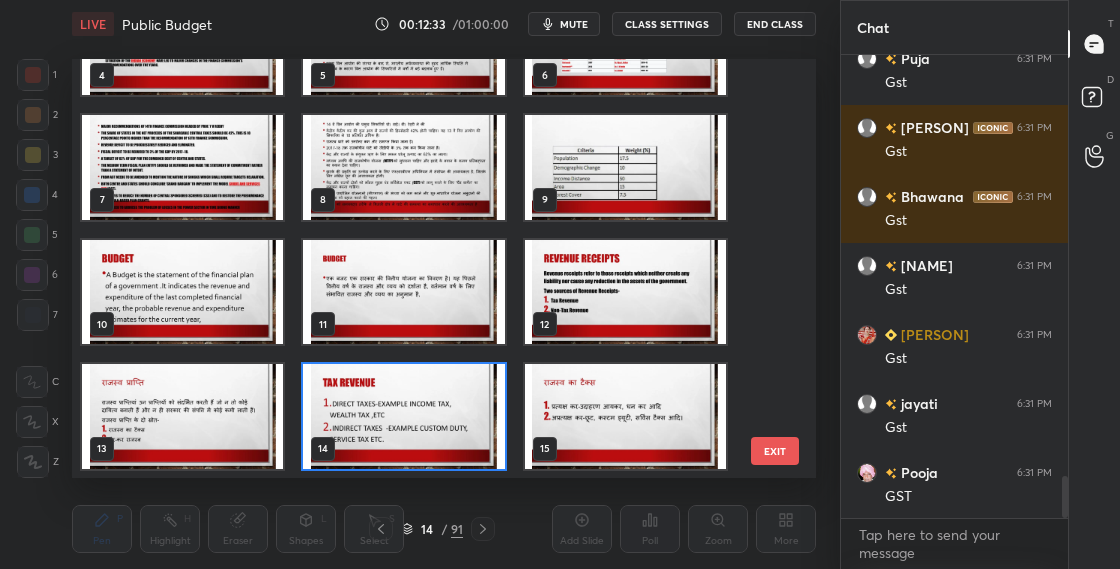 click at bounding box center [403, 416] 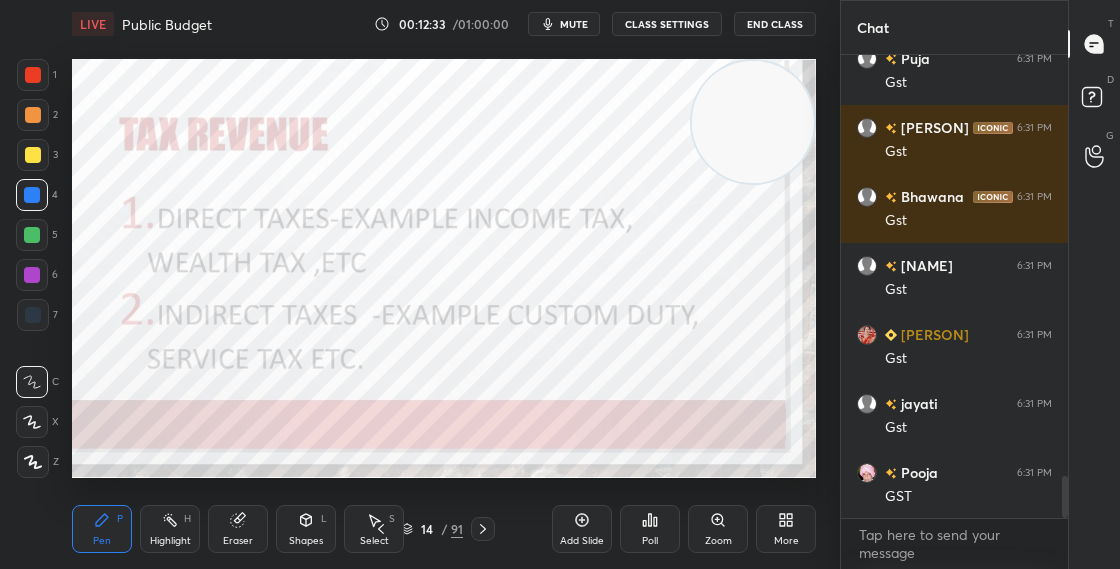 click at bounding box center [403, 416] 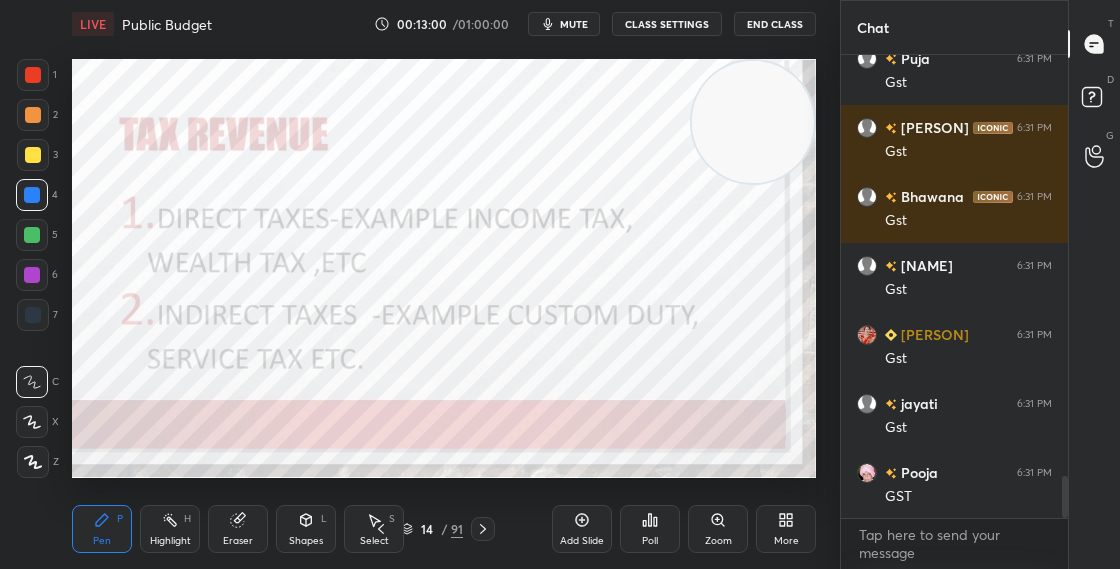 click on "14 / 91" at bounding box center [432, 529] 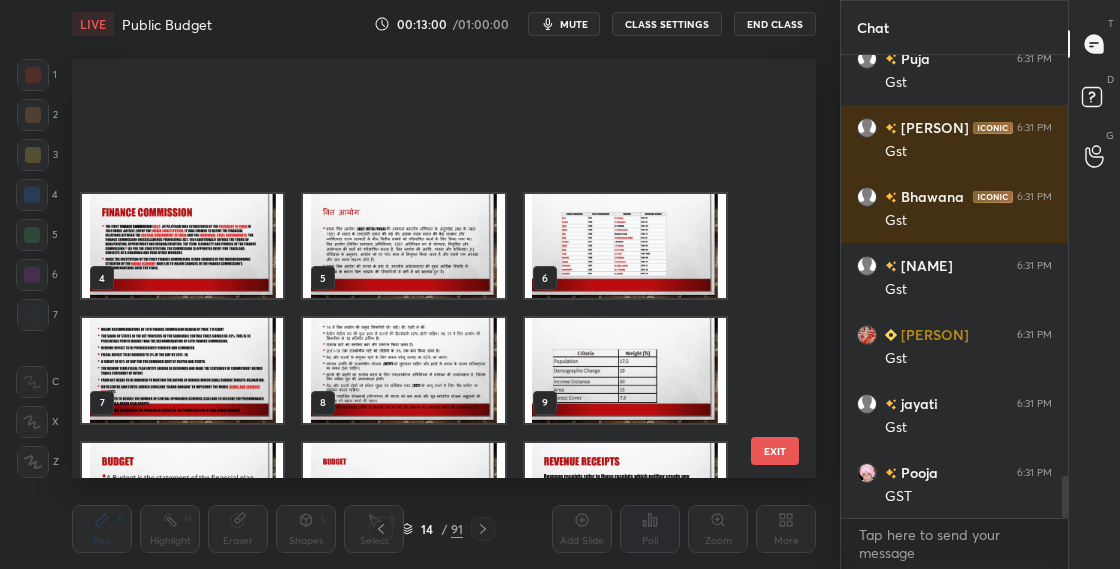 scroll, scrollTop: 203, scrollLeft: 0, axis: vertical 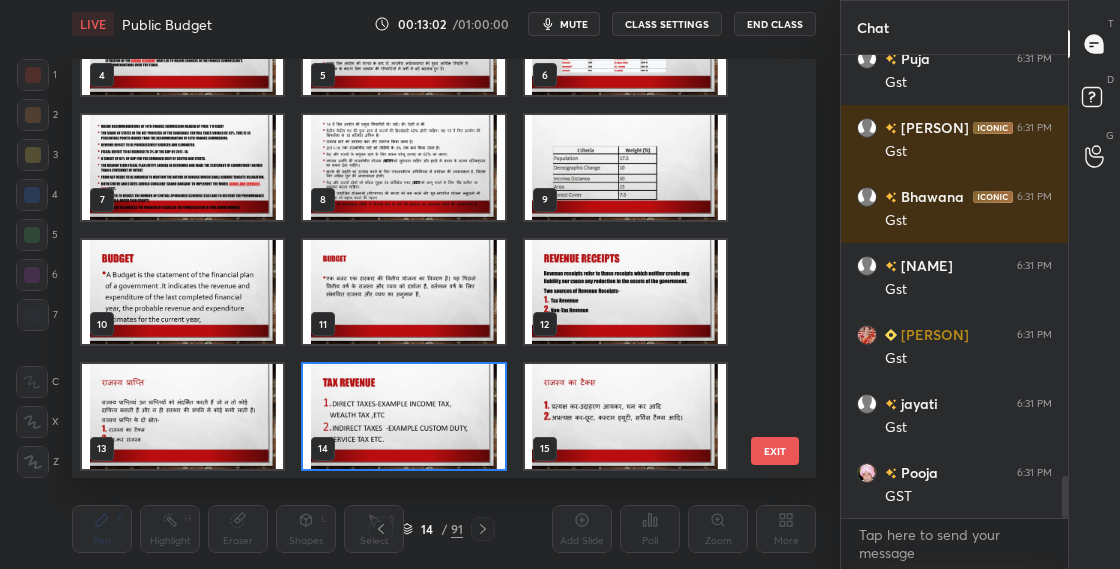 click at bounding box center [403, 416] 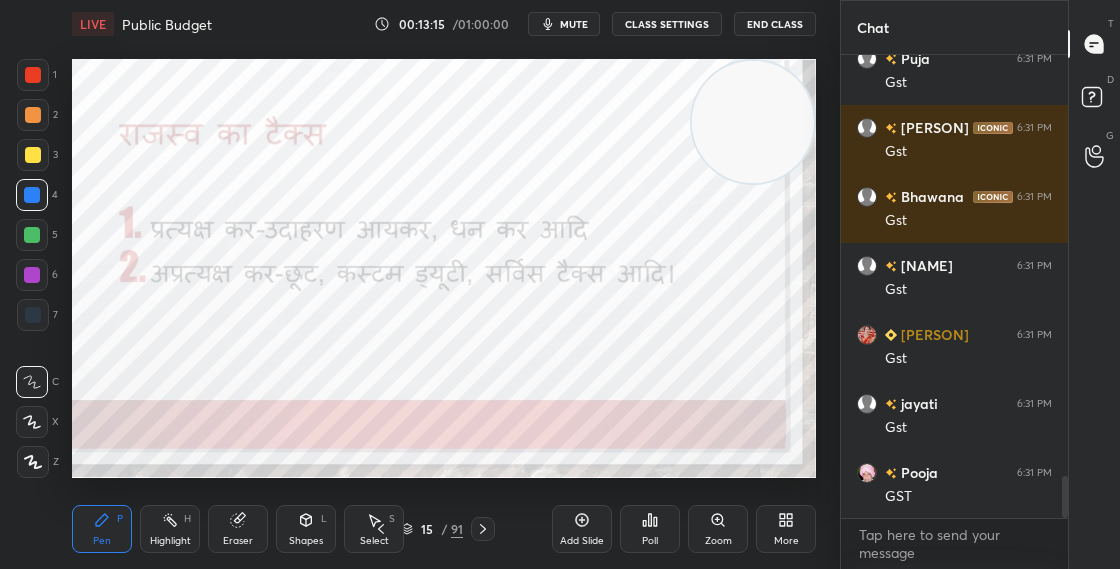 click 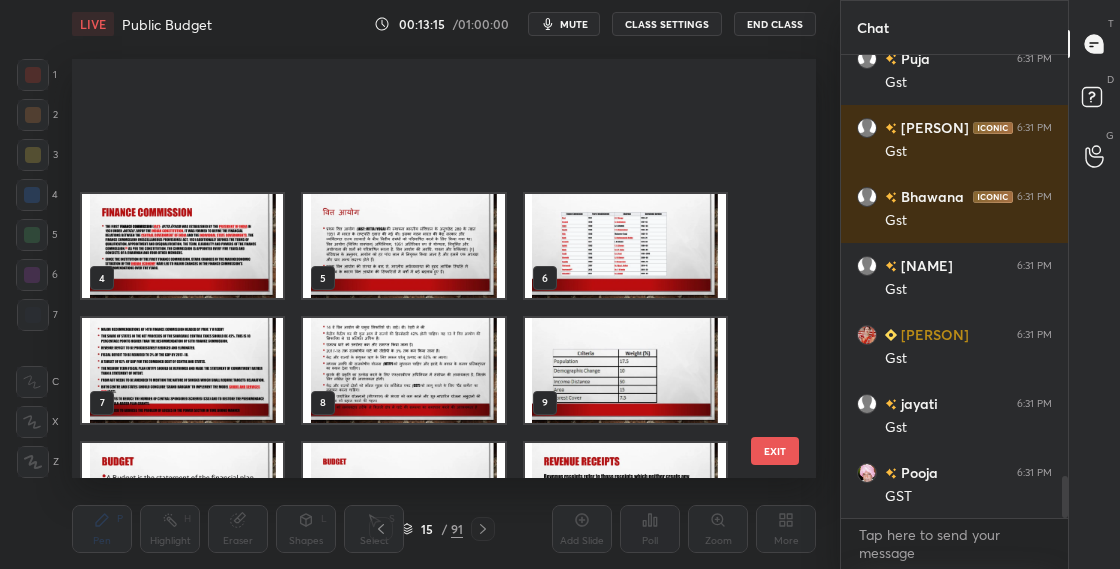 scroll, scrollTop: 203, scrollLeft: 0, axis: vertical 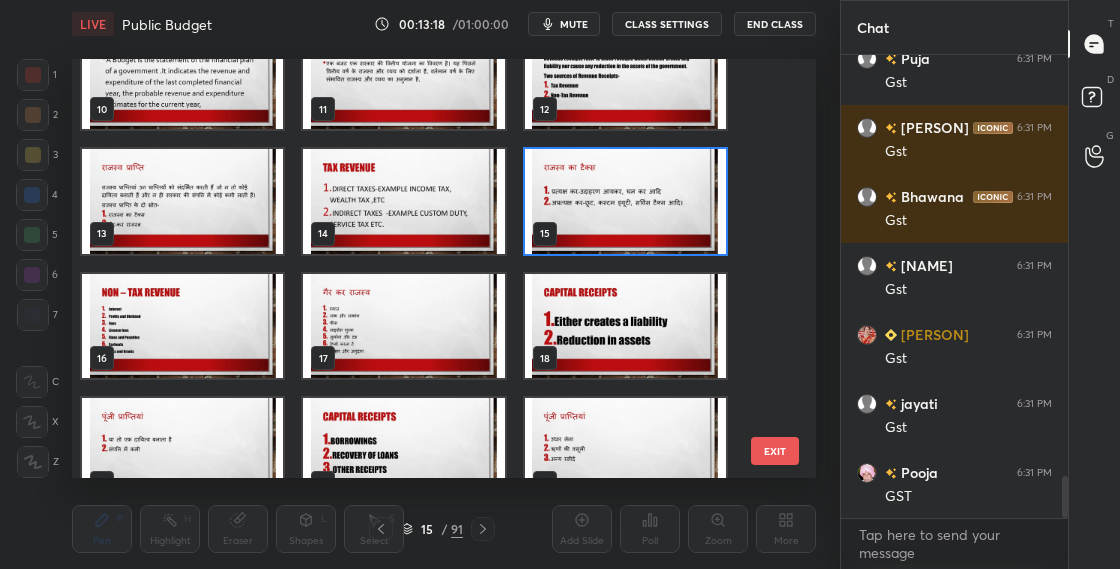 click at bounding box center [625, 201] 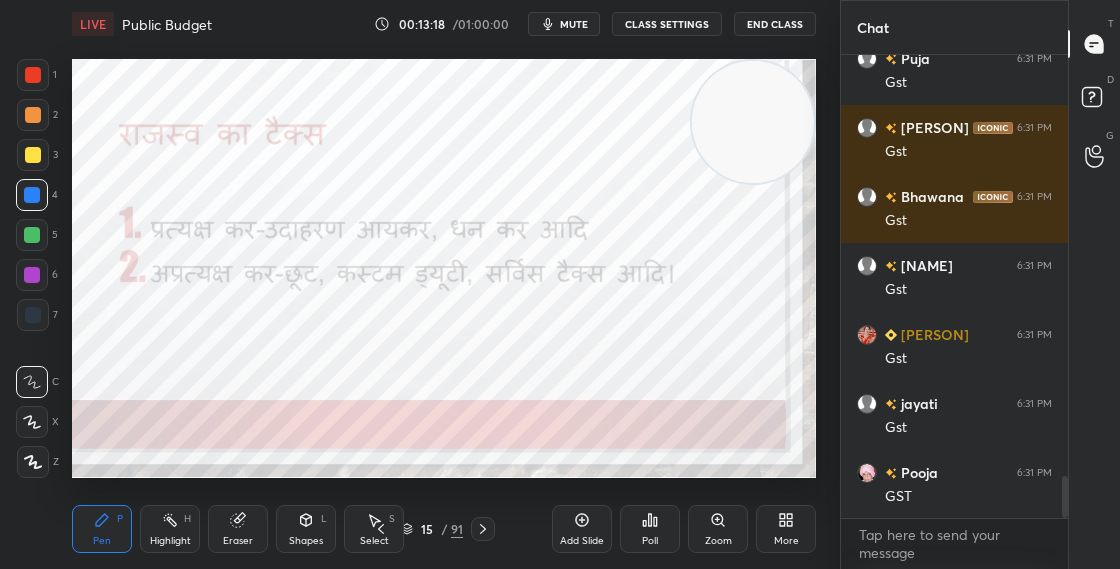 click at bounding box center [625, 201] 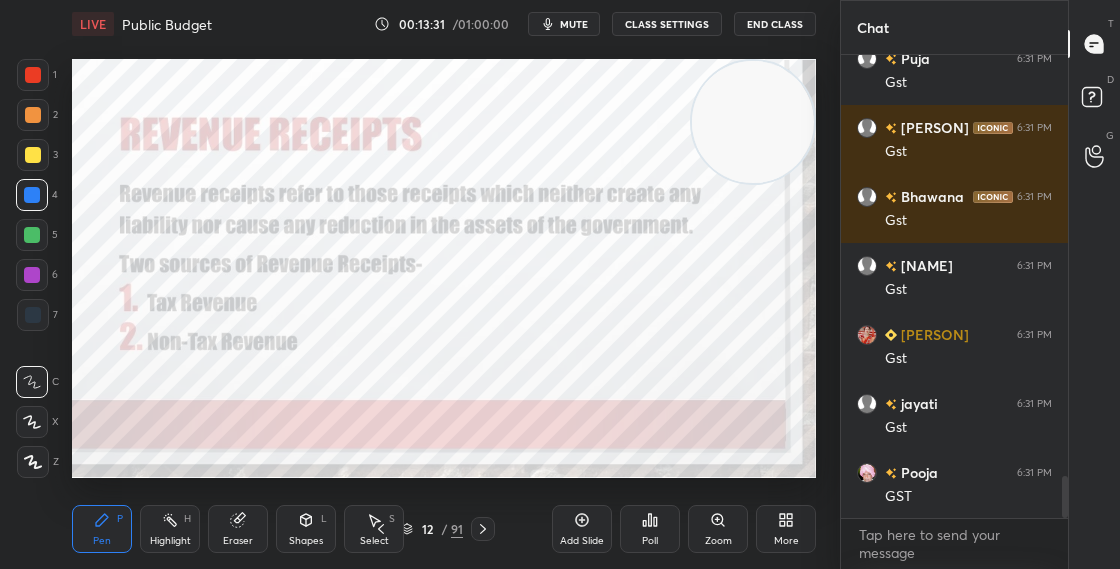 click on "More" at bounding box center (786, 529) 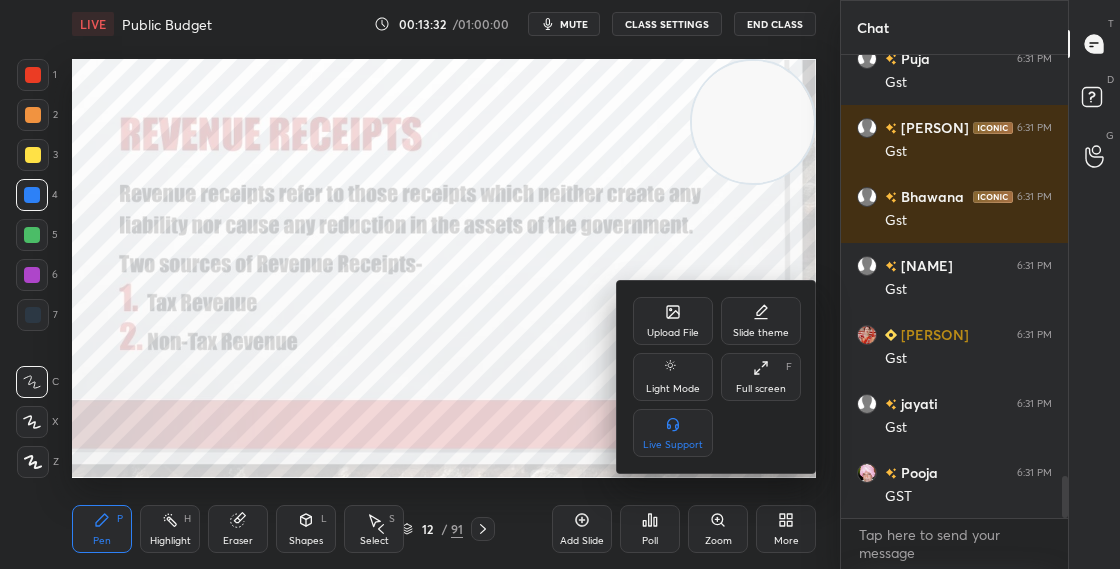 click on "Upload File" at bounding box center (673, 321) 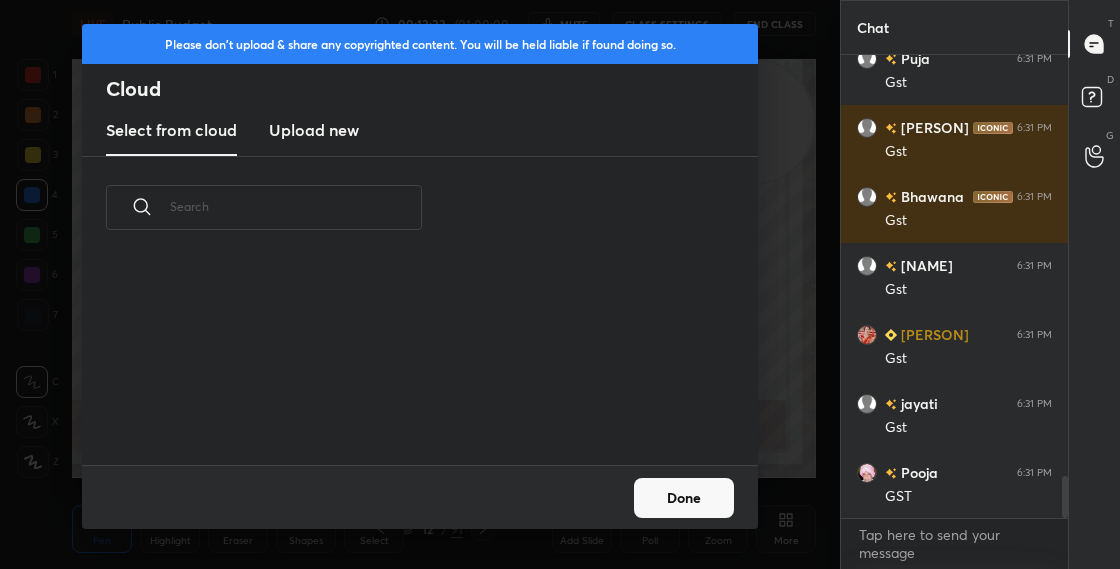 scroll, scrollTop: 7, scrollLeft: 11, axis: both 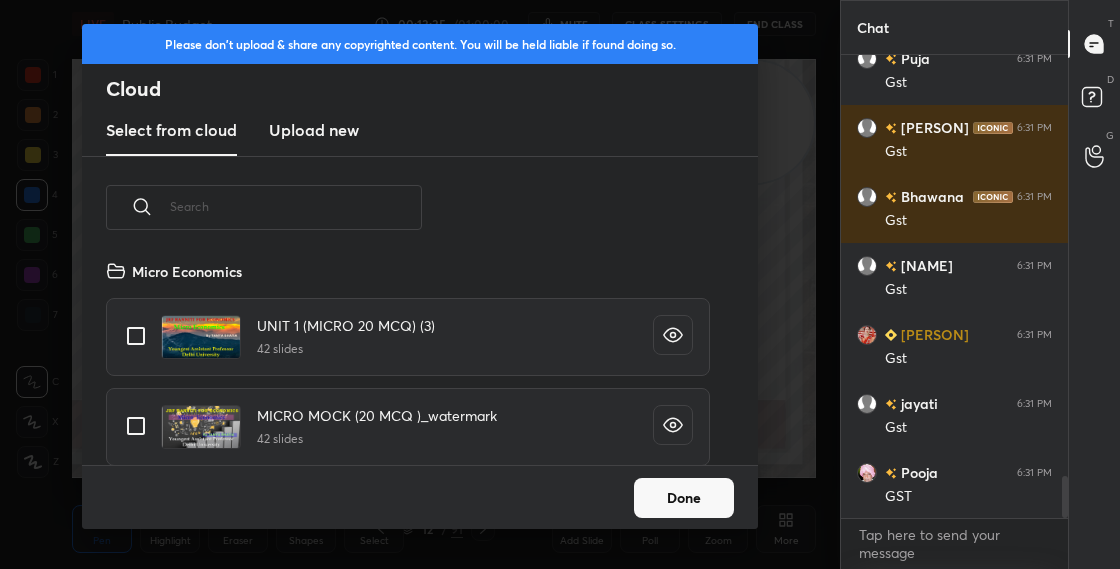 click on "Upload new" at bounding box center (314, 130) 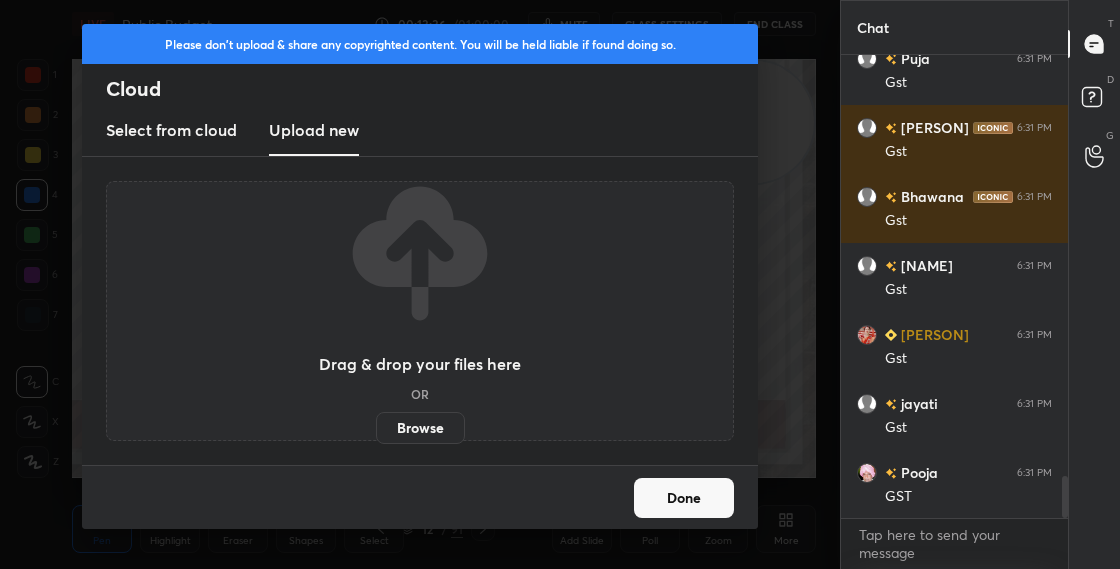 click on "Browse" at bounding box center (420, 428) 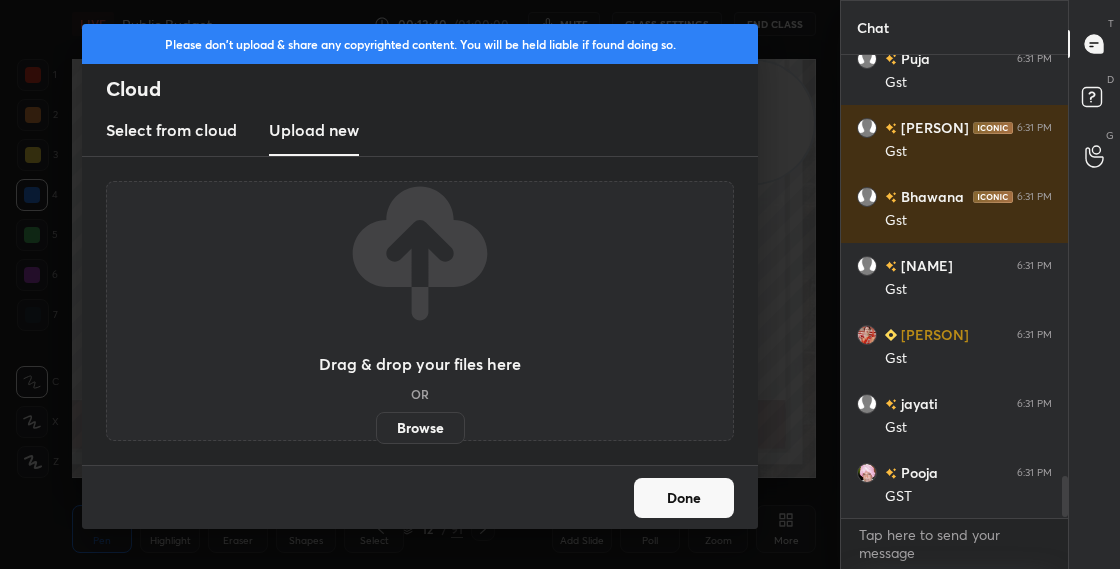 scroll, scrollTop: 4683, scrollLeft: 0, axis: vertical 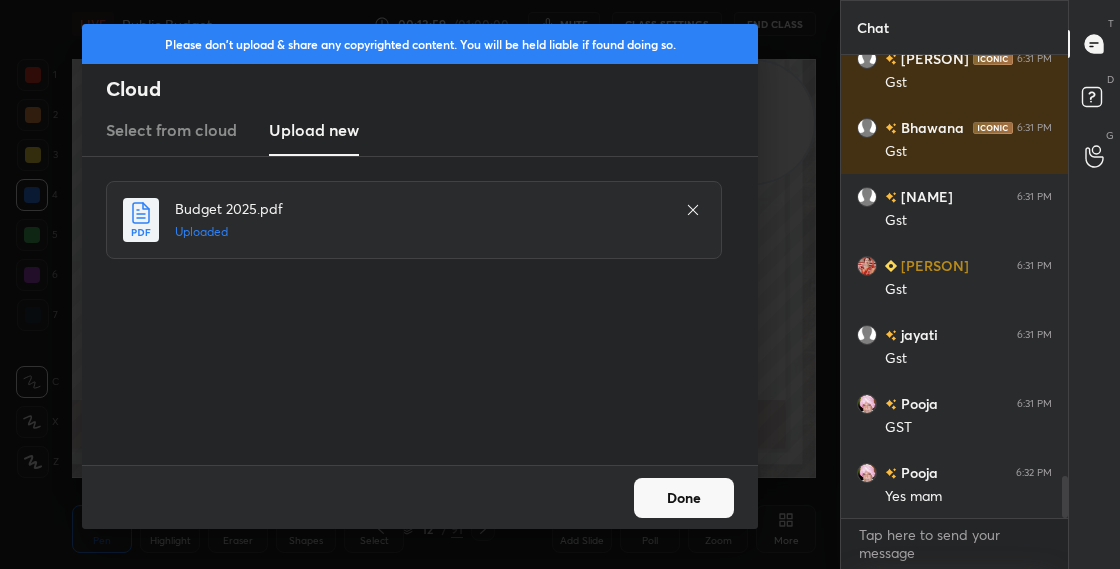 click on "Done" at bounding box center [684, 498] 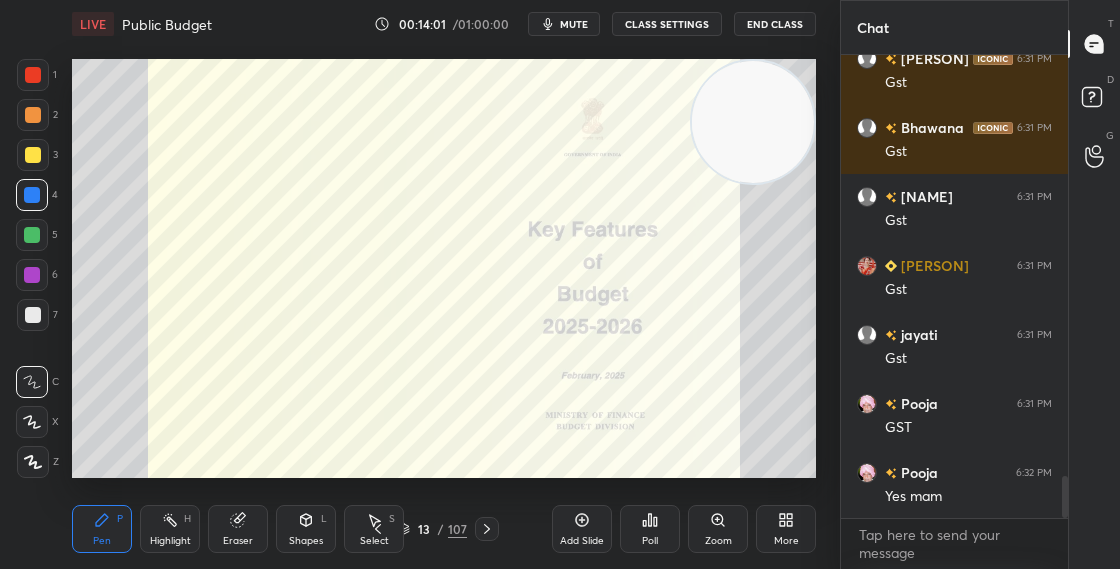 click on "13 / 107" at bounding box center [432, 529] 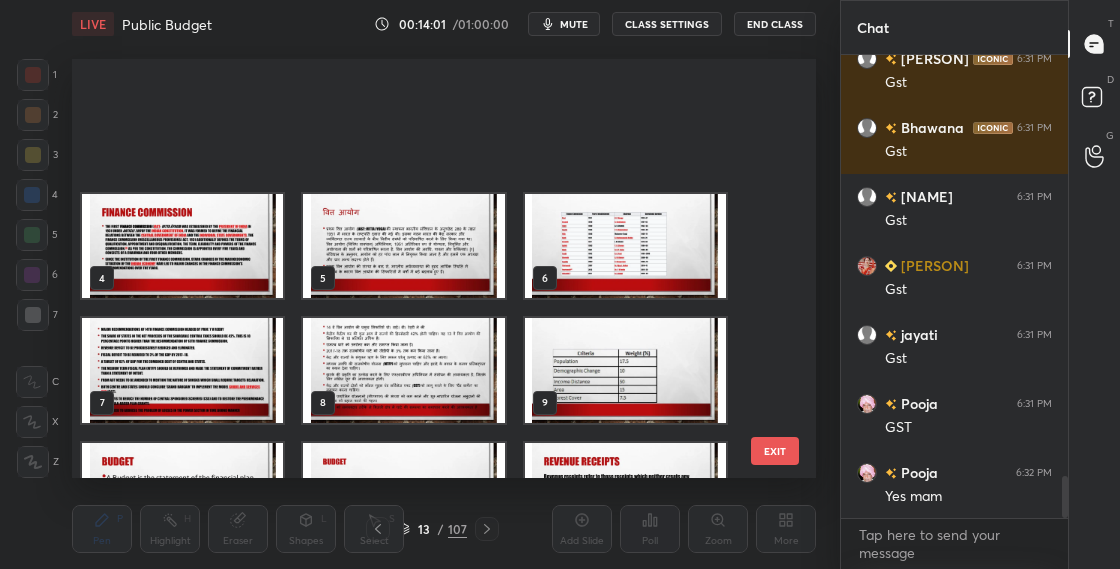 scroll, scrollTop: 203, scrollLeft: 0, axis: vertical 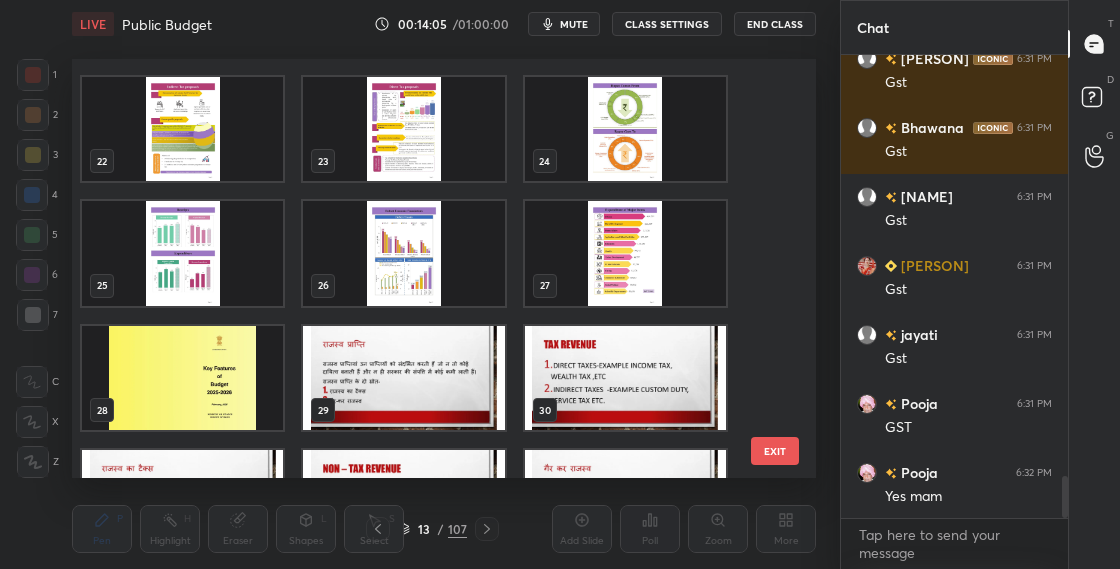 click at bounding box center [625, 129] 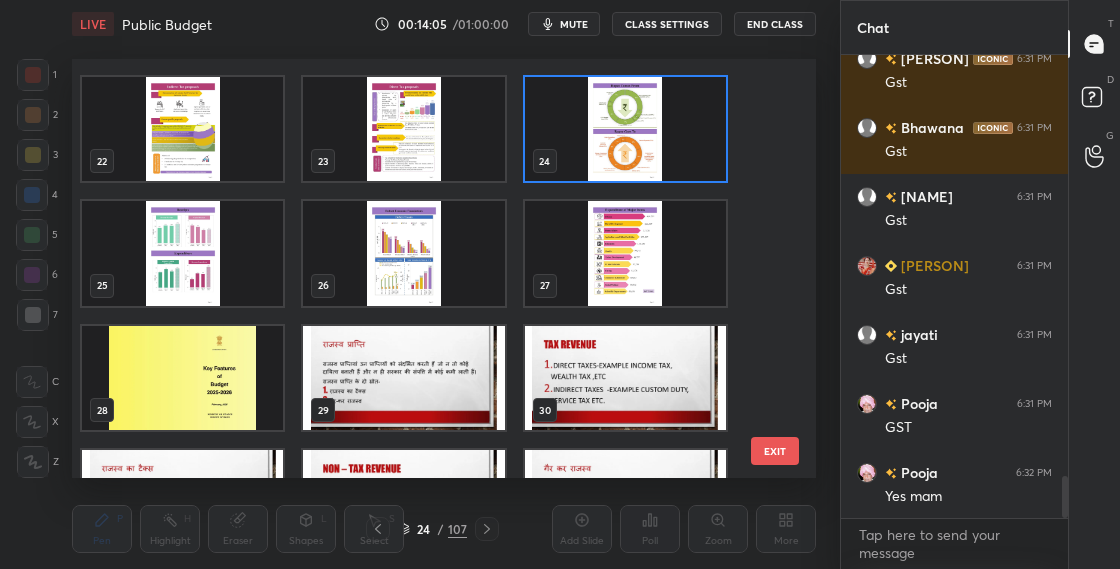 click at bounding box center (625, 129) 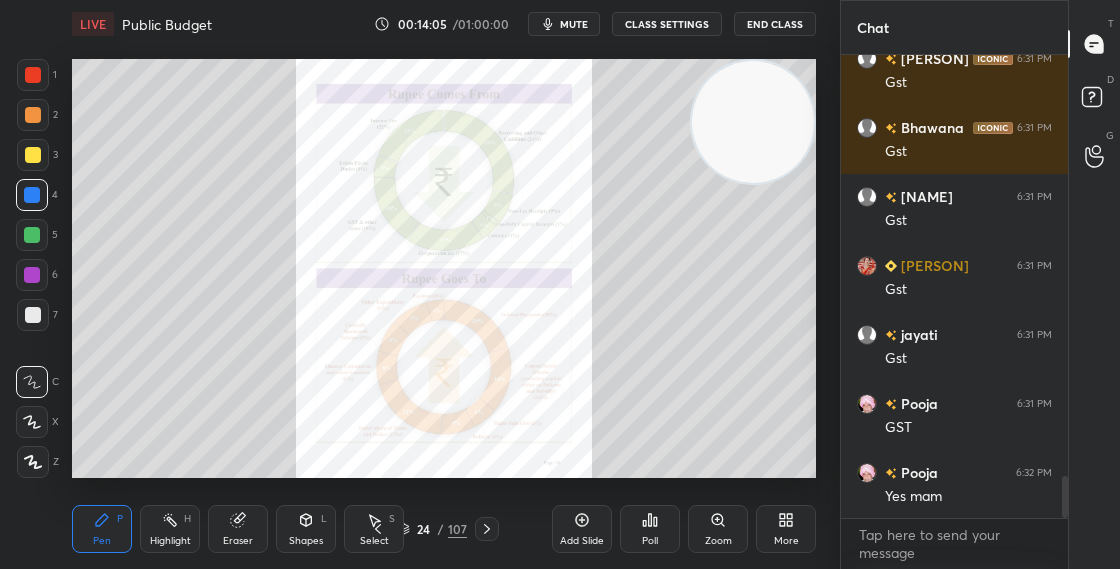 click at bounding box center (625, 129) 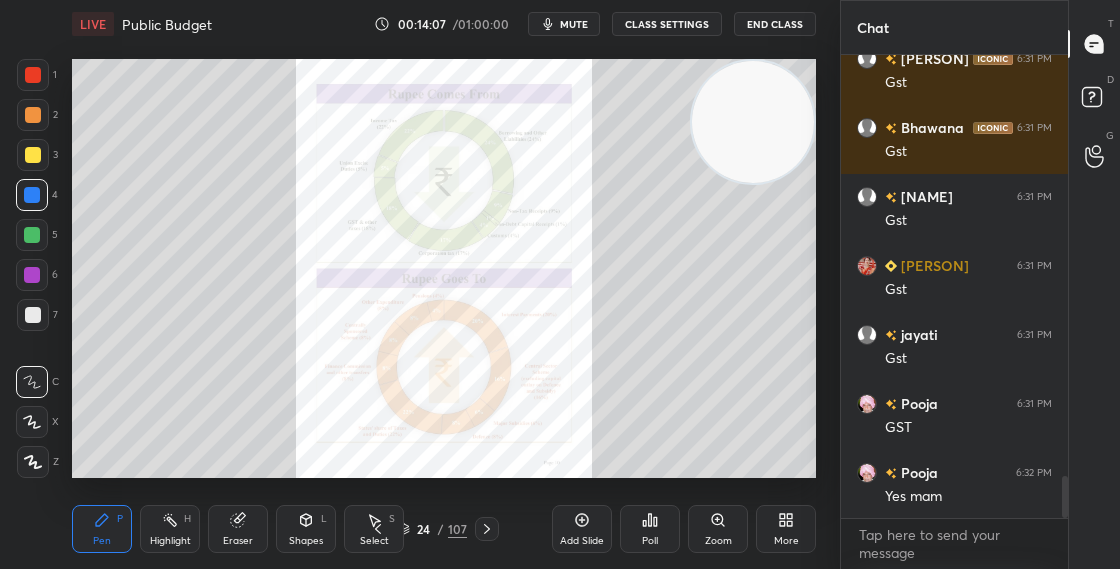 click on "Zoom" at bounding box center [718, 541] 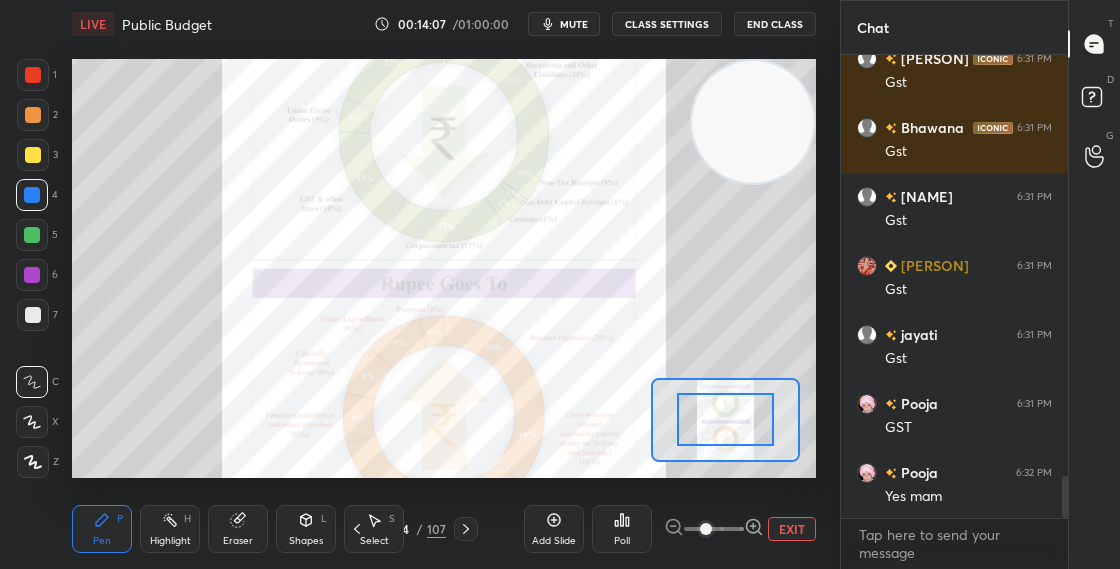 click 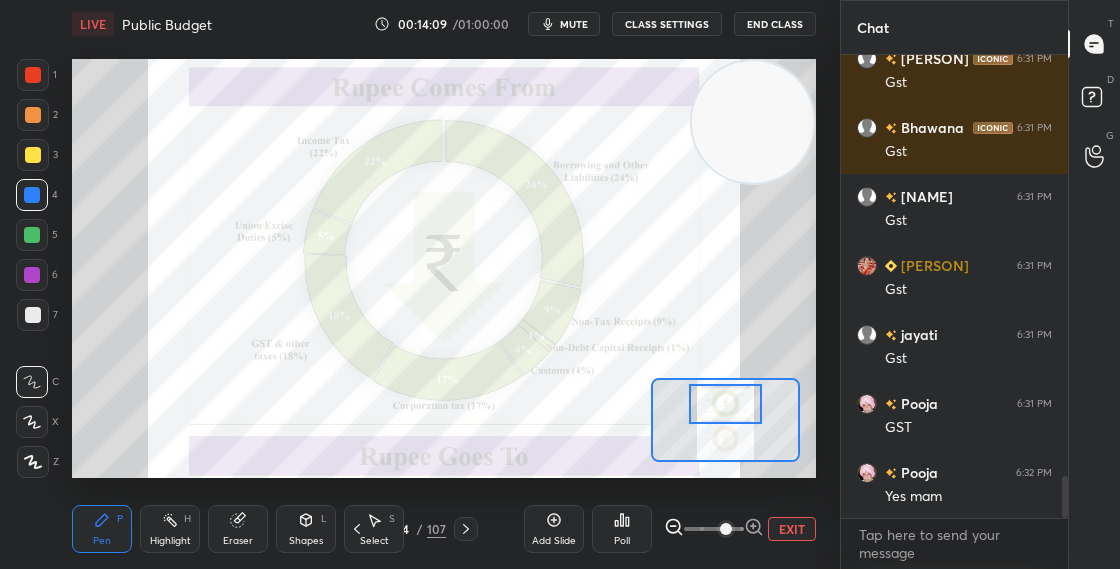 drag, startPoint x: 723, startPoint y: 418, endPoint x: 722, endPoint y: 401, distance: 17.029387 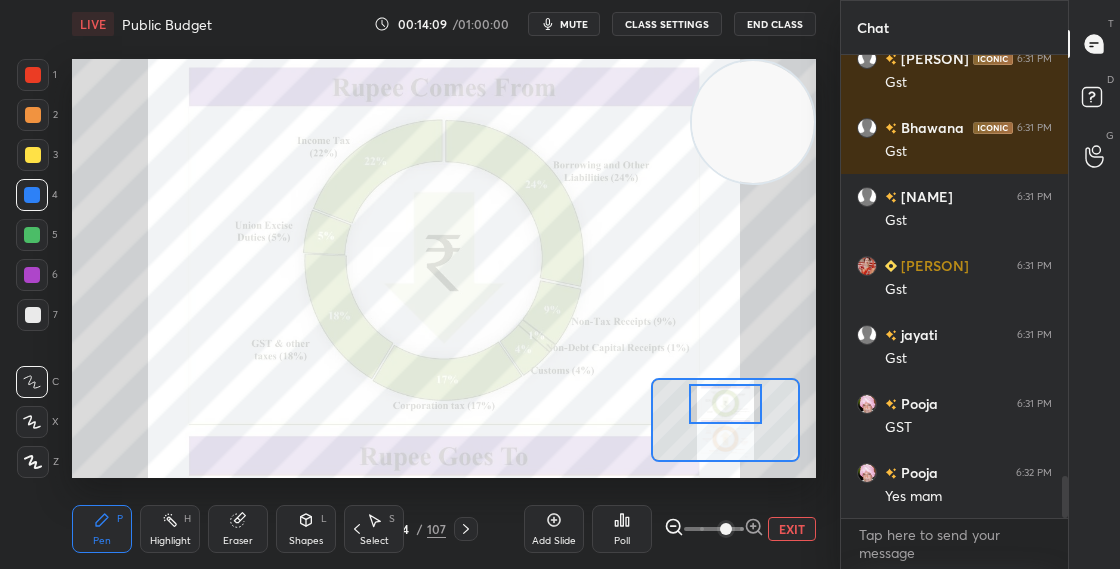 click at bounding box center [725, 404] 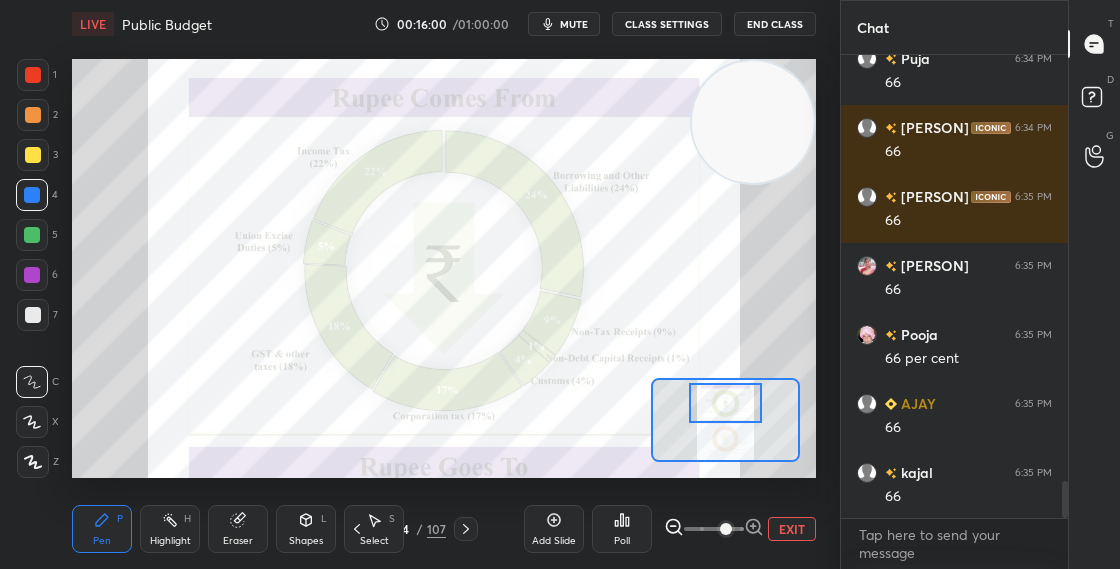 scroll, scrollTop: 5373, scrollLeft: 0, axis: vertical 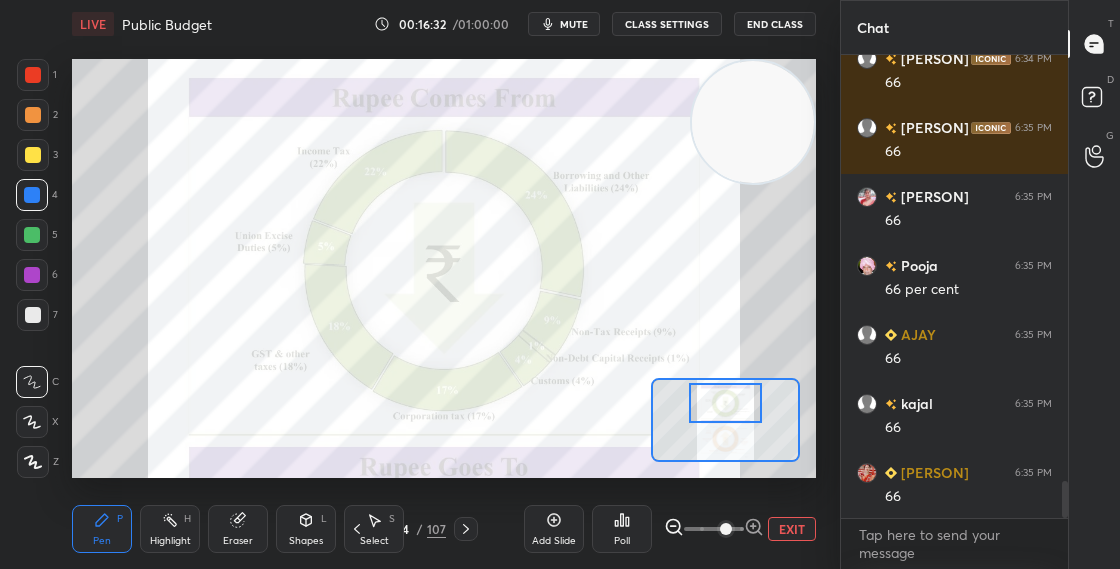 click on "24" at bounding box center [403, 529] 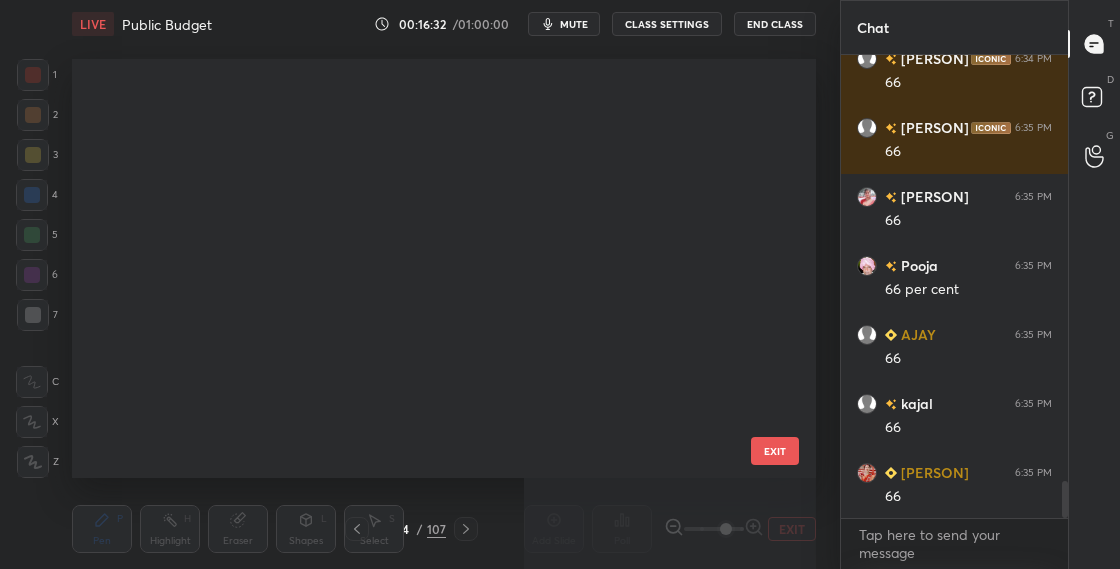 scroll, scrollTop: 577, scrollLeft: 0, axis: vertical 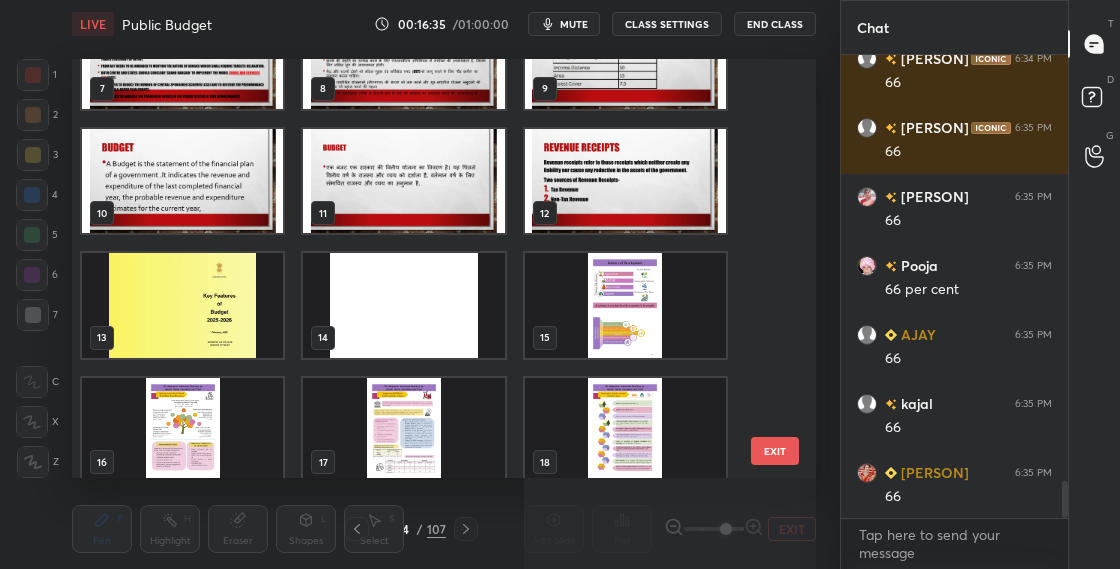 click at bounding box center (625, 181) 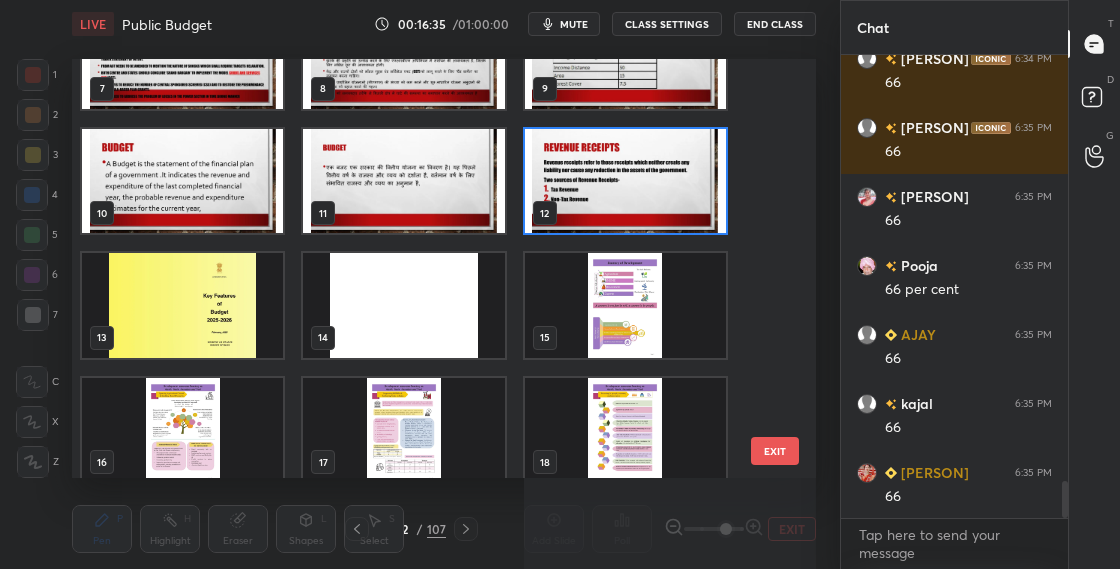 click at bounding box center (625, 181) 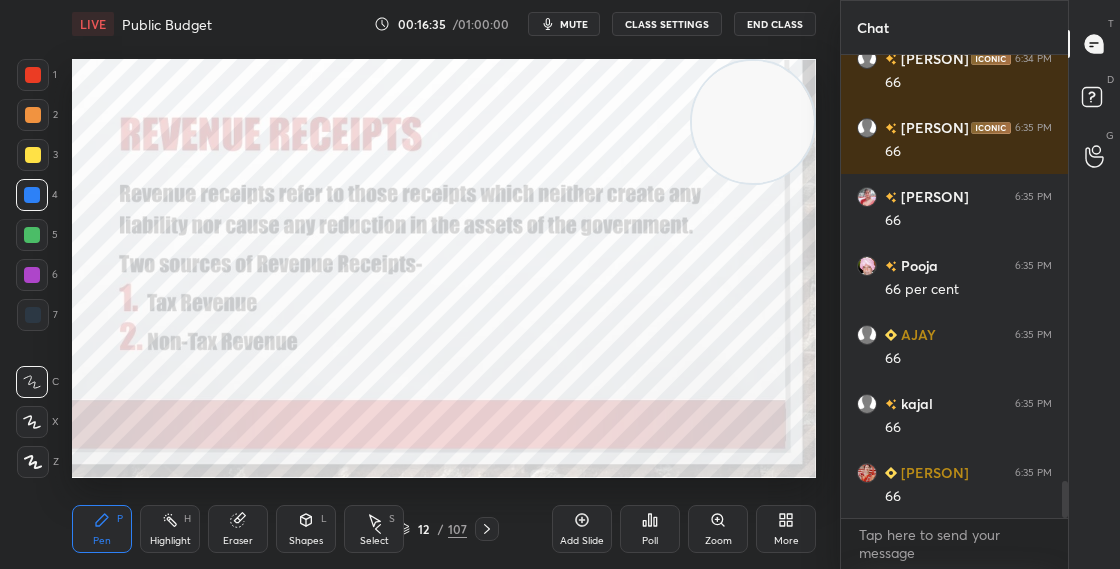click at bounding box center (625, 181) 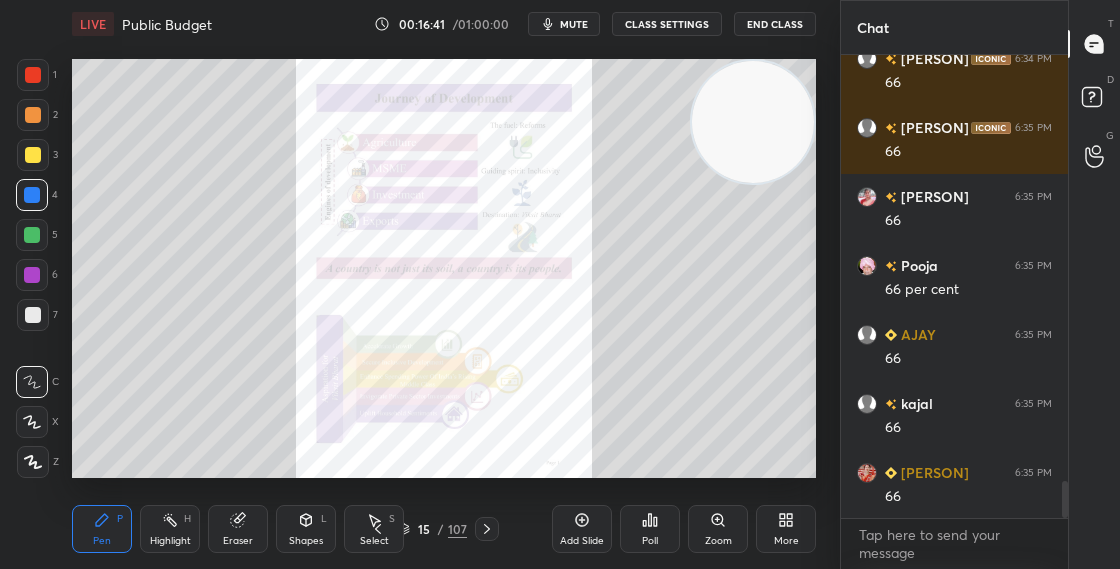 click on "15 / 107" at bounding box center (432, 529) 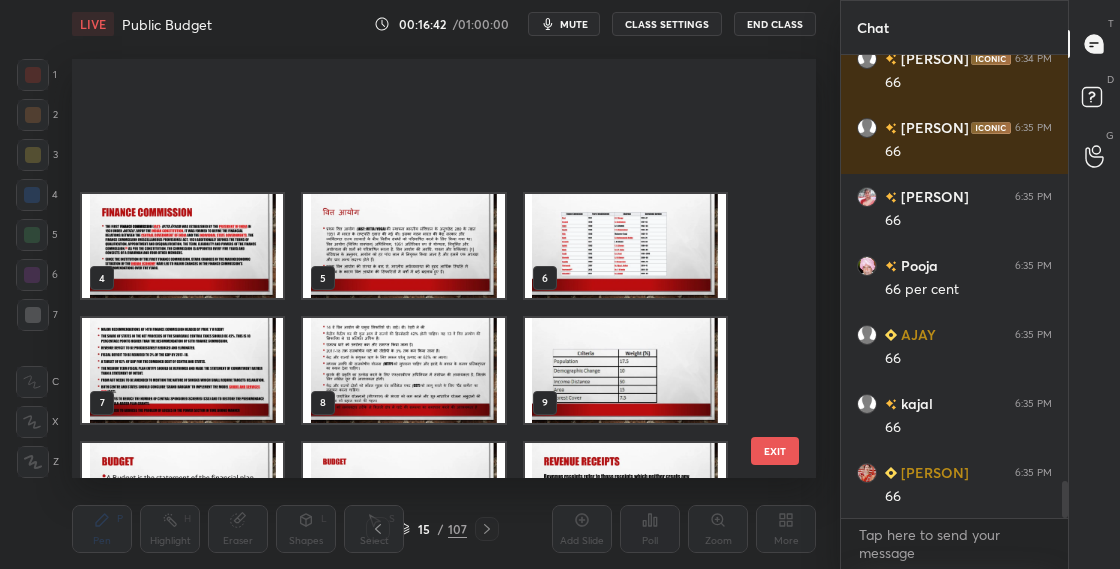 scroll, scrollTop: 203, scrollLeft: 0, axis: vertical 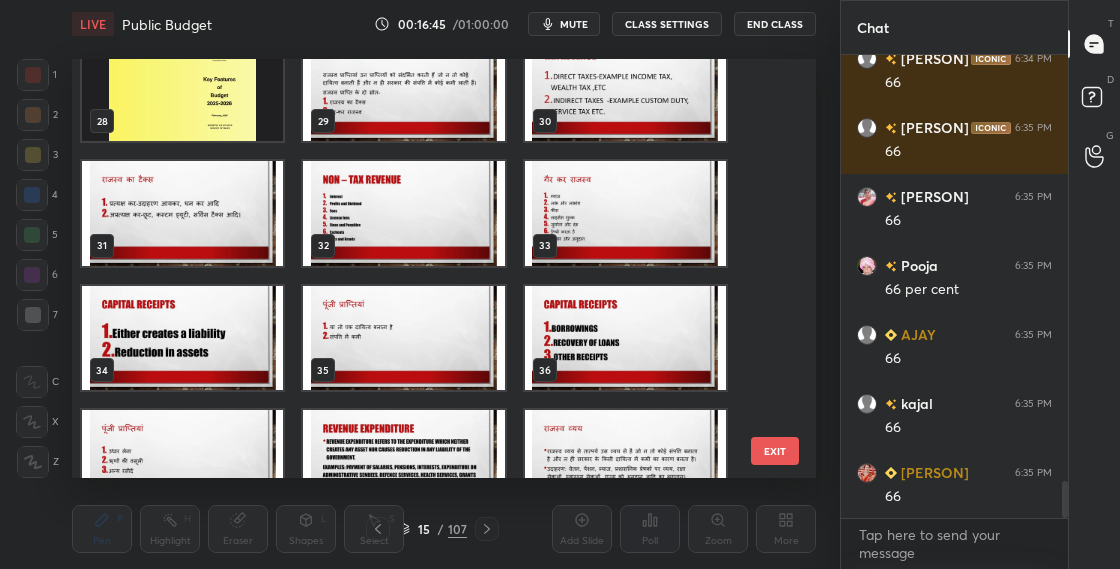 click at bounding box center [403, 213] 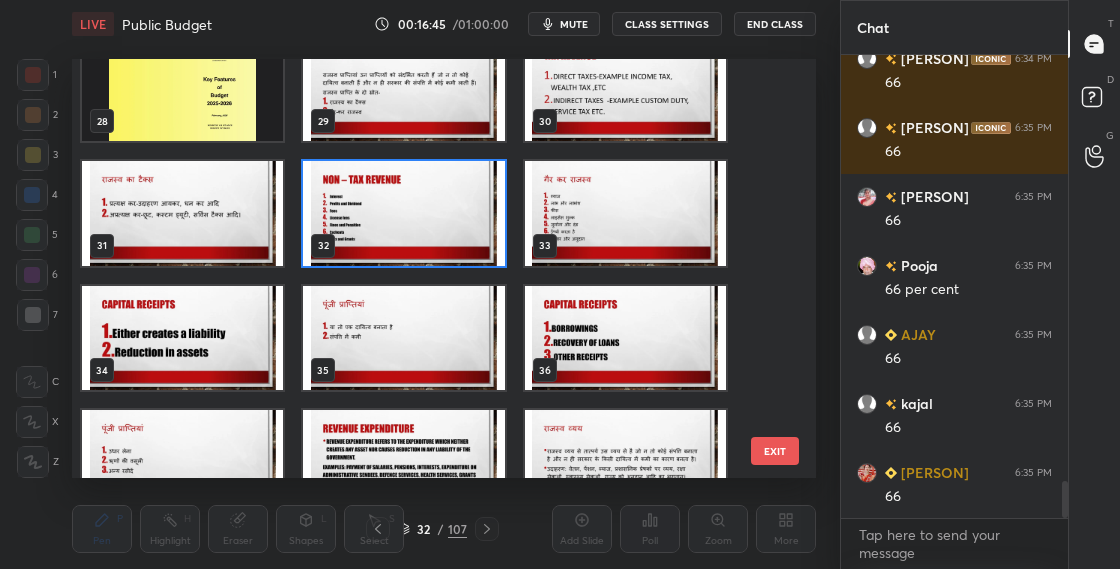 click at bounding box center (403, 213) 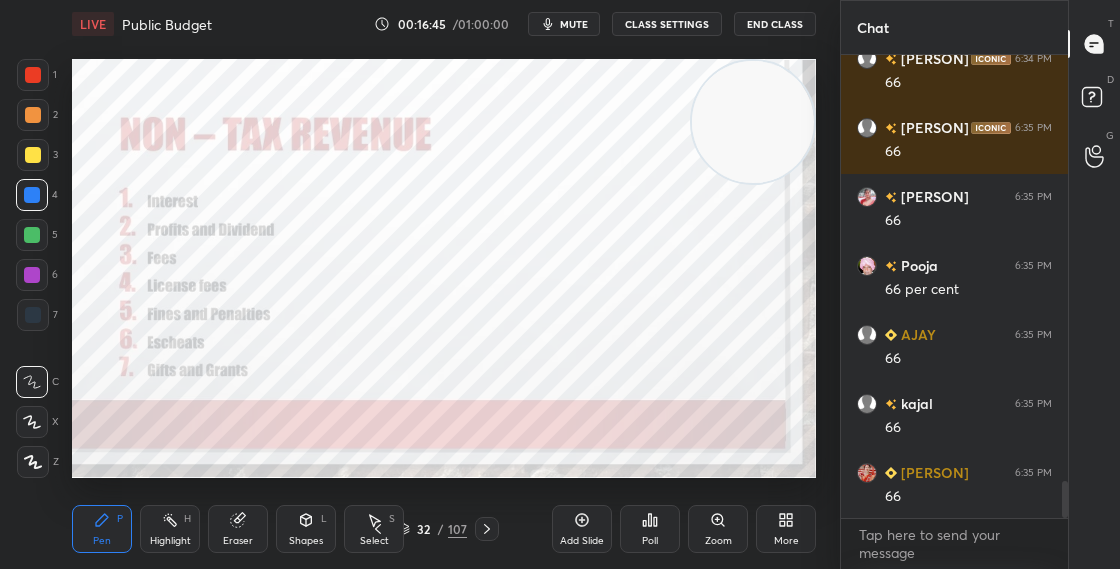 click at bounding box center (403, 213) 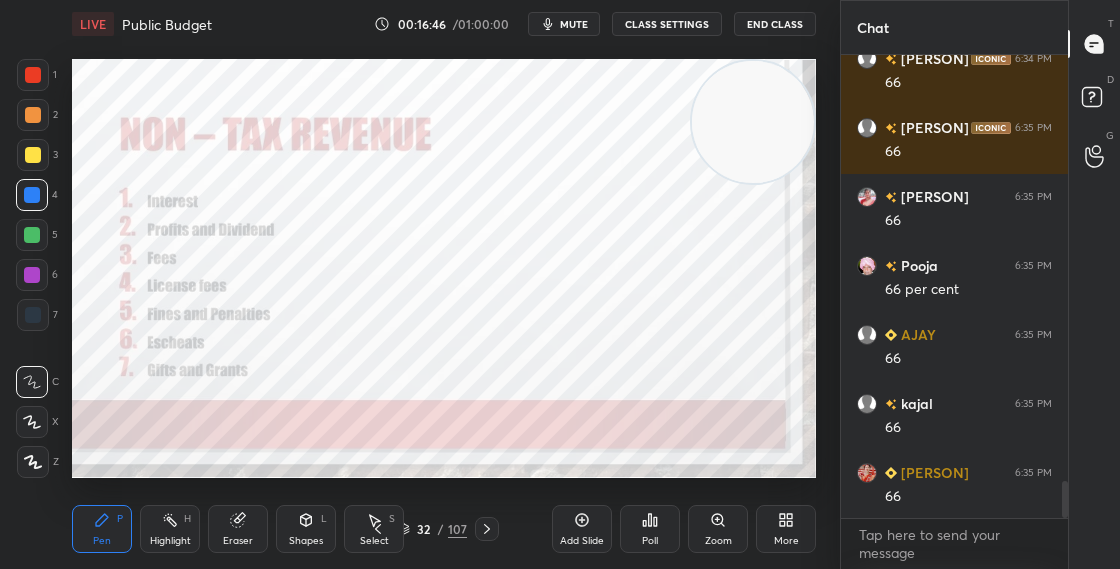 scroll, scrollTop: 0, scrollLeft: 0, axis: both 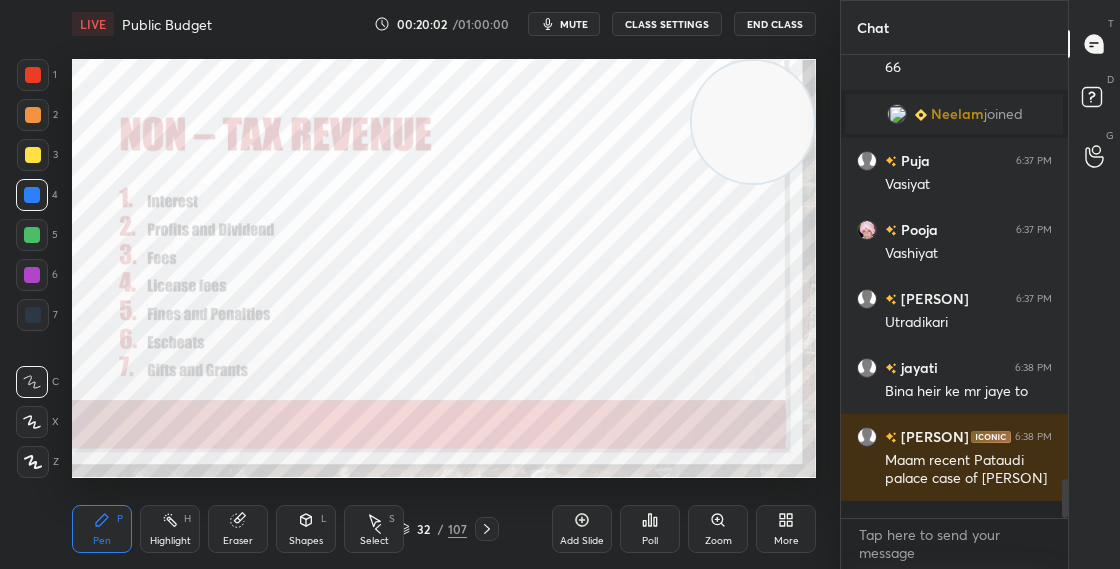 click on "32 / 107" at bounding box center [432, 529] 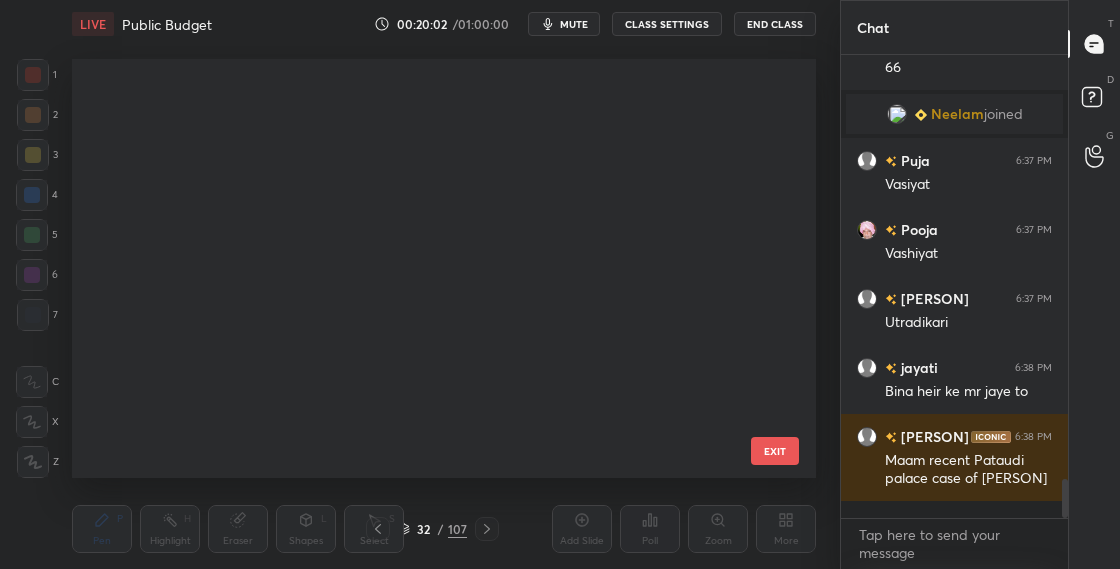 scroll, scrollTop: 950, scrollLeft: 0, axis: vertical 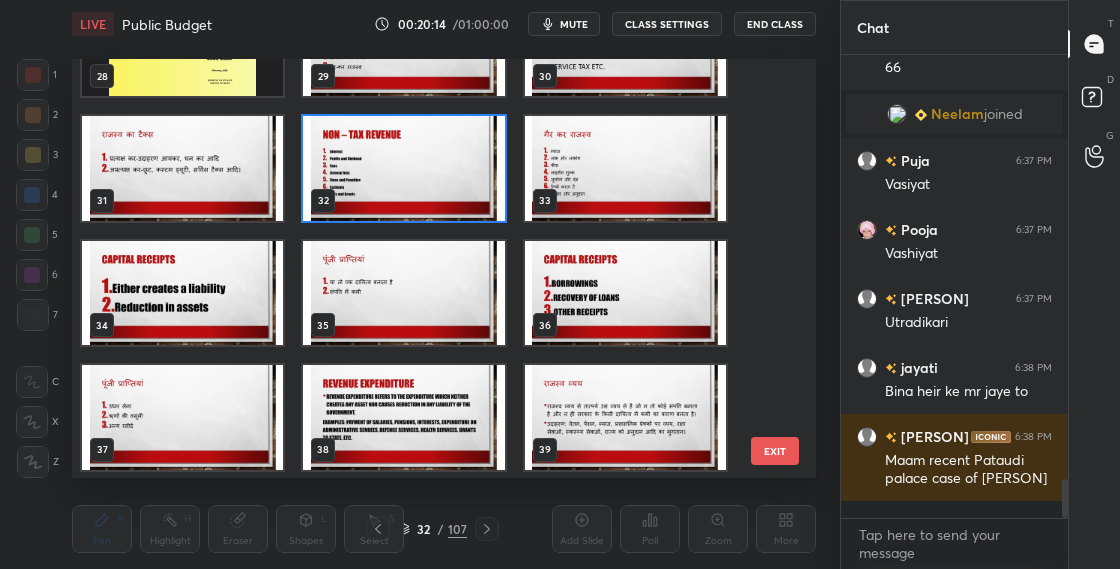 click at bounding box center (403, 168) 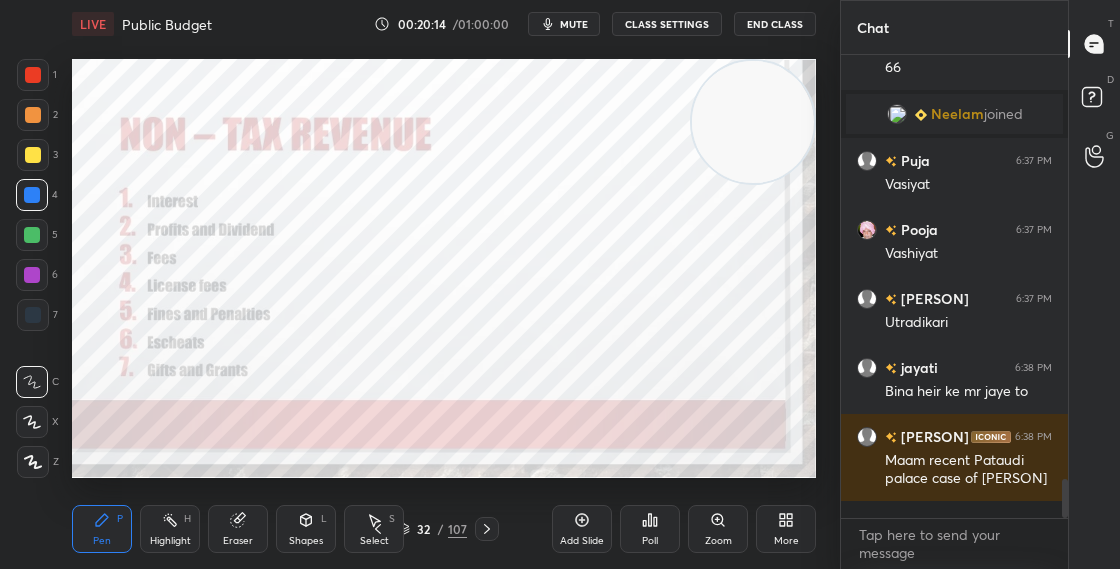 click at bounding box center (403, 168) 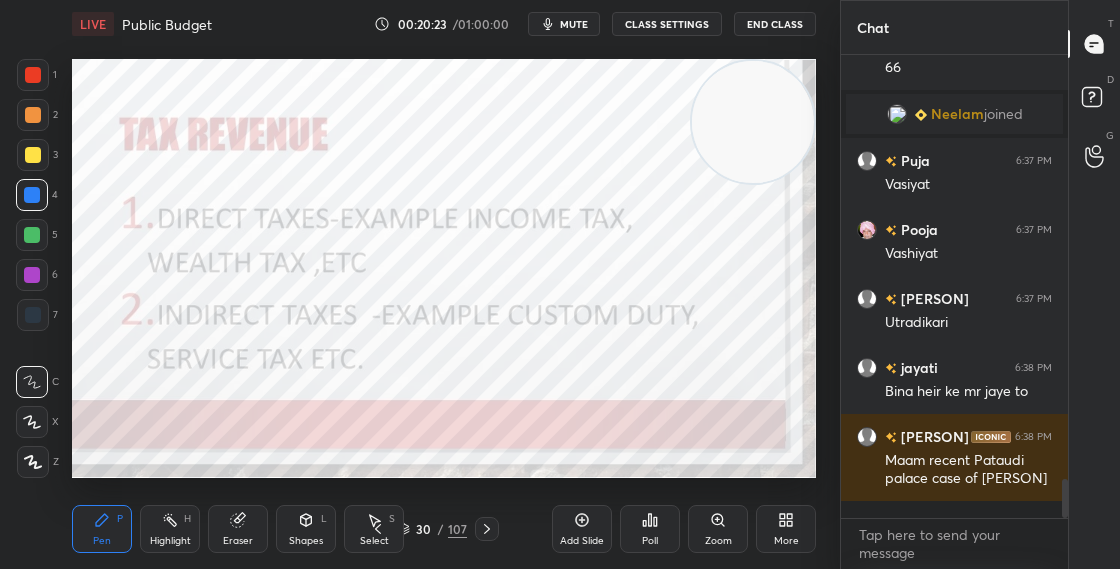 click on "30 / 107" at bounding box center (432, 529) 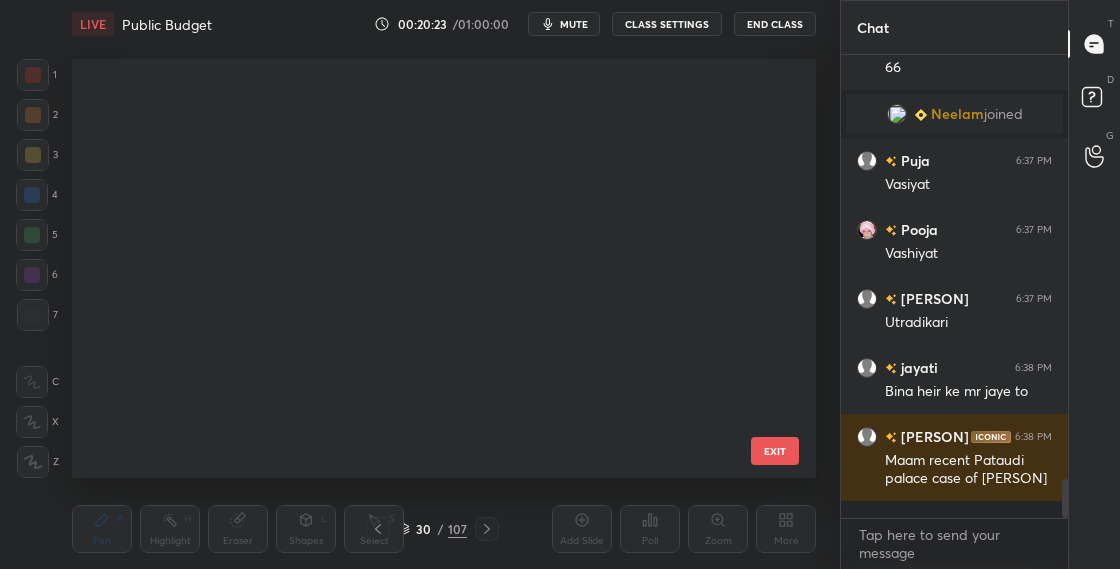 scroll, scrollTop: 826, scrollLeft: 0, axis: vertical 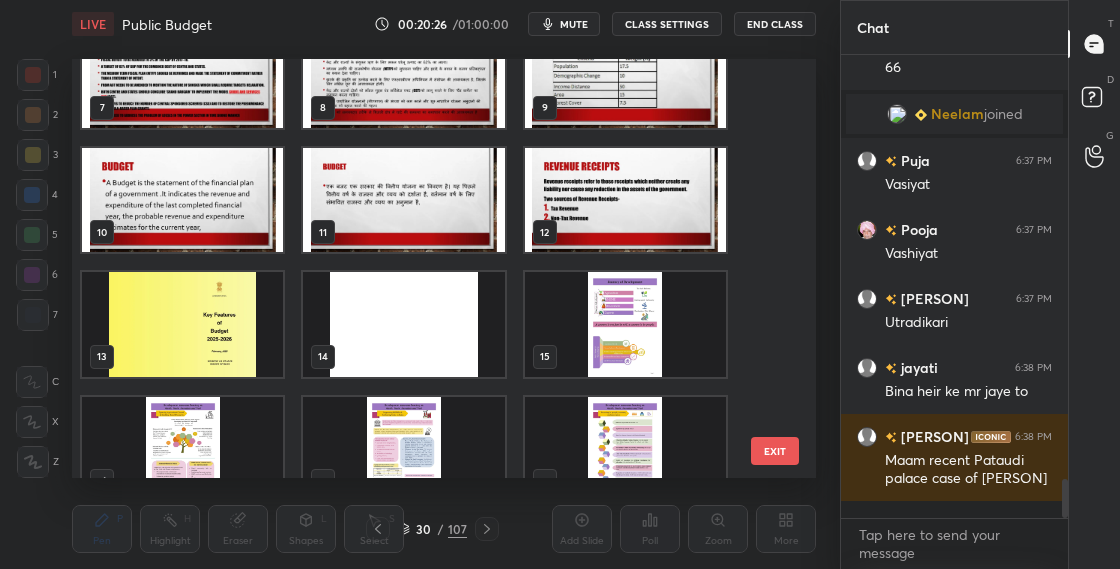 click at bounding box center [625, 200] 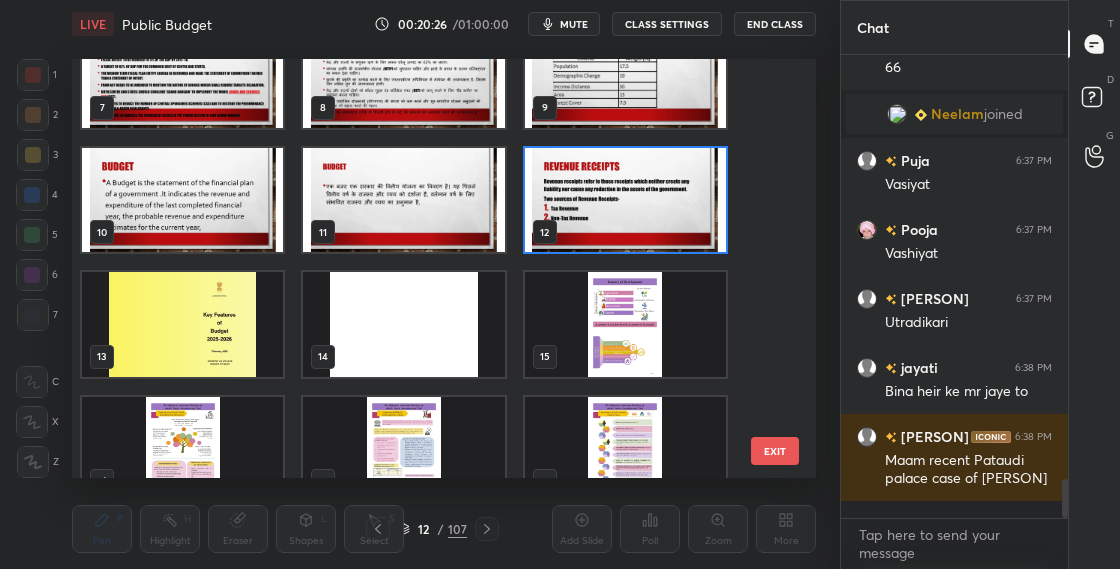 click at bounding box center (625, 200) 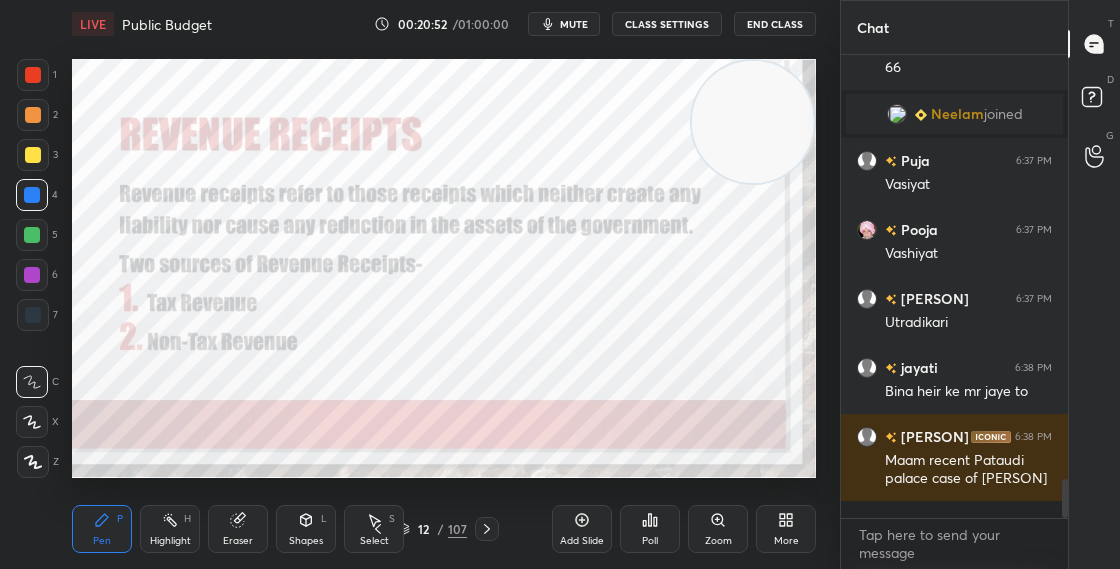 click 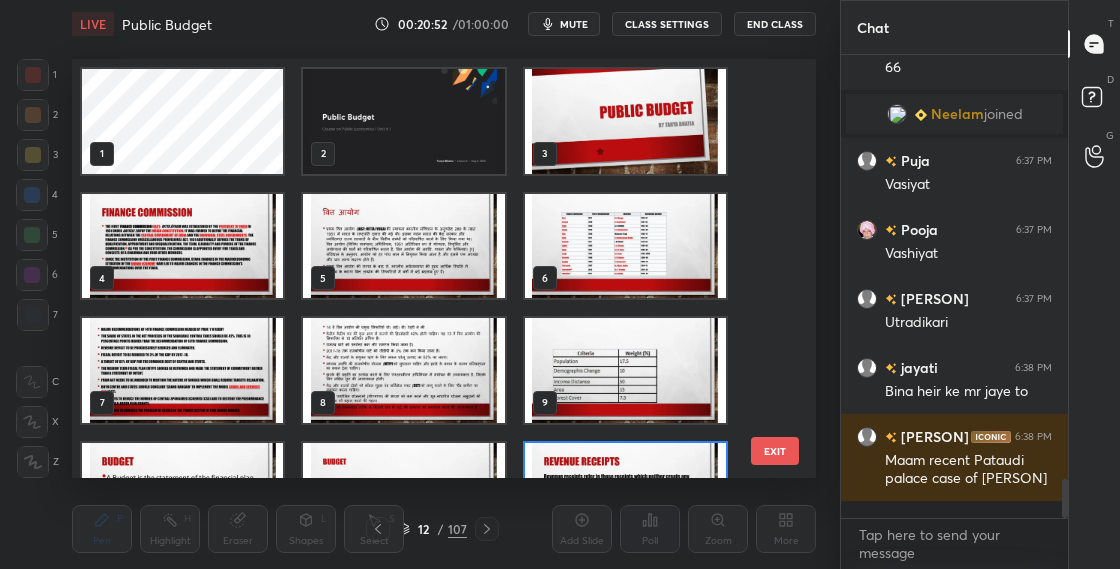 scroll, scrollTop: 79, scrollLeft: 0, axis: vertical 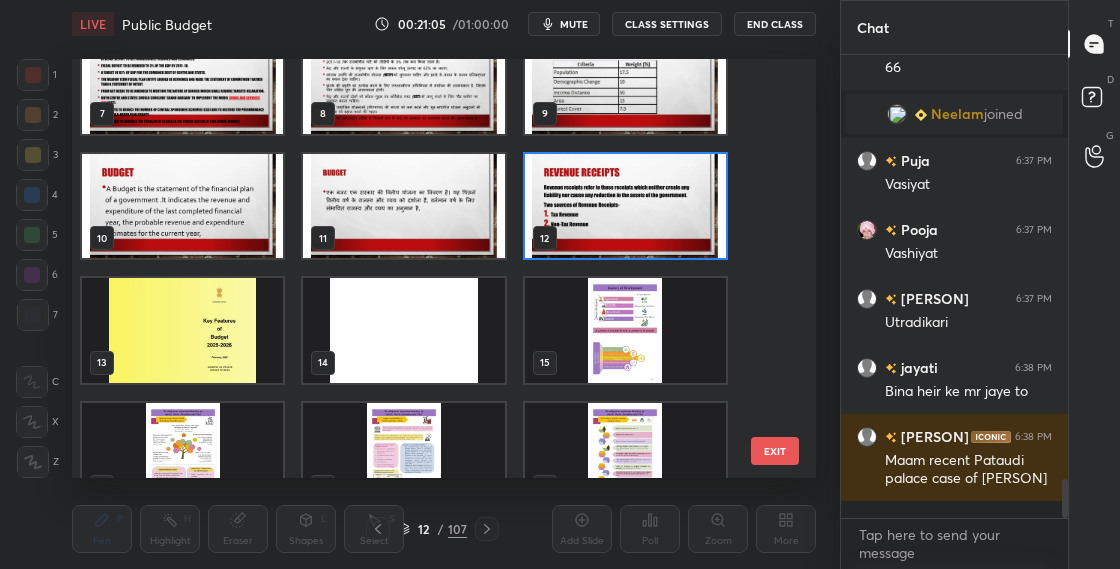 click at bounding box center (625, 206) 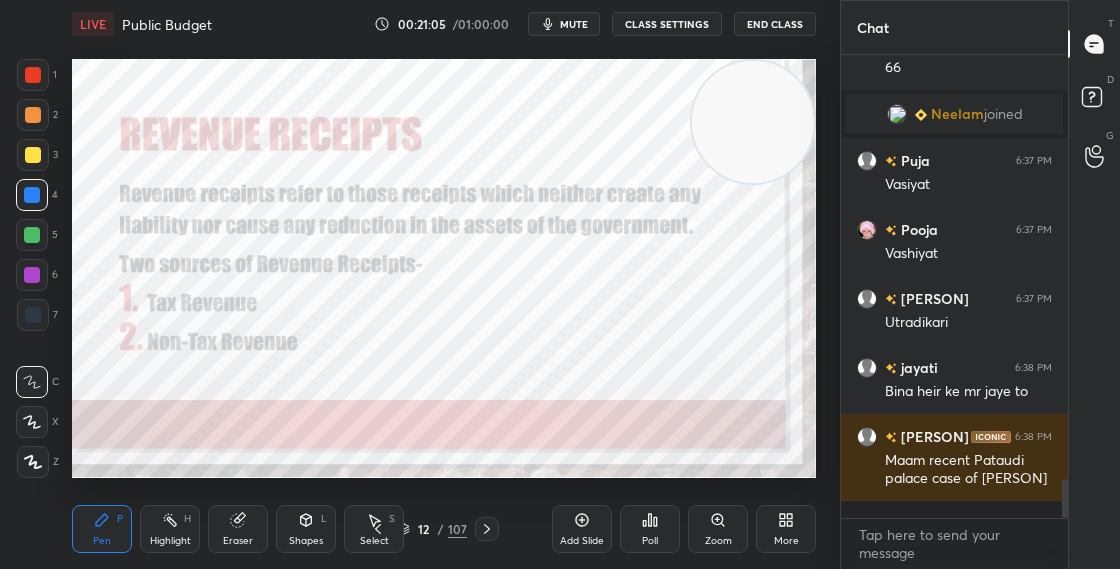 click at bounding box center [625, 206] 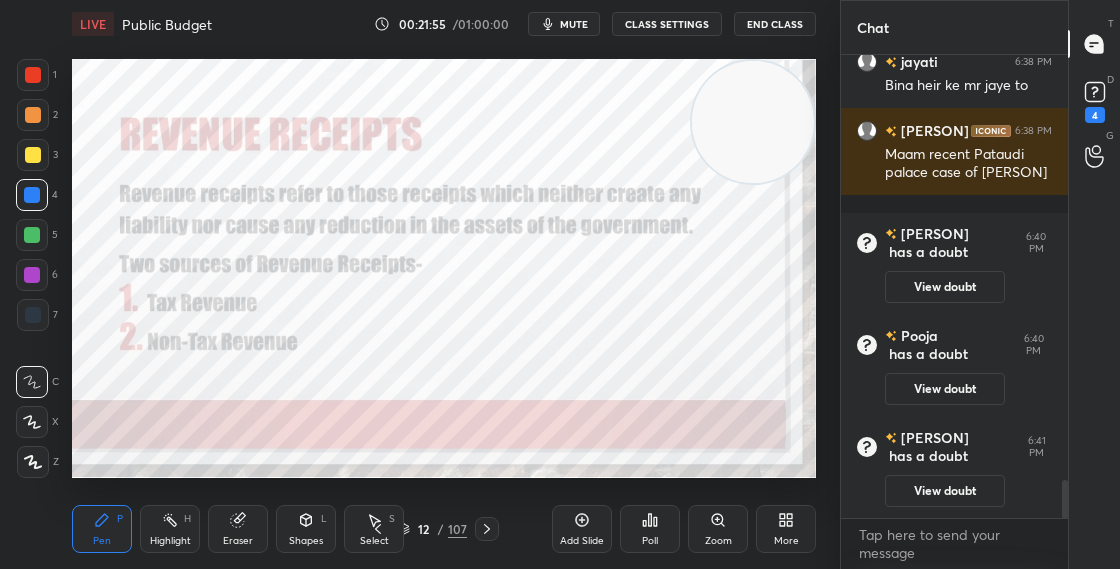 scroll, scrollTop: 5209, scrollLeft: 0, axis: vertical 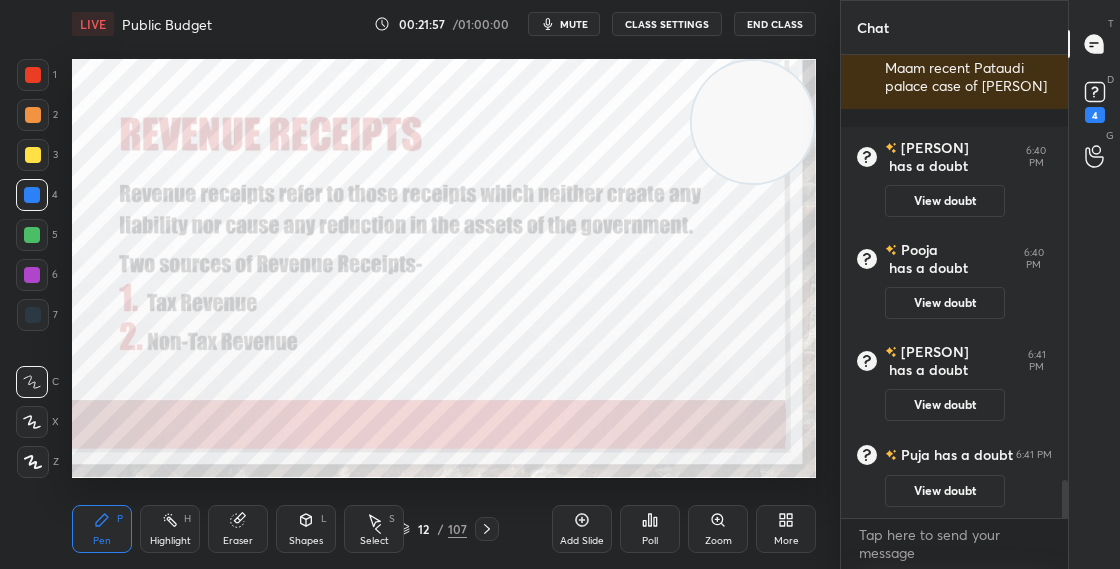click on "[PERSON]   has a doubt 6:40 PM View doubt" at bounding box center [954, 178] 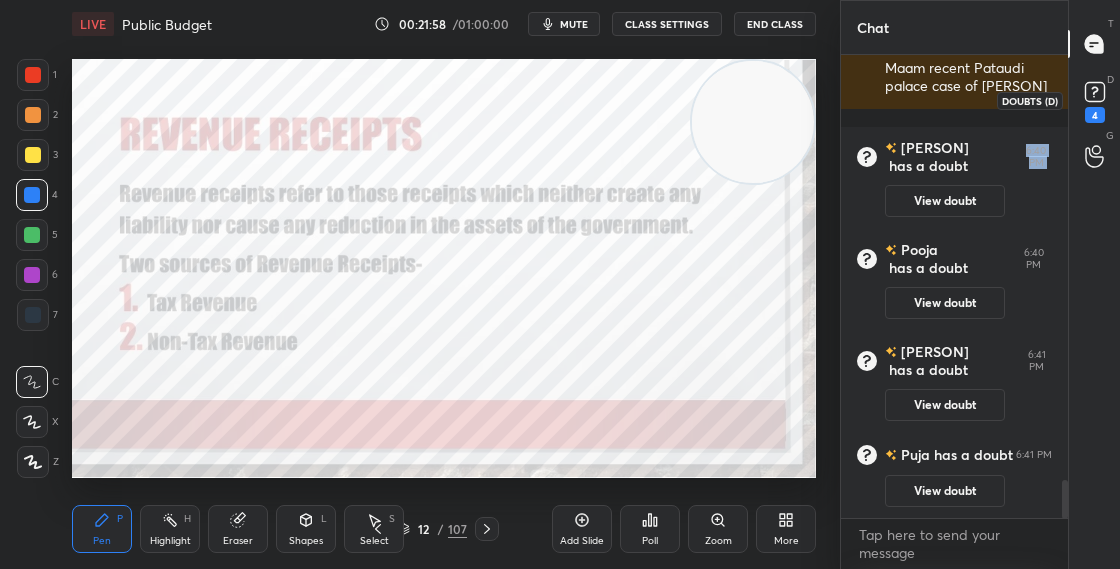 click 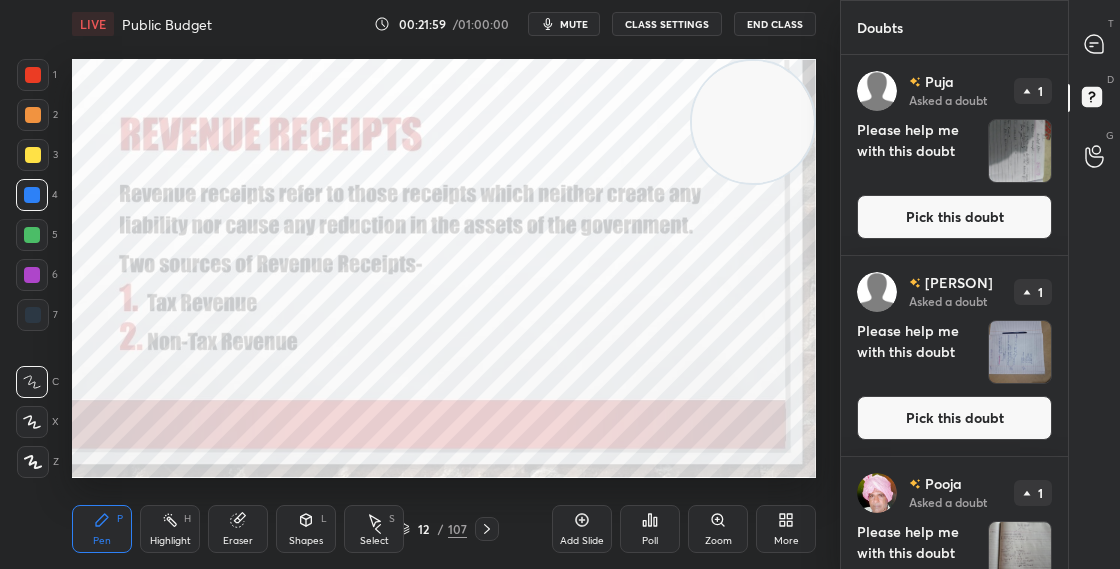 click on "Pick this doubt" at bounding box center [954, 217] 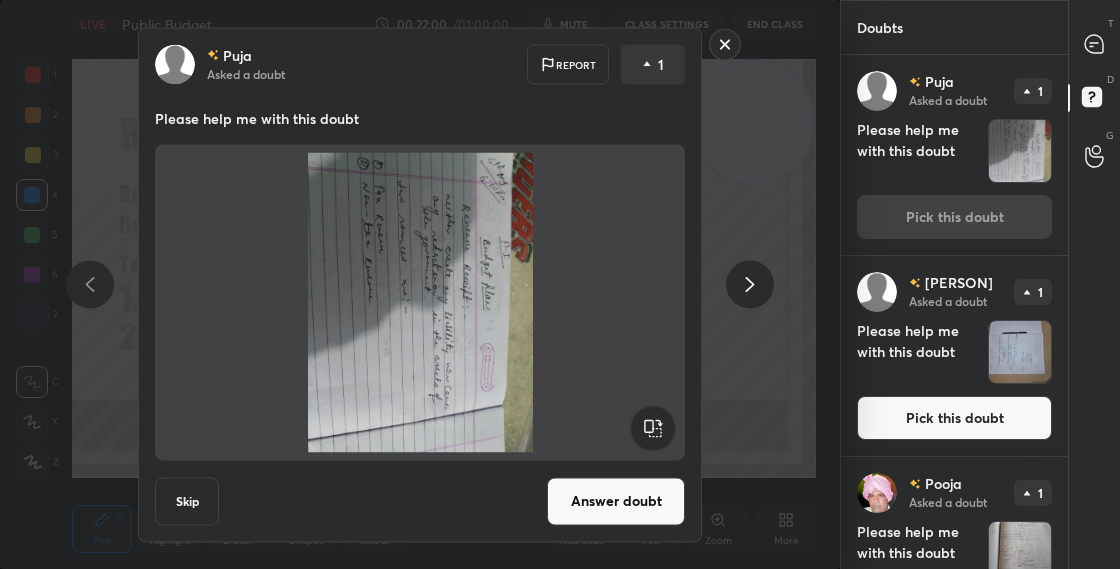 click 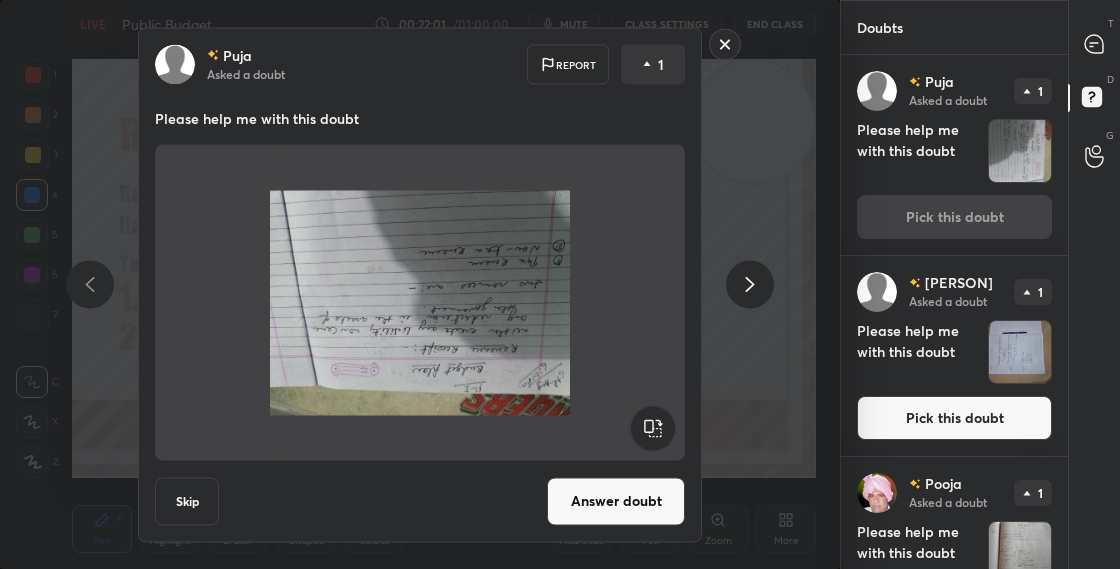 click 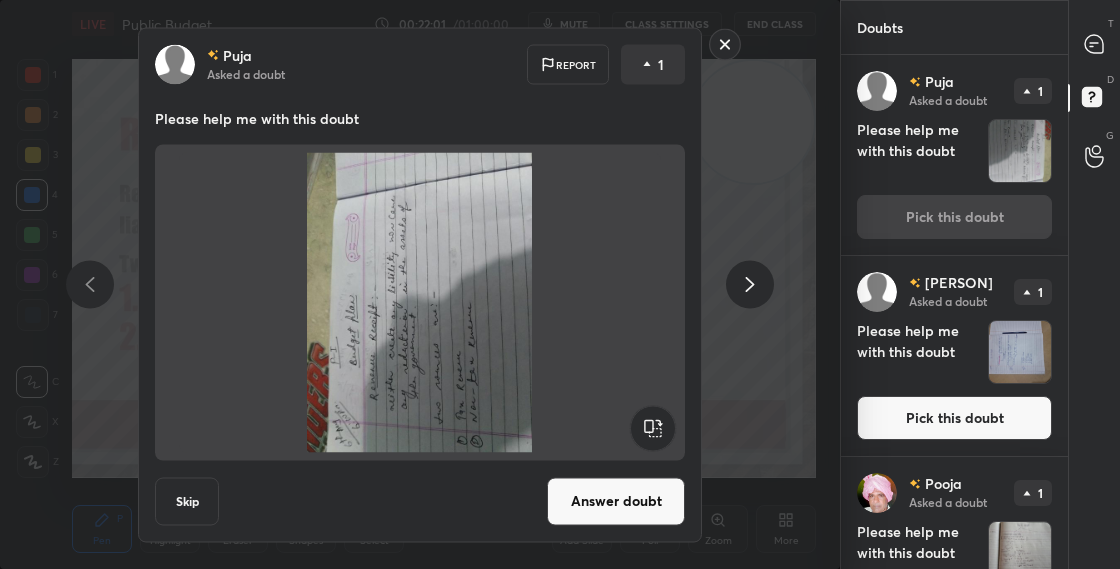 click 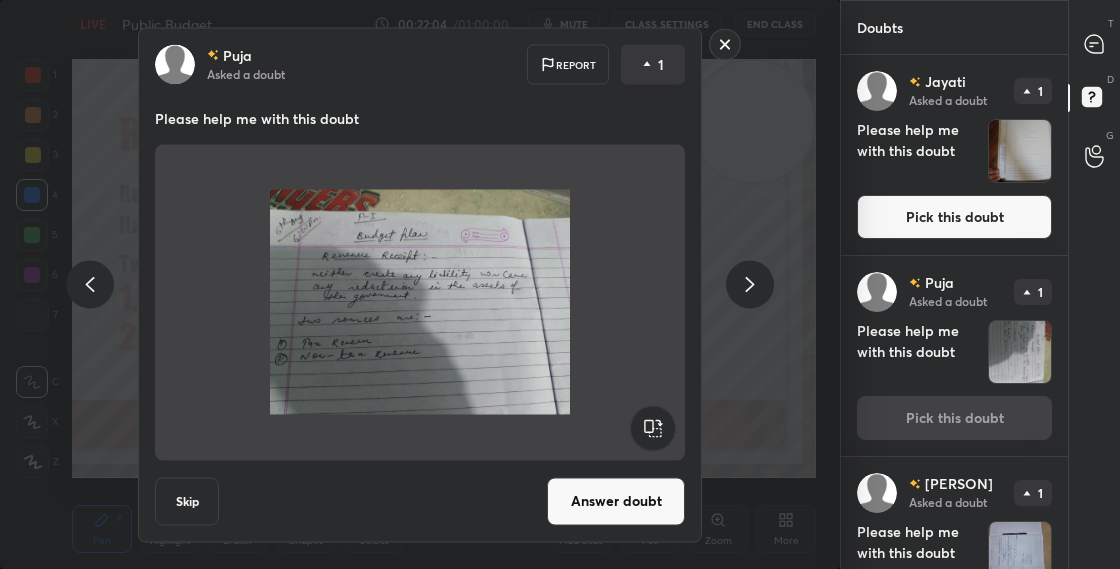 click on "Answer doubt" at bounding box center (616, 501) 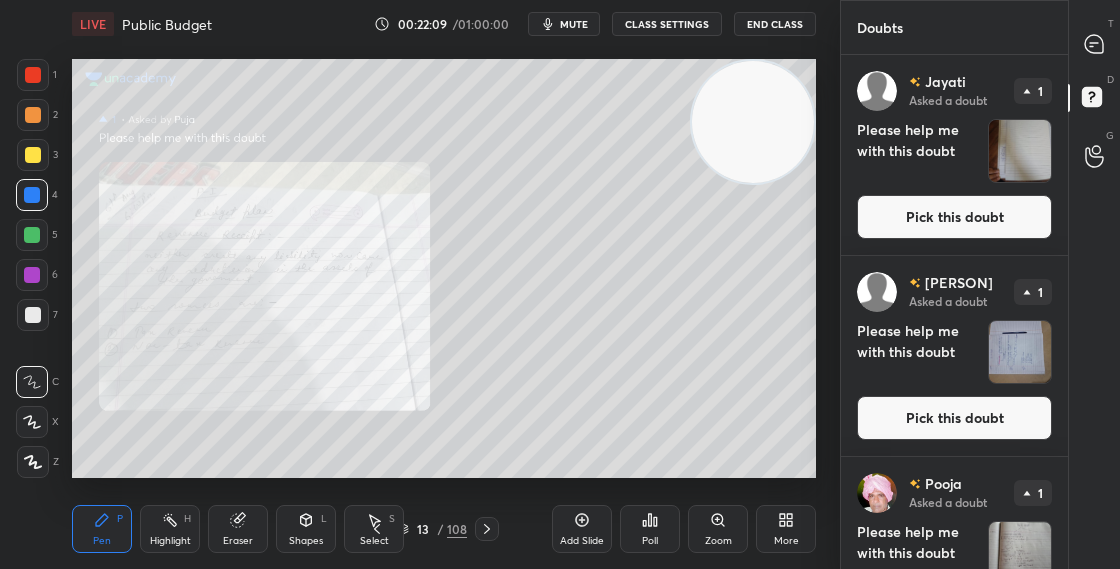 click on "13 / 108" at bounding box center (432, 529) 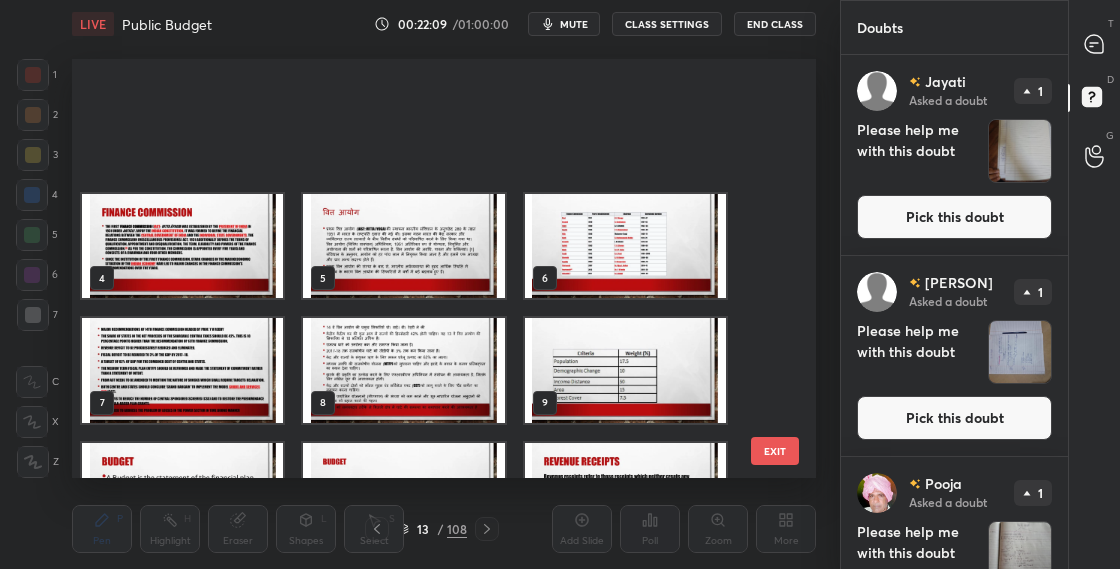 scroll, scrollTop: 203, scrollLeft: 0, axis: vertical 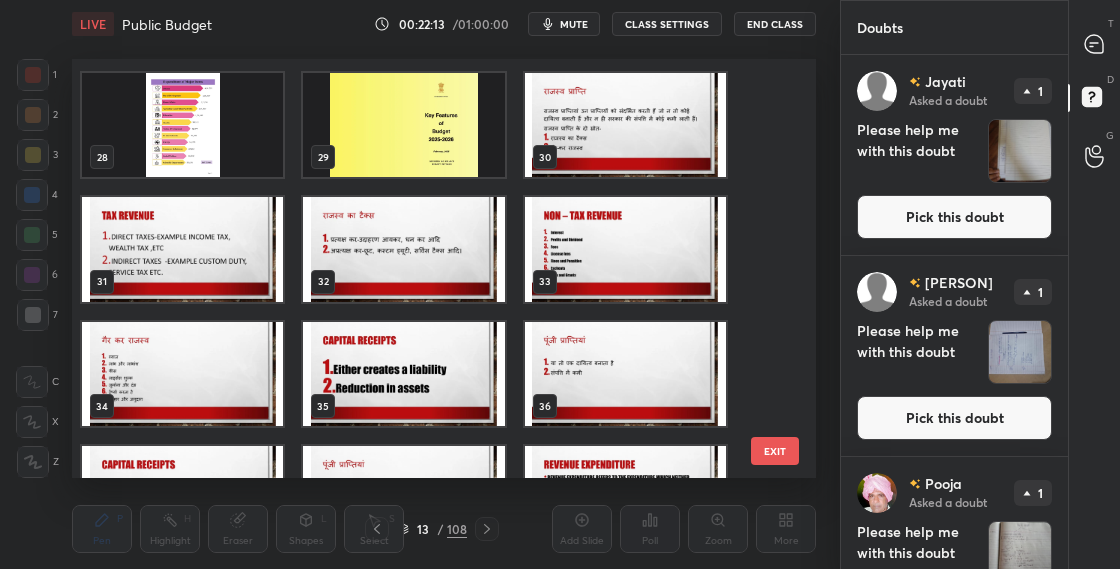 click at bounding box center (182, 249) 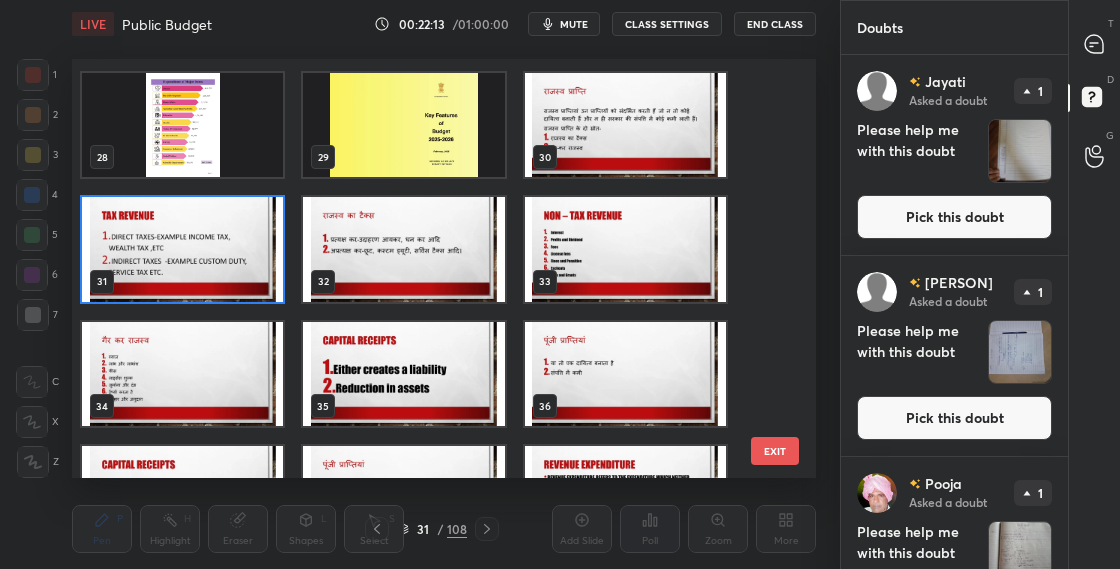 click at bounding box center [182, 249] 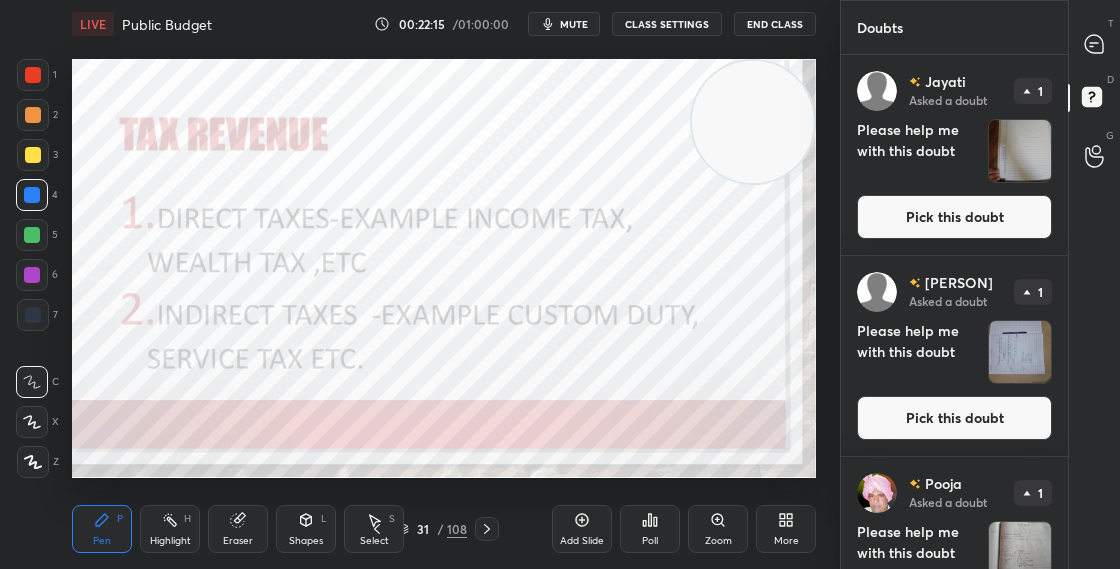 click 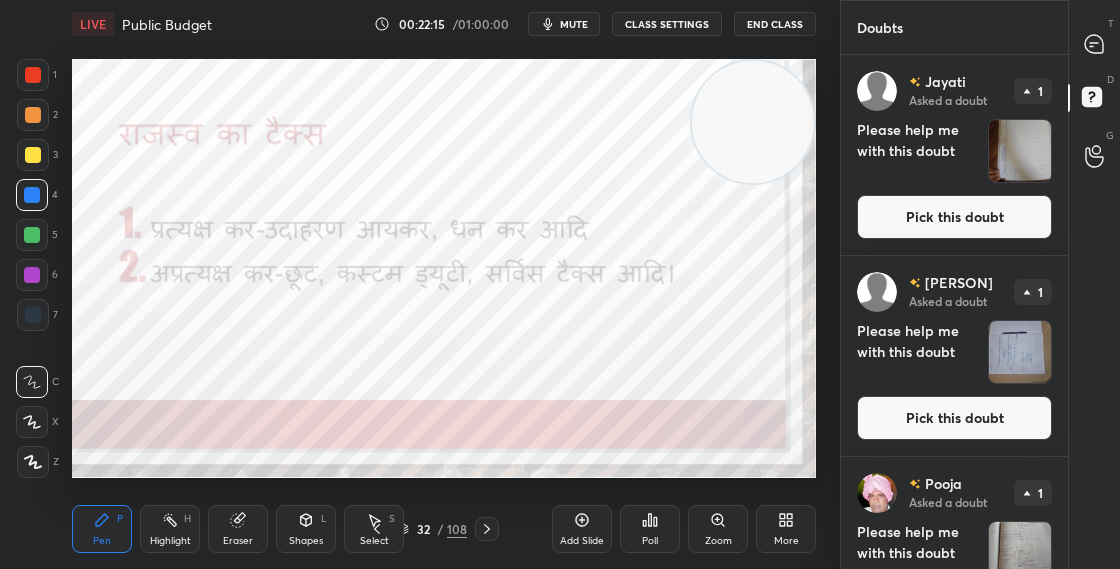 click 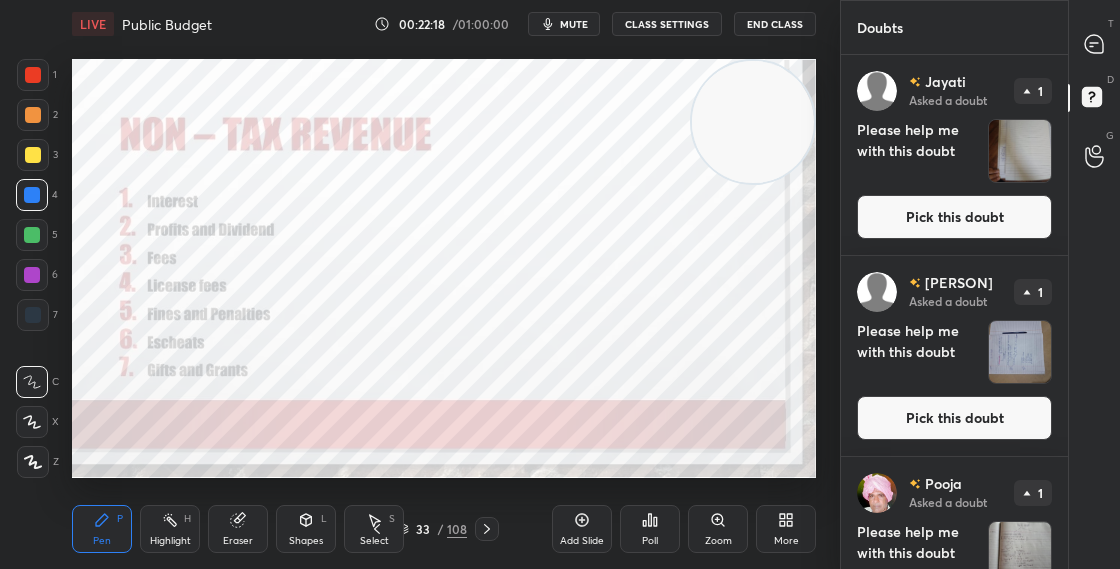 click at bounding box center (33, 75) 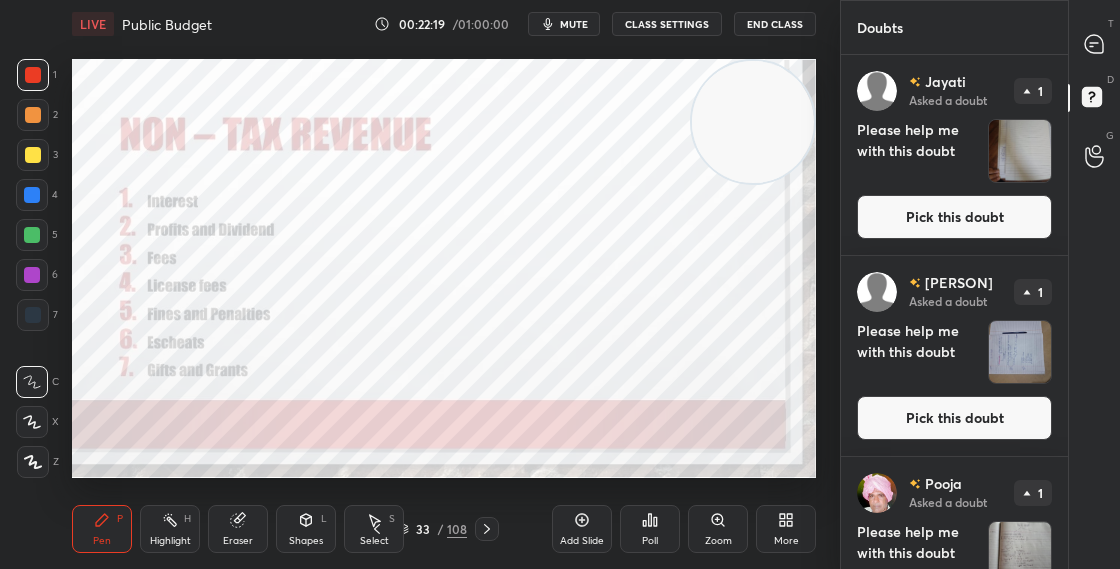 click at bounding box center (32, 195) 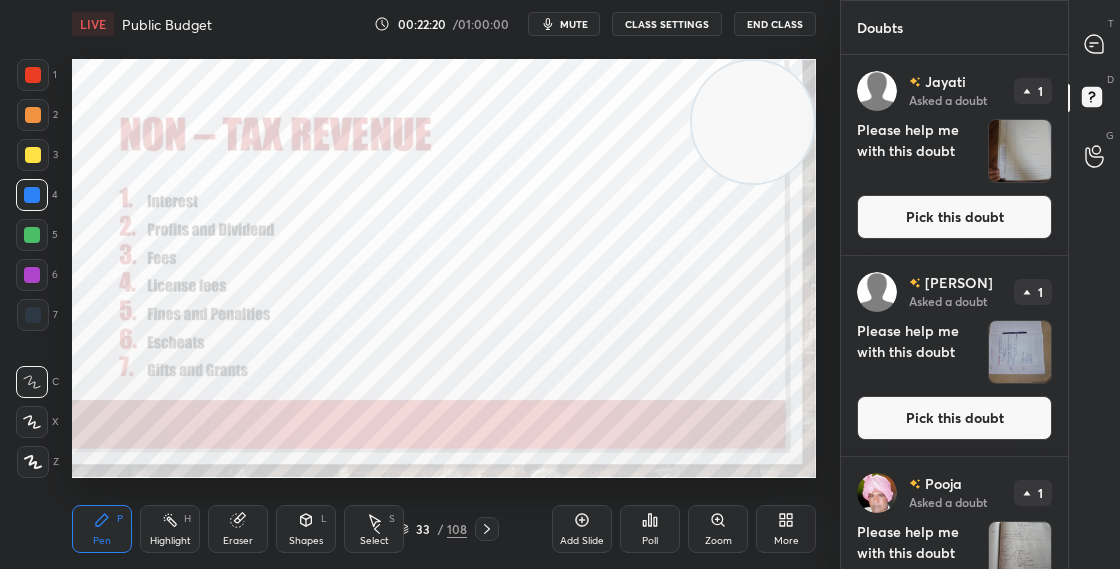 click on "Pick this doubt" at bounding box center (954, 217) 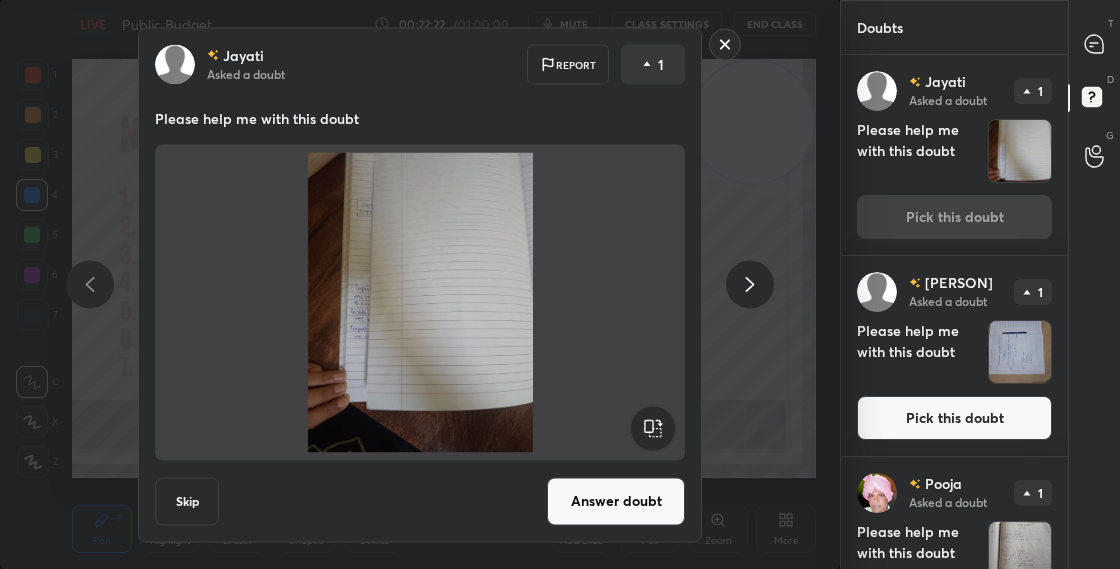 click on "Answer doubt" at bounding box center [616, 501] 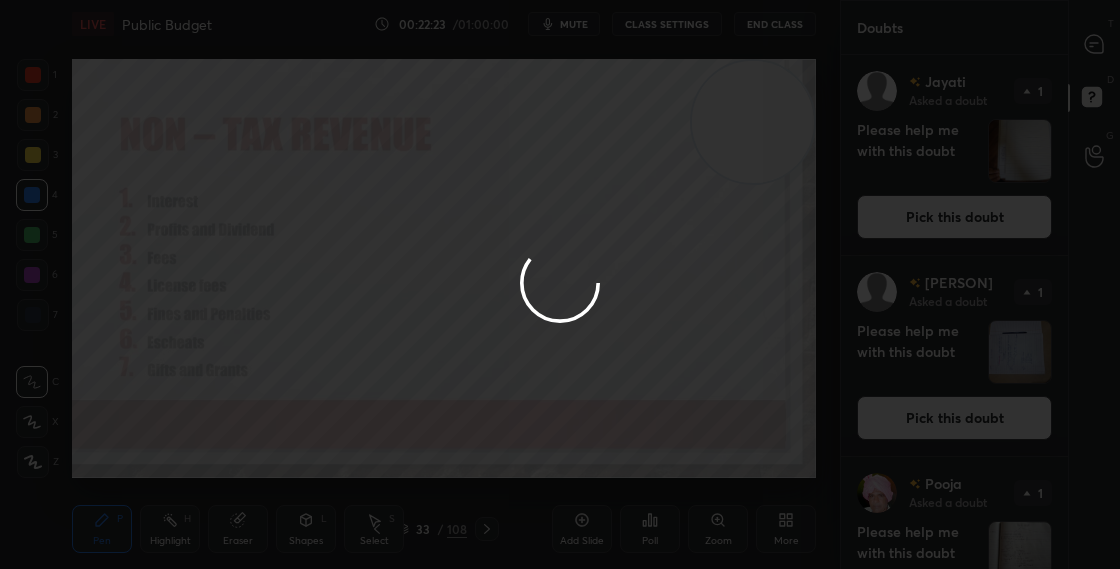 click at bounding box center [560, 284] 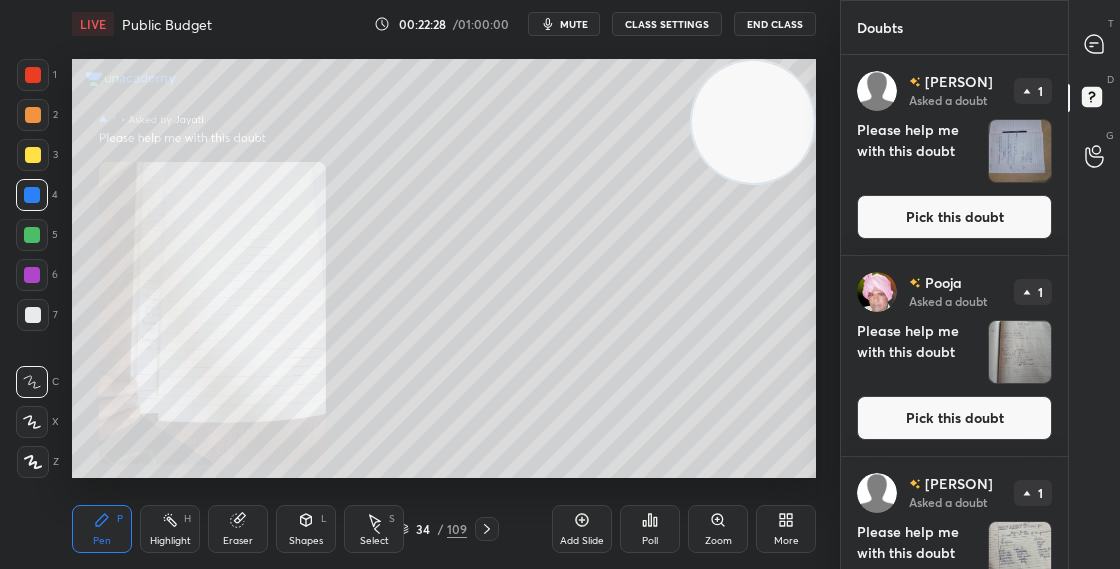 drag, startPoint x: 925, startPoint y: 222, endPoint x: 941, endPoint y: 215, distance: 17.464249 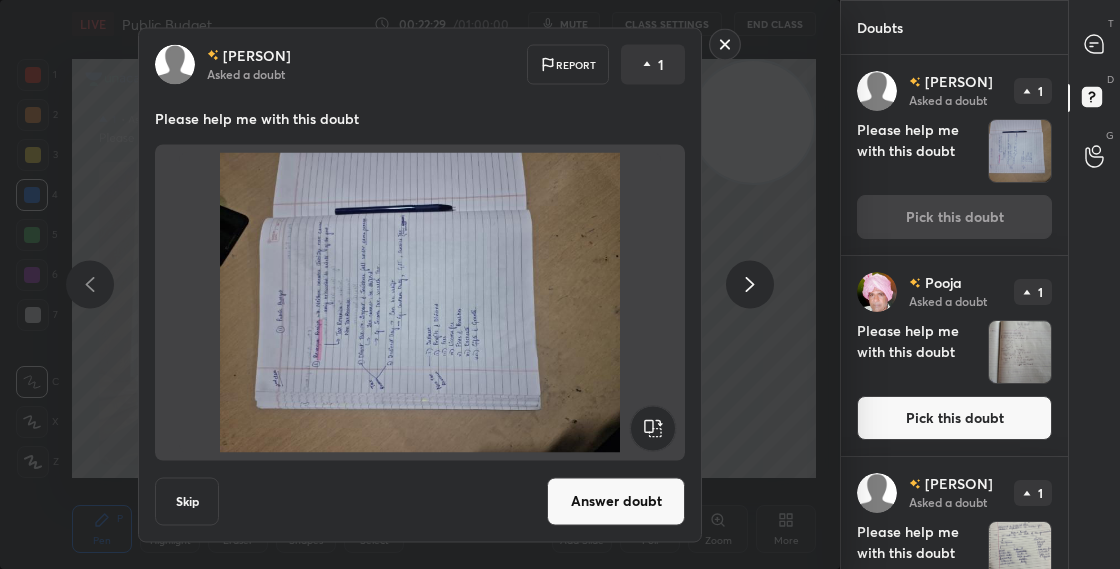 click 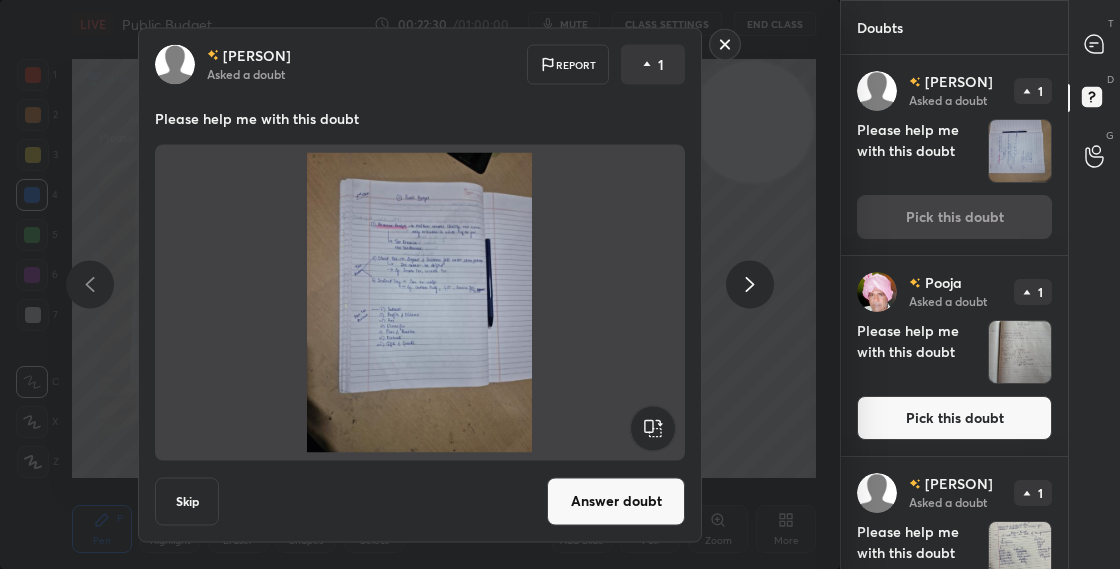 click on "Answer doubt" at bounding box center (616, 501) 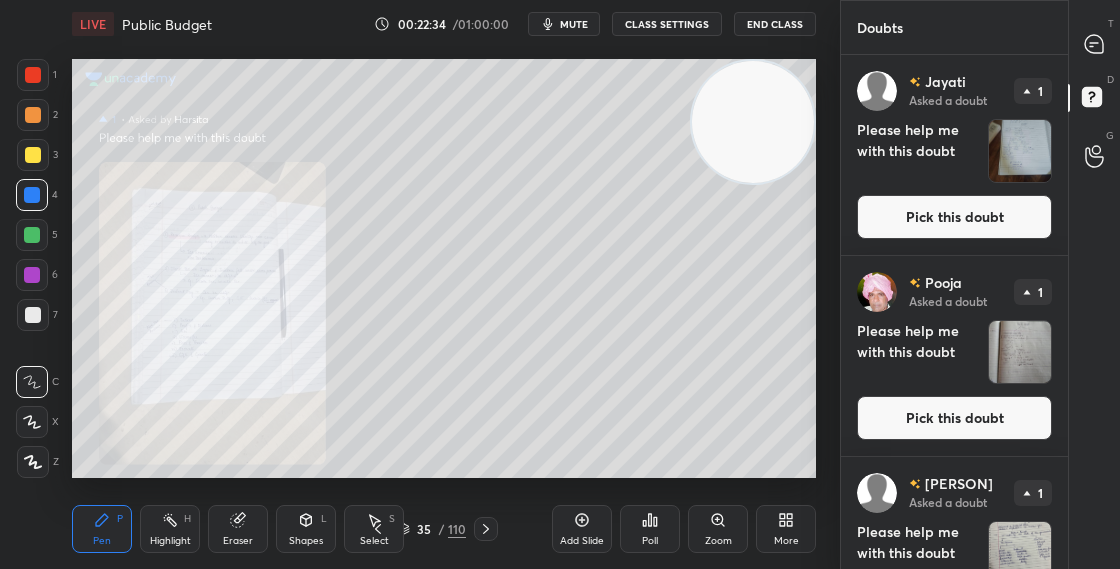 click 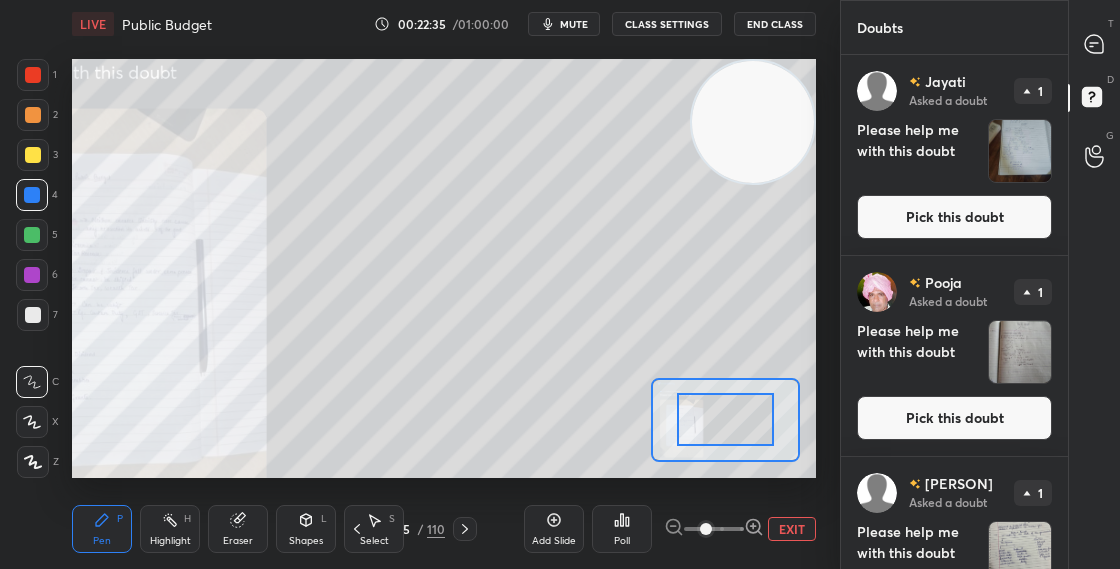 click 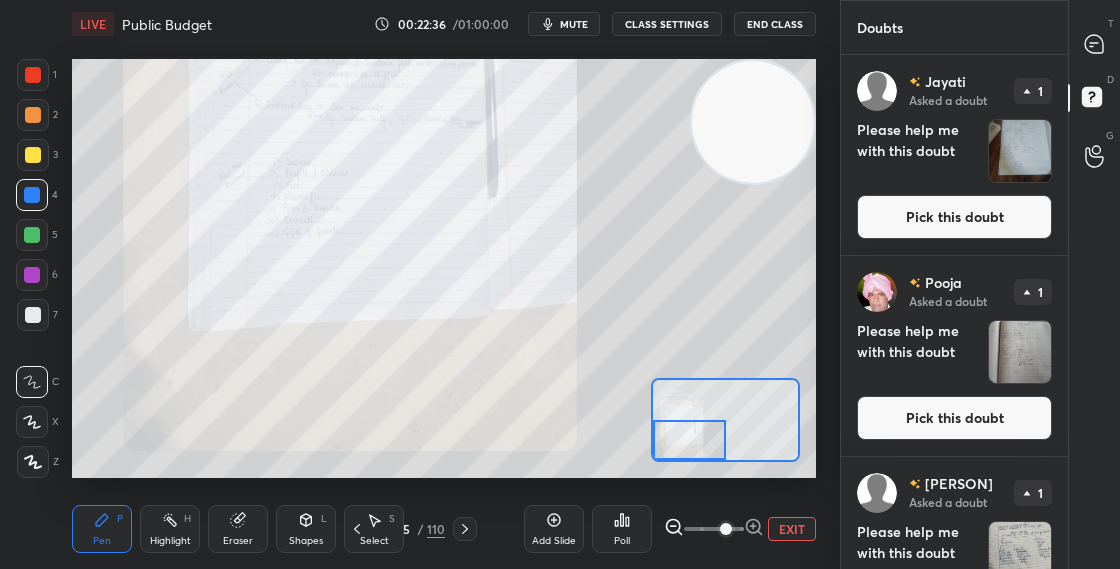 click at bounding box center [689, 440] 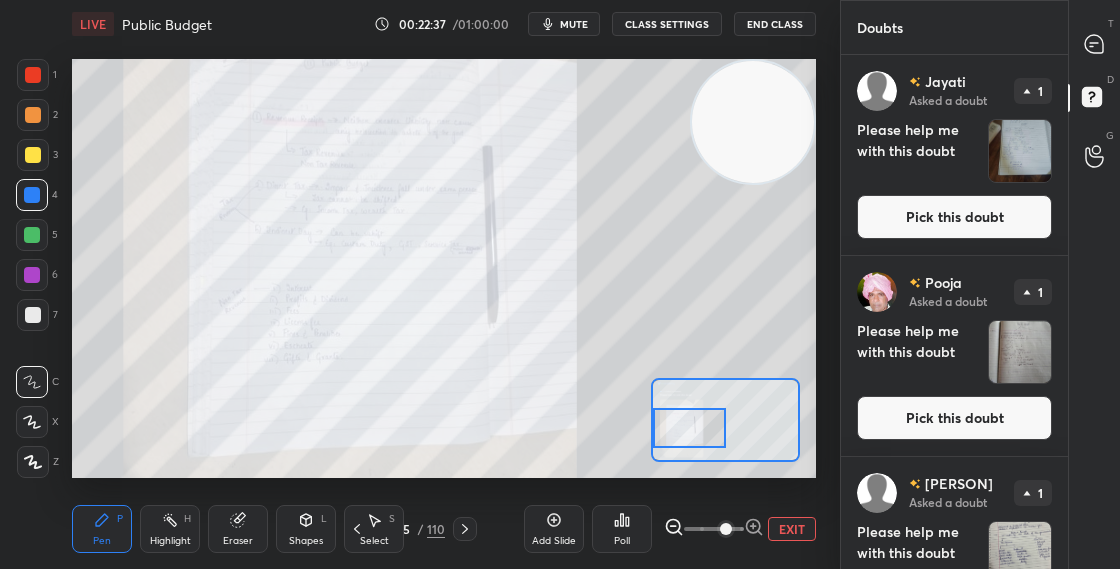 drag, startPoint x: 702, startPoint y: 450, endPoint x: 700, endPoint y: 430, distance: 20.09975 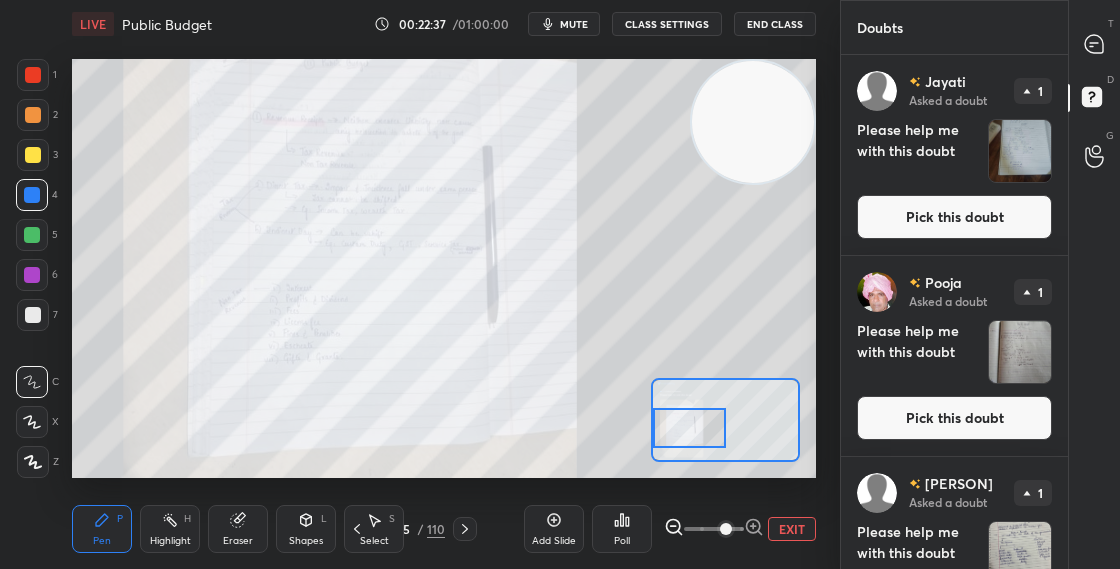 click at bounding box center (689, 428) 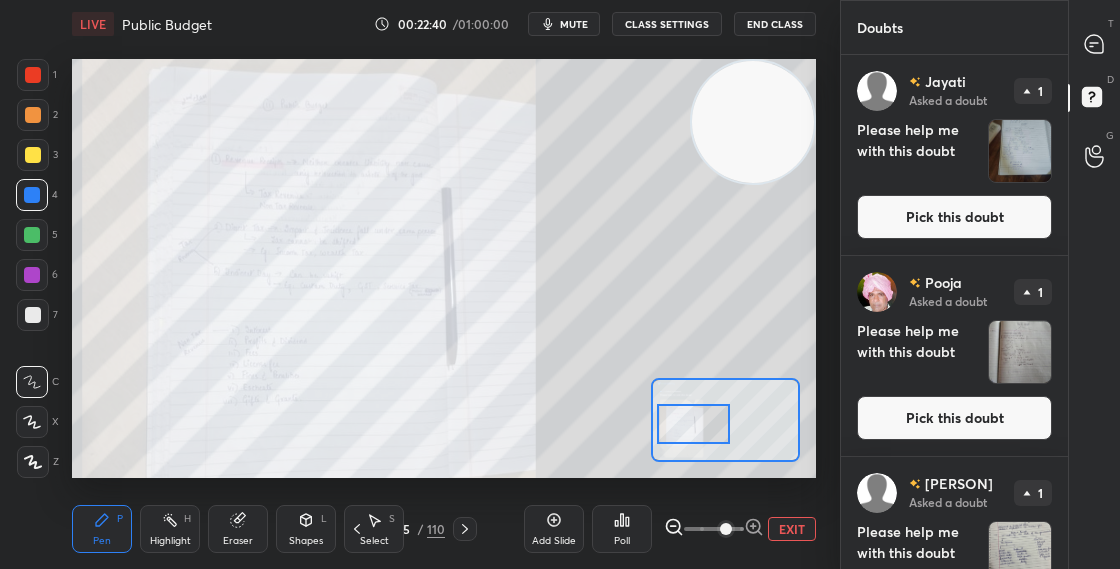 drag, startPoint x: 682, startPoint y: 416, endPoint x: 686, endPoint y: 426, distance: 10.770329 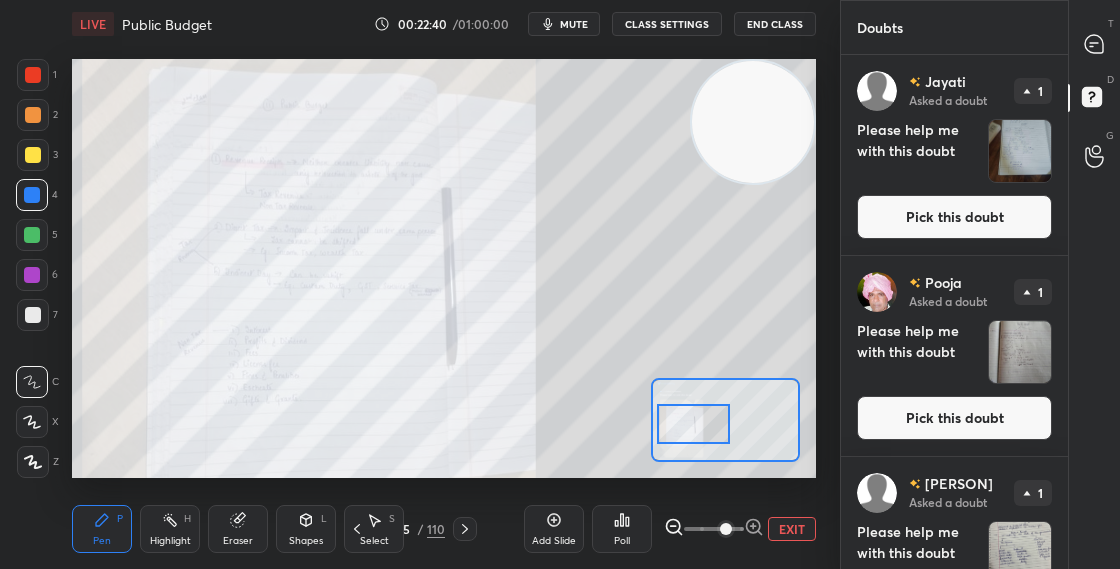 click at bounding box center (693, 424) 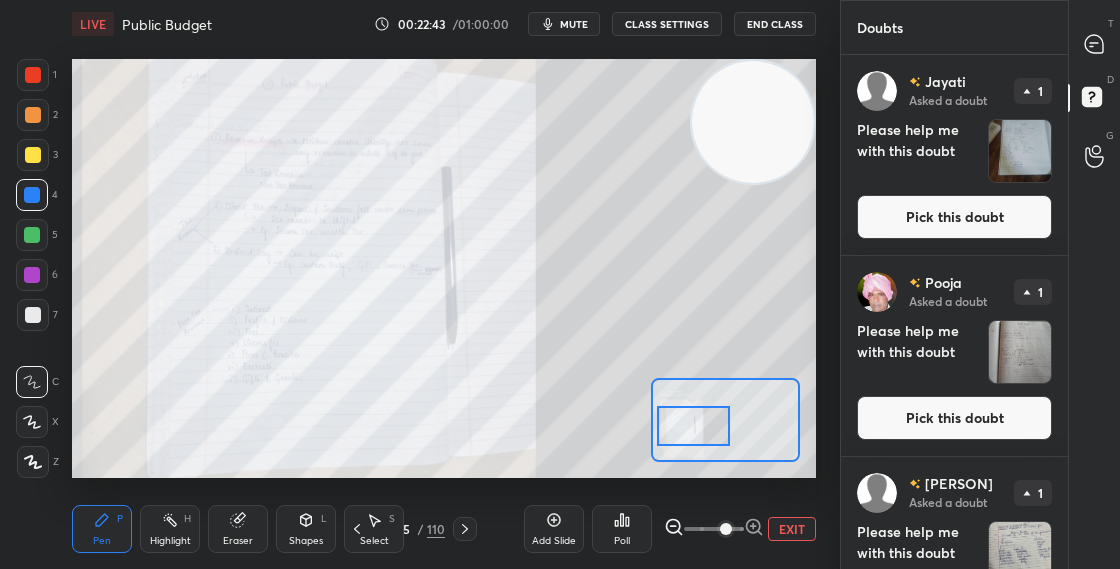 click at bounding box center [32, 235] 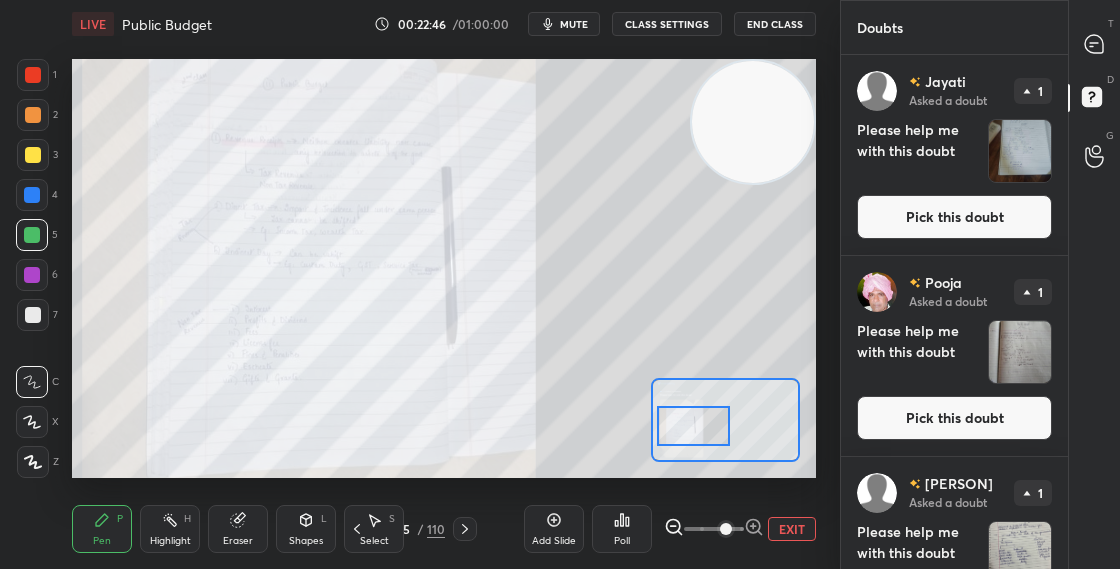click on "Pick this doubt" at bounding box center [954, 217] 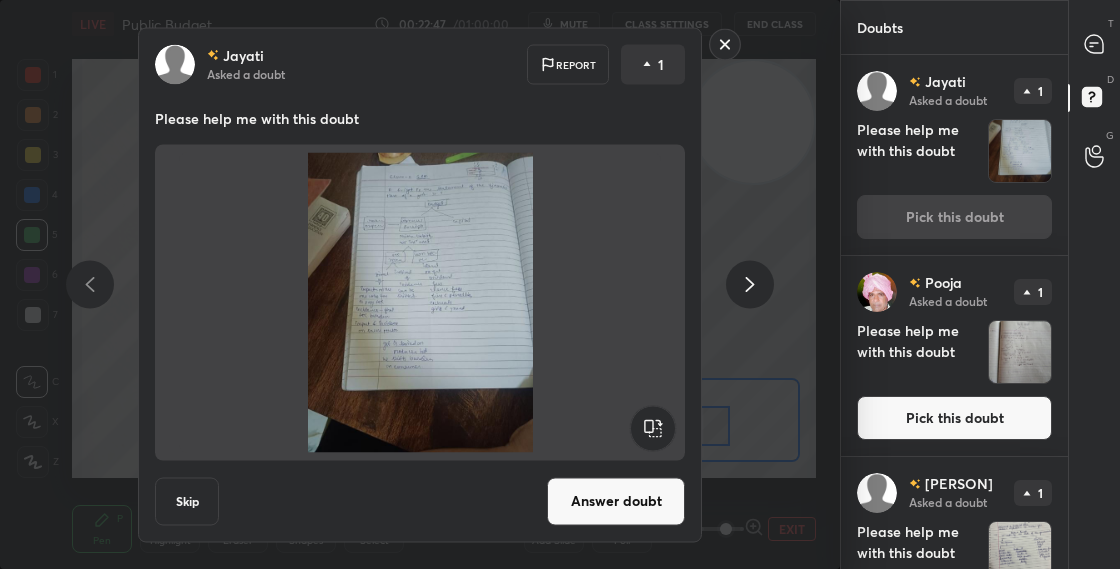 click on "Answer doubt" at bounding box center [616, 501] 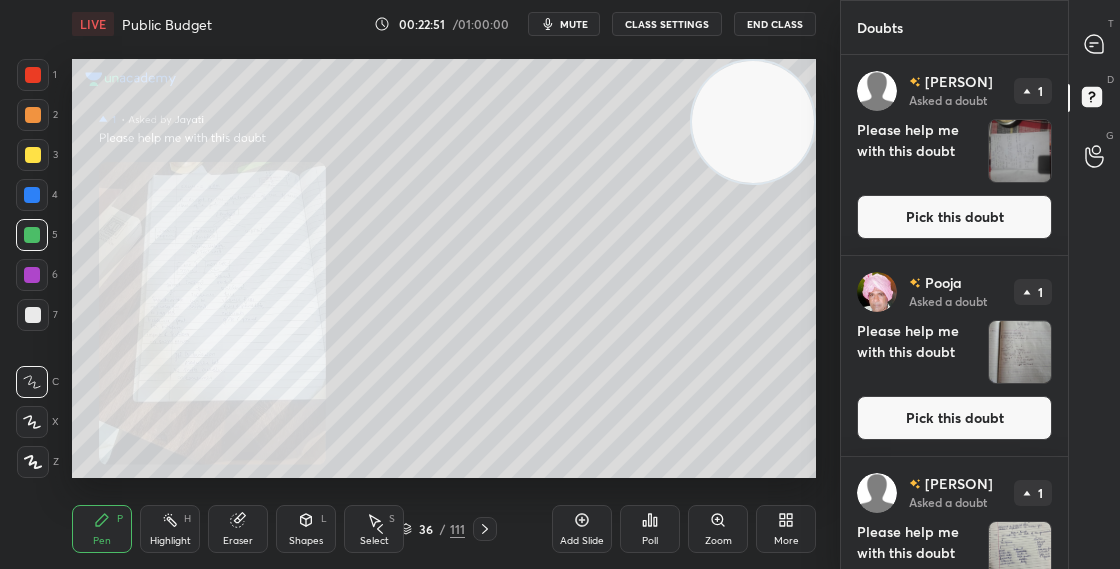 click on "Zoom" at bounding box center (718, 529) 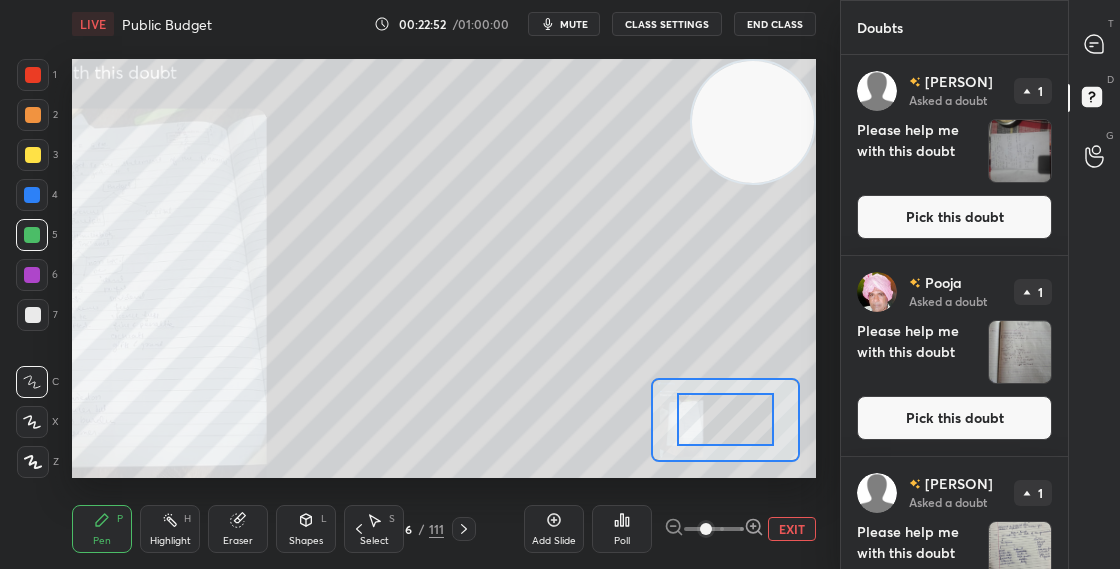 click 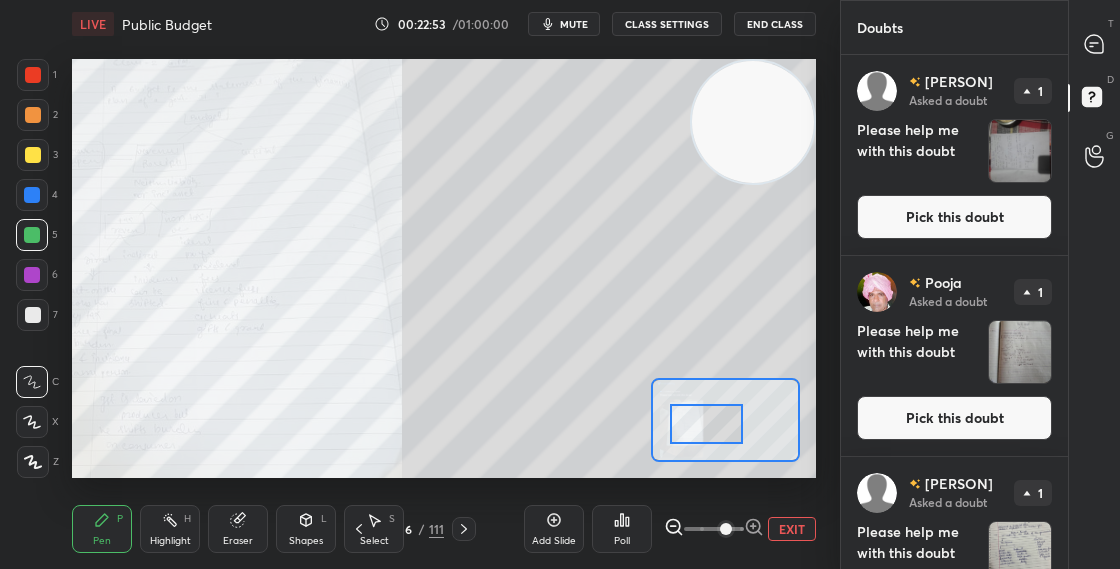 drag, startPoint x: 744, startPoint y: 428, endPoint x: 720, endPoint y: 433, distance: 24.5153 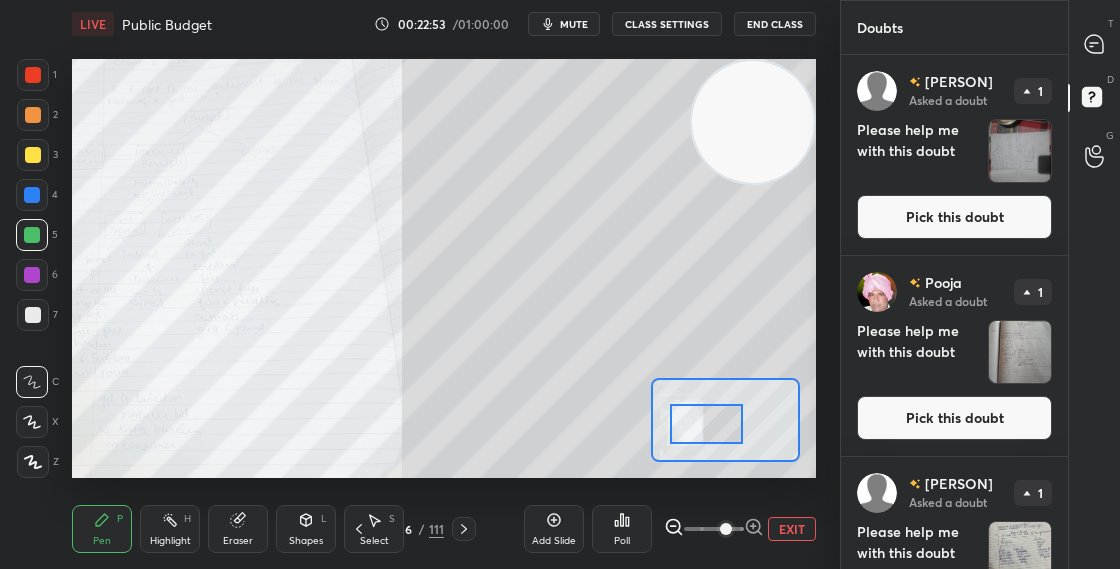 click at bounding box center (706, 424) 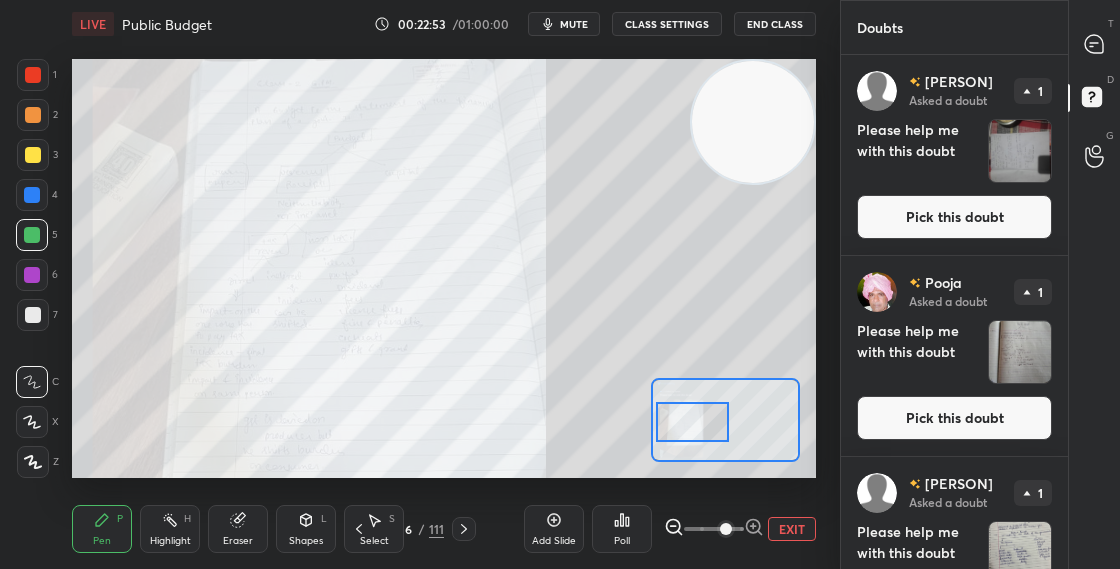 click at bounding box center [692, 422] 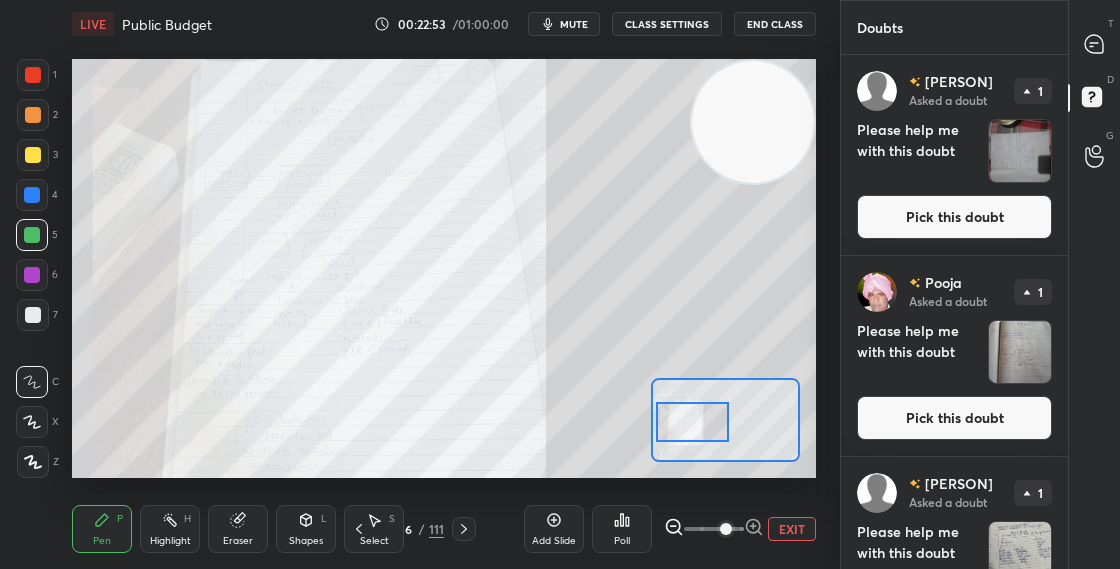 click at bounding box center [692, 422] 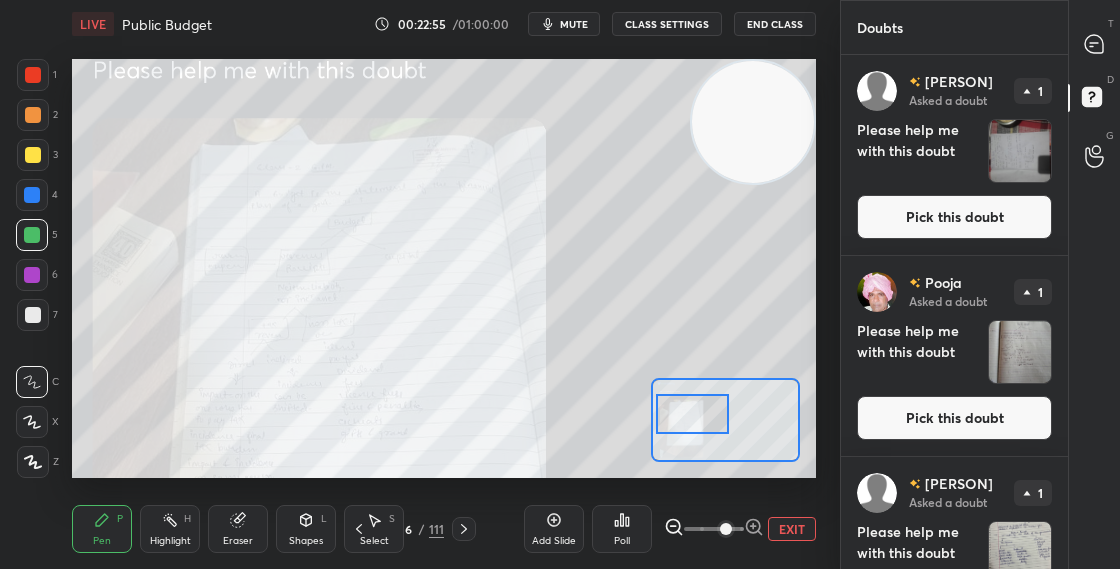 click on "Pick this doubt" at bounding box center (954, 217) 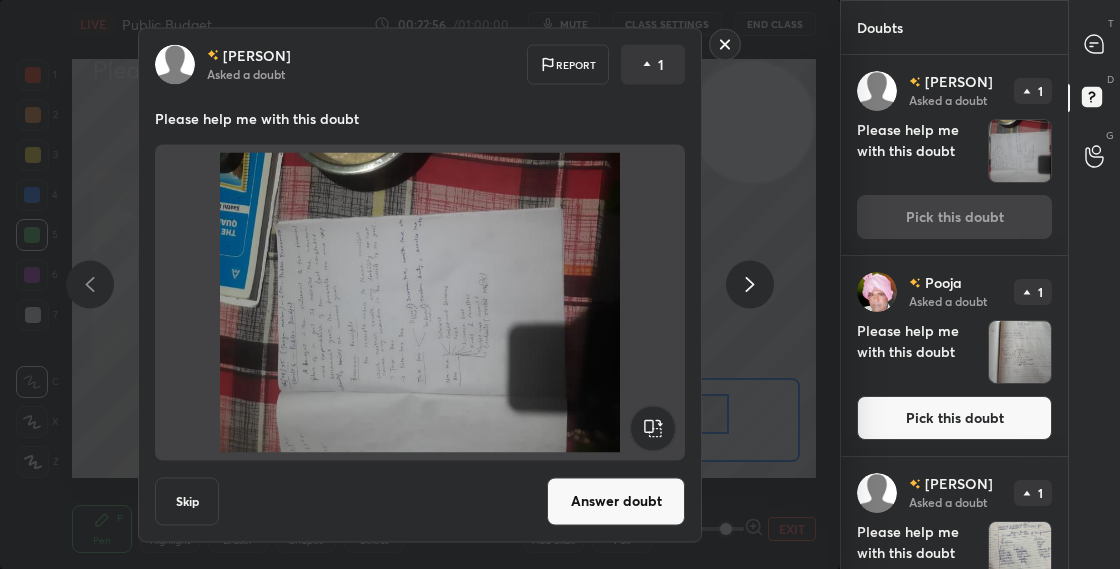 click 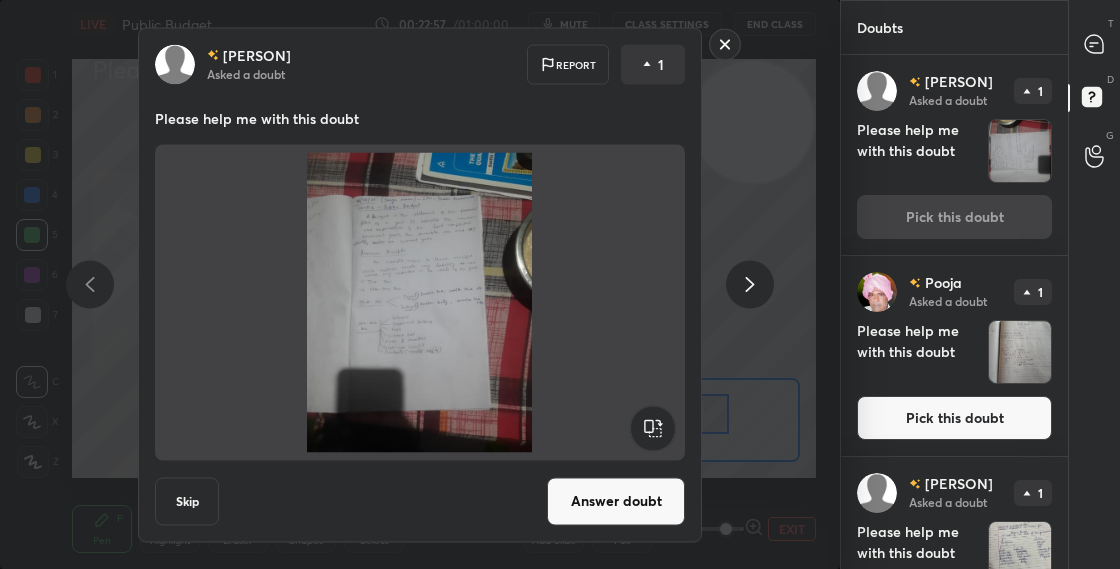 click on "Answer doubt" at bounding box center (616, 501) 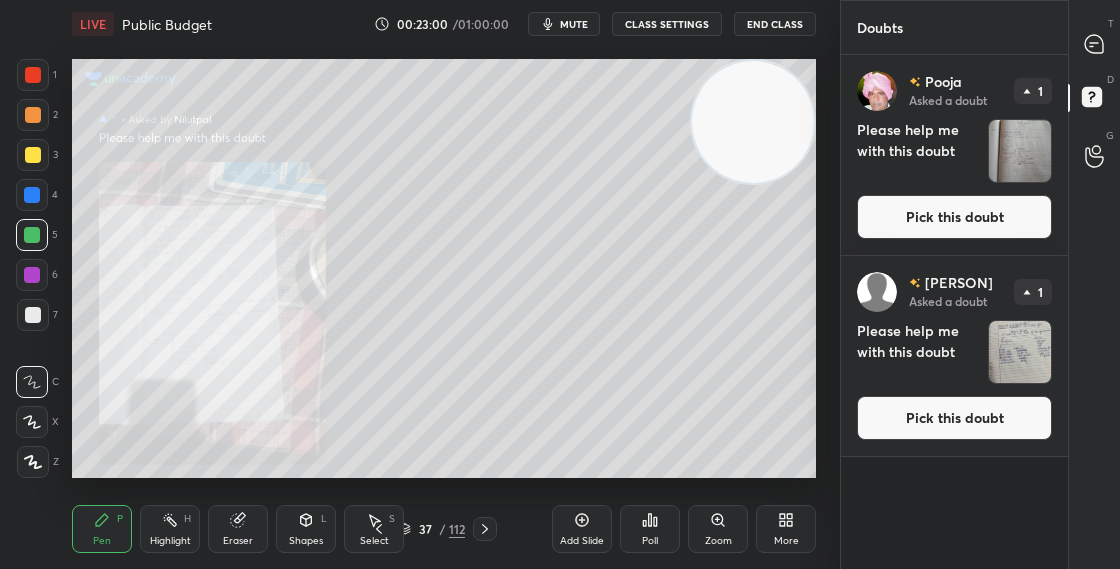 click on "Zoom" at bounding box center [718, 541] 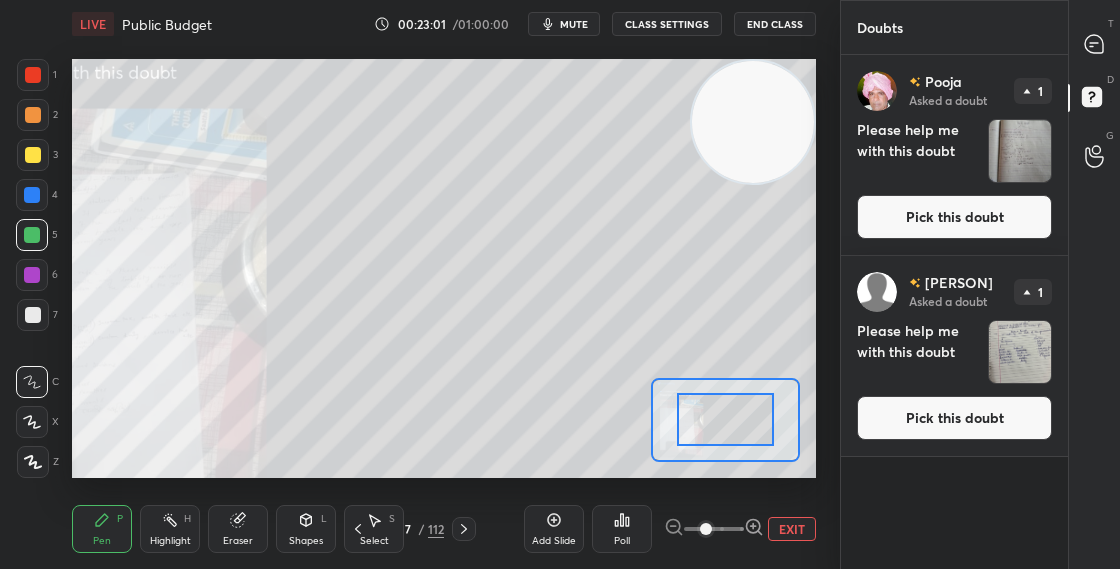 click 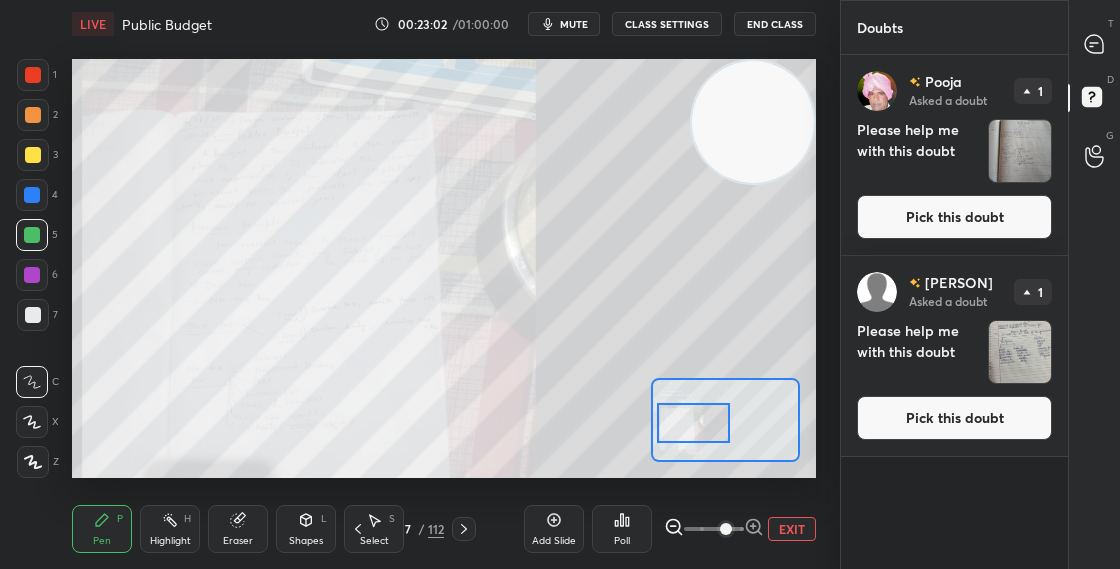 drag, startPoint x: 729, startPoint y: 426, endPoint x: 700, endPoint y: 429, distance: 29.15476 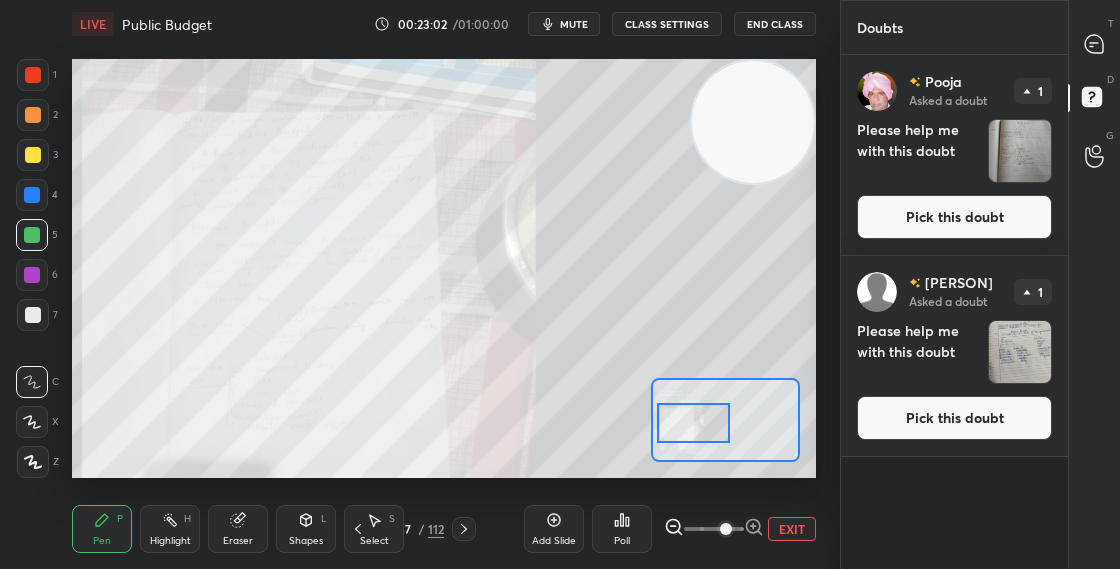 click at bounding box center [693, 423] 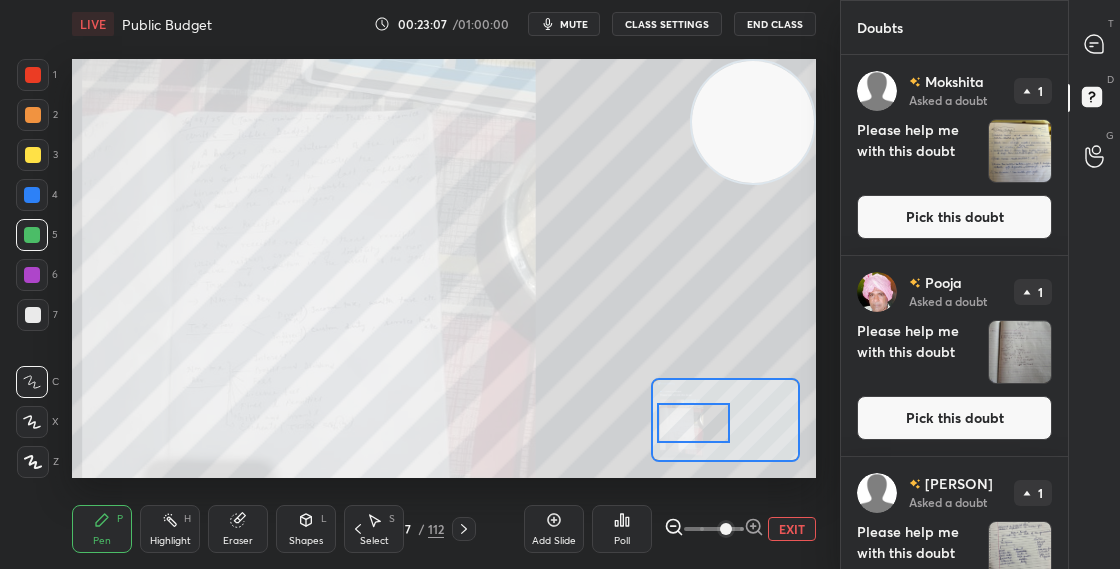 click on "Pick this doubt" at bounding box center [954, 217] 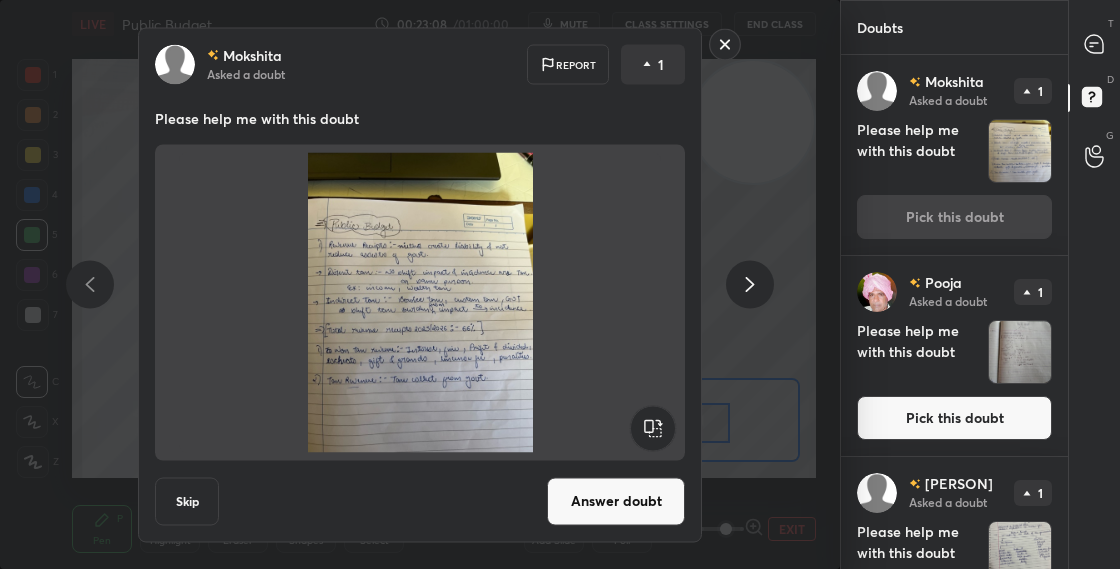 click on "Answer doubt" at bounding box center [616, 501] 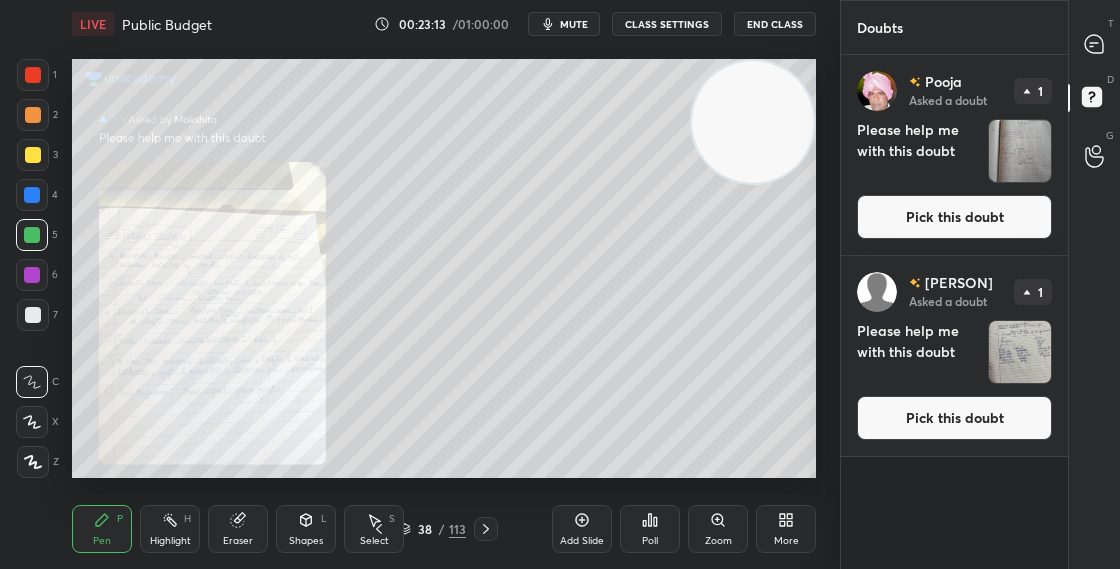 click on "Zoom" at bounding box center [718, 529] 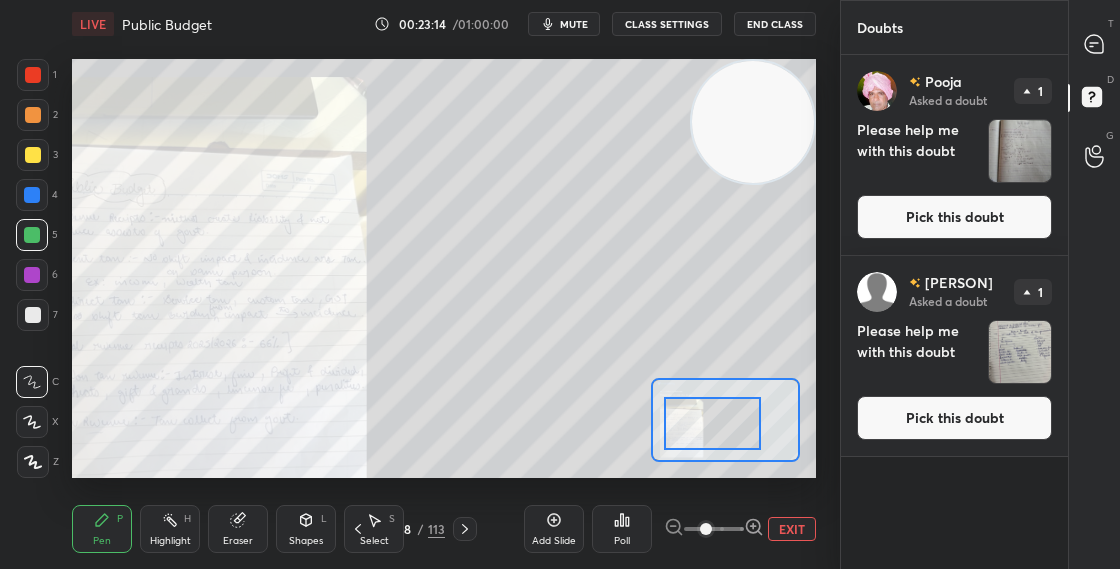 drag, startPoint x: 732, startPoint y: 446, endPoint x: 679, endPoint y: 443, distance: 53.08484 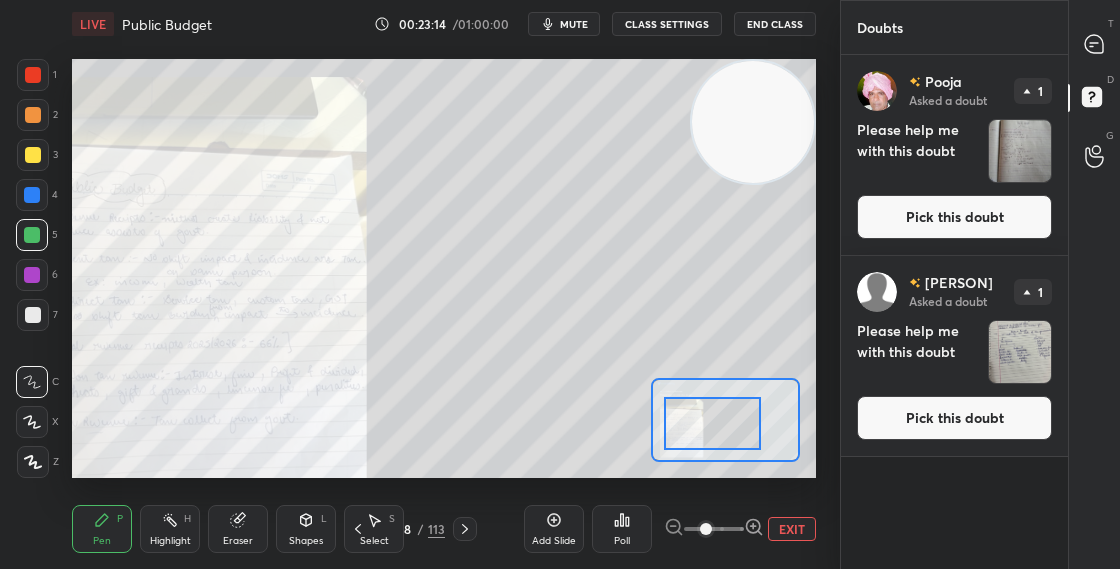 click at bounding box center [712, 423] 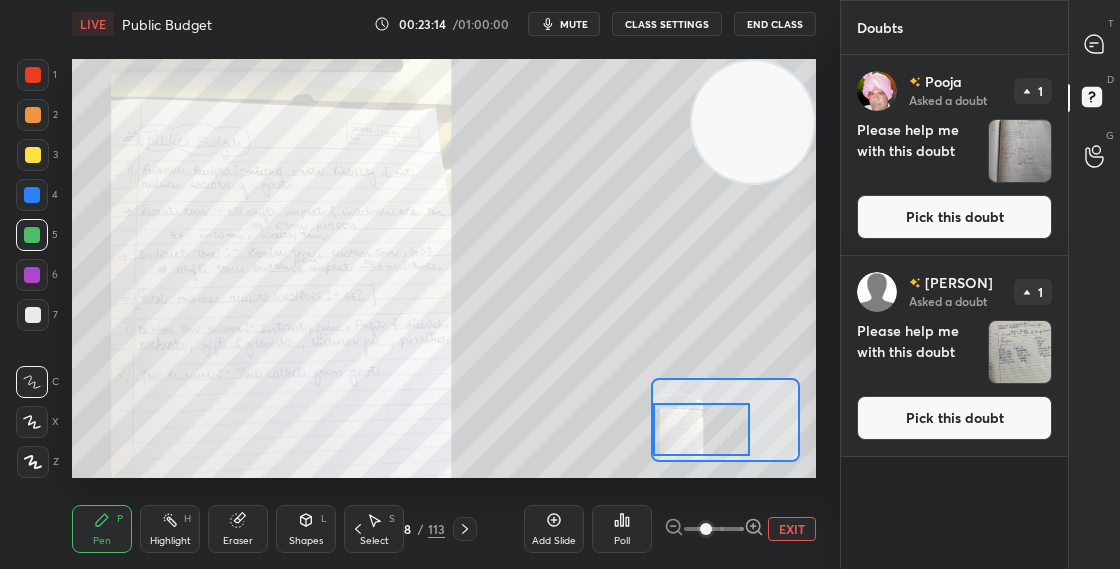click at bounding box center (701, 429) 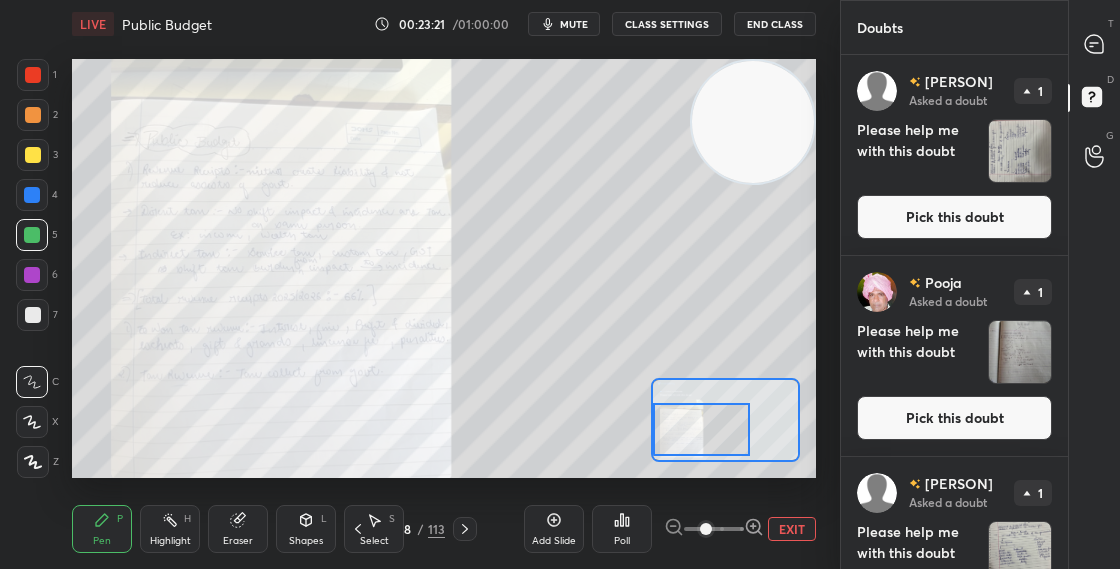 click at bounding box center [33, 115] 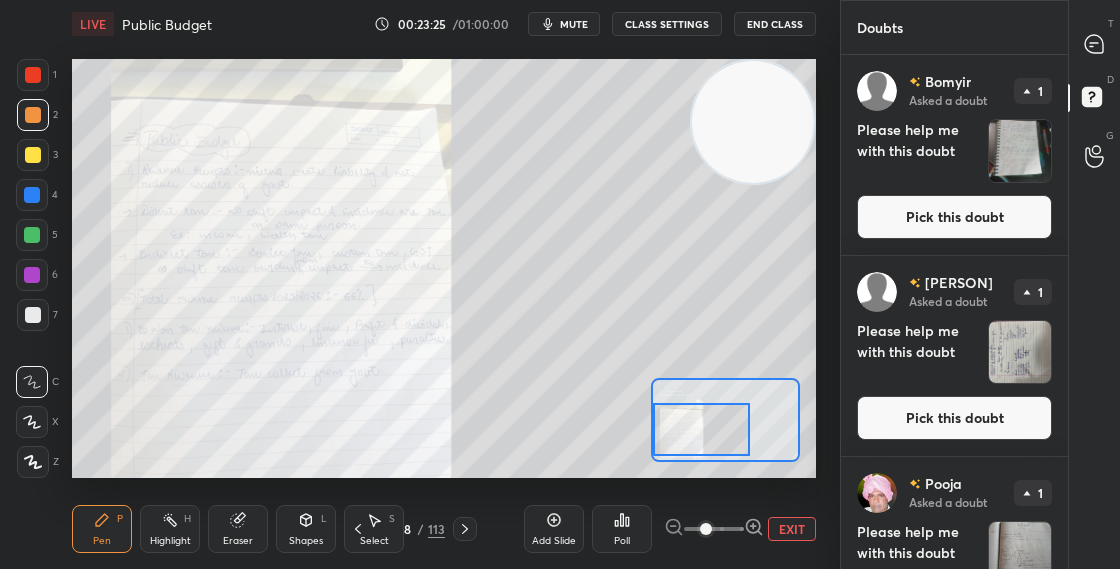 click on "Pick this doubt" at bounding box center [954, 217] 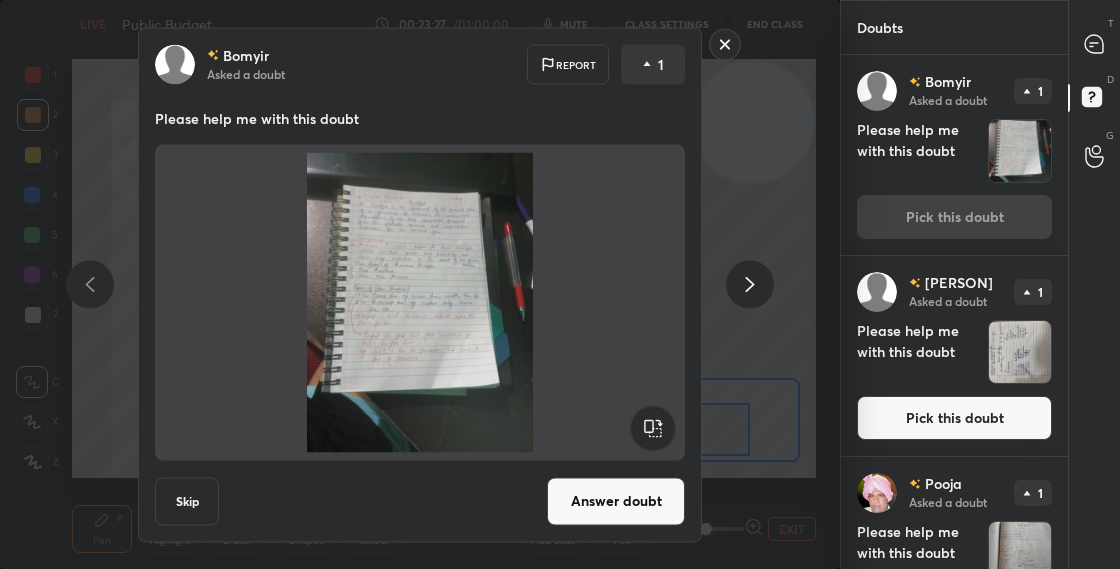 click on "Answer doubt" at bounding box center (616, 501) 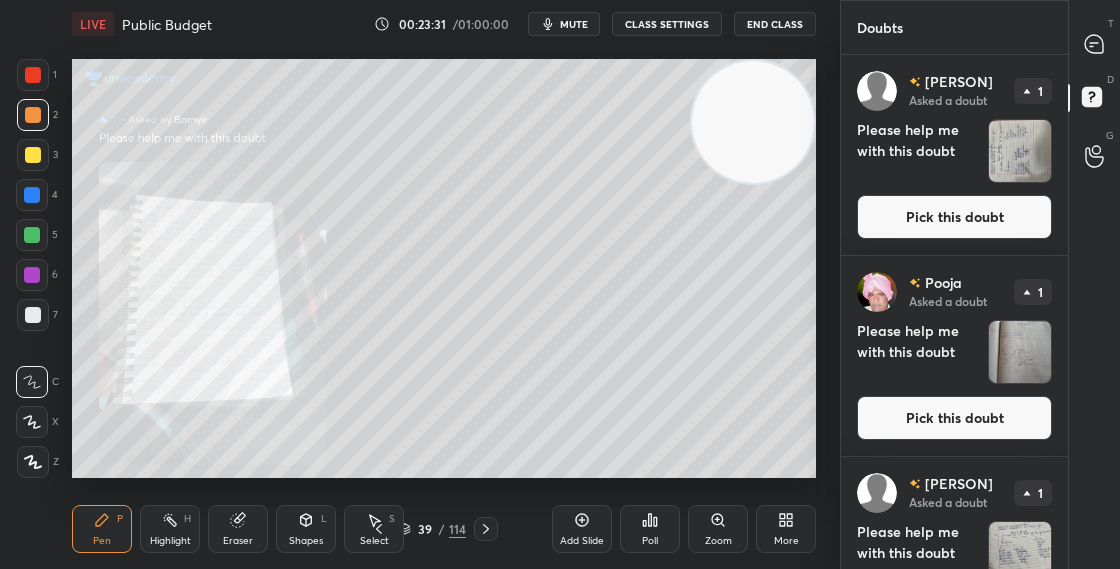 click on "Zoom" at bounding box center (718, 529) 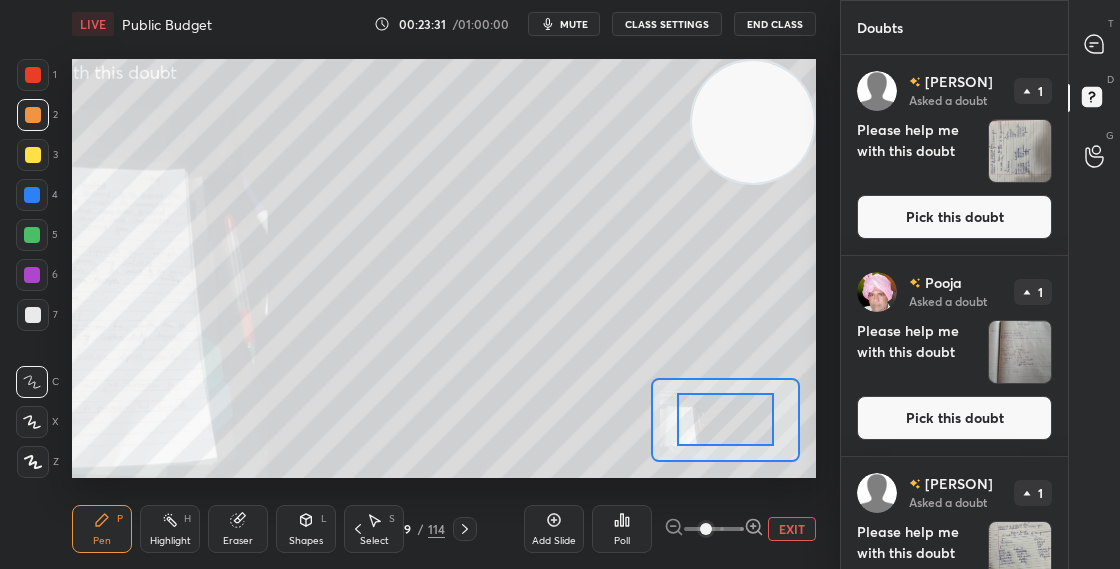 click 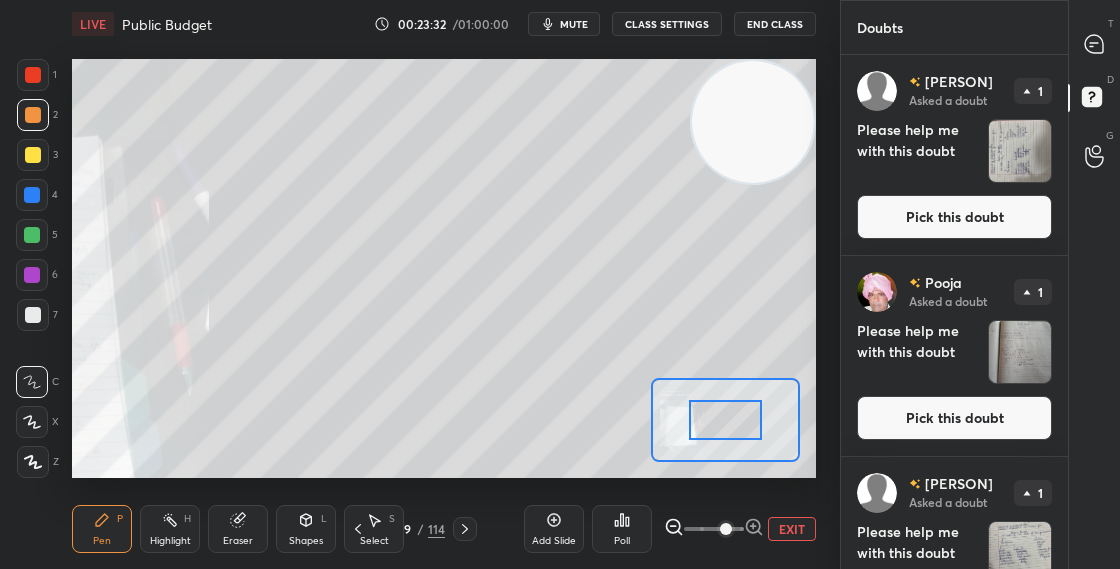 click at bounding box center [725, 420] 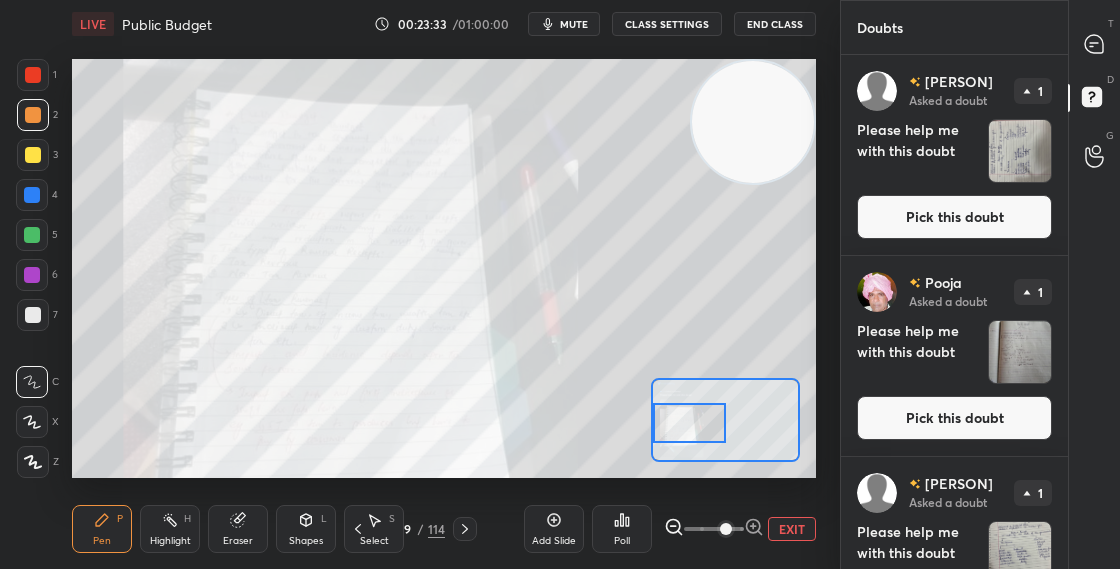 click at bounding box center [689, 423] 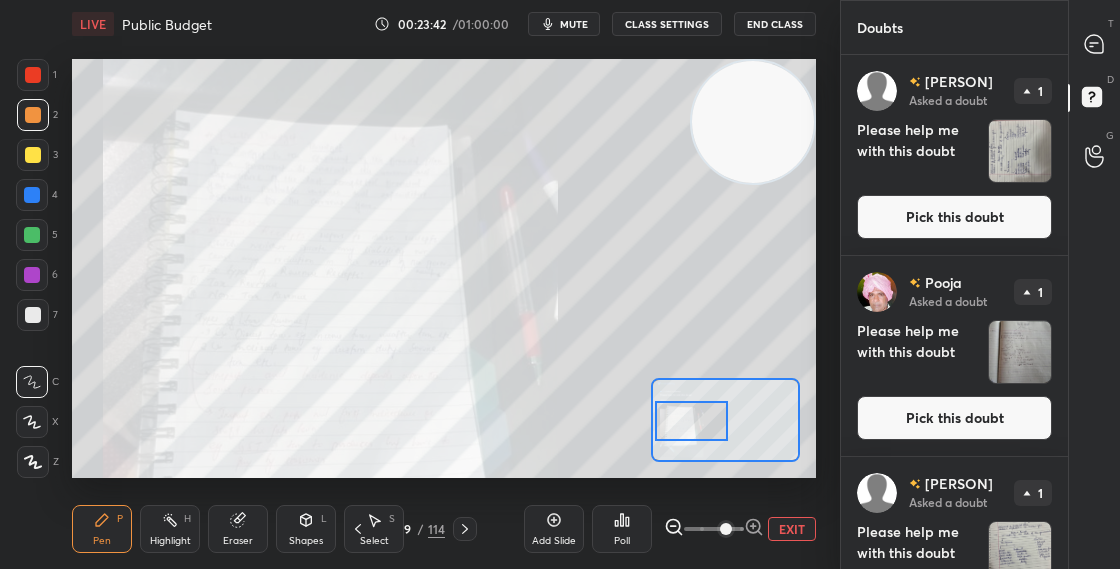 click at bounding box center [691, 421] 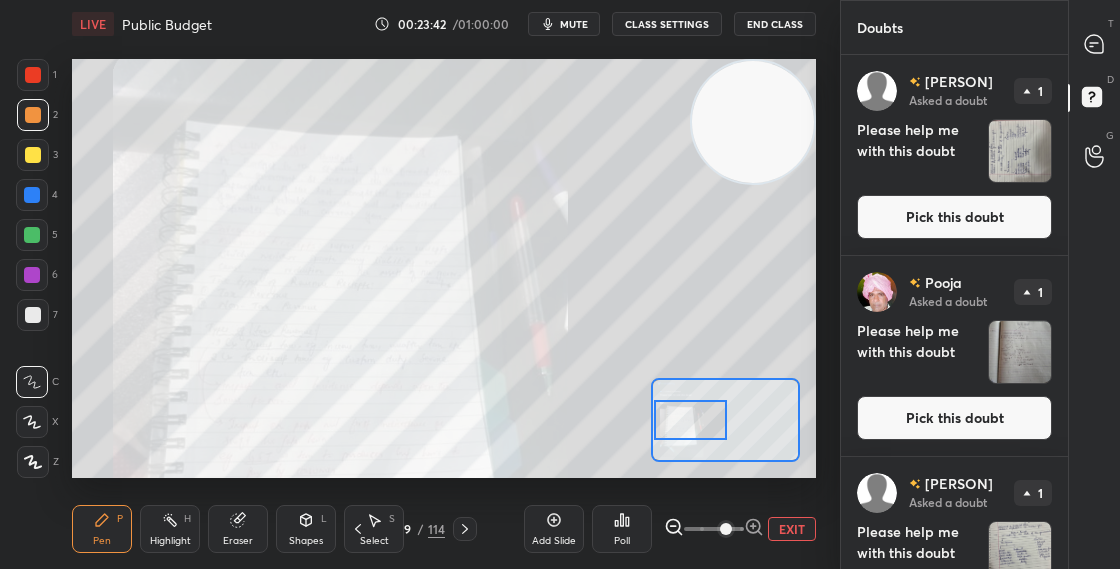 click on "Pick this doubt" at bounding box center (954, 217) 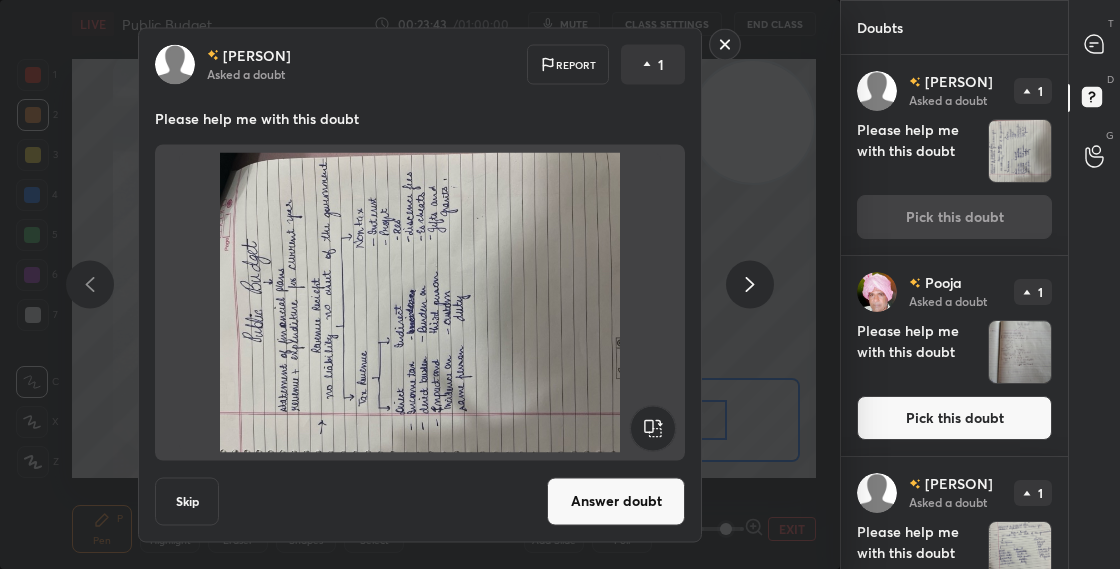 click 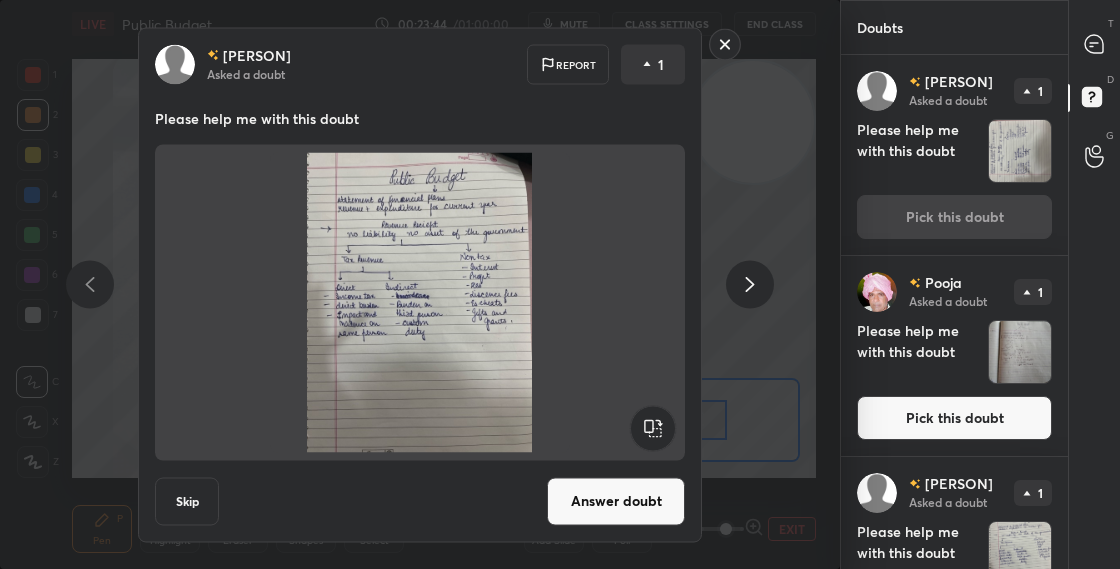 click on "Answer doubt" at bounding box center (616, 501) 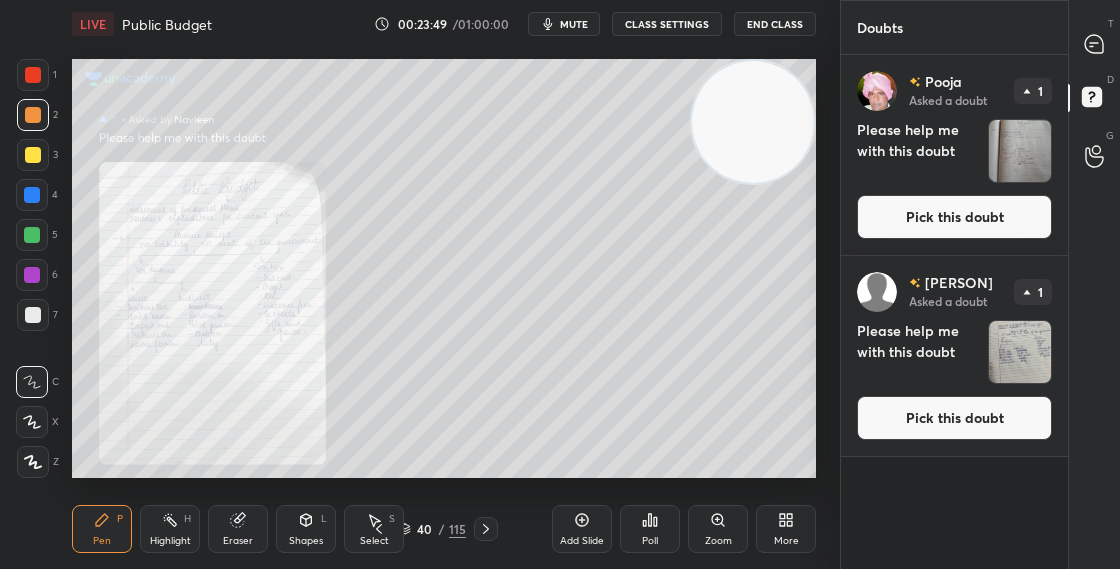 click 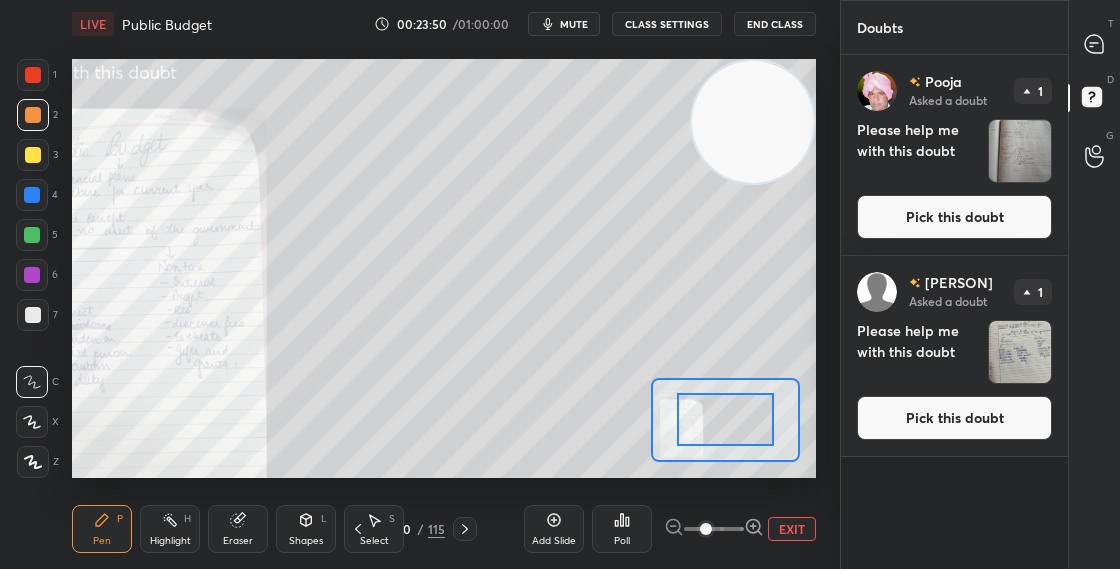 click 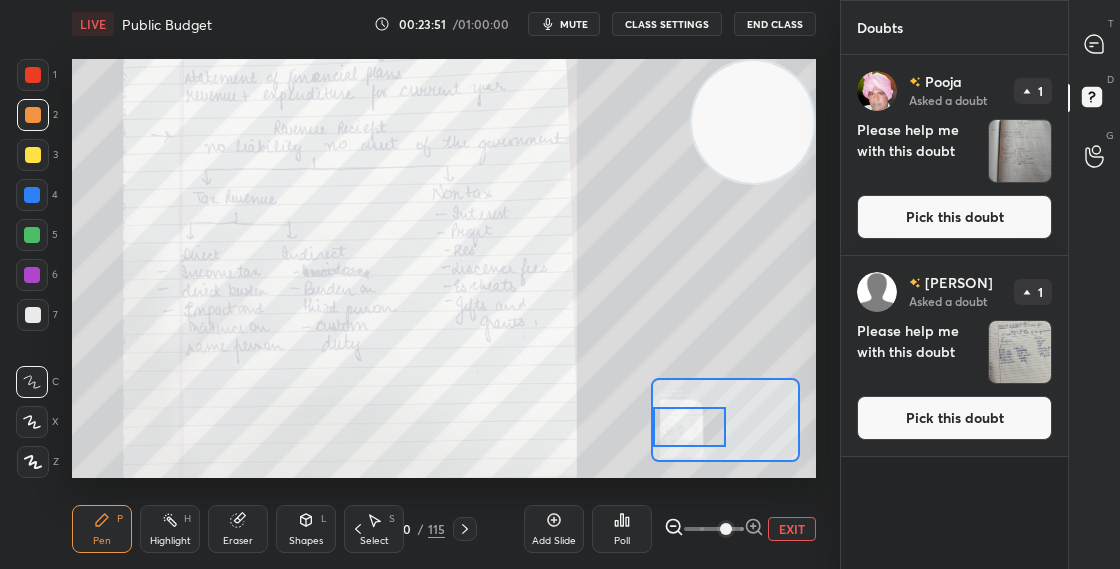drag, startPoint x: 742, startPoint y: 425, endPoint x: 699, endPoint y: 428, distance: 43.104523 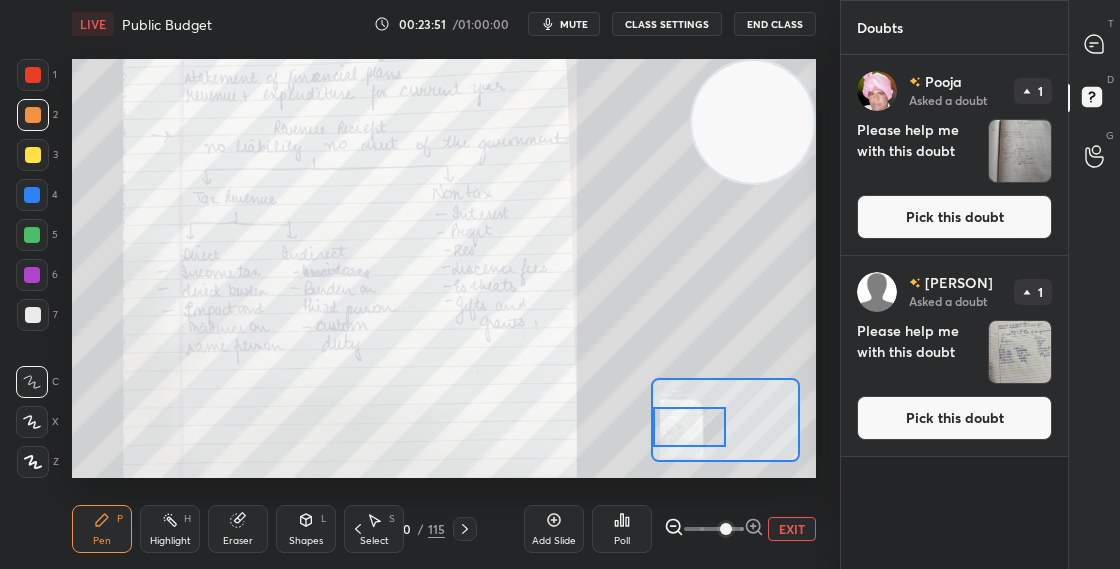 click at bounding box center [689, 427] 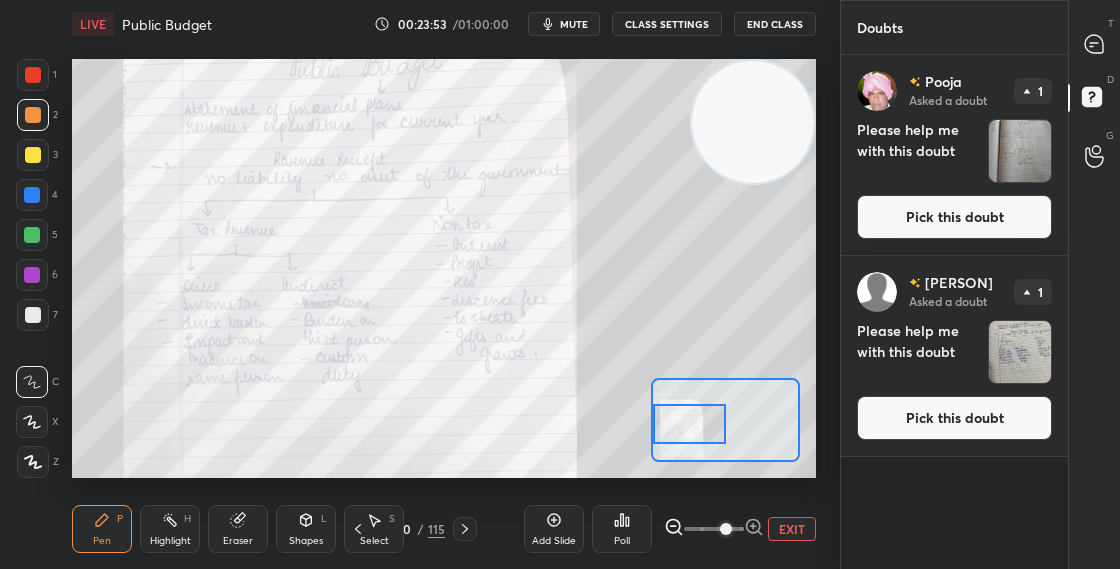 click on "Pick this doubt" at bounding box center [954, 217] 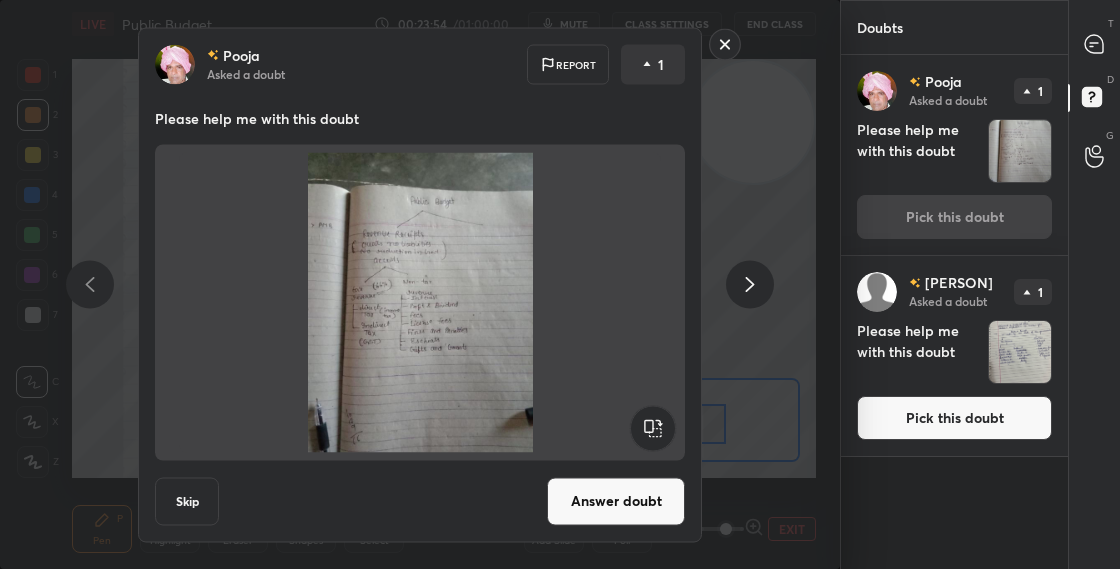 click on "Answer doubt" at bounding box center [616, 501] 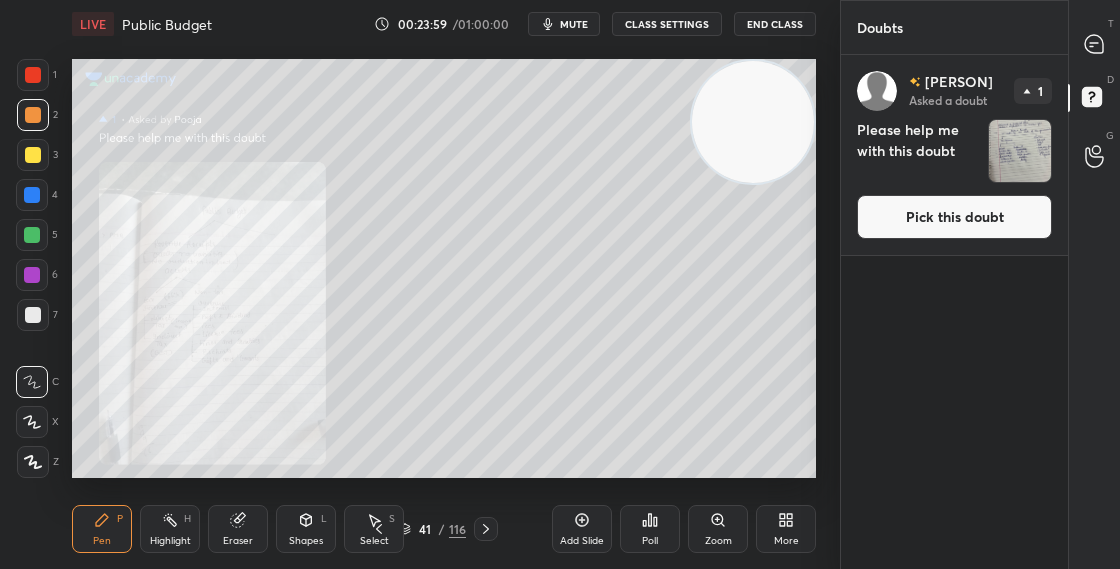click on "Pick this doubt" at bounding box center (954, 217) 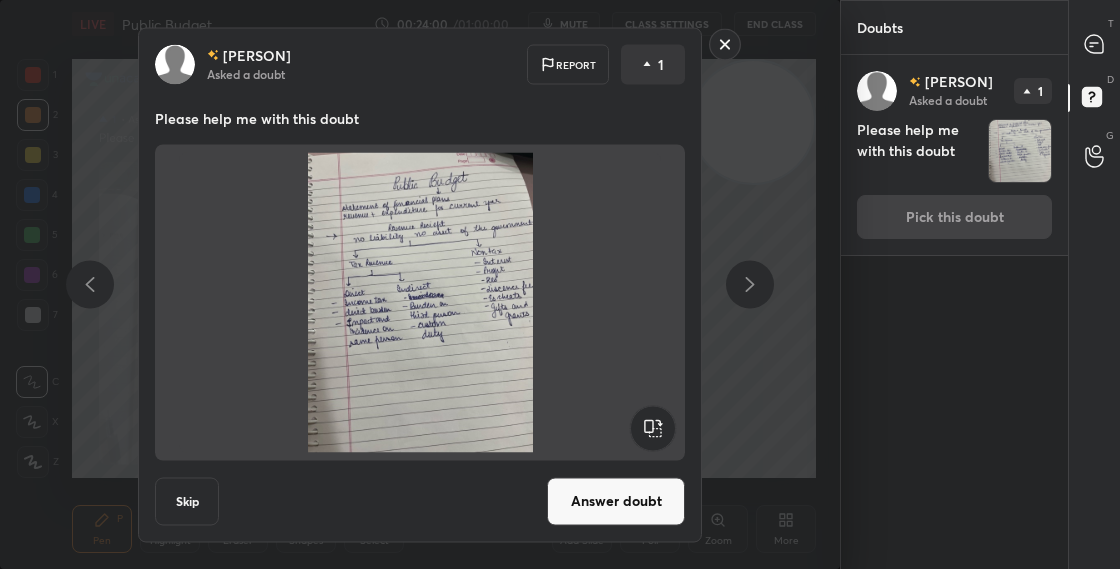 click on "Answer doubt" at bounding box center (616, 501) 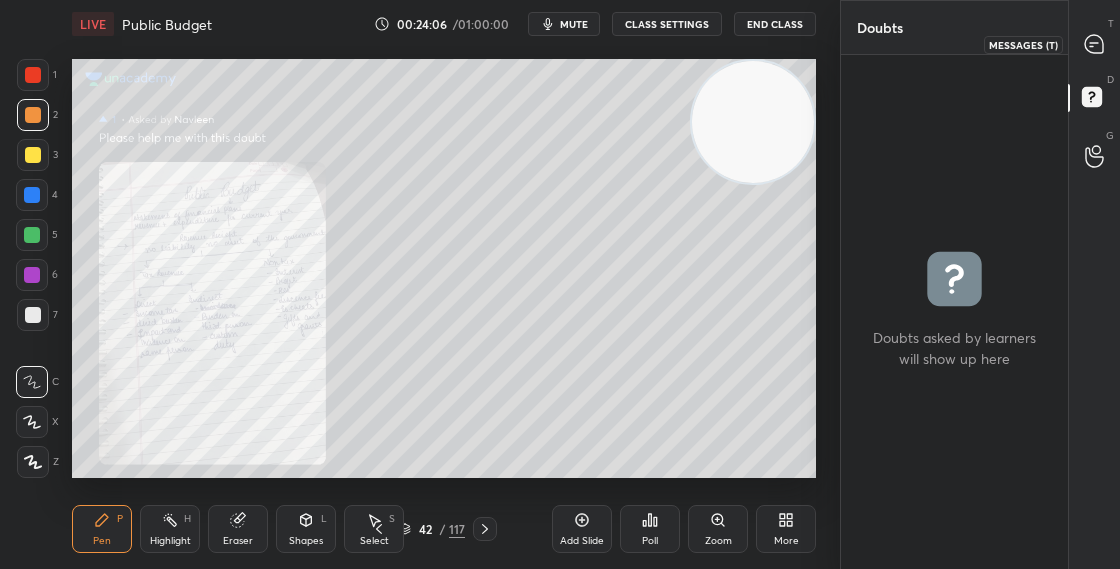 click 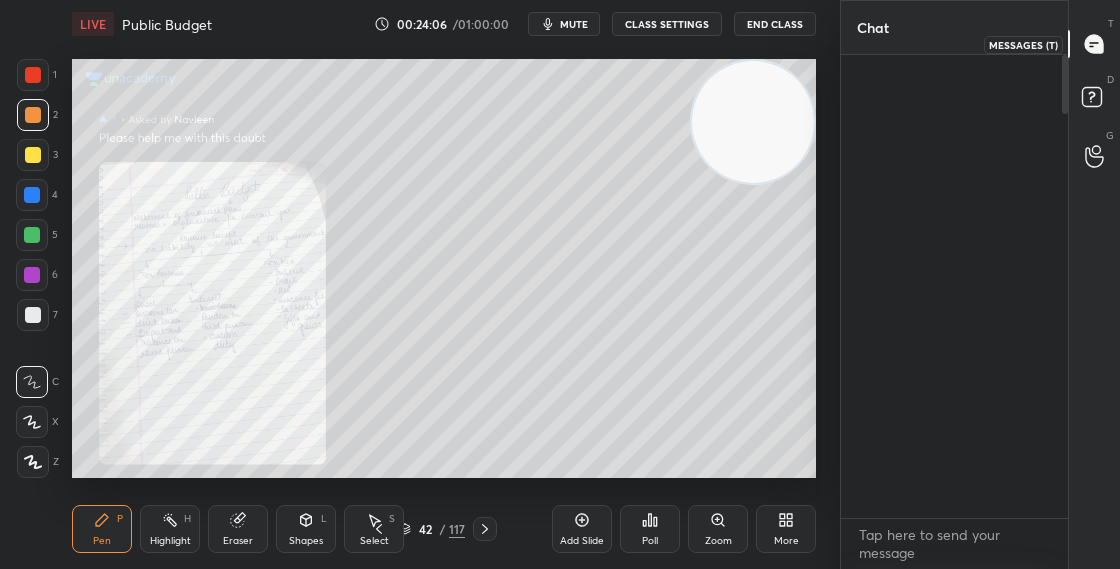scroll, scrollTop: 5038, scrollLeft: 0, axis: vertical 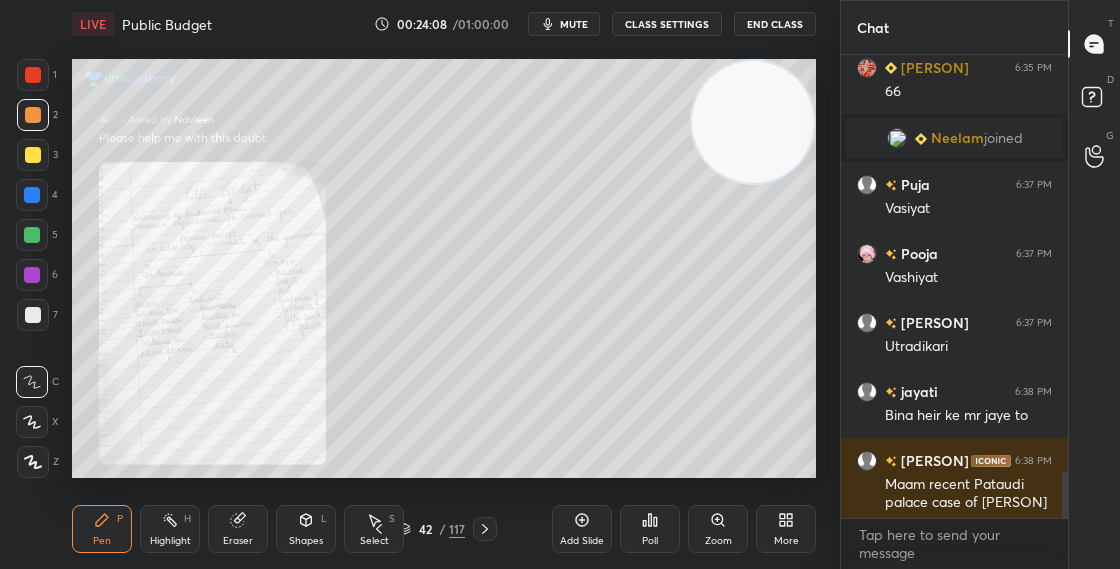 drag, startPoint x: 1066, startPoint y: 491, endPoint x: 1068, endPoint y: 552, distance: 61.03278 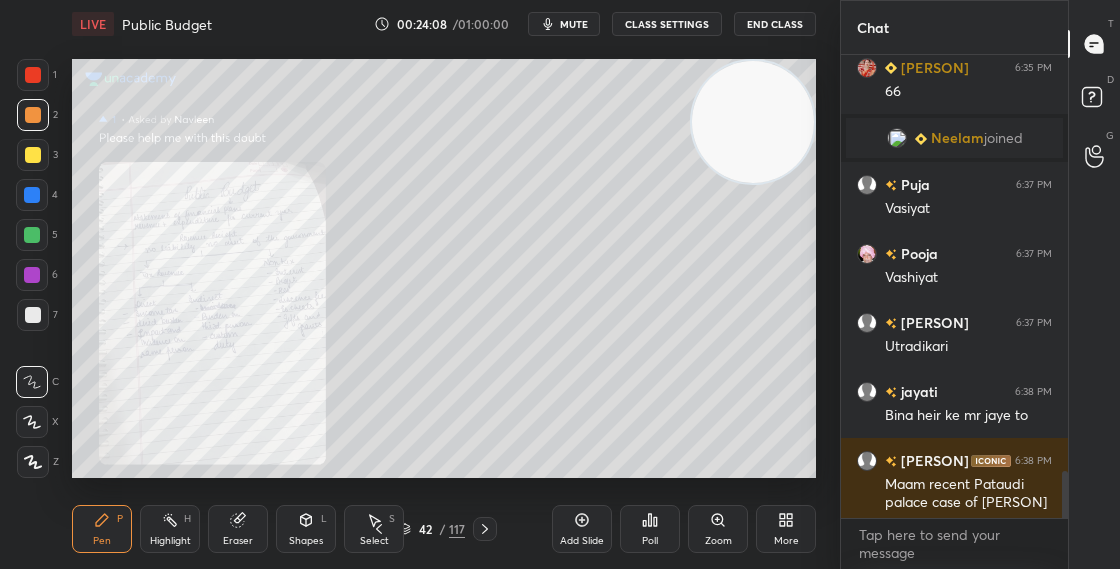 click on "[PERSON] 6:35 PM 66 [PERSON] 6:35 PM 66 [PERSON]  joined [PERSON] 6:37 PM Vasiyat [PERSON] 6:37 PM Vashiyat [PERSON] 6:37 PM Utradikari [PERSON] 6:38 PM Bina heir ke mr jaye to [PERSON] 6:38 PM Maam recent Pataudi palace case of [PERSON] [PERSON] 6:42 PM Mam click krte time page ud gya🤣🤣 JUMP TO LATEST Enable hand raising Enable raise hand to speak to learners. Once enabled, chat will be turned off temporarily. Enable x" at bounding box center [954, 312] 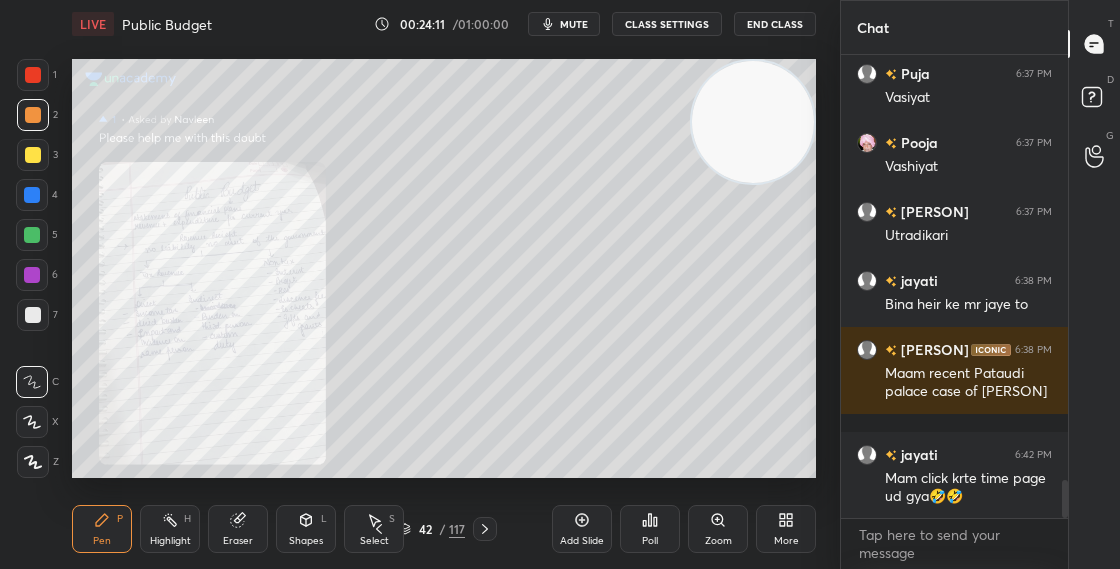 click on "42 / 117" at bounding box center [432, 529] 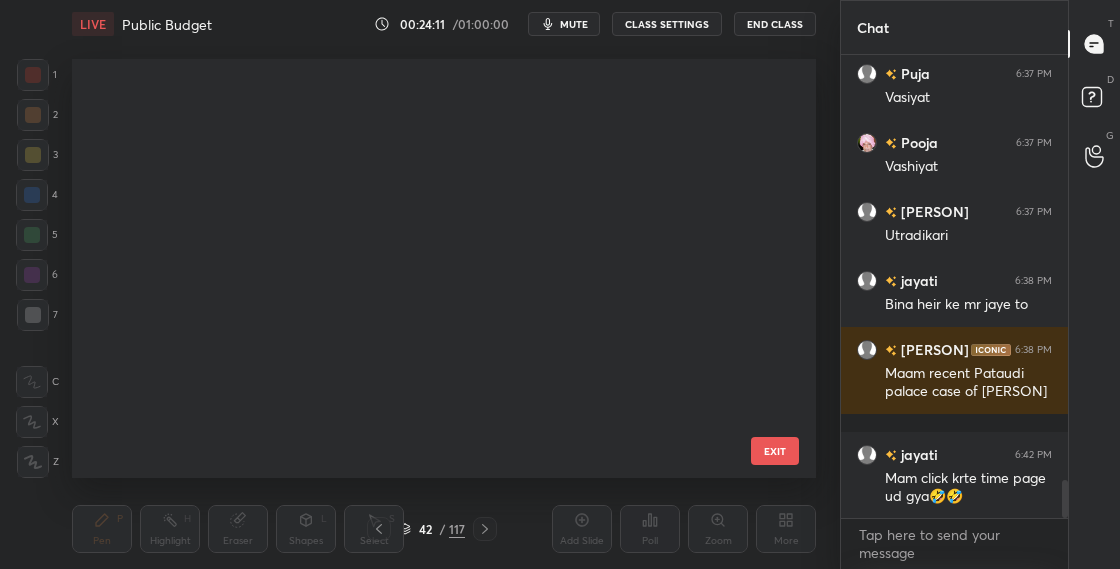 scroll, scrollTop: 1324, scrollLeft: 0, axis: vertical 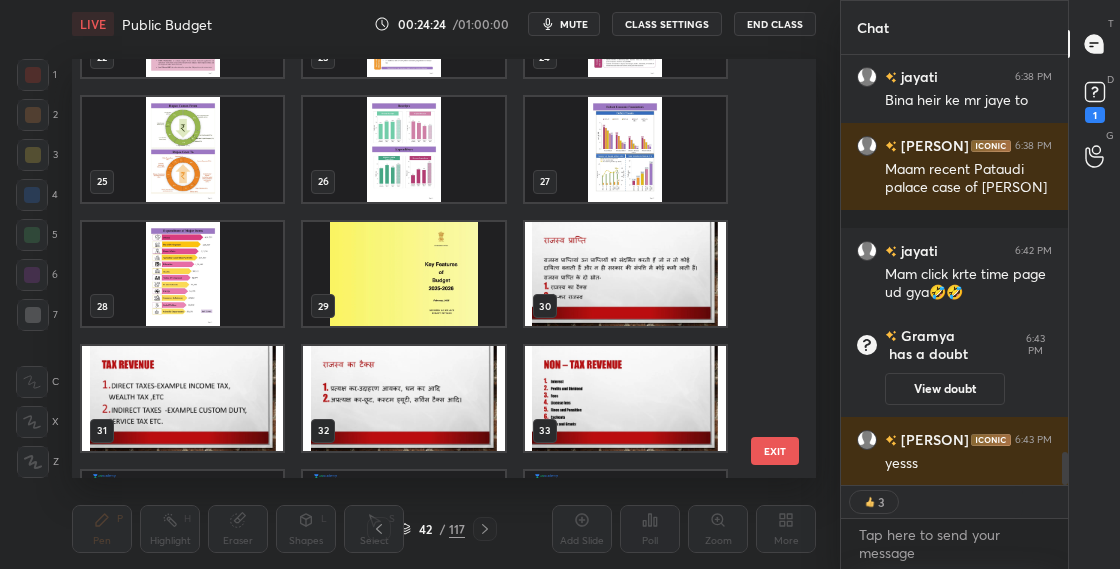 click at bounding box center [625, 398] 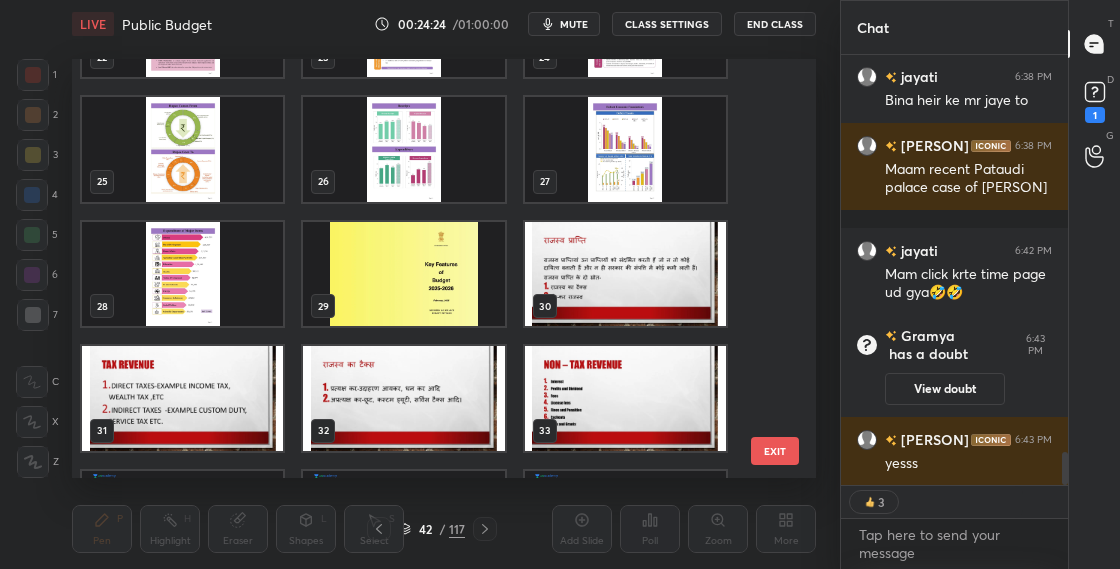 click at bounding box center (625, 398) 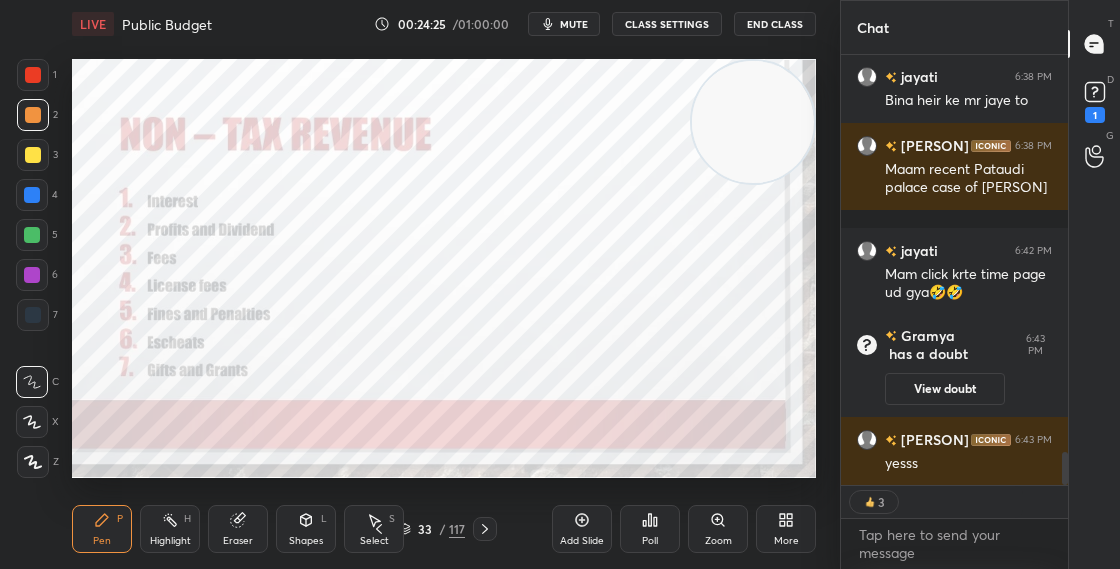 click at bounding box center [625, 398] 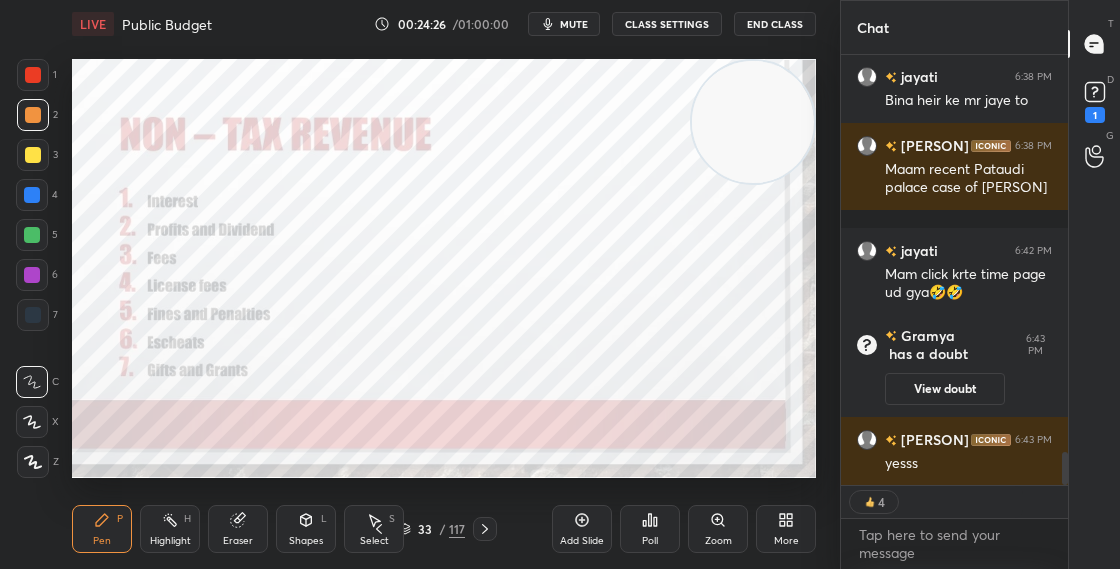 click 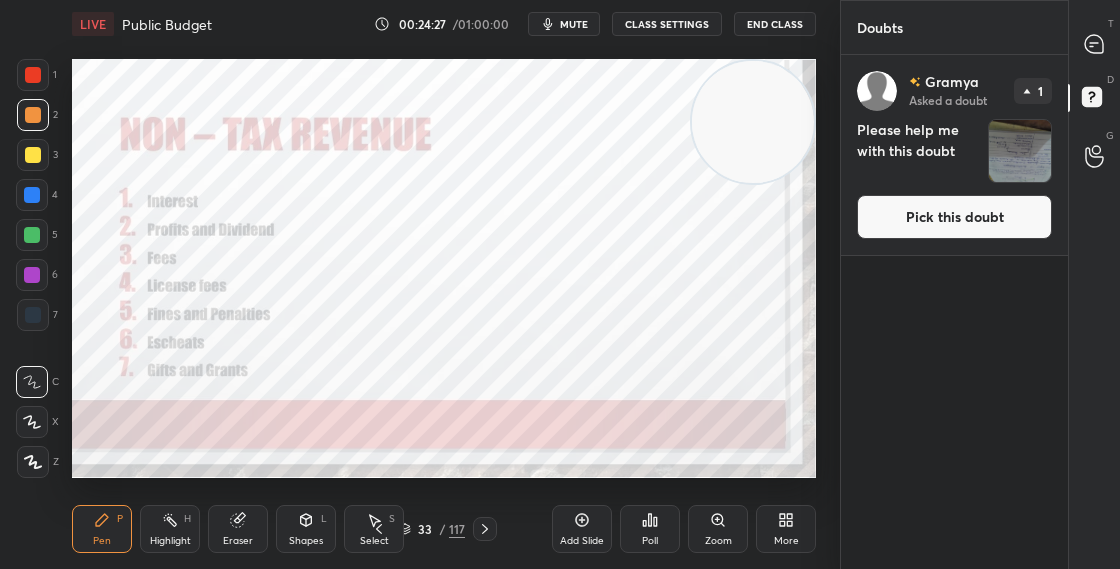 click on "Pick this doubt" at bounding box center (954, 217) 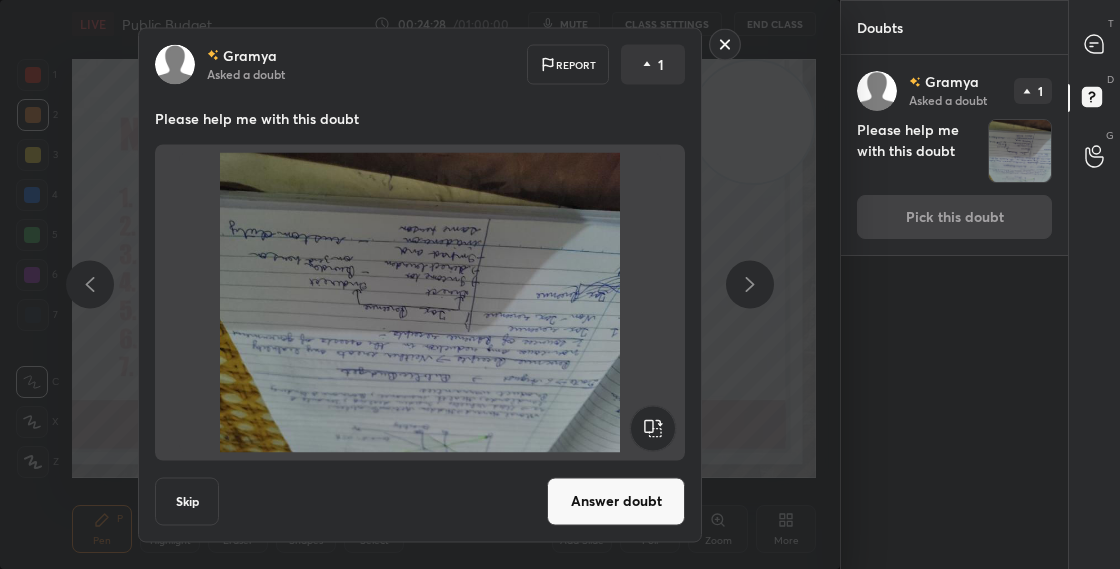 click 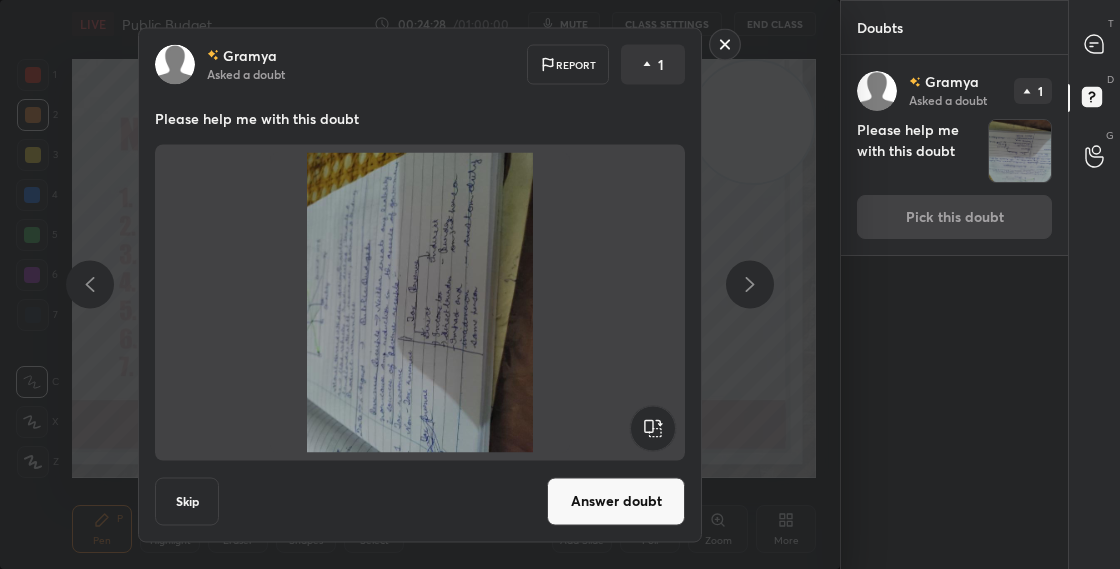 click 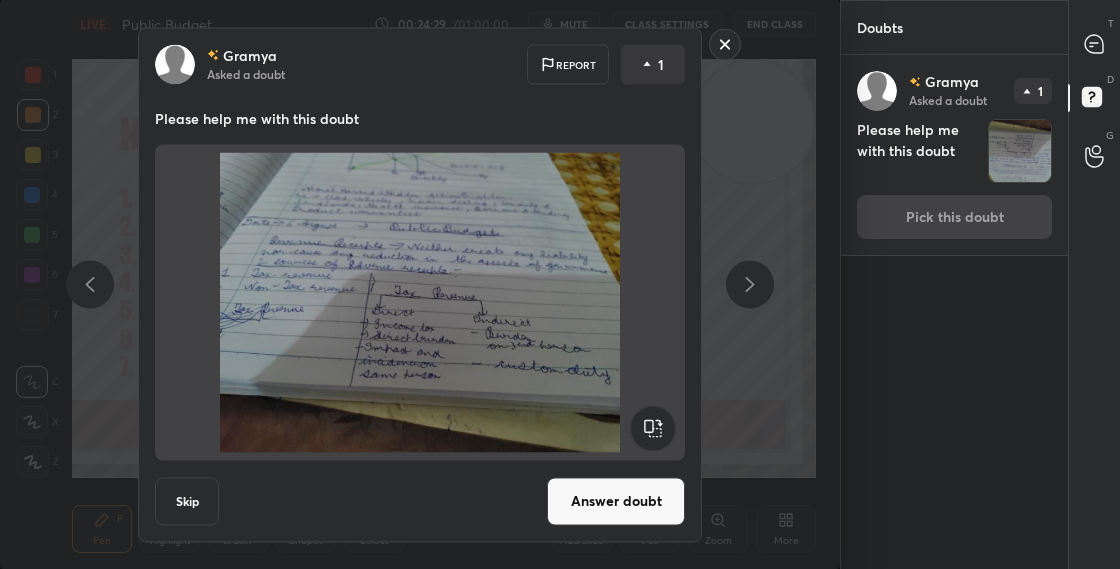 click on "Answer doubt" at bounding box center (616, 501) 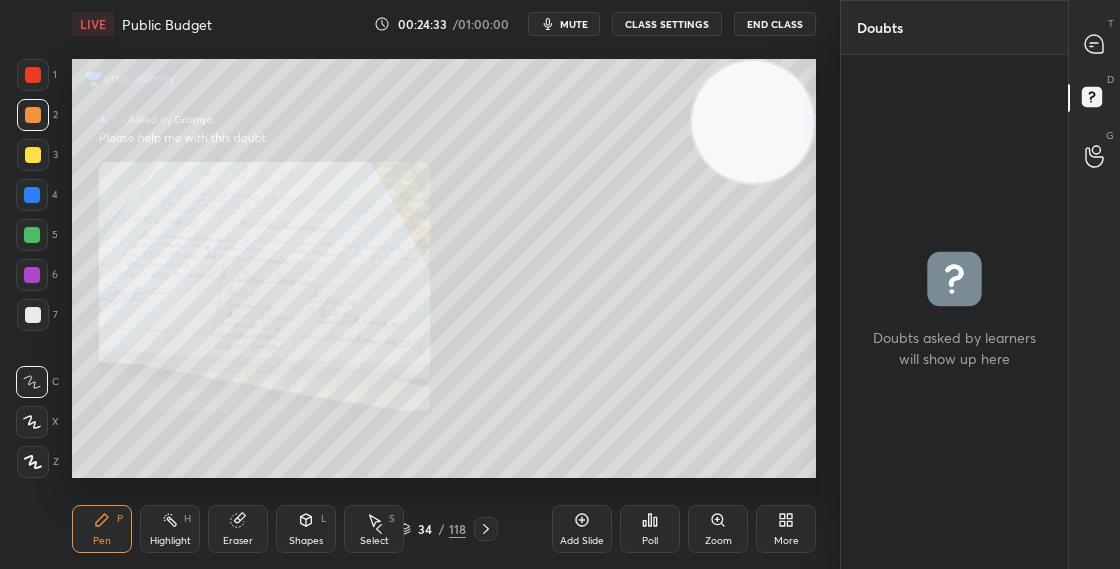 click on "34 / 118" at bounding box center (432, 529) 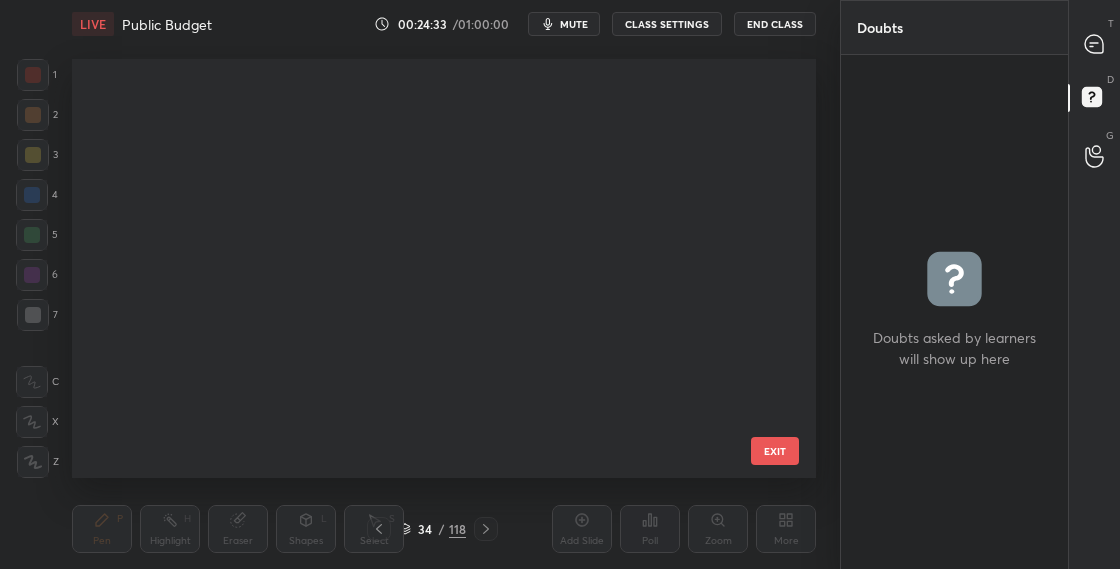 scroll, scrollTop: 412, scrollLeft: 734, axis: both 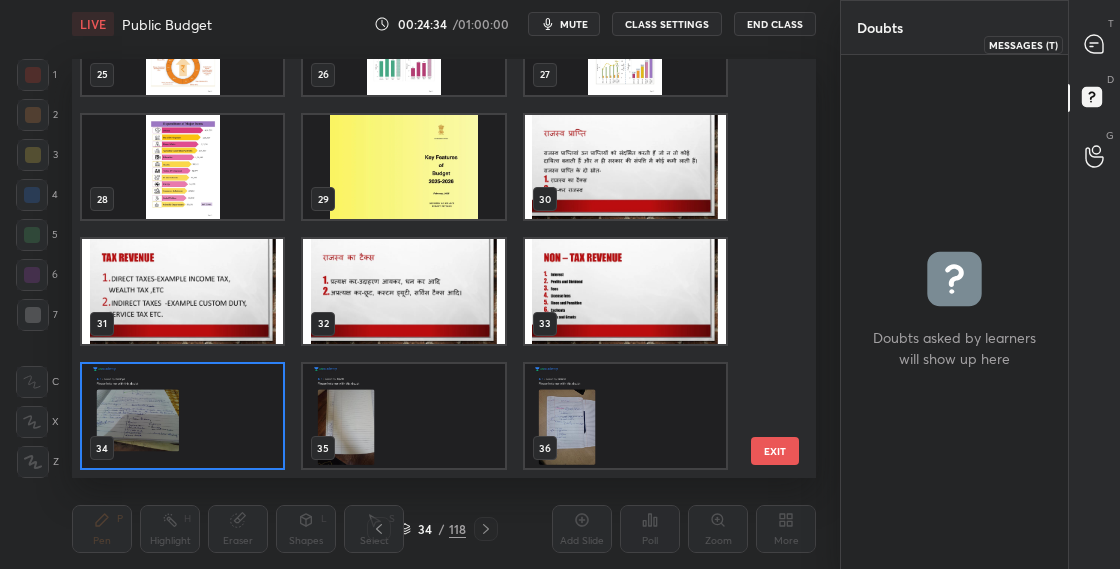 click 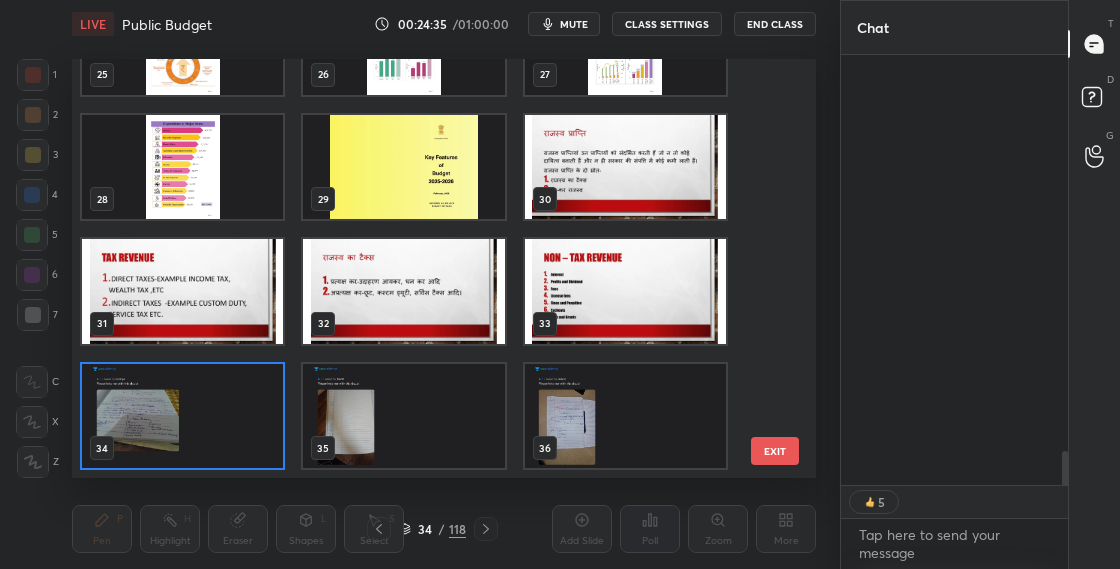 scroll, scrollTop: 5465, scrollLeft: 0, axis: vertical 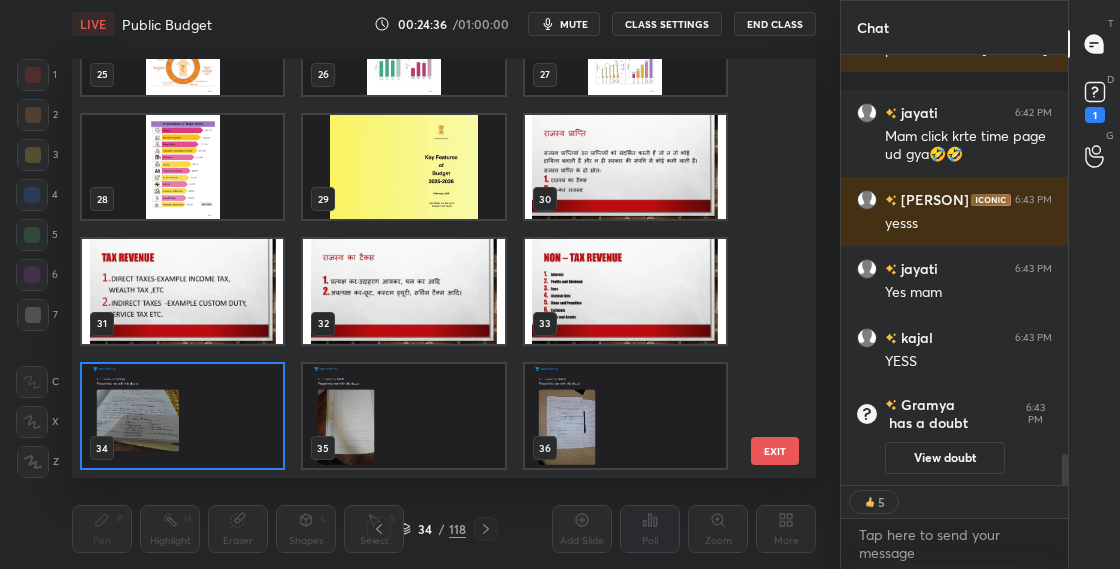 click on "[PERSON] 6:38 PM Bina heir ke mr jaye to [PERSON] 6:38 PM Maam recent Pataudi palace case of [PERSON] [PERSON] 6:42 PM Mam click krte time page ud gya🤣🤣 [PERSON] 6:43 PM yesss [PERSON] 6:43 PM Yes mam [PERSON] 6:43 PM YESS [PERSON]  has a doubt 6:43 PM View doubt JUMP TO LATEST 5 Enable hand raising Enable raise hand to speak to learners. Once enabled, chat will be turned off temporarily. Enable x" at bounding box center (954, 312) 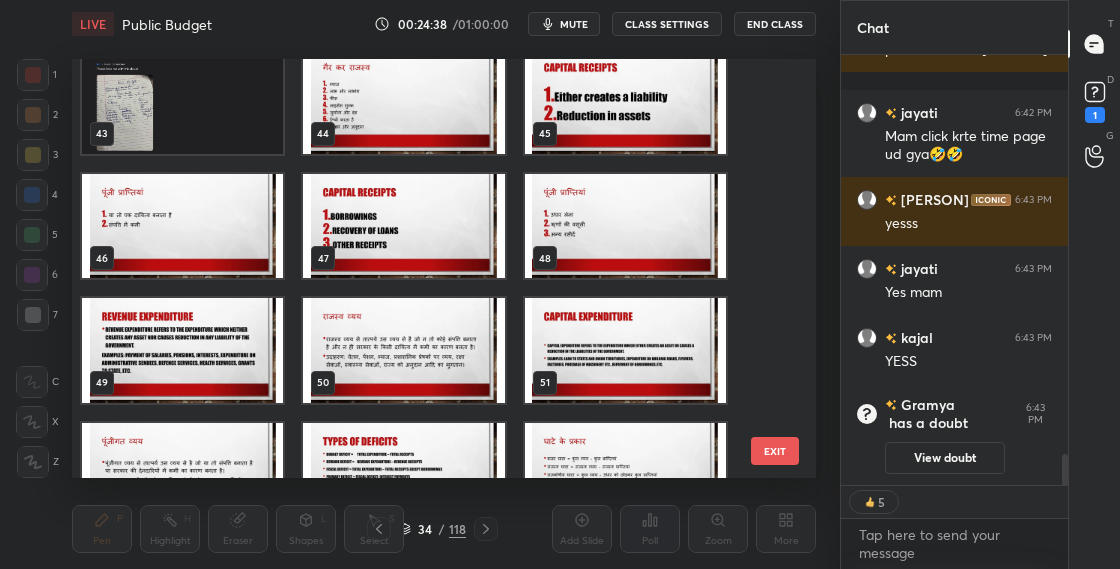 scroll, scrollTop: 1734, scrollLeft: 0, axis: vertical 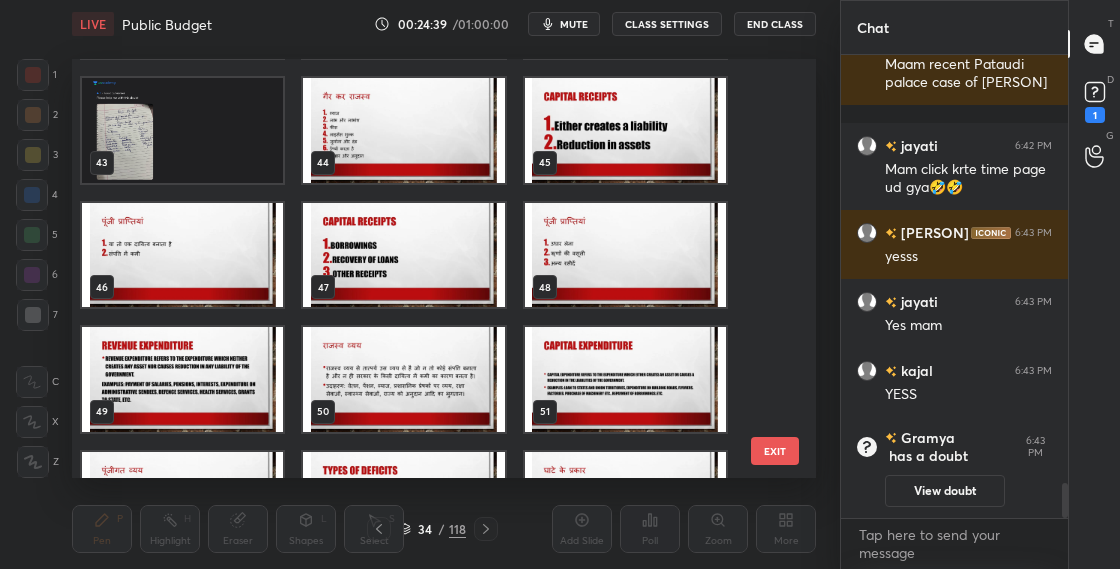 click at bounding box center (403, 255) 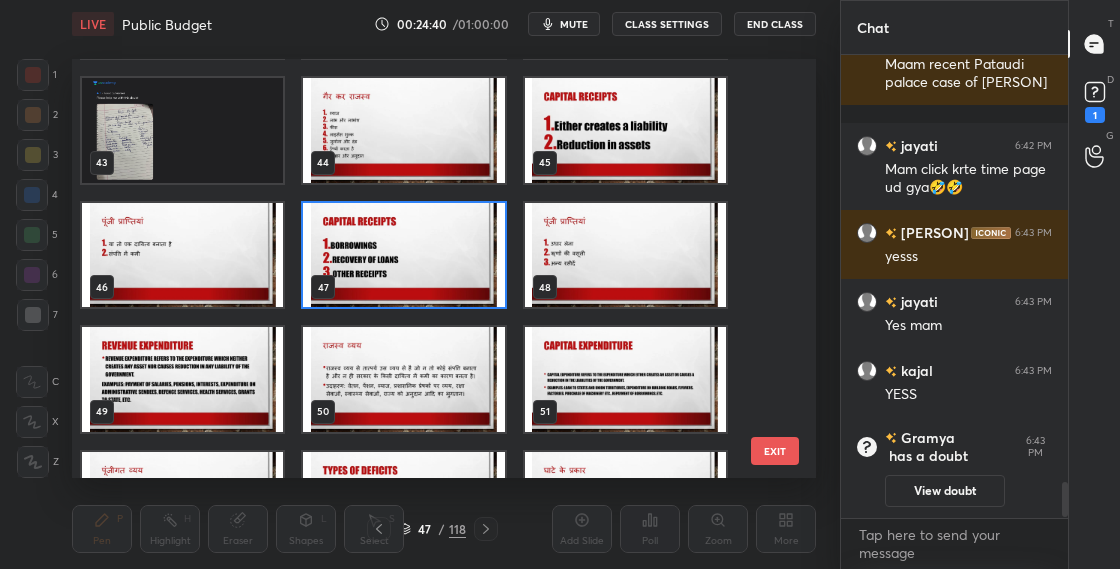 click at bounding box center (403, 255) 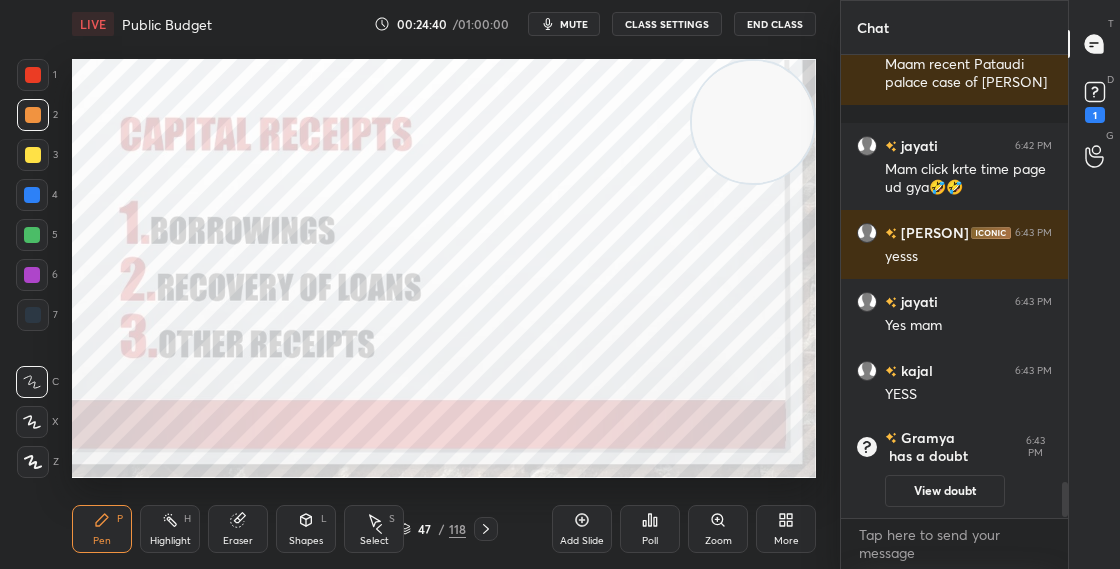 click at bounding box center (403, 255) 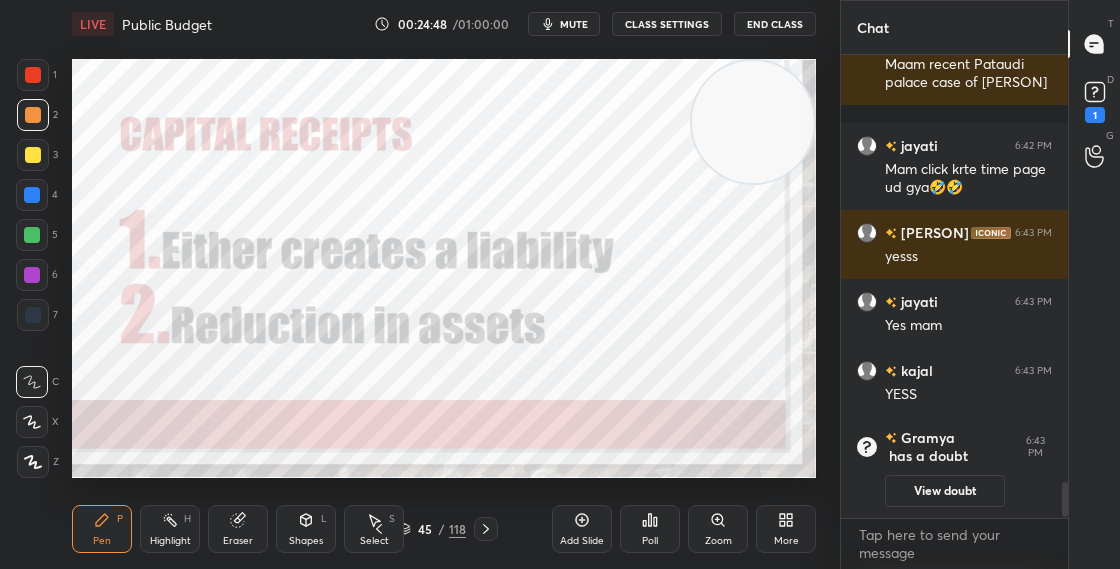 click at bounding box center [33, 75] 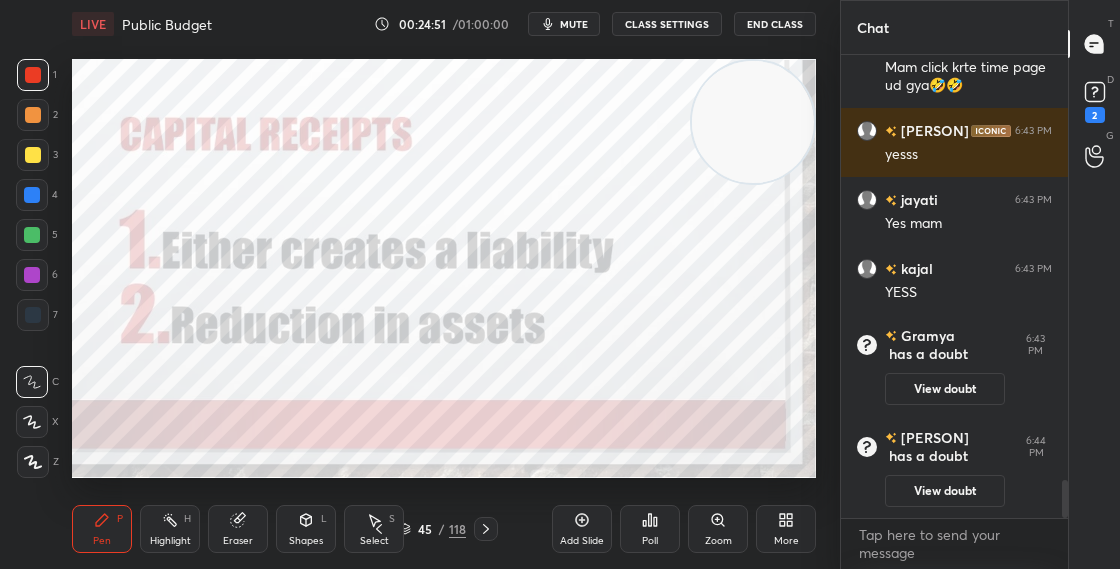 scroll, scrollTop: 5258, scrollLeft: 0, axis: vertical 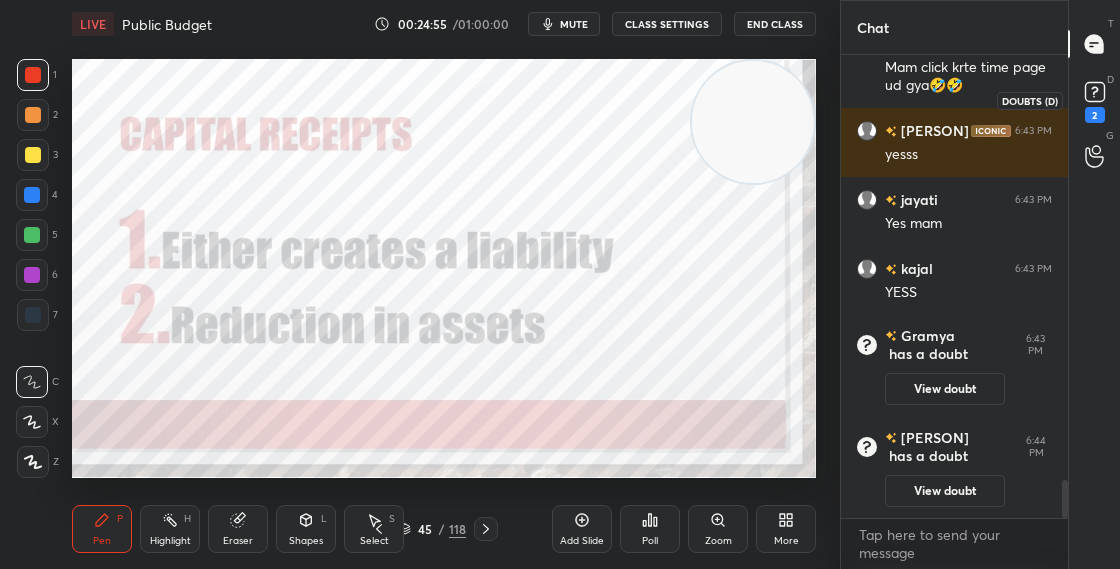 click 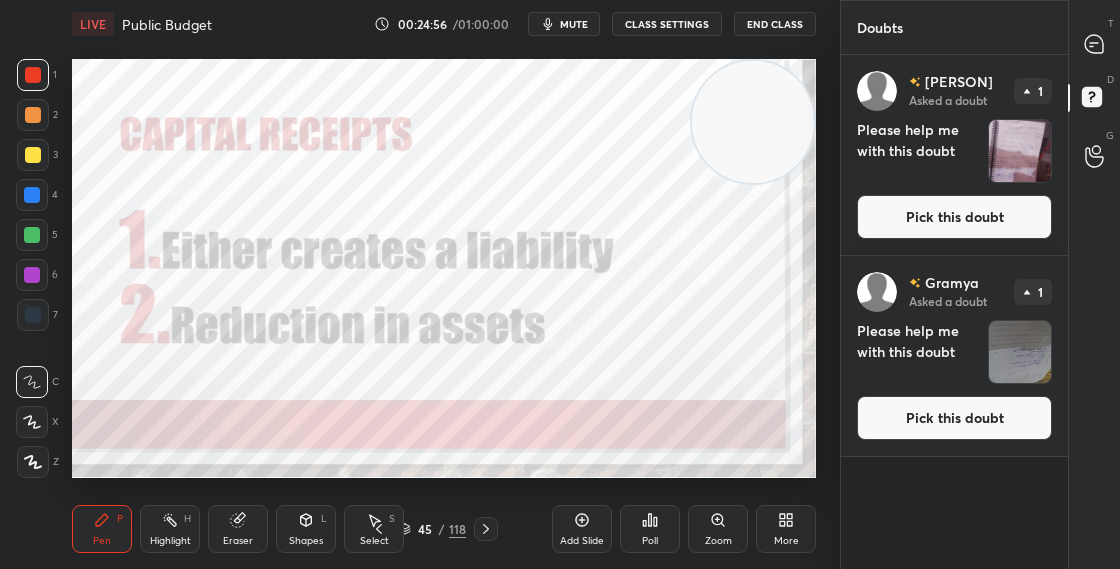 click on "Pick this doubt" at bounding box center [954, 217] 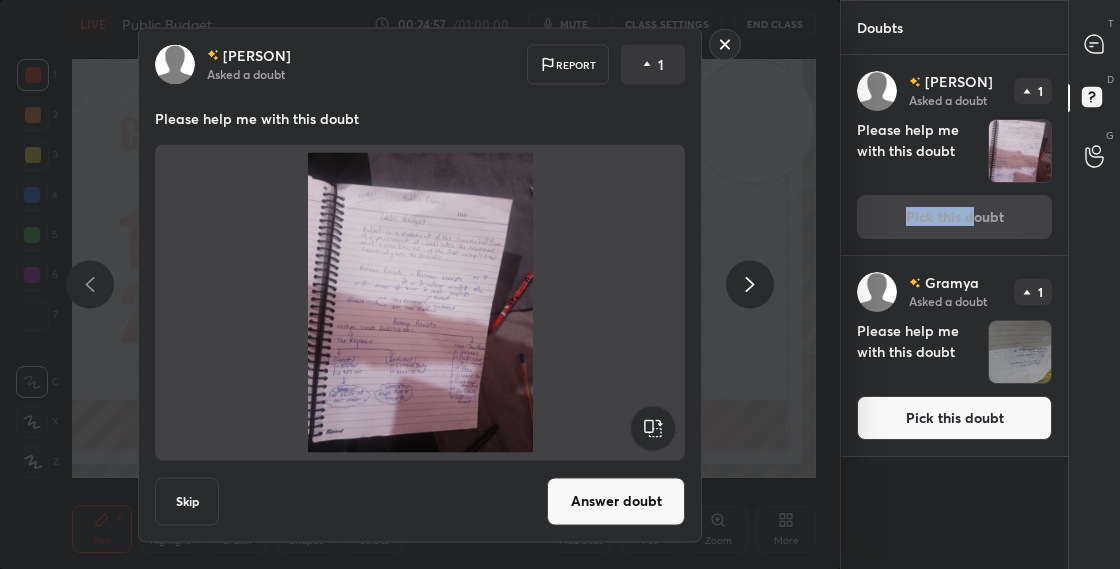 click on "Answer doubt" at bounding box center [616, 501] 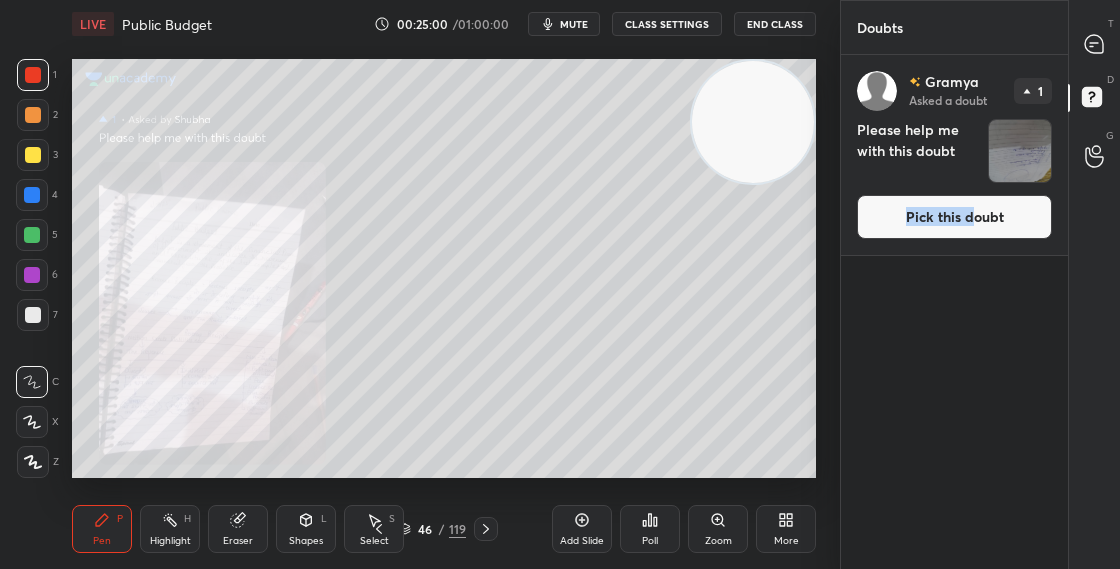 click on "Pick this doubt" at bounding box center (954, 217) 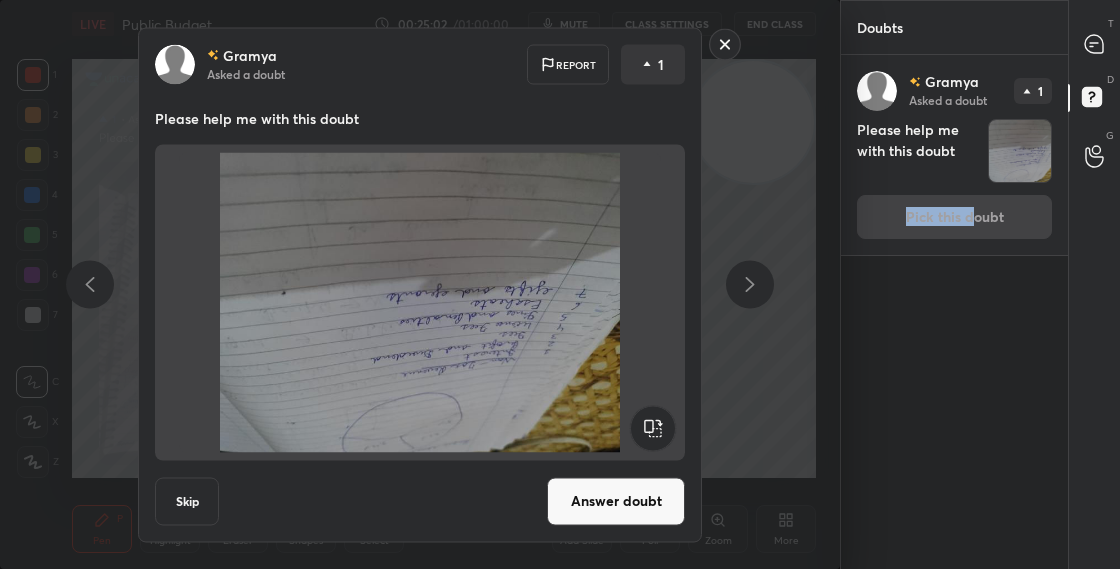 click 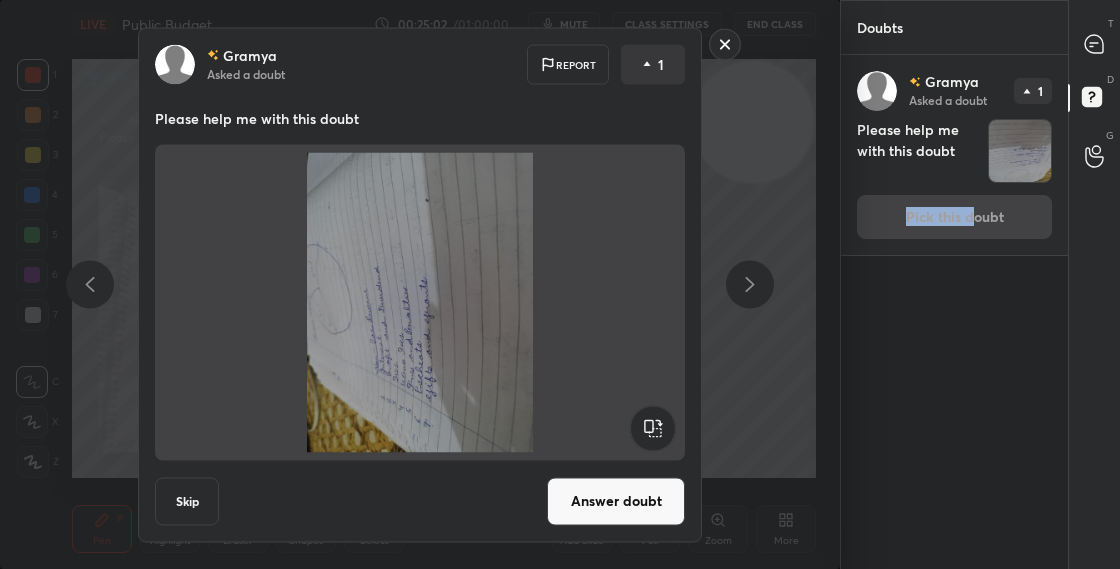 drag, startPoint x: 665, startPoint y: 428, endPoint x: 664, endPoint y: 444, distance: 16.03122 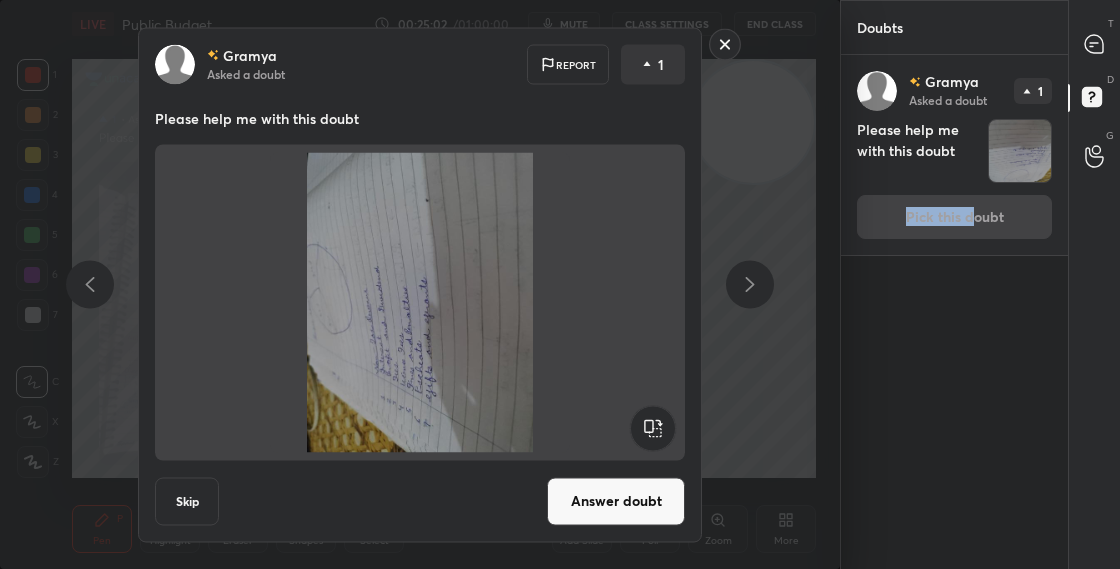 click 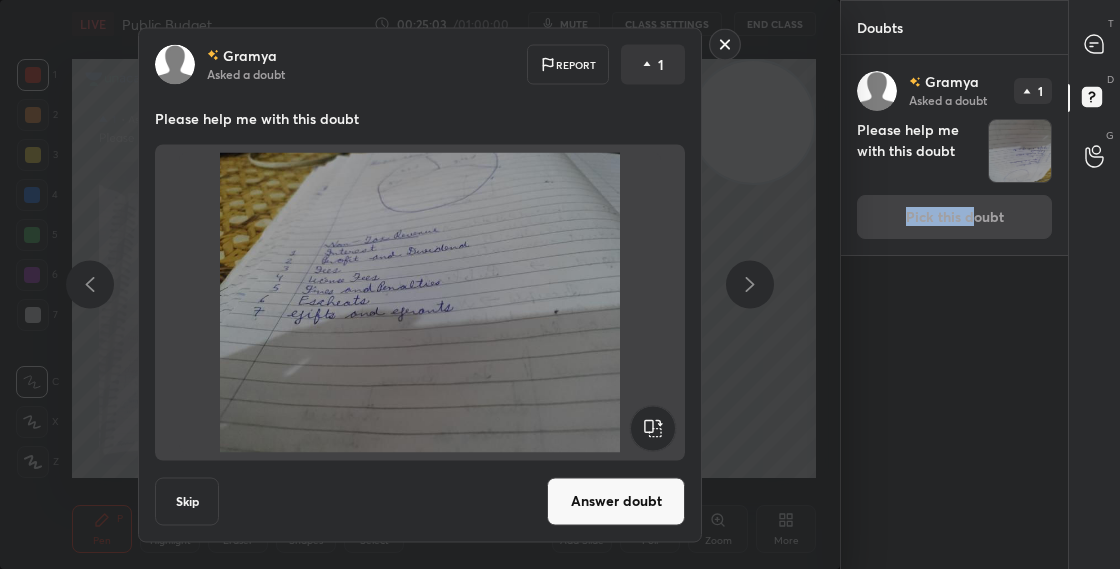 click on "Answer doubt" at bounding box center (616, 501) 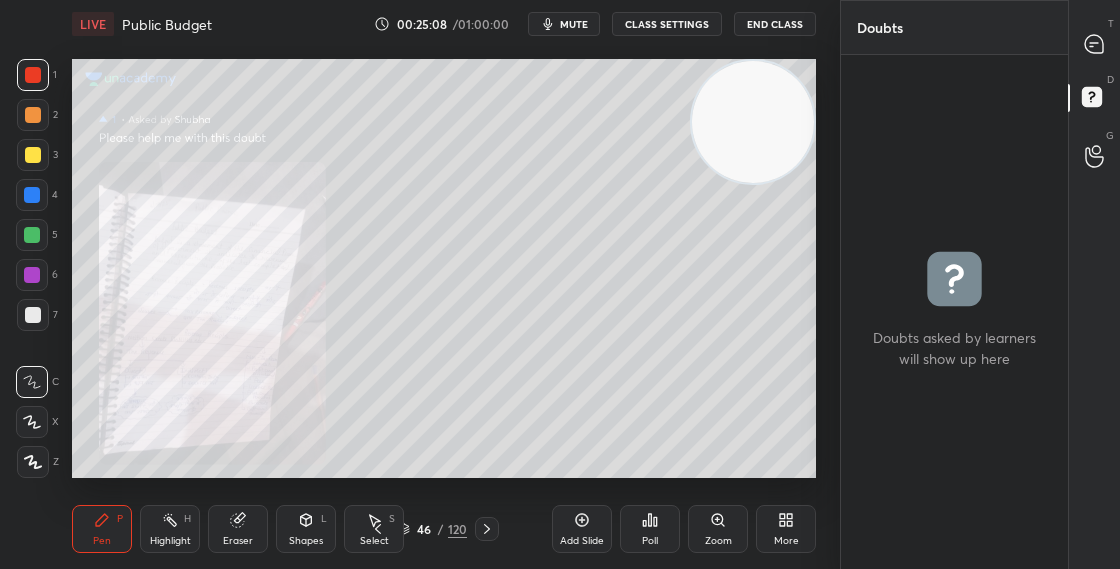 click on "Zoom" at bounding box center [718, 529] 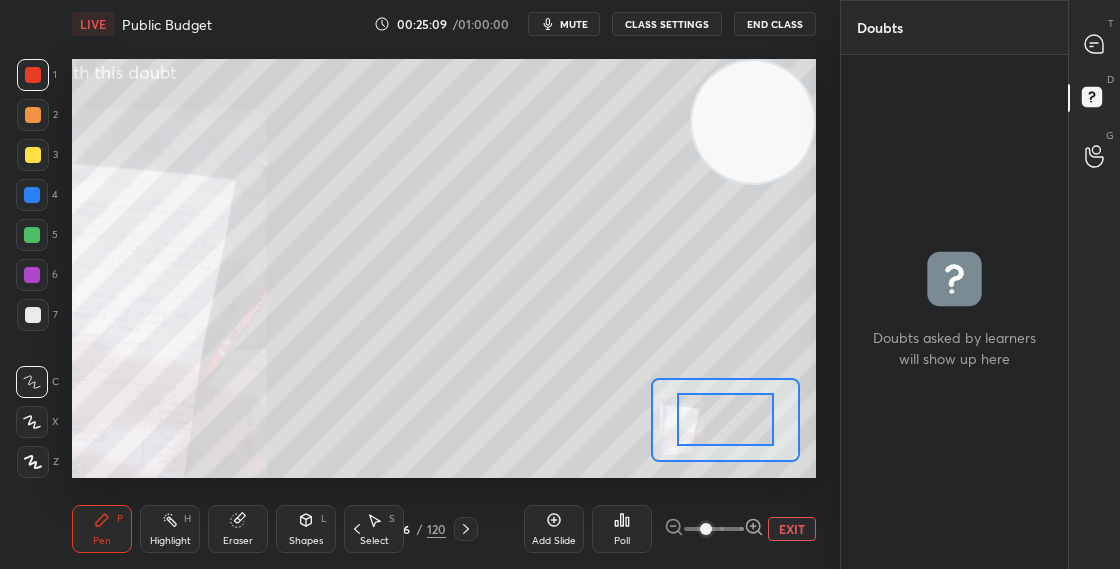 click 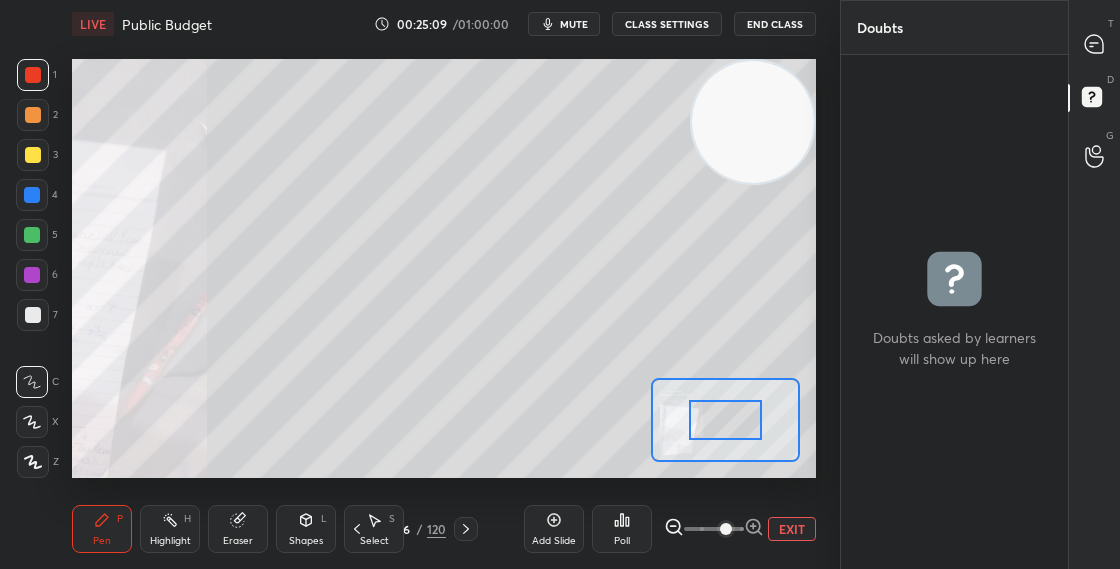 click at bounding box center (725, 420) 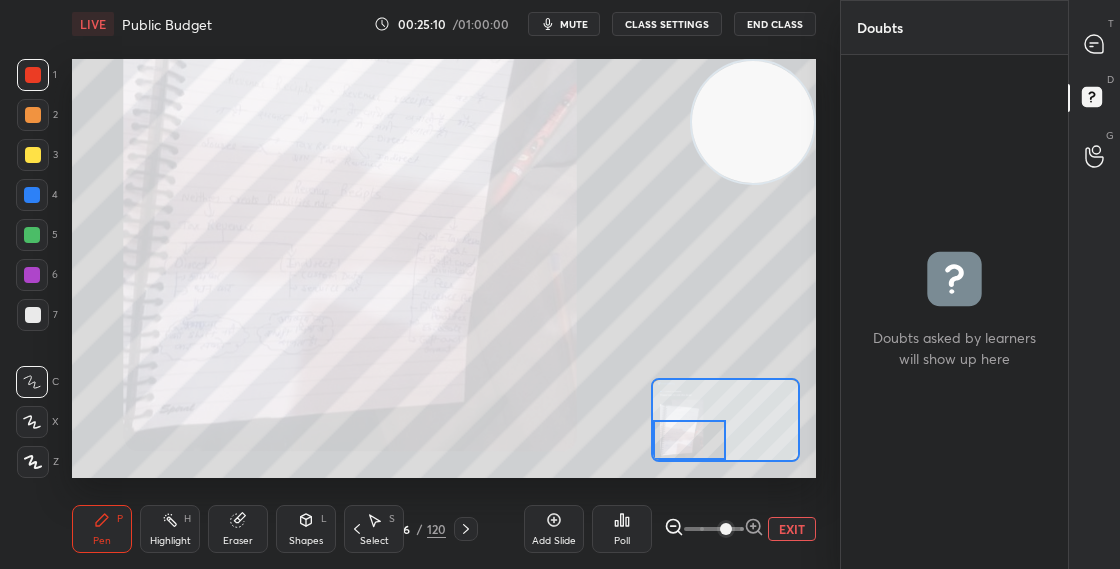 click at bounding box center (689, 440) 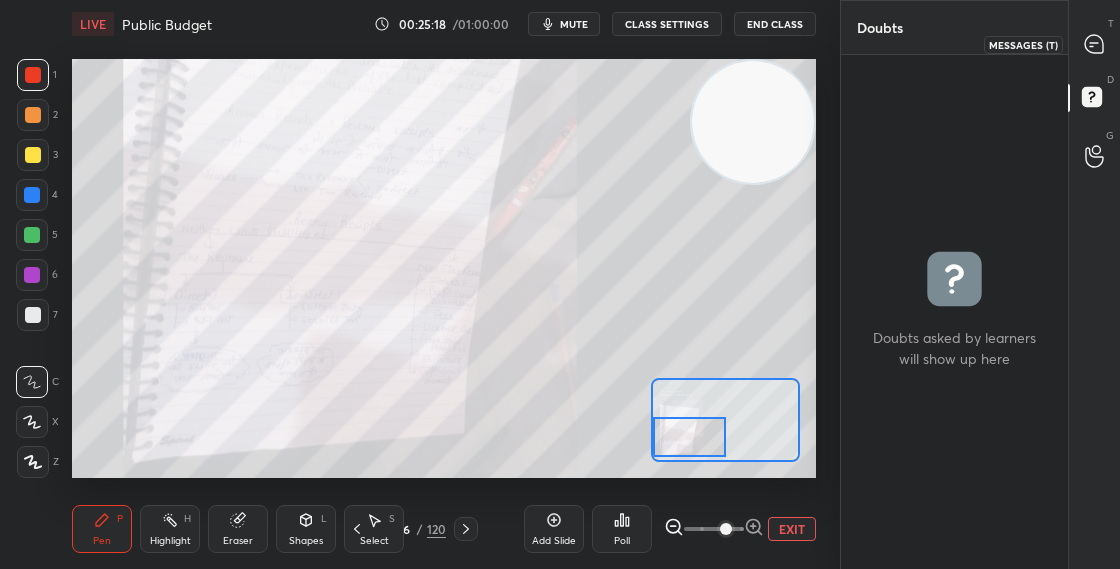 click 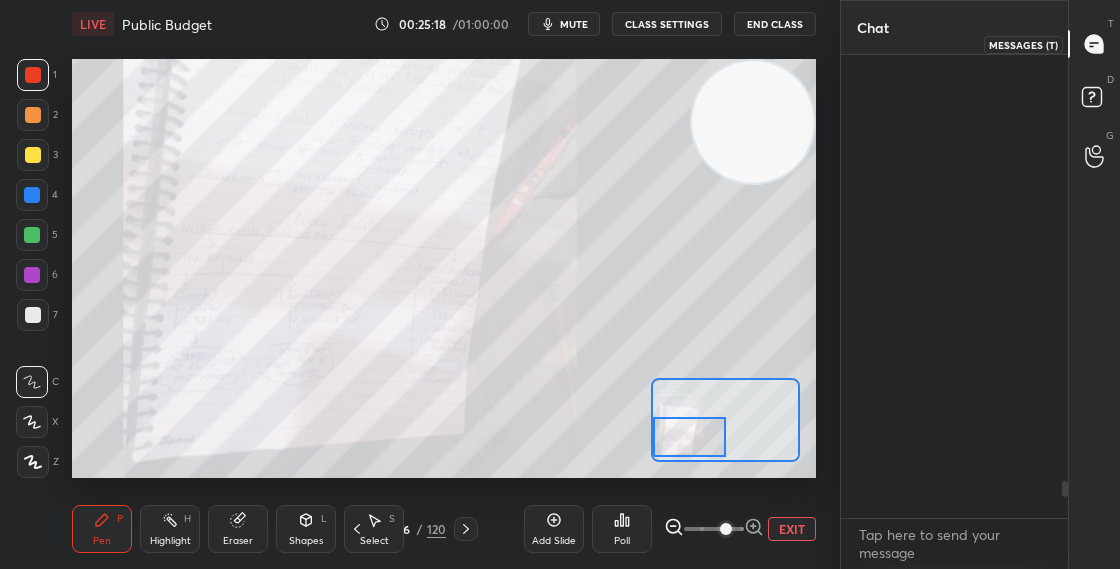 scroll, scrollTop: 5413, scrollLeft: 0, axis: vertical 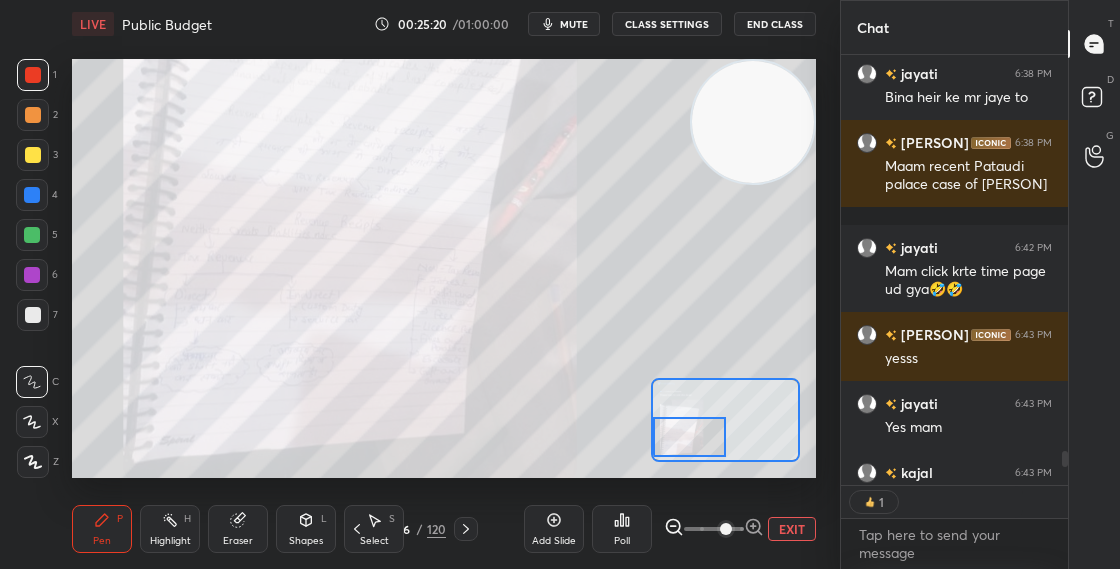 drag, startPoint x: 1068, startPoint y: 463, endPoint x: 1074, endPoint y: 502, distance: 39.45884 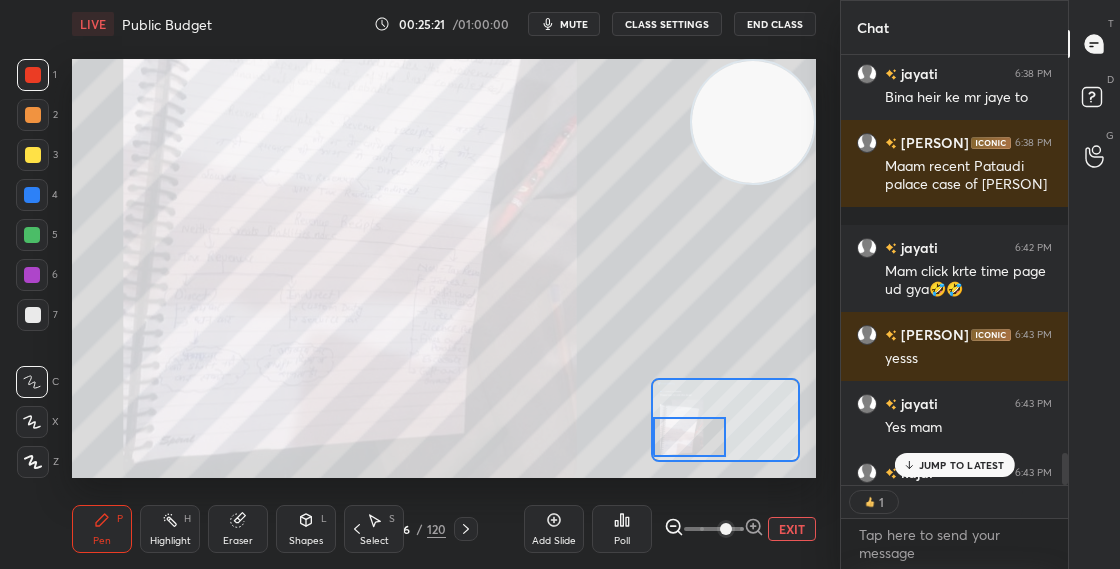 scroll, scrollTop: 5446, scrollLeft: 0, axis: vertical 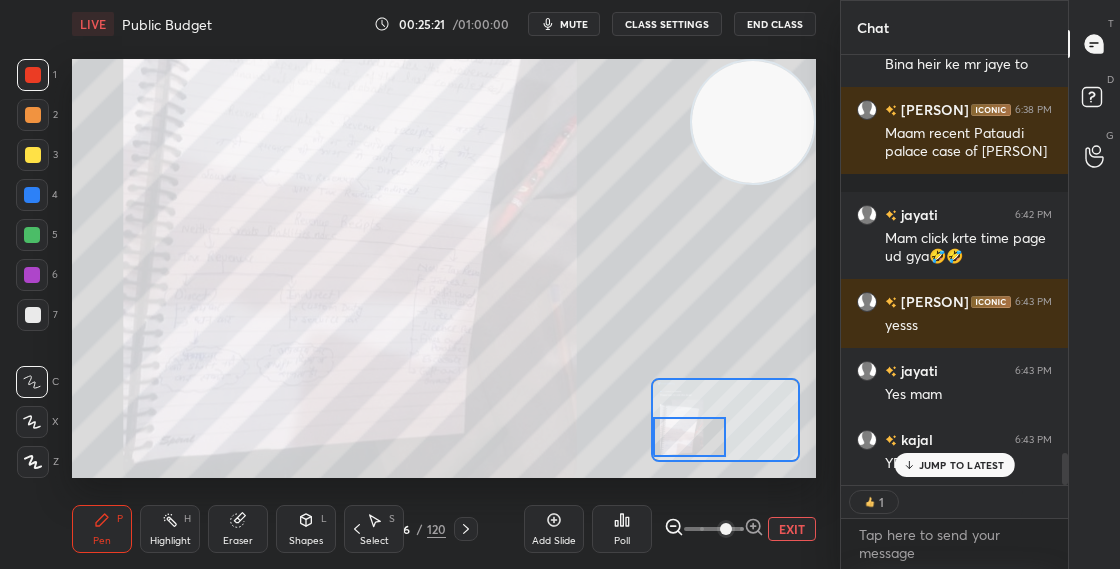 drag, startPoint x: 1064, startPoint y: 469, endPoint x: 1066, endPoint y: 515, distance: 46.043457 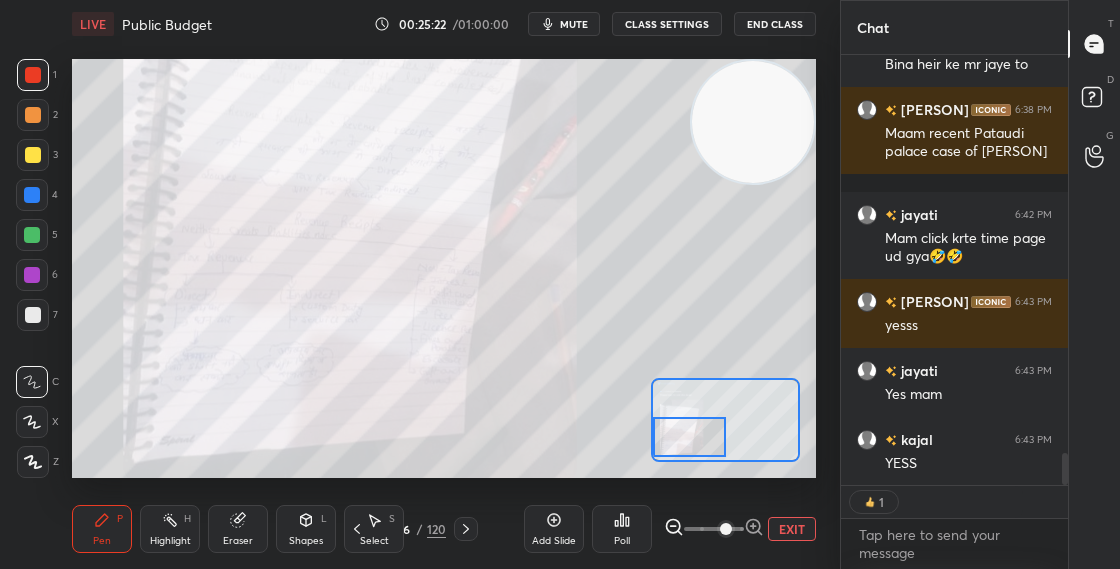 click on "46" at bounding box center [403, 529] 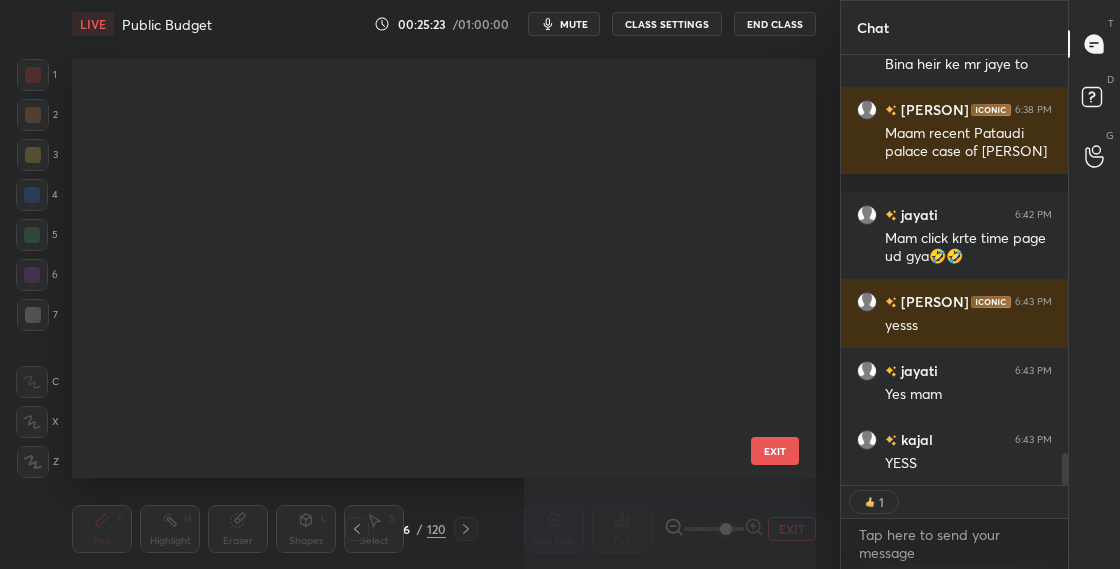 scroll, scrollTop: 1573, scrollLeft: 0, axis: vertical 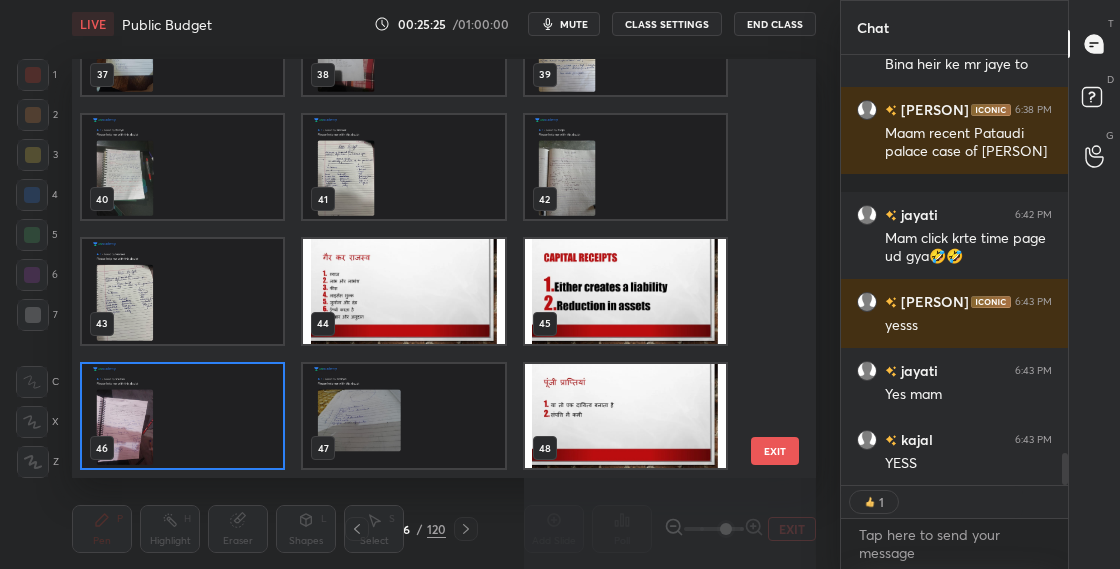 click at bounding box center [625, 291] 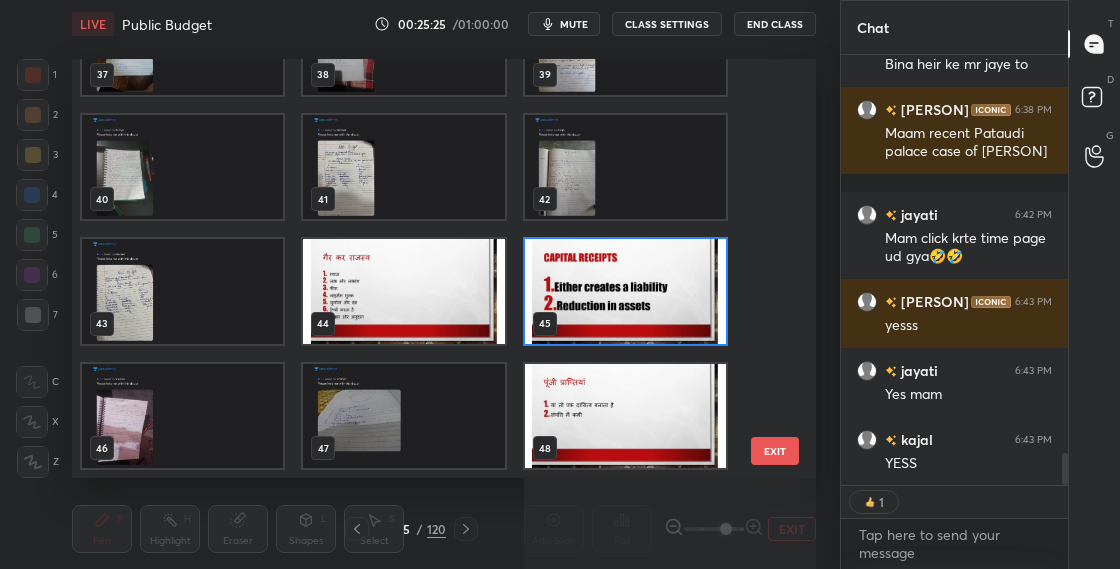 click at bounding box center [625, 291] 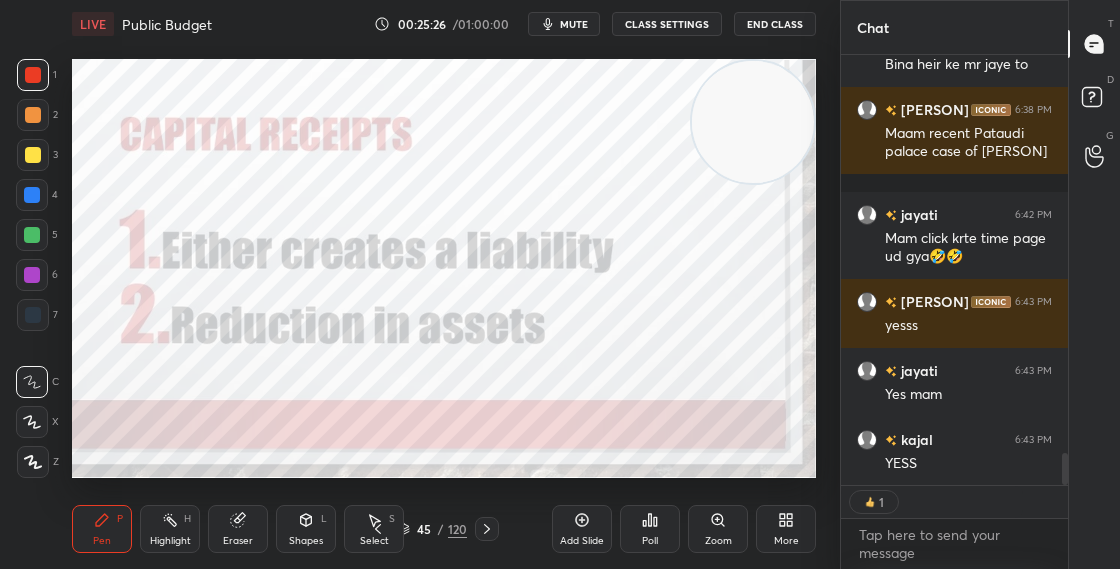 click at bounding box center [625, 291] 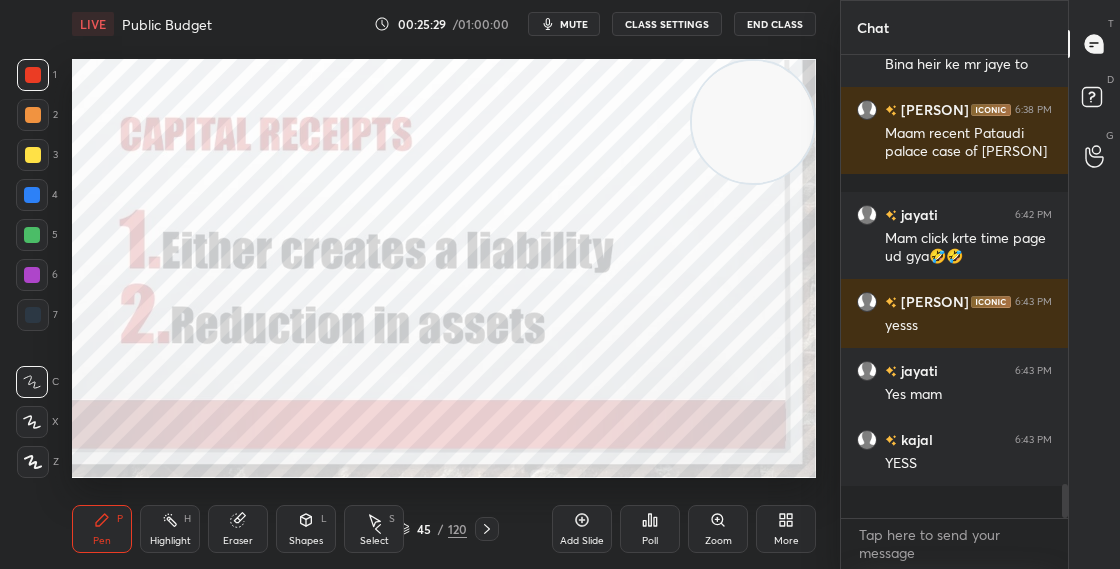 scroll, scrollTop: 7, scrollLeft: 7, axis: both 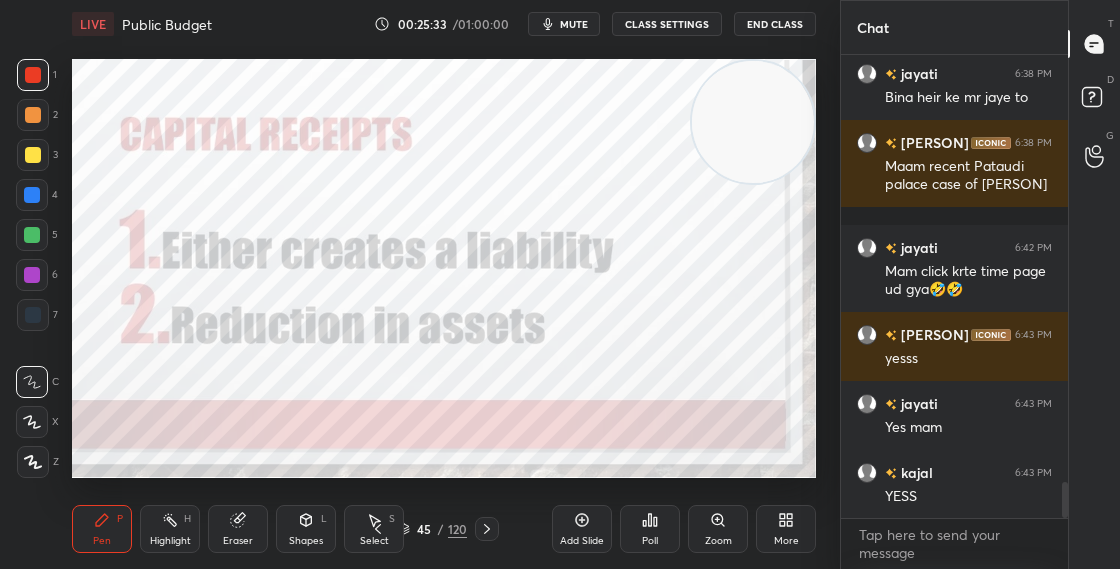 click at bounding box center (32, 195) 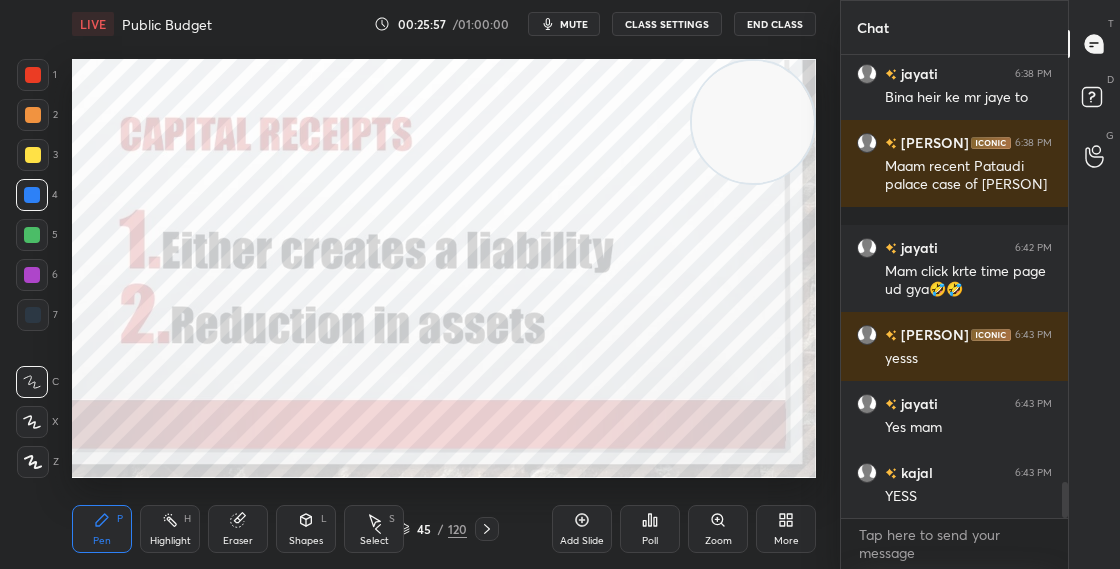 click on "45 / 120" at bounding box center (432, 529) 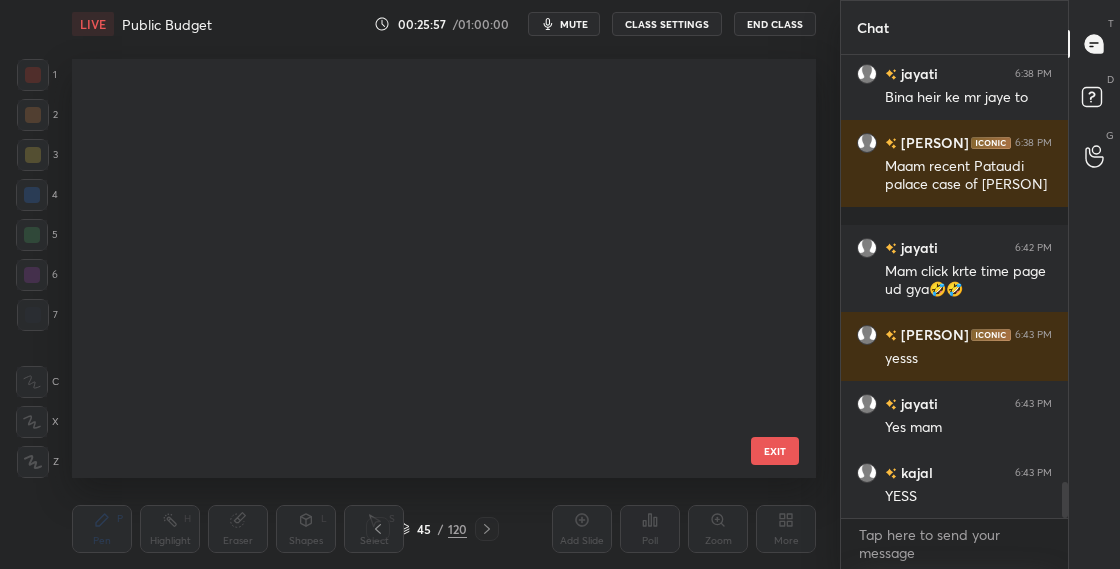 scroll, scrollTop: 1448, scrollLeft: 0, axis: vertical 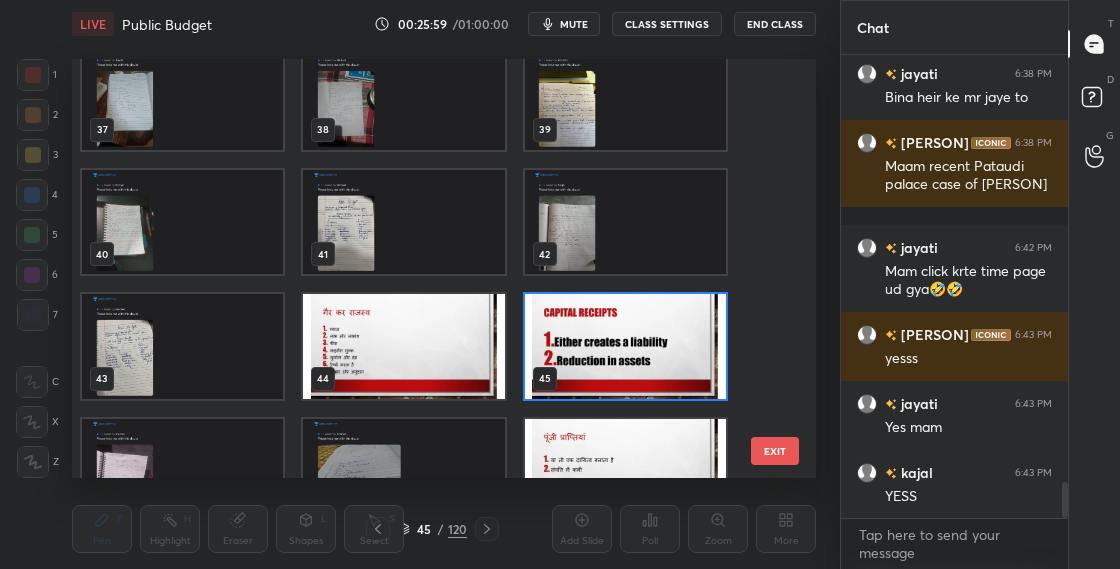 click at bounding box center (625, 346) 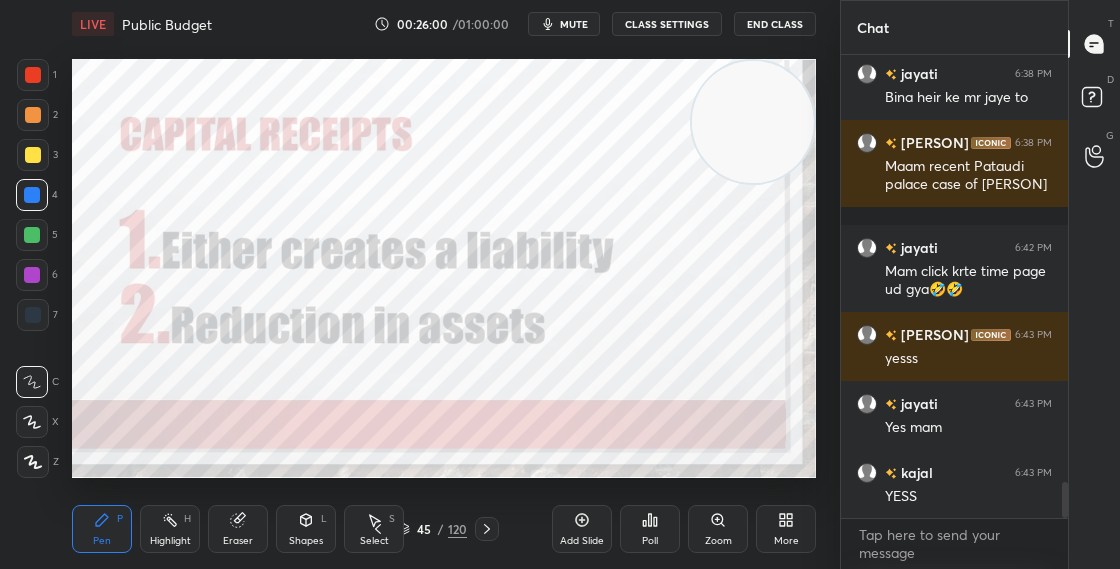 click at bounding box center [625, 346] 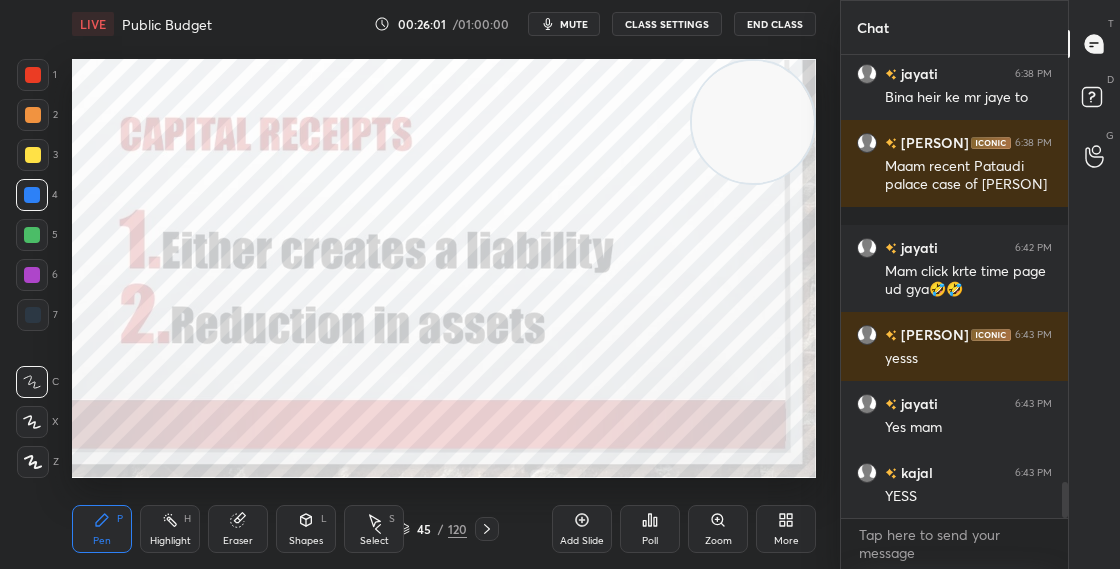 click on "45 / 120" at bounding box center (432, 529) 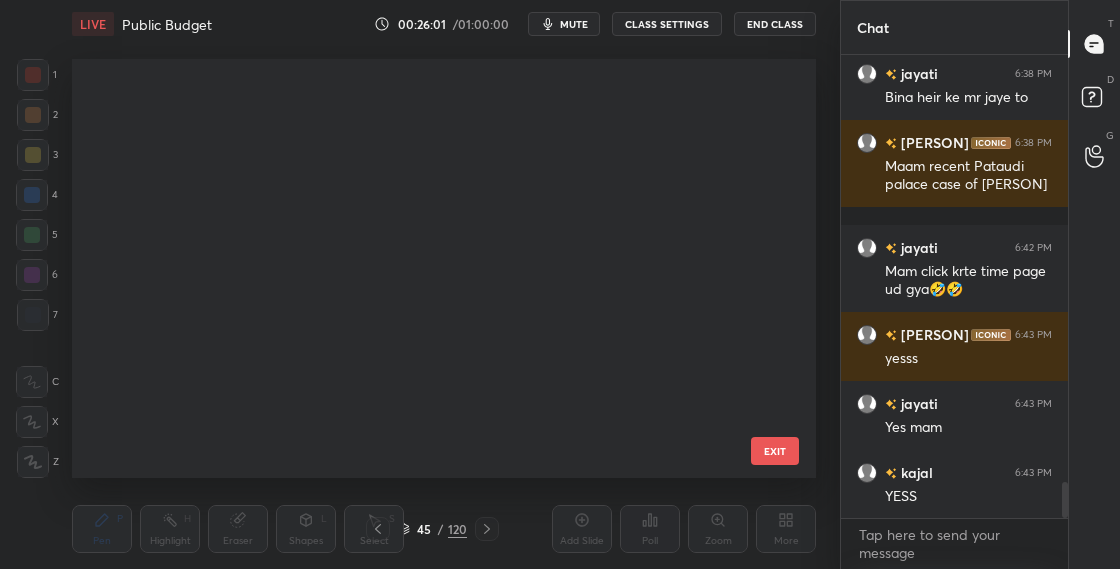 scroll, scrollTop: 1448, scrollLeft: 0, axis: vertical 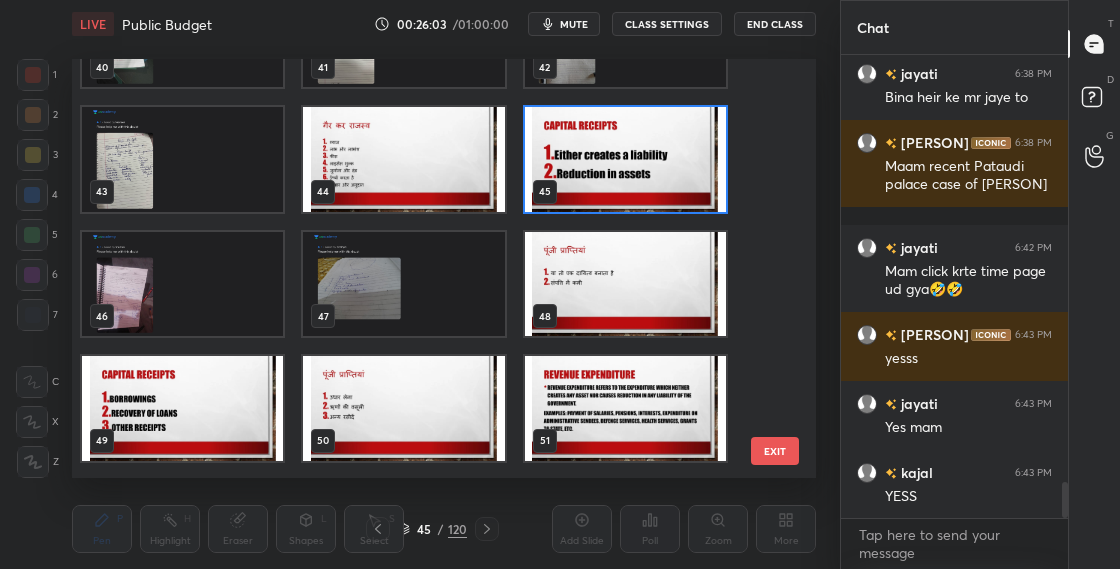 click at bounding box center (625, 284) 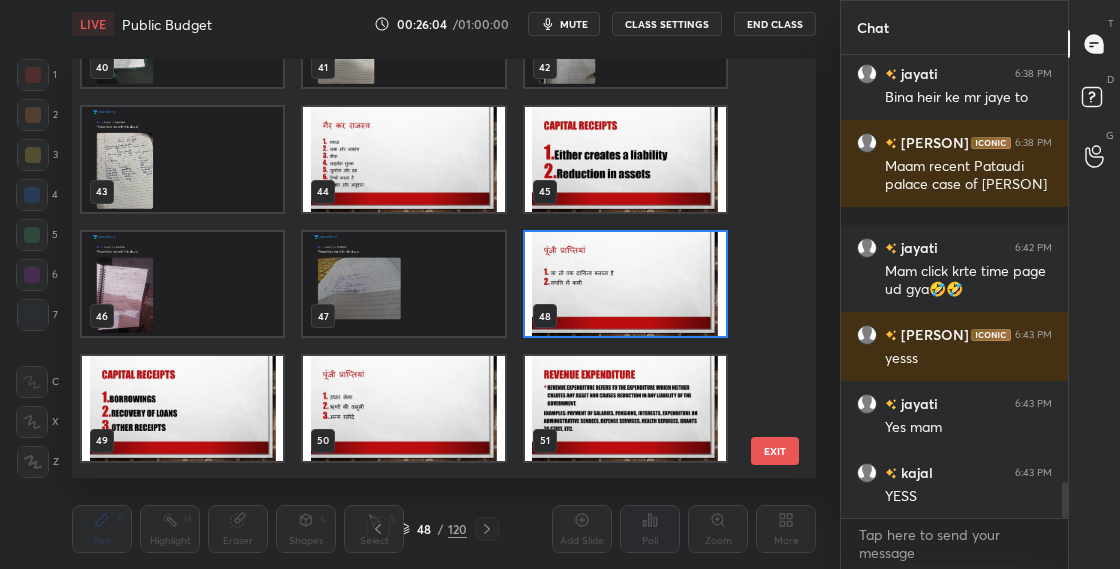 click at bounding box center (625, 284) 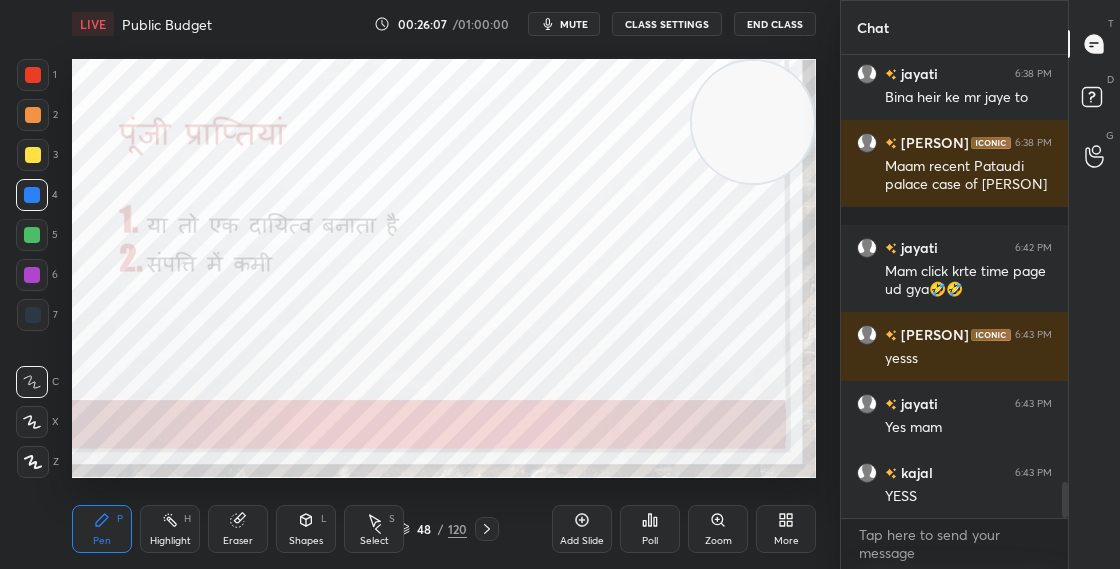 click on "48 / 120" at bounding box center (432, 529) 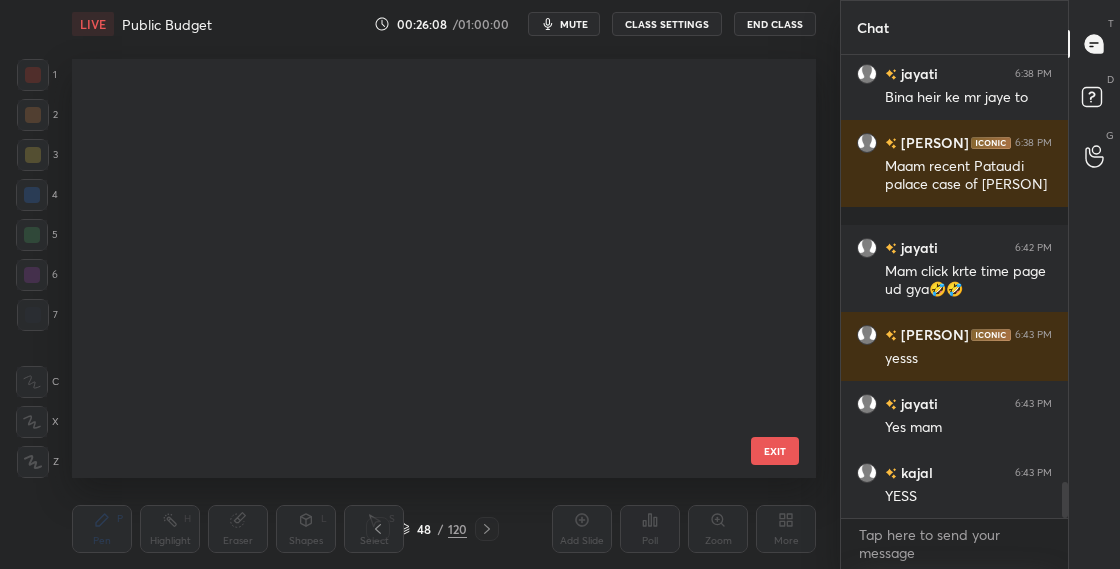 scroll, scrollTop: 1573, scrollLeft: 0, axis: vertical 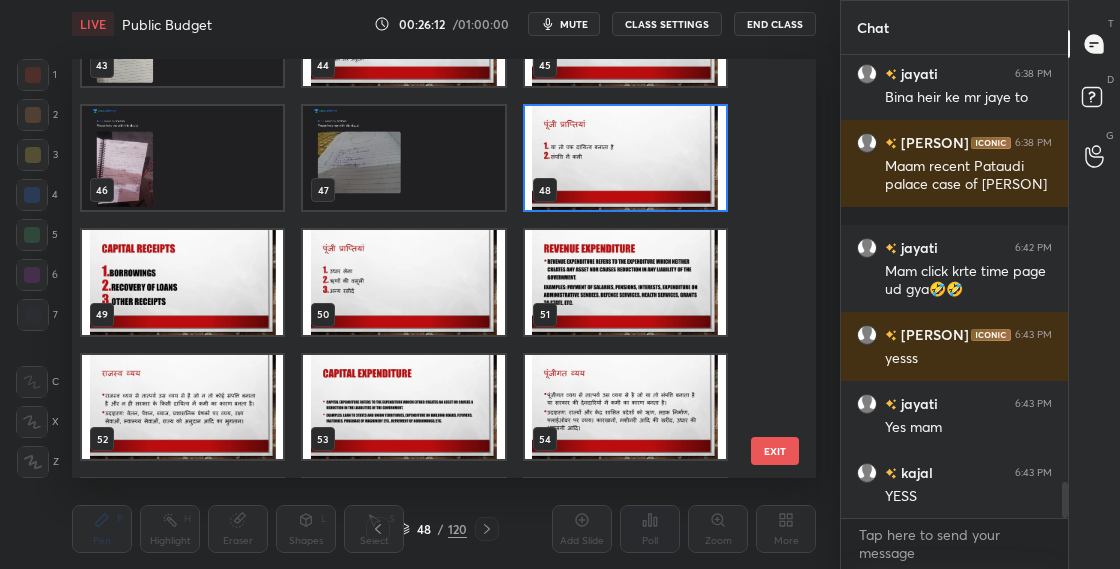 click at bounding box center [182, 282] 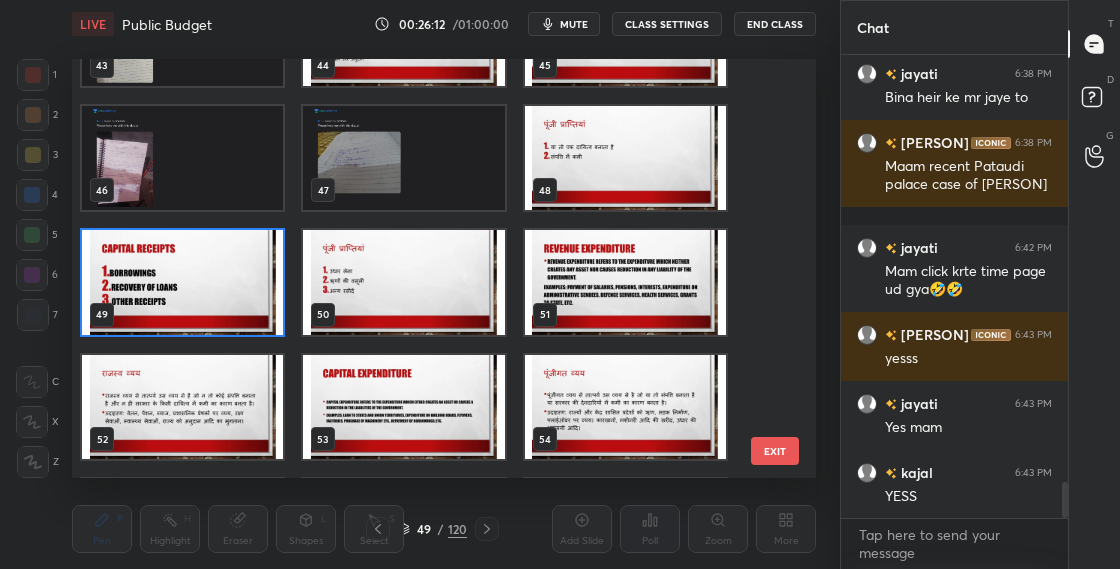 click at bounding box center (182, 282) 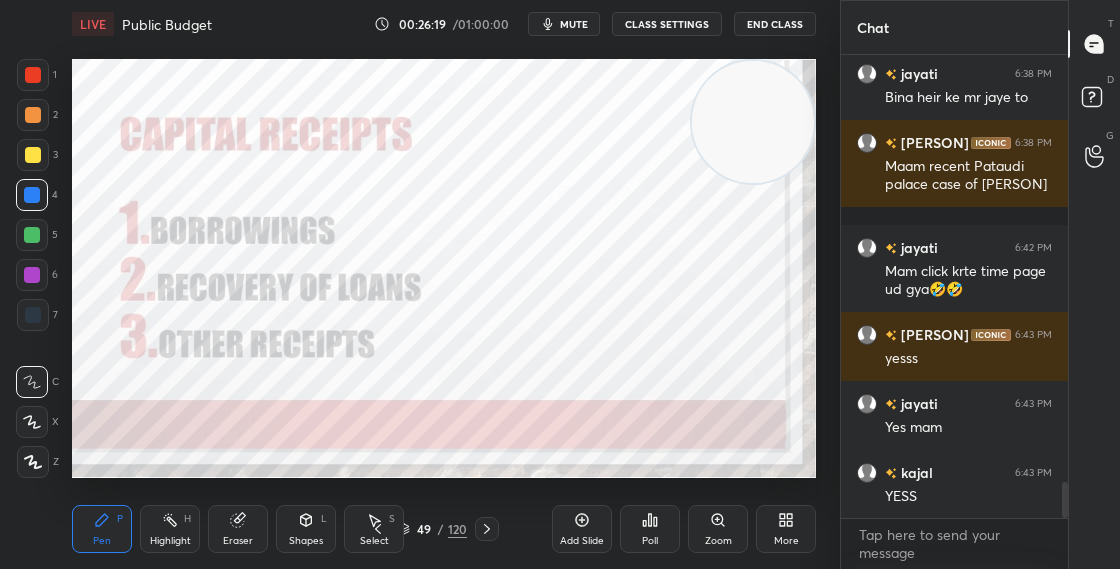 click 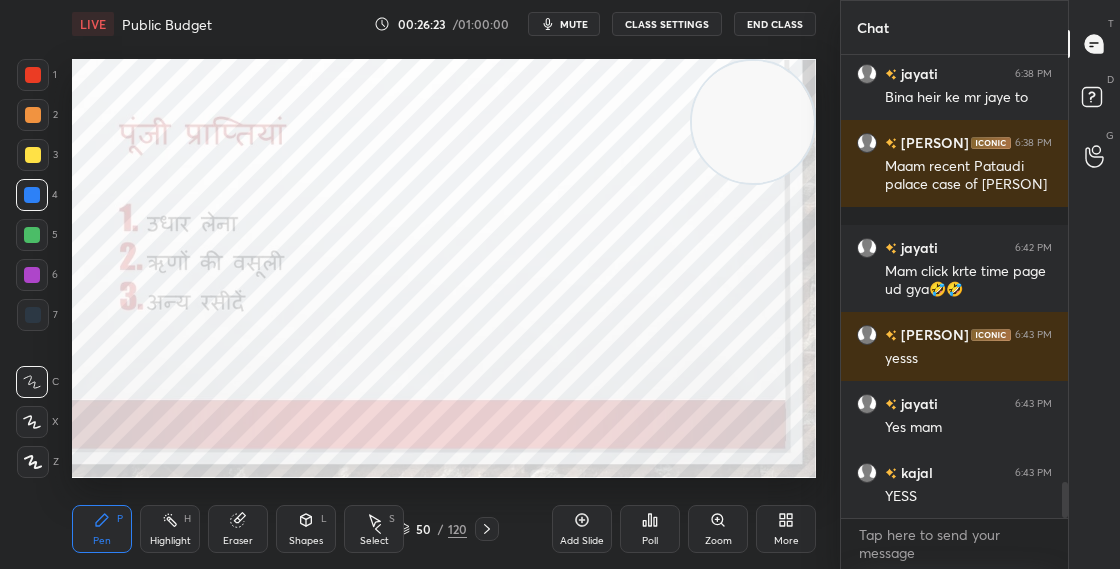 click on "50 / 120" at bounding box center (432, 529) 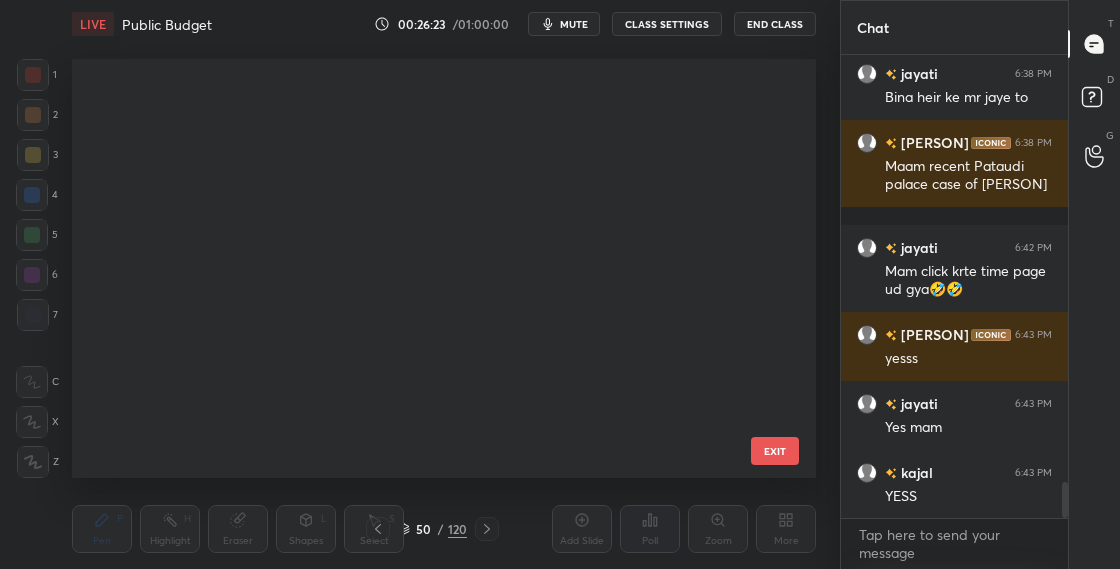 scroll, scrollTop: 1697, scrollLeft: 0, axis: vertical 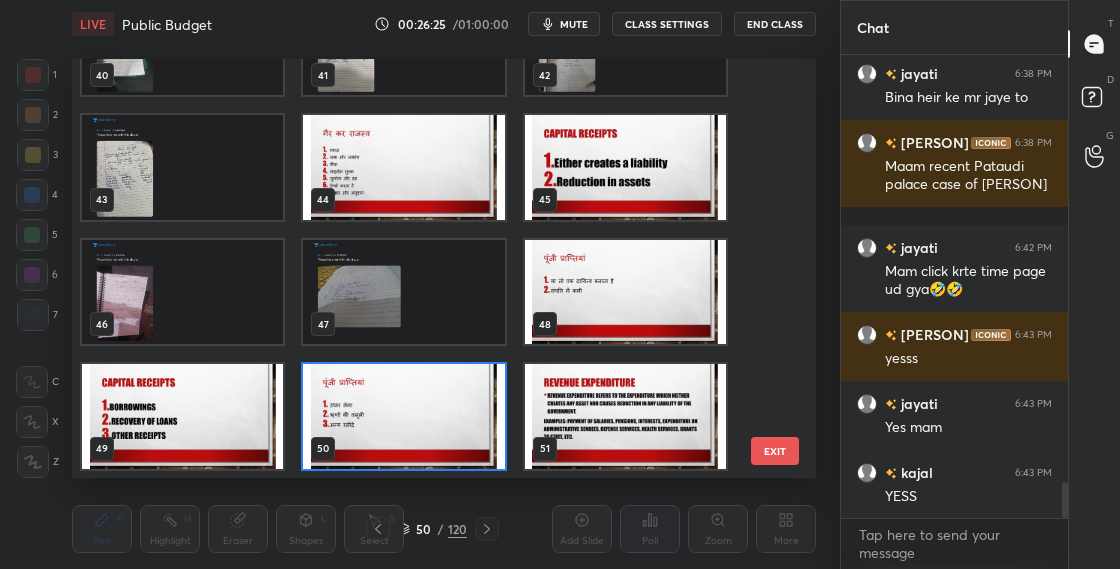 click at bounding box center [182, 416] 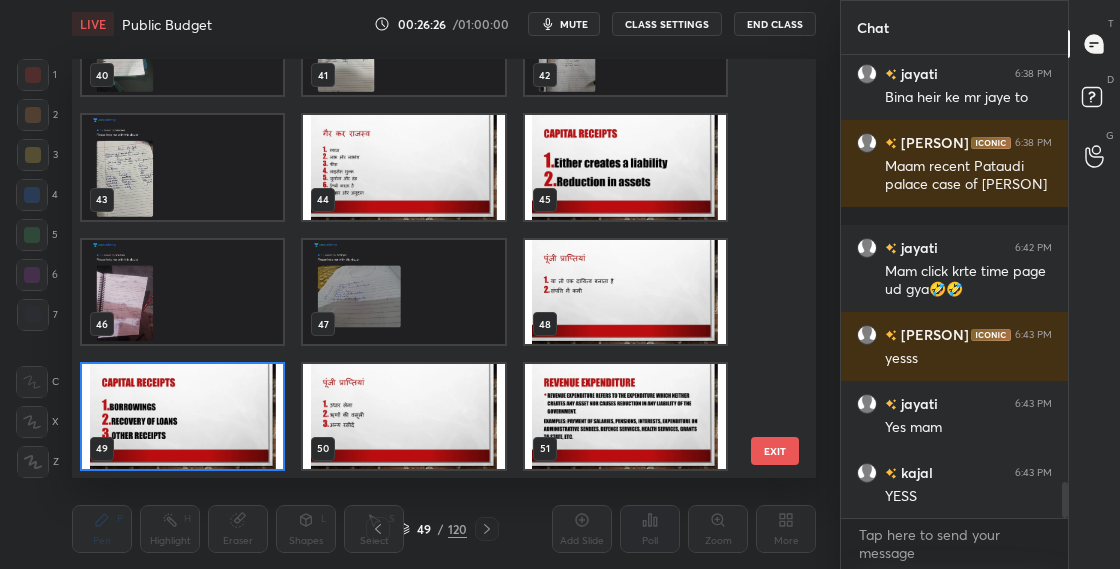 click at bounding box center (182, 416) 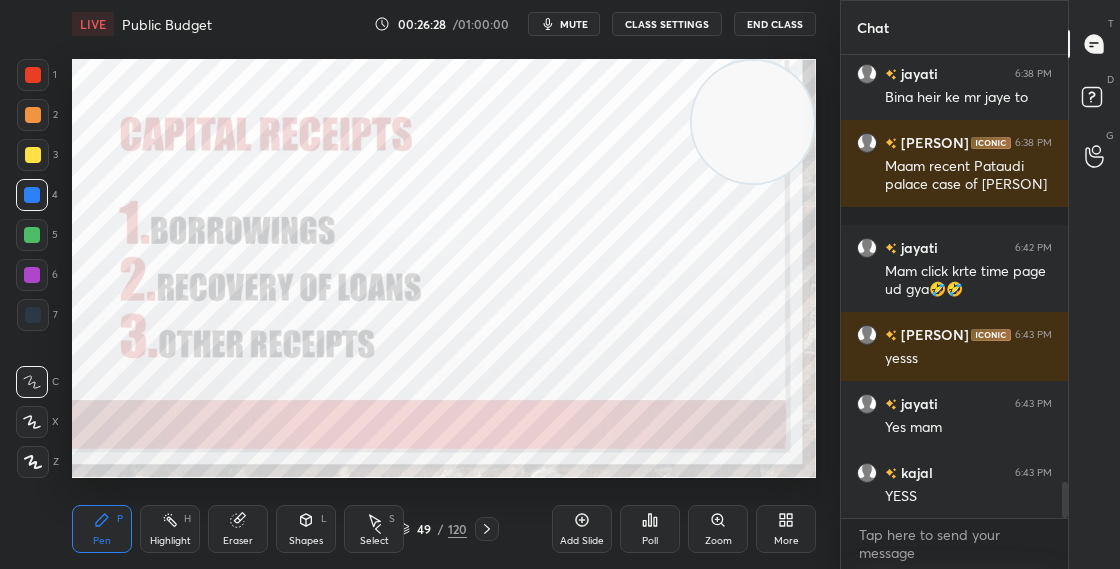 click 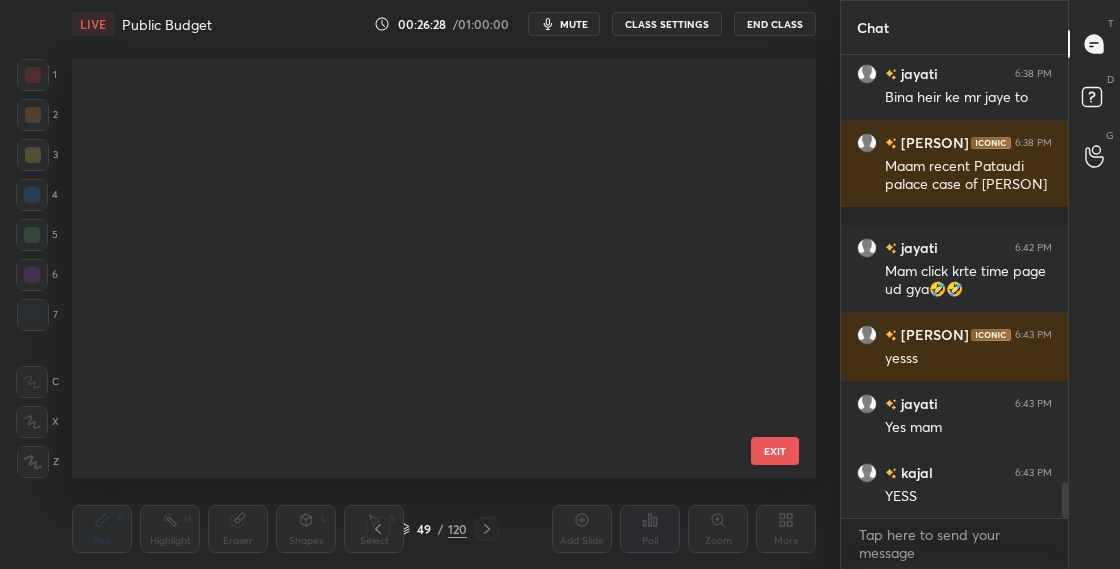 scroll, scrollTop: 1697, scrollLeft: 0, axis: vertical 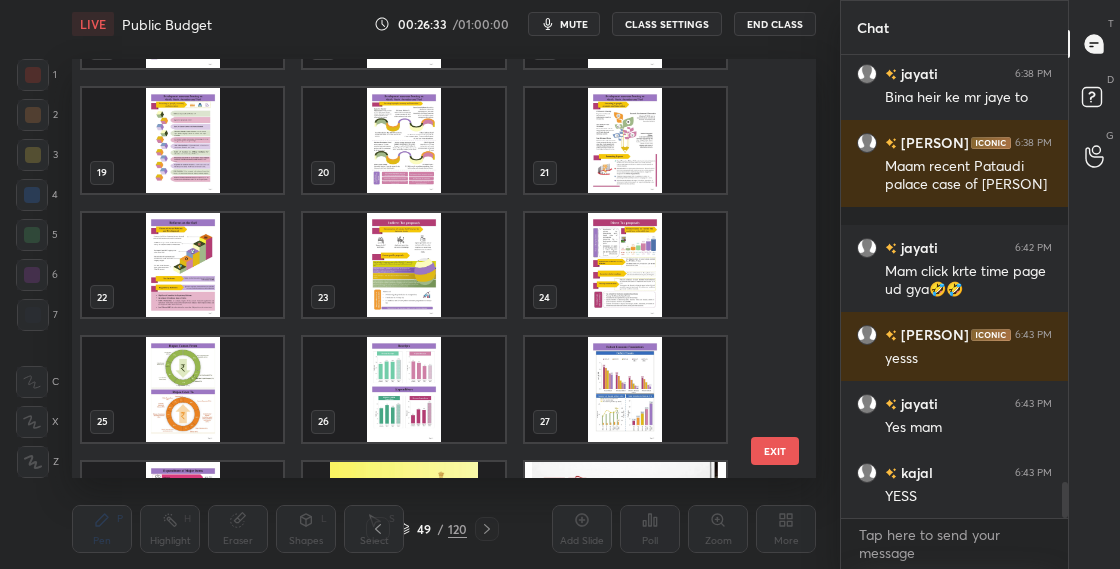 click at bounding box center [182, 389] 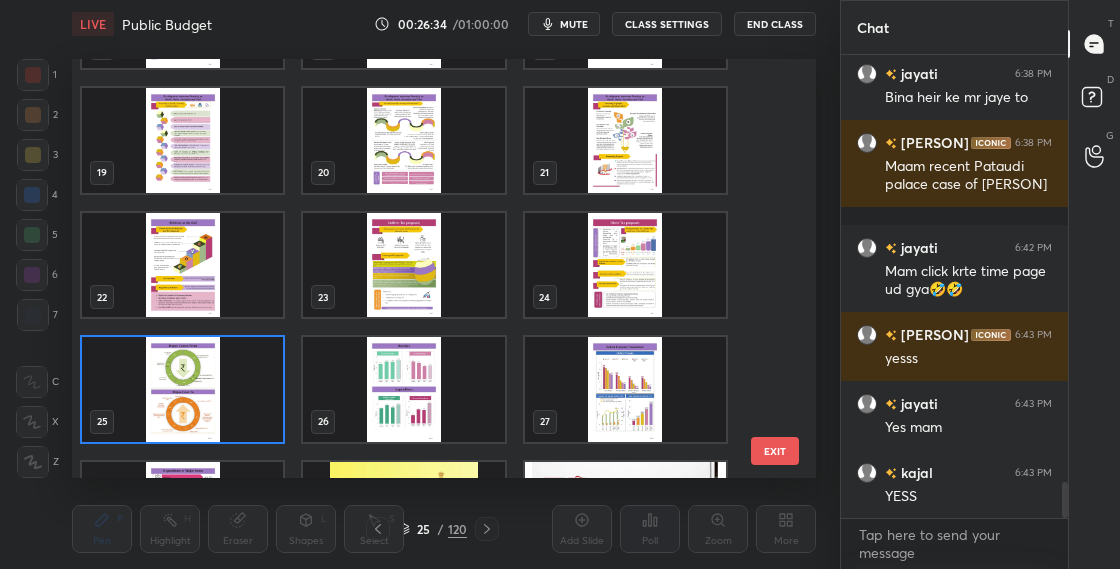click at bounding box center [182, 389] 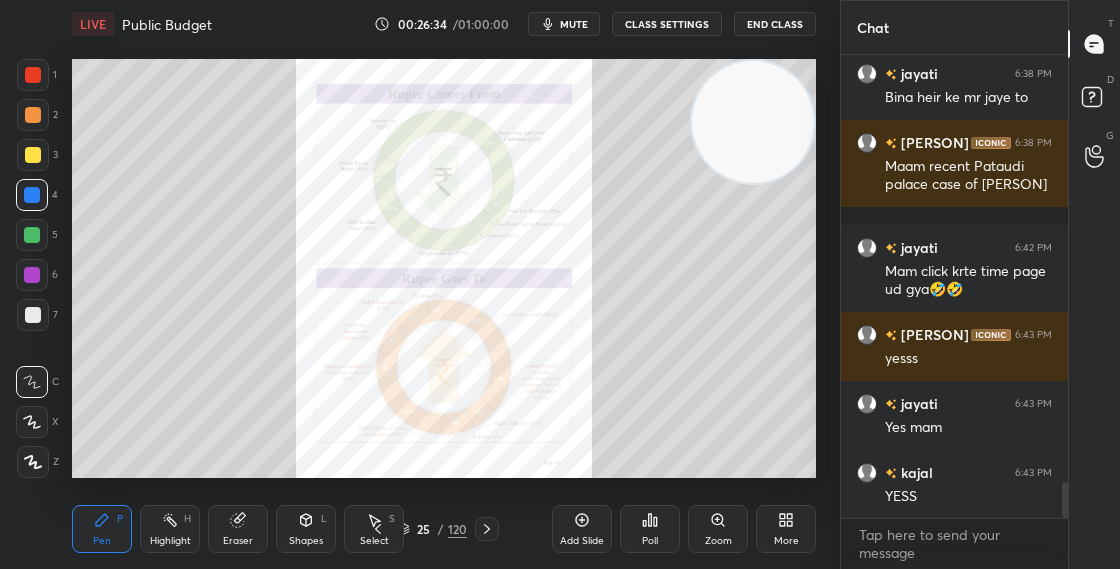 click at bounding box center [182, 389] 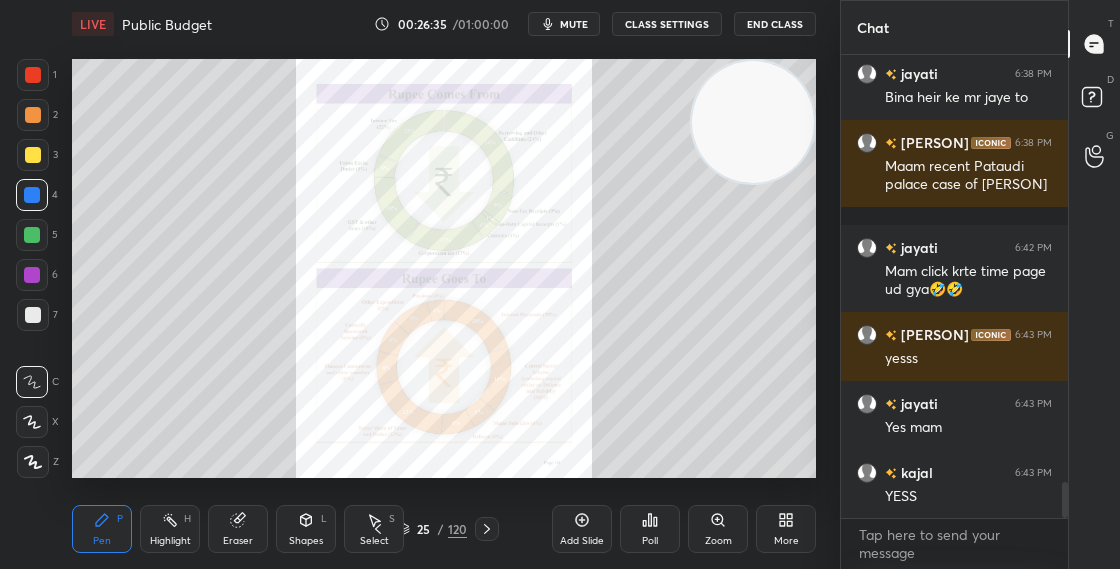 click on "Zoom" at bounding box center (718, 529) 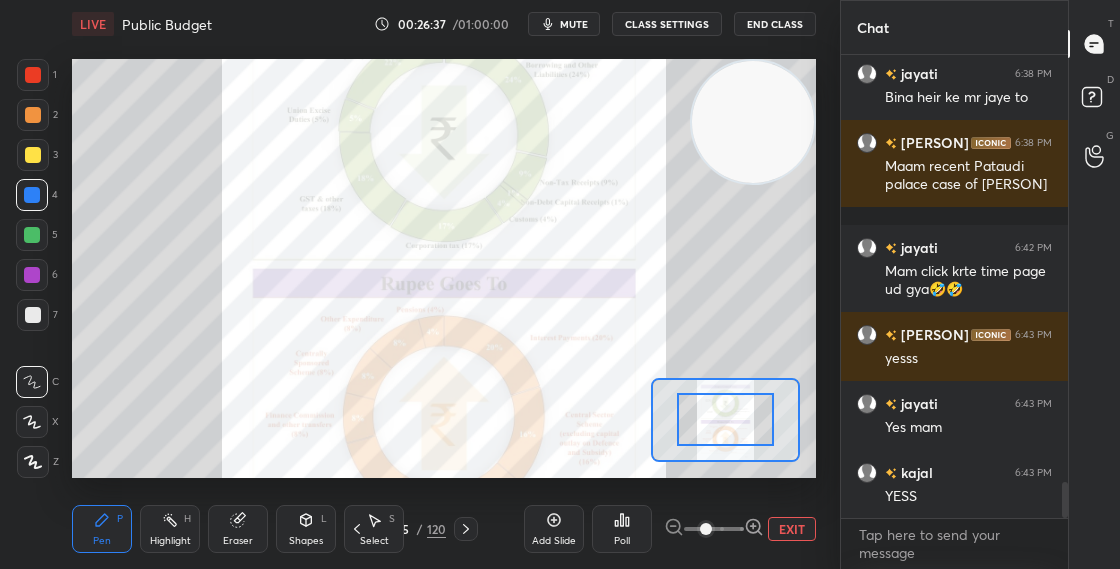 click 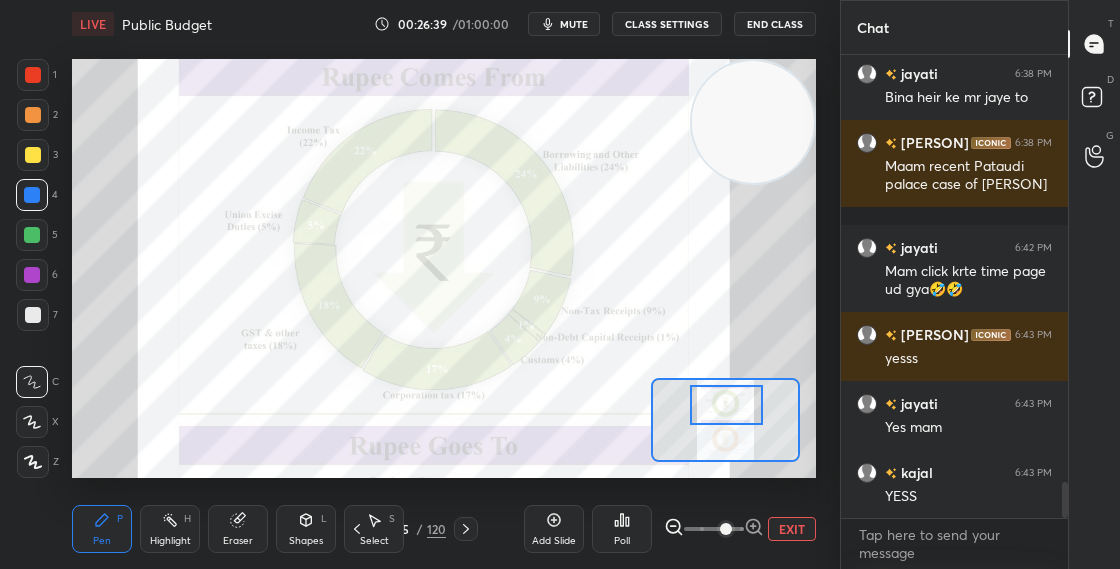 drag, startPoint x: 733, startPoint y: 431, endPoint x: 734, endPoint y: 415, distance: 16.03122 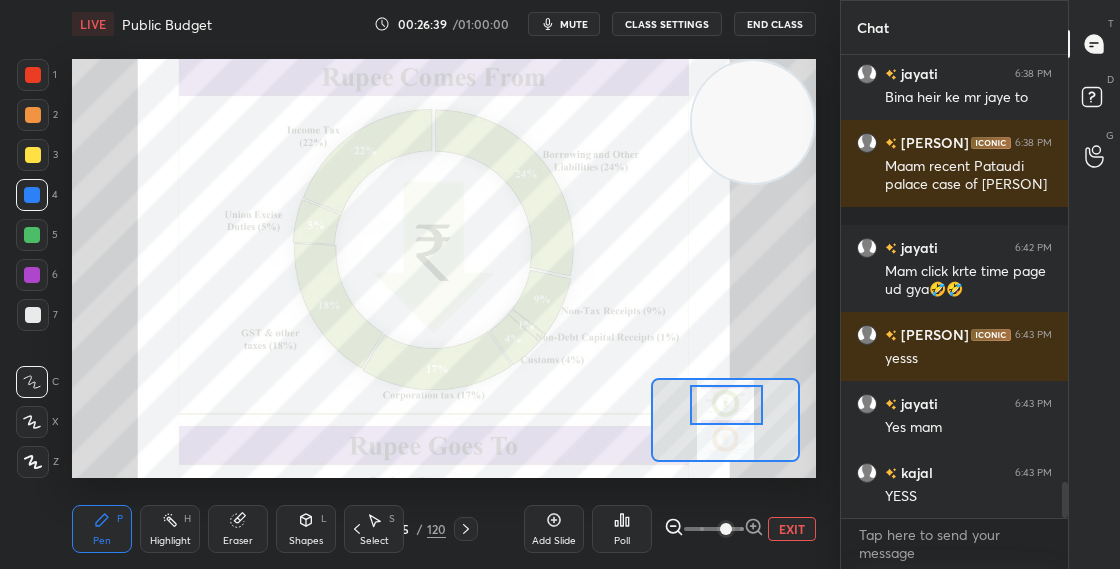 click at bounding box center (726, 405) 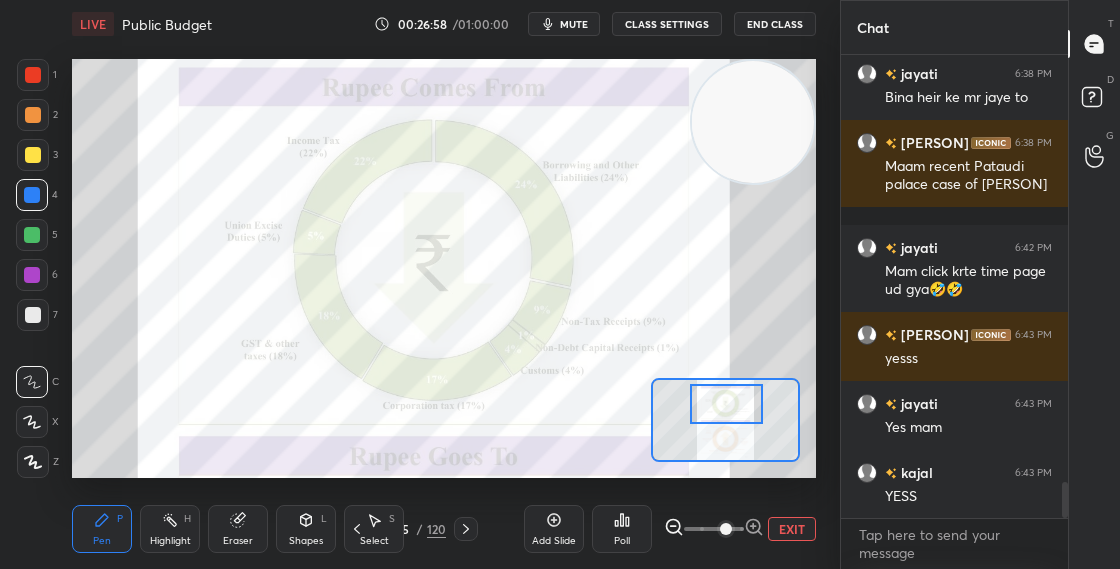 click on "25" at bounding box center [403, 529] 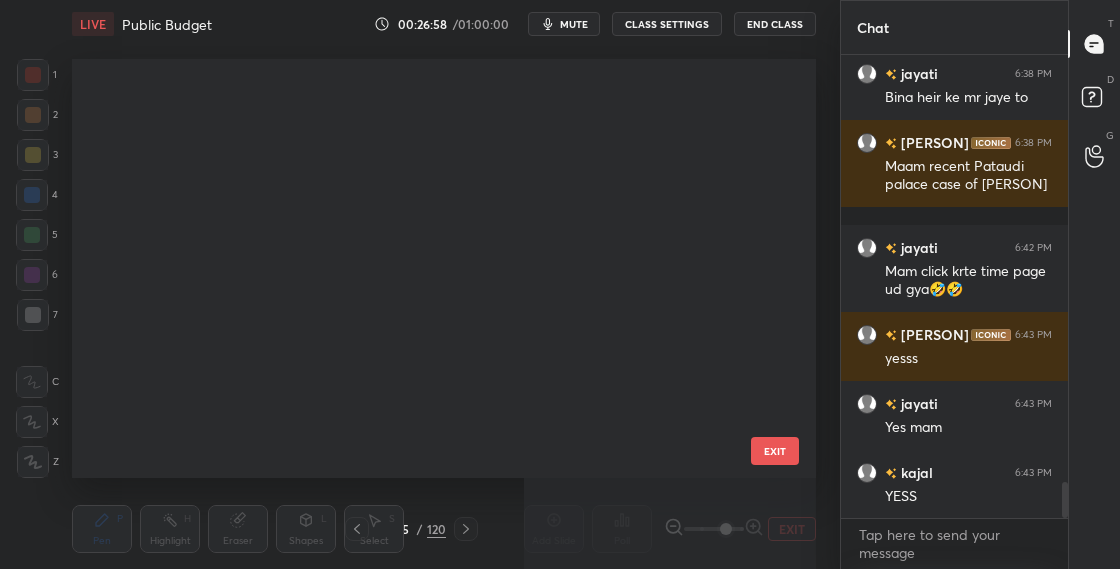 scroll, scrollTop: 701, scrollLeft: 0, axis: vertical 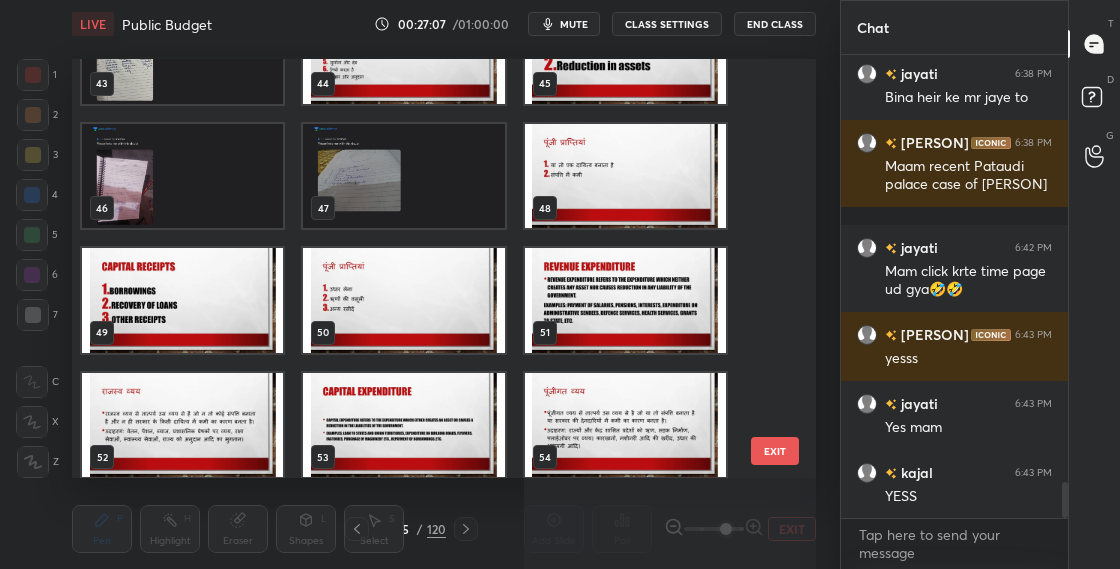 click at bounding box center [182, 300] 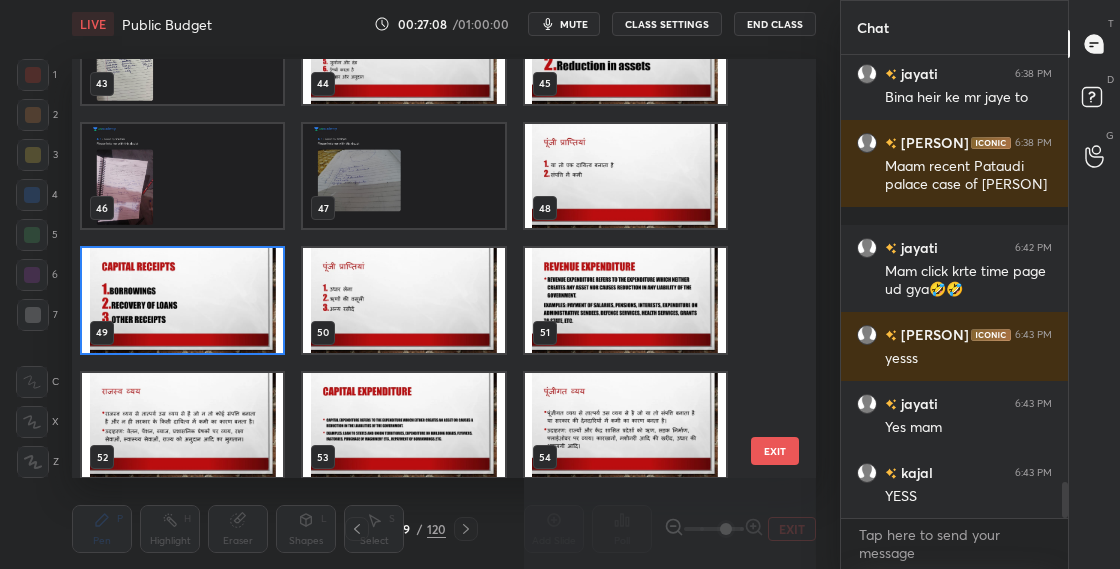 click at bounding box center [182, 300] 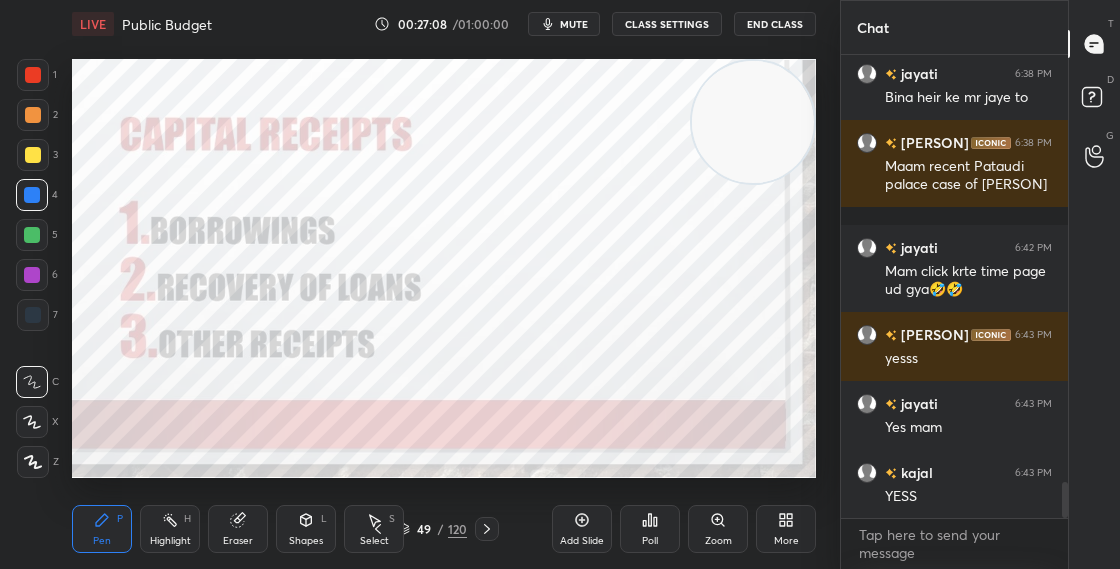 click at bounding box center (182, 300) 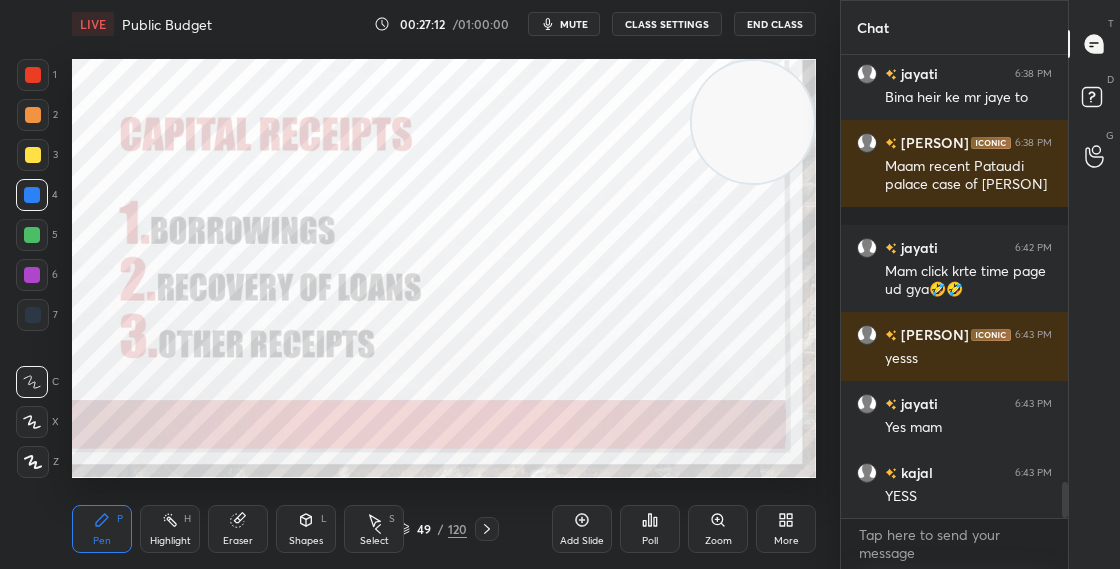 click 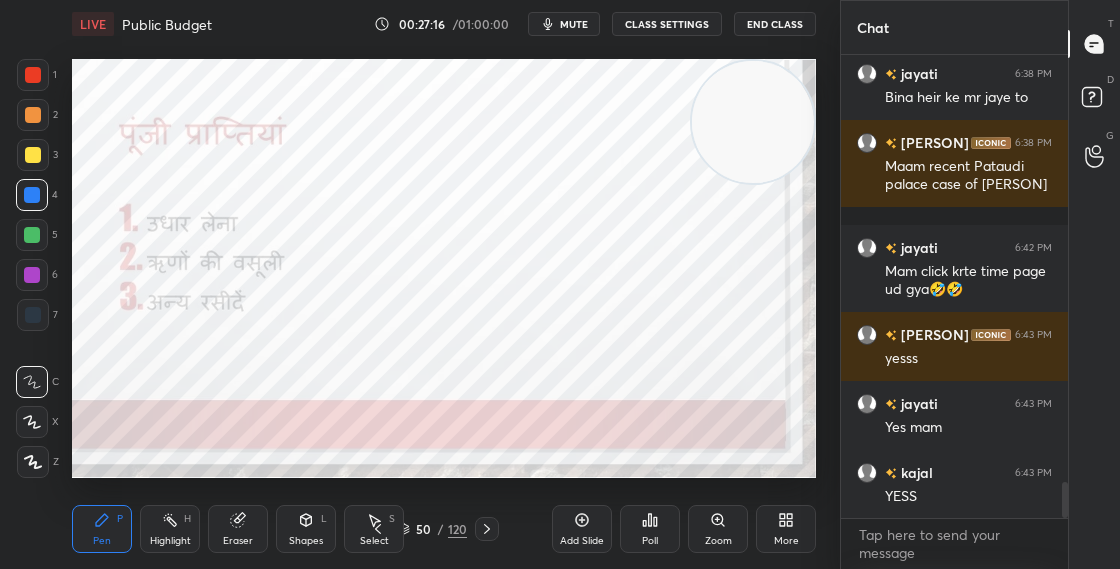 click on "50 / 120" at bounding box center (432, 529) 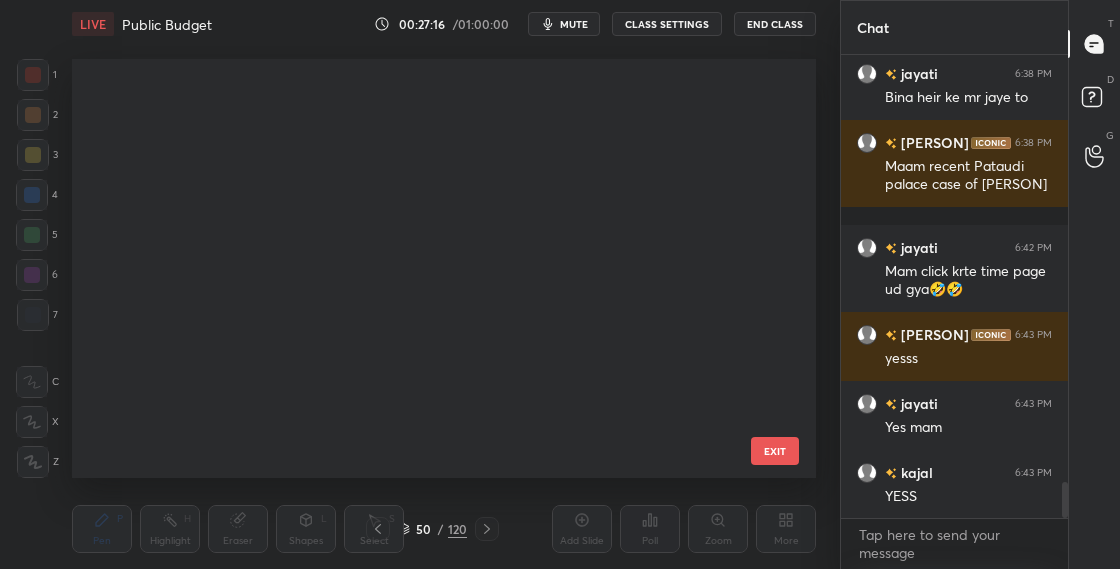scroll, scrollTop: 1697, scrollLeft: 0, axis: vertical 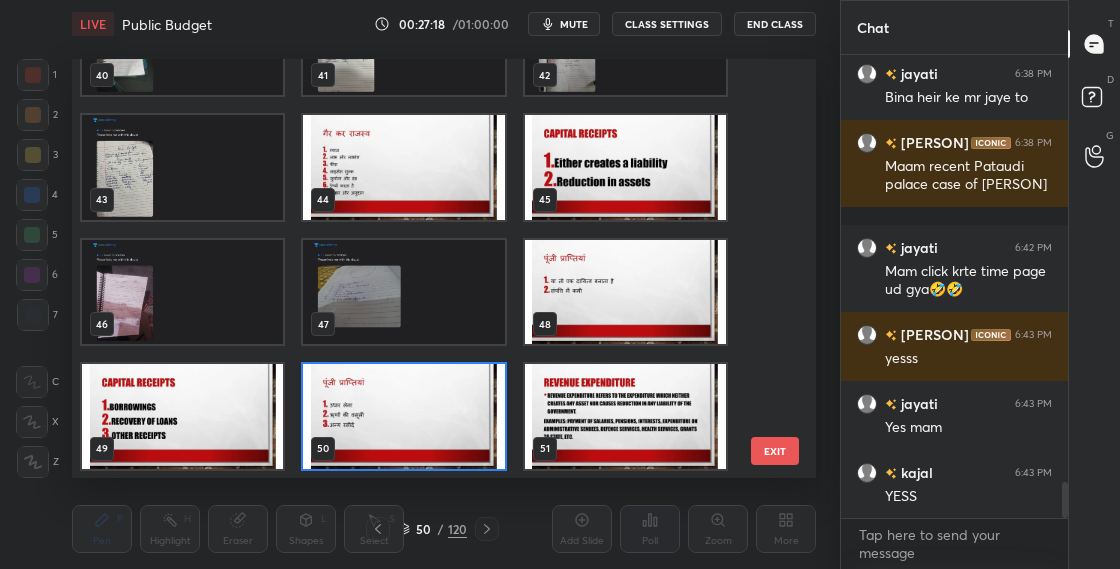 click at bounding box center [403, 416] 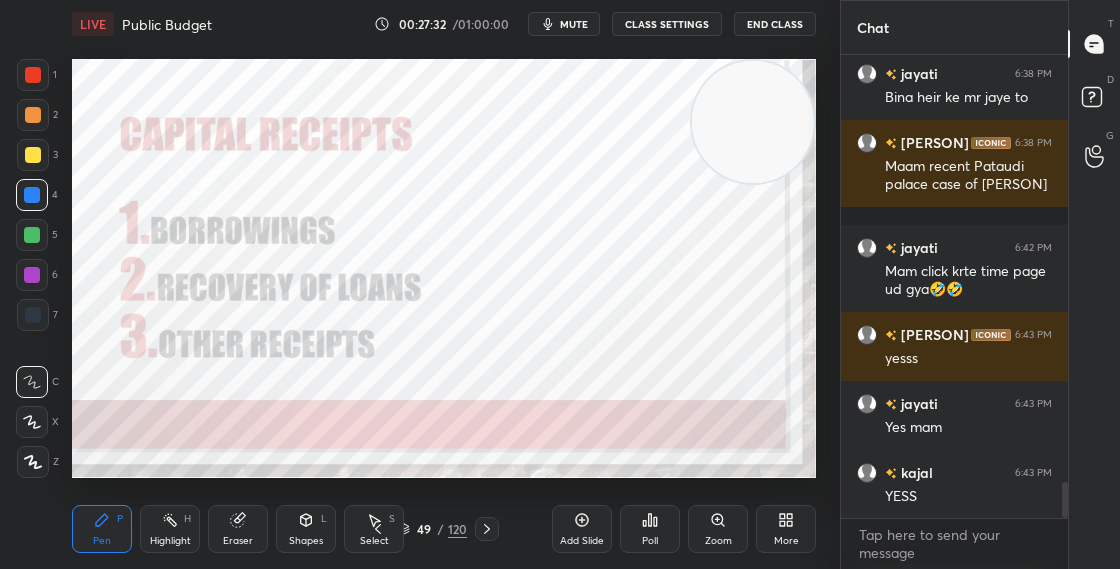 click on "49 / 120" at bounding box center (432, 529) 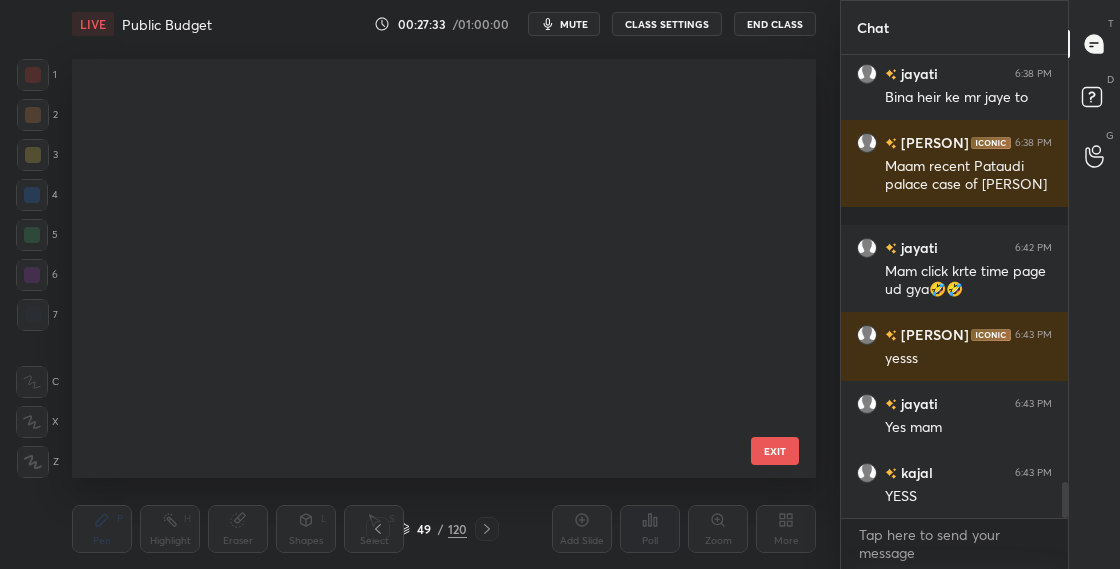 scroll, scrollTop: 1697, scrollLeft: 0, axis: vertical 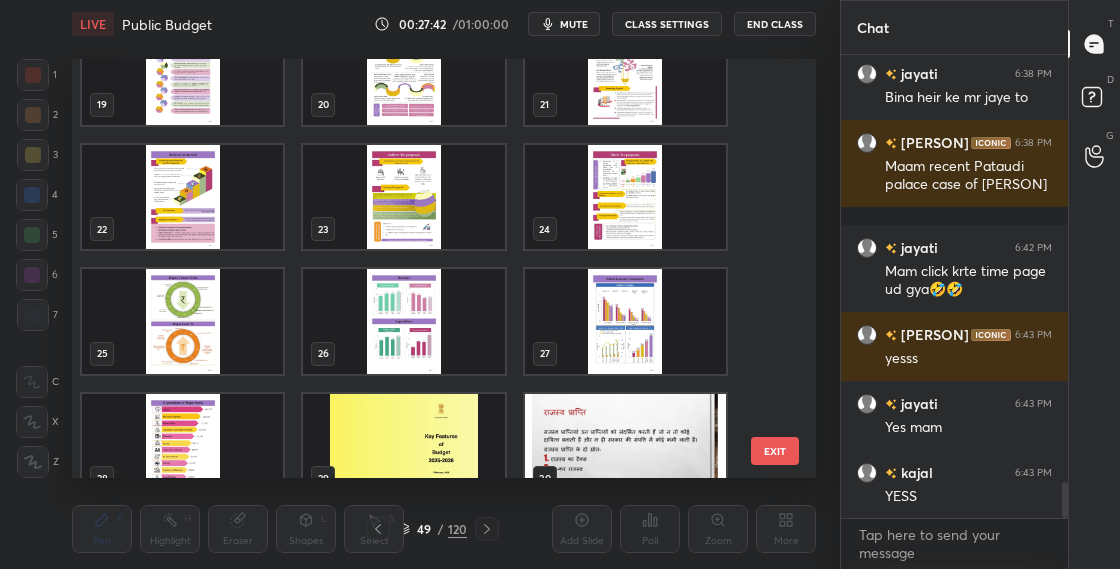 click at bounding box center [182, 321] 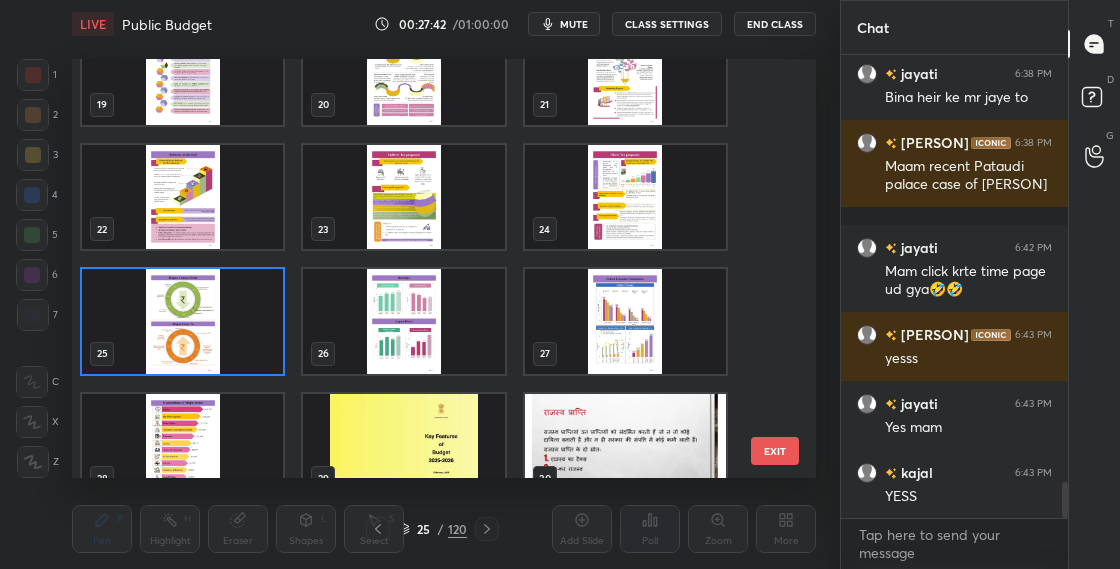 click at bounding box center [182, 321] 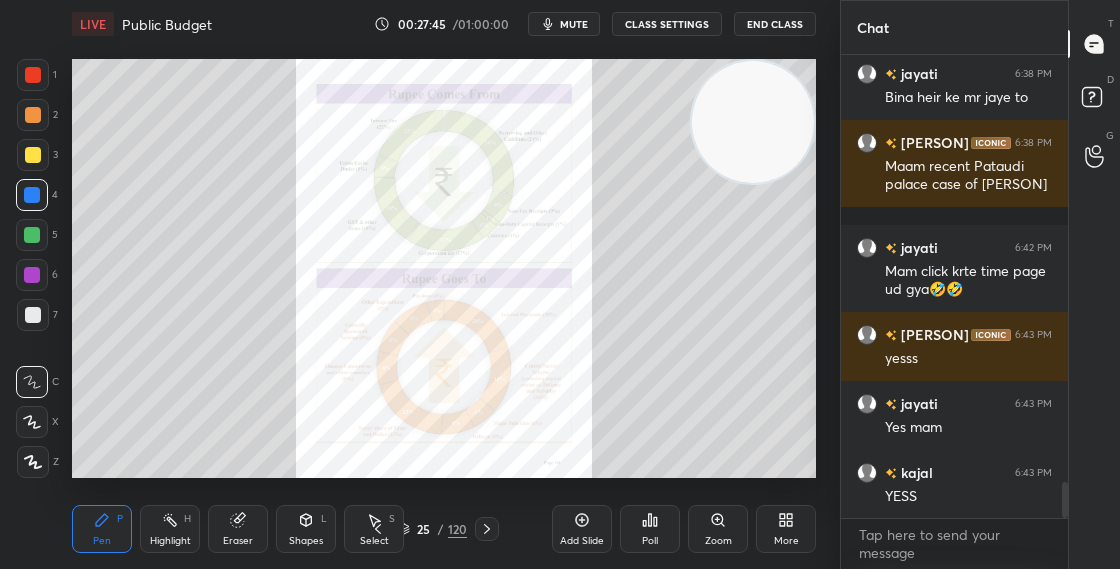 click on "Zoom" at bounding box center (718, 541) 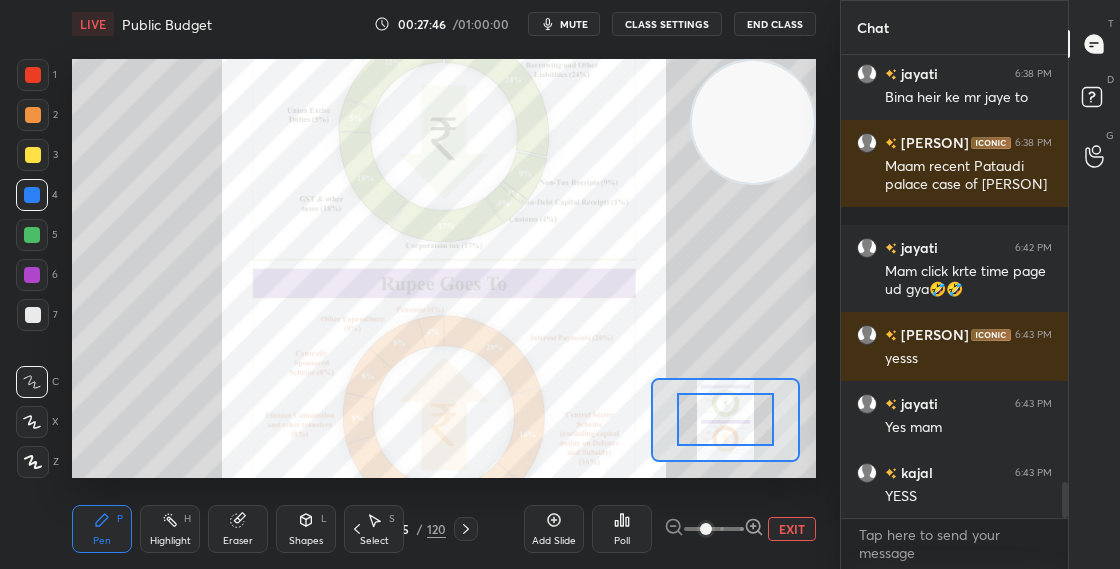 click 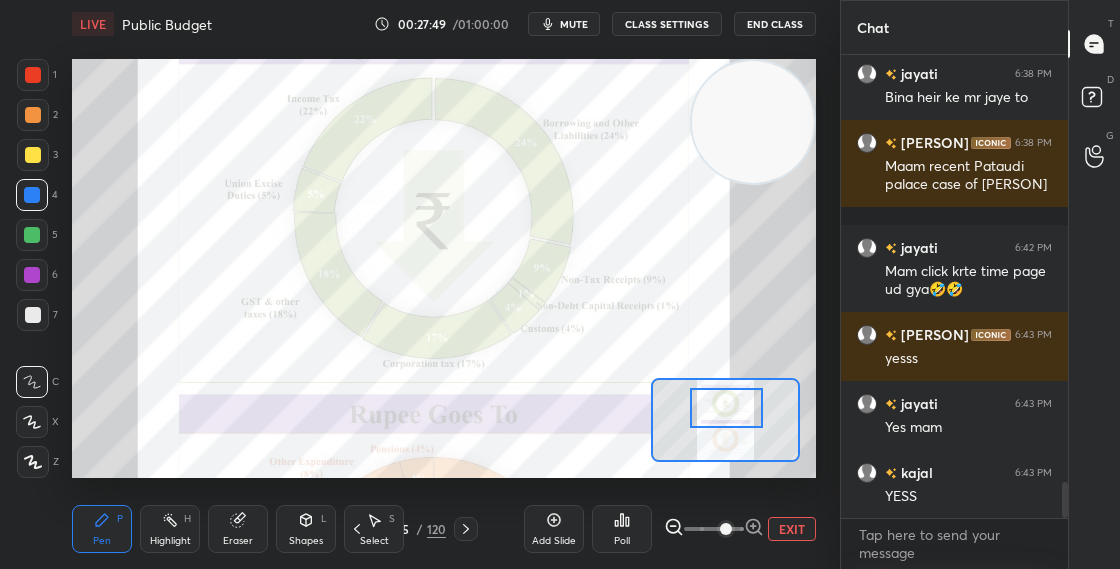 drag, startPoint x: 731, startPoint y: 426, endPoint x: 731, endPoint y: 413, distance: 13 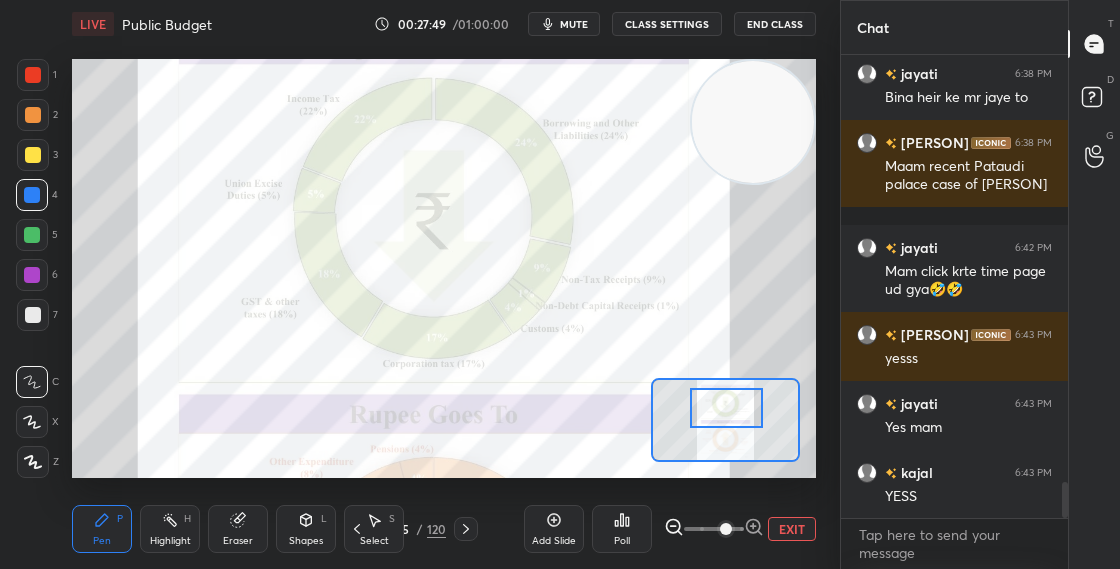 click at bounding box center (726, 408) 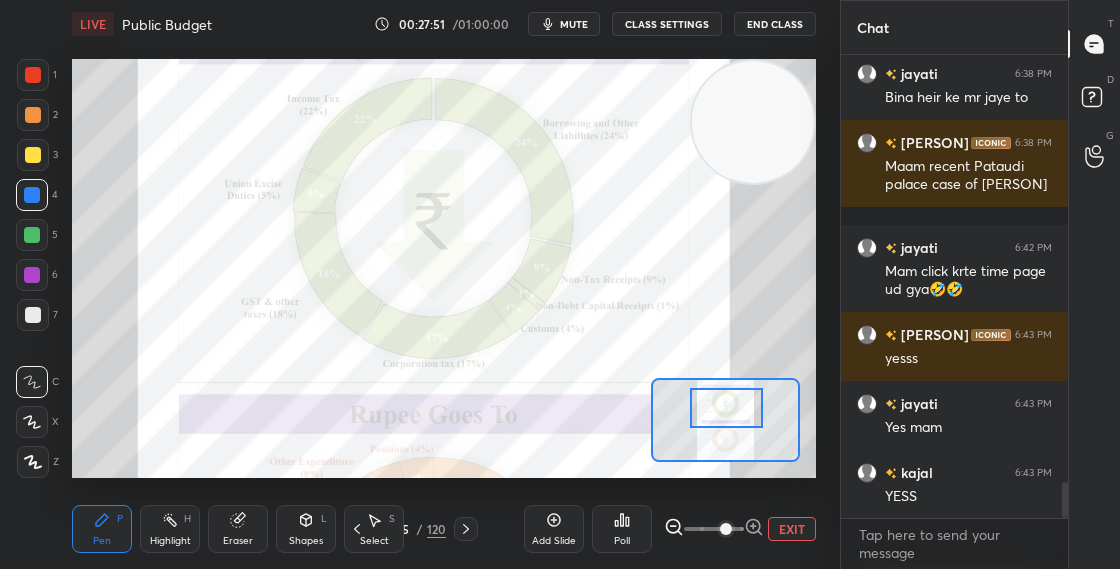 click on "Shapes L" at bounding box center [306, 529] 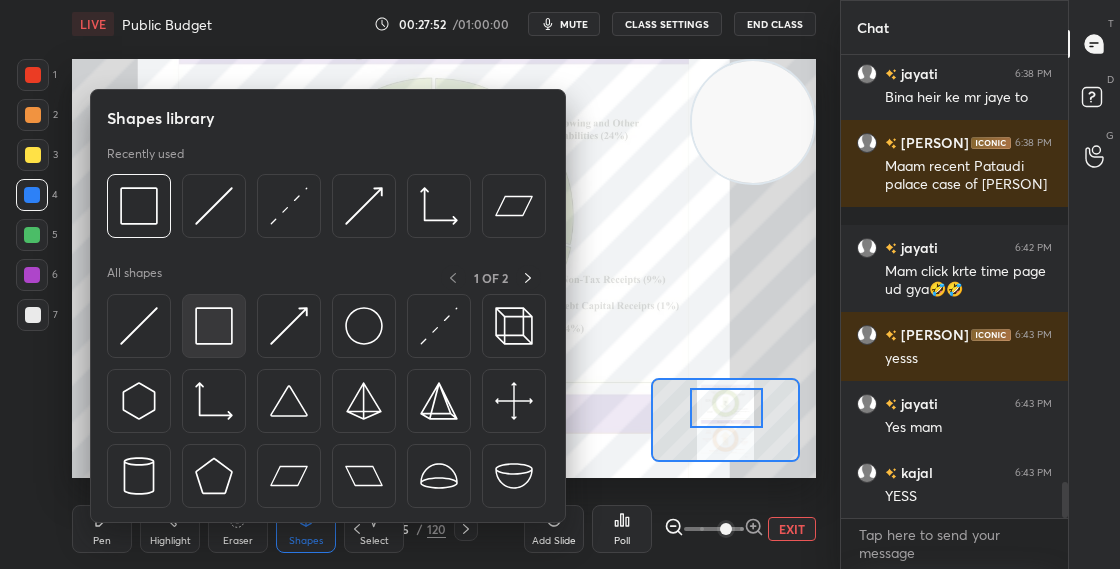 click at bounding box center [214, 326] 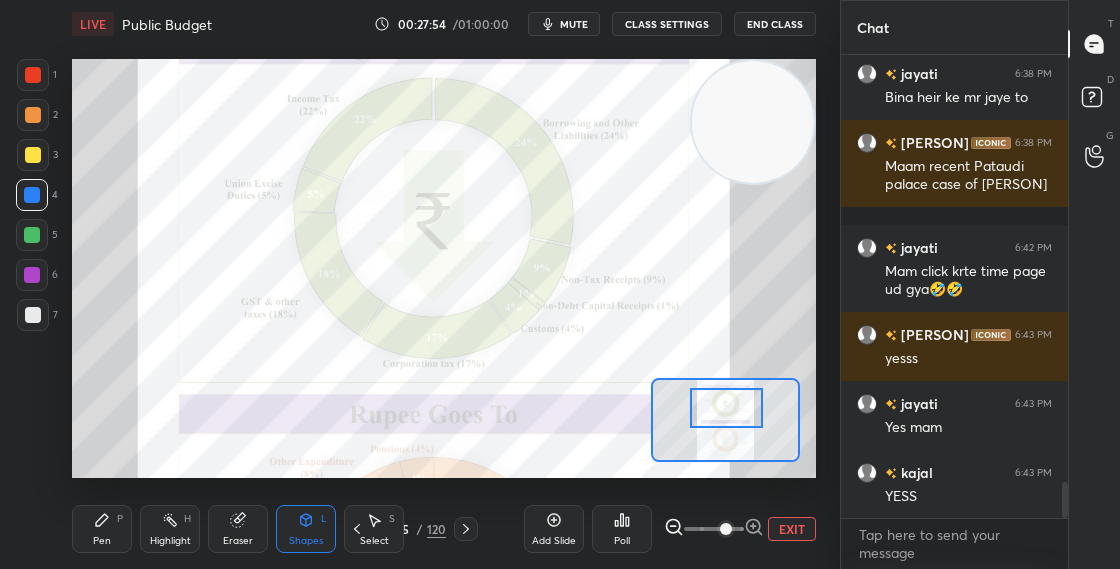 click on "25" at bounding box center [403, 529] 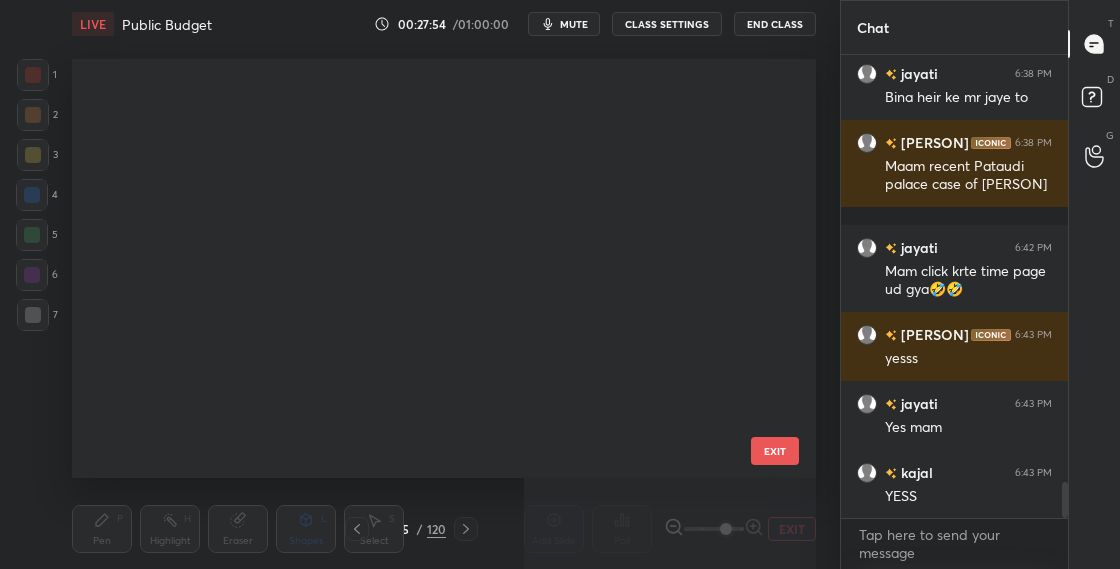 scroll, scrollTop: 701, scrollLeft: 0, axis: vertical 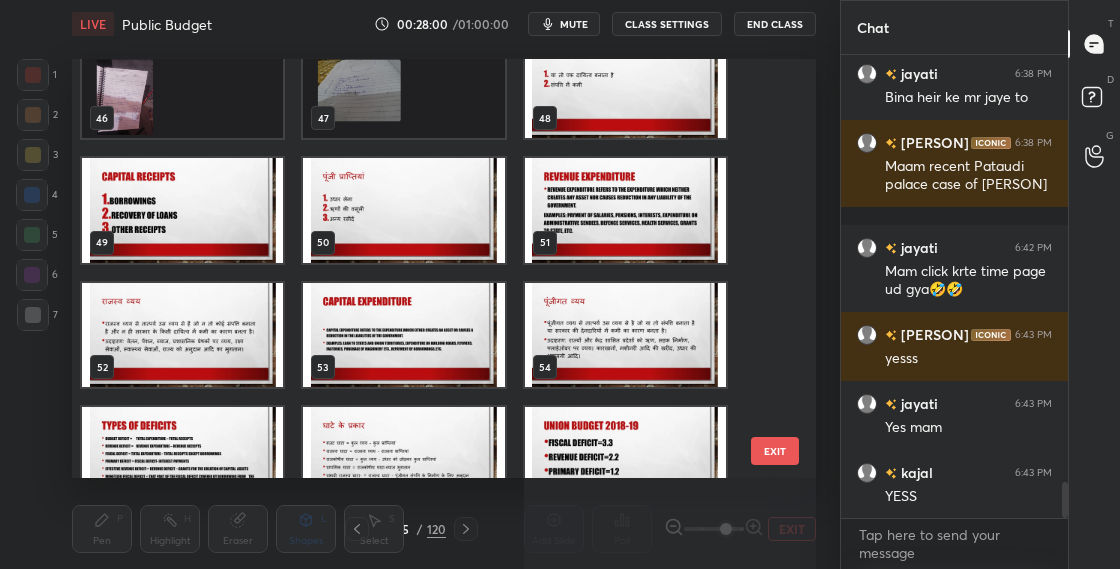 click at bounding box center (182, 210) 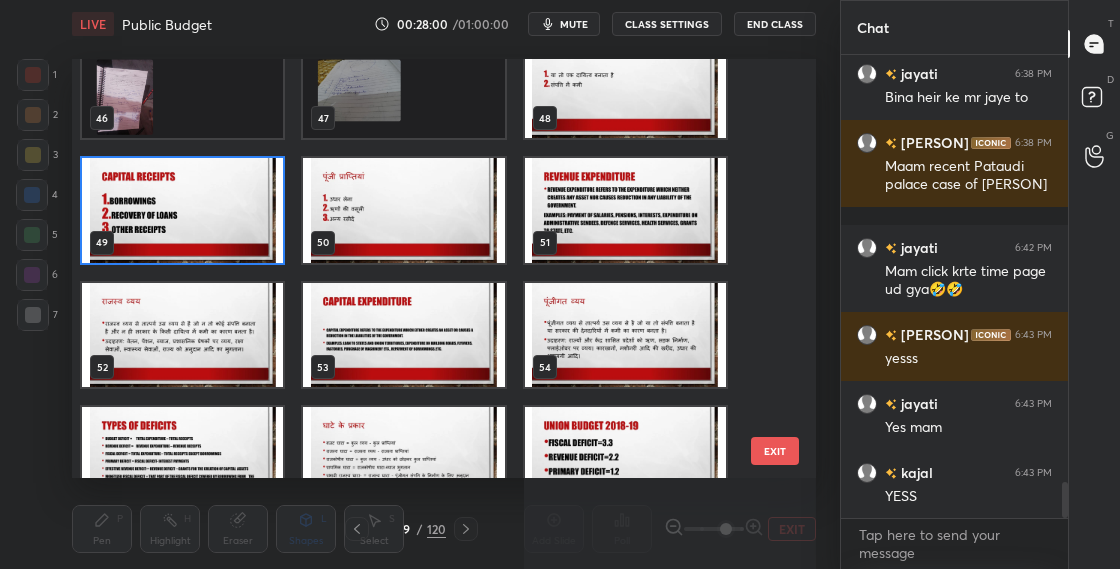 click at bounding box center [182, 210] 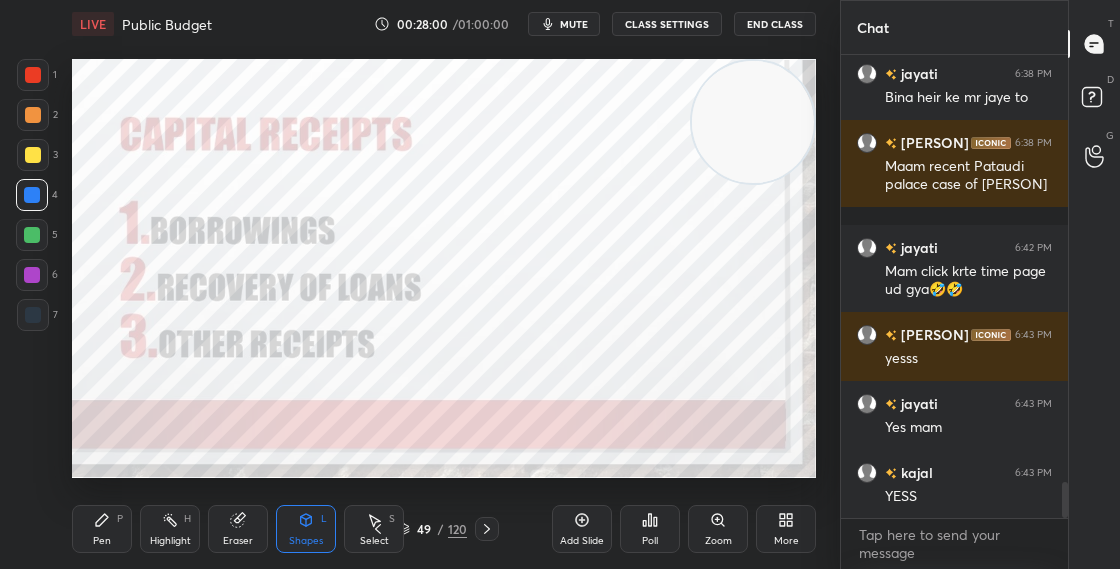 click at bounding box center (182, 210) 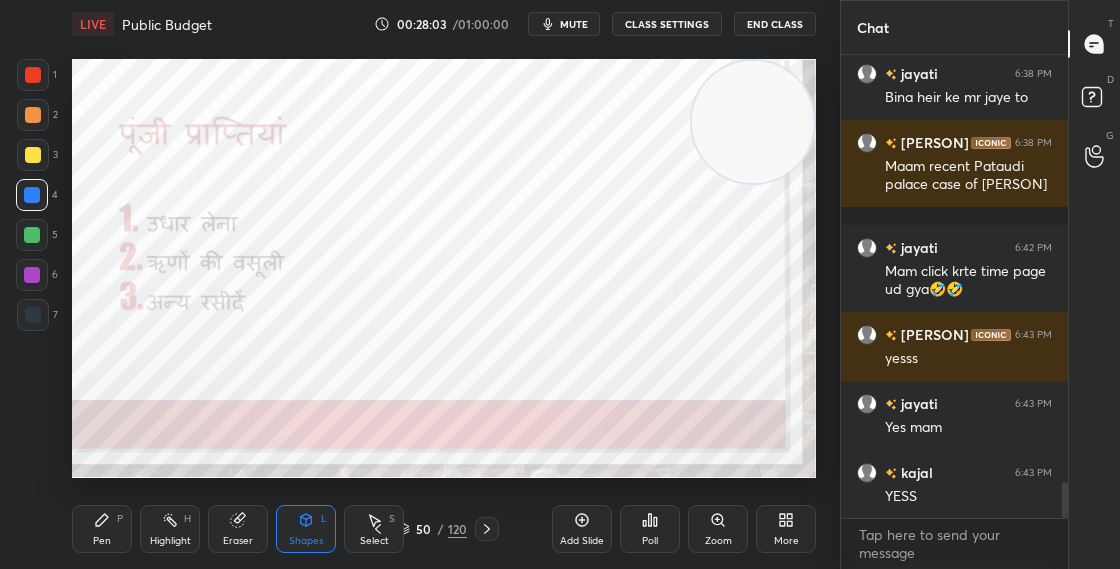 click on "50 / 120" at bounding box center [432, 529] 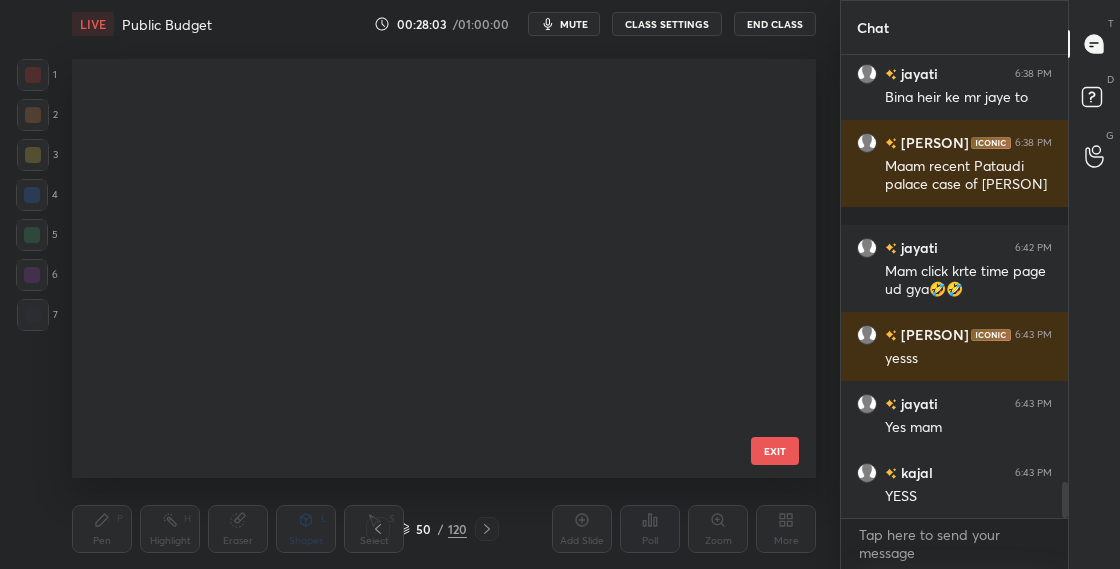 scroll, scrollTop: 1697, scrollLeft: 0, axis: vertical 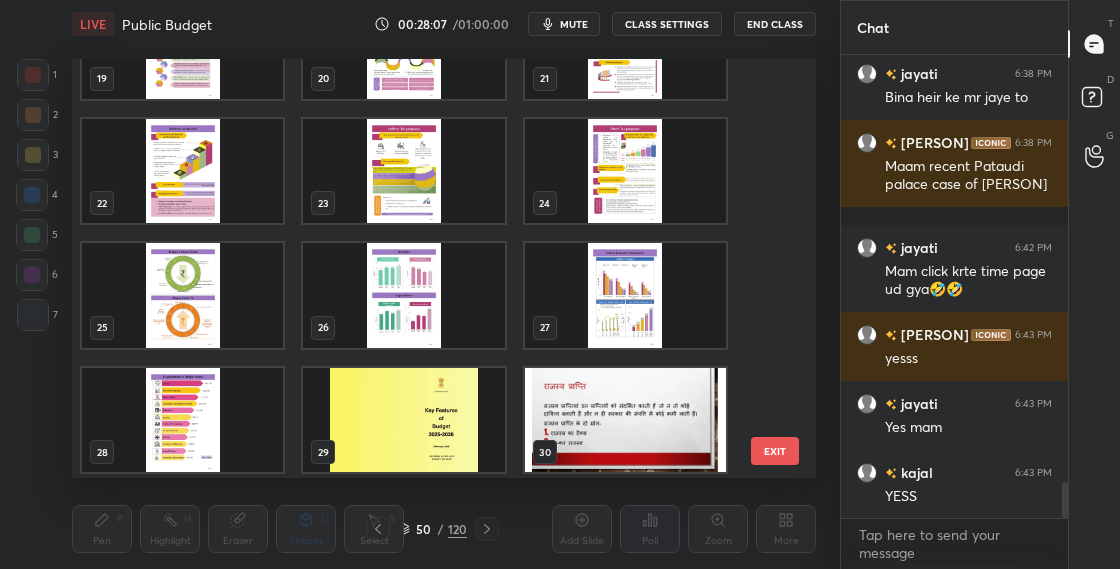 click at bounding box center [182, 295] 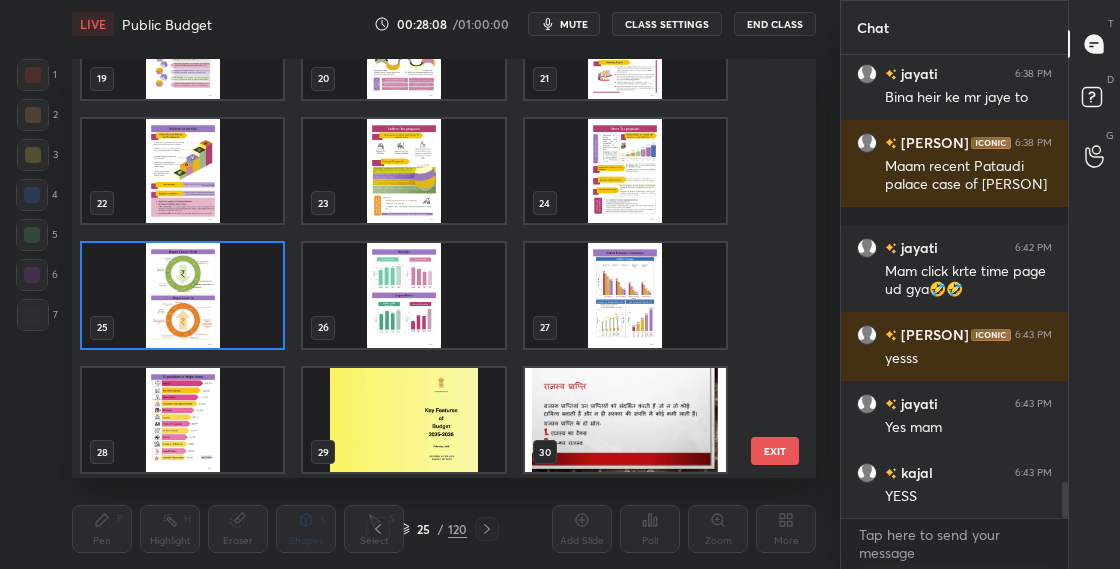 click at bounding box center (182, 295) 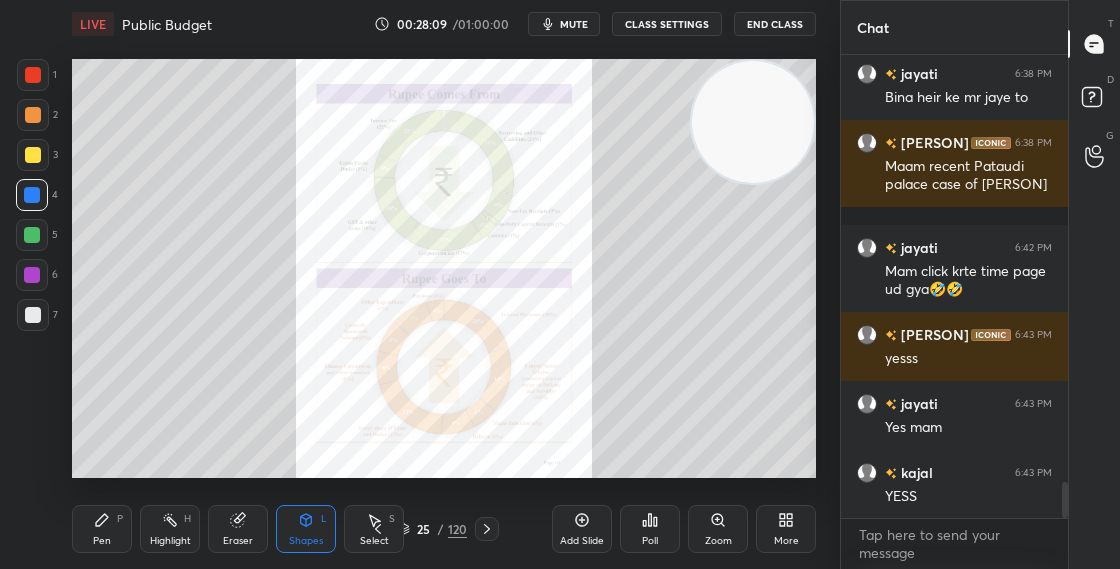 click 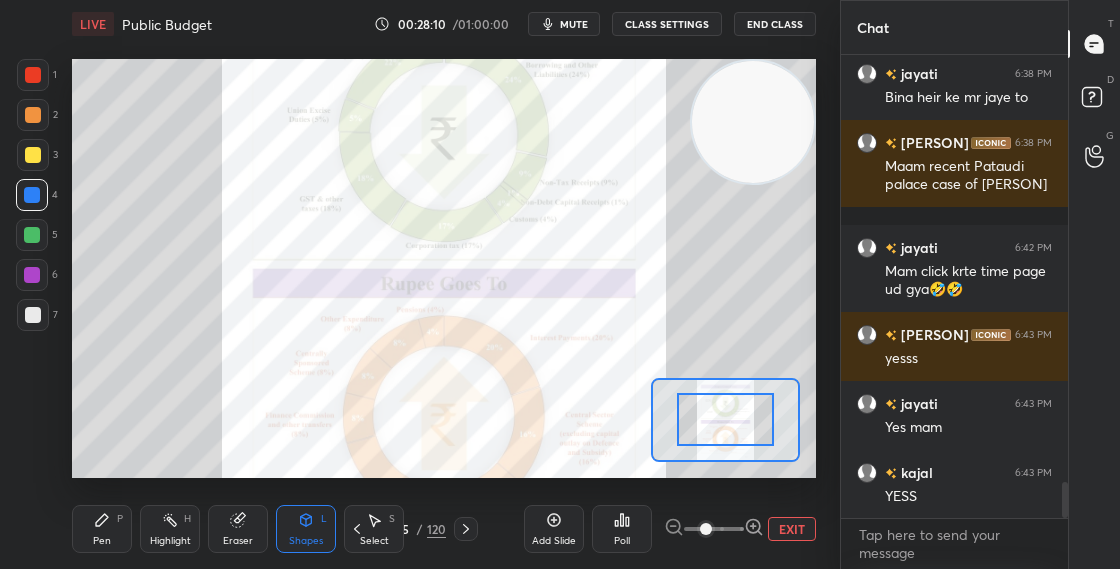 click 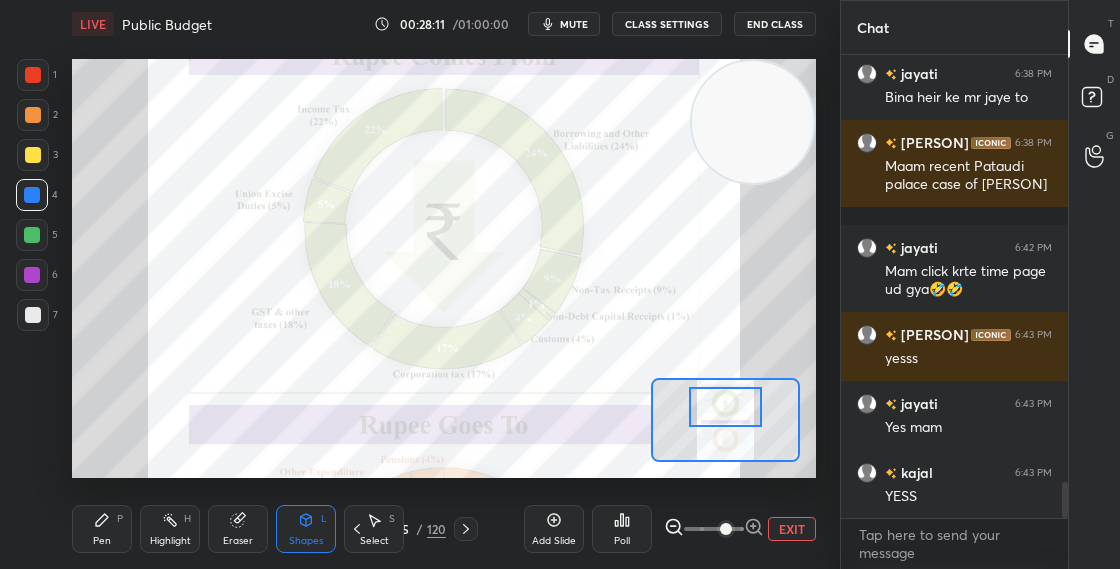 drag, startPoint x: 735, startPoint y: 421, endPoint x: 735, endPoint y: 406, distance: 15 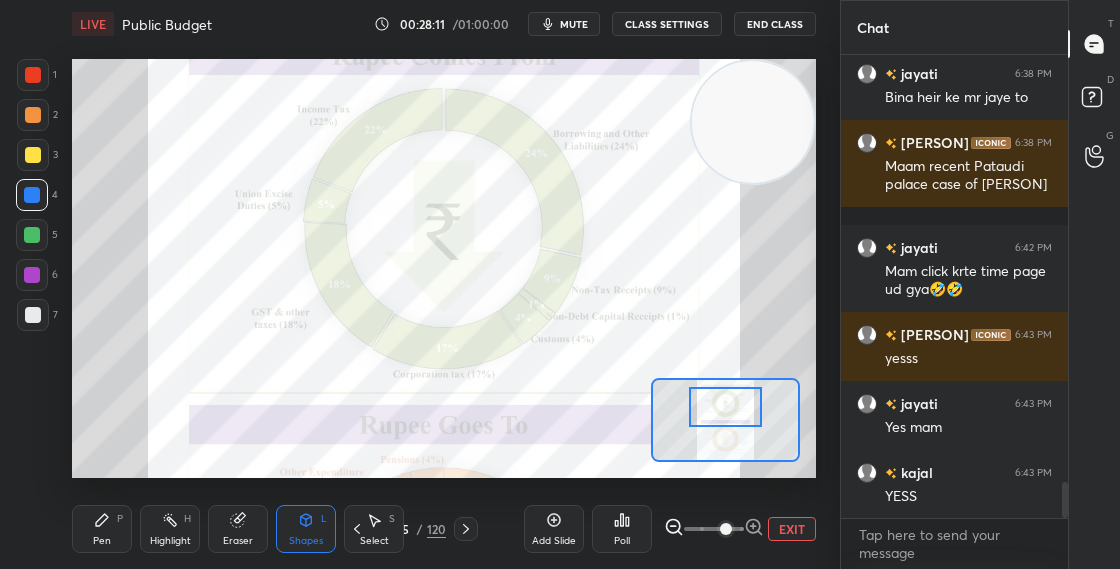 click at bounding box center [725, 407] 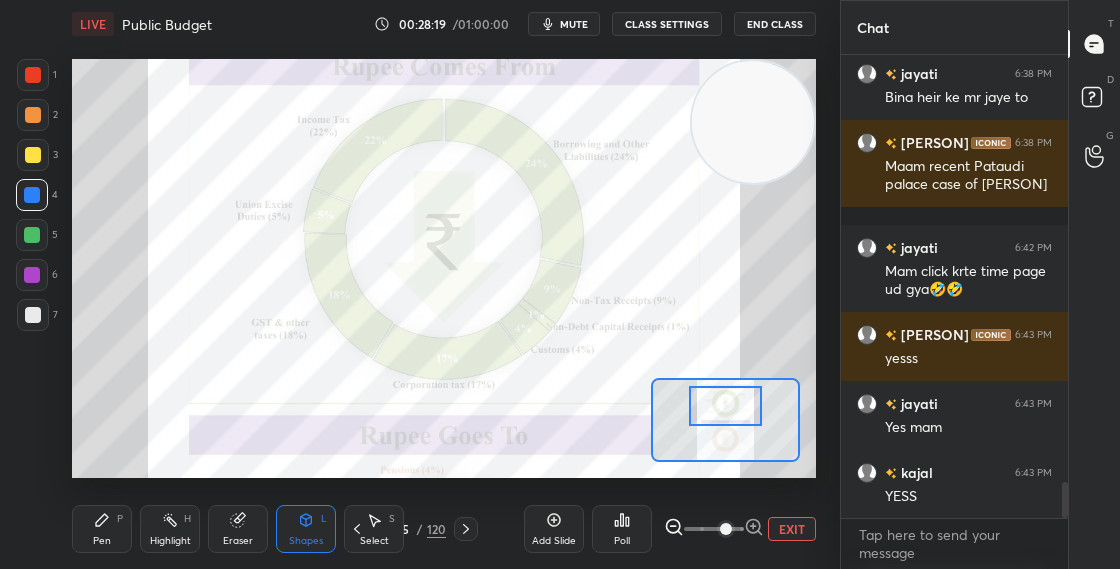 scroll, scrollTop: 5519, scrollLeft: 0, axis: vertical 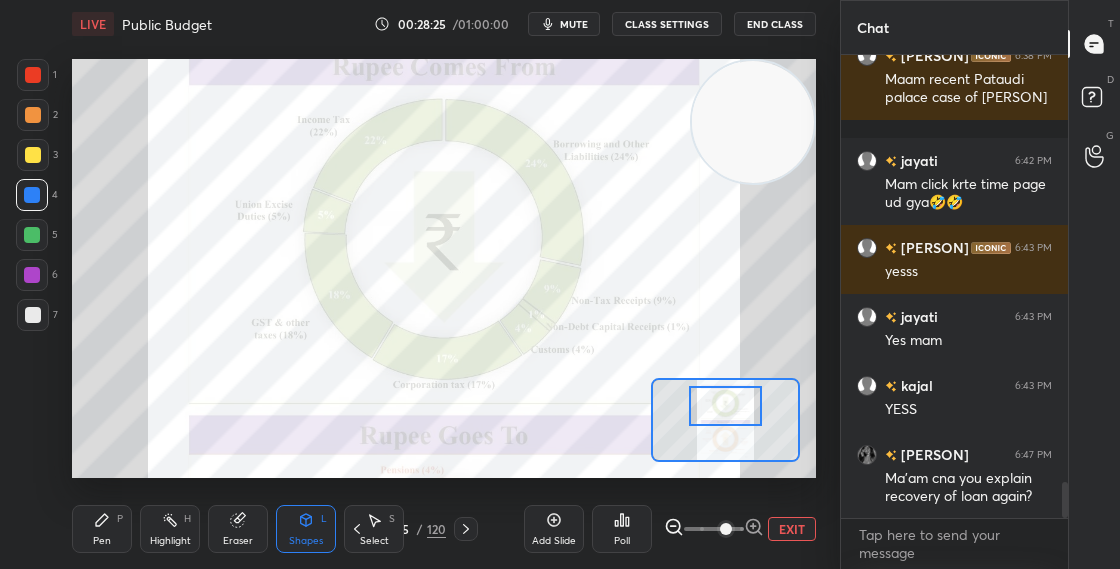 click on "Pen P" at bounding box center (102, 529) 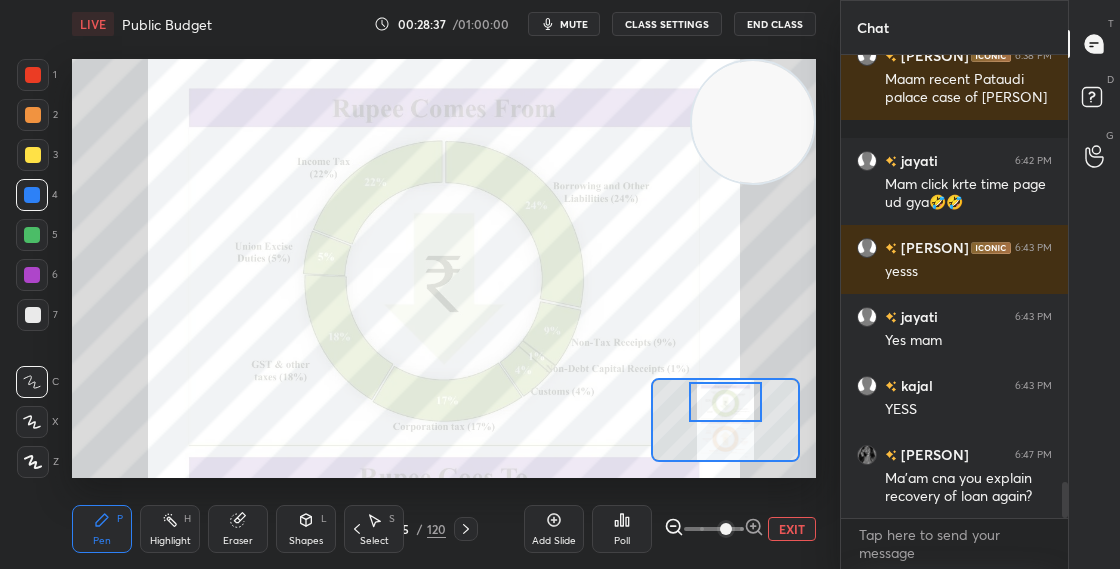 click at bounding box center (725, 402) 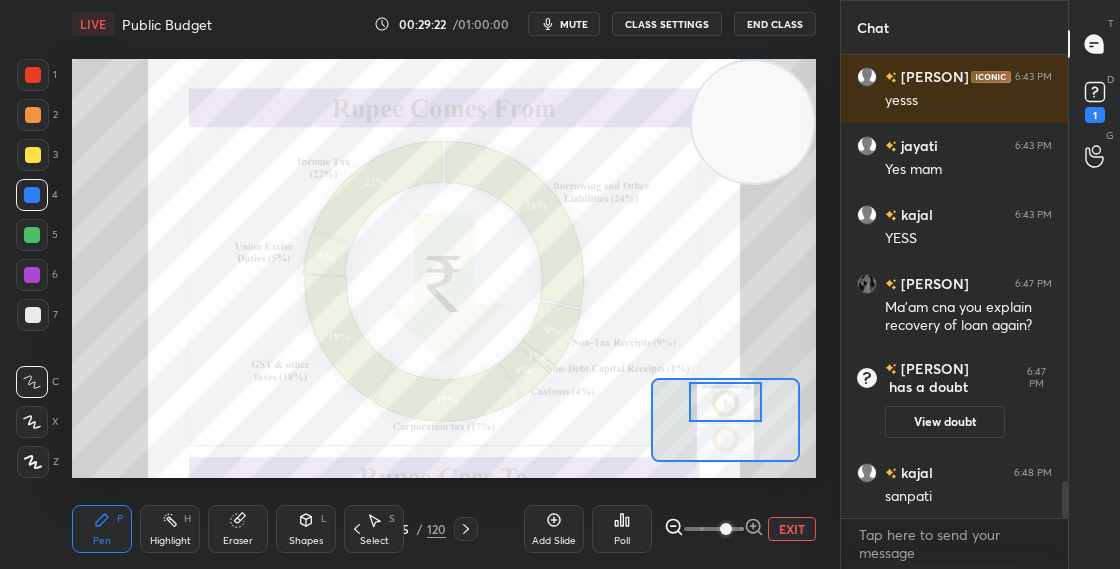 scroll, scrollTop: 5381, scrollLeft: 0, axis: vertical 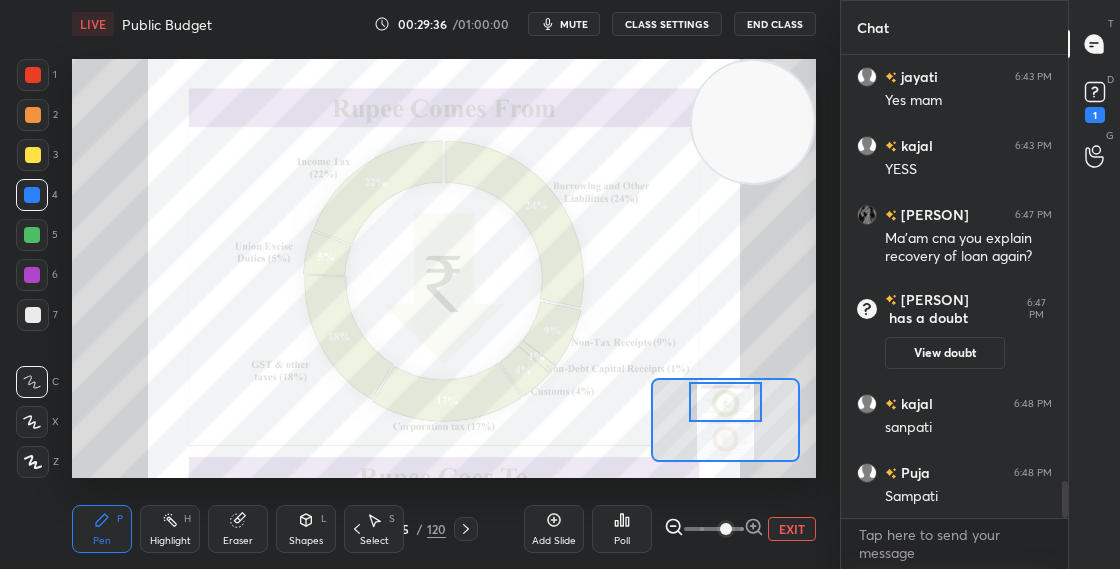 click at bounding box center (33, 75) 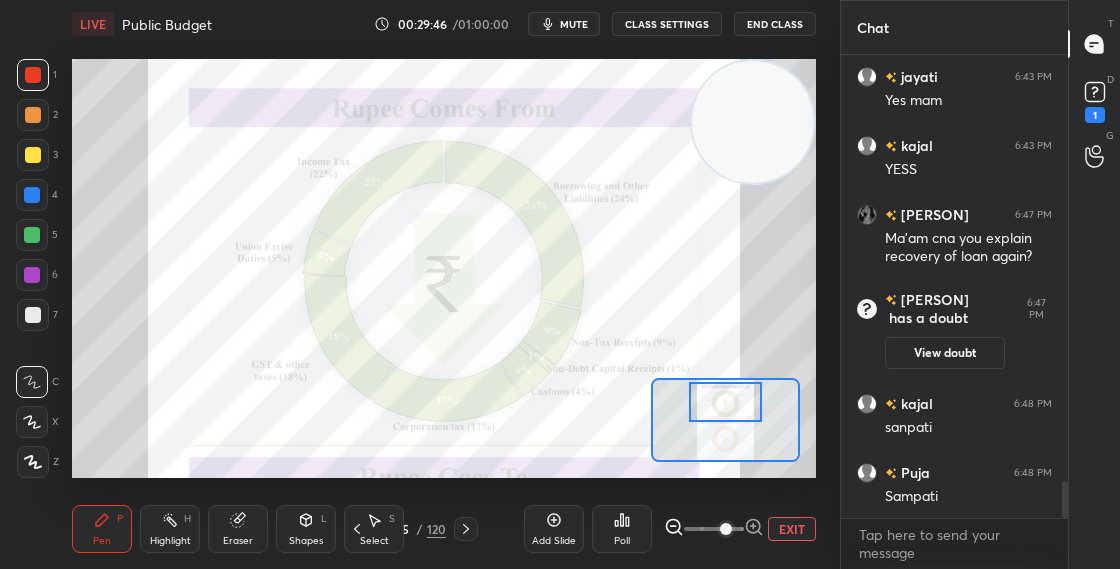 click on "25" at bounding box center [403, 529] 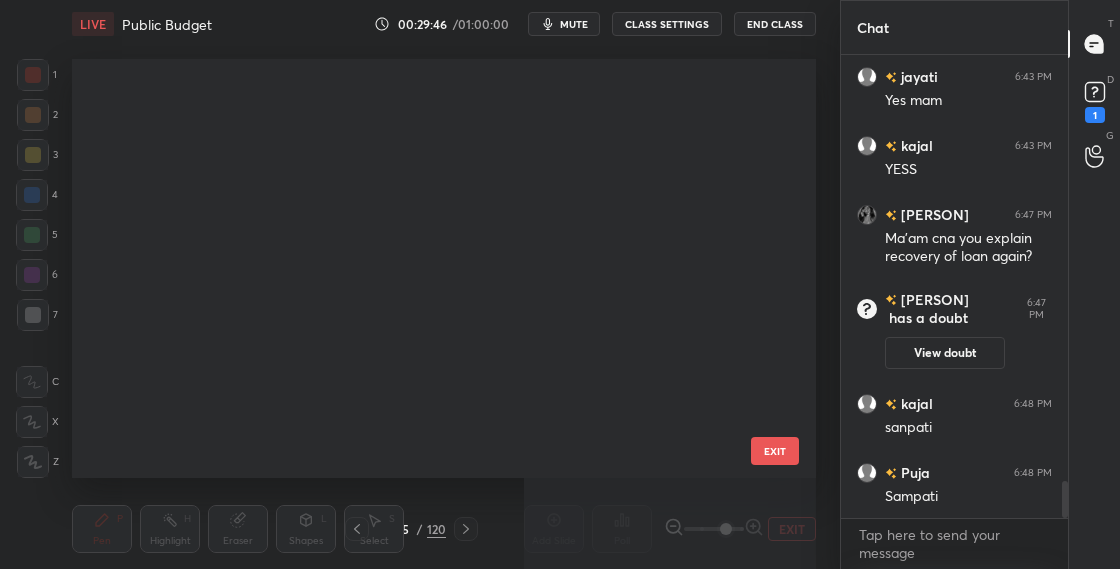 scroll, scrollTop: 701, scrollLeft: 0, axis: vertical 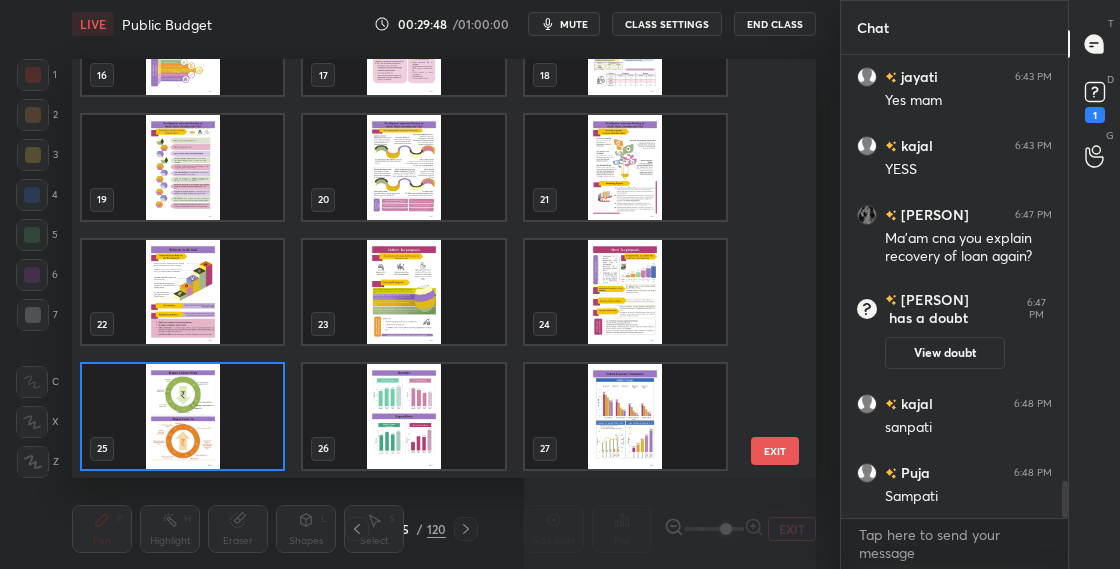 click at bounding box center (182, 416) 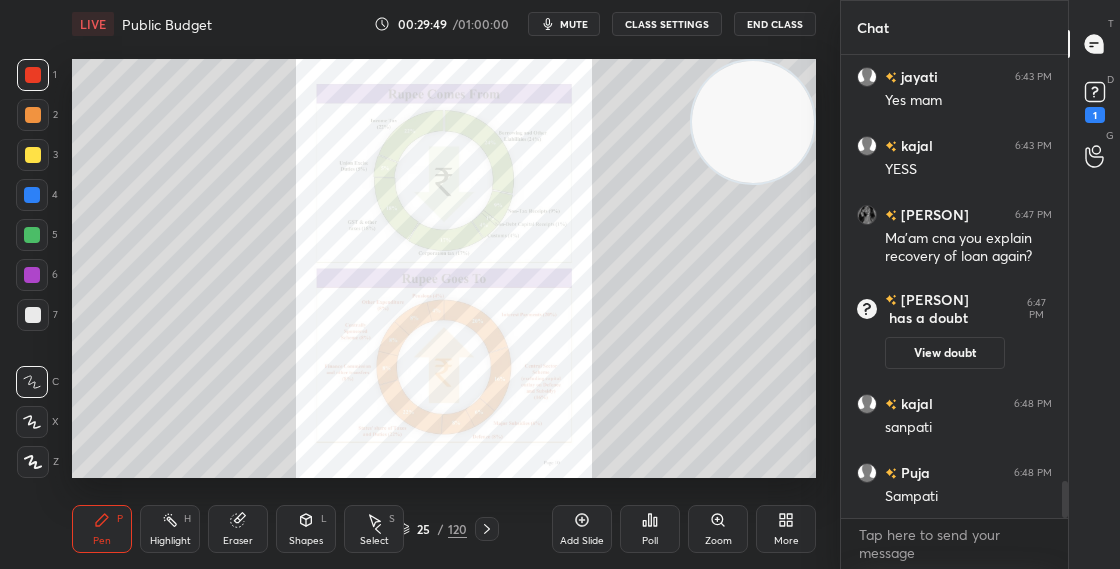 click at bounding box center (182, 416) 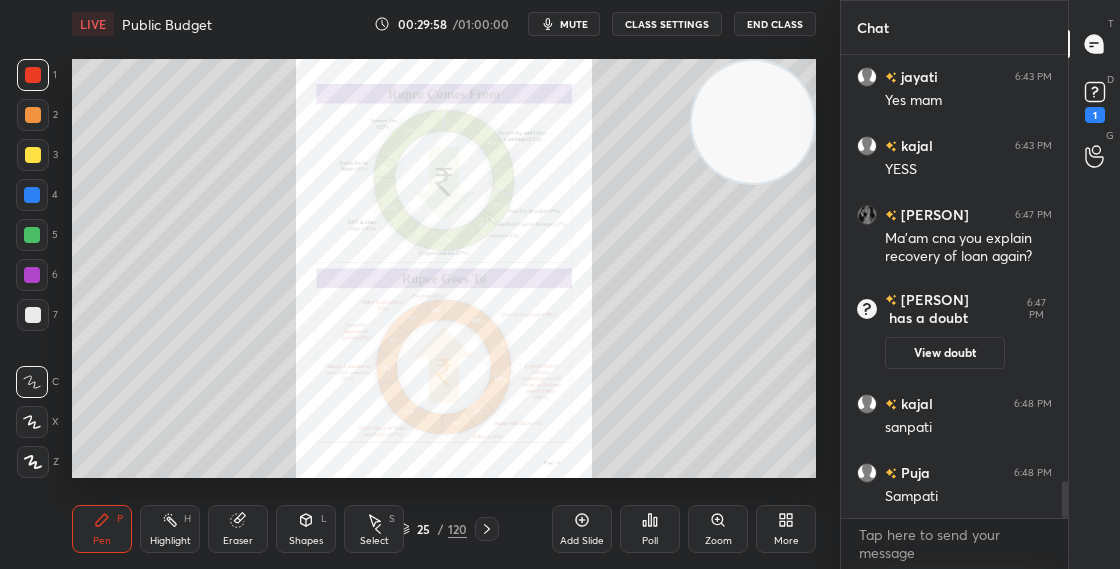click on "25 / 120" at bounding box center [432, 529] 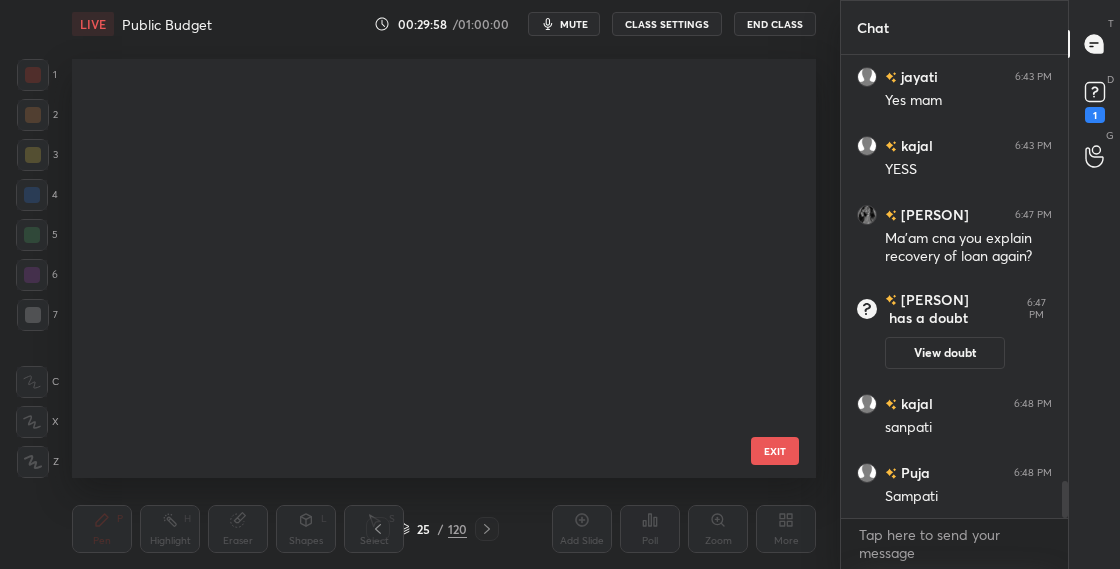 scroll, scrollTop: 701, scrollLeft: 0, axis: vertical 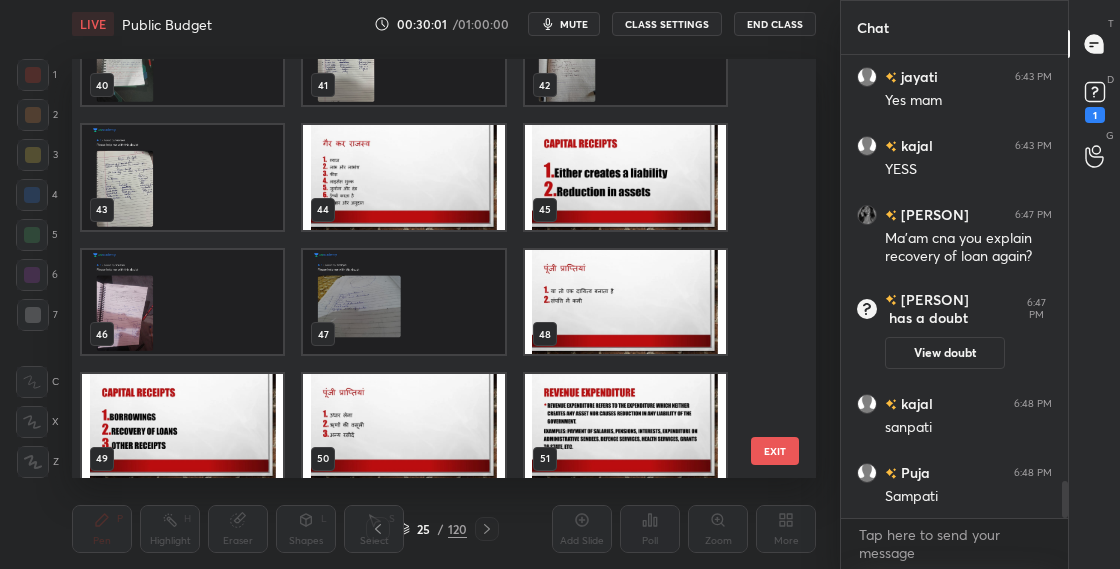 click at bounding box center (625, 177) 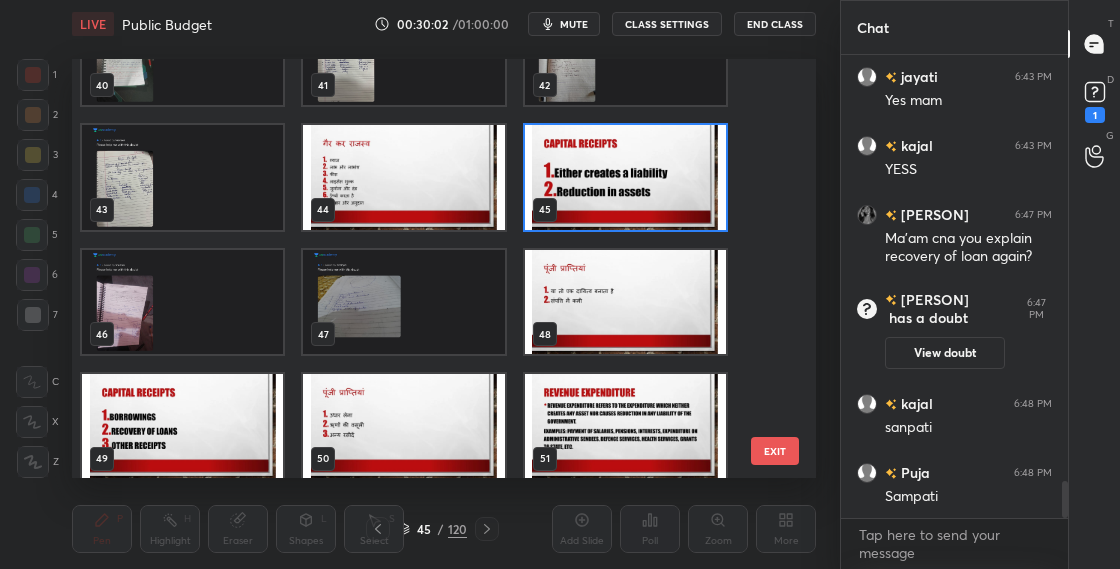 click at bounding box center [625, 177] 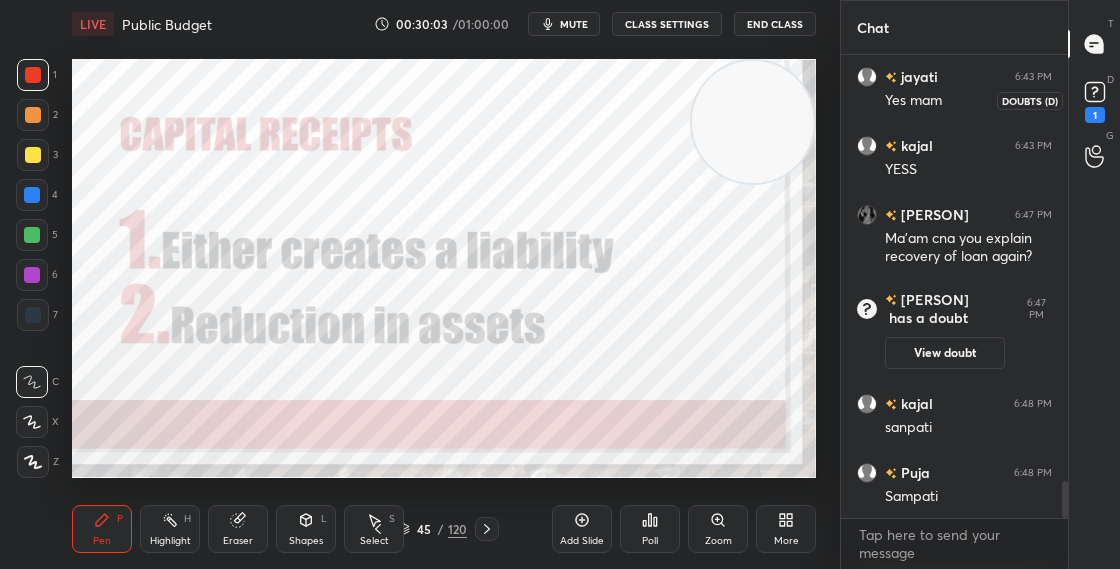 click 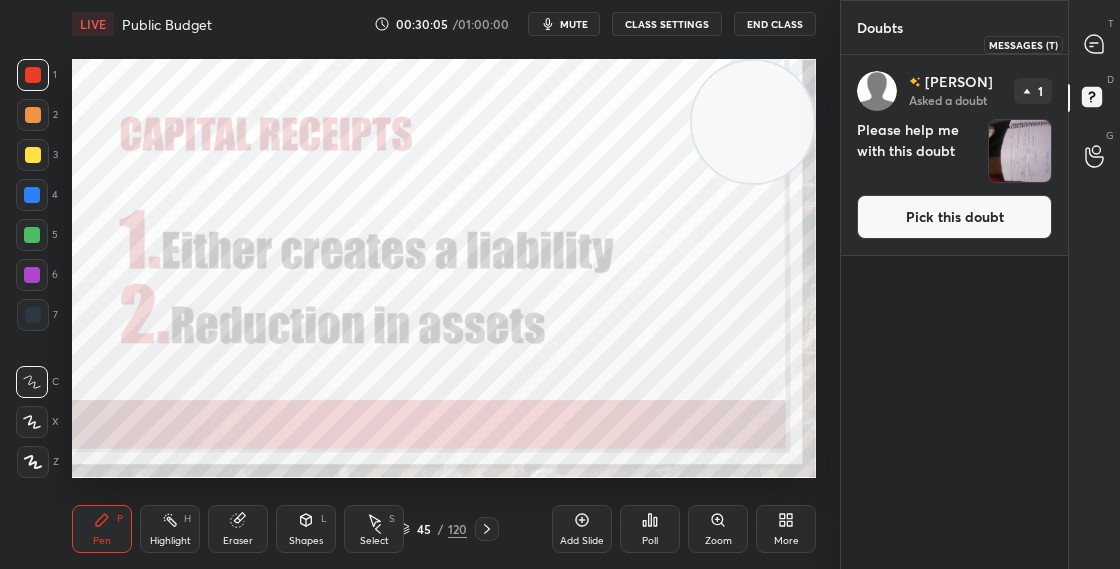 click 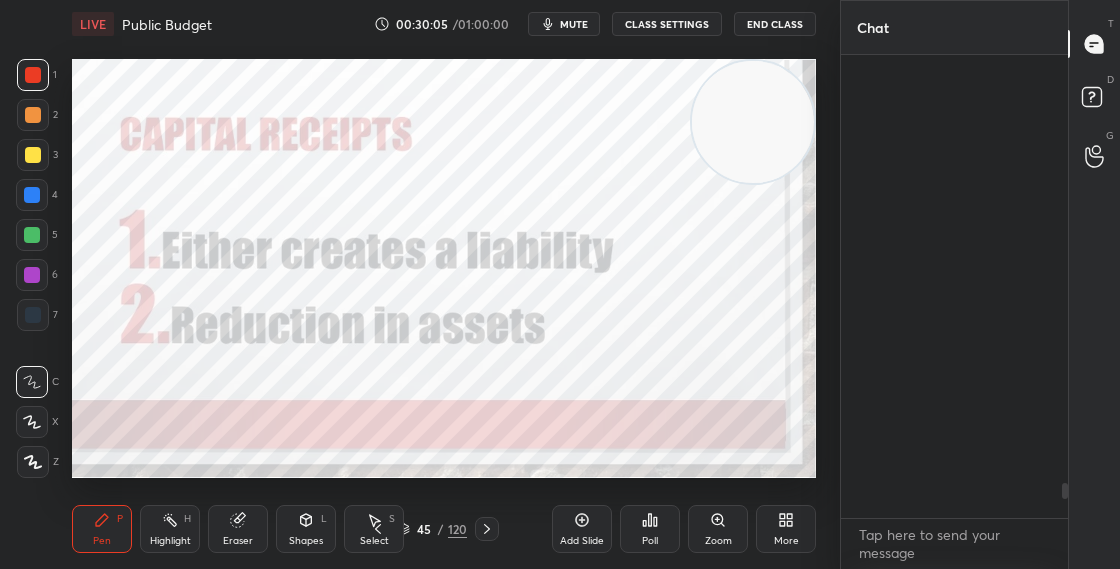 scroll, scrollTop: 5740, scrollLeft: 0, axis: vertical 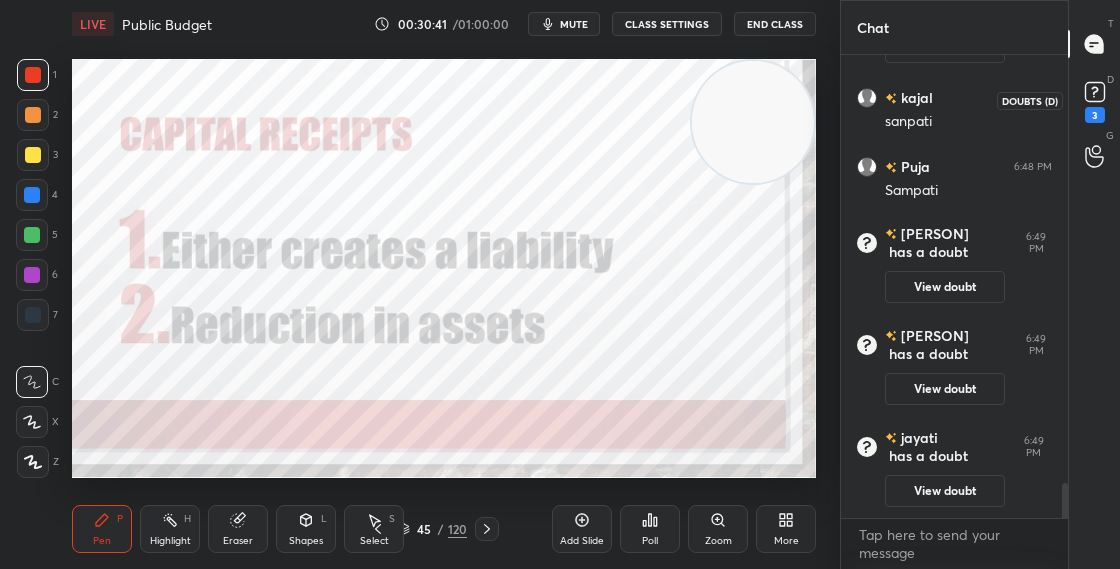click 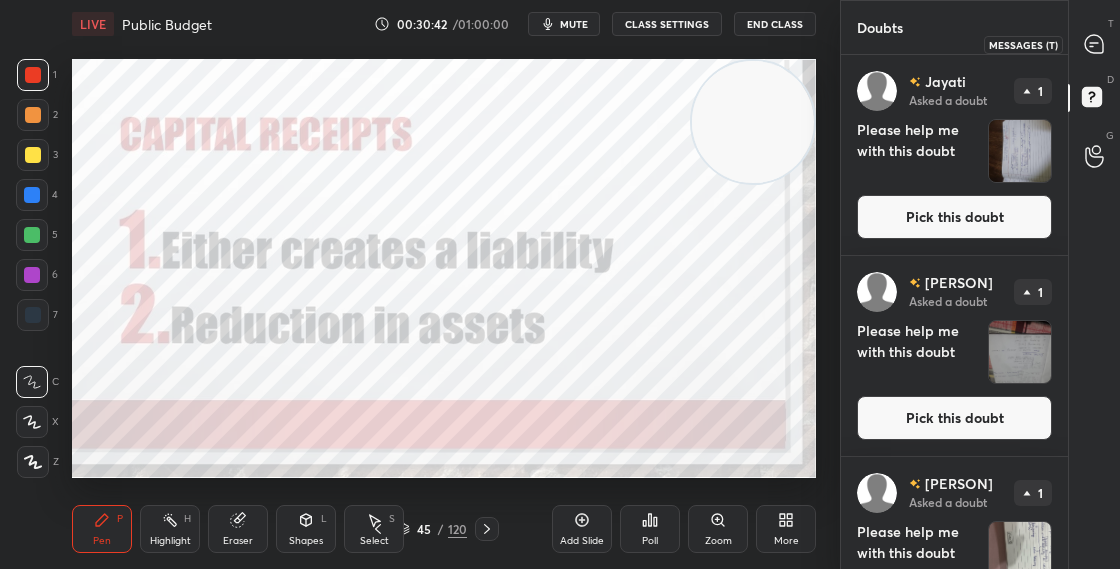 click 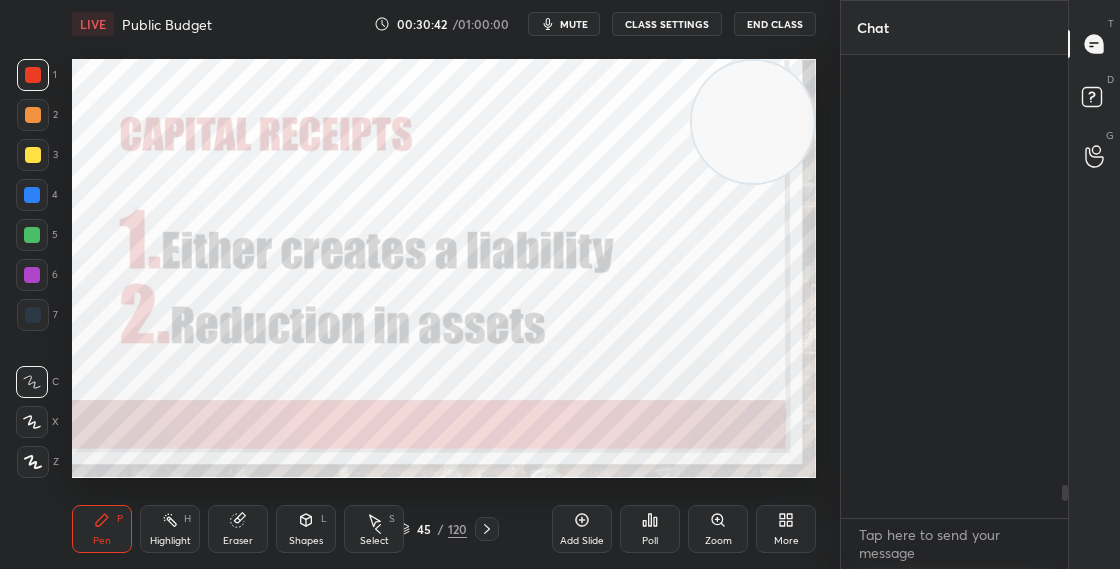 scroll, scrollTop: 6027, scrollLeft: 0, axis: vertical 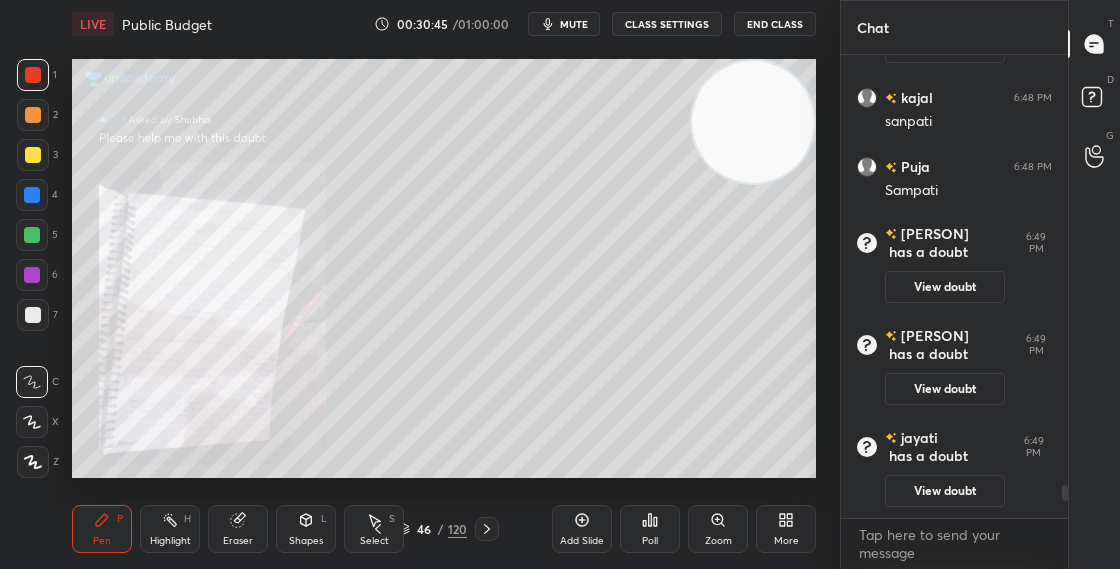 click on "46 / 120" at bounding box center (432, 529) 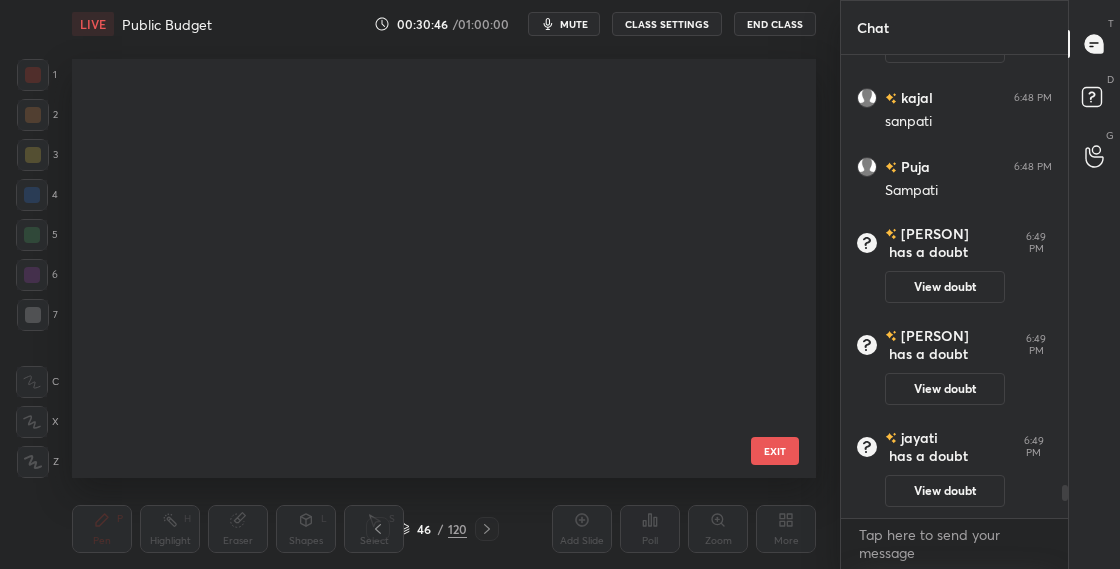 scroll, scrollTop: 1573, scrollLeft: 0, axis: vertical 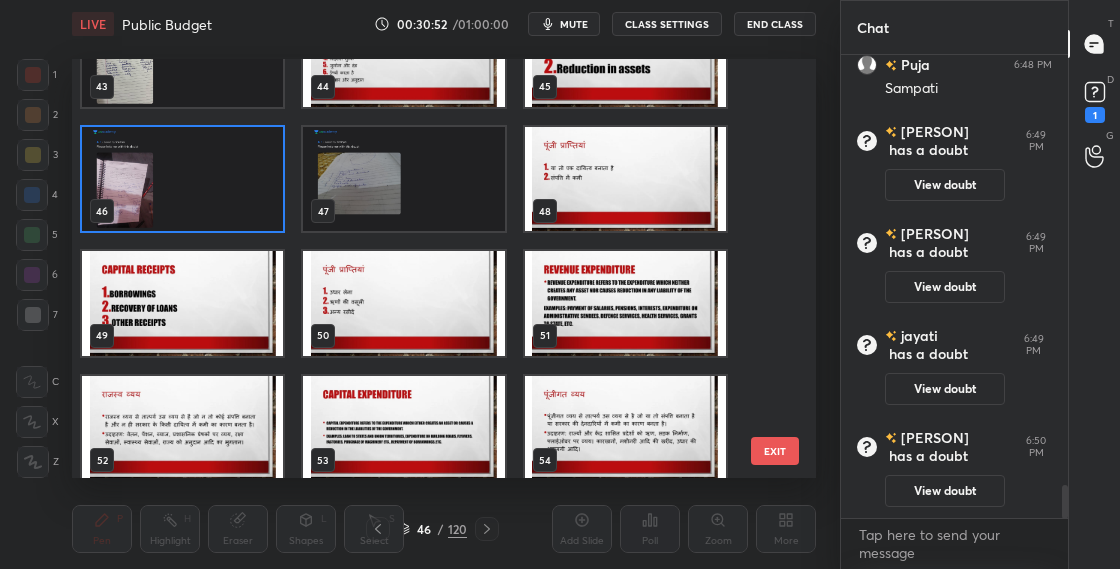 click at bounding box center (625, 179) 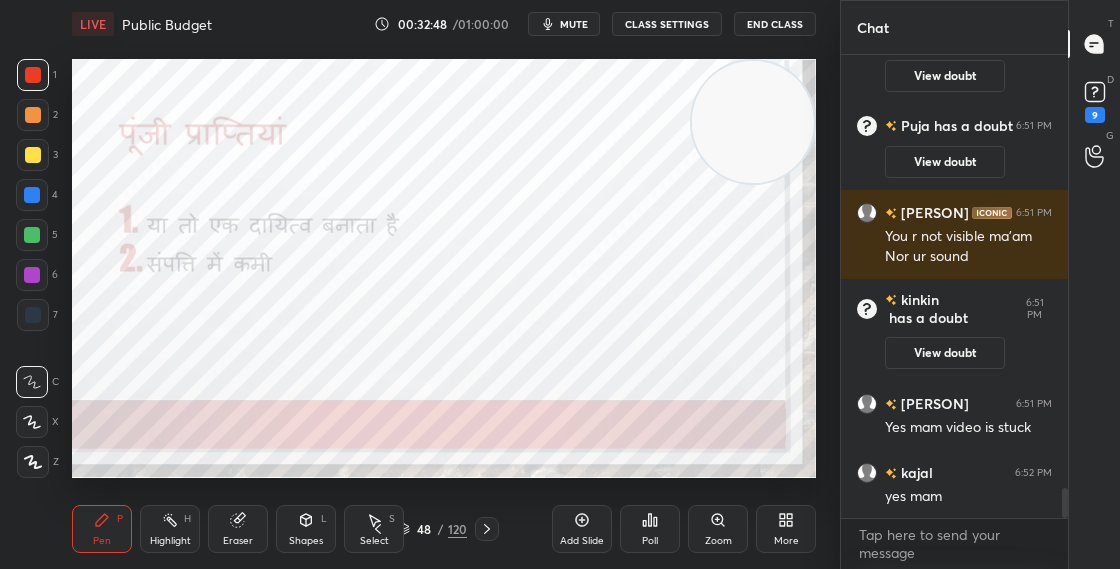 scroll, scrollTop: 6666, scrollLeft: 0, axis: vertical 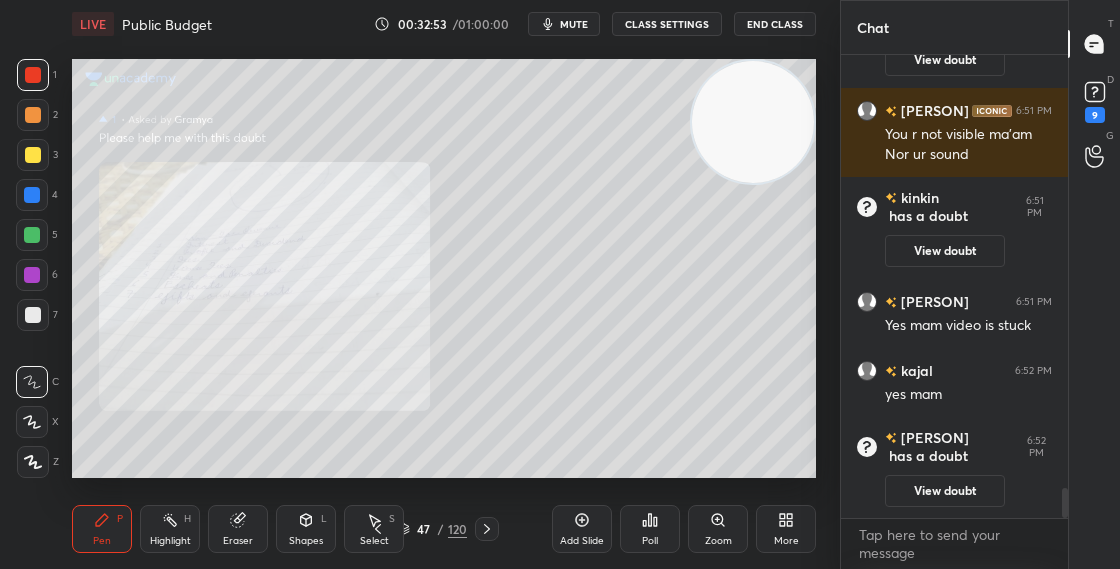 click on "Add Slide Poll Zoom More" at bounding box center [684, 529] 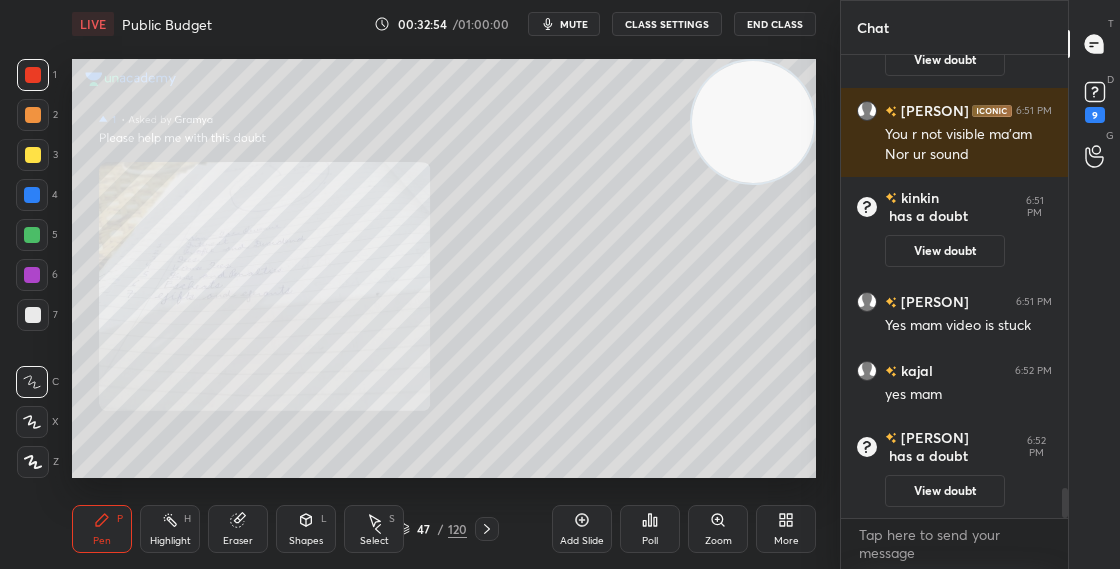 click 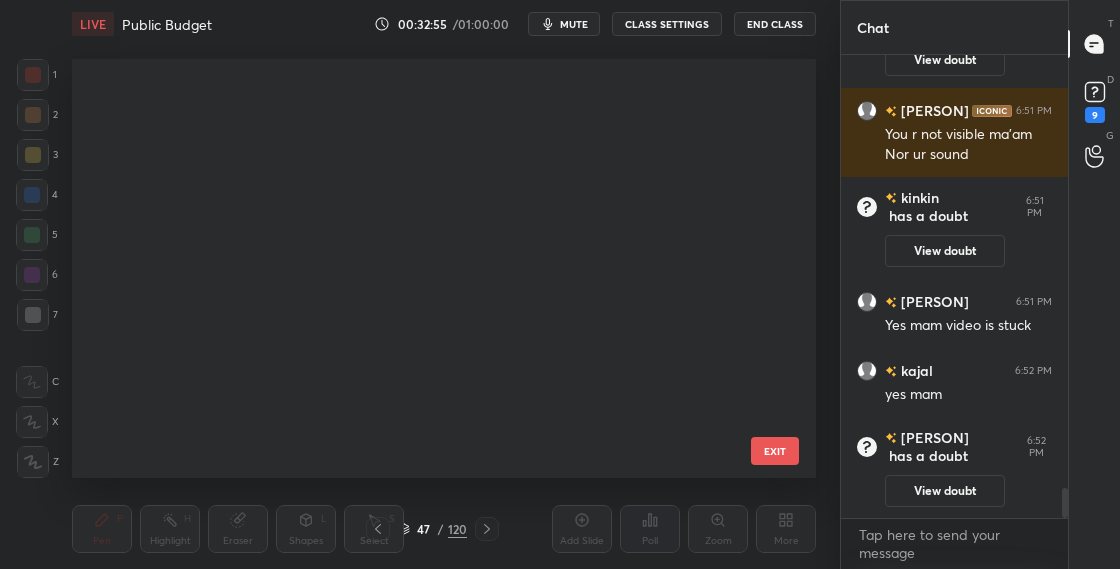 scroll, scrollTop: 1573, scrollLeft: 0, axis: vertical 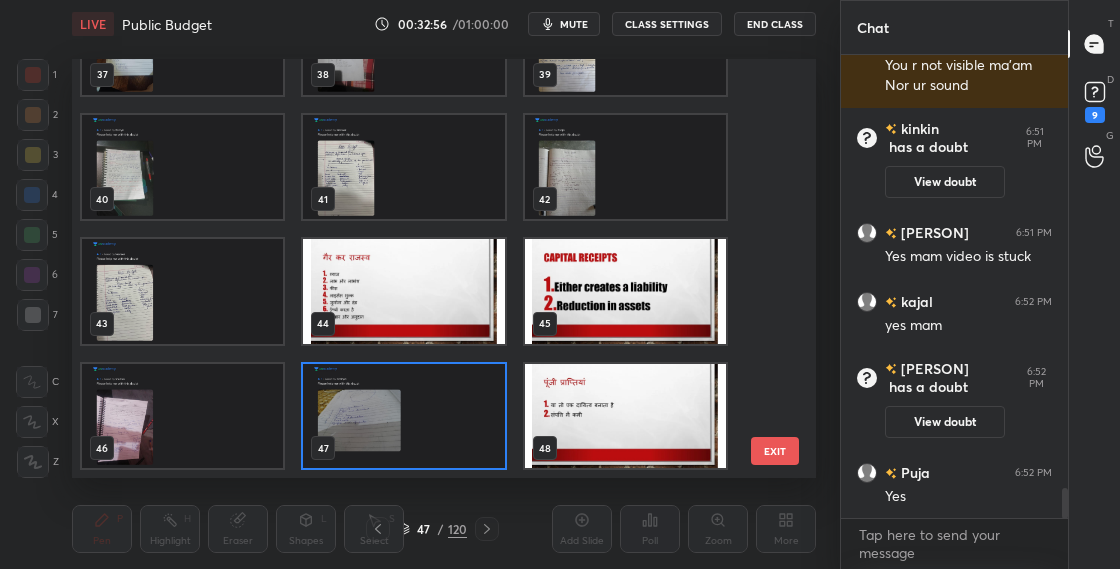 click at bounding box center [625, 291] 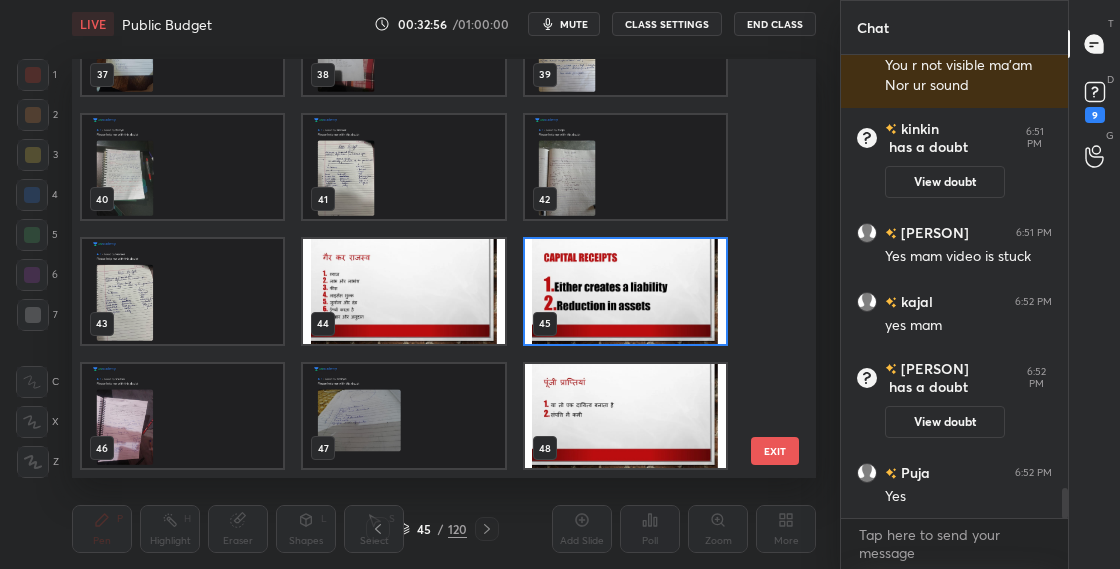 click at bounding box center (625, 291) 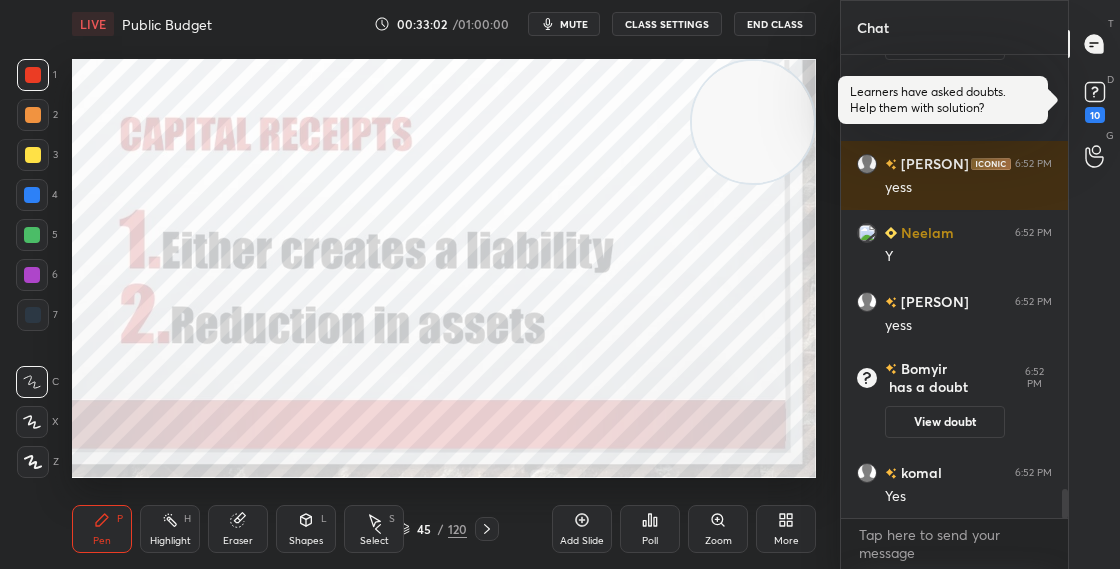 scroll, scrollTop: 6856, scrollLeft: 0, axis: vertical 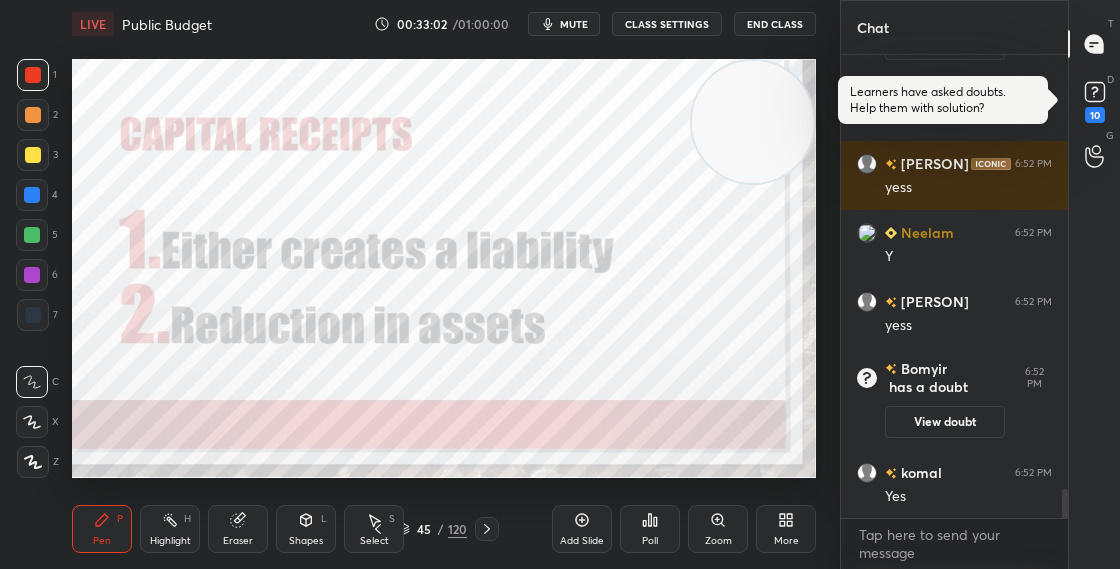 click 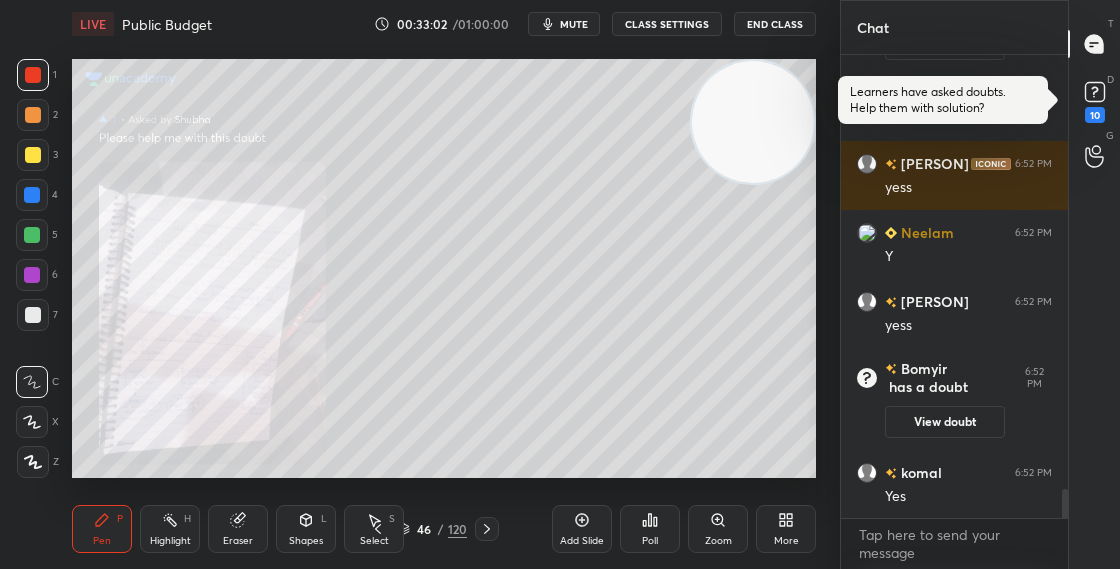 click 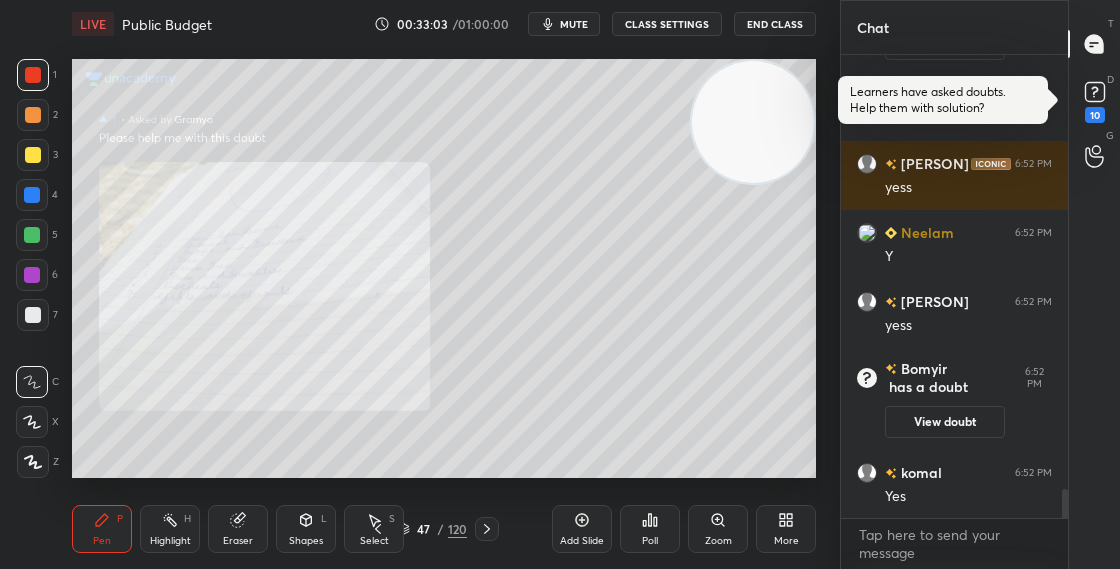 click 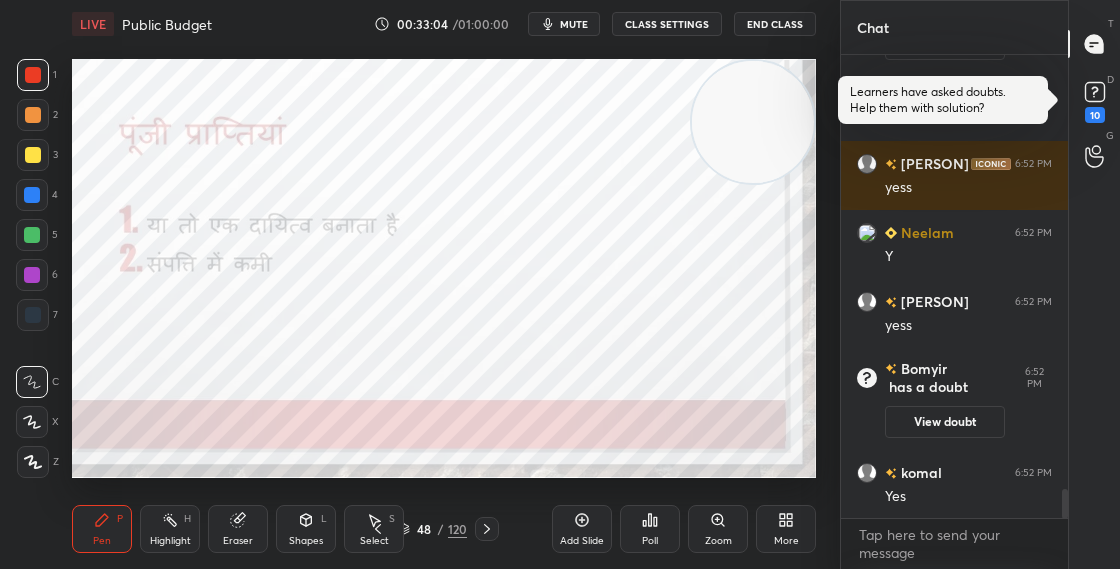 click 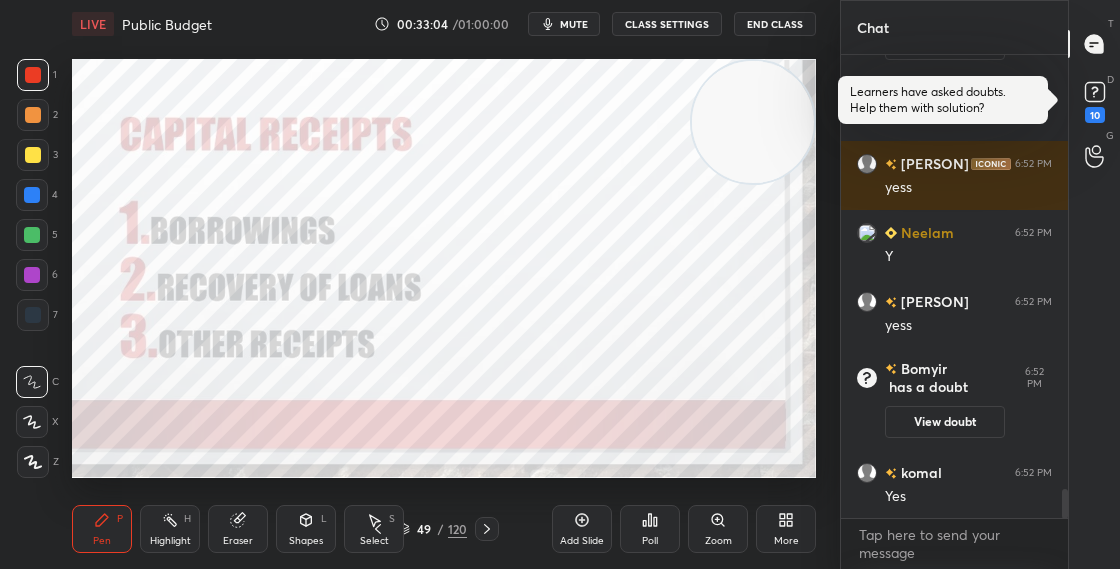click 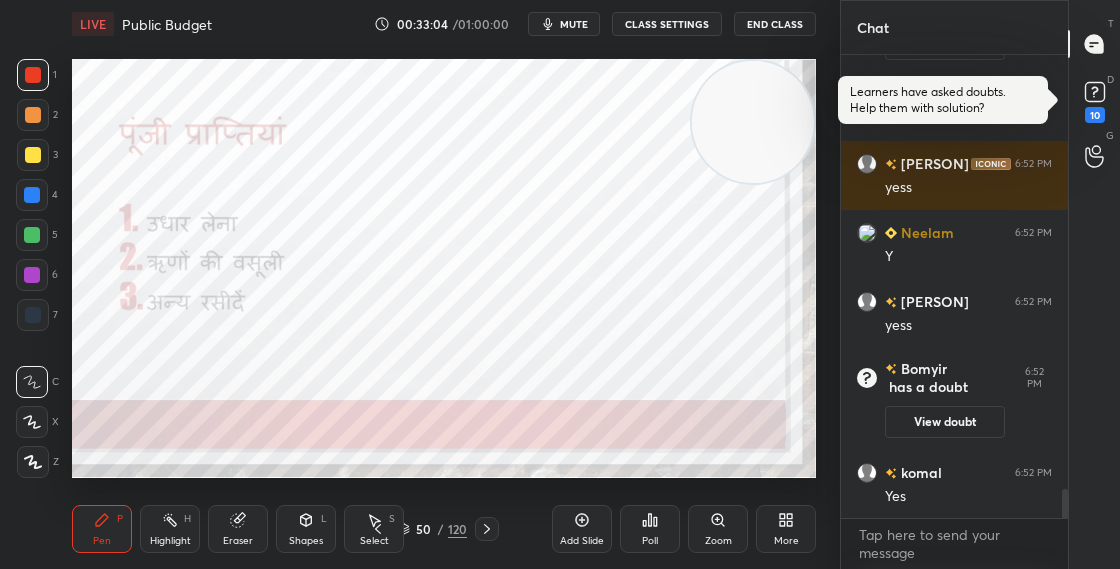 click 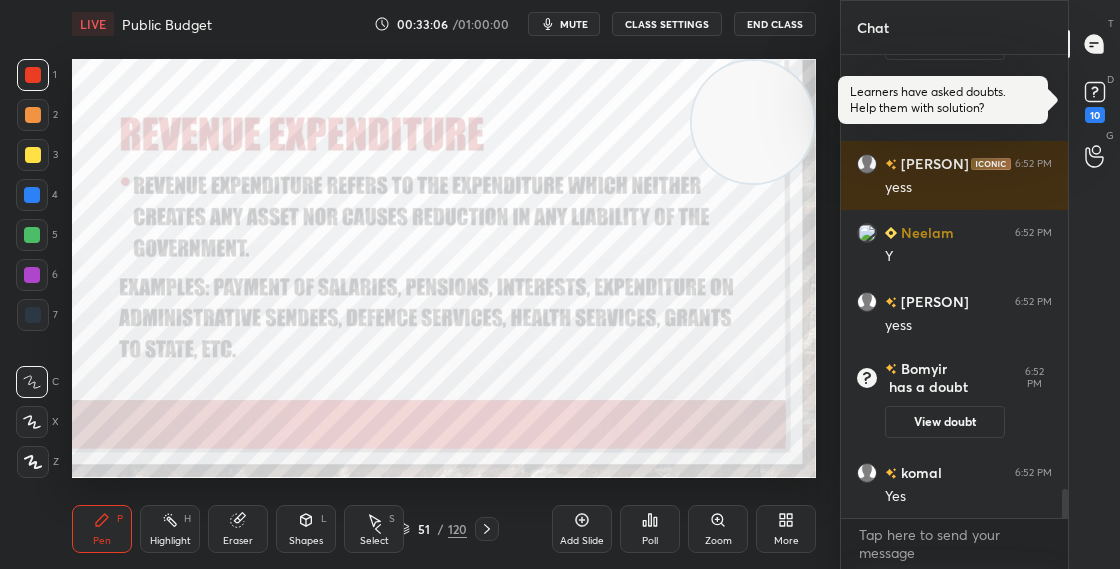 click 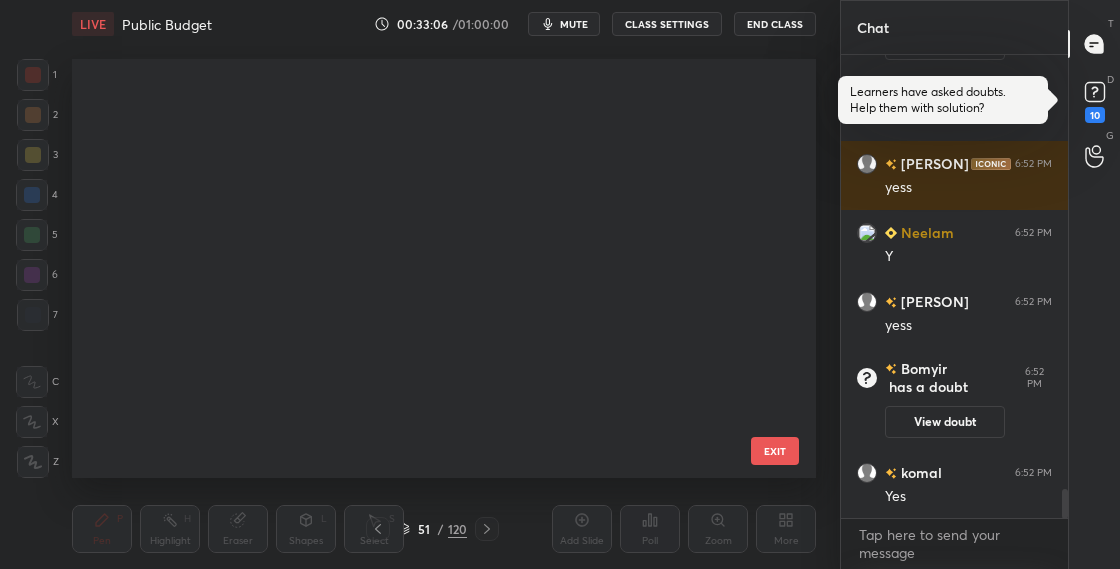 scroll, scrollTop: 1697, scrollLeft: 0, axis: vertical 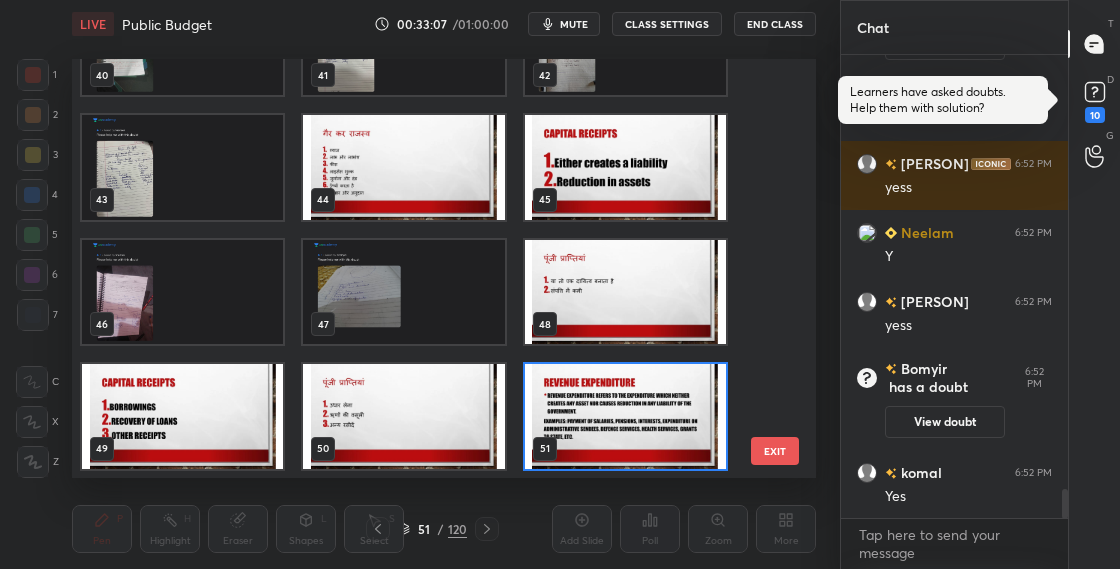 click at bounding box center [182, 416] 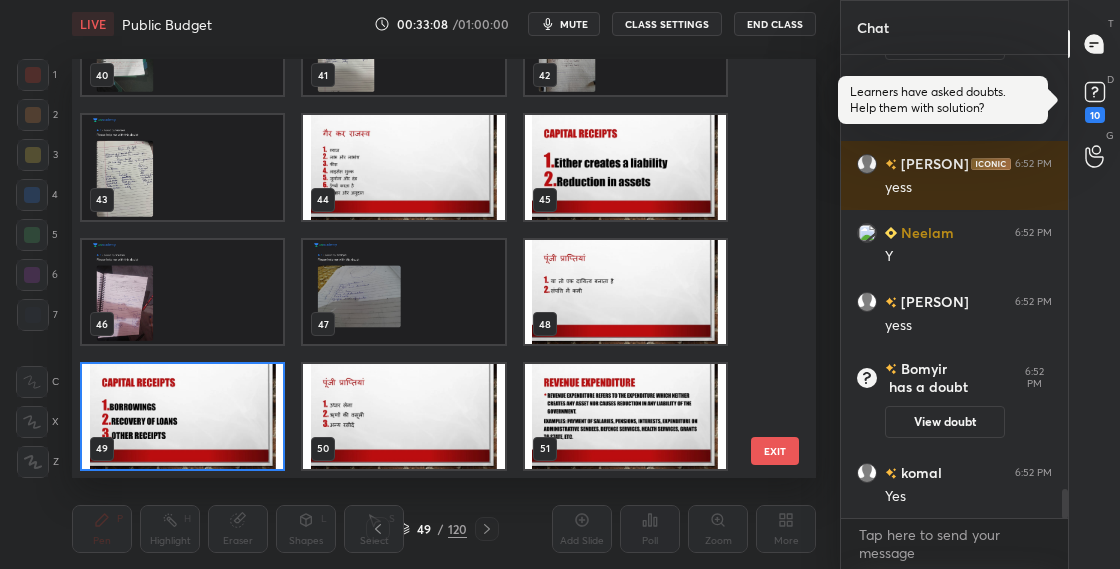 click at bounding box center [182, 416] 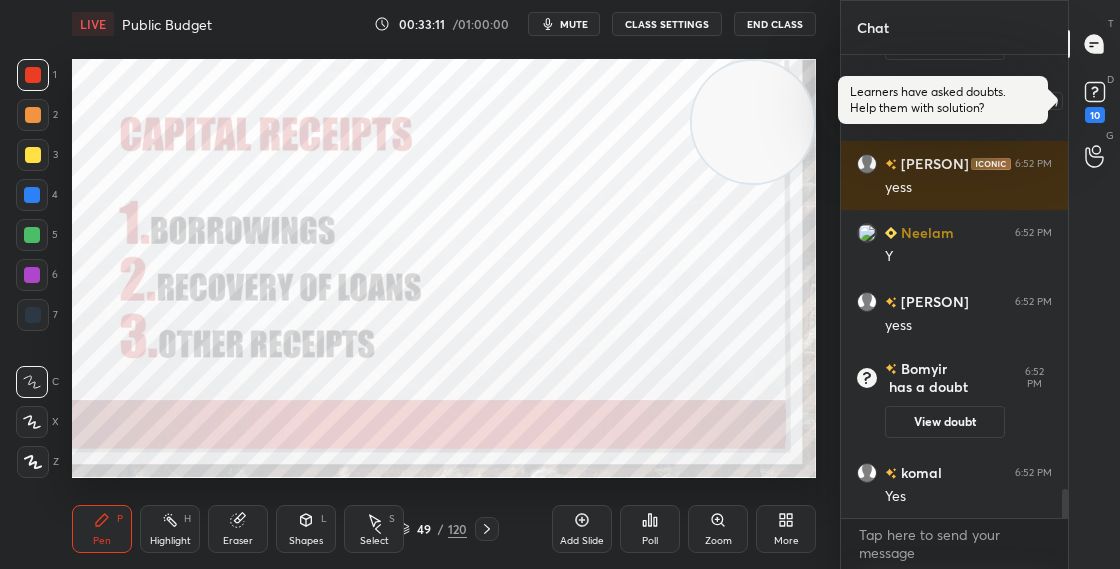click 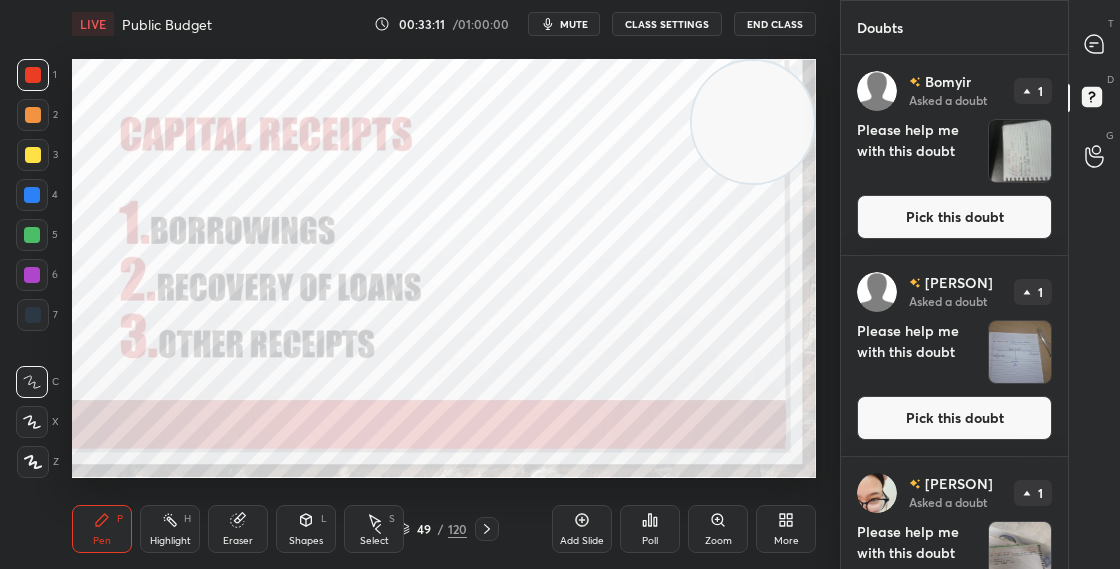 click on "Pick this doubt" at bounding box center [954, 217] 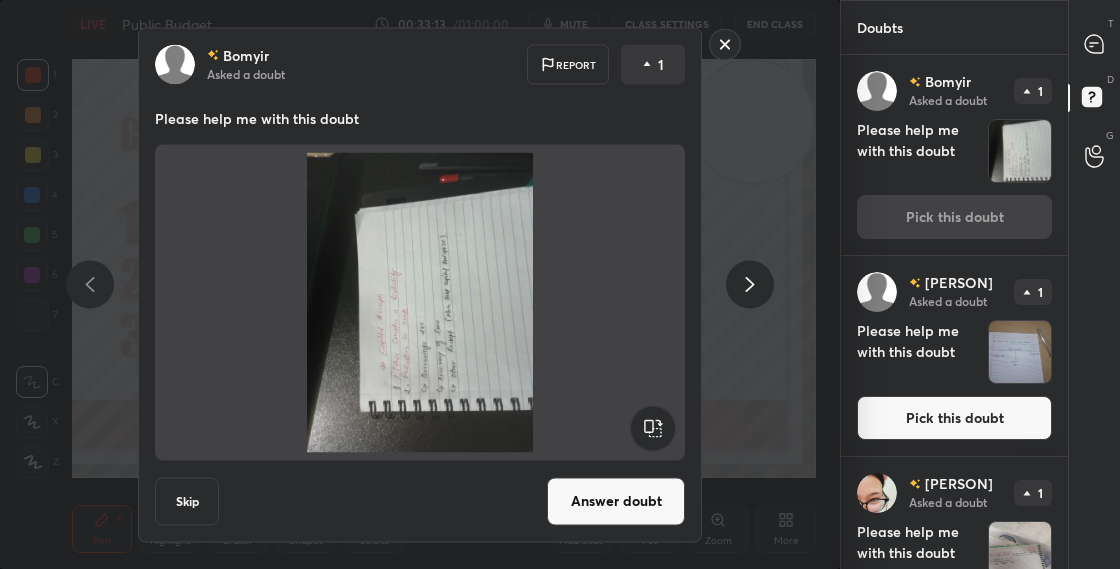 click 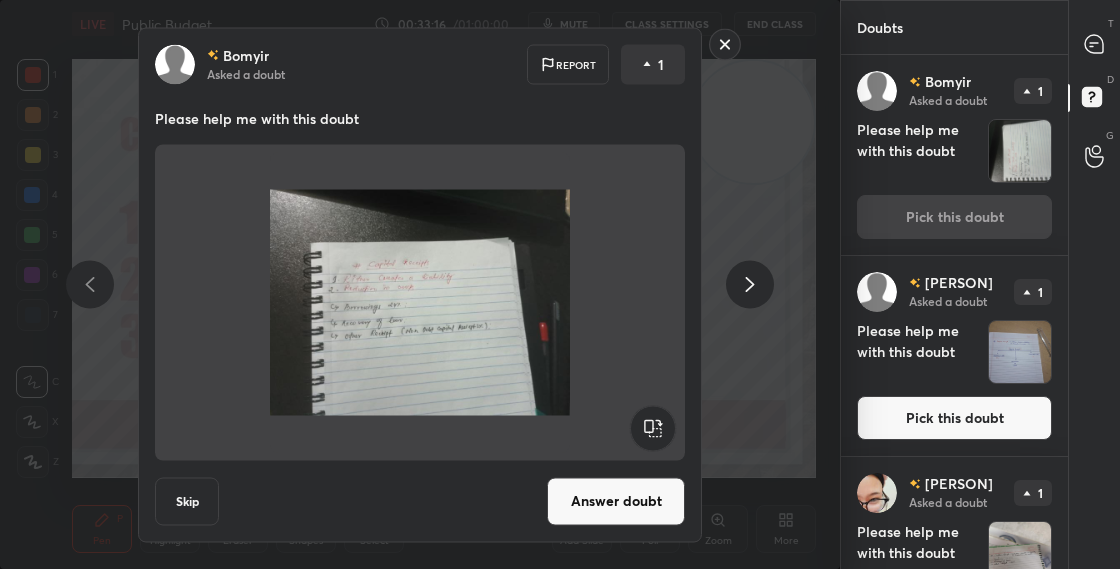 click on "Answer doubt" at bounding box center (616, 501) 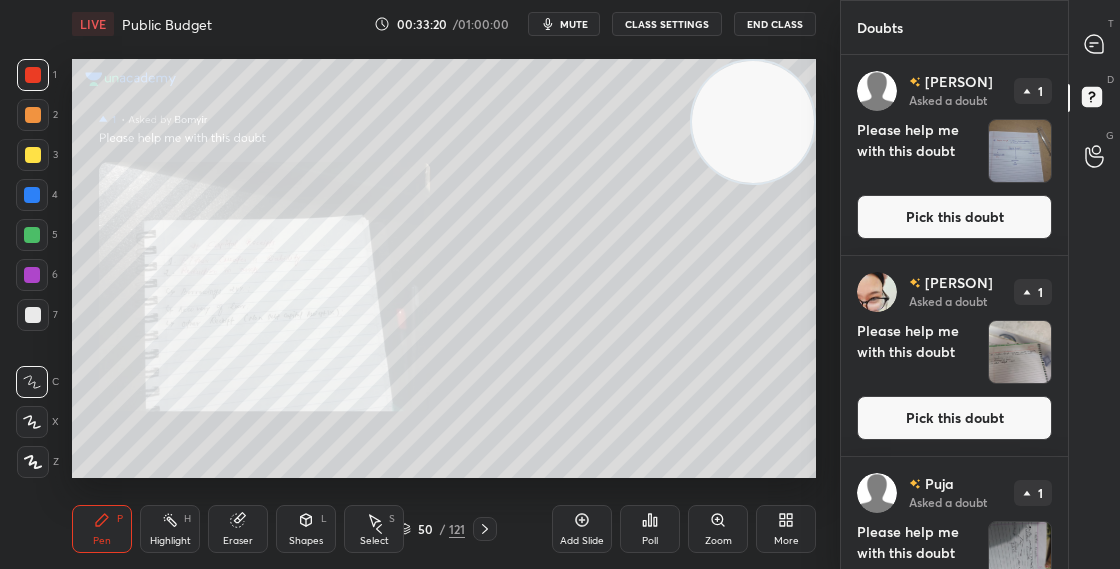 click on "Pick this doubt" at bounding box center (954, 217) 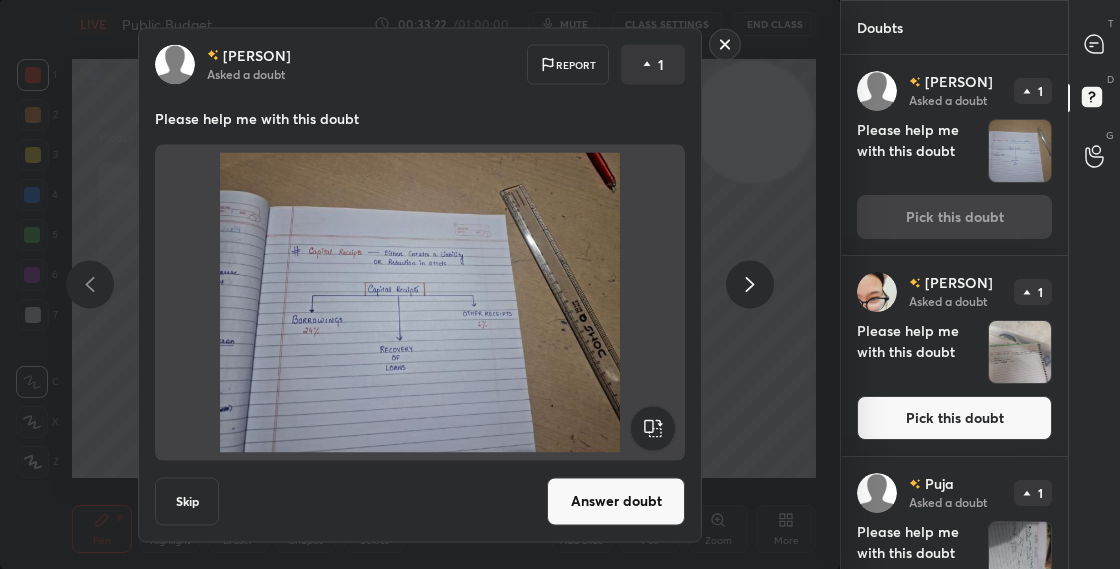 click on "Answer doubt" at bounding box center (616, 501) 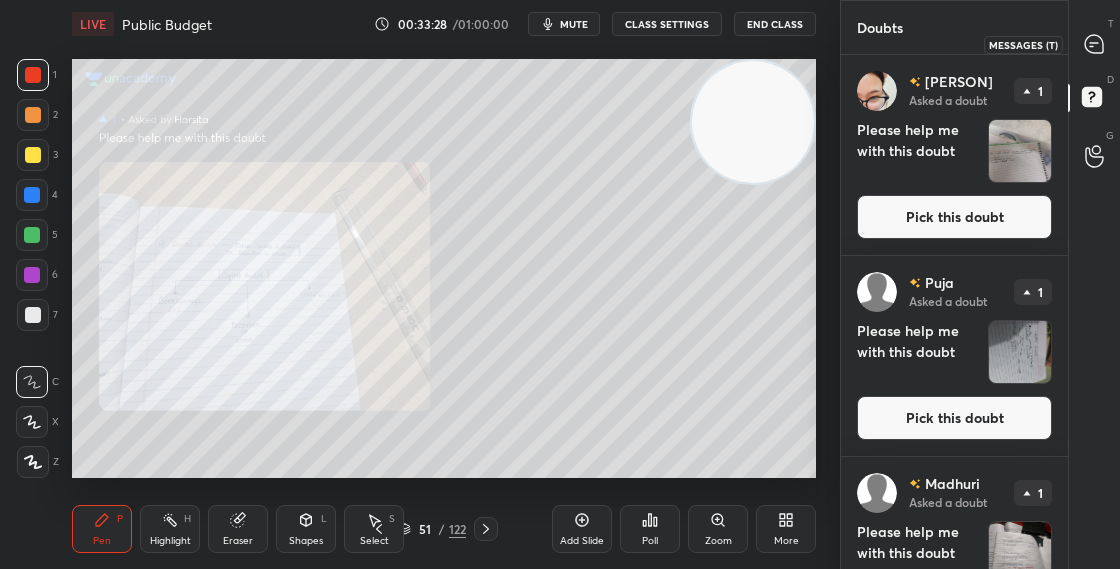 click 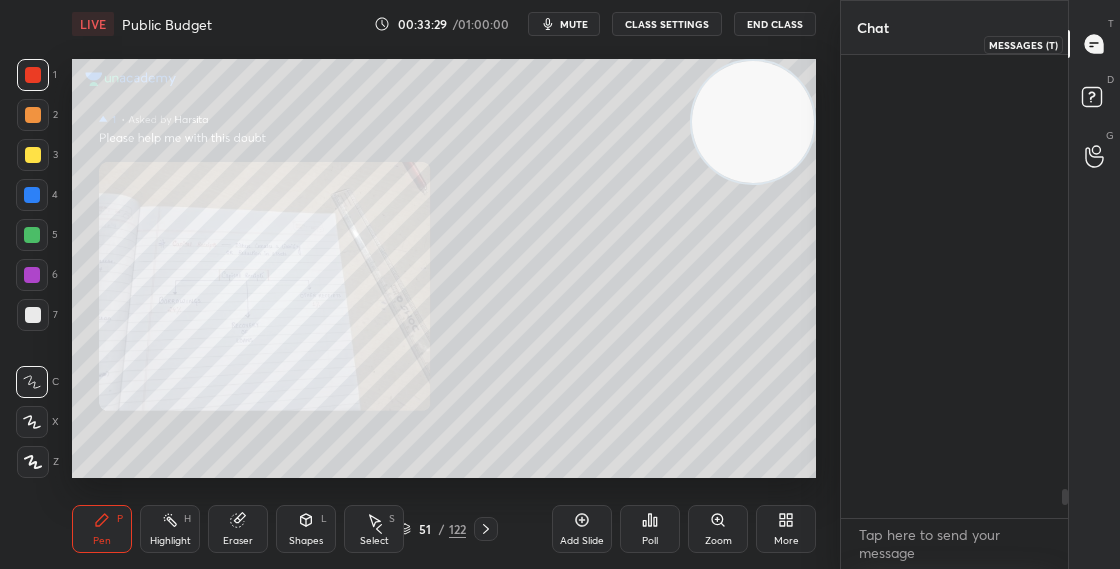 scroll, scrollTop: 7011, scrollLeft: 0, axis: vertical 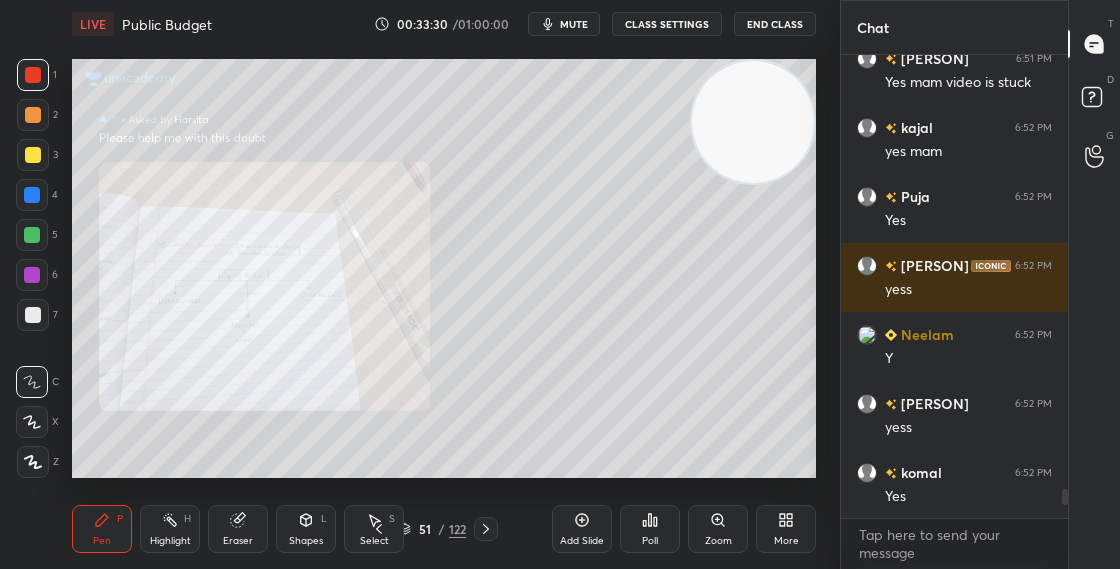click on "Zoom" at bounding box center [718, 529] 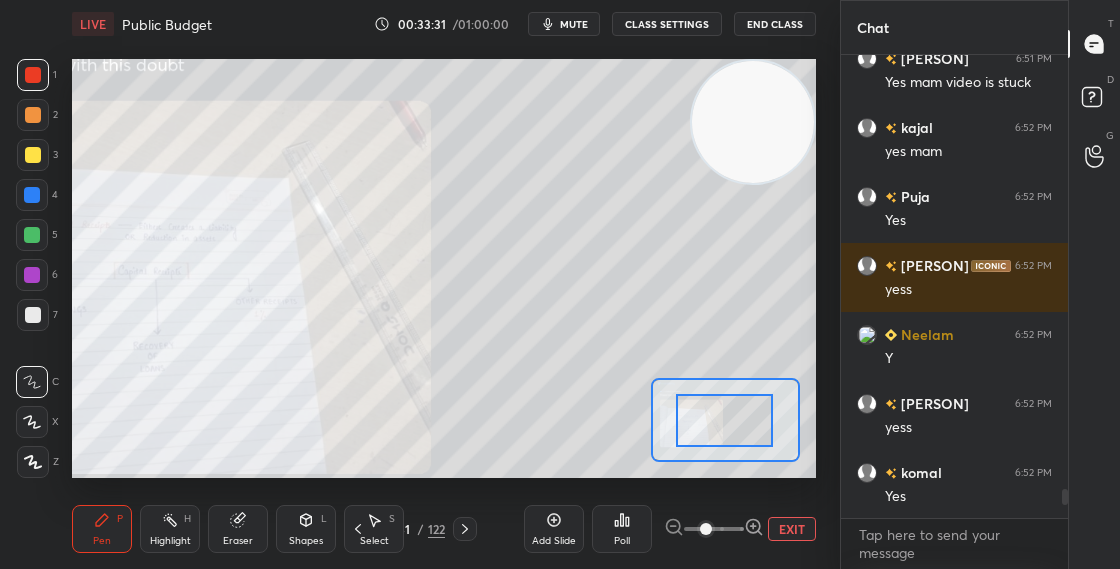 drag, startPoint x: 707, startPoint y: 439, endPoint x: 684, endPoint y: 439, distance: 23 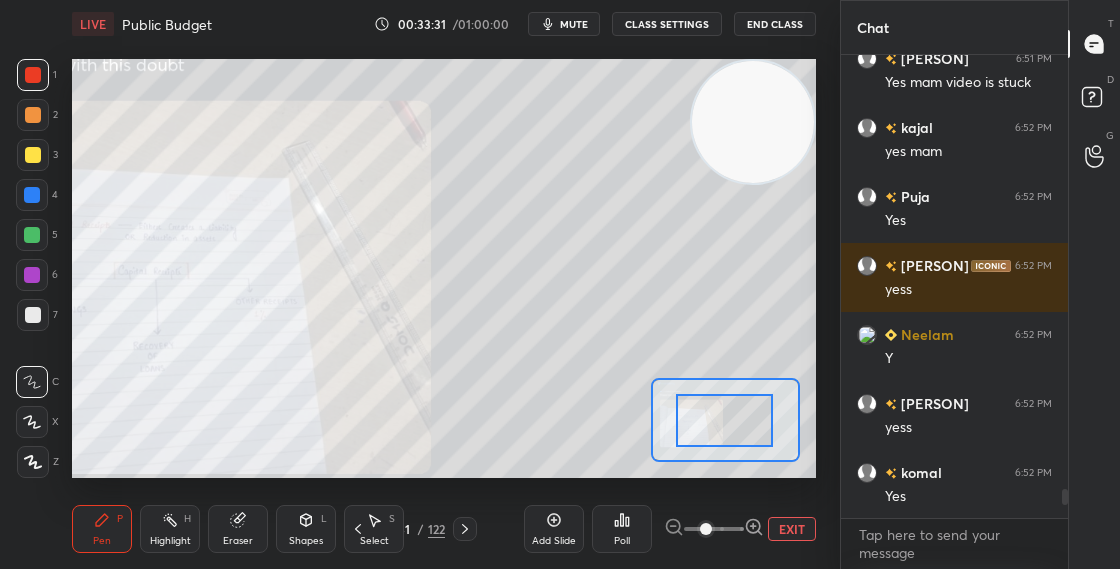 click at bounding box center [724, 420] 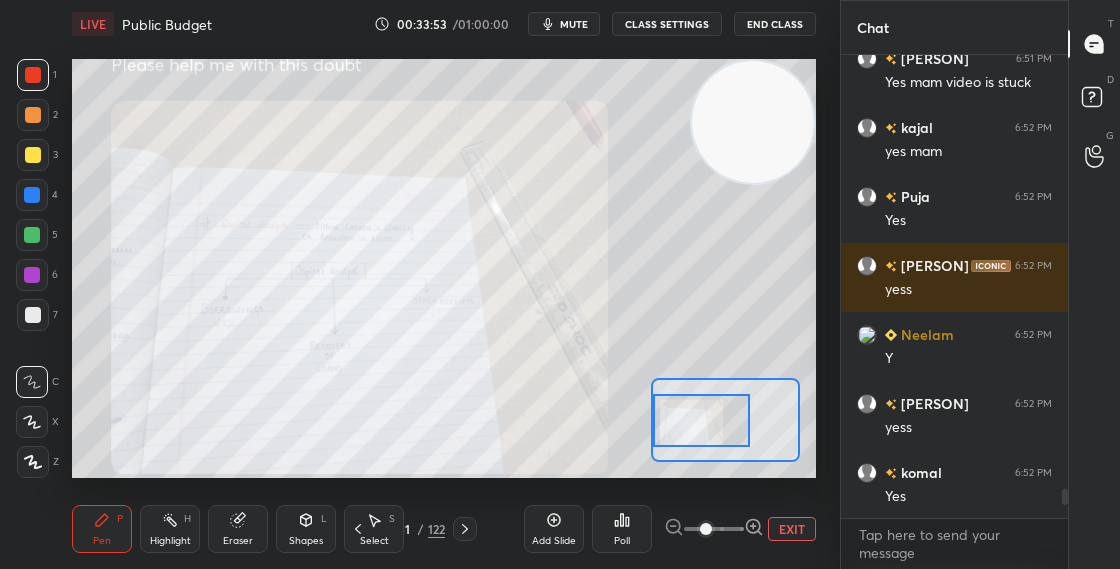 click at bounding box center [33, 315] 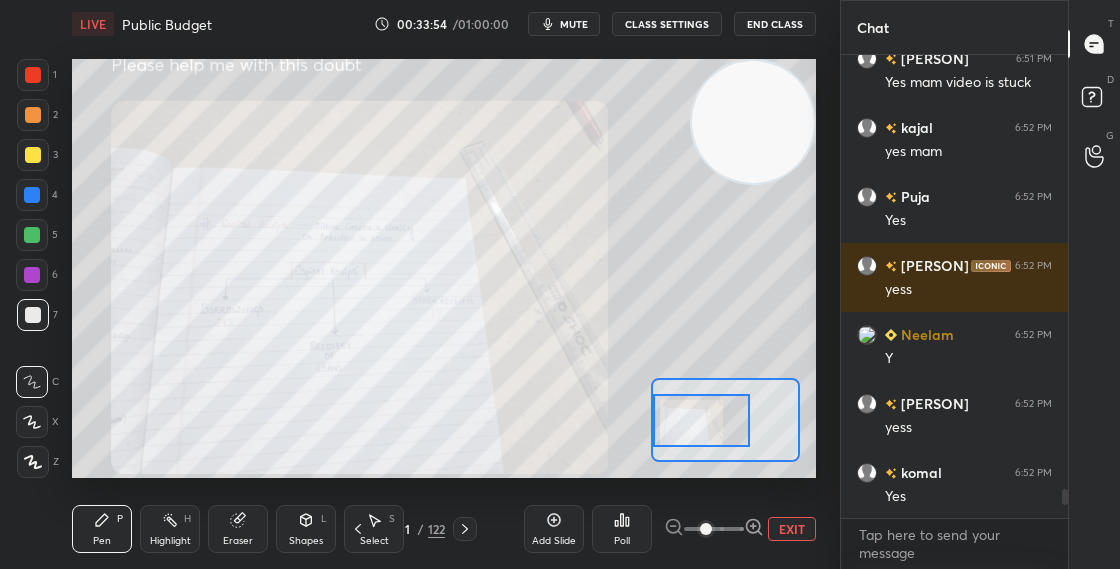 click at bounding box center (33, 155) 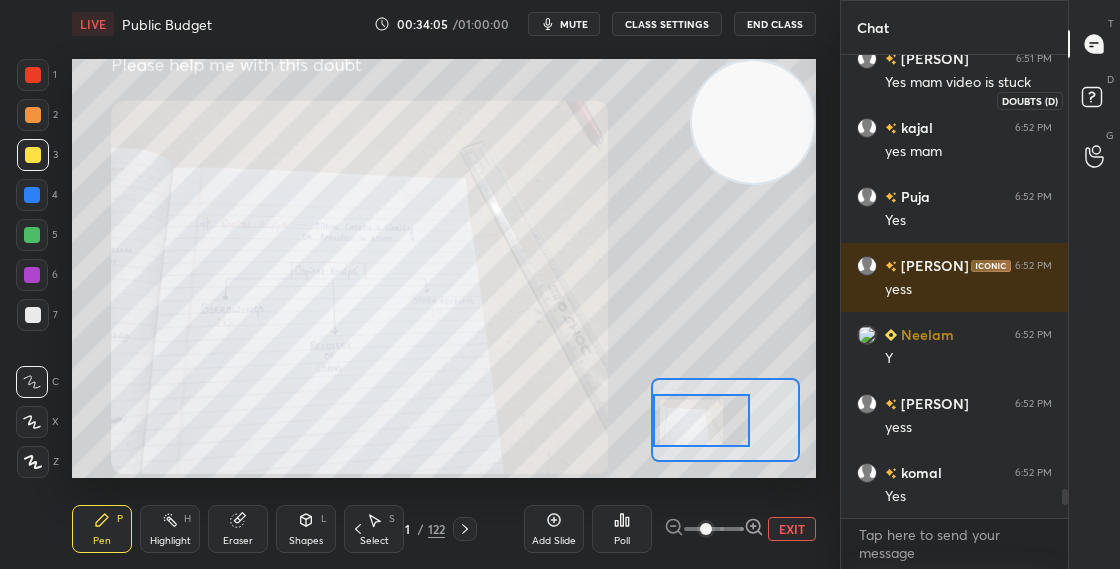 click 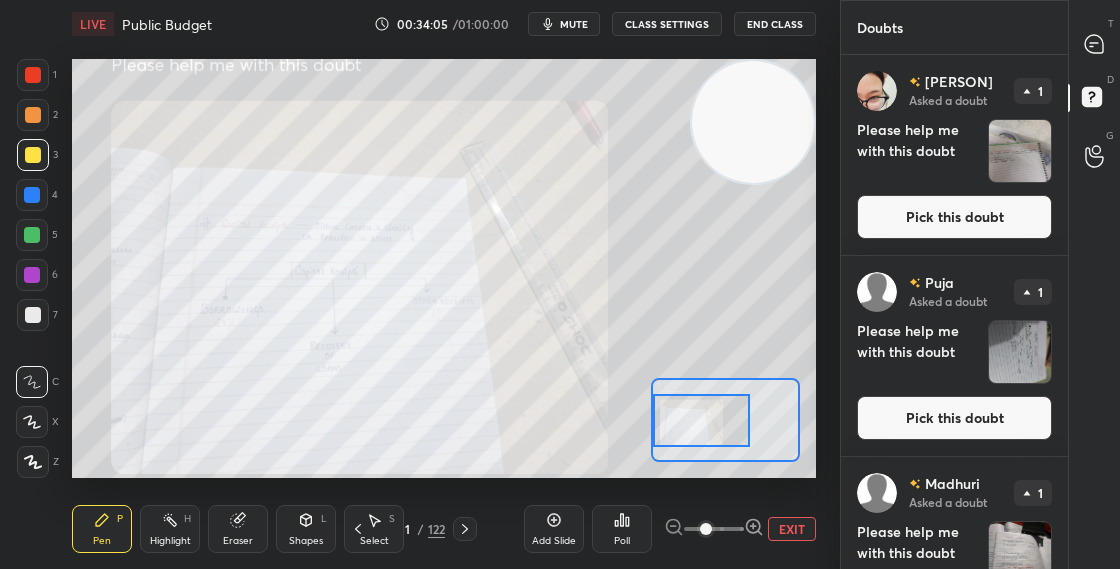 click on "Pick this doubt" at bounding box center [954, 217] 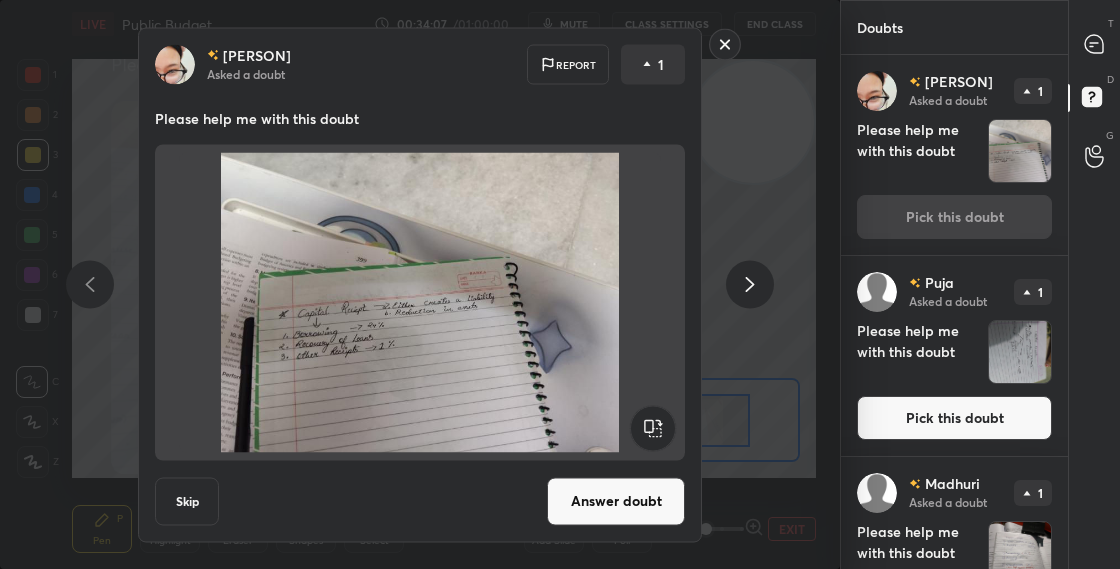 click on "Answer doubt" at bounding box center (616, 501) 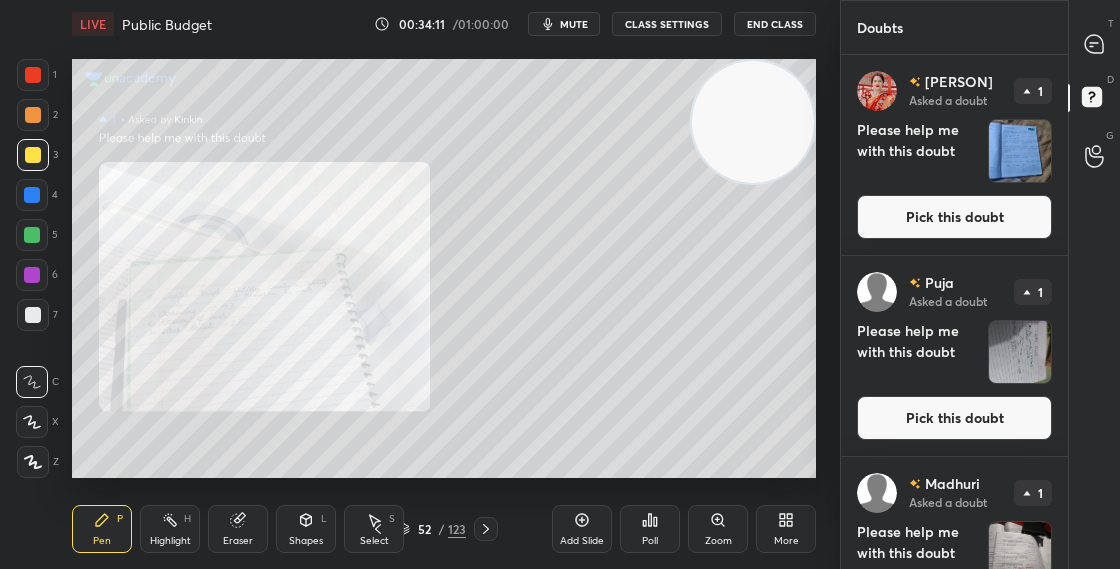 click on "Pick this doubt" at bounding box center [954, 217] 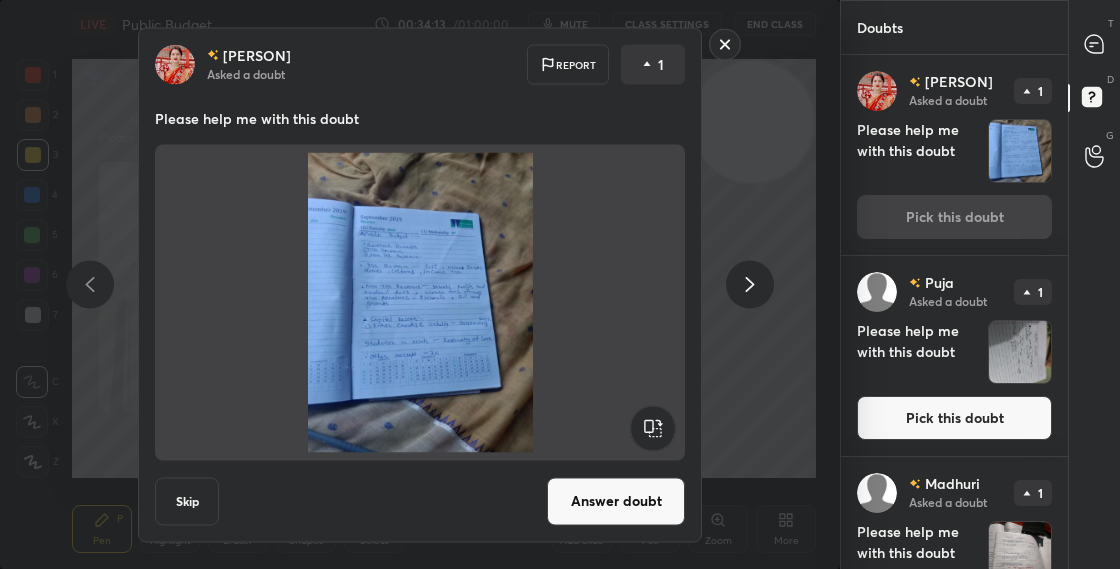 click on "Answer doubt" at bounding box center [616, 501] 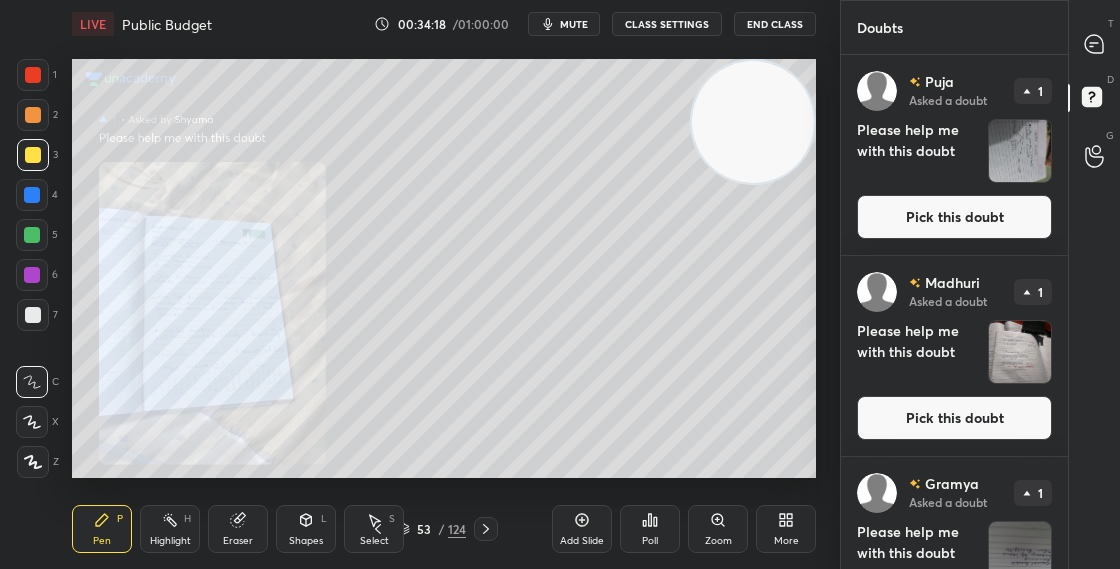 click on "Zoom" at bounding box center [718, 529] 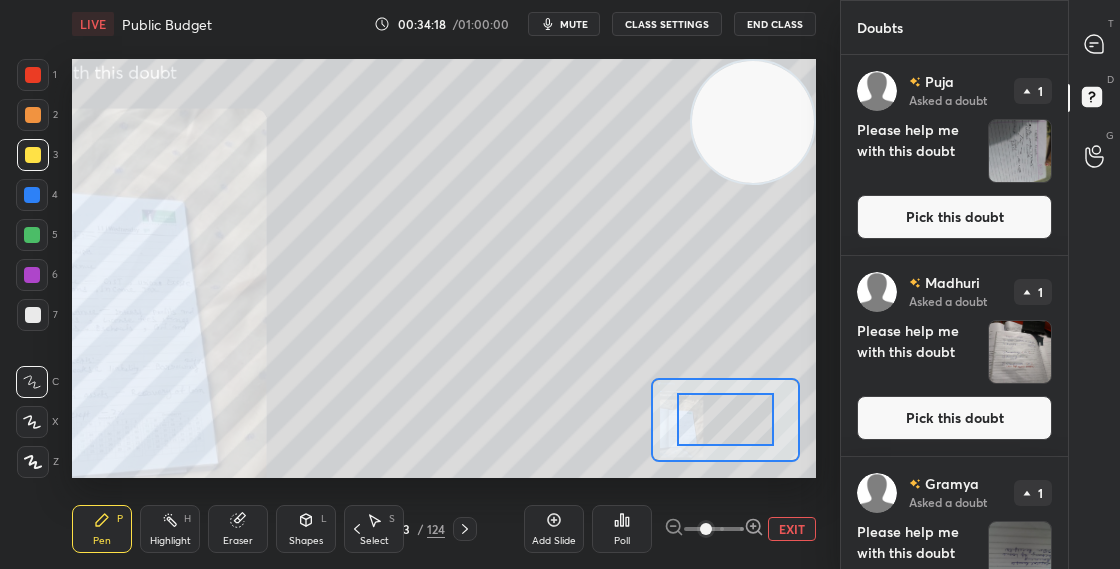 click 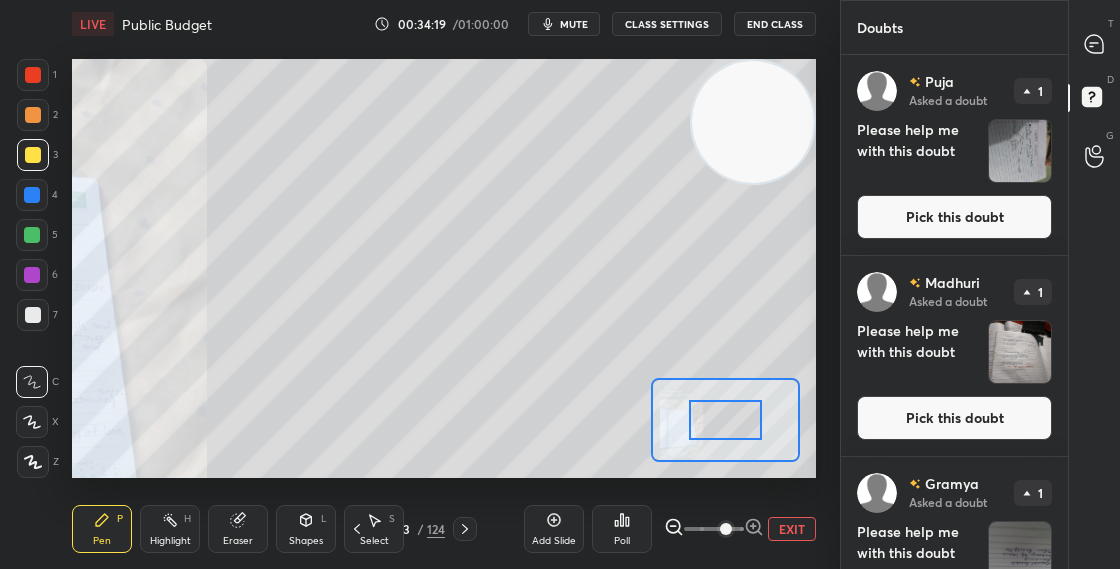 drag, startPoint x: 744, startPoint y: 432, endPoint x: 698, endPoint y: 438, distance: 46.389652 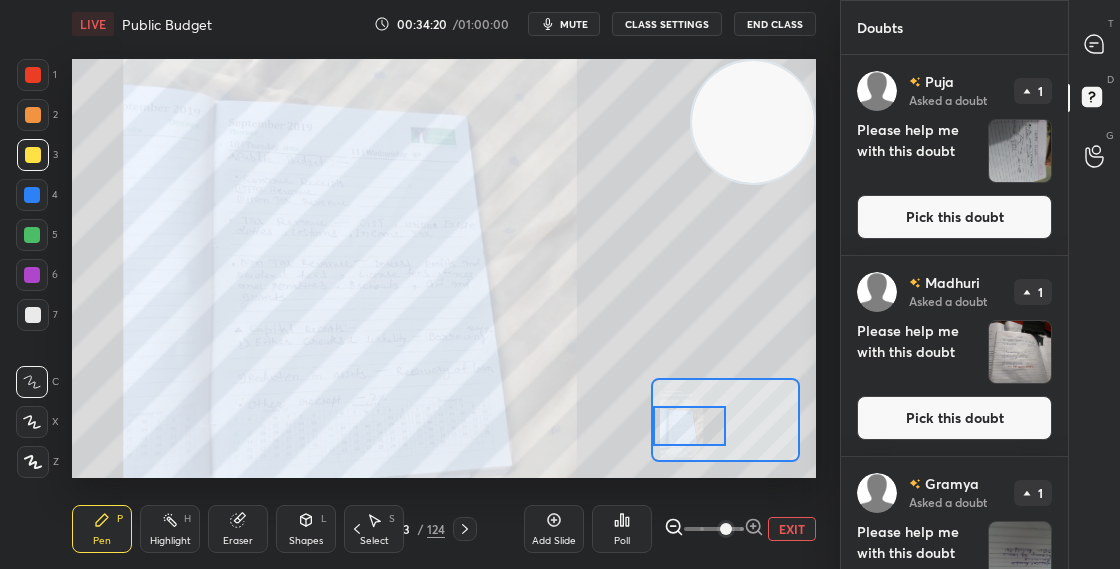click at bounding box center [689, 426] 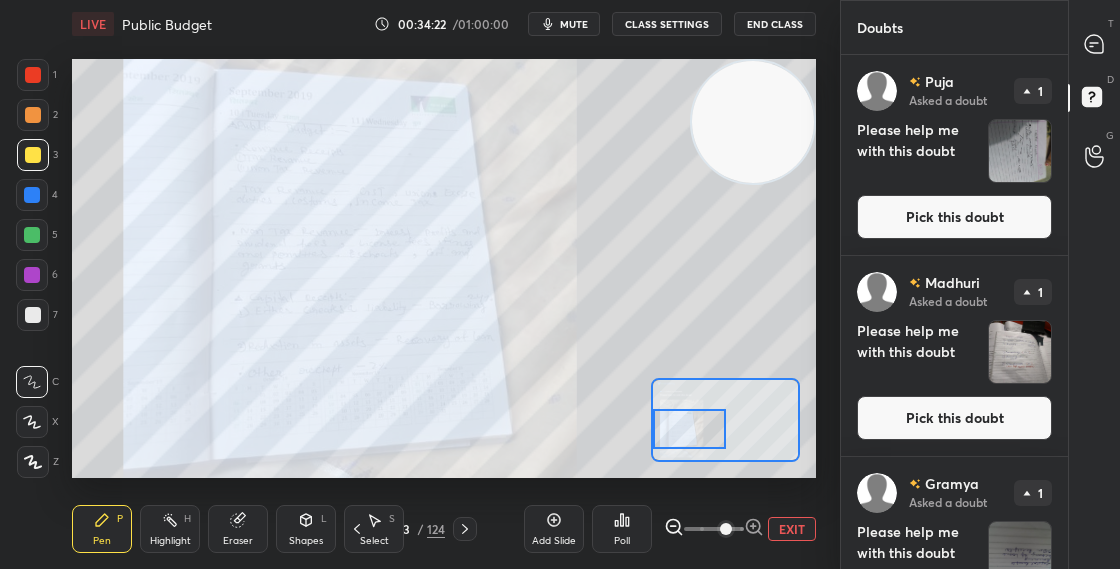 click on "Pick this doubt" at bounding box center [954, 217] 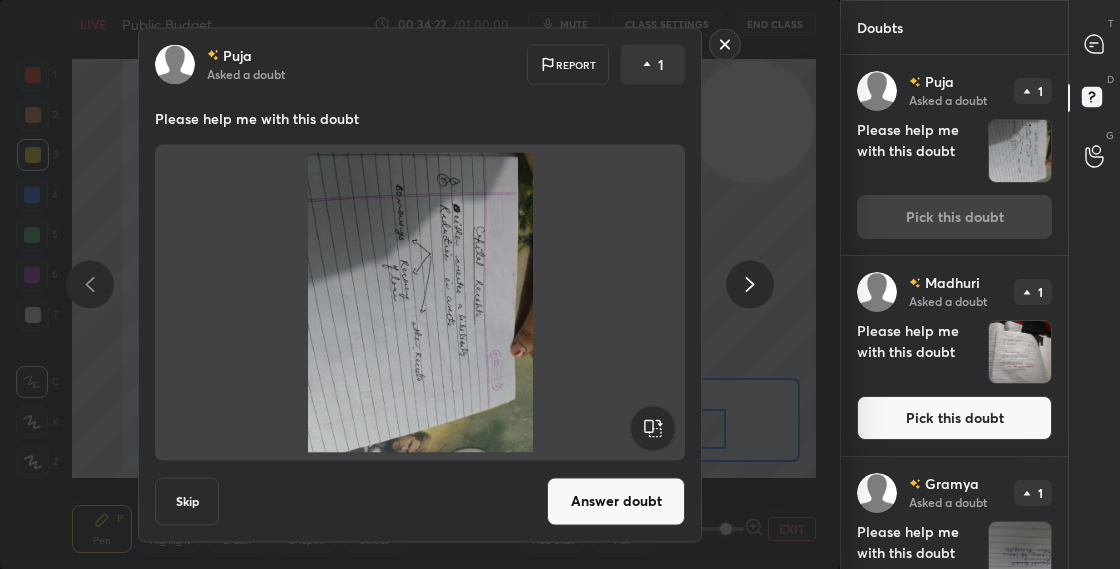 click on "Puja Asked a doubt Report 1 Please help me with this doubt Skip Answer doubt" at bounding box center (420, 284) 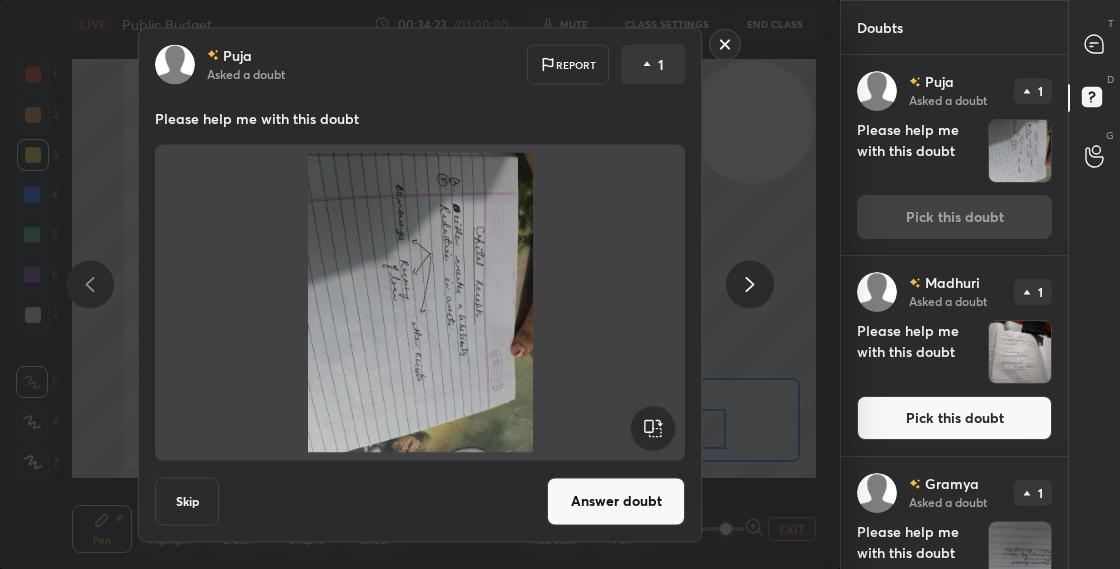 click 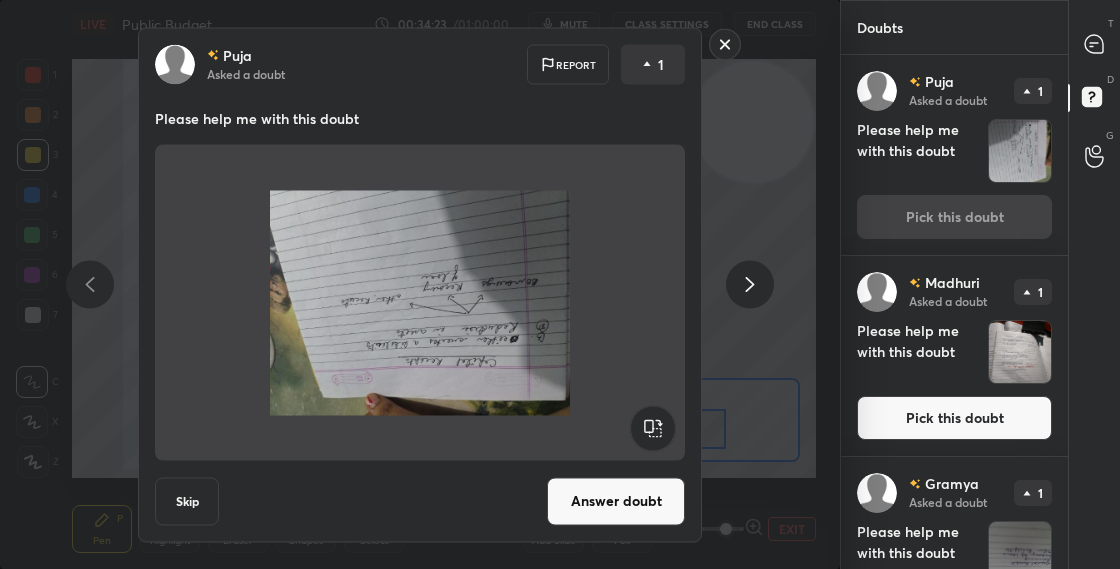 click 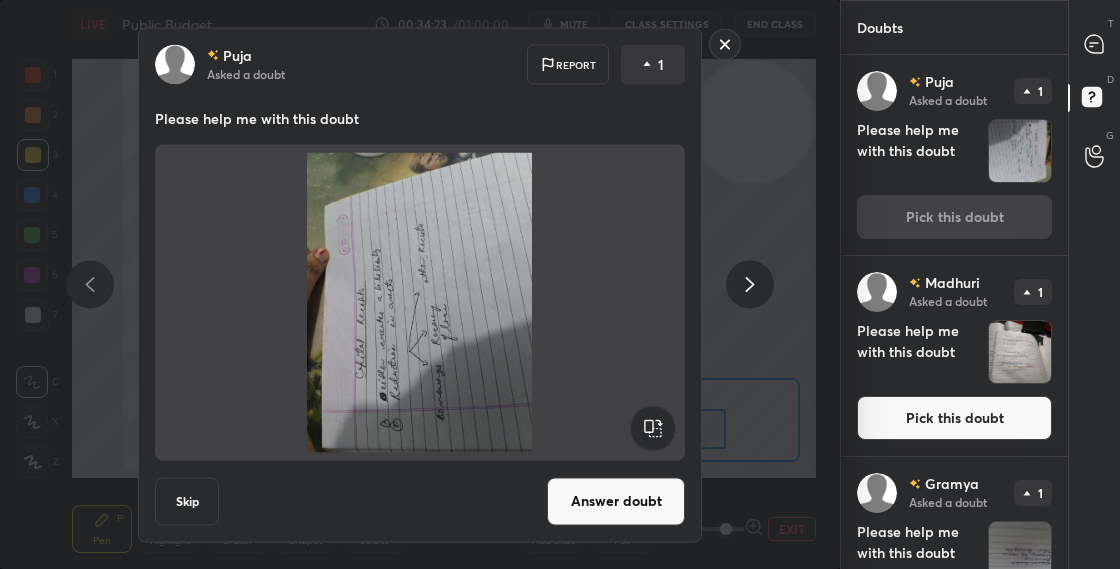 click 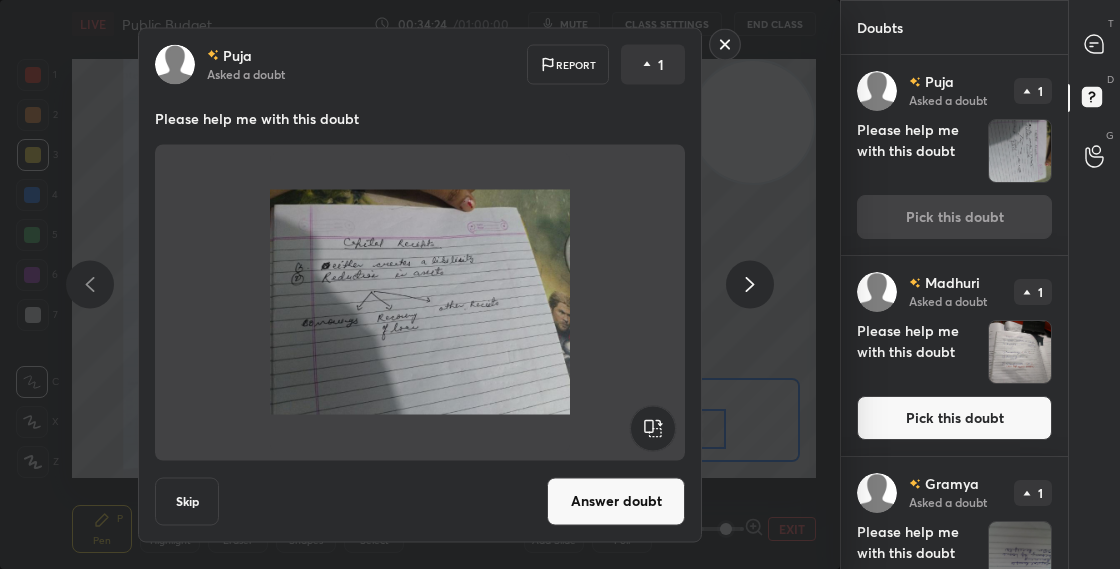 click on "Answer doubt" at bounding box center [616, 501] 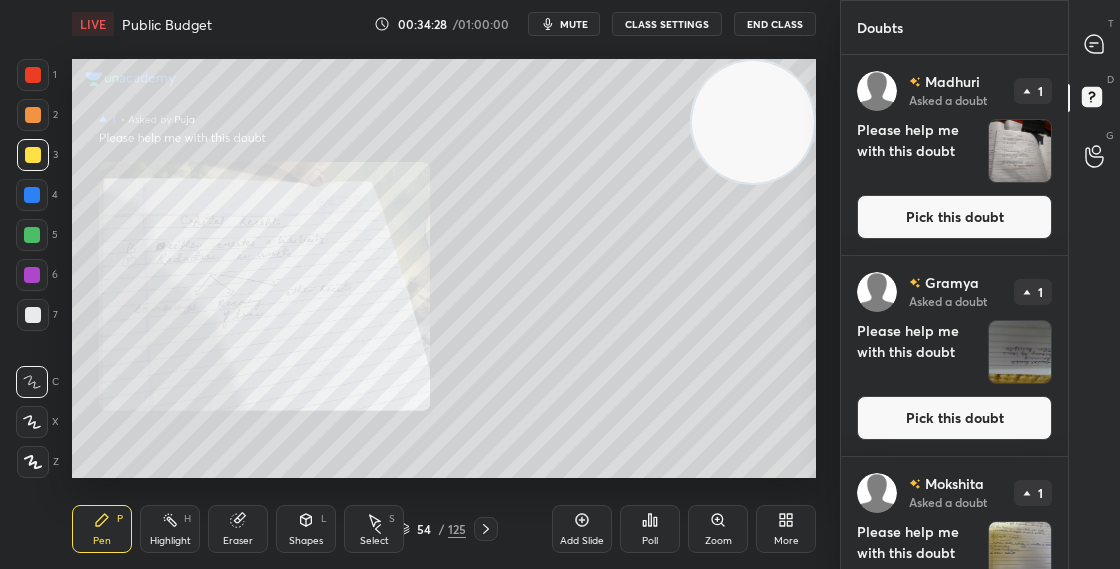 click on "Pick this doubt" at bounding box center [954, 217] 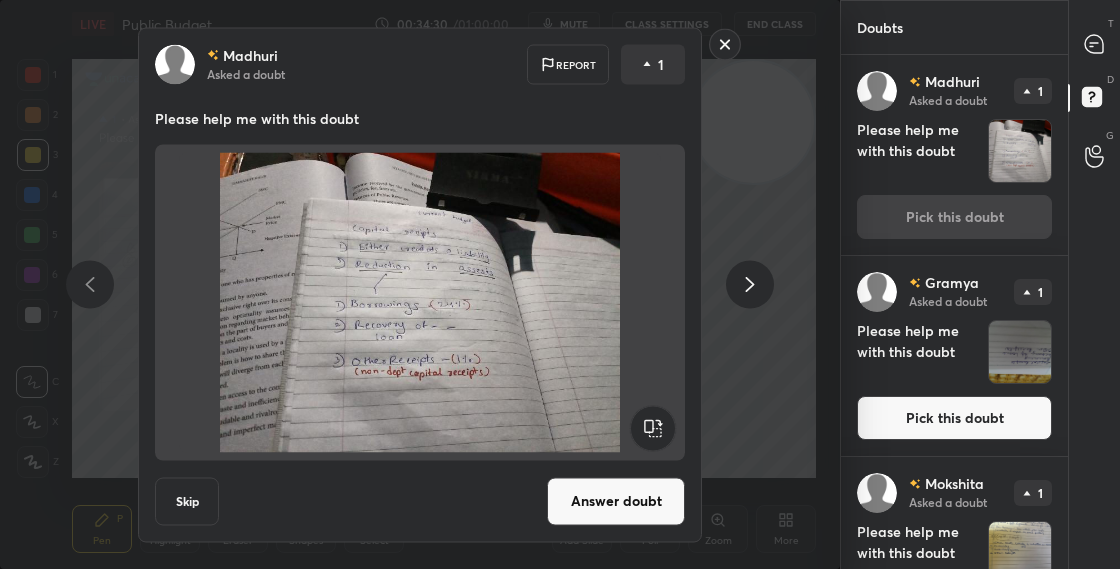 click on "Answer doubt" at bounding box center [616, 501] 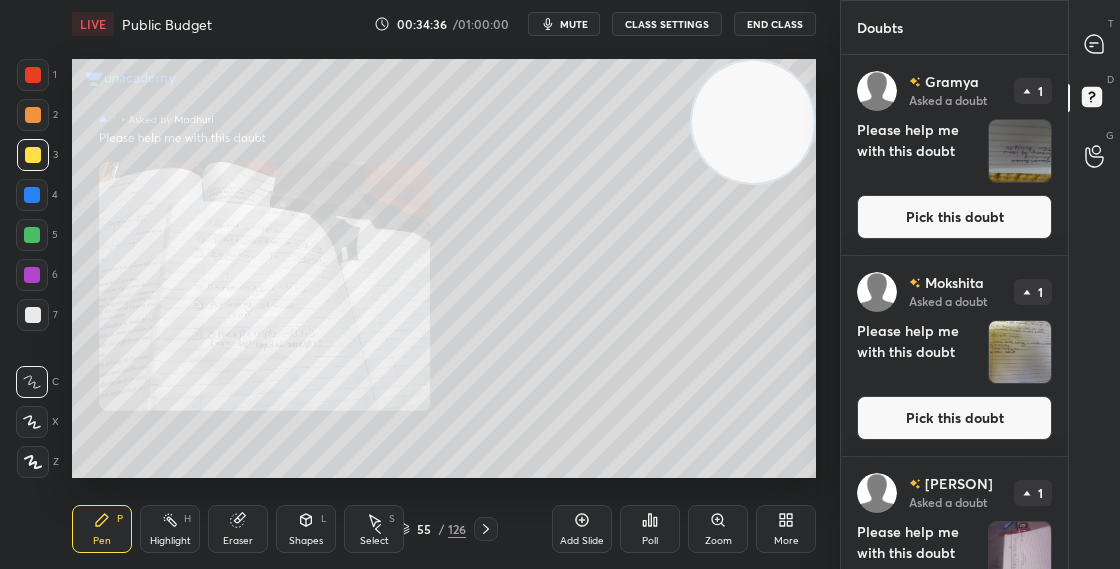 click on "Pick this doubt" at bounding box center (954, 217) 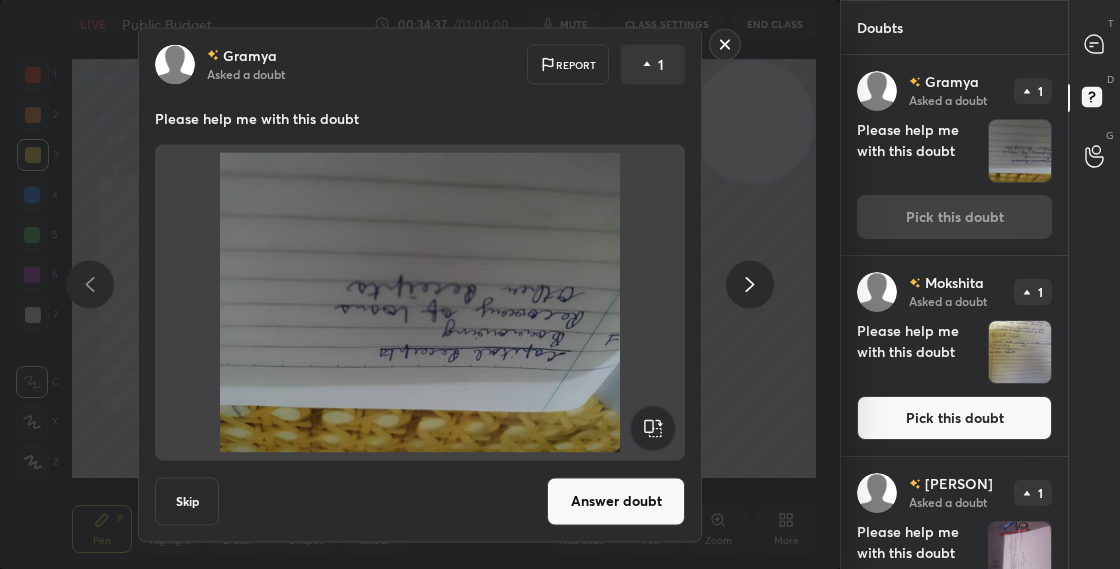 click 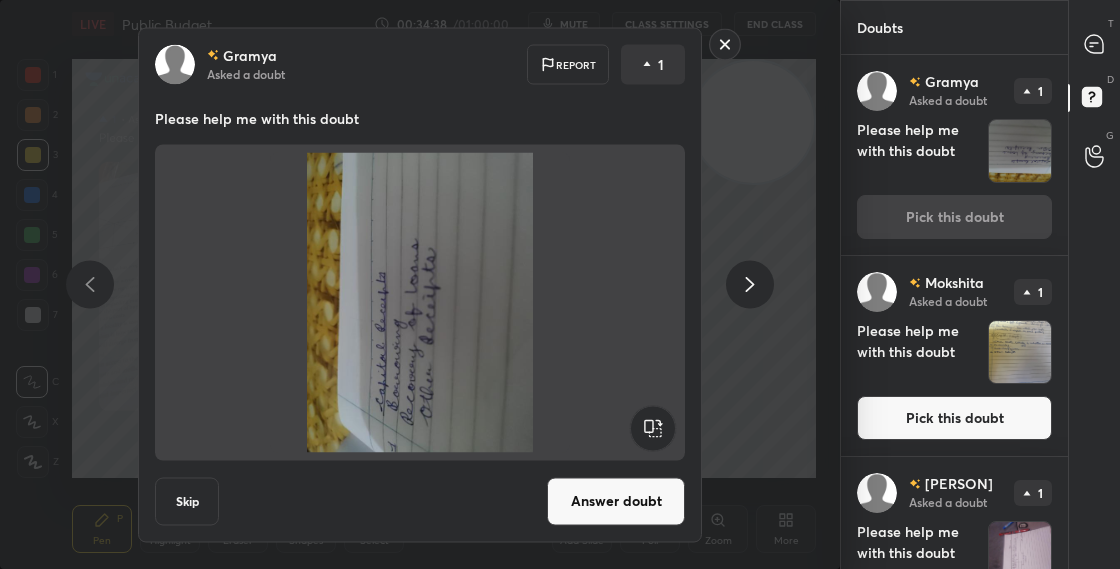 click 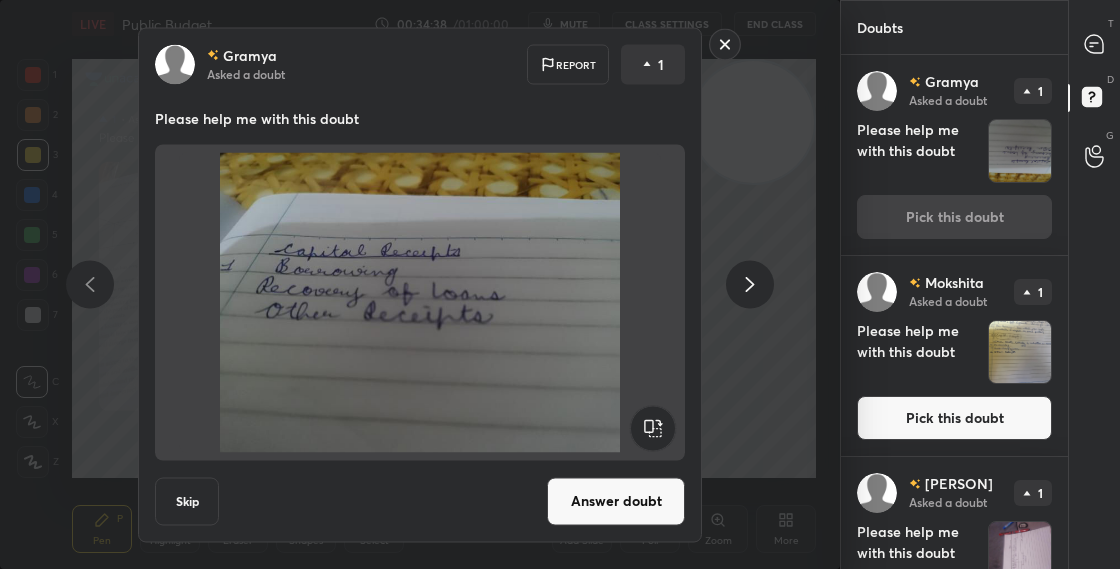 click on "Answer doubt" at bounding box center [616, 501] 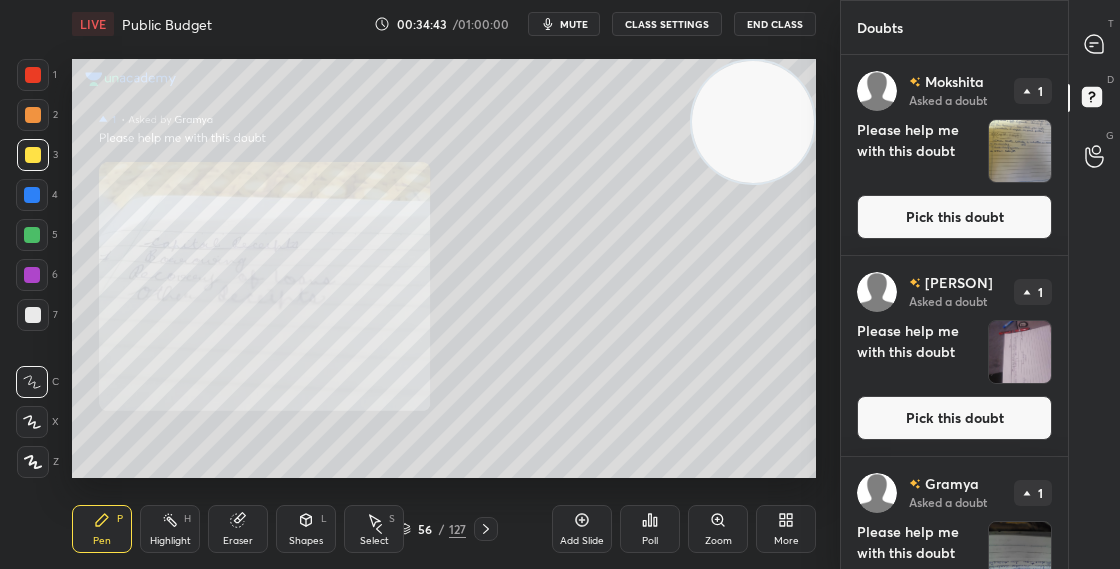 click on "Pick this doubt" at bounding box center [954, 217] 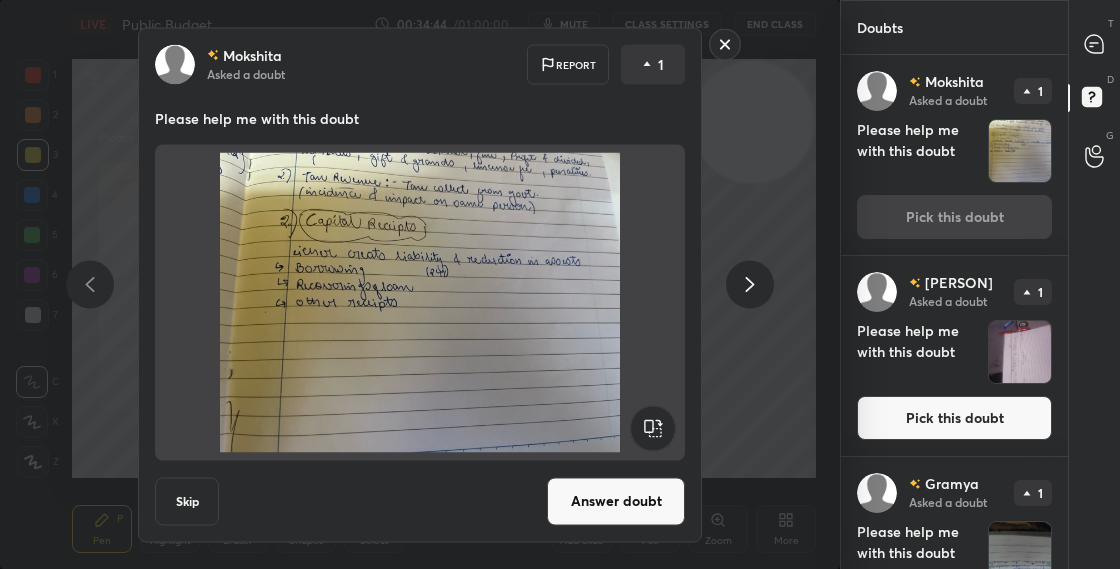 click on "Answer doubt" at bounding box center [616, 501] 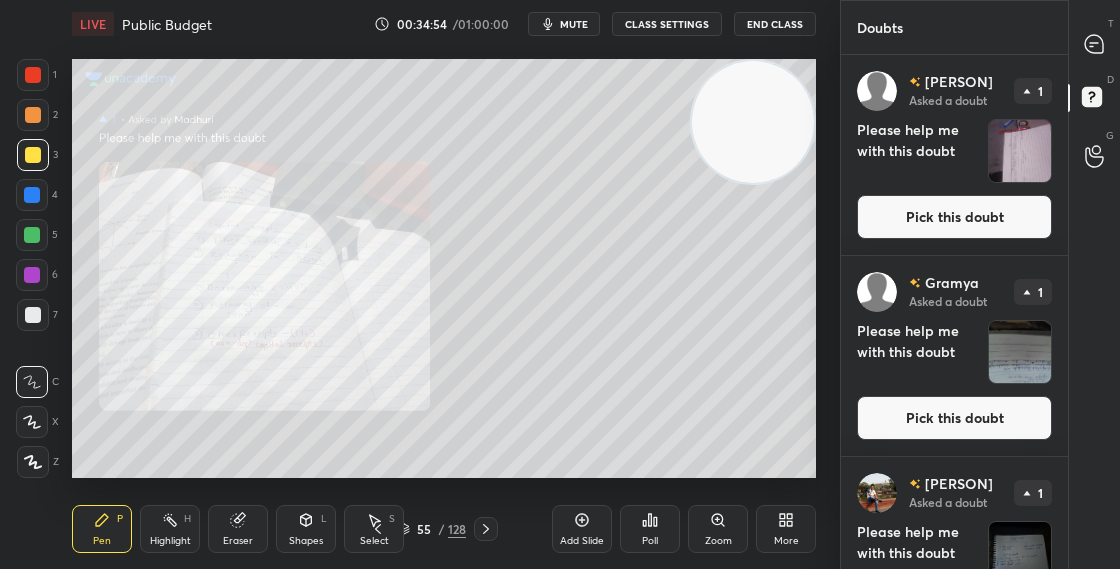click on "Pick this doubt" at bounding box center (954, 217) 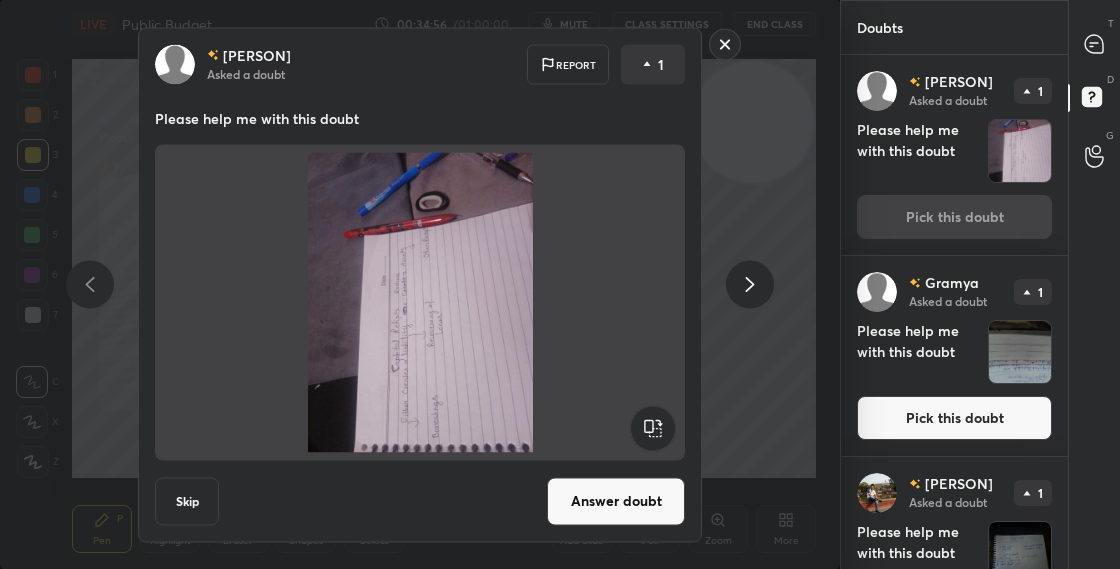 click 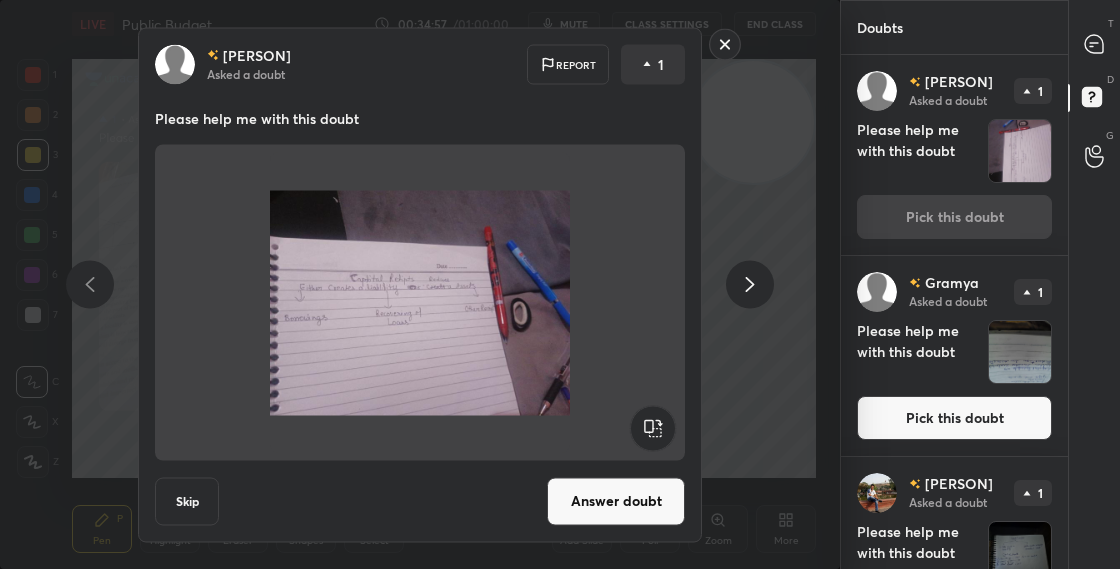 click on "Answer doubt" at bounding box center (616, 501) 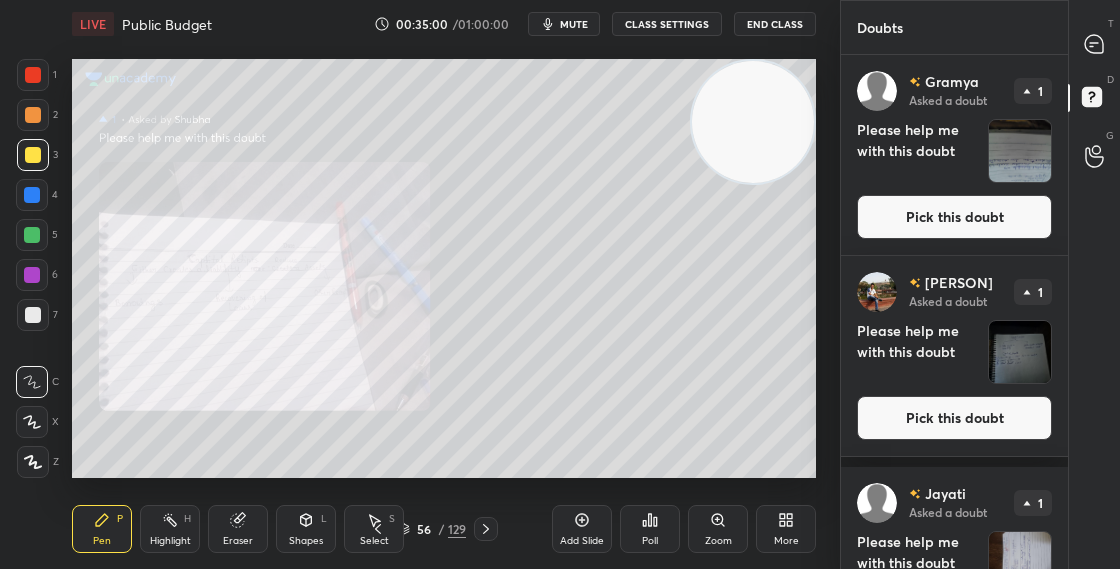 click 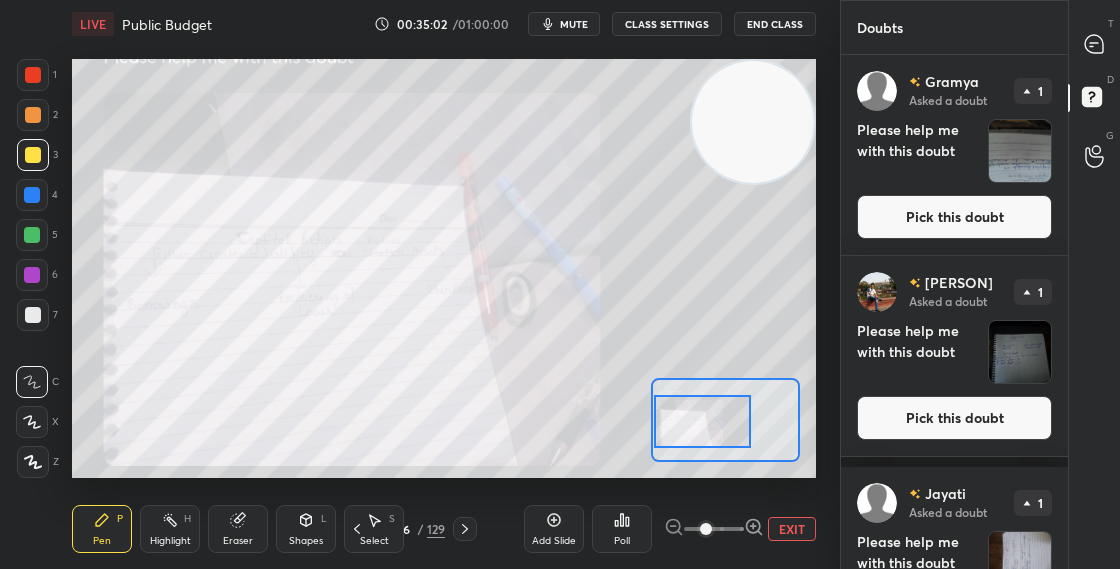 drag, startPoint x: 693, startPoint y: 431, endPoint x: 674, endPoint y: 425, distance: 19.924858 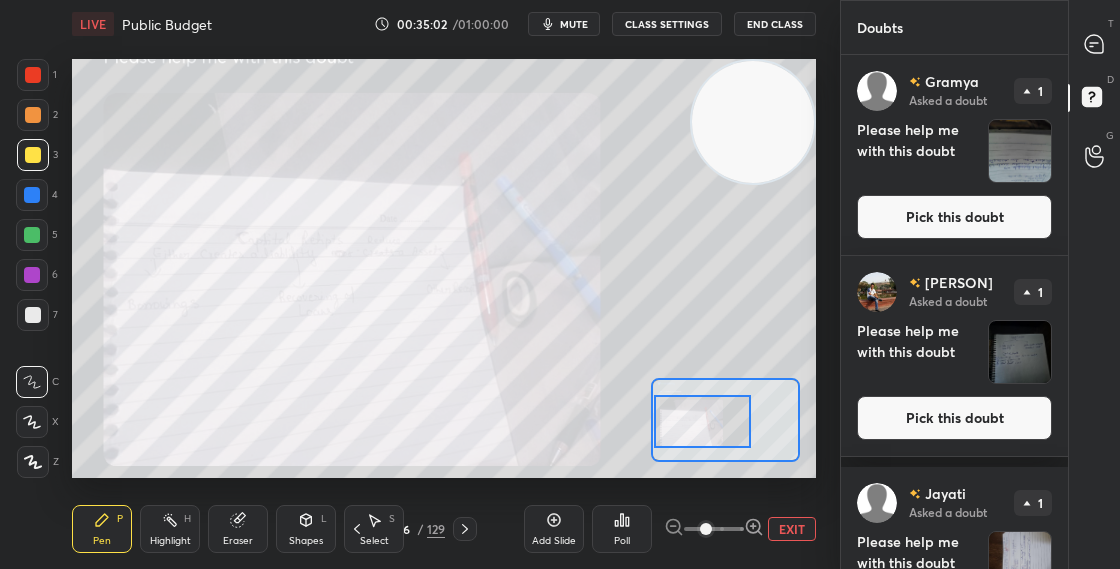 click at bounding box center (702, 421) 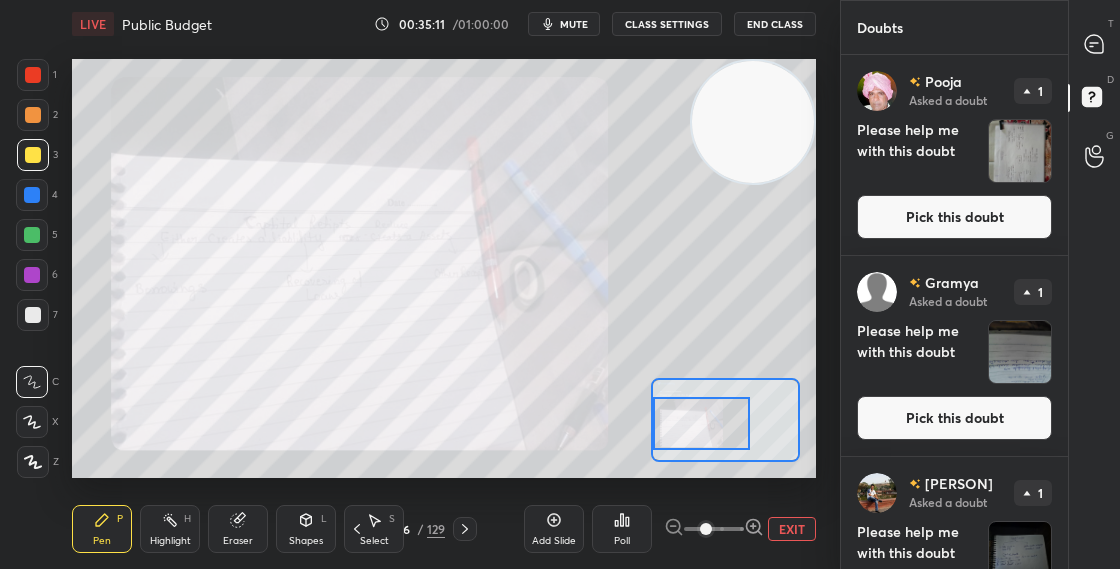 click on "Pick this doubt" at bounding box center (954, 217) 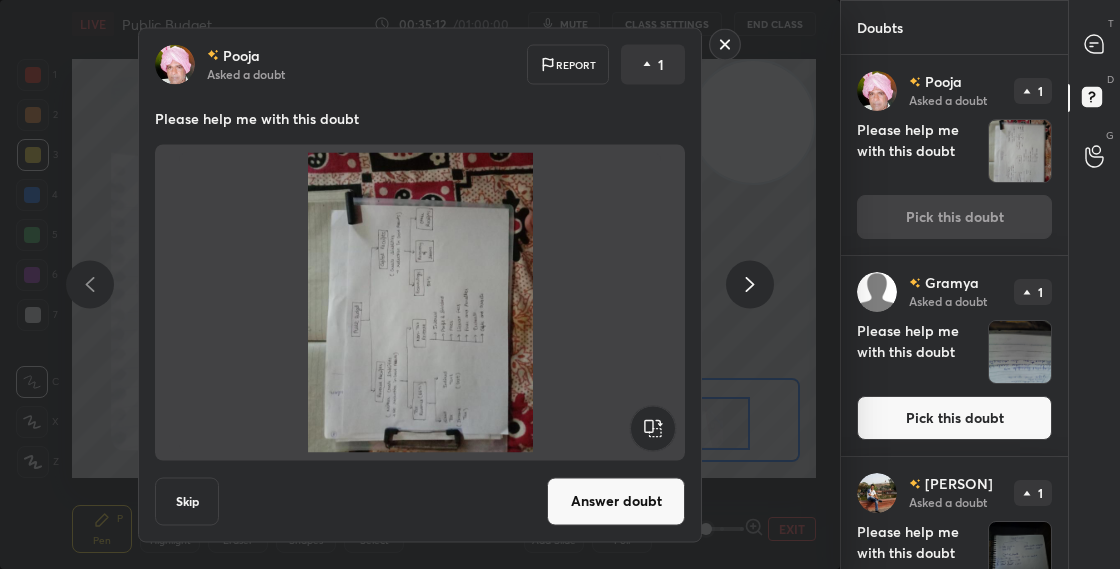 click 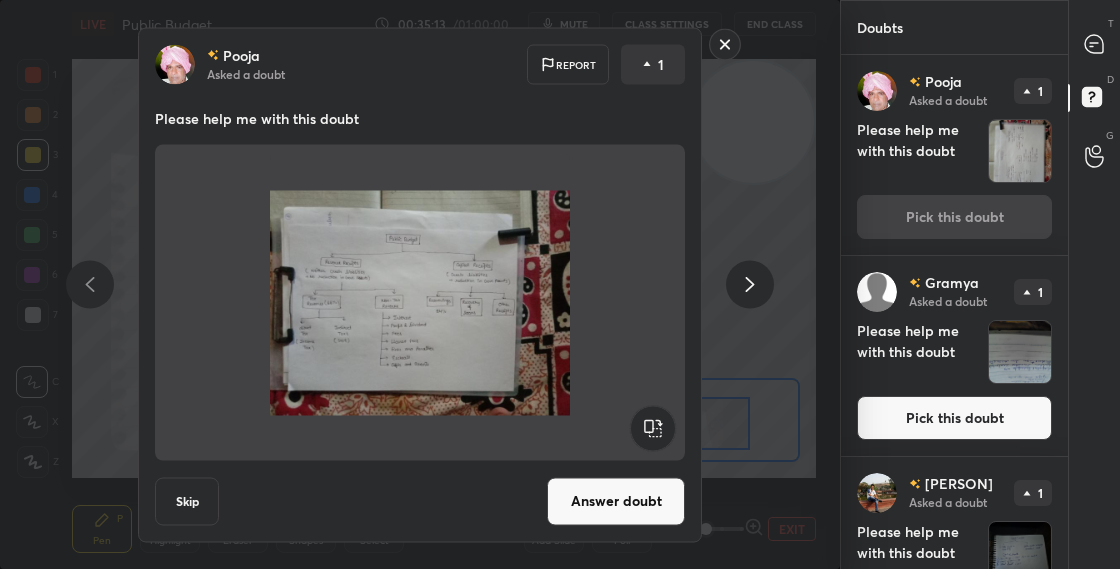 click on "Answer doubt" at bounding box center (616, 501) 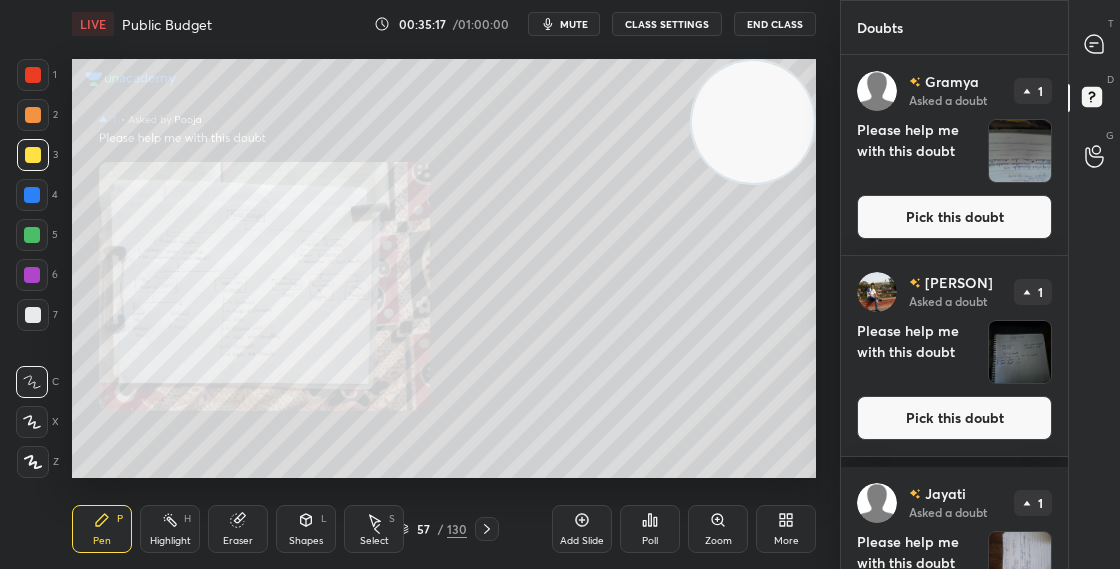 click on "Zoom" at bounding box center [718, 529] 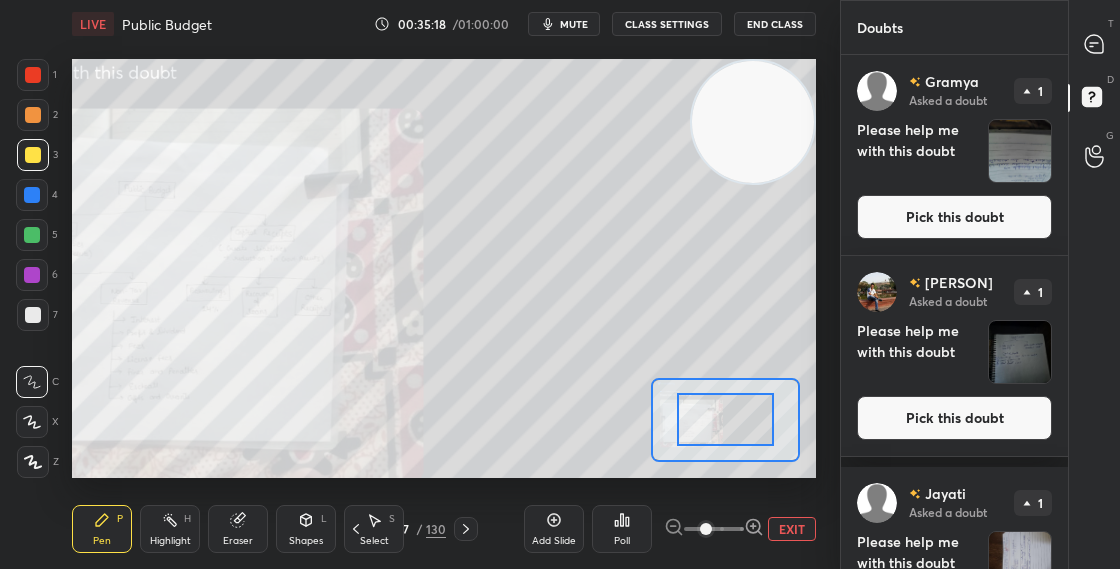 click 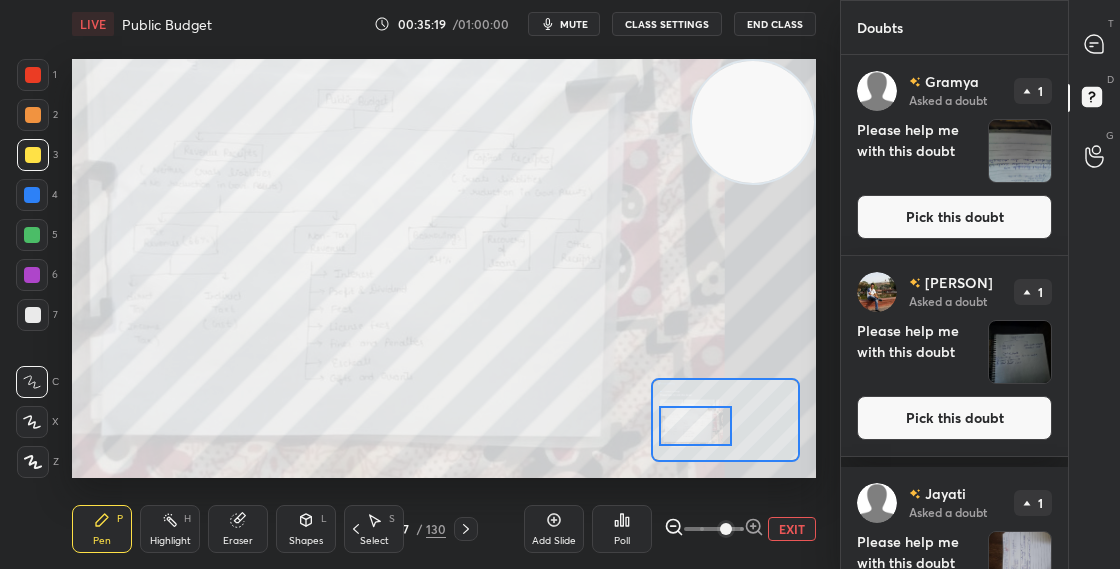 drag, startPoint x: 743, startPoint y: 426, endPoint x: 715, endPoint y: 431, distance: 28.442924 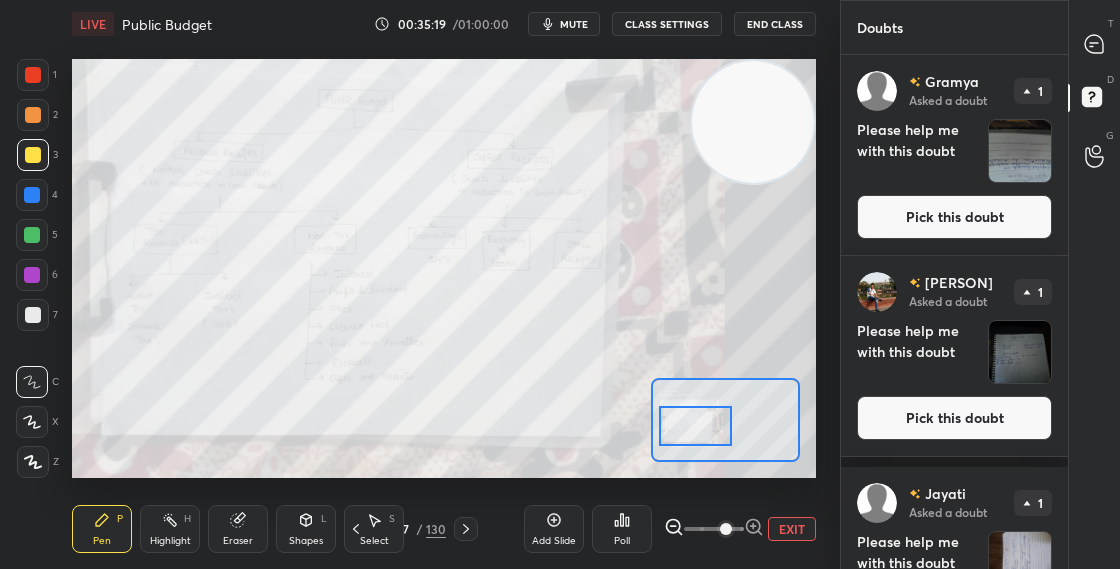 click at bounding box center (695, 426) 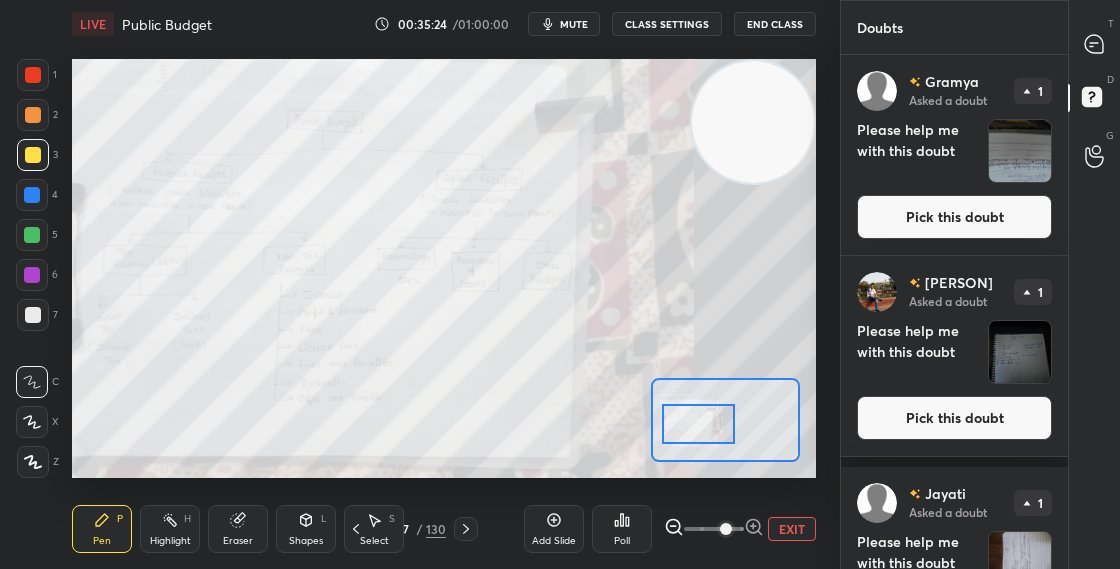click at bounding box center [698, 424] 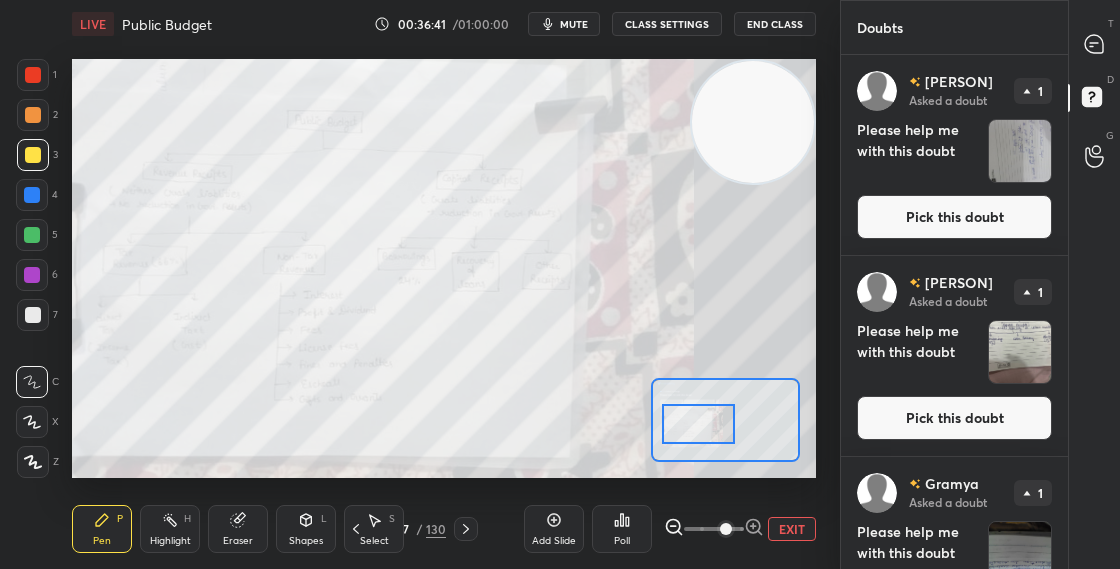 click on "Pick this doubt" at bounding box center [954, 217] 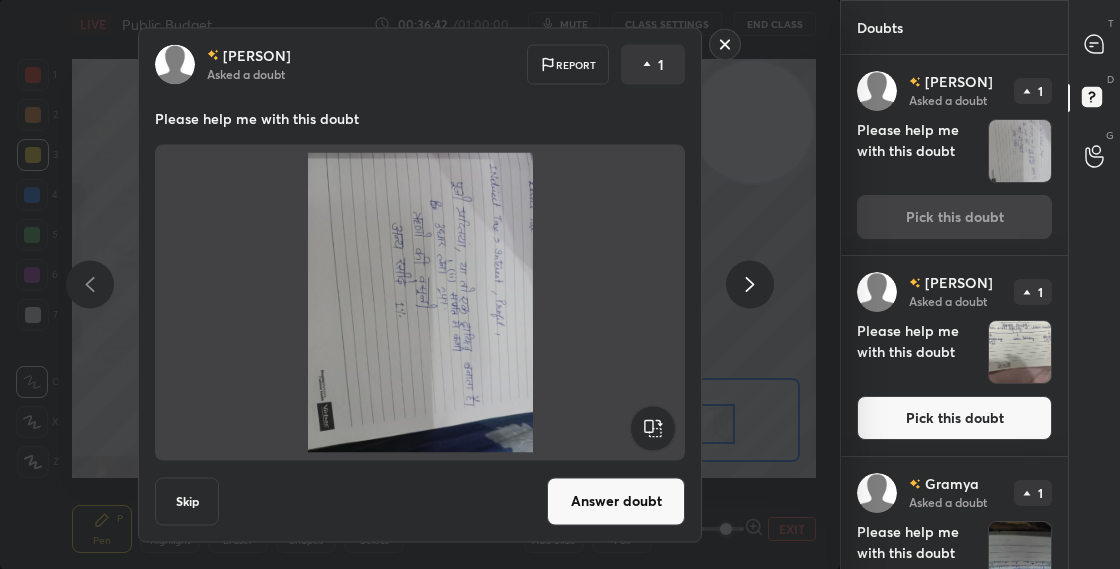 click 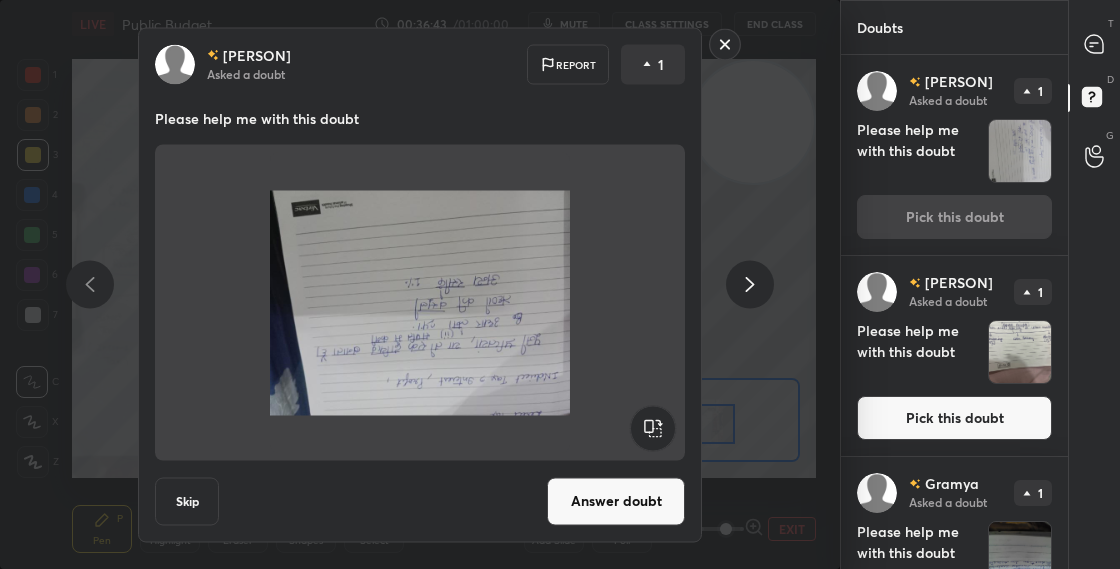 click 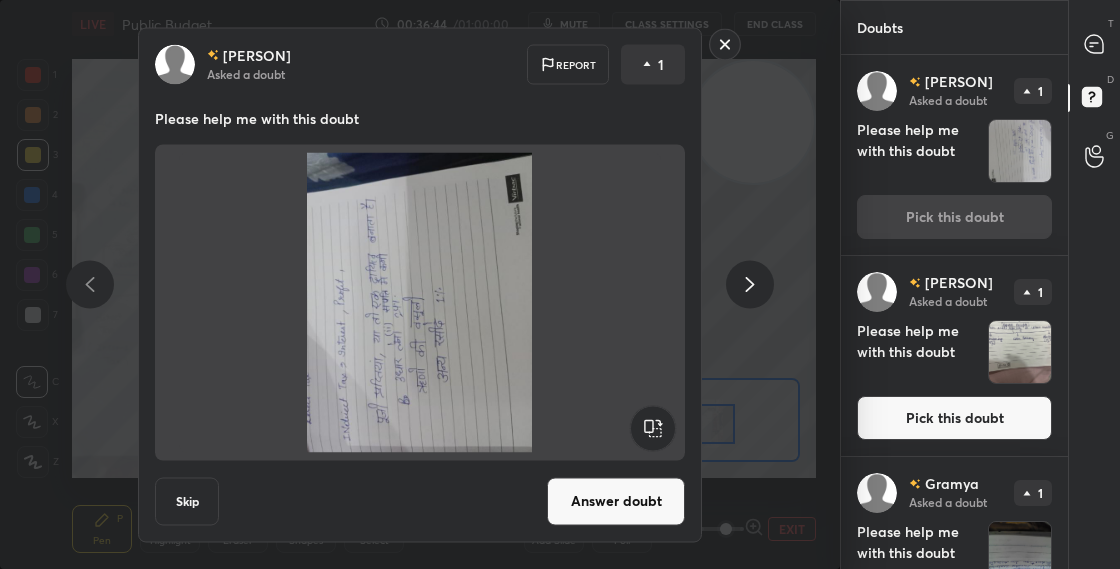 click 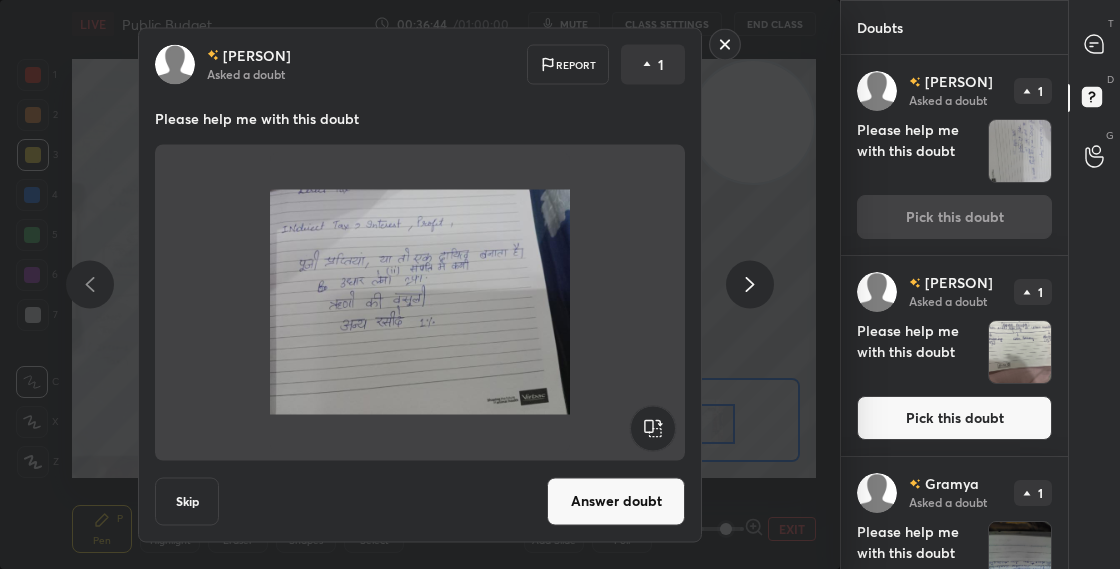 click on "Answer doubt" at bounding box center (616, 501) 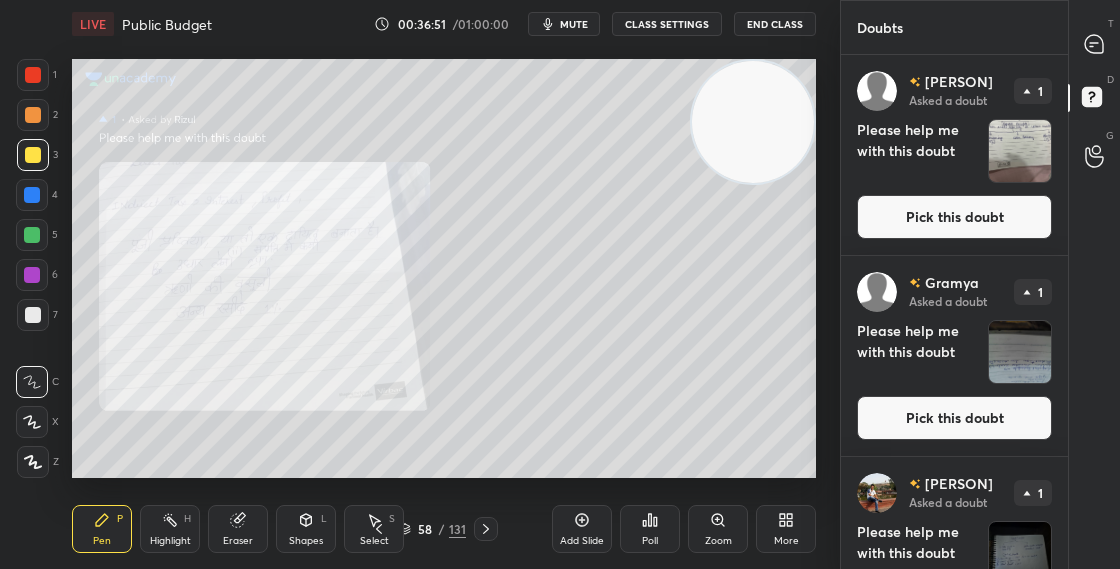 click on "Pick this doubt" at bounding box center [954, 217] 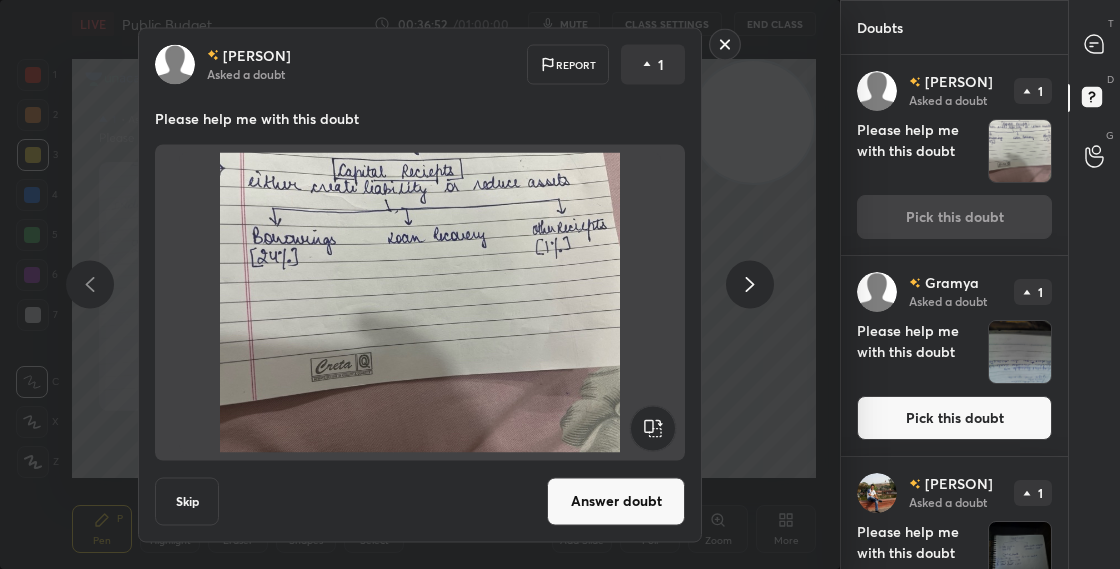 click on "Answer doubt" at bounding box center [616, 501] 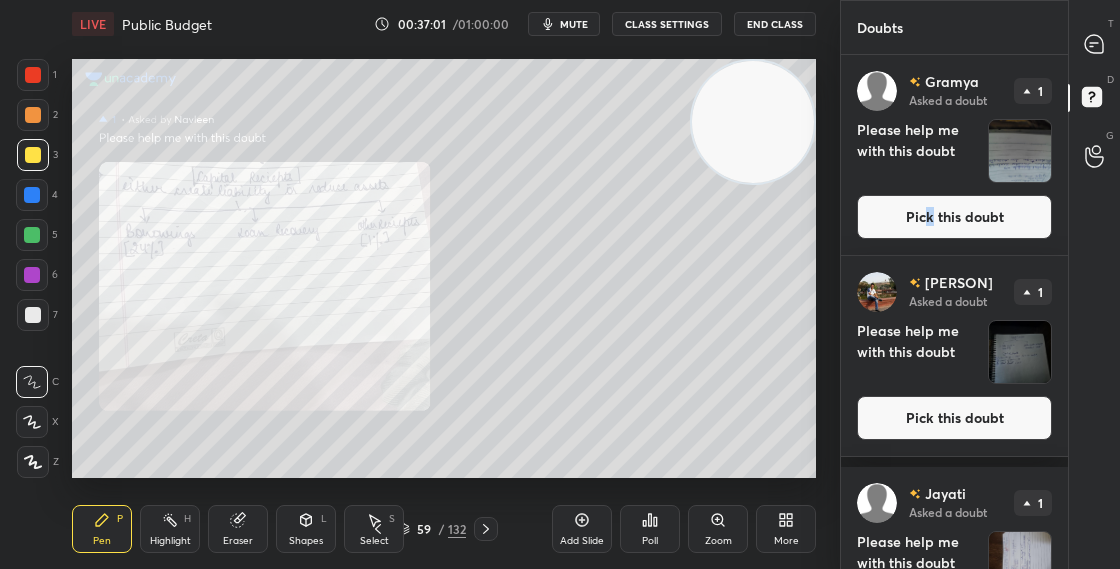 click on "Pick this doubt" at bounding box center (954, 217) 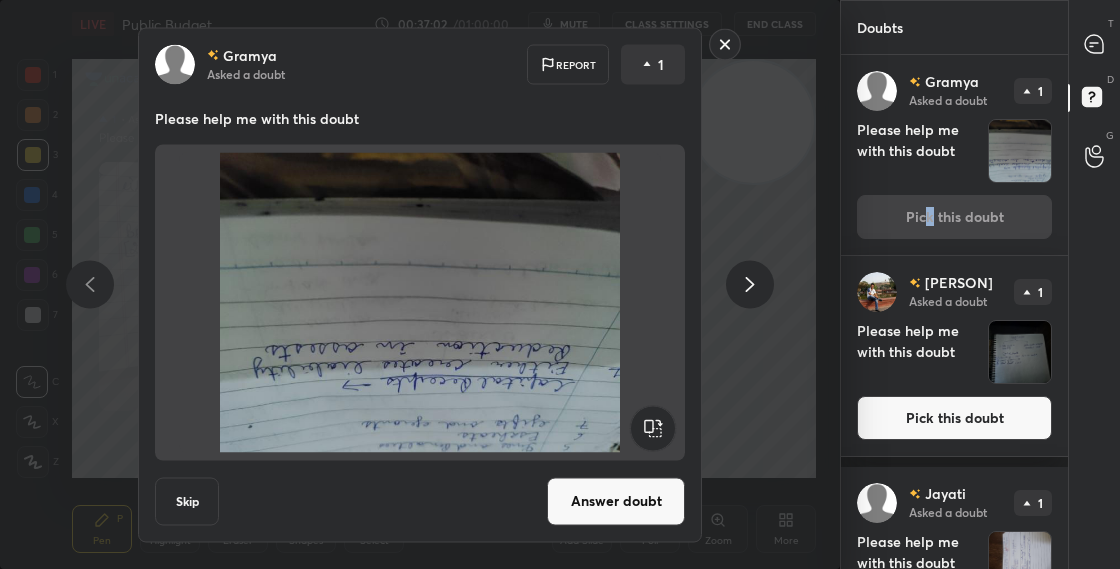 click on "Answer doubt" at bounding box center (616, 501) 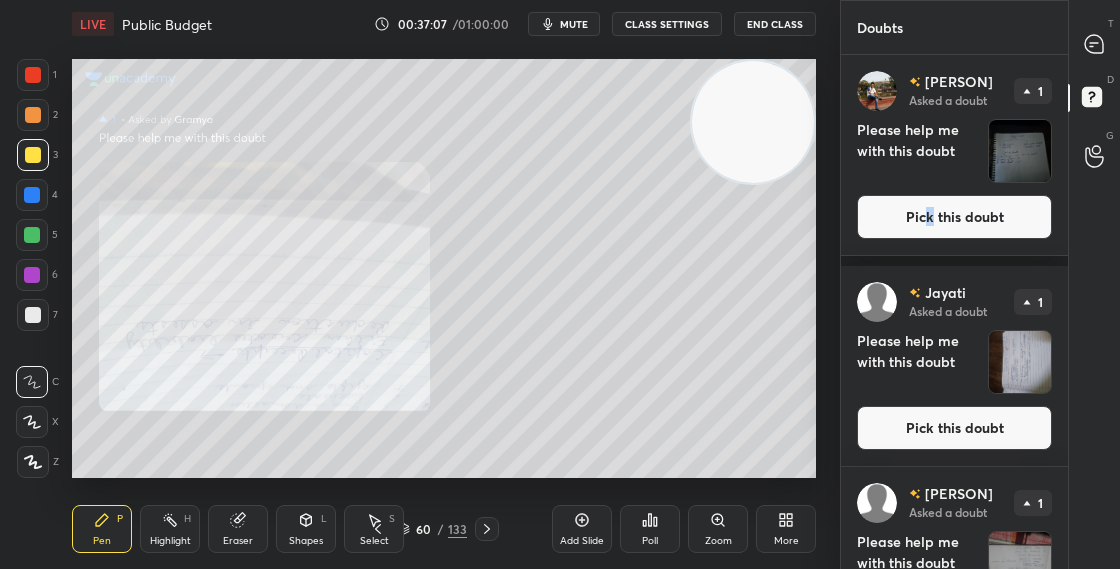 click on "Pick this doubt" at bounding box center [954, 217] 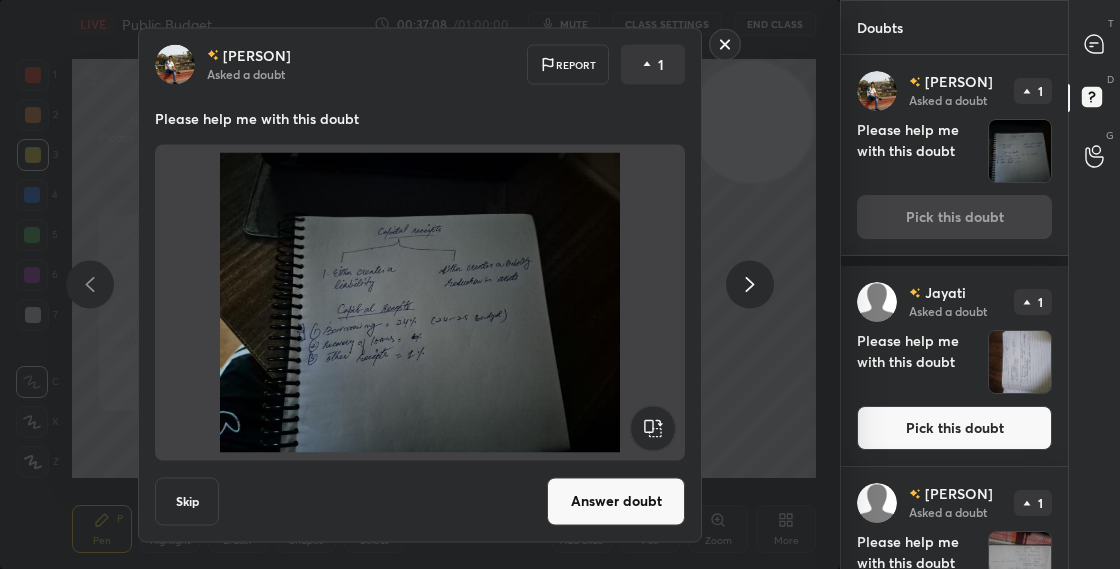 click on "Answer doubt" at bounding box center (616, 501) 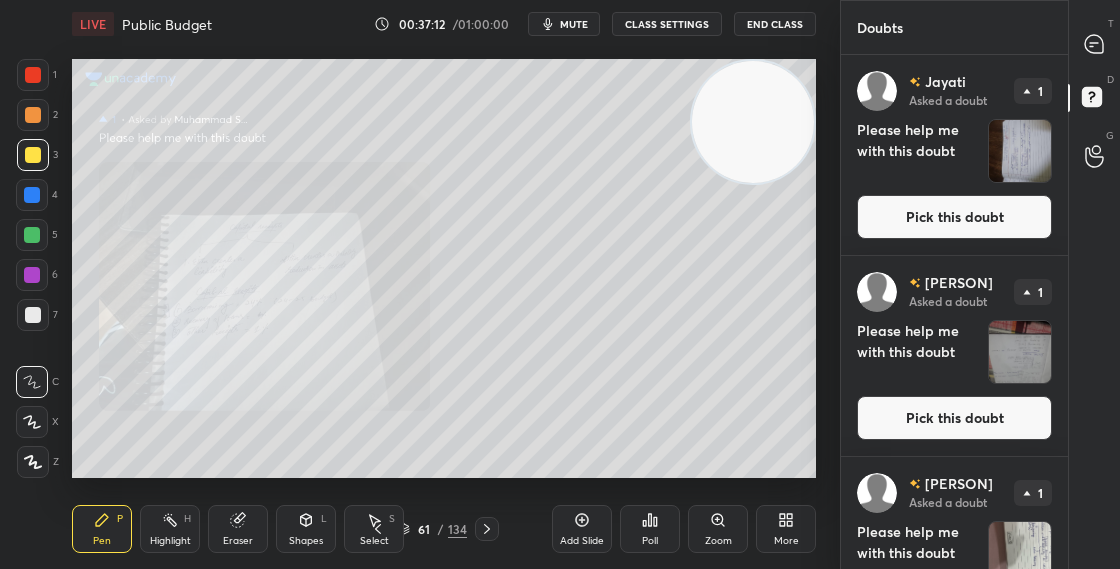 click on "Pick this doubt" at bounding box center [954, 217] 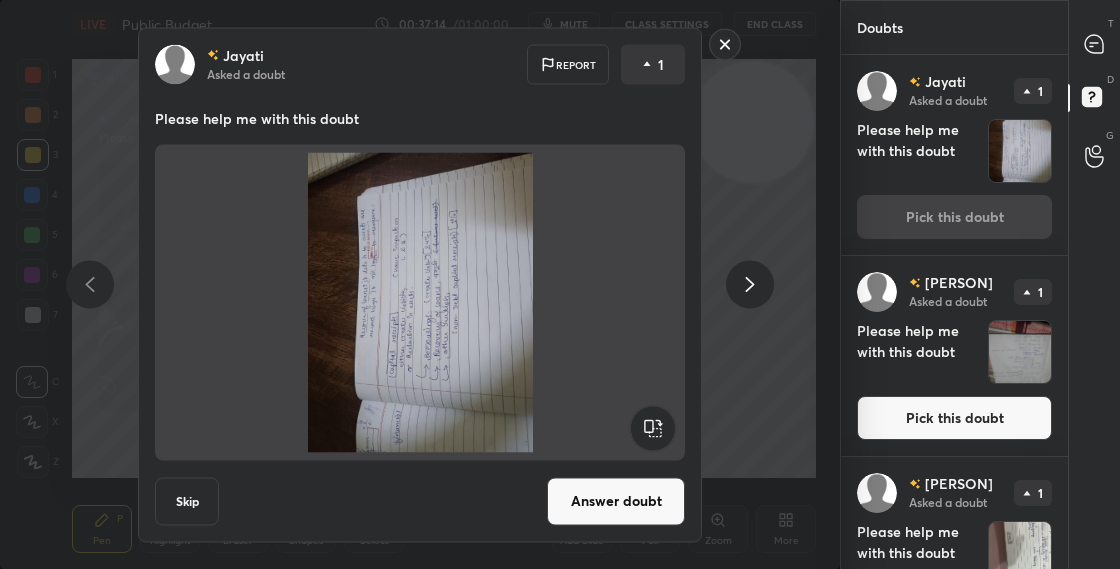 click 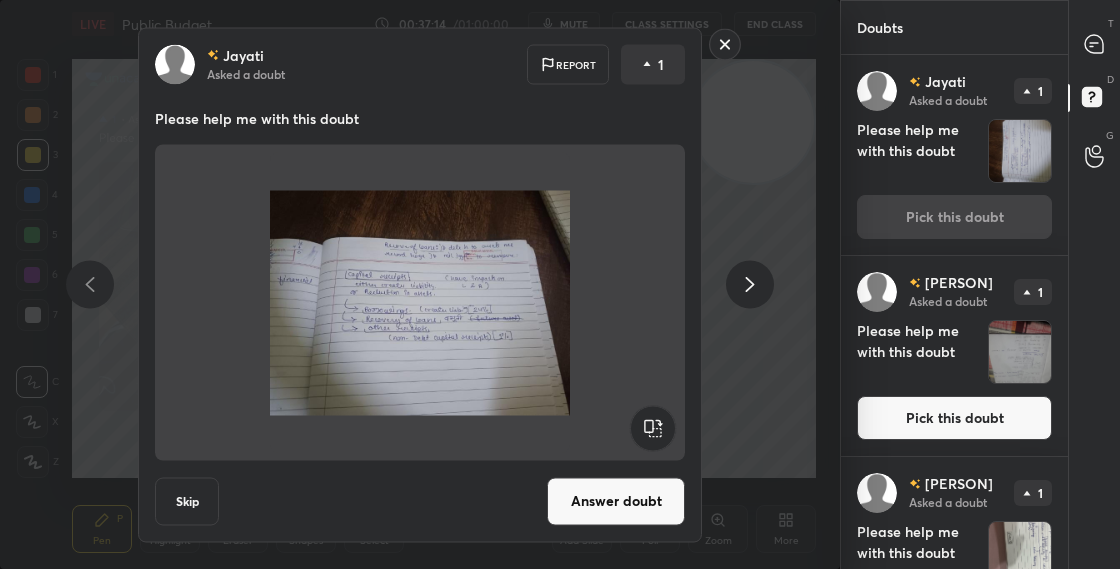 click on "Answer doubt" at bounding box center [616, 501] 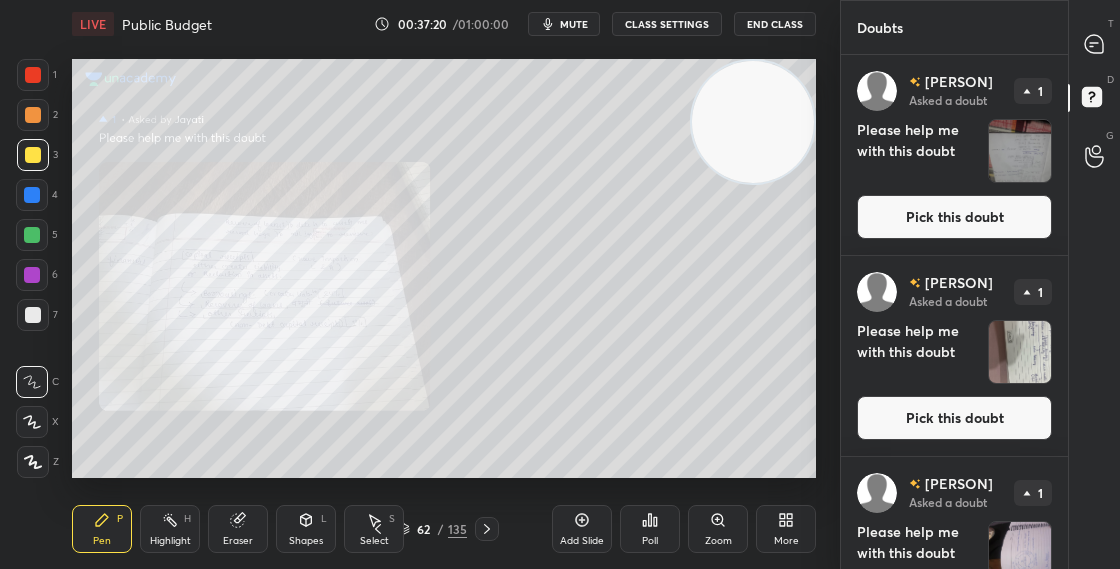 click on "Pick this doubt" at bounding box center [954, 217] 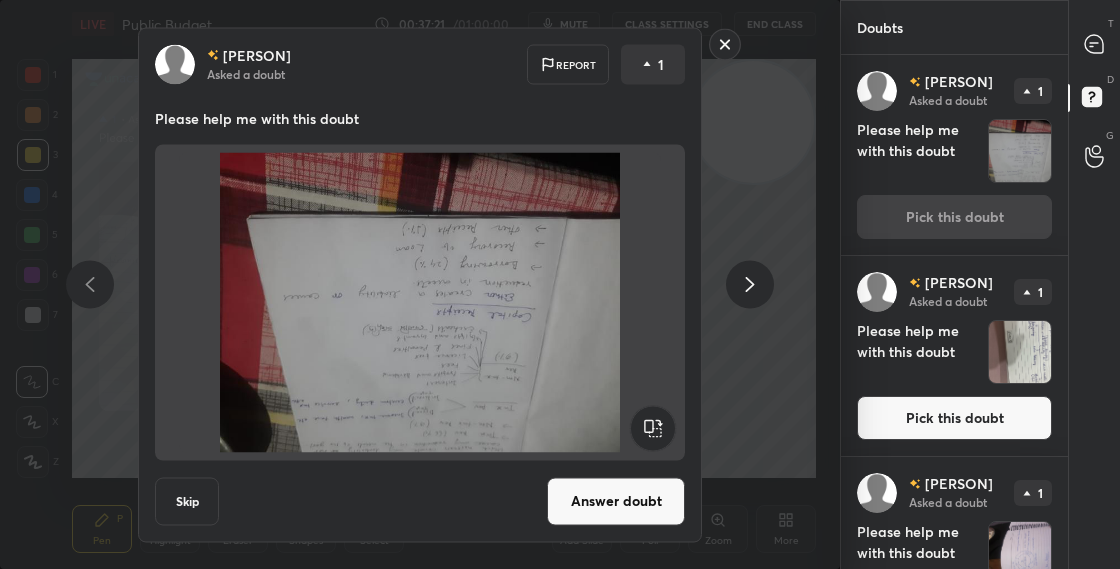 click on "Answer doubt" at bounding box center (616, 501) 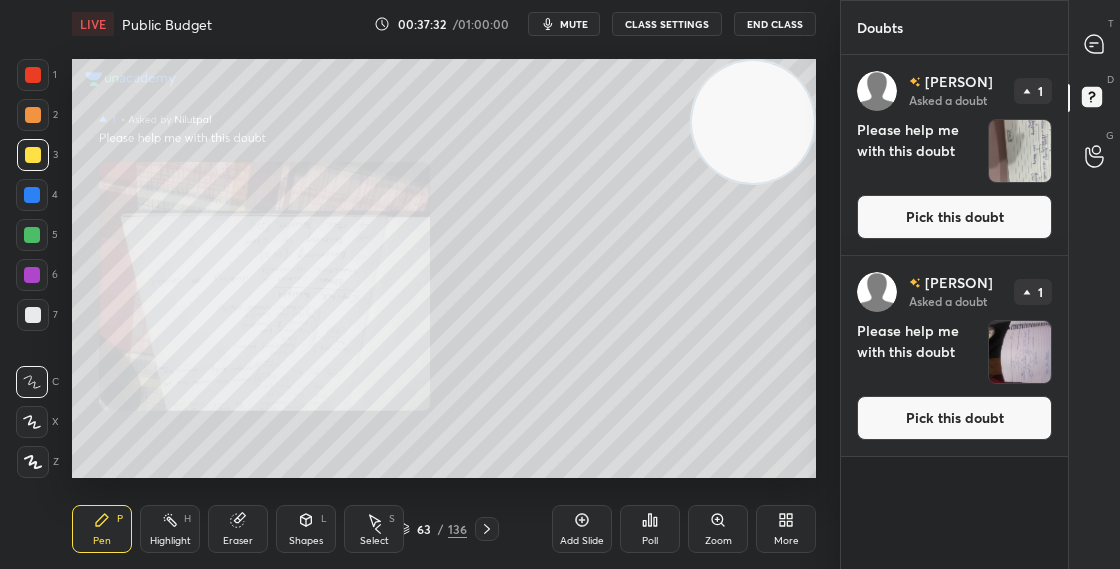 click on "Pick this doubt" at bounding box center [954, 217] 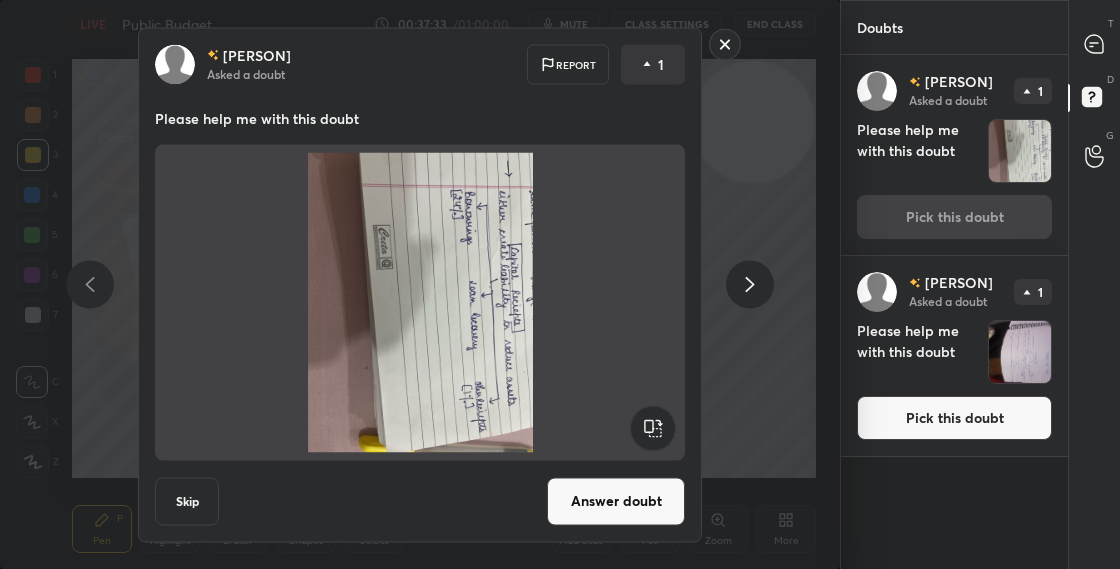 click on "Answer doubt" at bounding box center (616, 501) 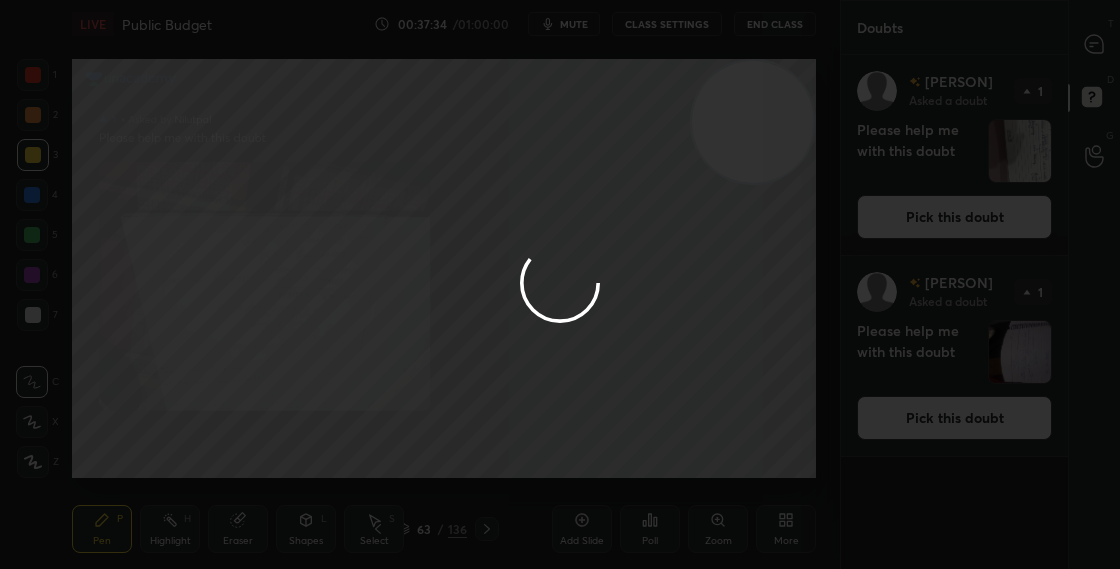 click at bounding box center [560, 284] 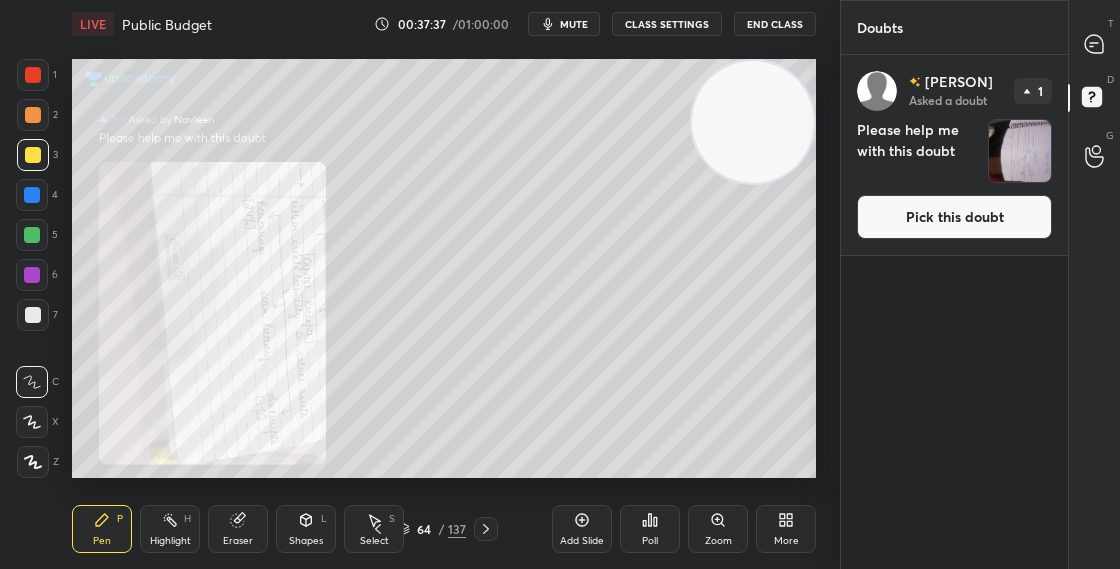 click on "Pick this doubt" at bounding box center (954, 217) 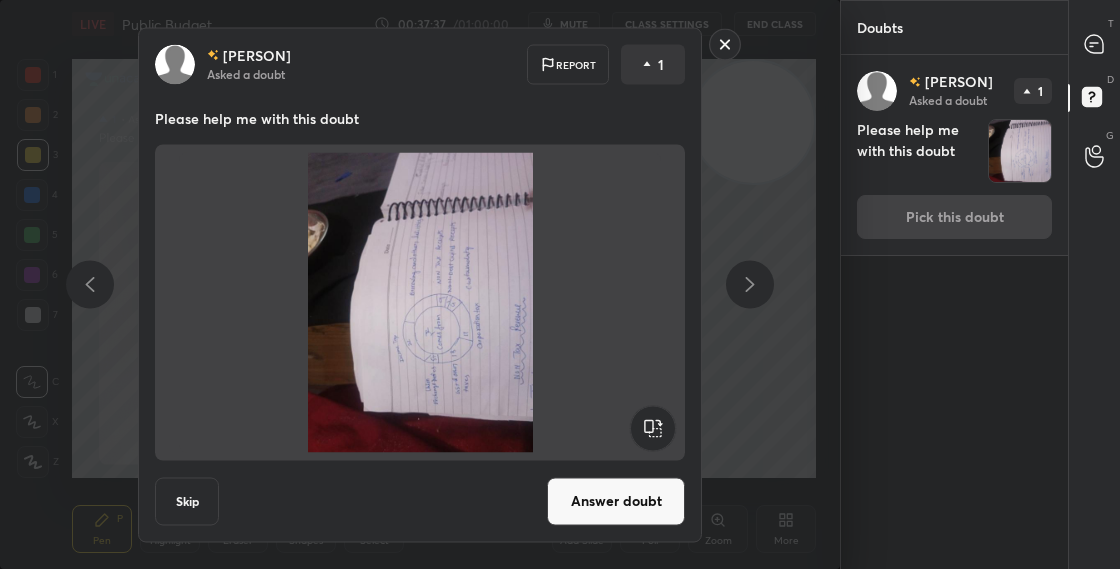 click on "Answer doubt" at bounding box center (616, 501) 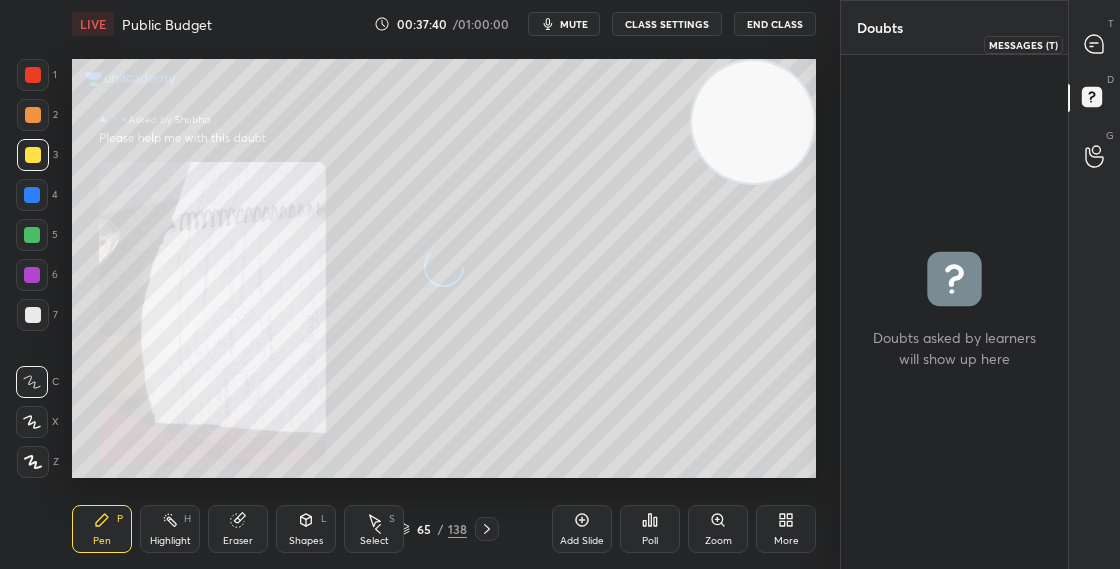 click 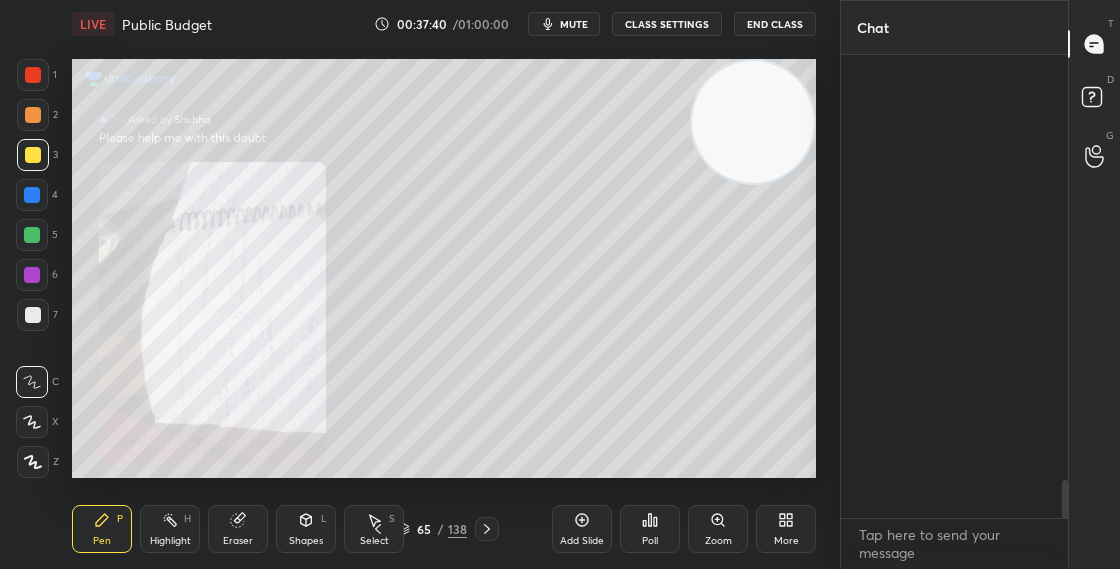 scroll, scrollTop: 6055, scrollLeft: 0, axis: vertical 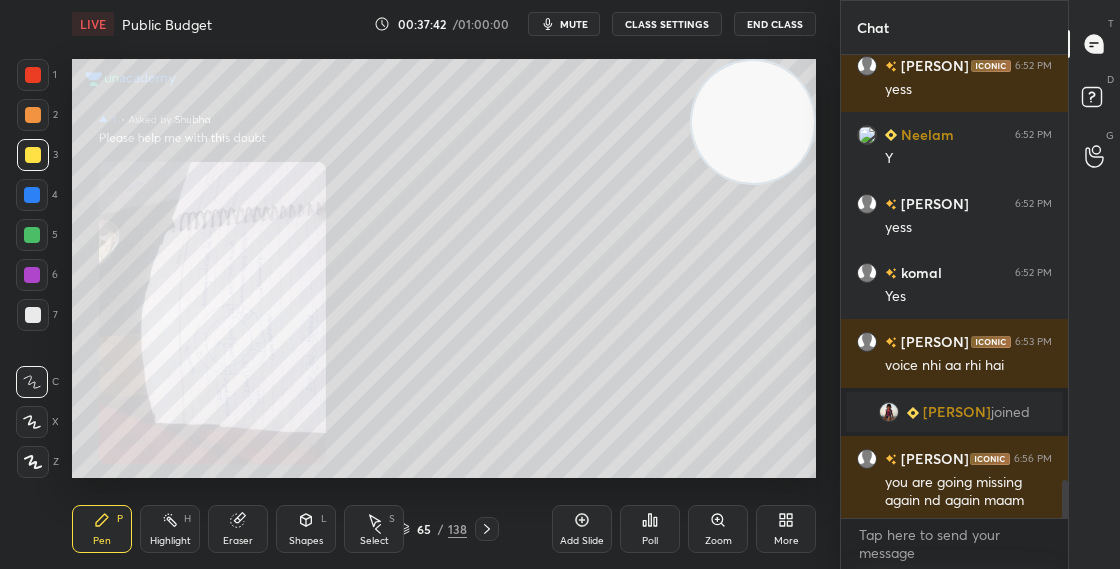 click at bounding box center [1065, 505] 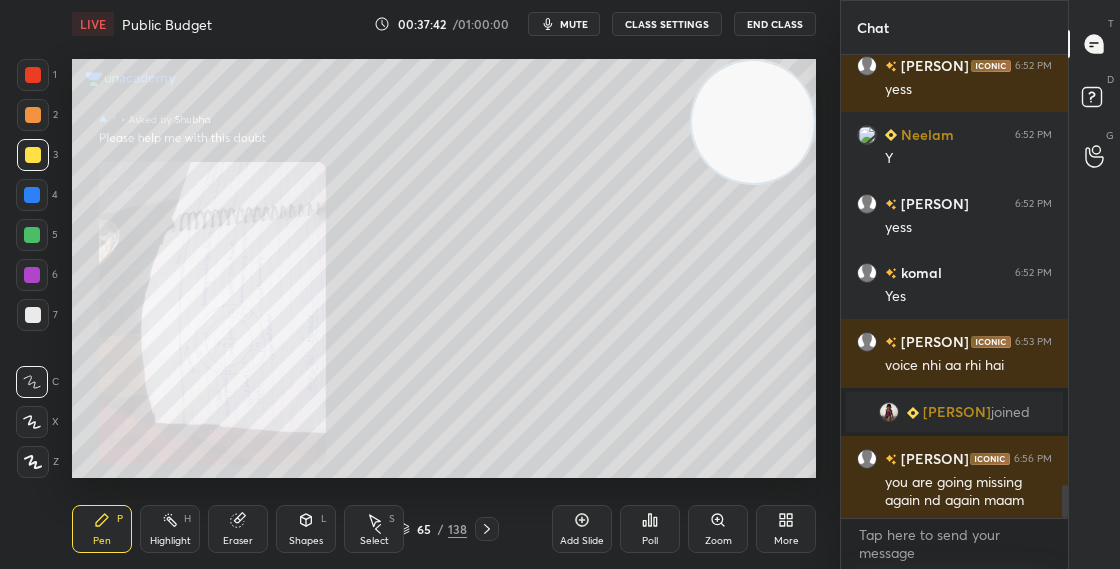 scroll, scrollTop: 6128, scrollLeft: 0, axis: vertical 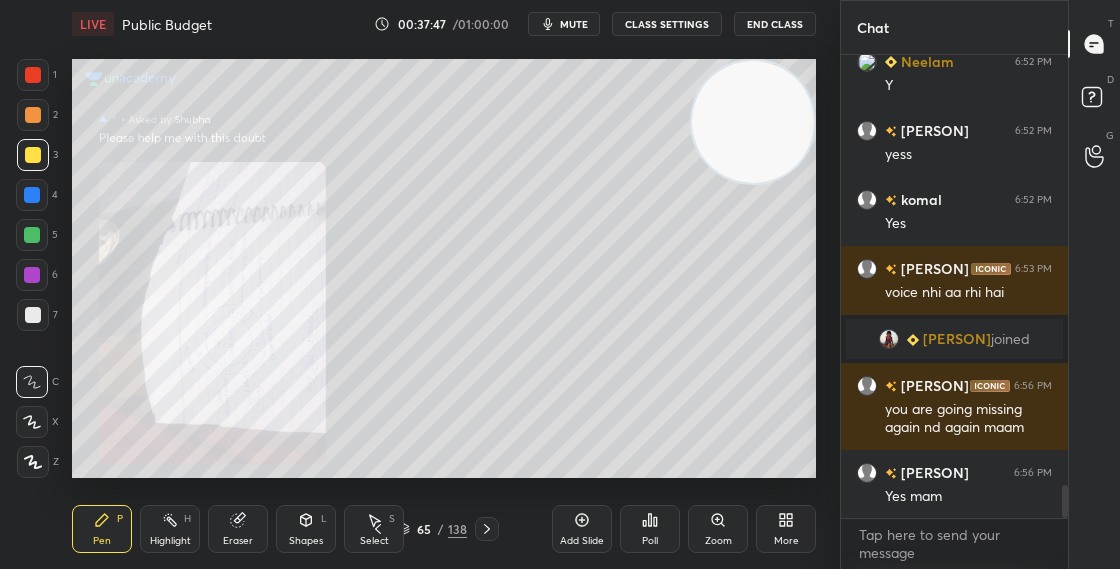 click on "65 / 138" at bounding box center (432, 529) 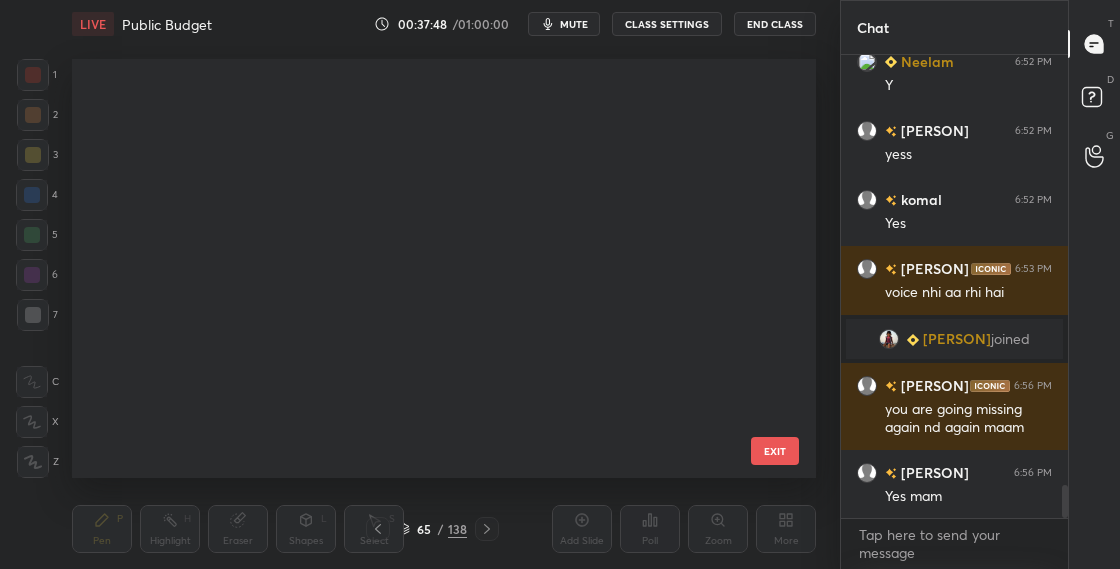 scroll, scrollTop: 412, scrollLeft: 734, axis: both 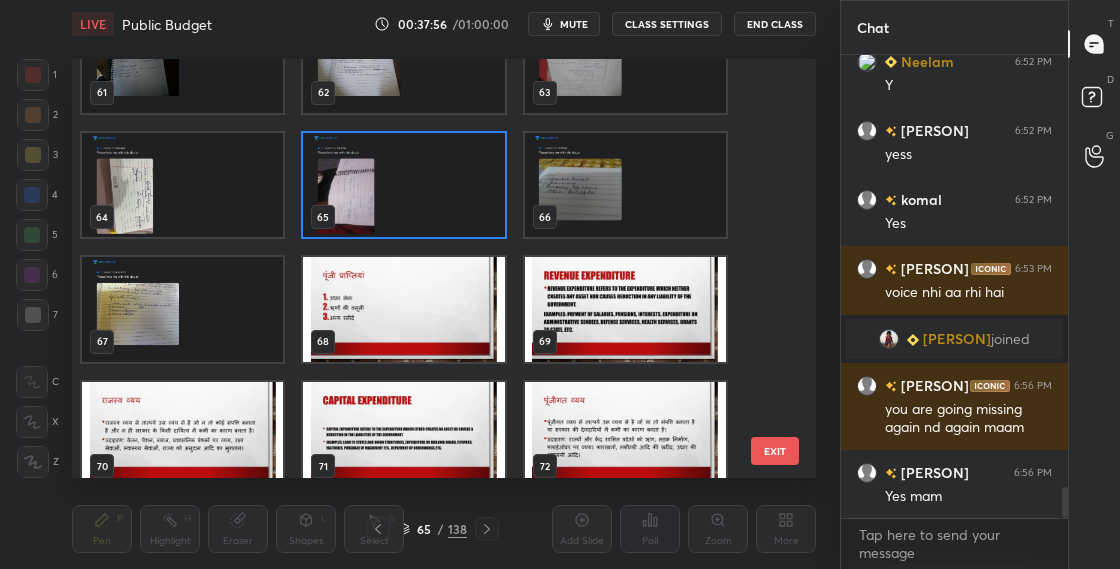 click at bounding box center [403, 185] 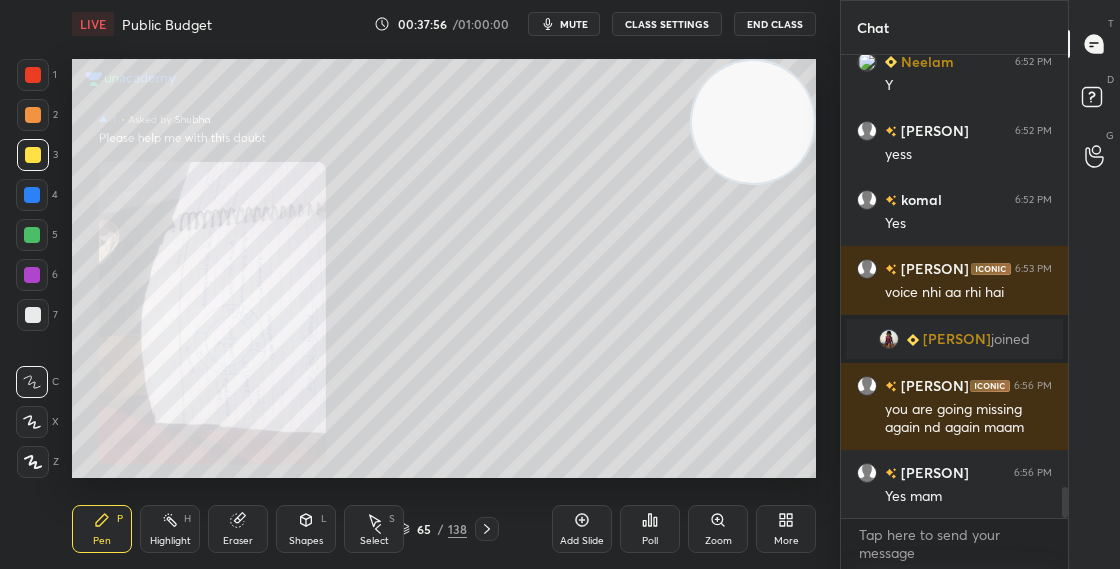 click at bounding box center (403, 185) 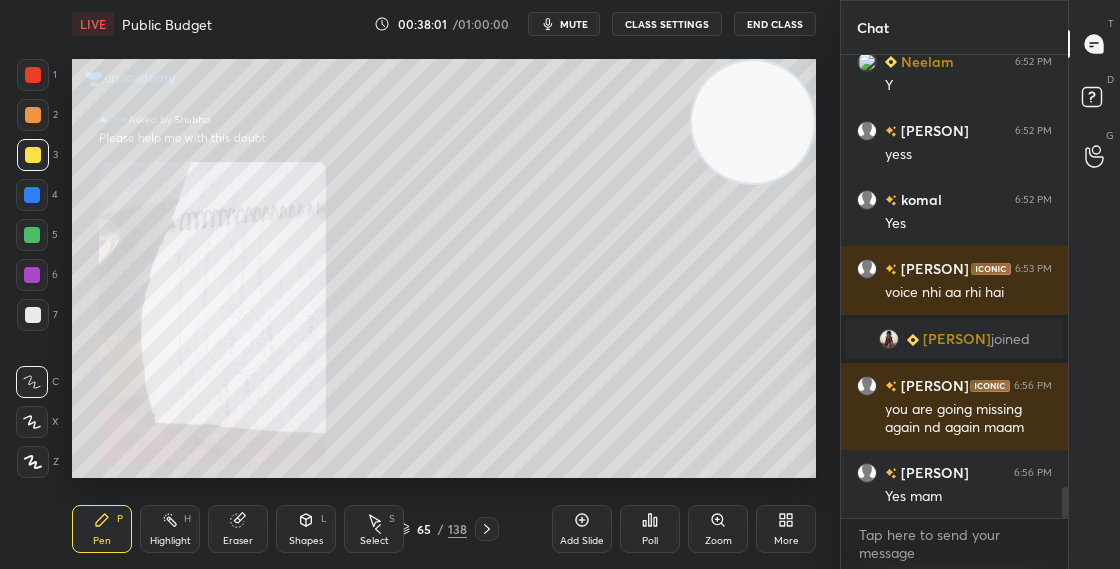 click on "65" at bounding box center [424, 529] 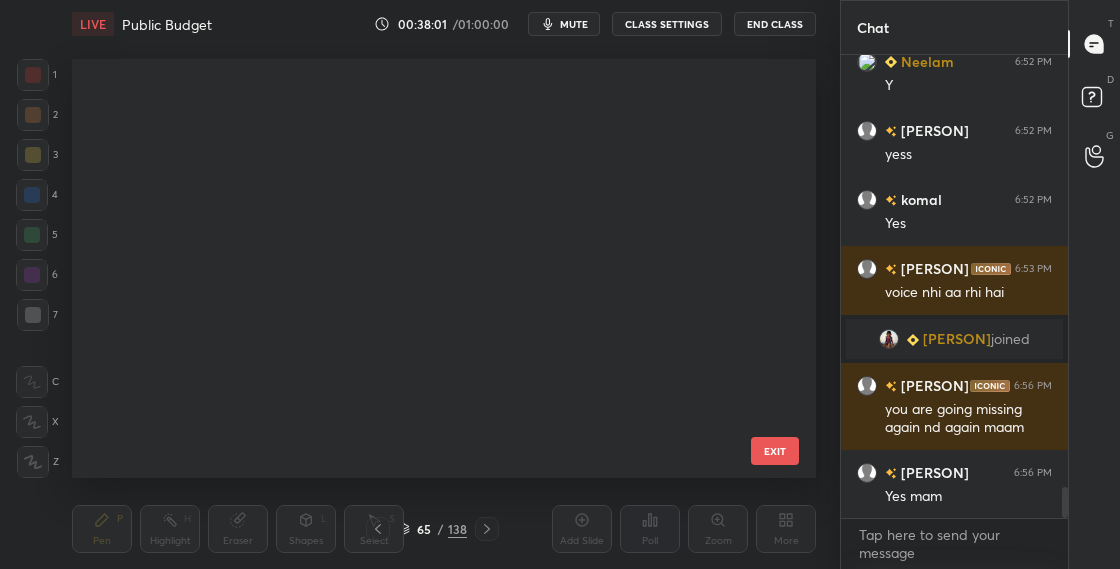 scroll, scrollTop: 2320, scrollLeft: 0, axis: vertical 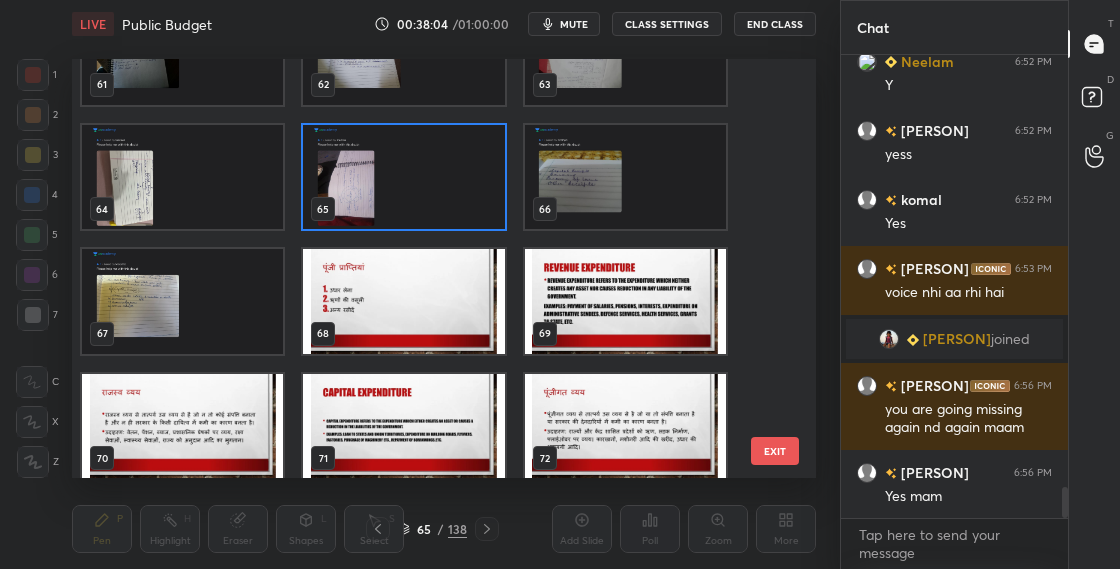 click at bounding box center (625, 301) 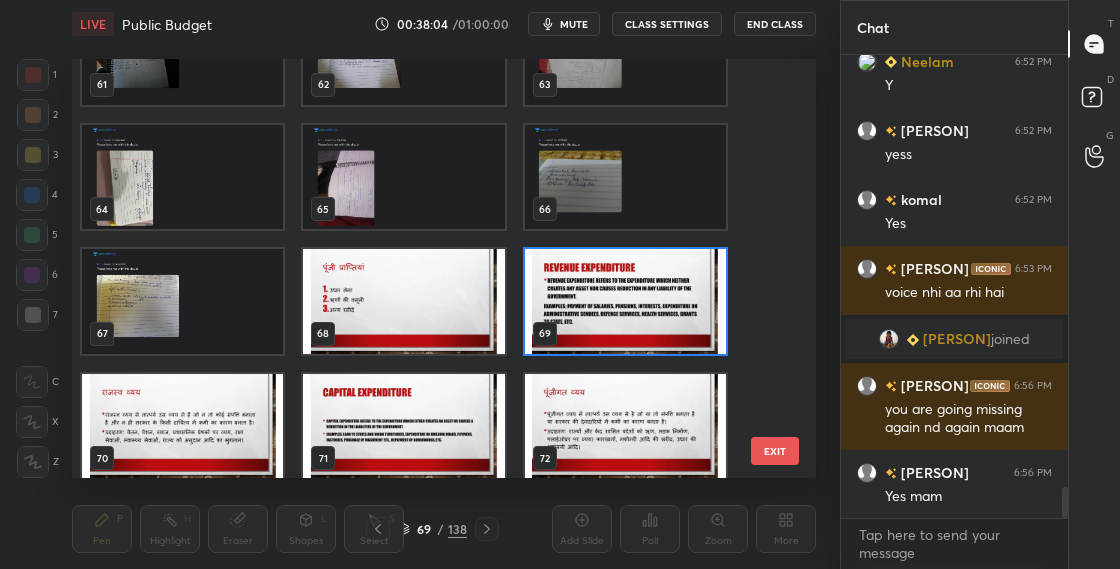 click at bounding box center (625, 301) 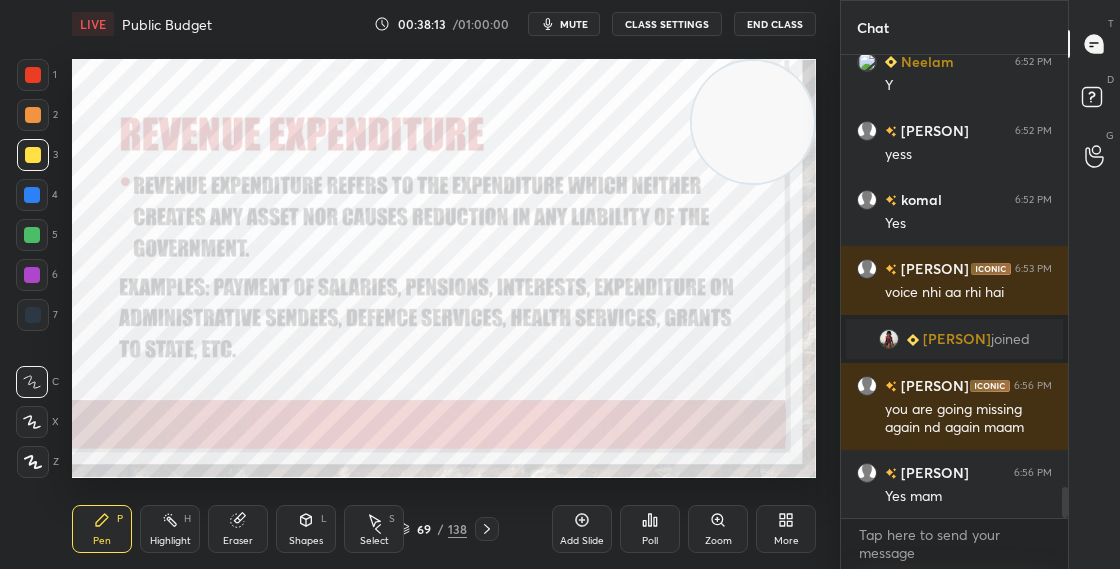 click at bounding box center (33, 75) 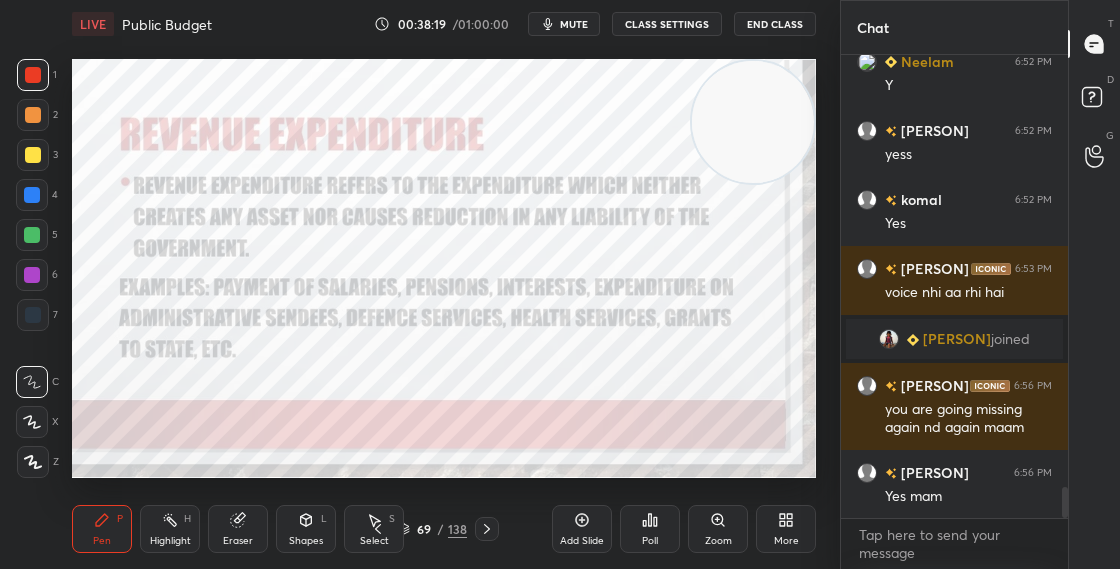 click on "69 / 138" at bounding box center (432, 529) 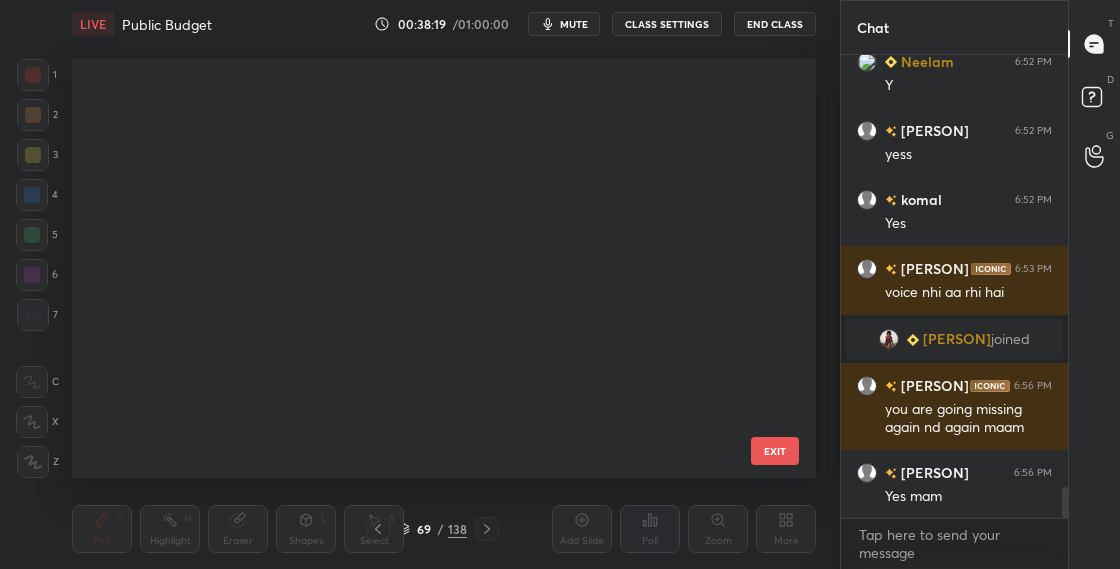scroll, scrollTop: 2444, scrollLeft: 0, axis: vertical 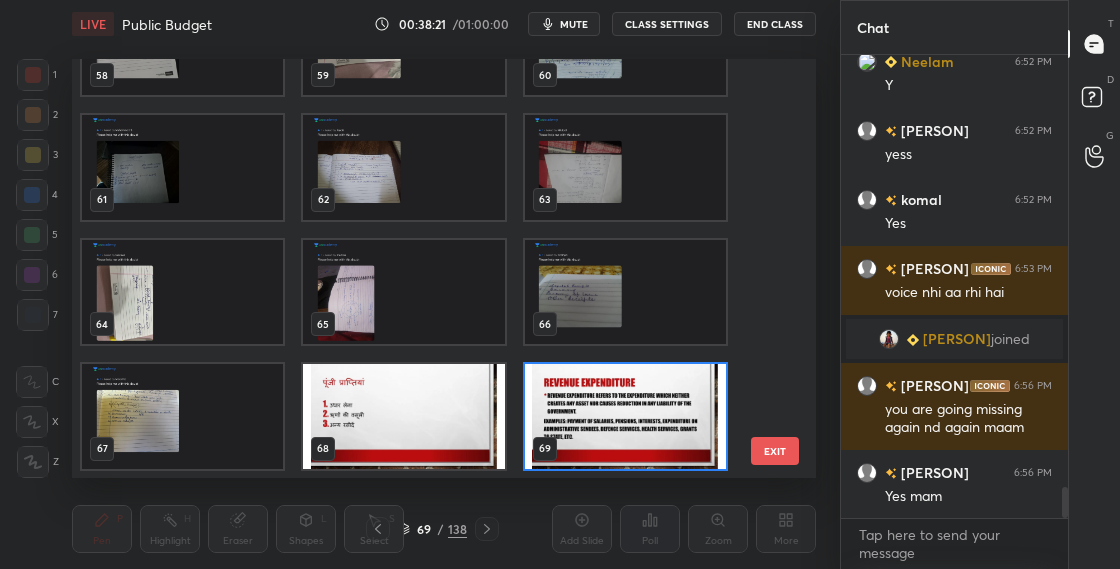 drag, startPoint x: 781, startPoint y: 234, endPoint x: 782, endPoint y: 223, distance: 11.045361 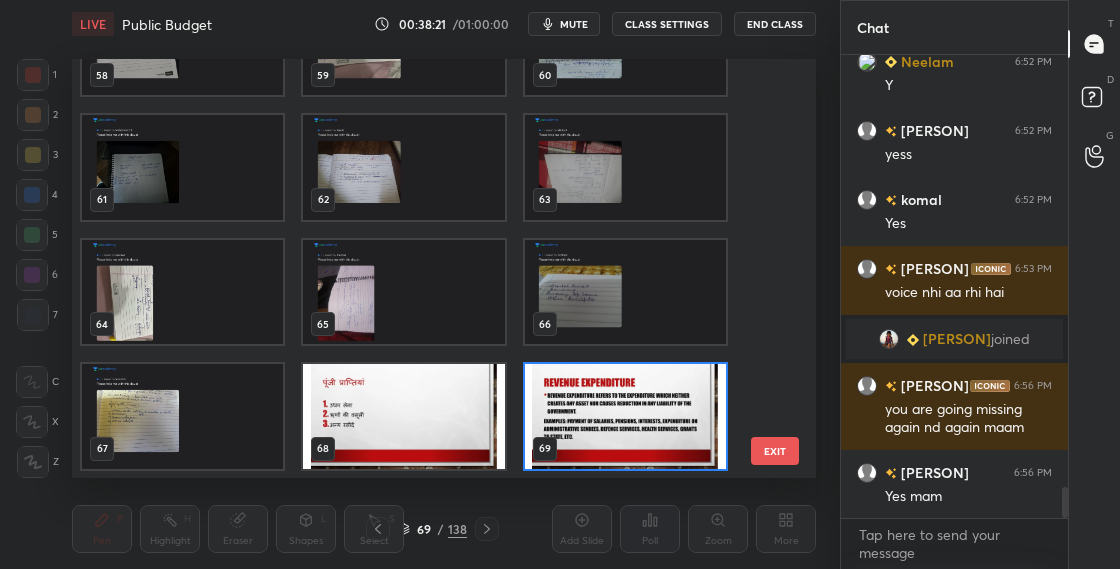 click on "58 59 60 61 62 63 64 65 66 67 68 69 70 71 72 EXIT" at bounding box center [444, 268] 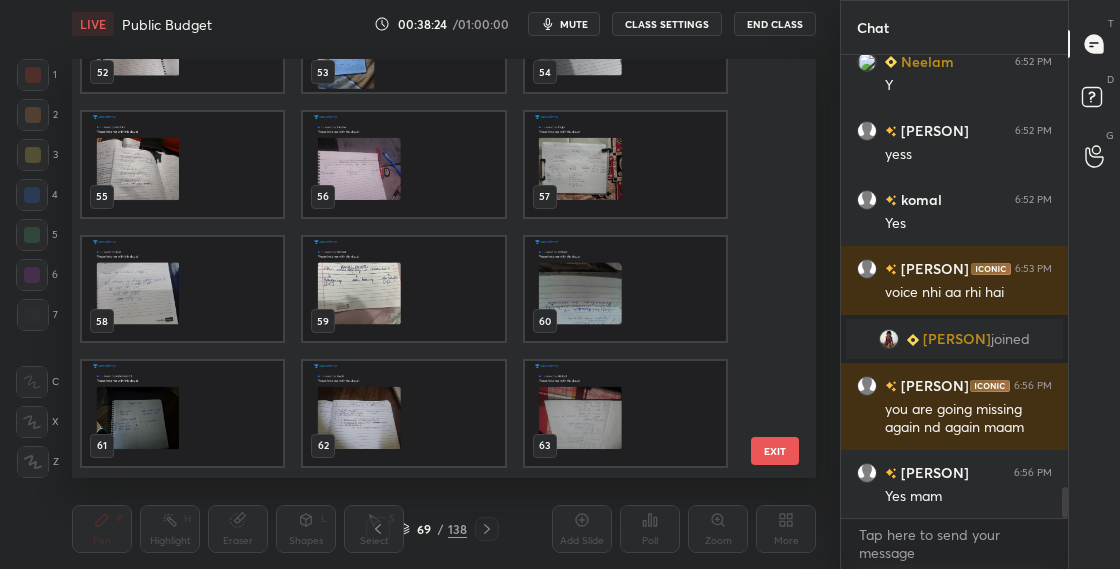 scroll, scrollTop: 2194, scrollLeft: 0, axis: vertical 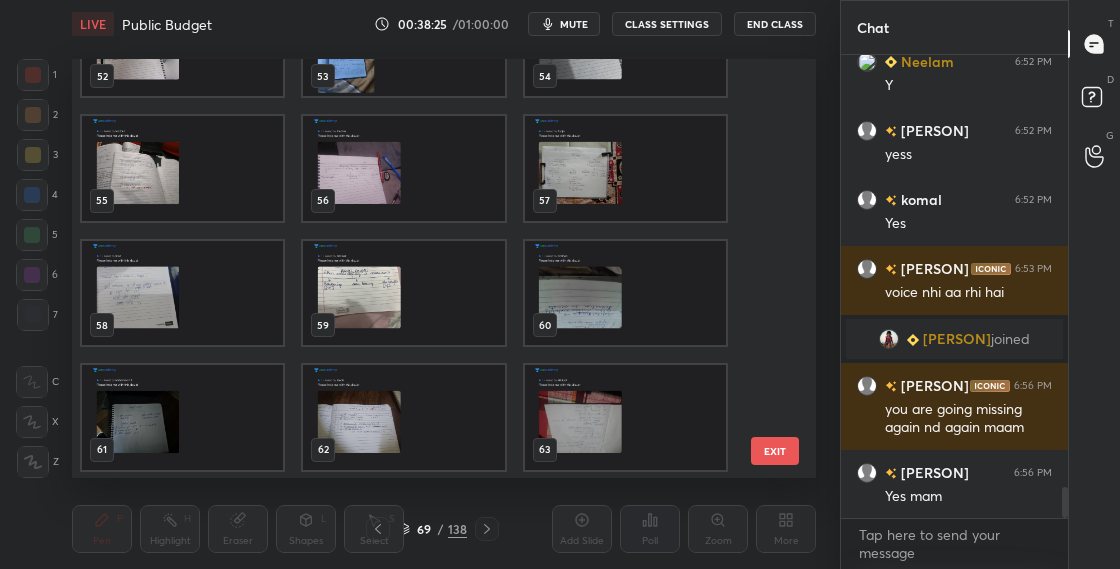 click at bounding box center [625, 168] 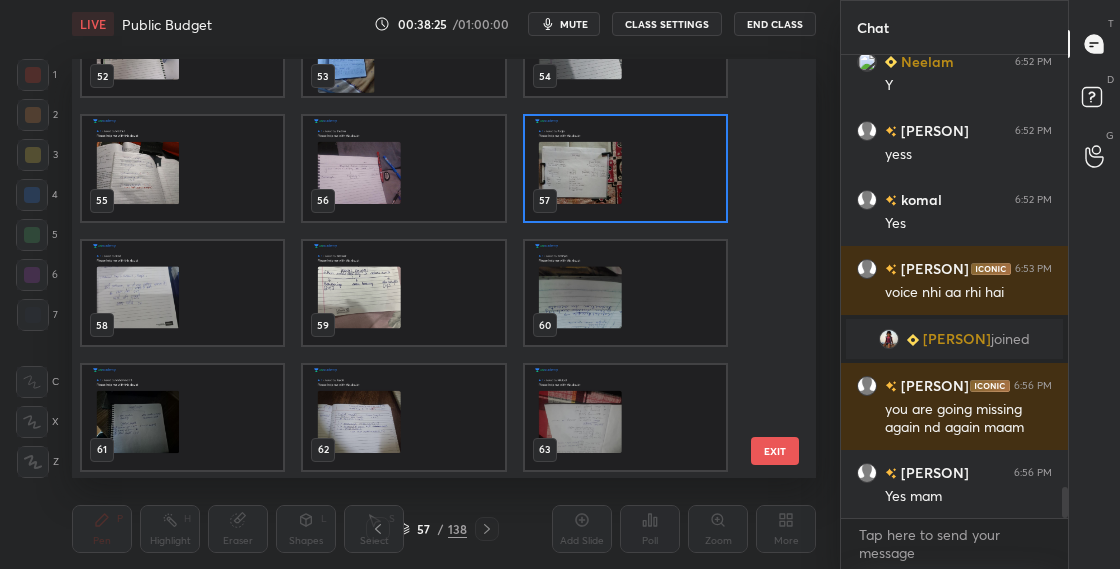 click at bounding box center [625, 168] 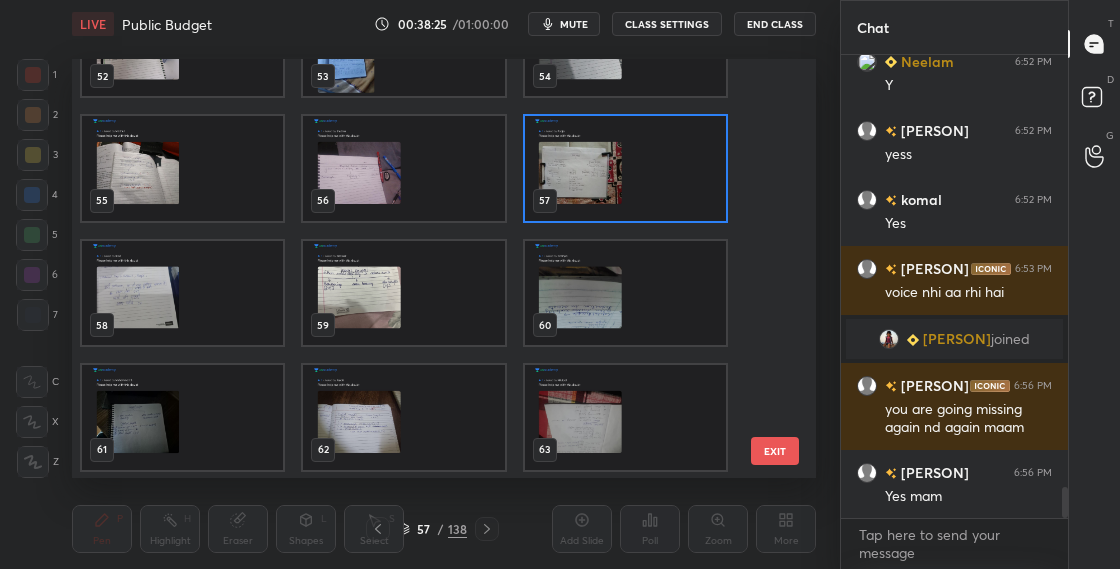 click at bounding box center (625, 168) 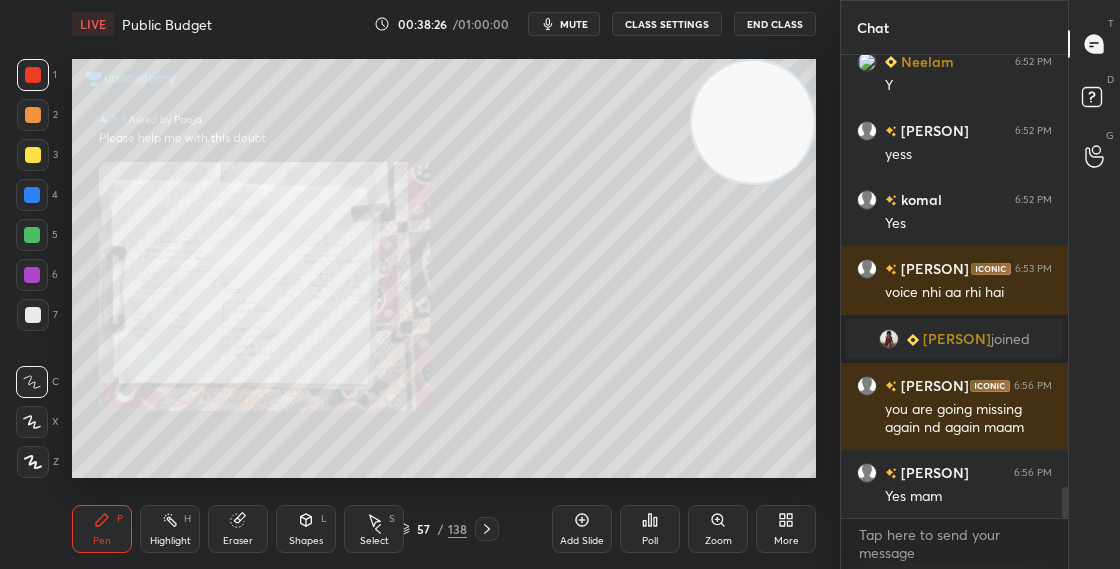 click on "Zoom" at bounding box center (718, 529) 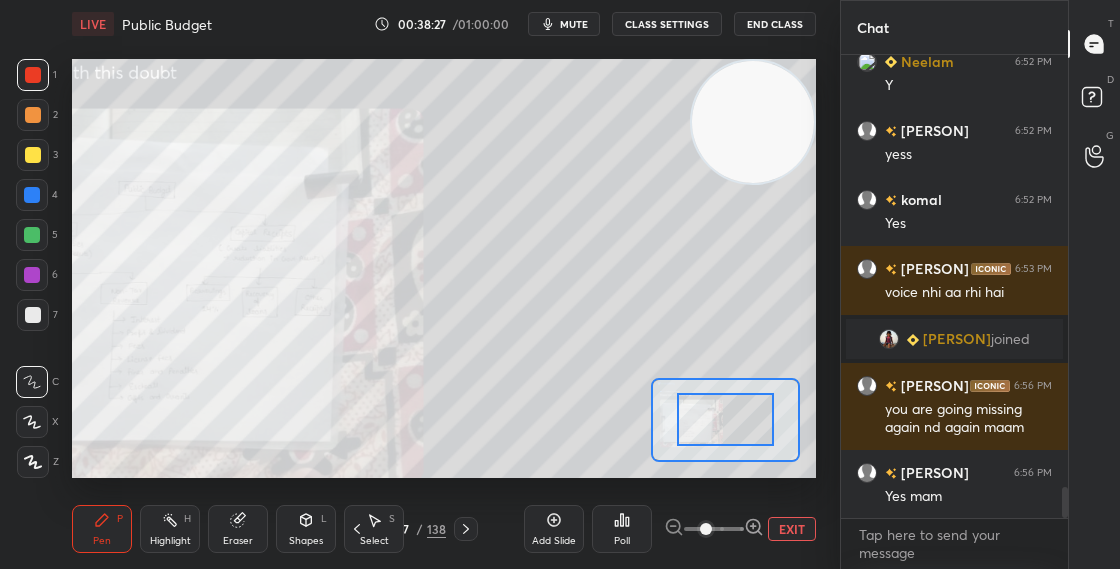 click 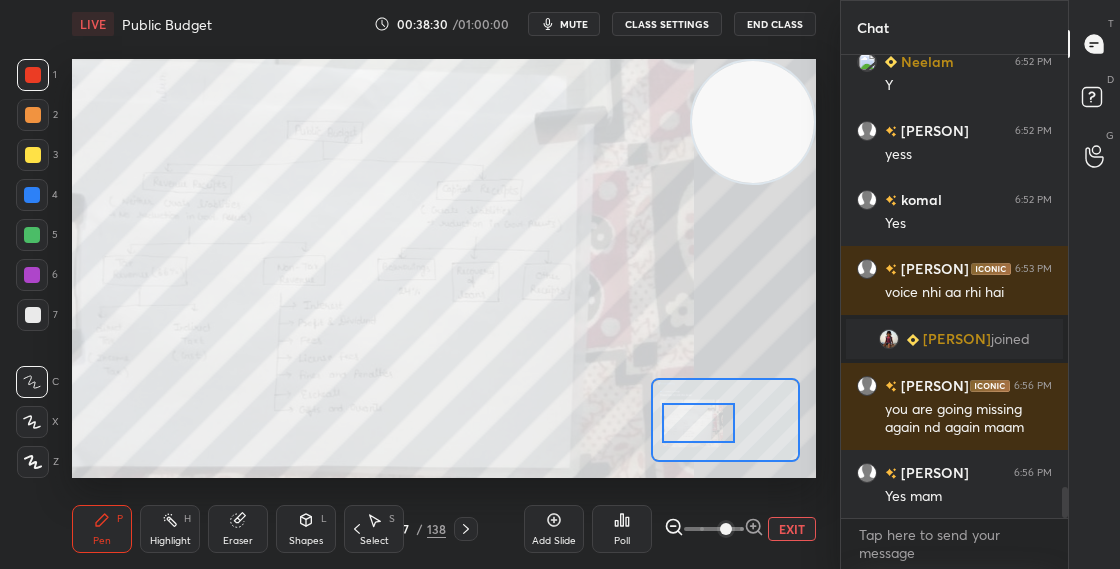 drag, startPoint x: 726, startPoint y: 427, endPoint x: 702, endPoint y: 429, distance: 24.083189 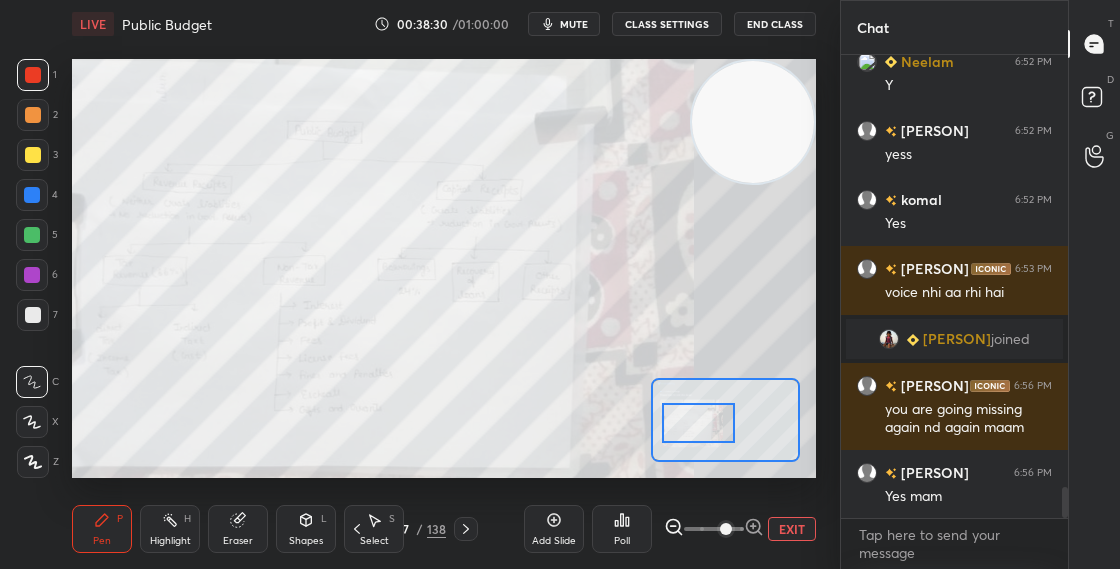 click at bounding box center (698, 423) 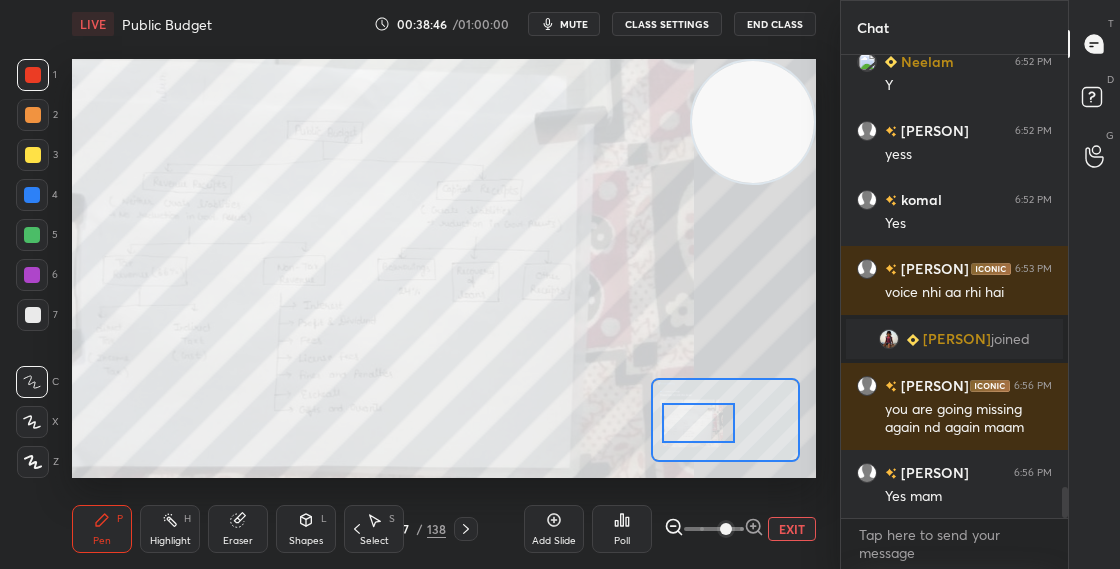 click on "57" at bounding box center (403, 529) 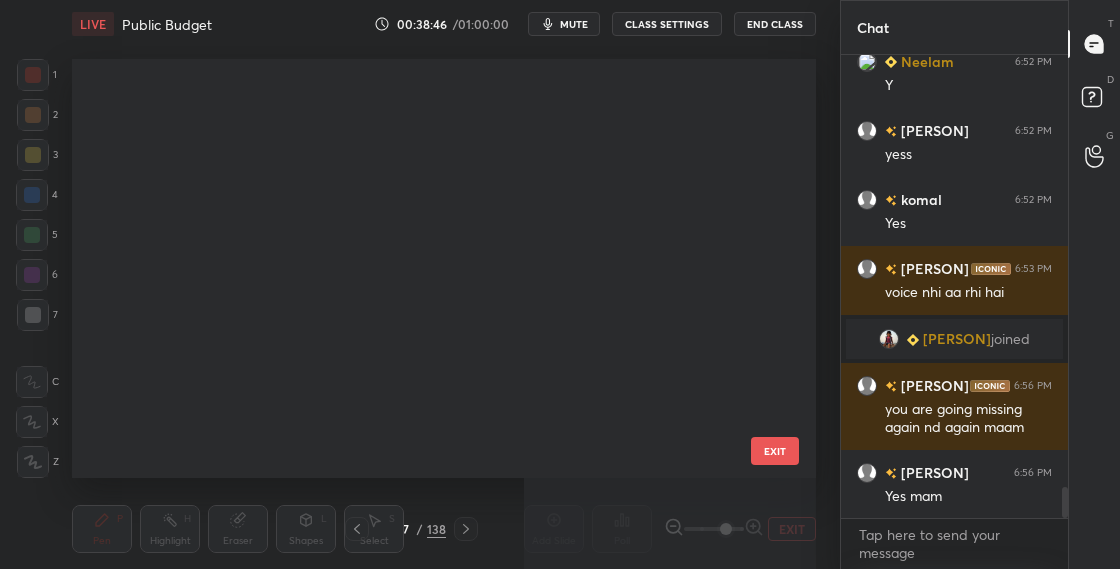 scroll, scrollTop: 1946, scrollLeft: 0, axis: vertical 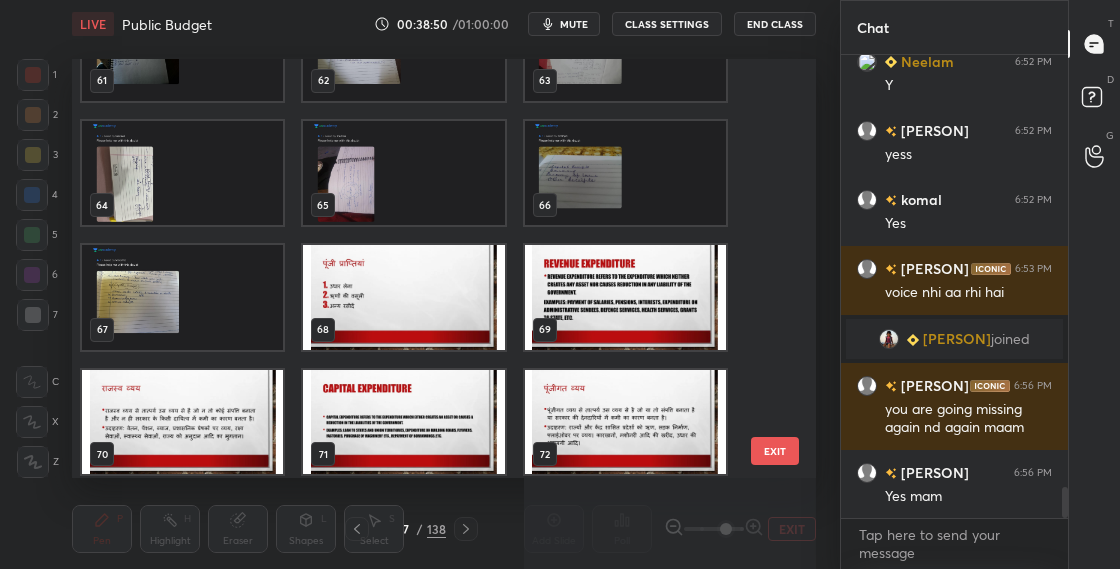 click at bounding box center [625, 297] 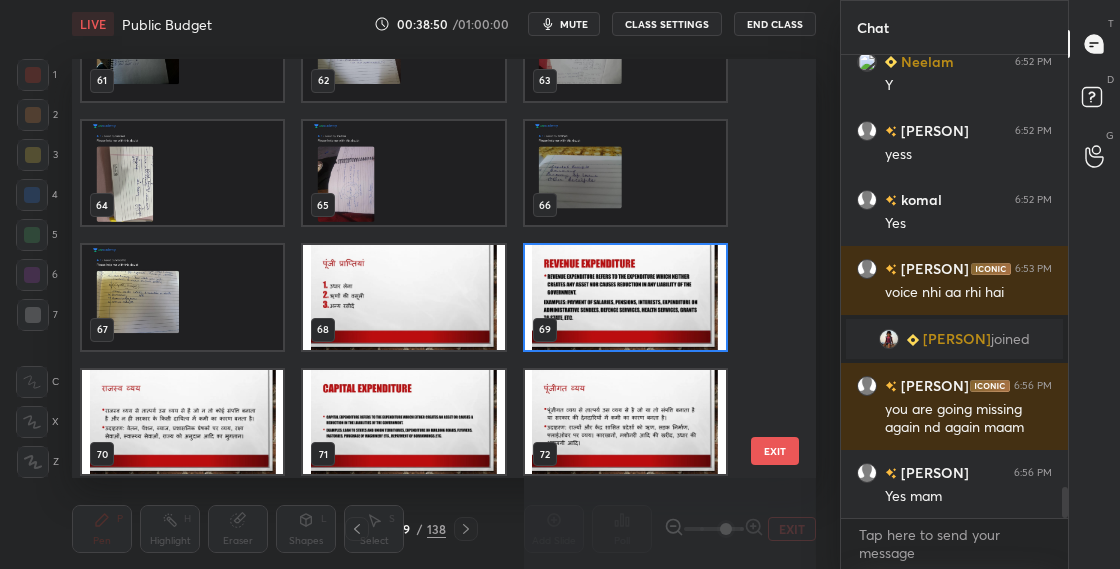 click at bounding box center (625, 297) 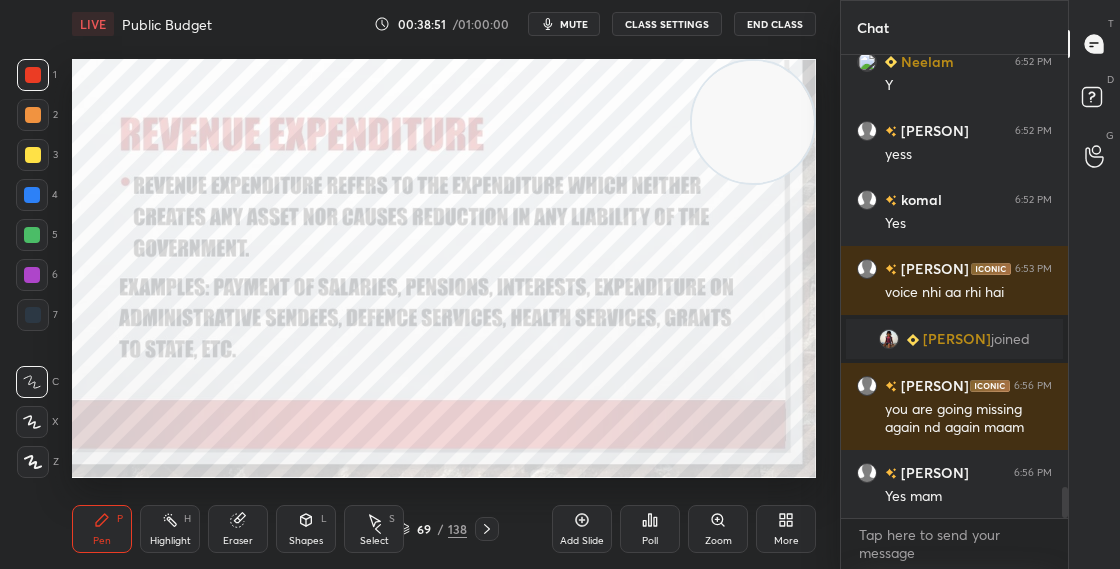 click at bounding box center (625, 297) 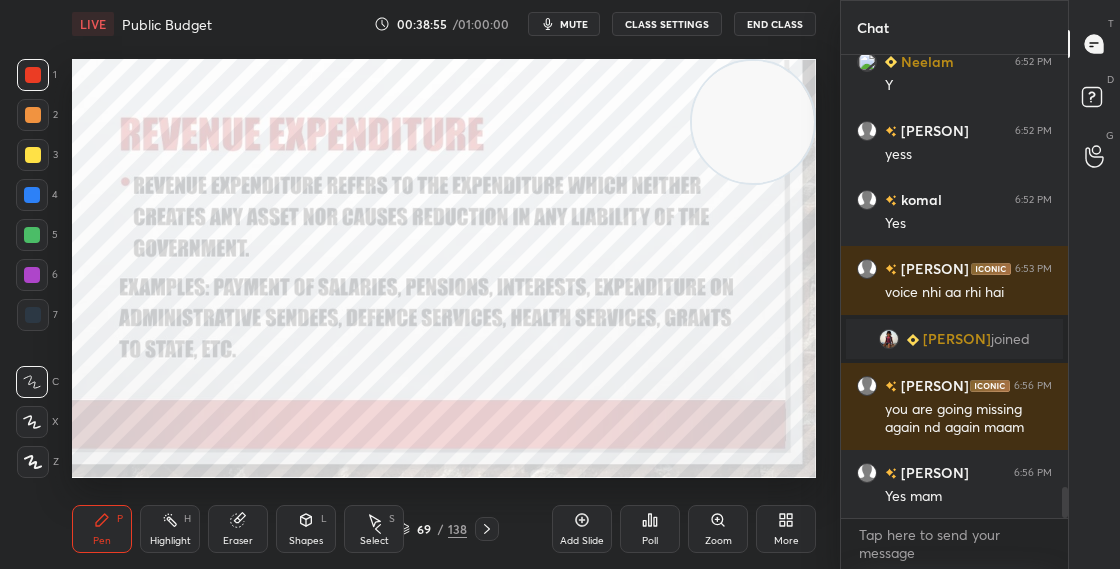 click at bounding box center (753, 122) 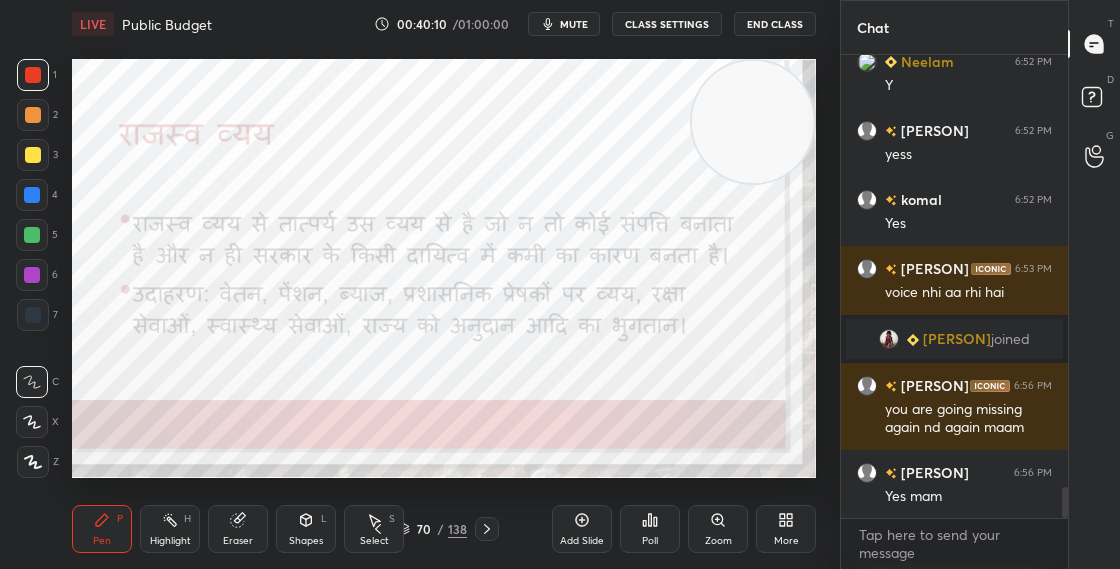 click on "70 / 138" at bounding box center (432, 529) 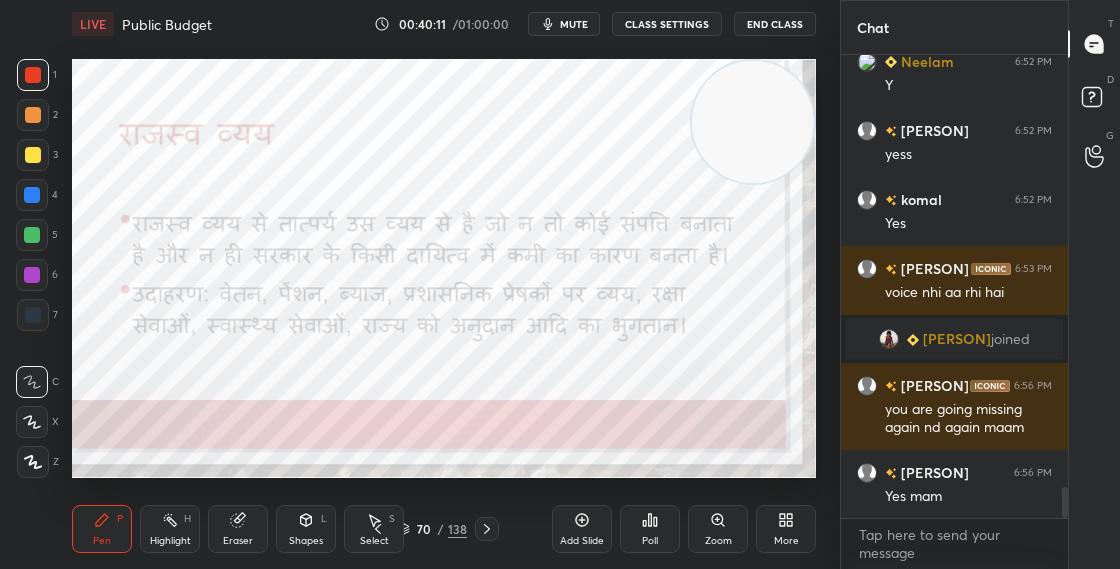 click 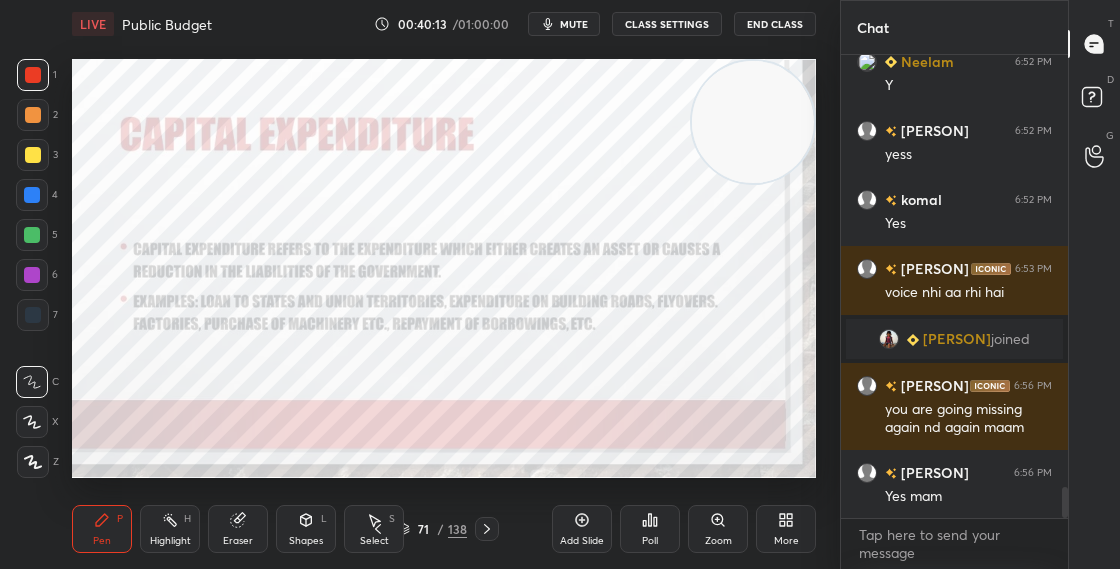 click on "71" at bounding box center [424, 529] 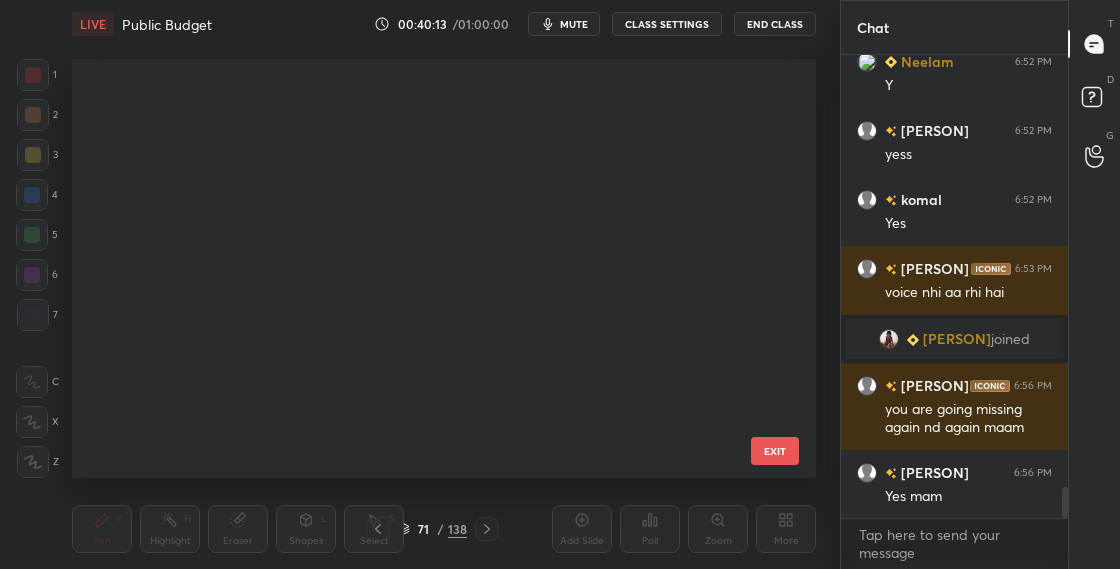 scroll, scrollTop: 2569, scrollLeft: 0, axis: vertical 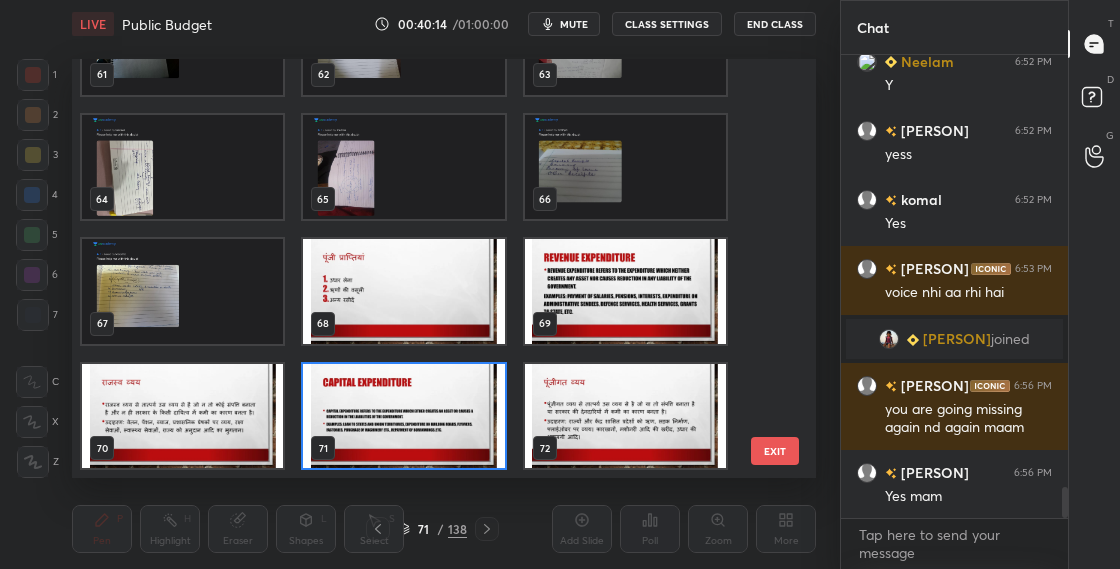 click at bounding box center [625, 416] 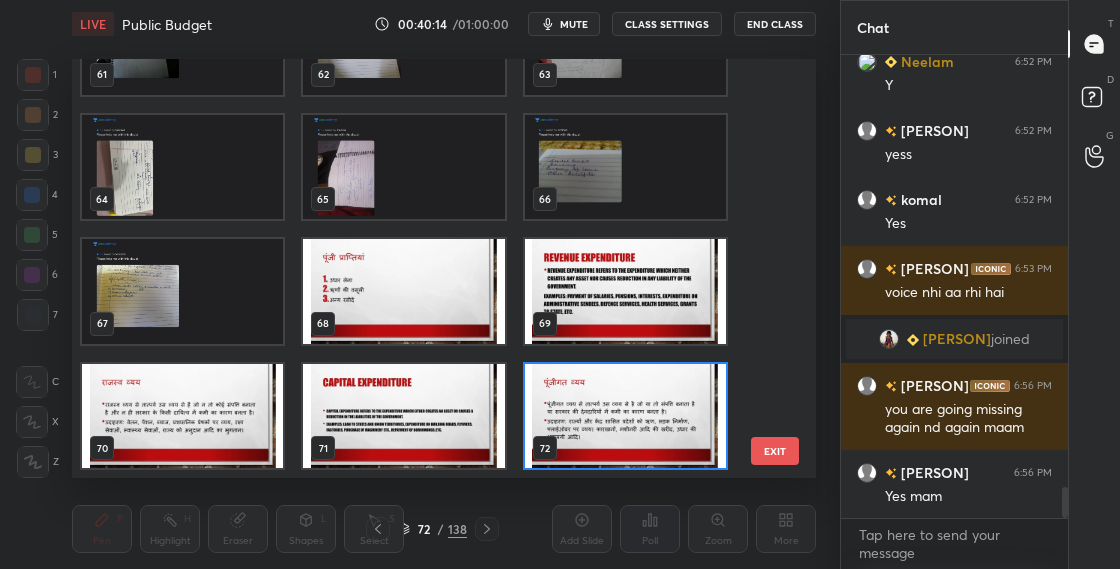 click at bounding box center [625, 416] 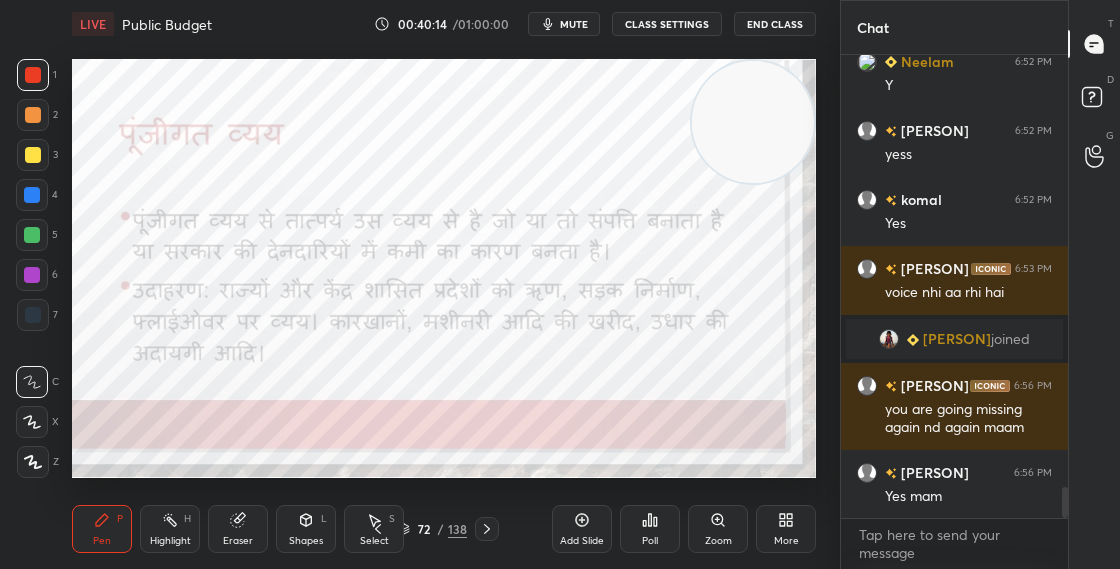 click at bounding box center [625, 416] 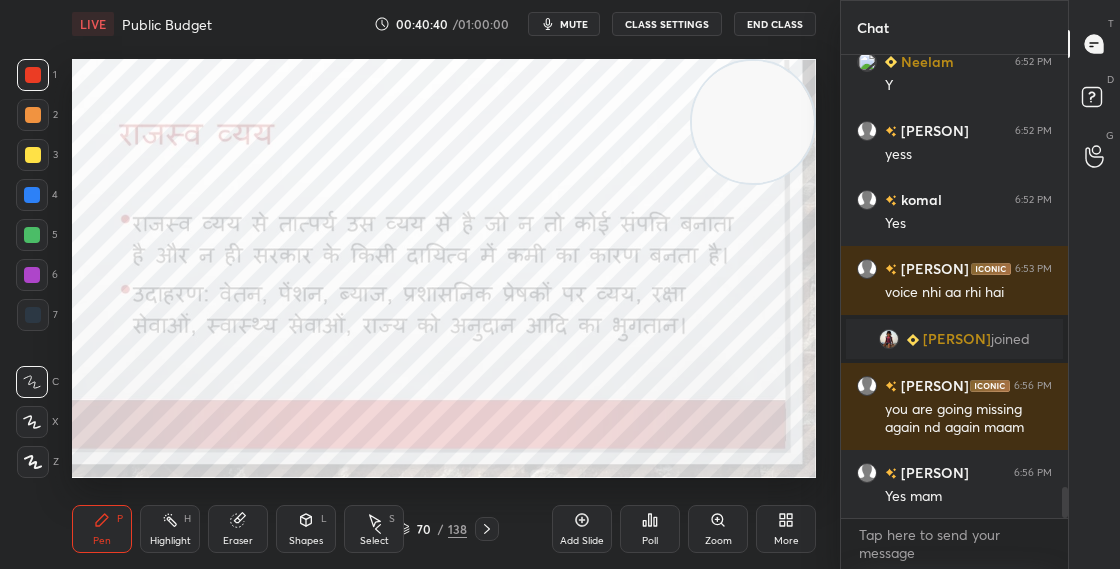 click on "70 / 138" at bounding box center [432, 529] 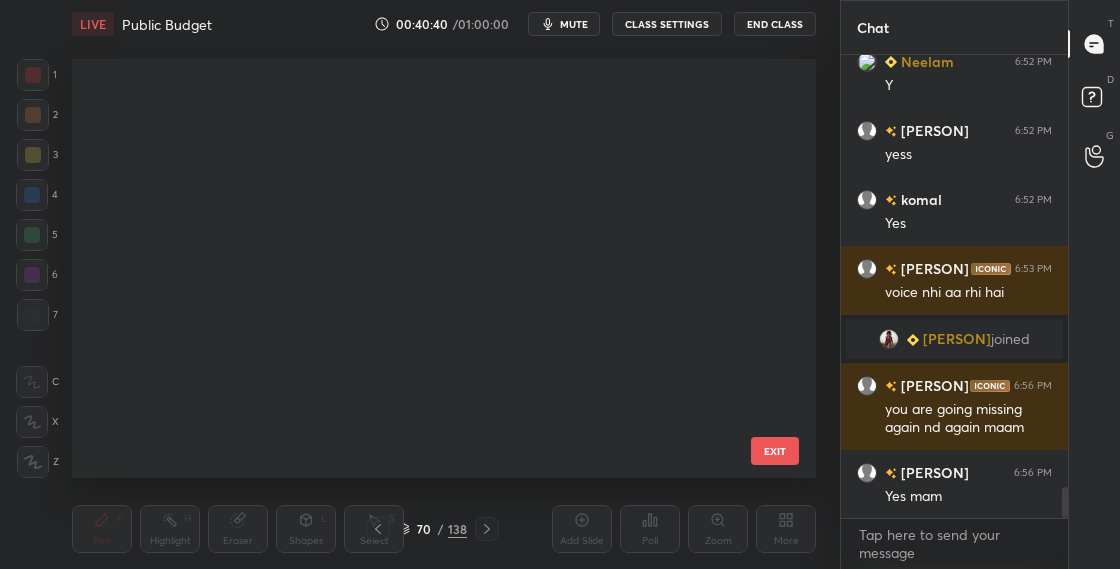 scroll, scrollTop: 2569, scrollLeft: 0, axis: vertical 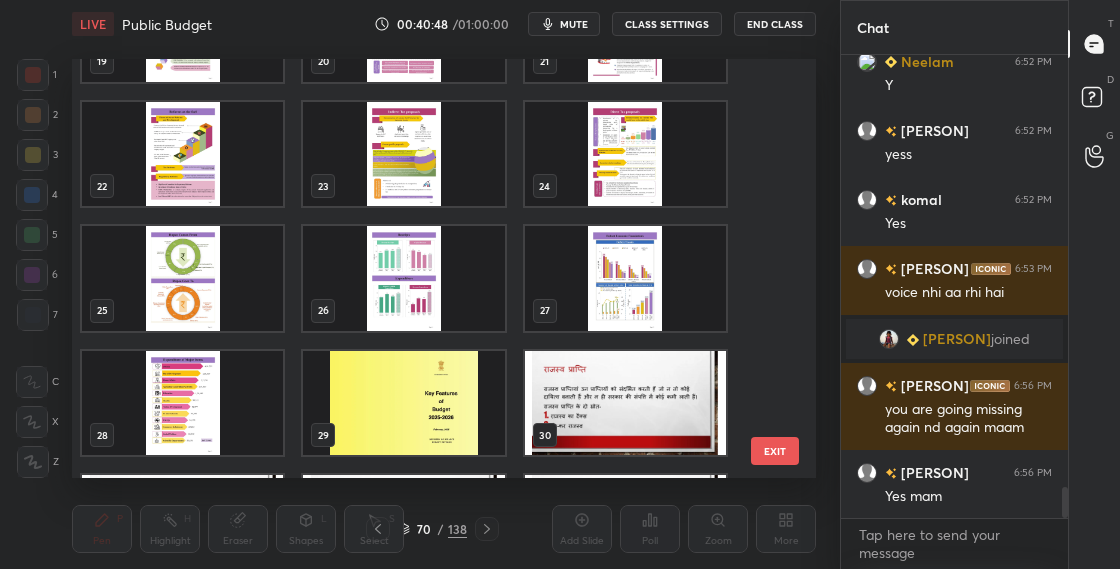 click at bounding box center [182, 278] 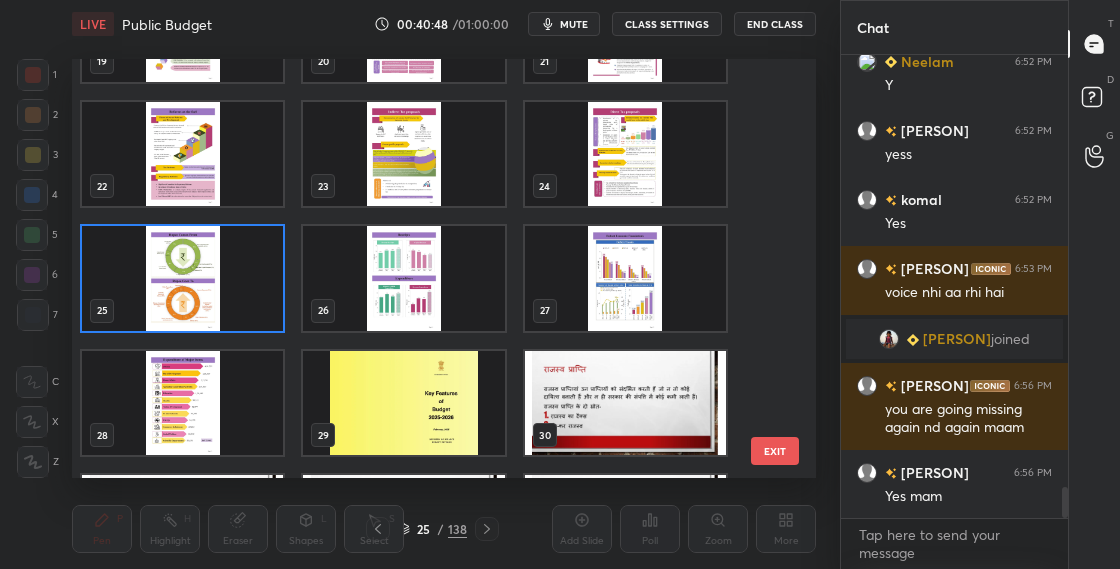 click at bounding box center [182, 278] 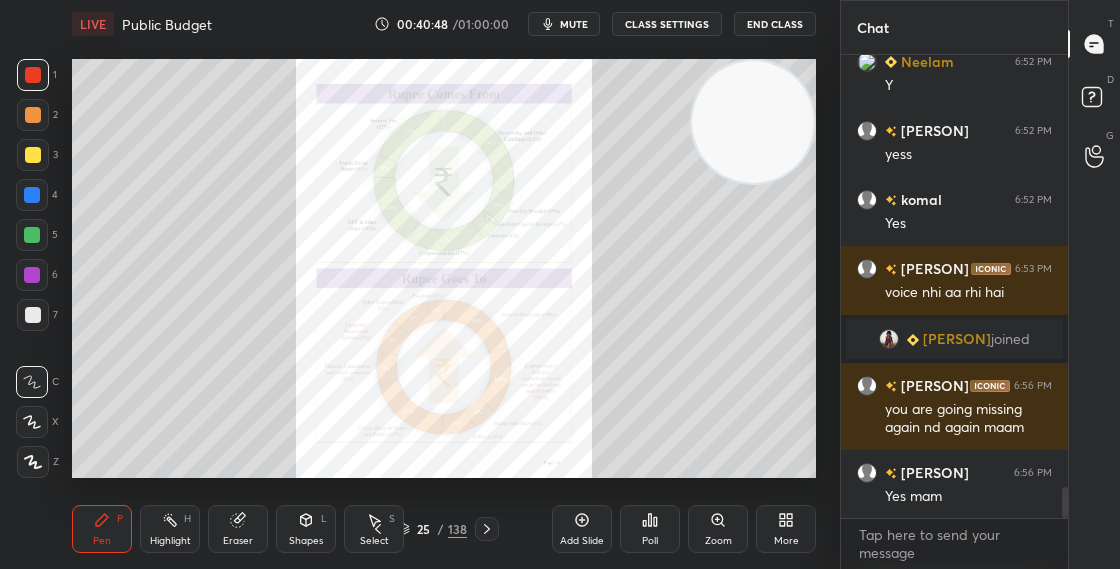 click at bounding box center [182, 278] 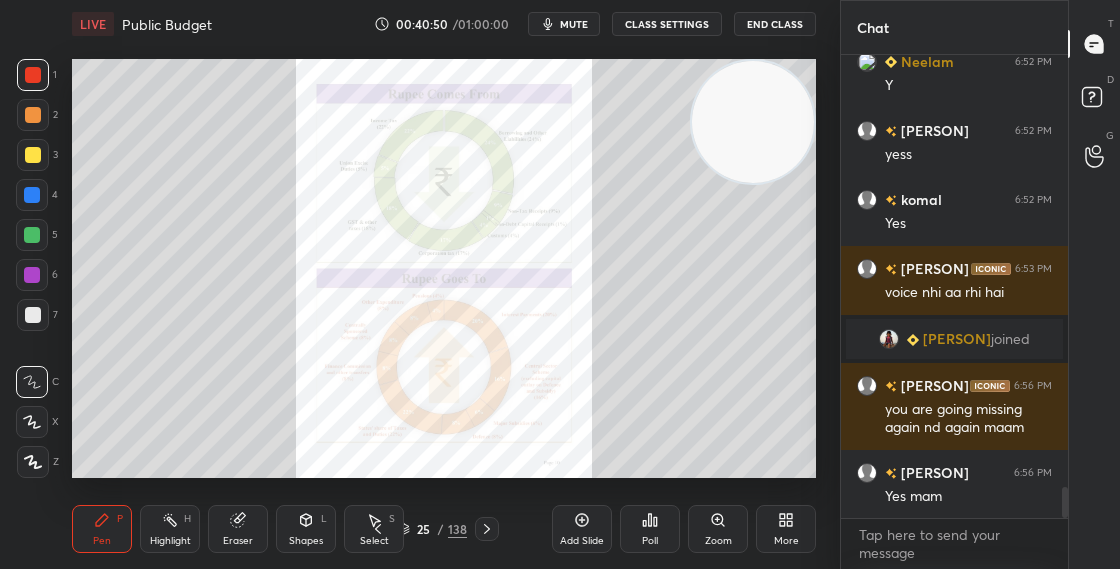 click 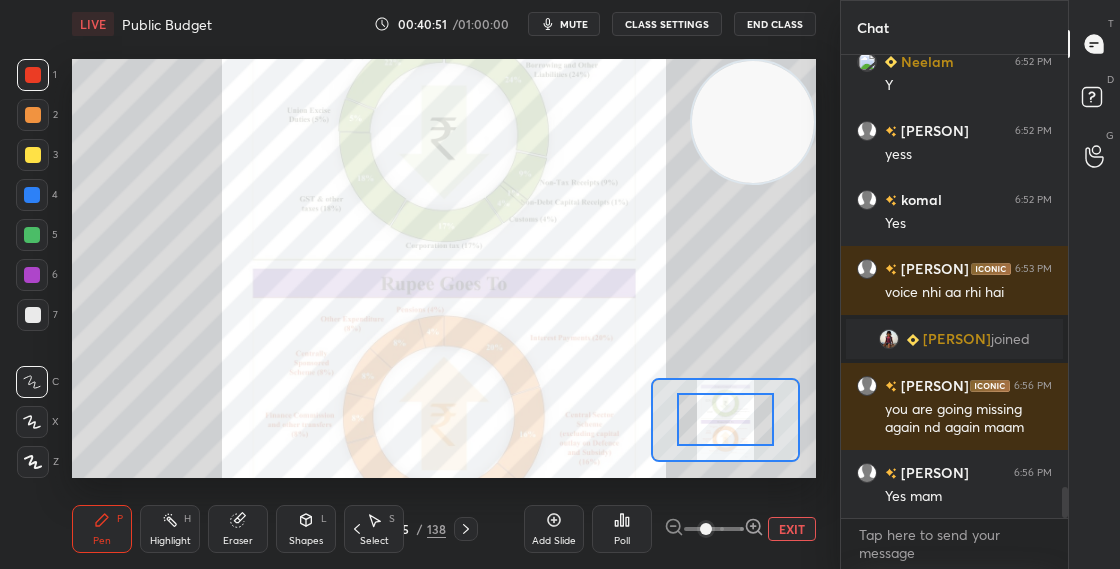 click 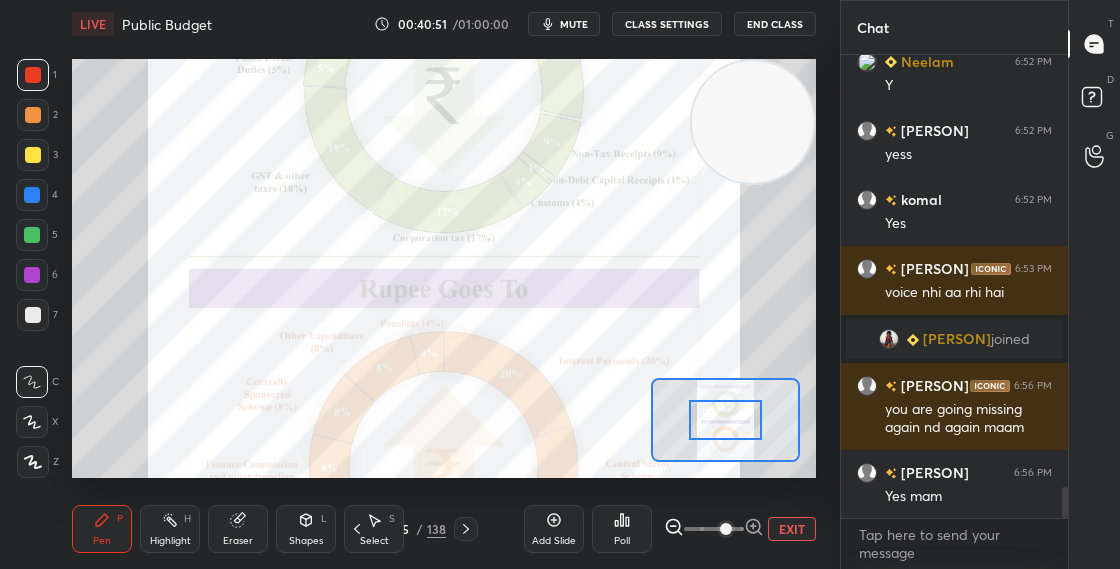click at bounding box center (725, 420) 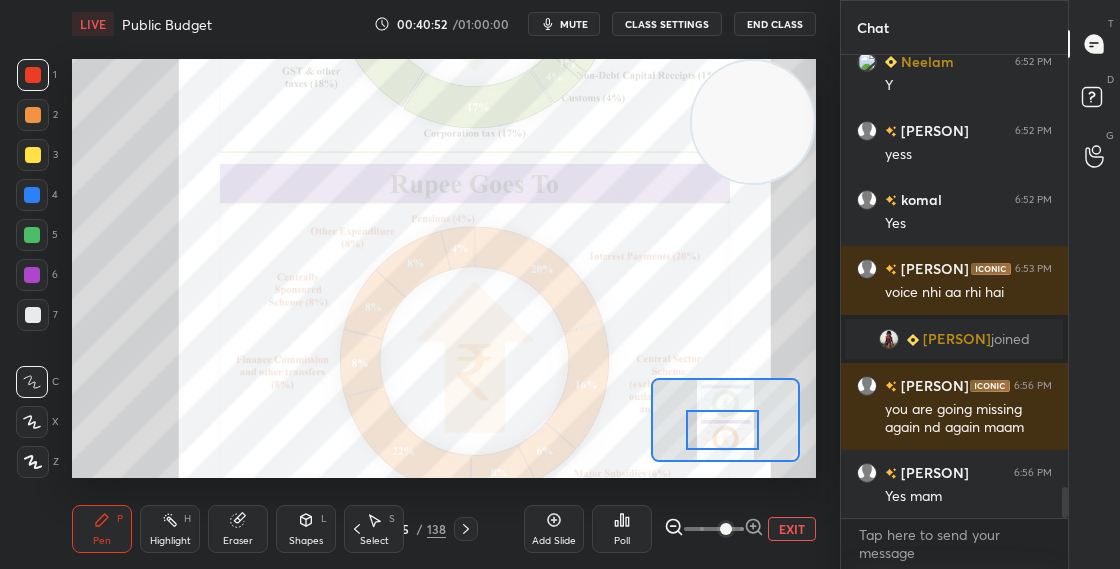 click at bounding box center (722, 430) 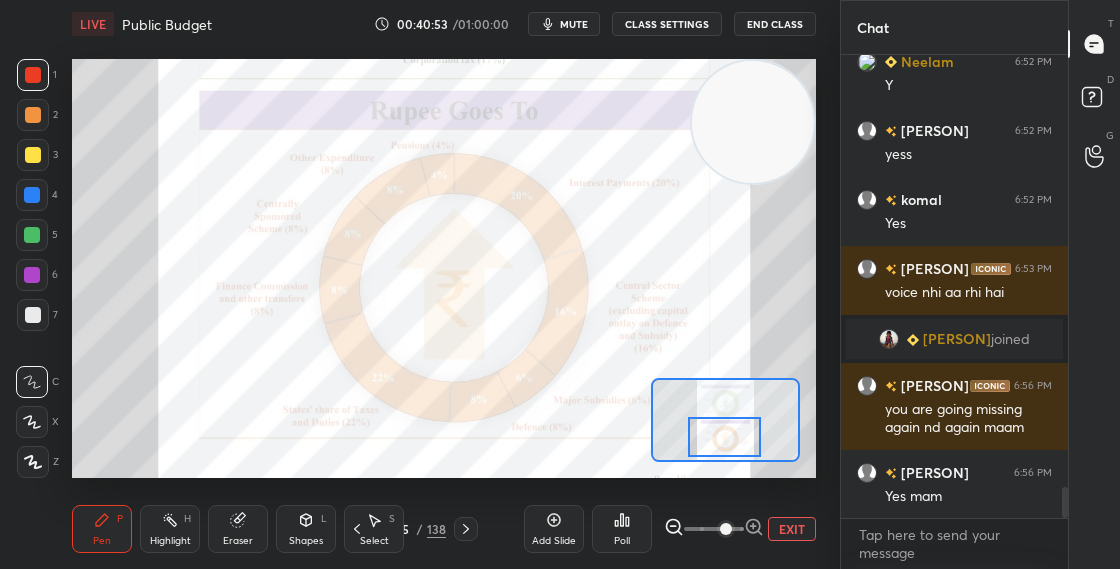 click at bounding box center [724, 437] 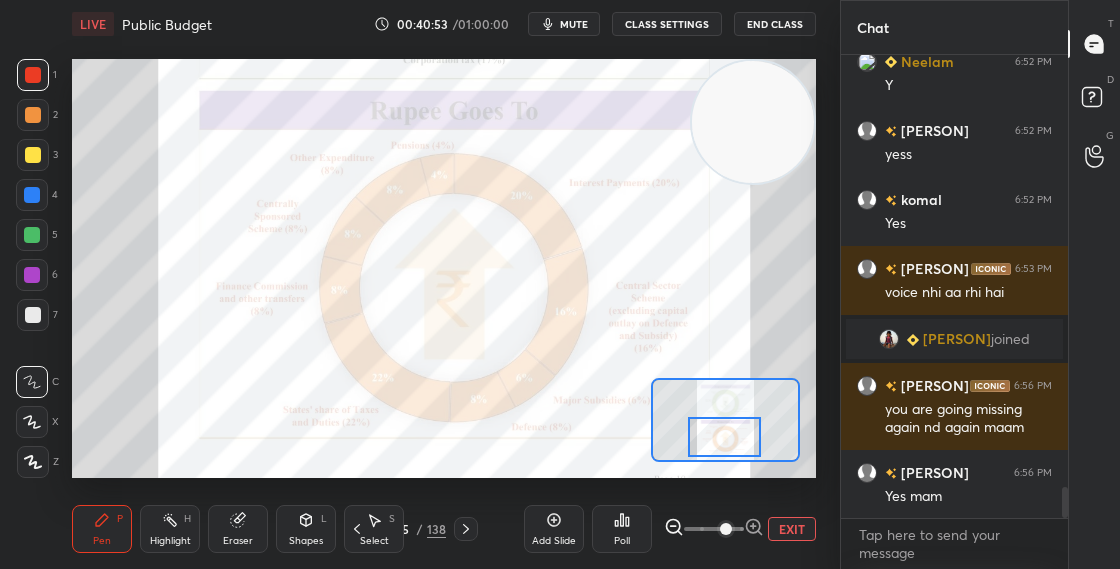 click at bounding box center [724, 437] 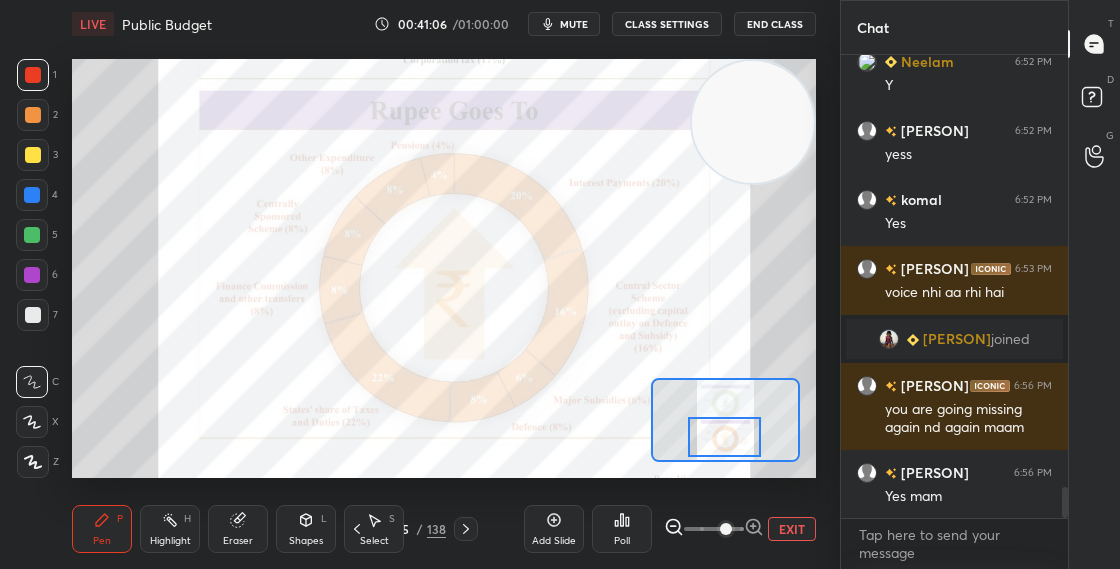 click at bounding box center [32, 195] 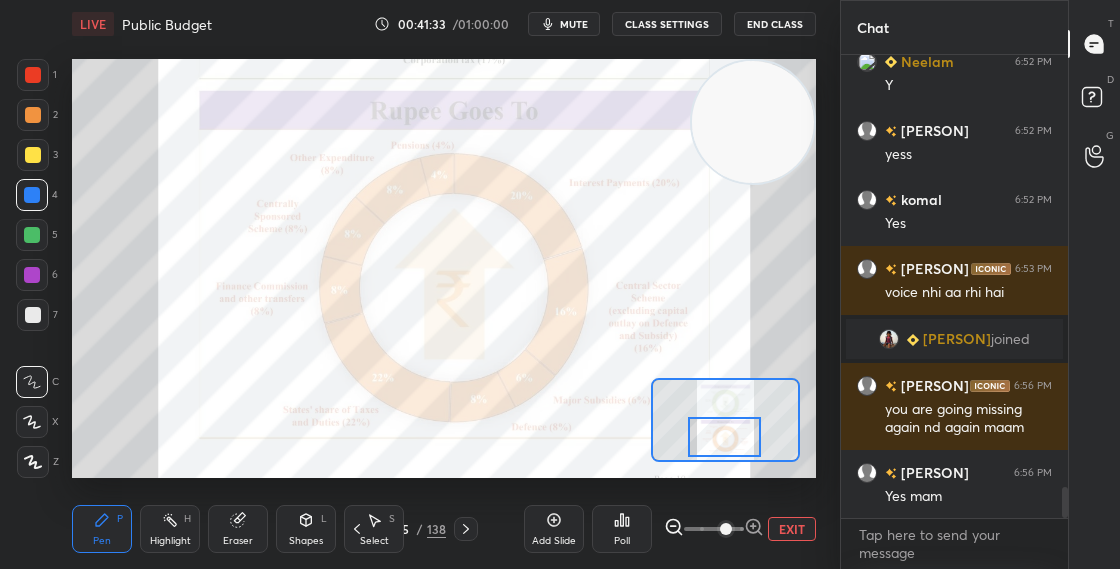 click on "25" at bounding box center [403, 529] 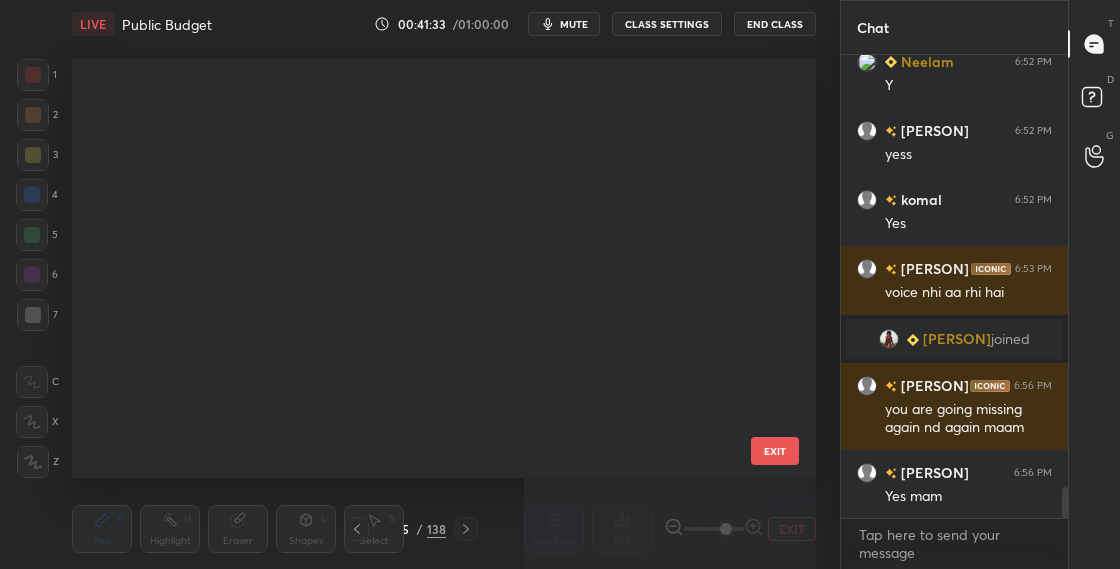 scroll, scrollTop: 701, scrollLeft: 0, axis: vertical 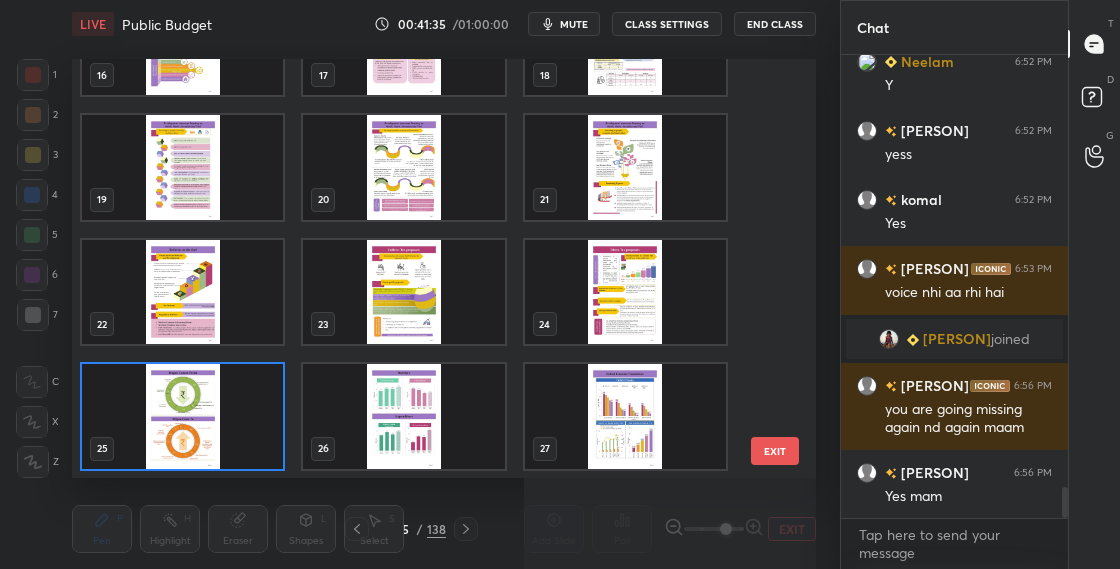 click at bounding box center [182, 416] 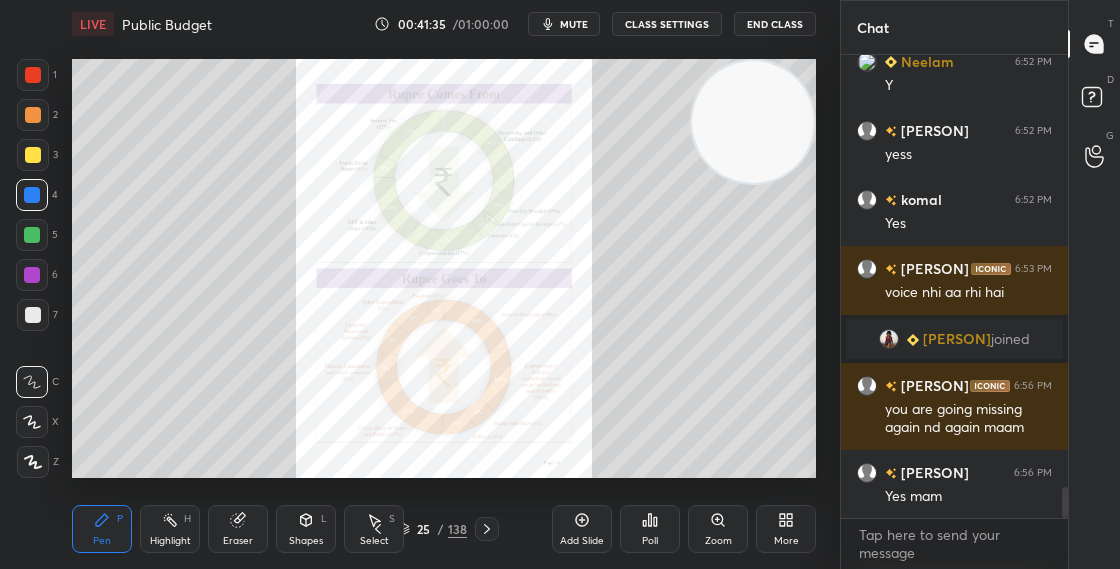 click at bounding box center [182, 416] 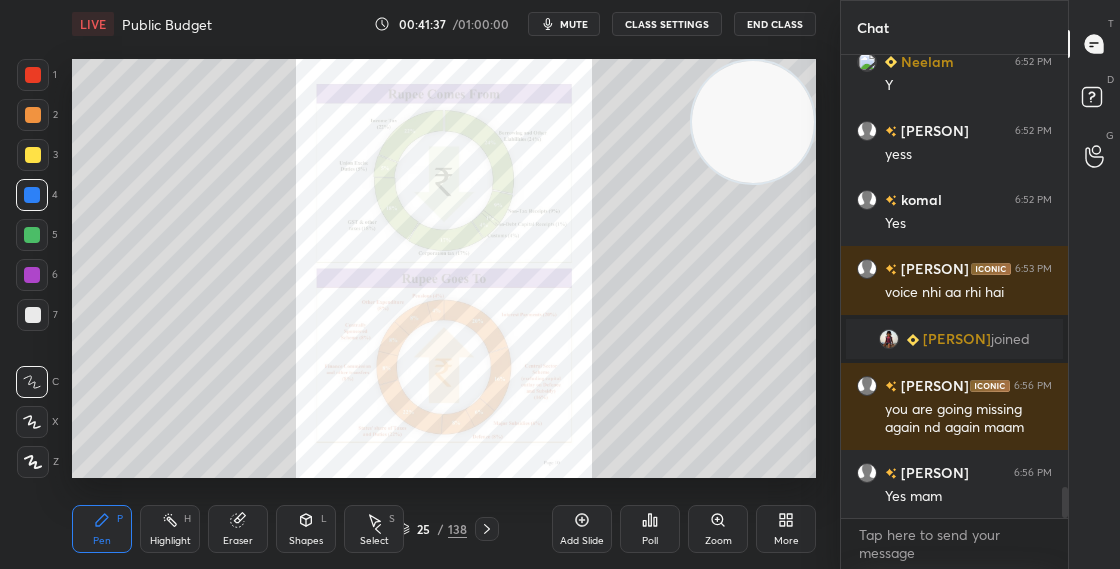click on "Zoom" at bounding box center [718, 529] 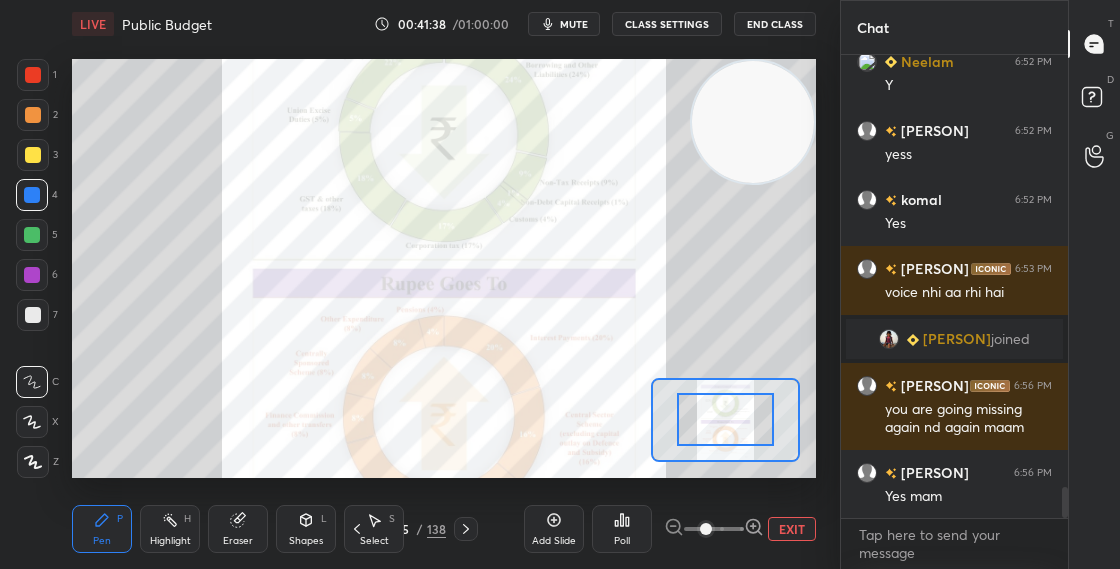 click 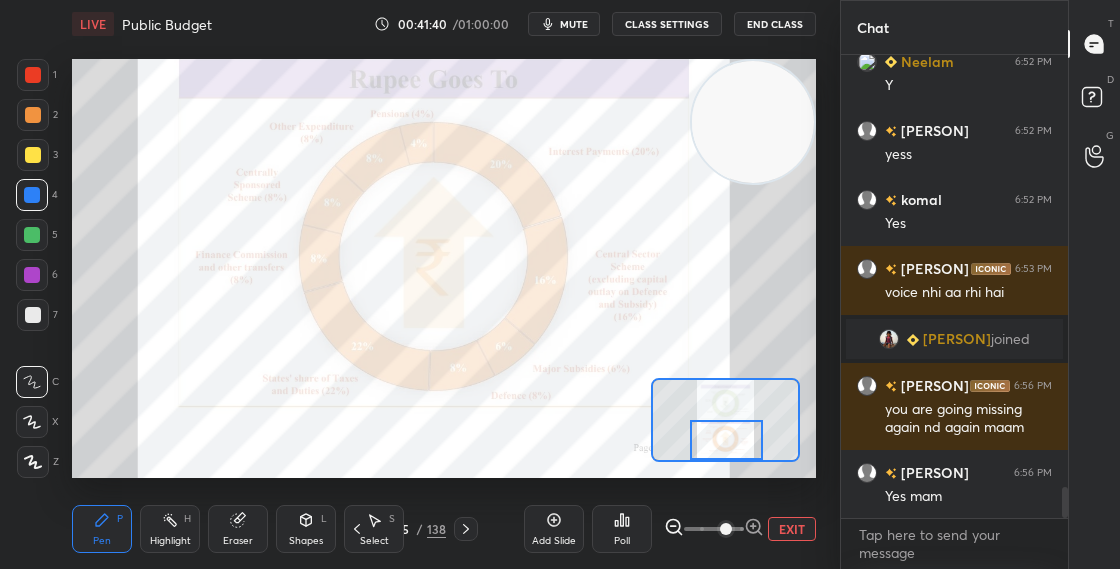 click at bounding box center [726, 440] 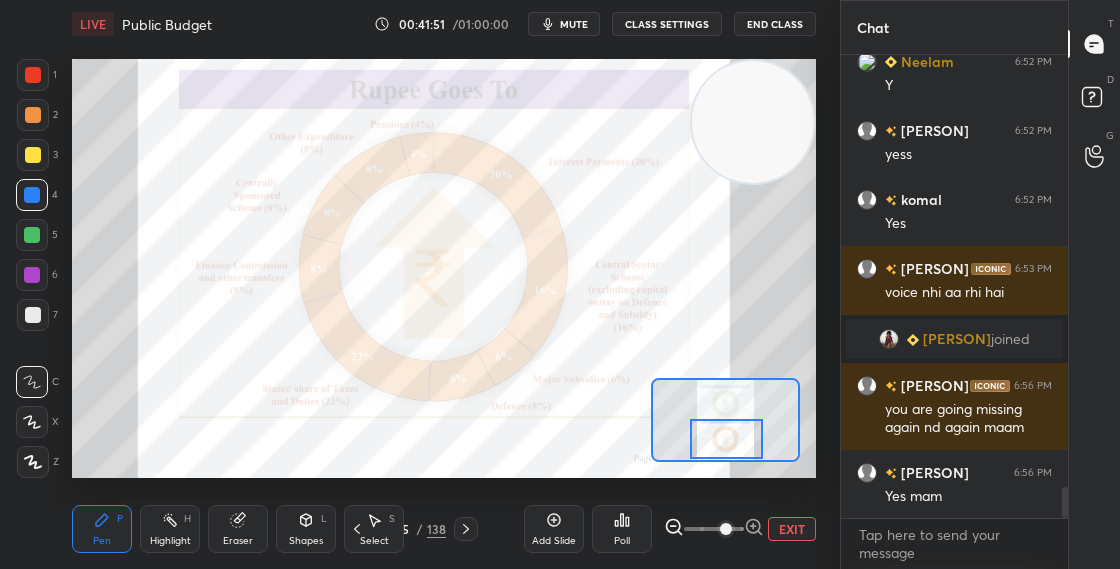 click on "25" at bounding box center (403, 529) 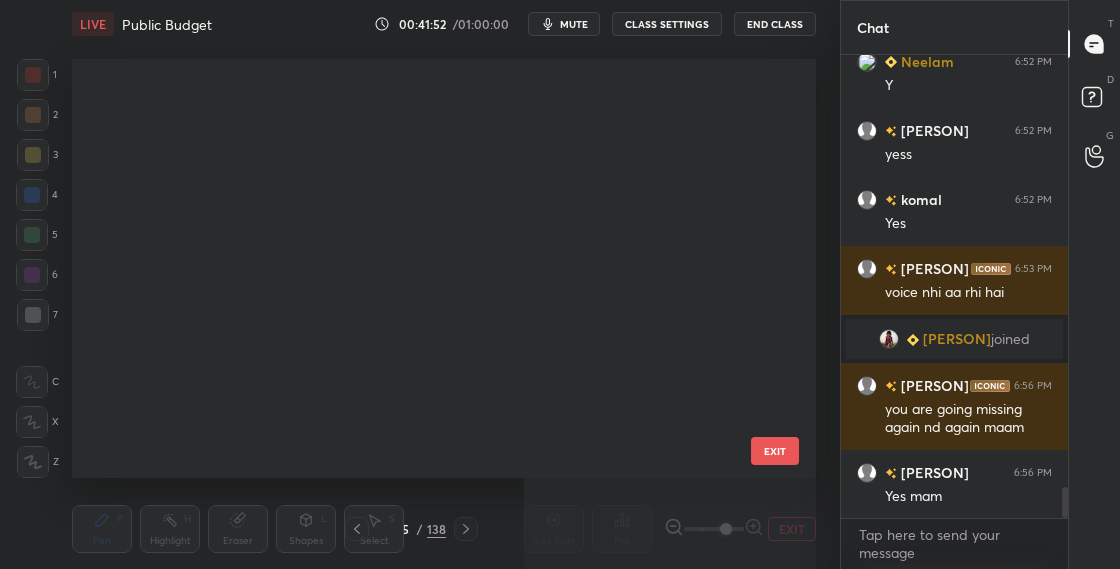 scroll, scrollTop: 701, scrollLeft: 0, axis: vertical 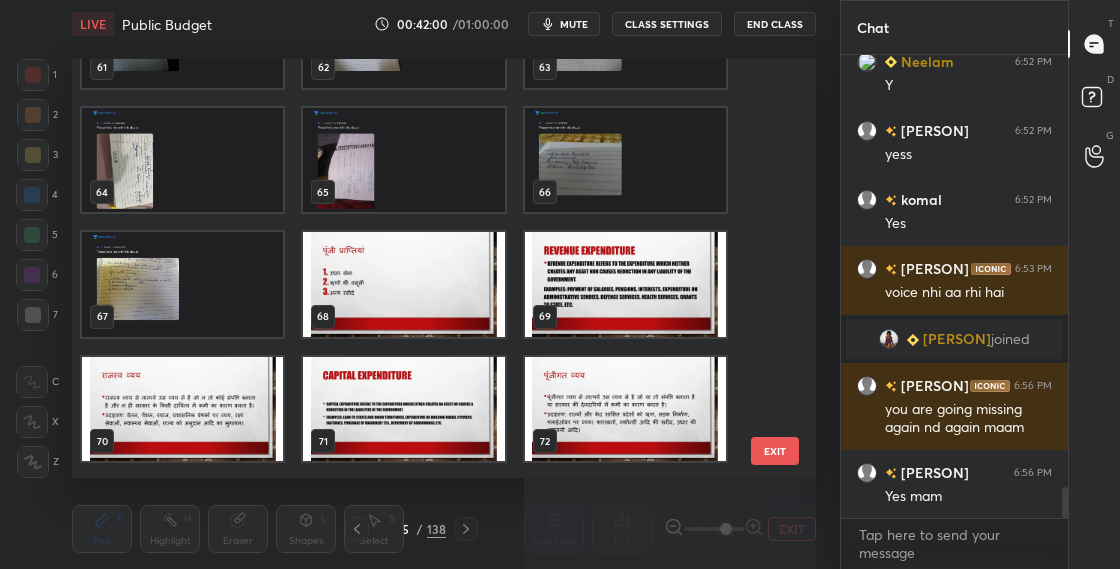 click at bounding box center [625, 284] 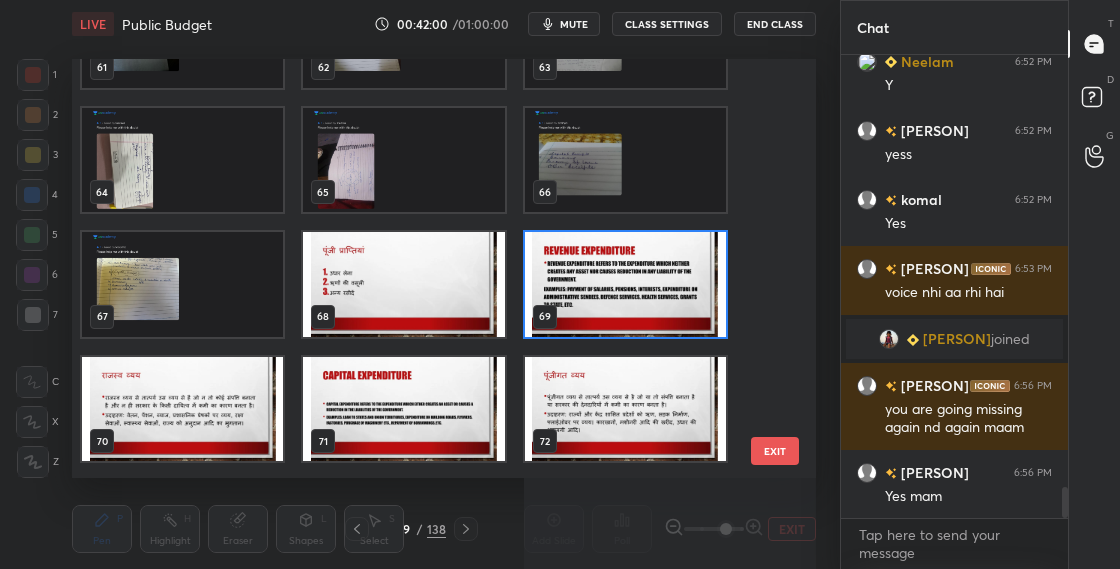 click at bounding box center (625, 284) 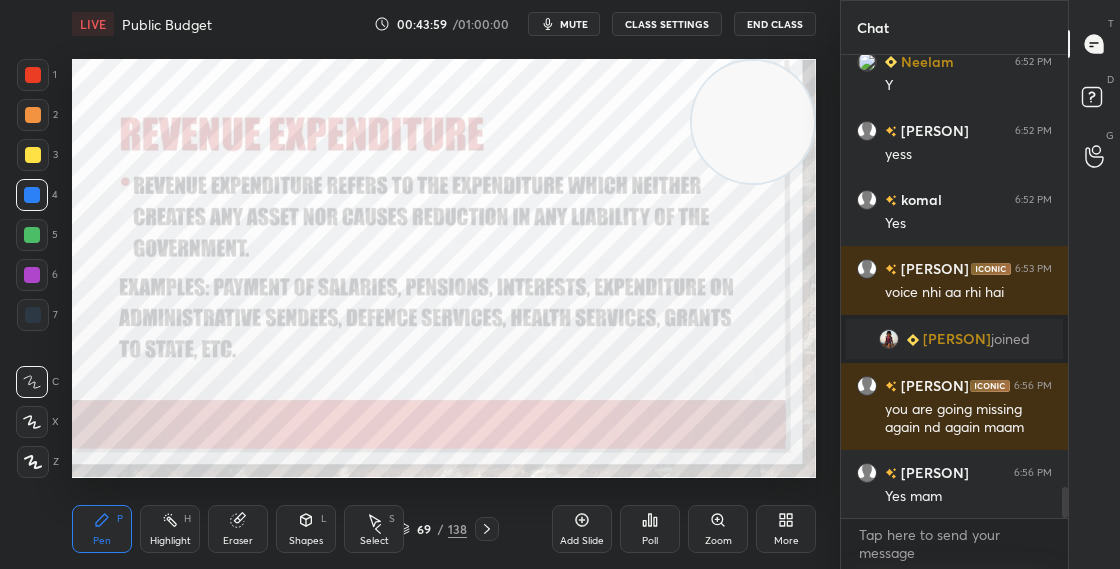 scroll, scrollTop: 6532, scrollLeft: 0, axis: vertical 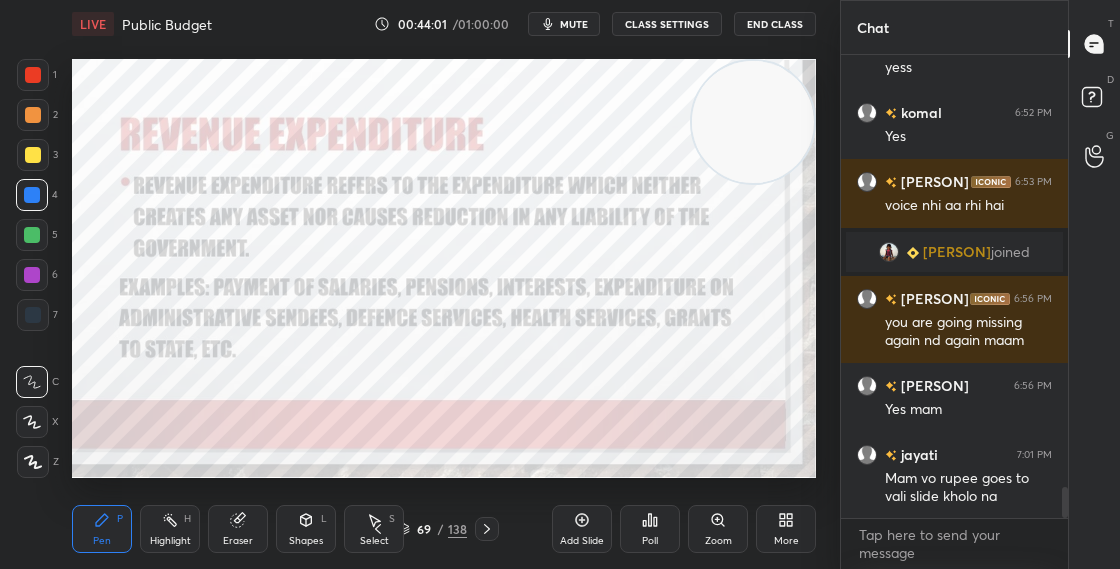 click 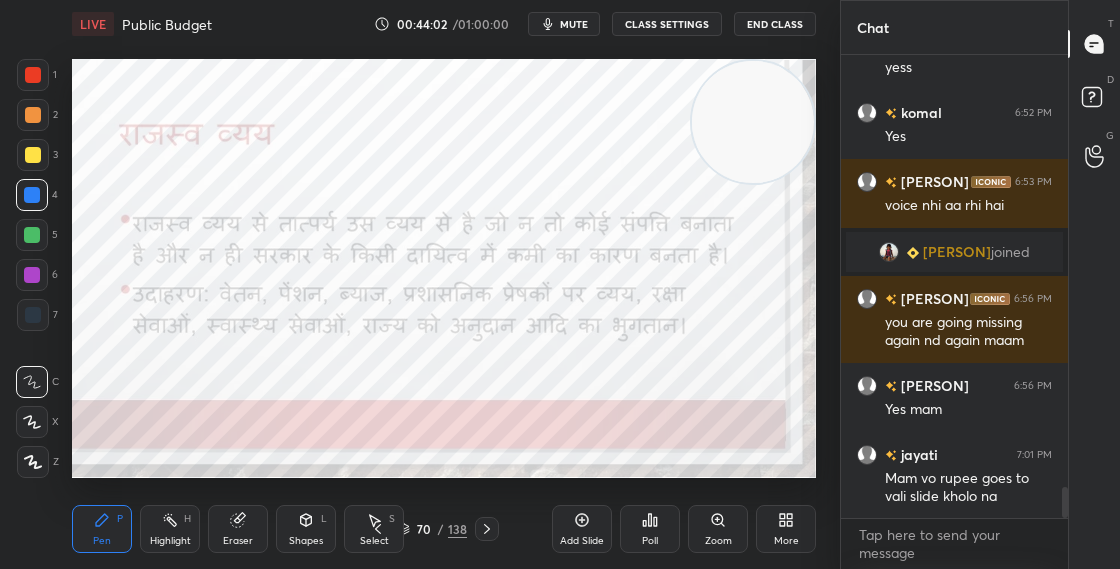 click 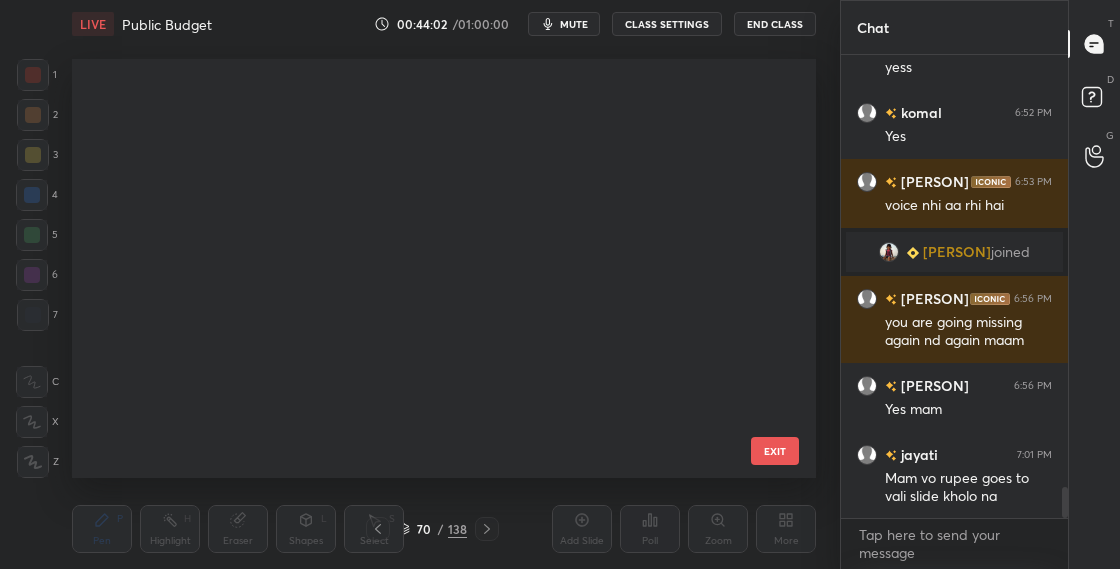 scroll, scrollTop: 2569, scrollLeft: 0, axis: vertical 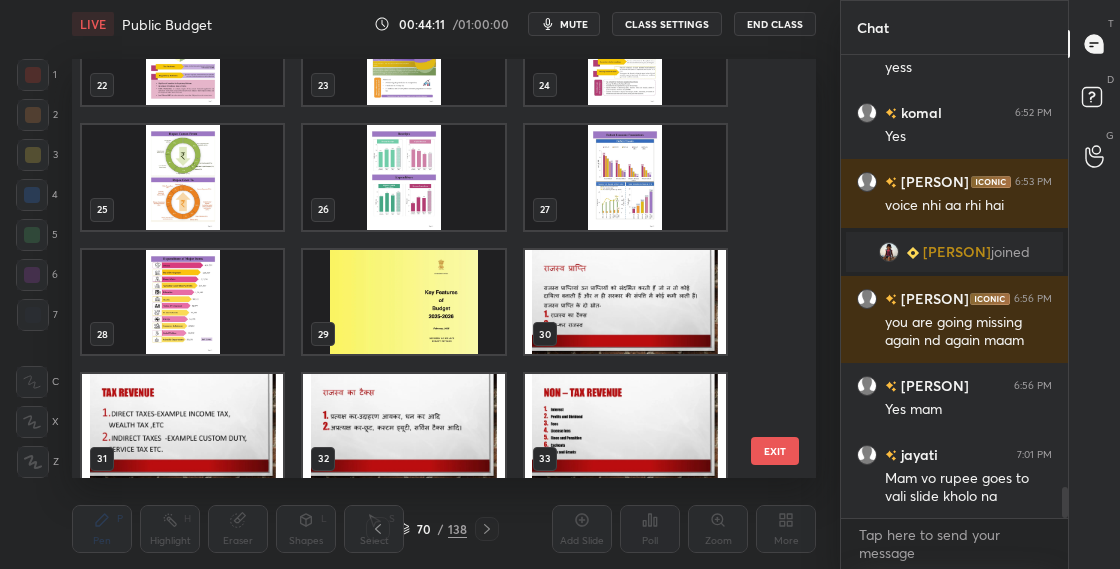 click at bounding box center [182, 177] 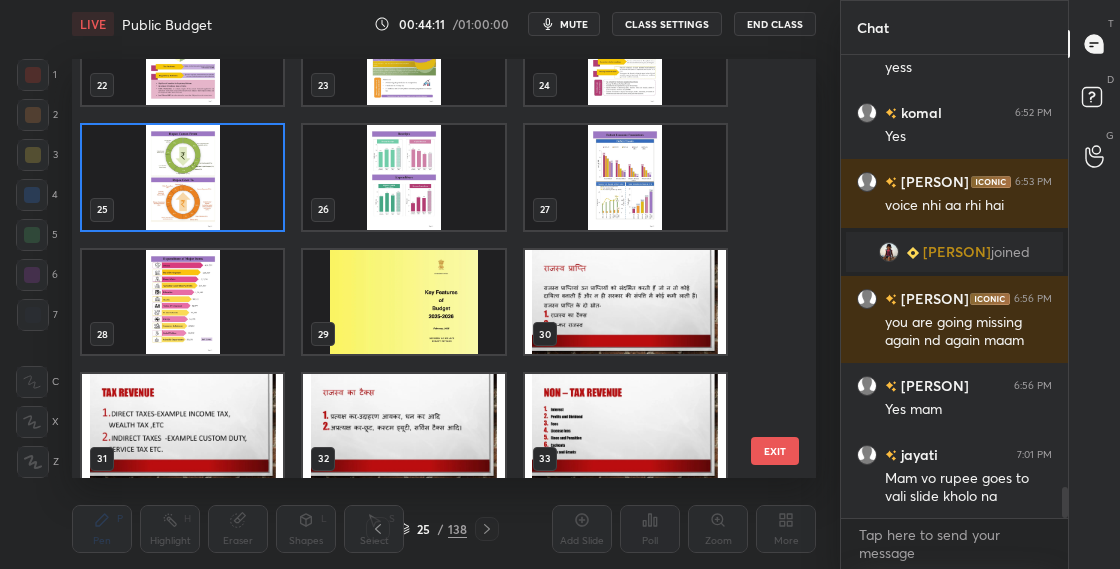 click at bounding box center [182, 177] 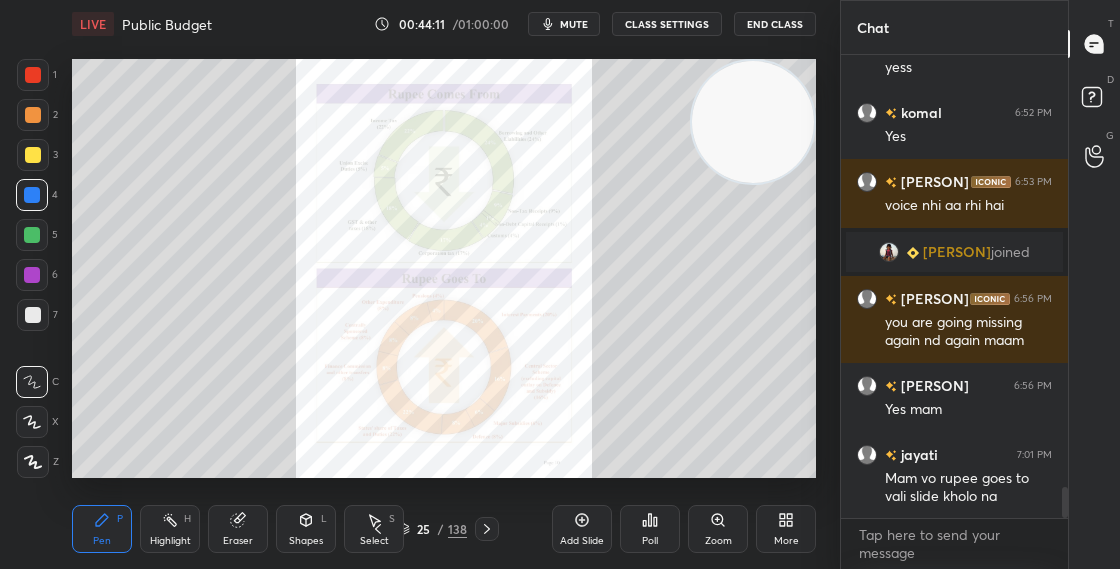 click at bounding box center [182, 177] 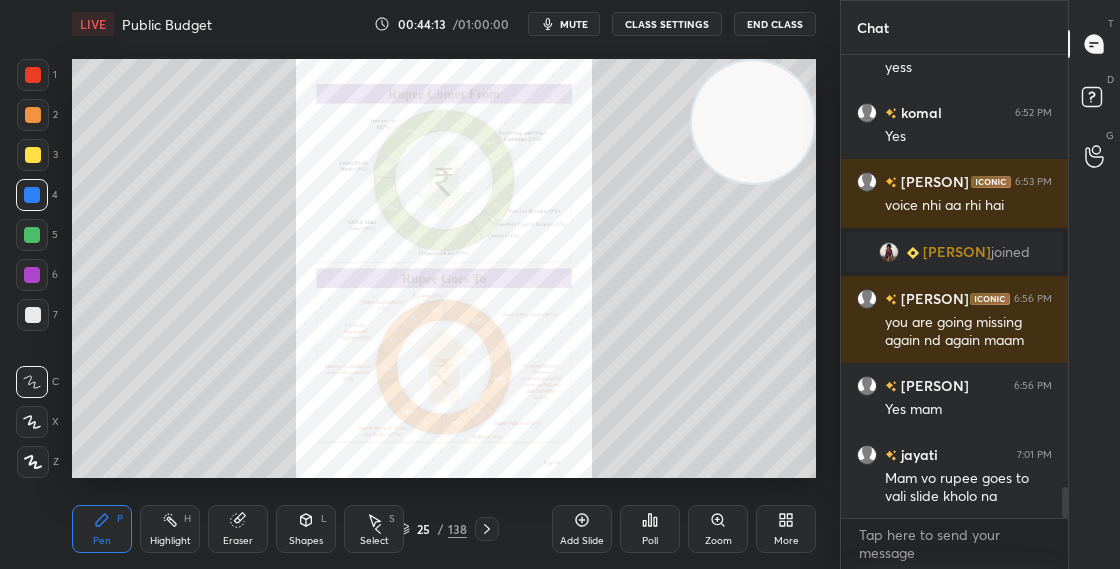 click on "Zoom" at bounding box center (718, 529) 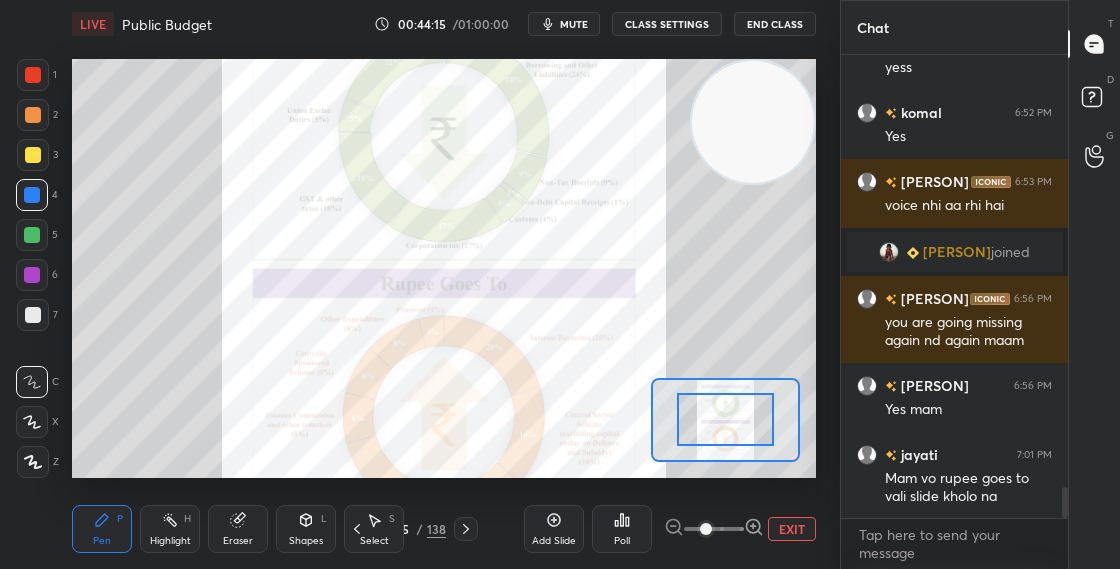 click 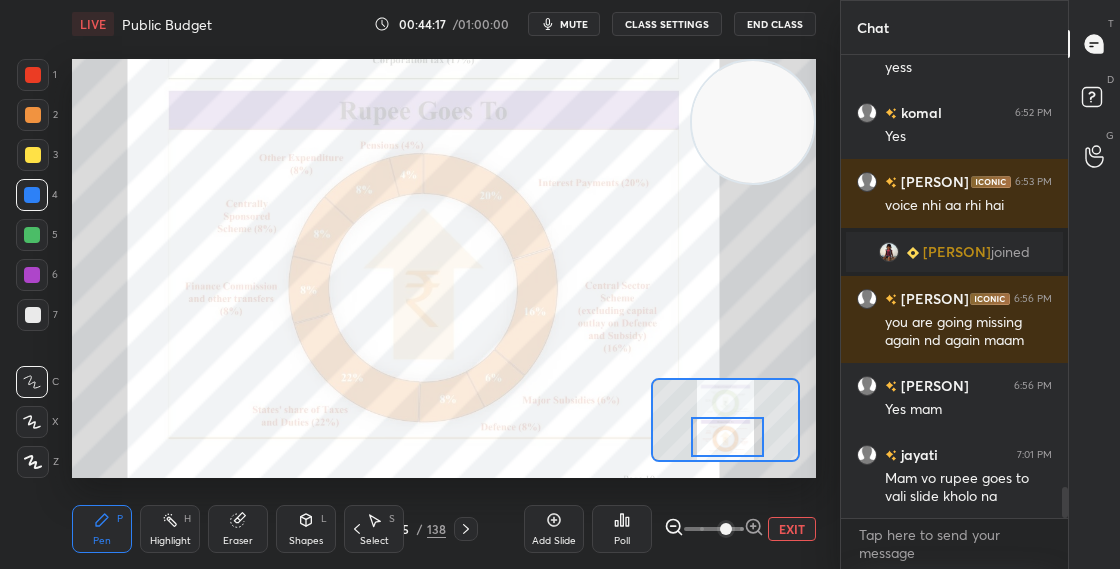 drag, startPoint x: 735, startPoint y: 419, endPoint x: 737, endPoint y: 431, distance: 12.165525 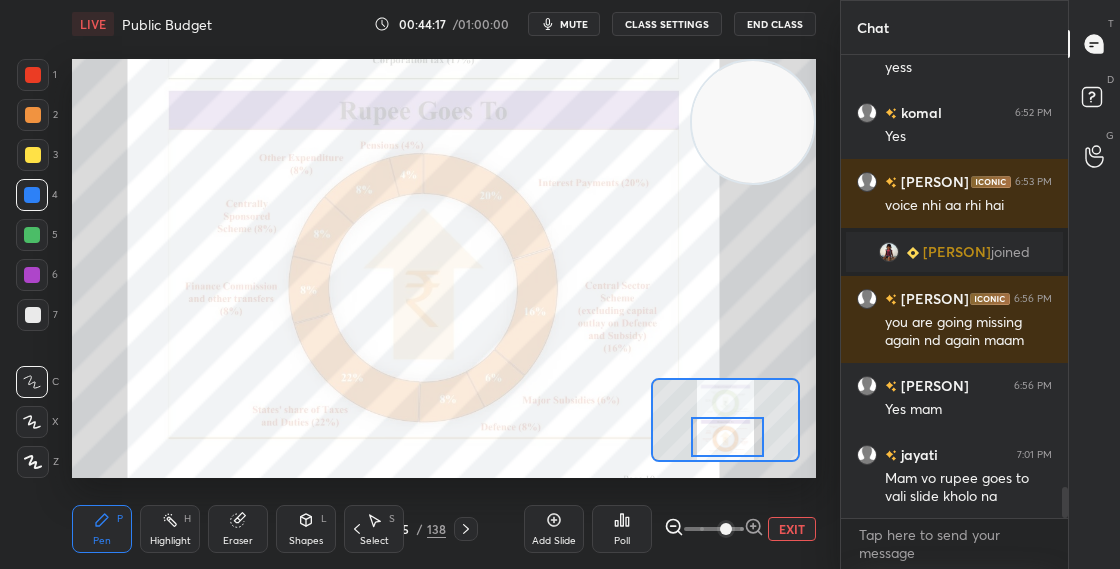 click at bounding box center (727, 437) 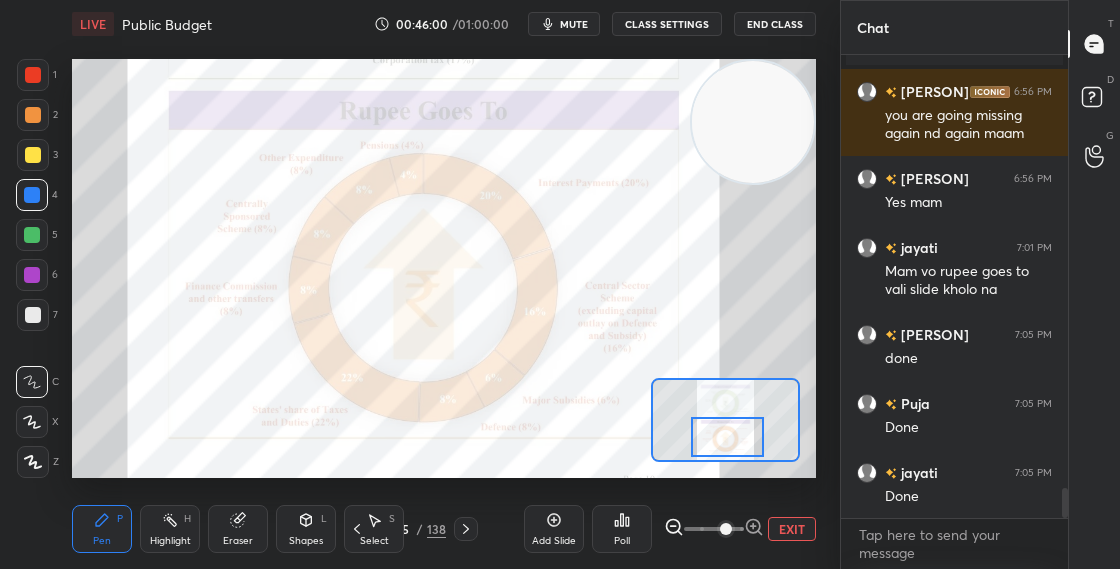 scroll, scrollTop: 6808, scrollLeft: 0, axis: vertical 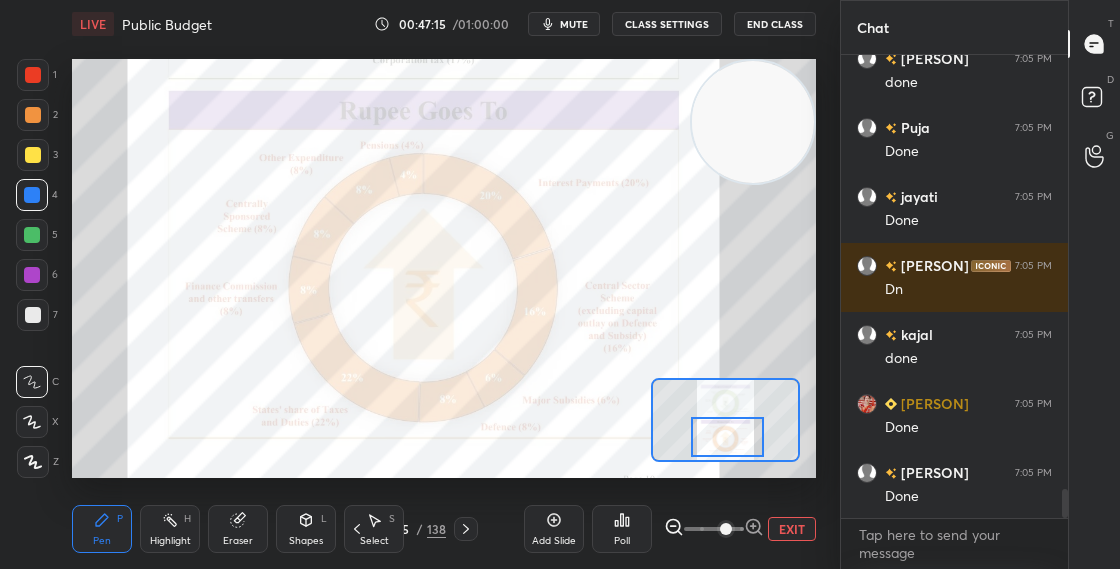 click on "25" at bounding box center (403, 529) 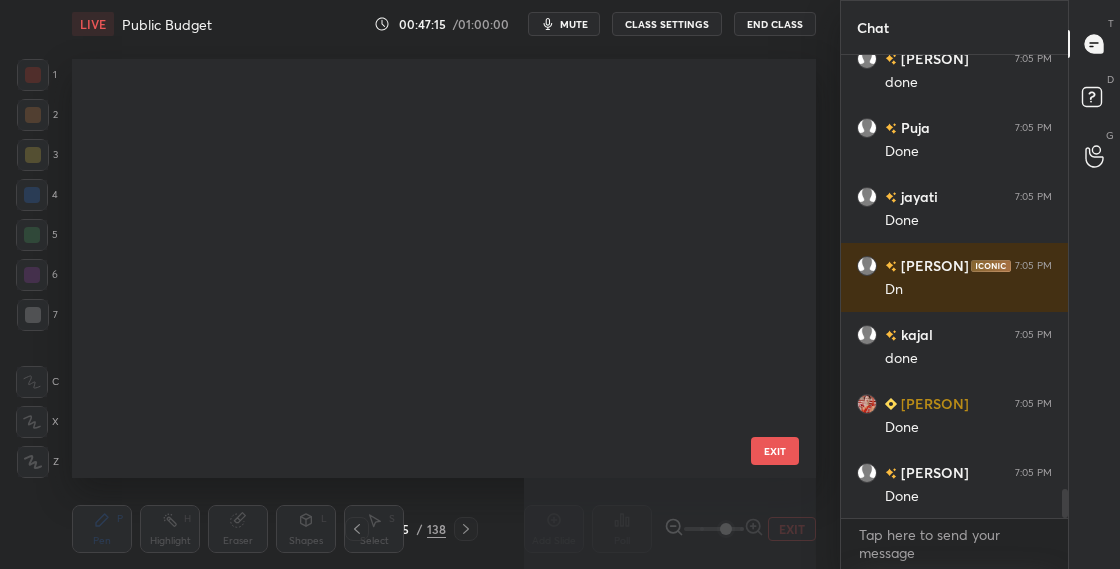 scroll, scrollTop: 701, scrollLeft: 0, axis: vertical 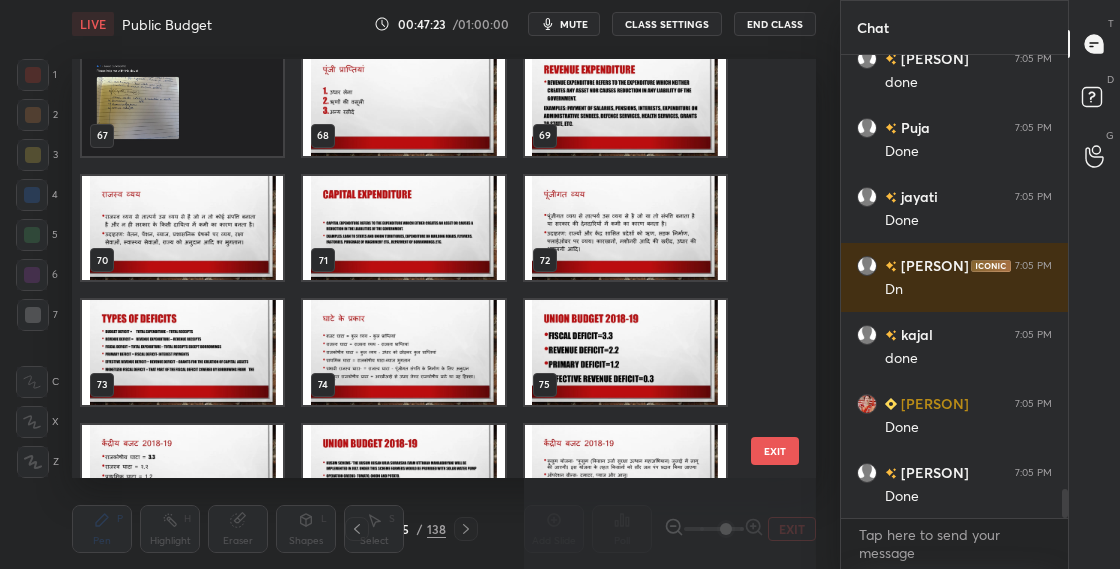 click at bounding box center (403, 228) 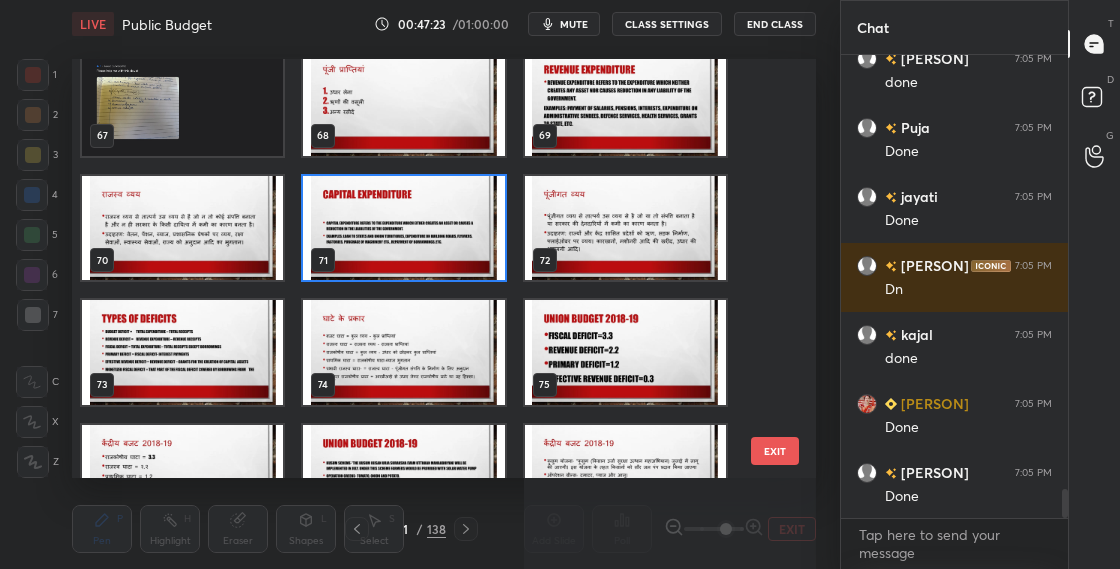 click at bounding box center (403, 228) 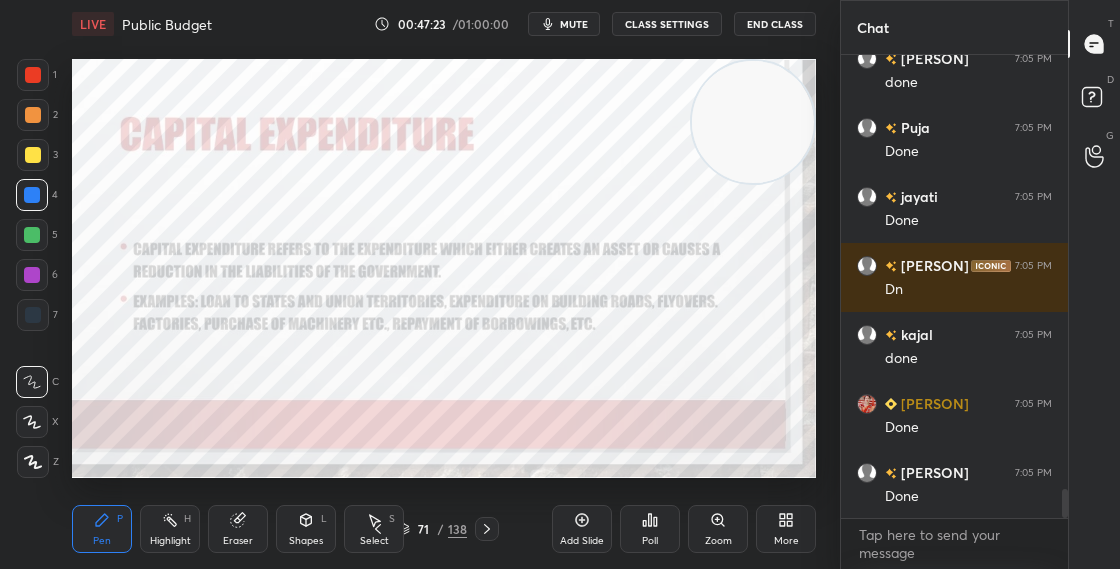 click at bounding box center (403, 228) 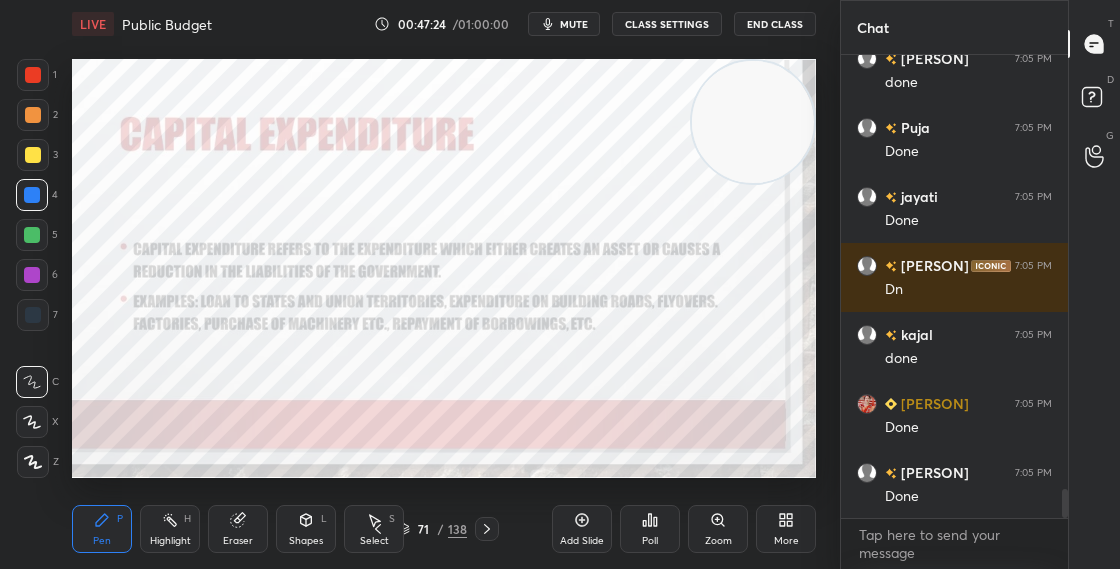 click on "Shapes L" at bounding box center (306, 529) 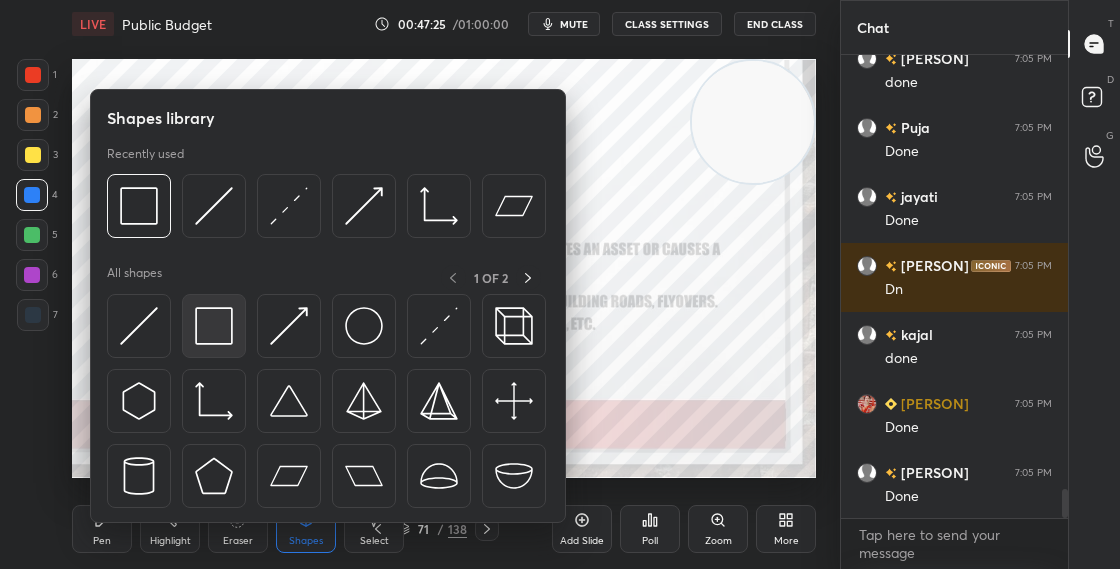 click at bounding box center [214, 326] 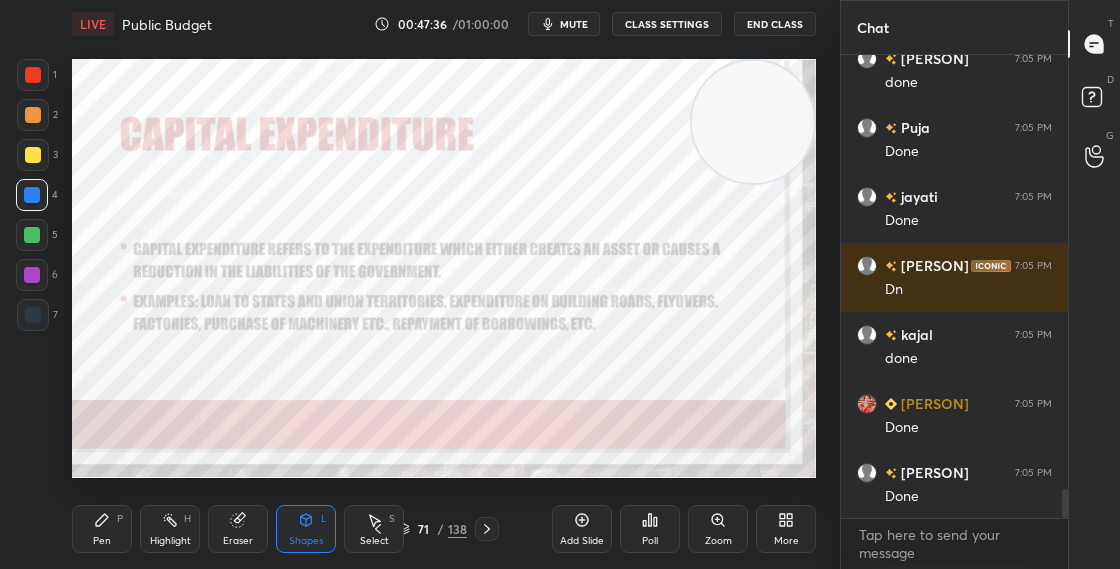 click on "Pen P" at bounding box center [102, 529] 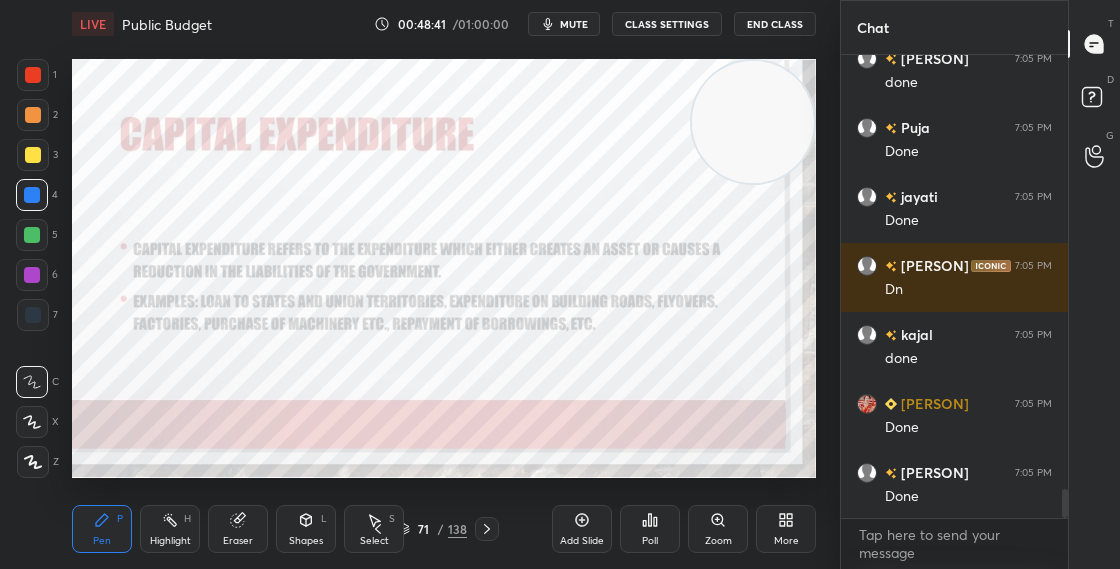 click 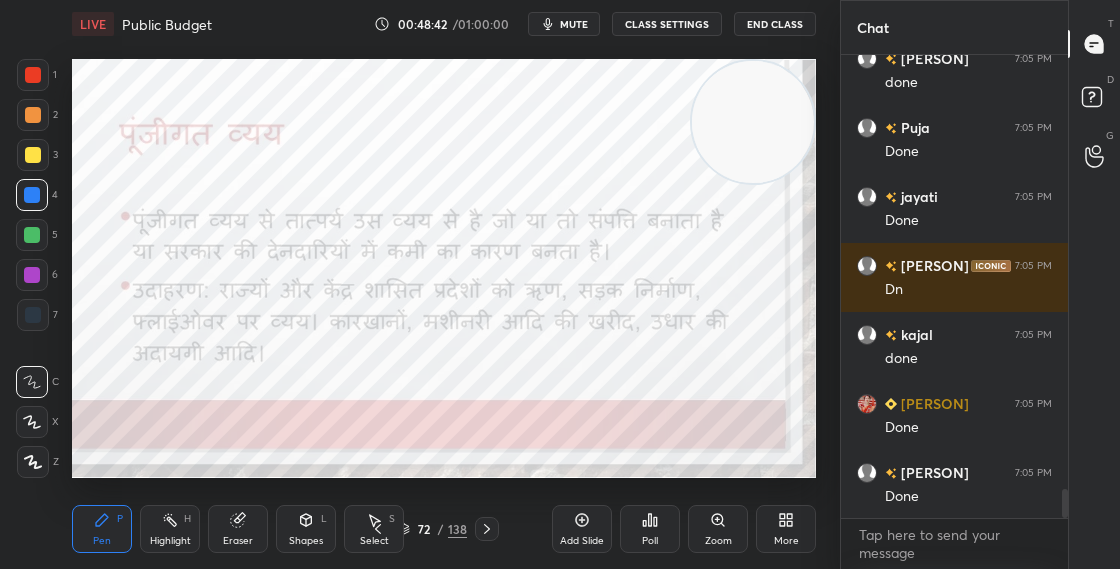 click 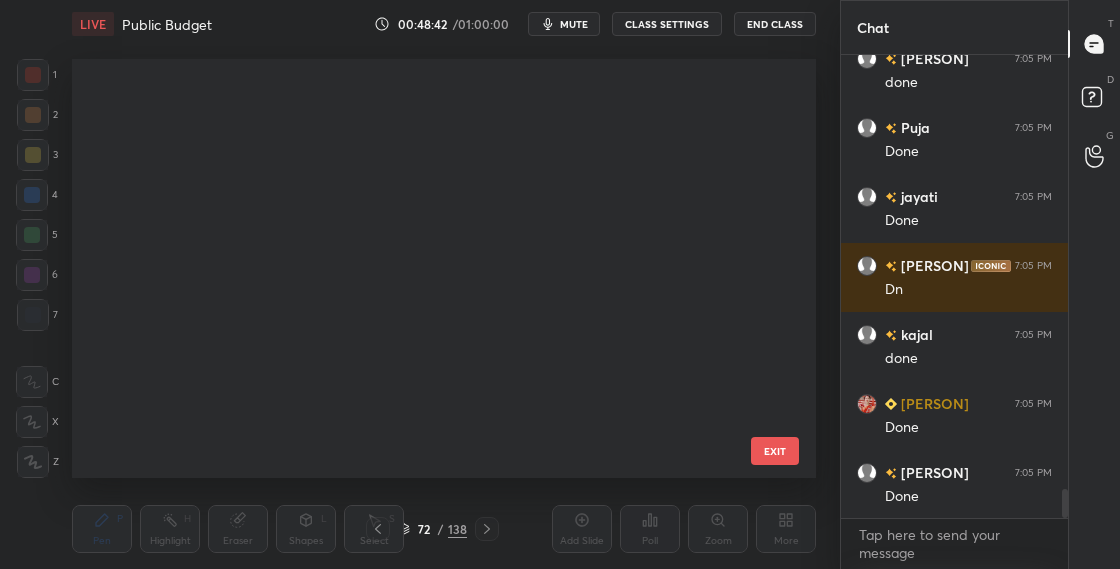 scroll, scrollTop: 2569, scrollLeft: 0, axis: vertical 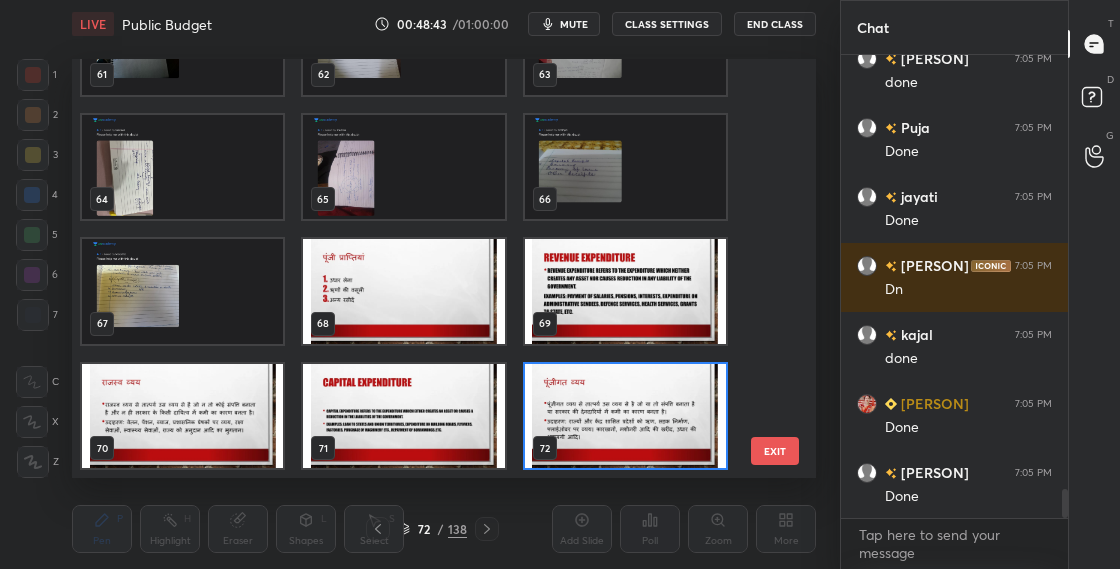 click at bounding box center [625, 416] 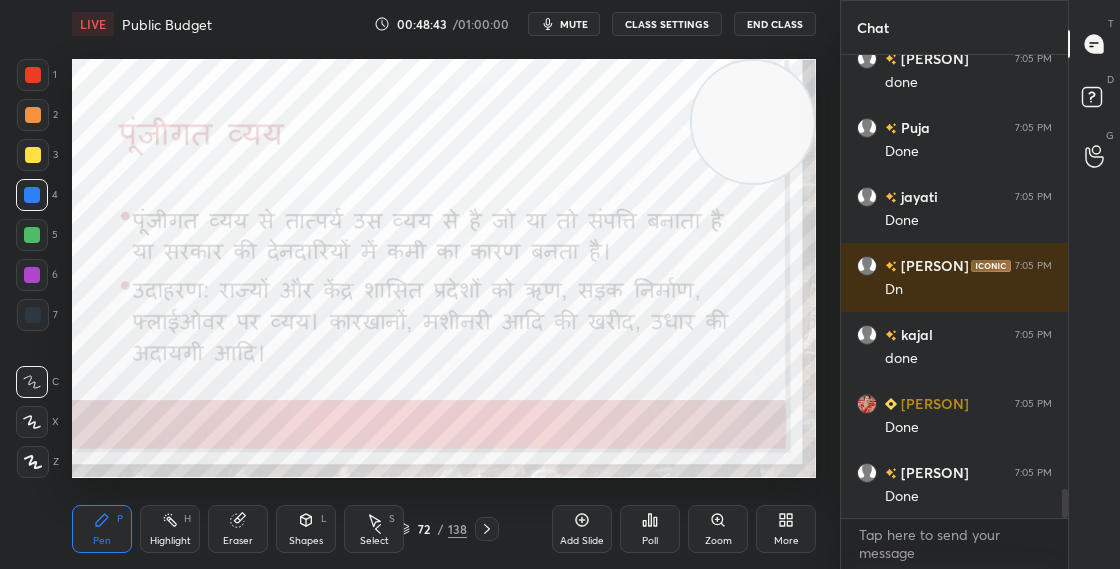 click at bounding box center (625, 416) 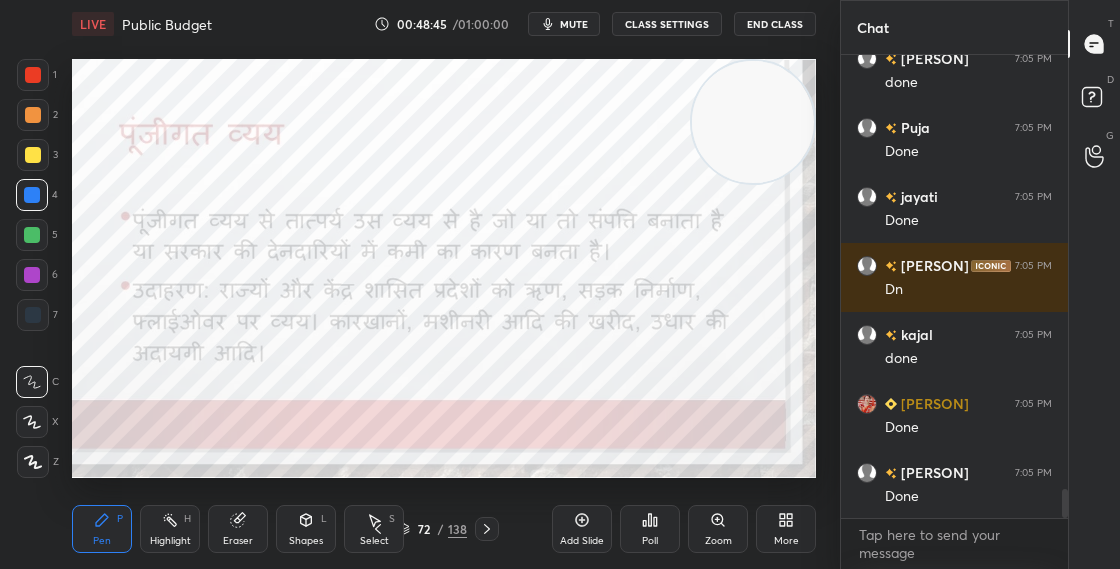 click on "72 / 138" at bounding box center (432, 529) 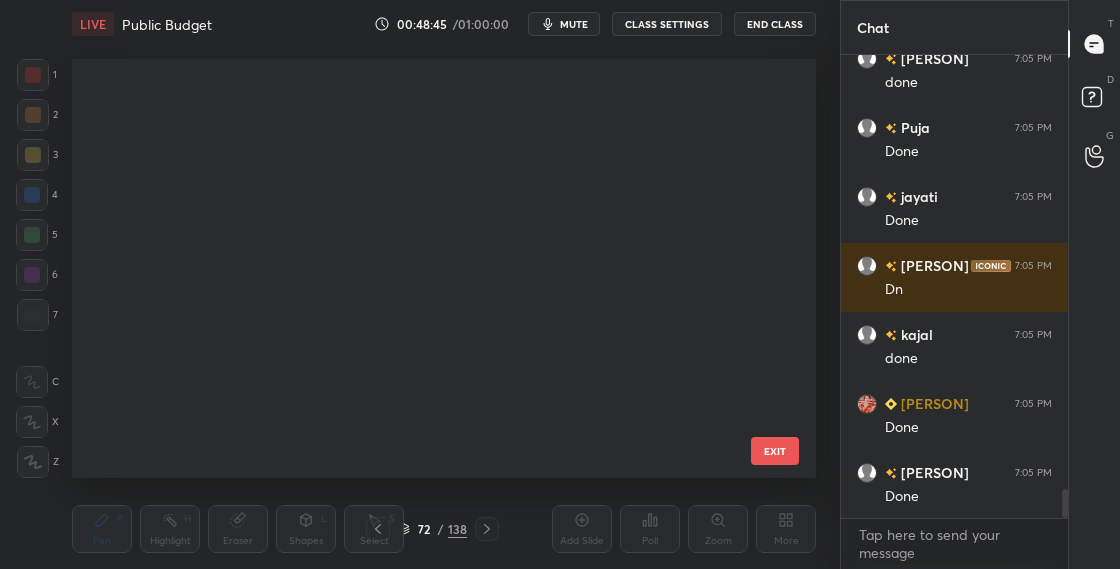 scroll, scrollTop: 2569, scrollLeft: 0, axis: vertical 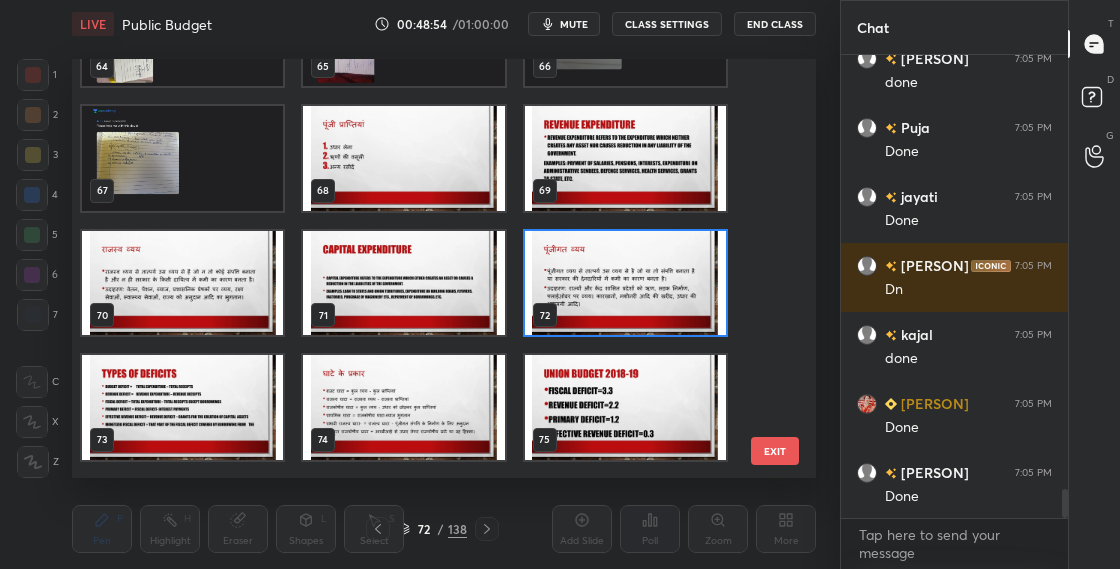 click at bounding box center (625, 283) 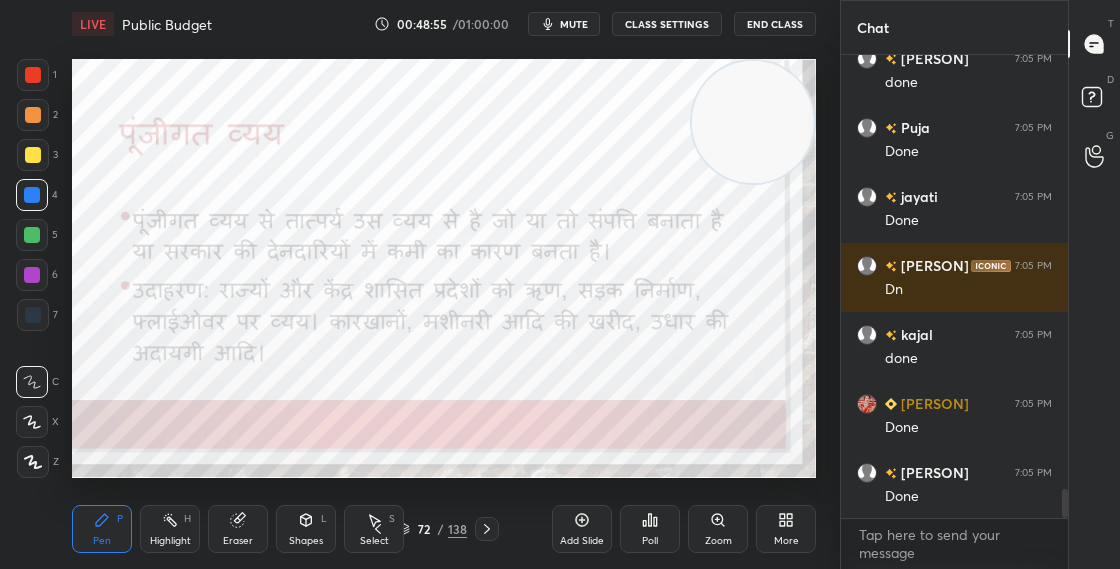 click at bounding box center [625, 283] 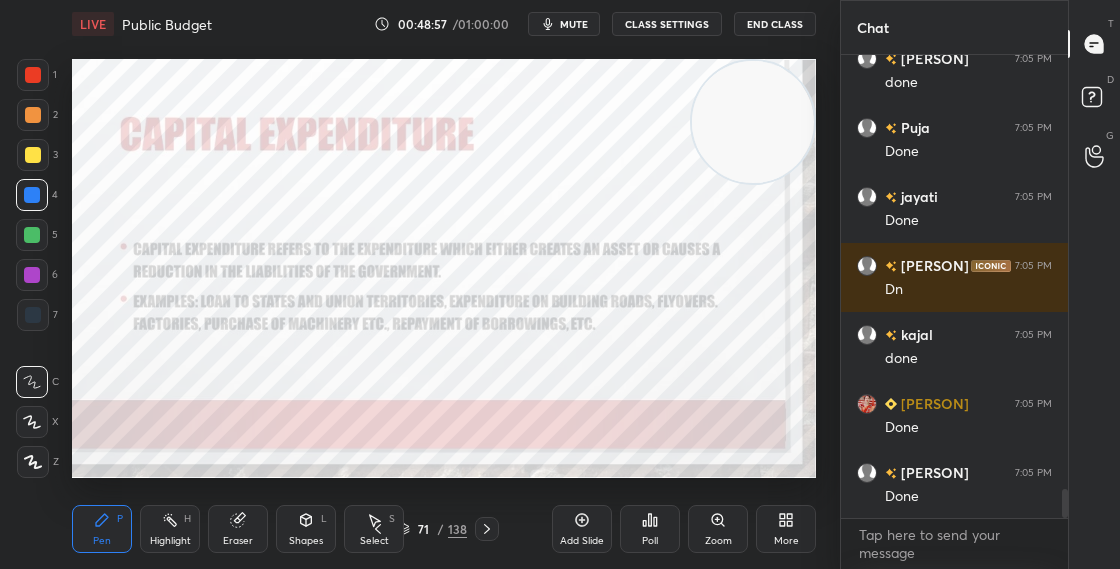 click on "71 / 138" at bounding box center [432, 529] 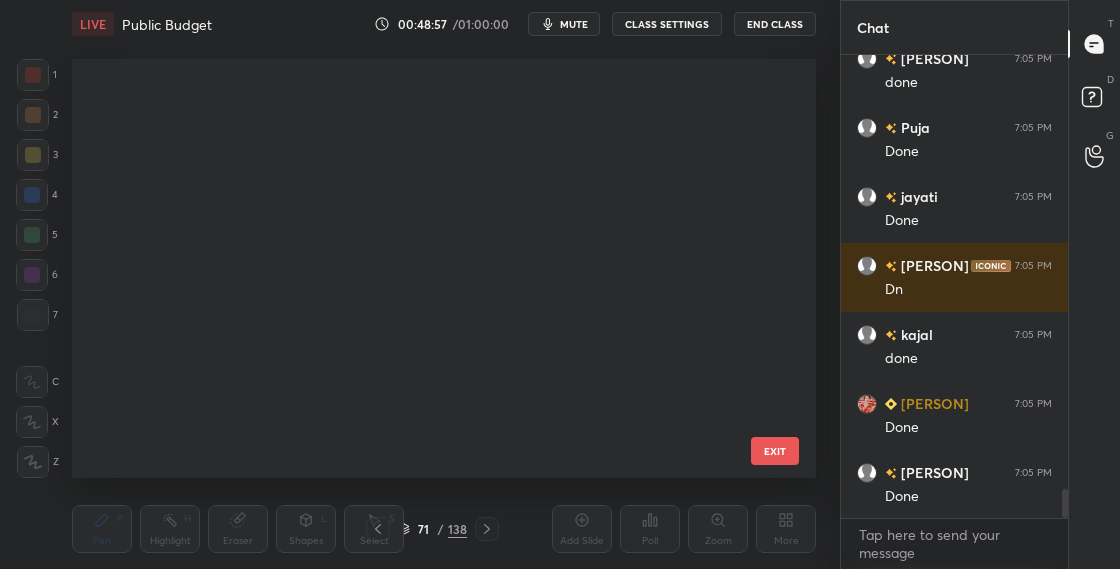 scroll, scrollTop: 2569, scrollLeft: 0, axis: vertical 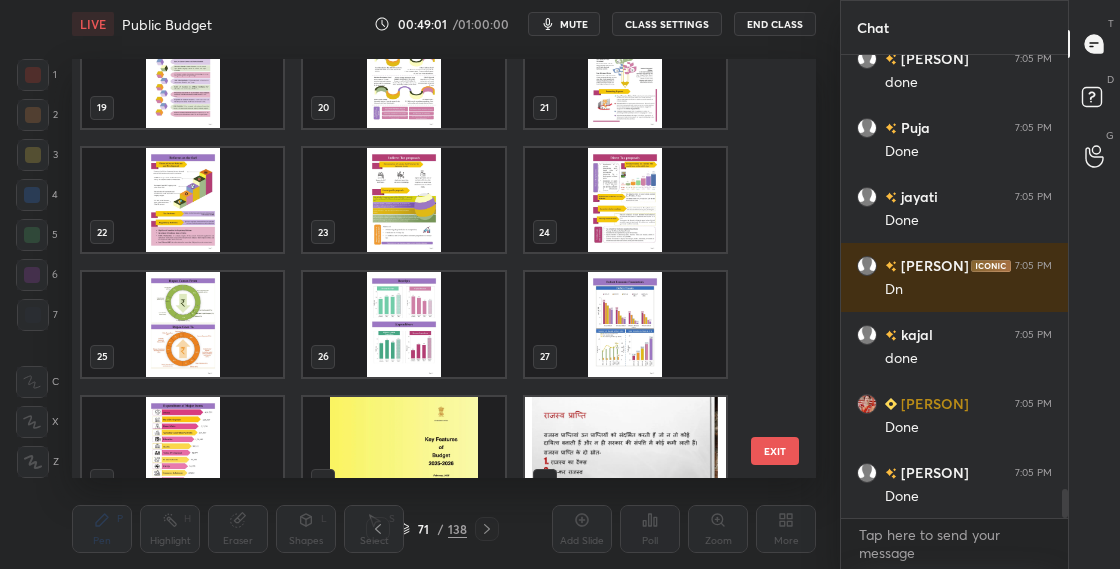 click at bounding box center (182, 324) 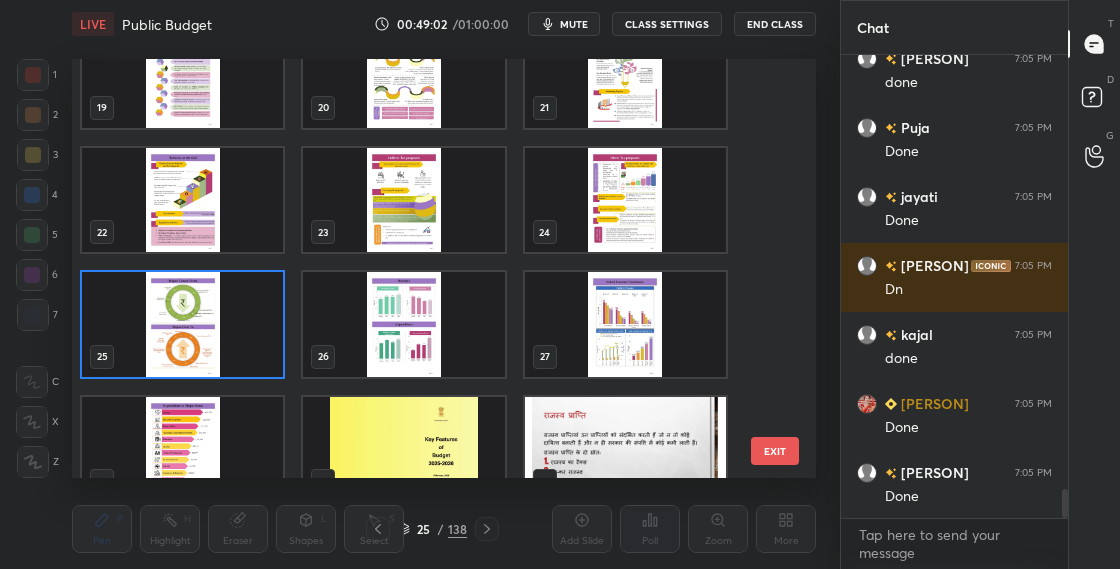 click at bounding box center (182, 324) 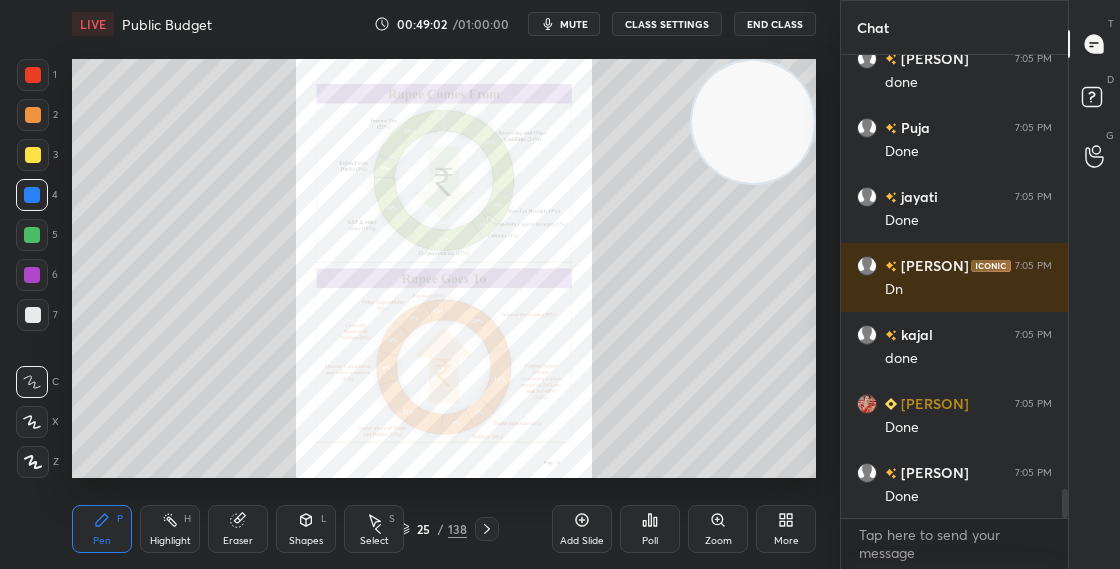 click at bounding box center [182, 324] 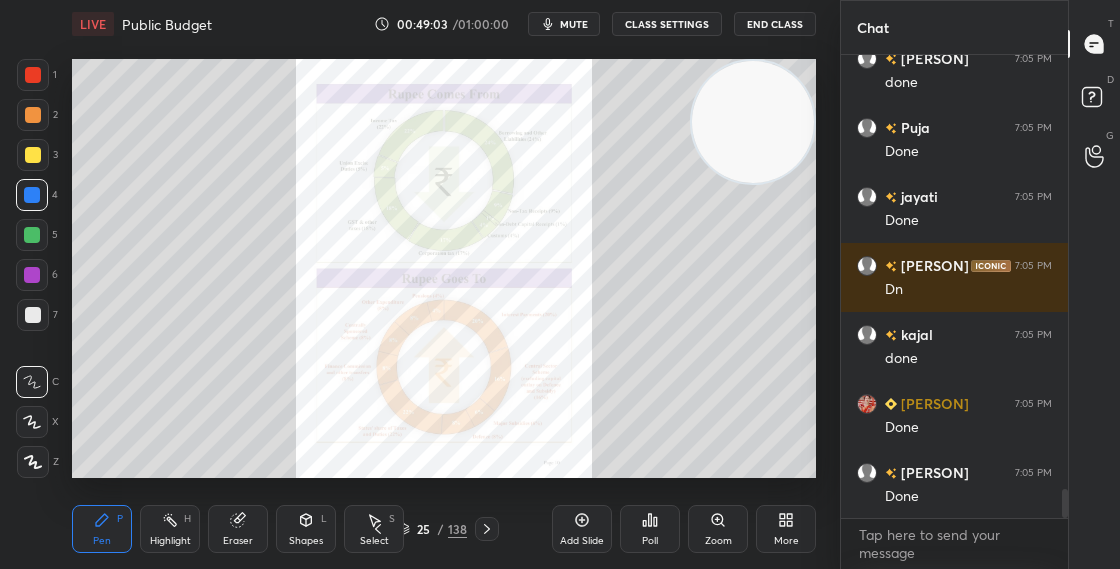 click 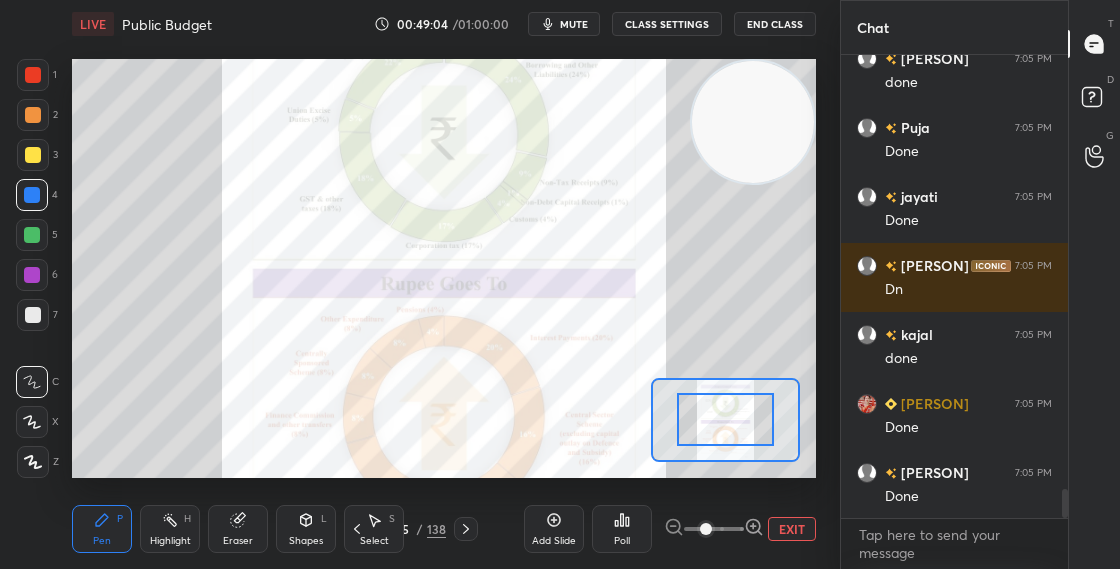 click 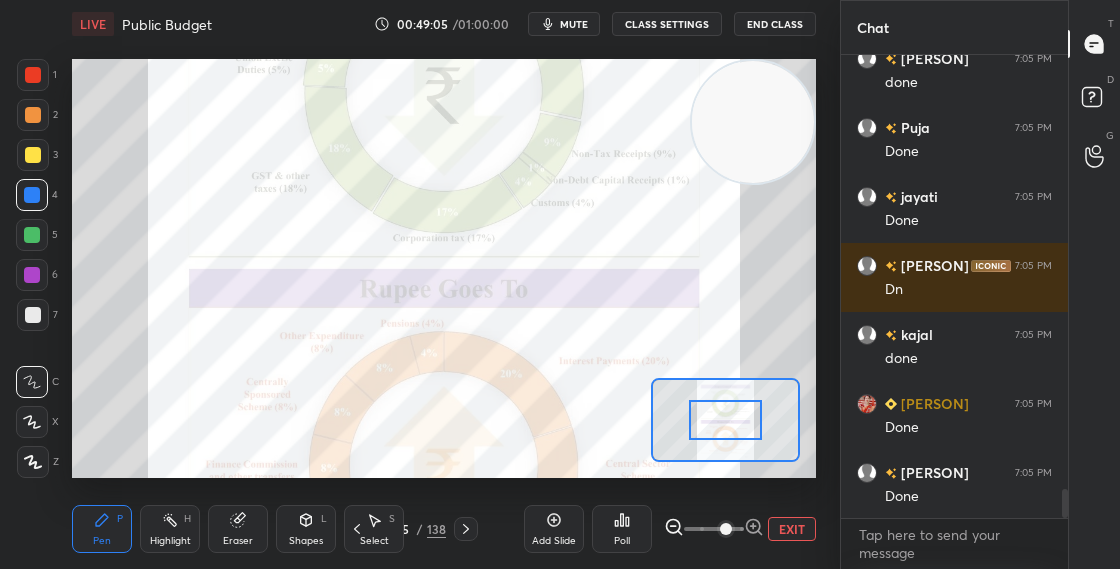click at bounding box center [725, 420] 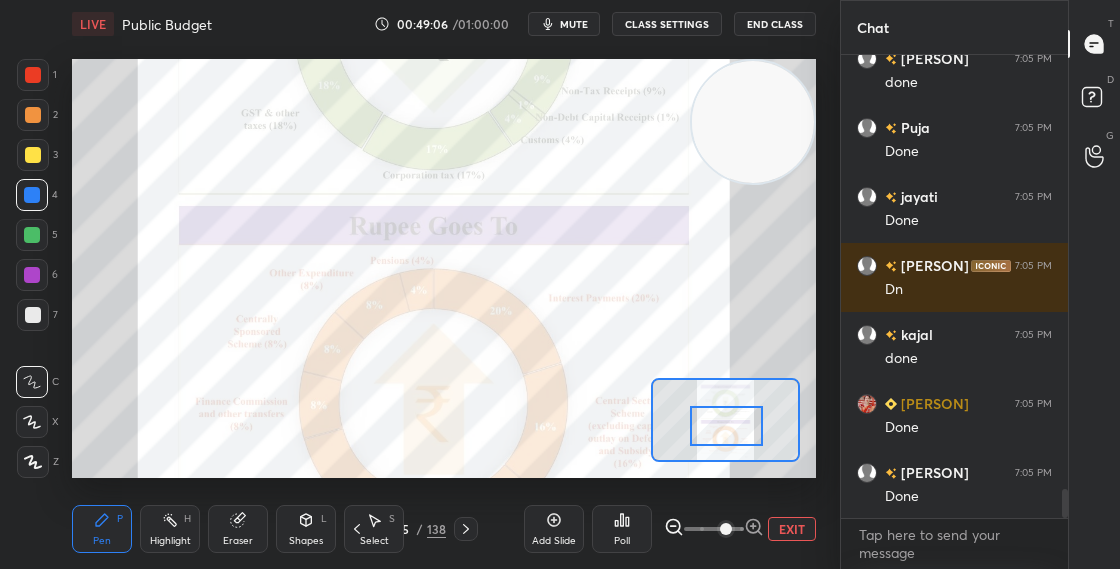 click at bounding box center (726, 426) 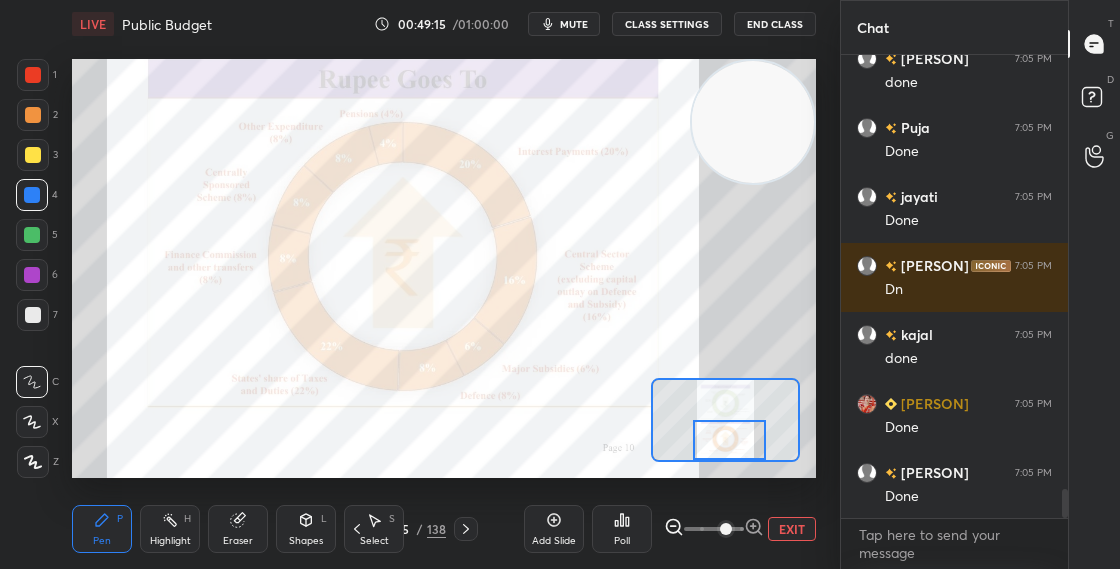 drag, startPoint x: 746, startPoint y: 437, endPoint x: 750, endPoint y: 447, distance: 10.770329 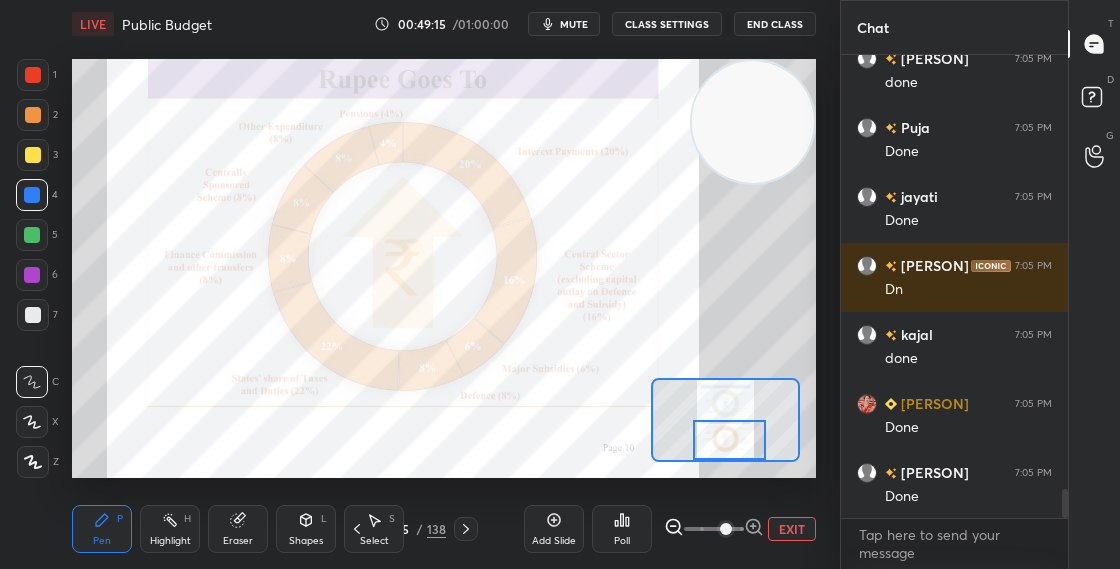 click at bounding box center [729, 440] 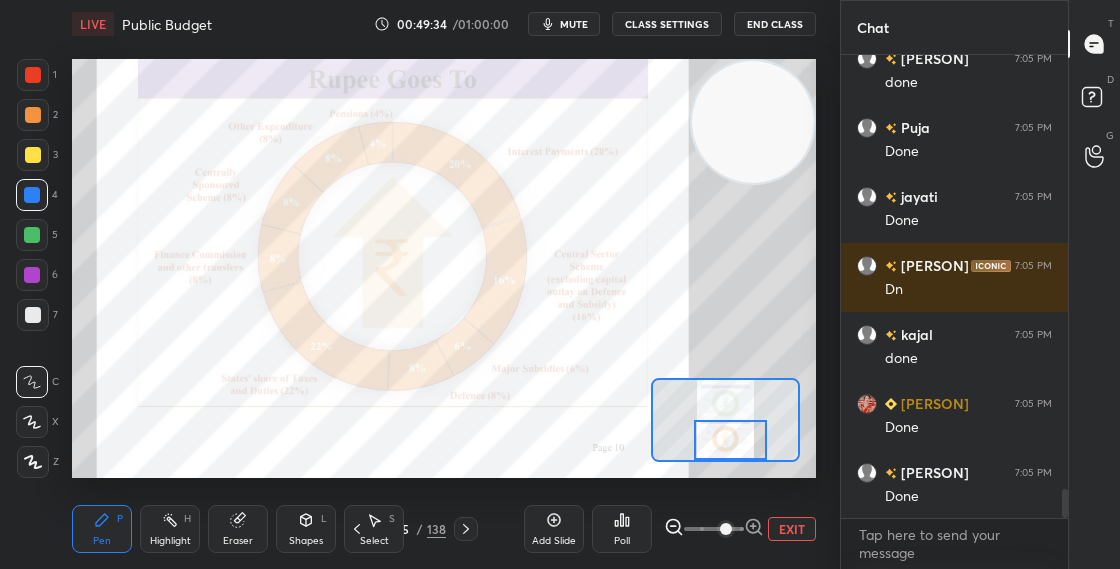 click on "25" at bounding box center (403, 529) 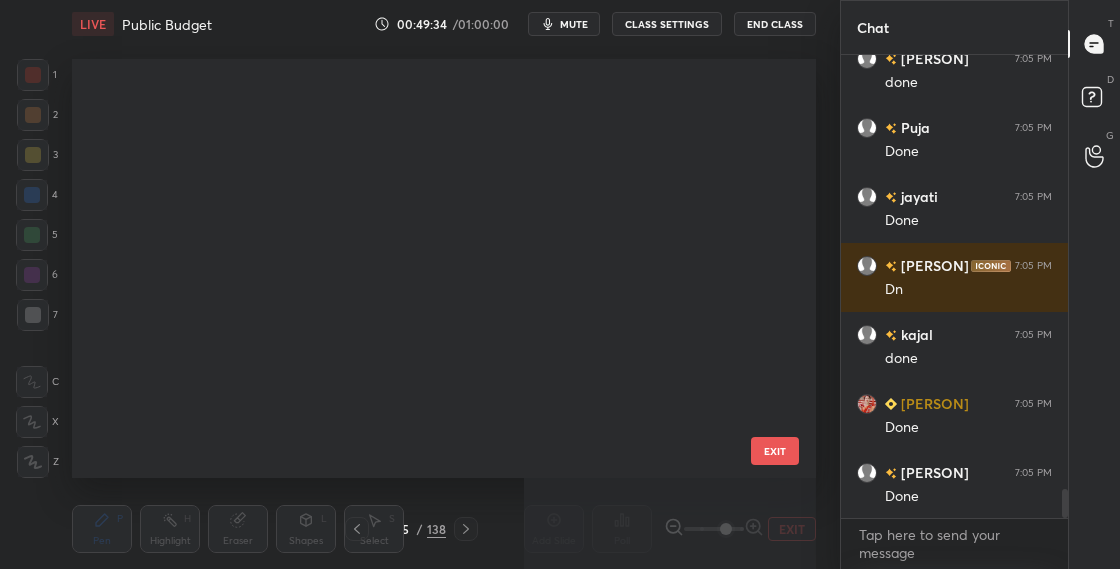 scroll, scrollTop: 412, scrollLeft: 734, axis: both 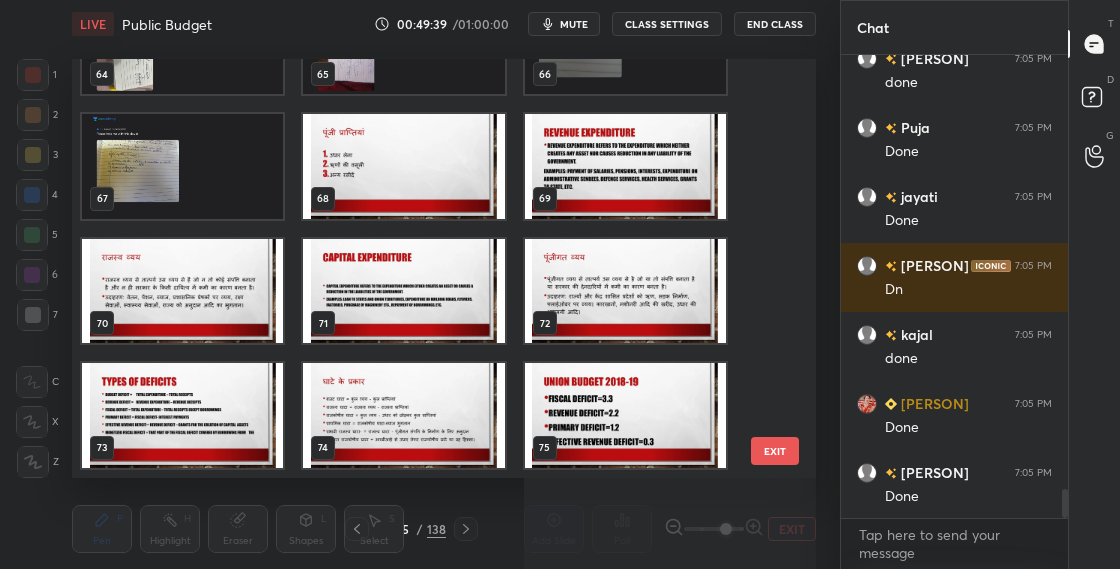 click at bounding box center (403, 291) 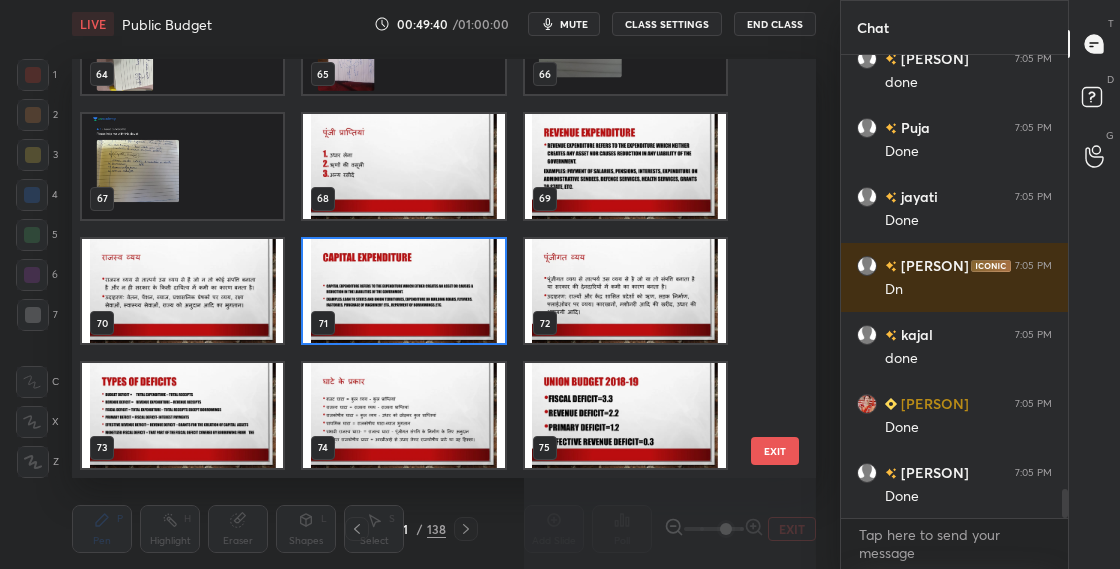 click at bounding box center [403, 291] 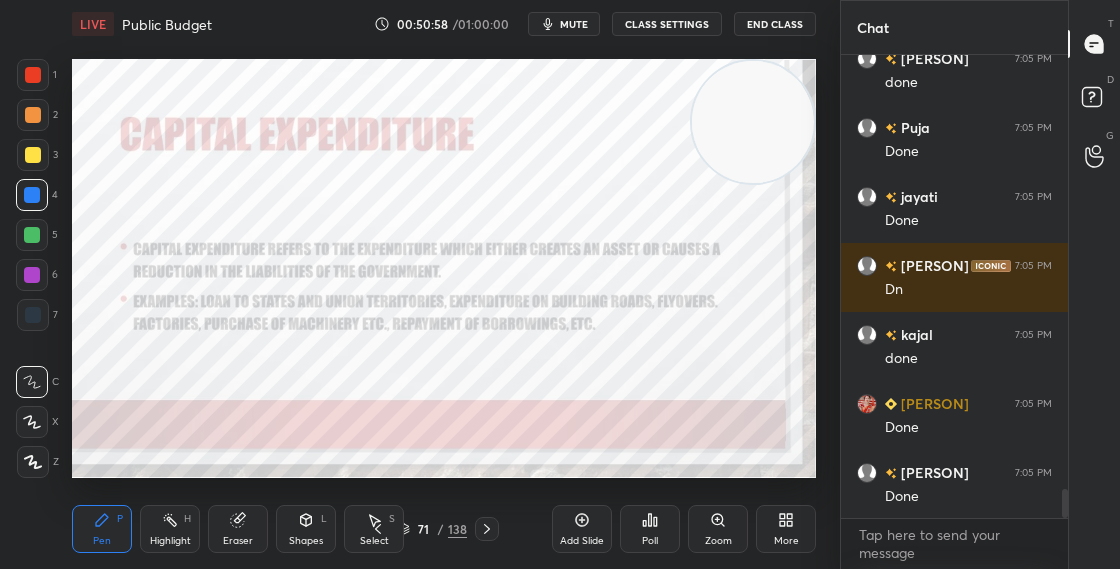 click 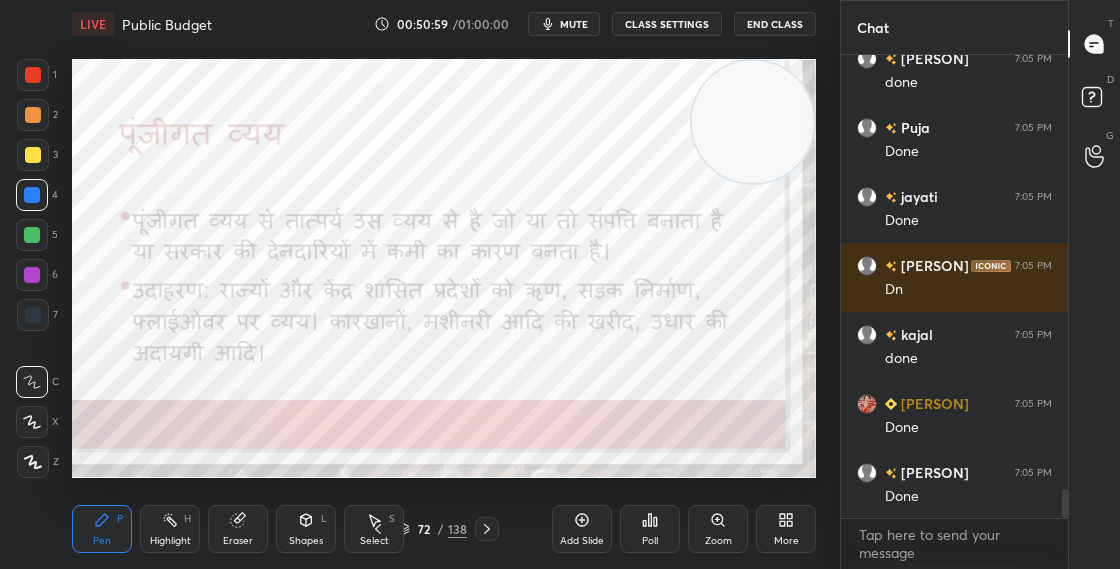 click 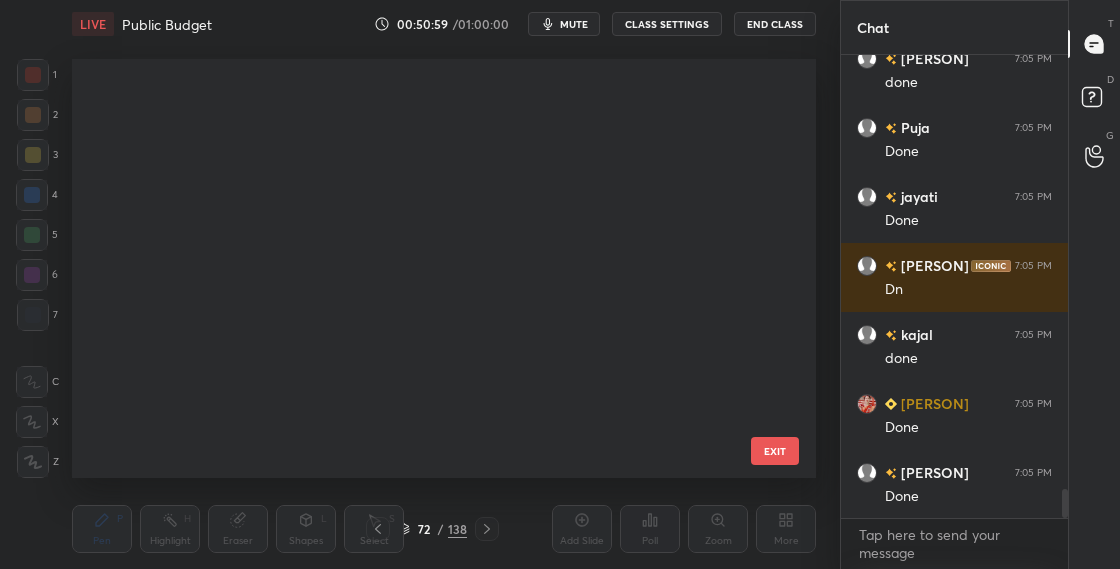 scroll, scrollTop: 2569, scrollLeft: 0, axis: vertical 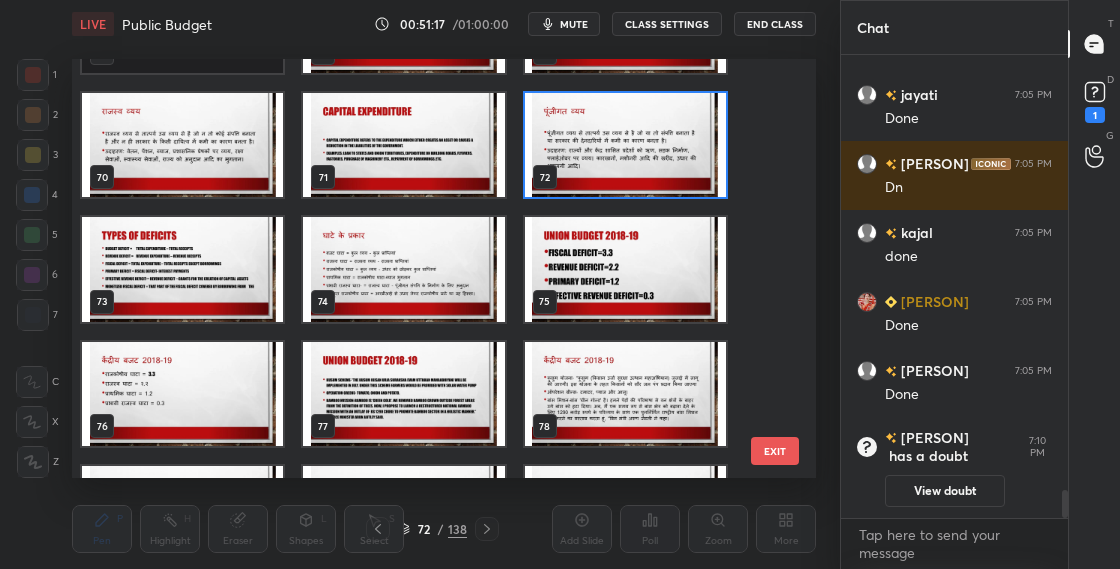 click on "72" at bounding box center [625, 145] 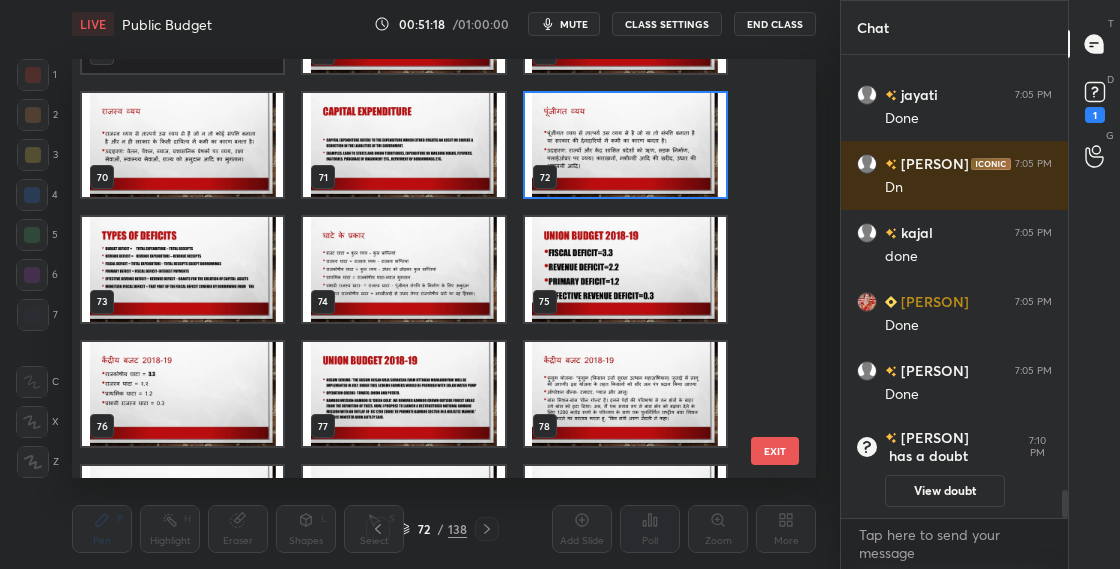 click at bounding box center [625, 145] 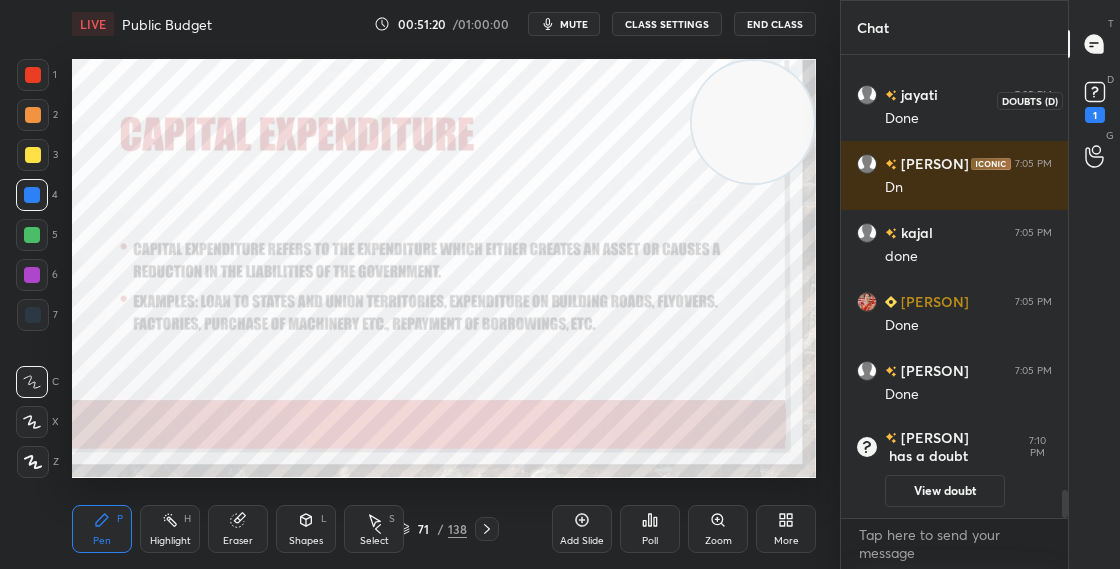 click 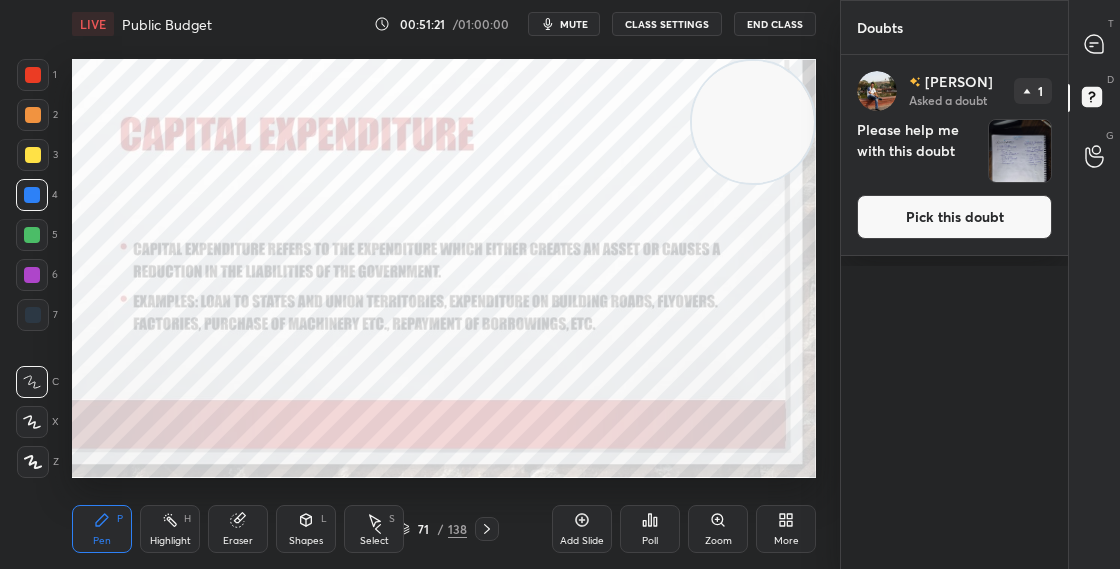 click on "Pick this doubt" at bounding box center (954, 217) 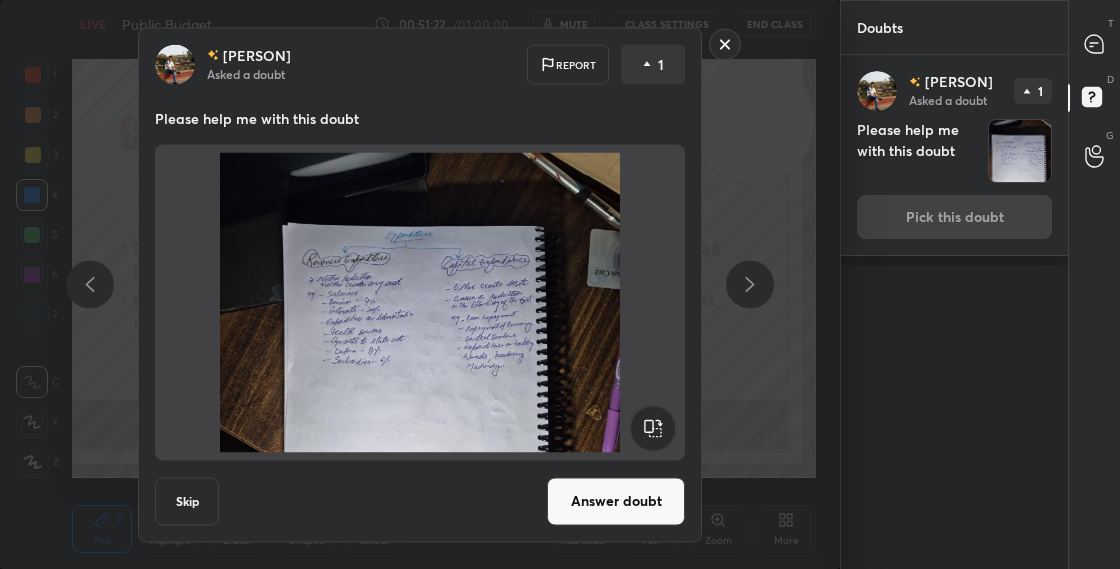 click on "Answer doubt" at bounding box center [616, 501] 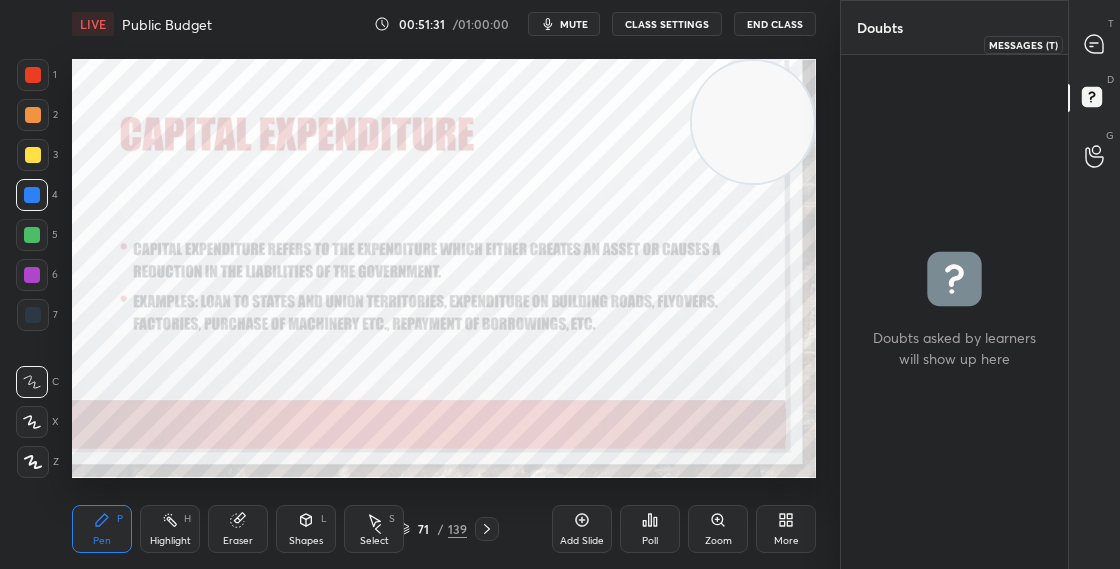 click 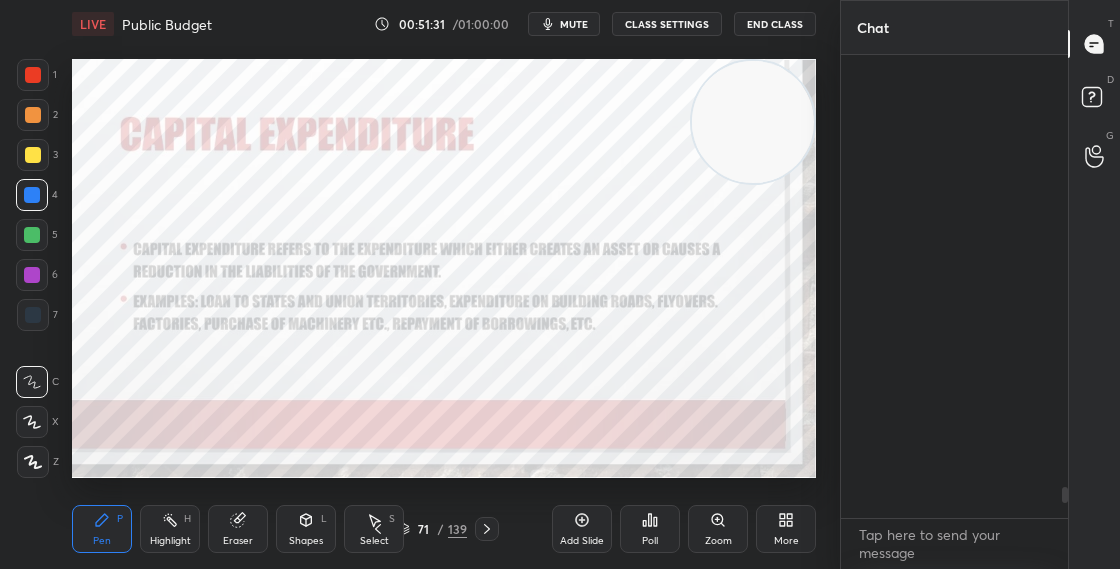 scroll, scrollTop: 6415, scrollLeft: 0, axis: vertical 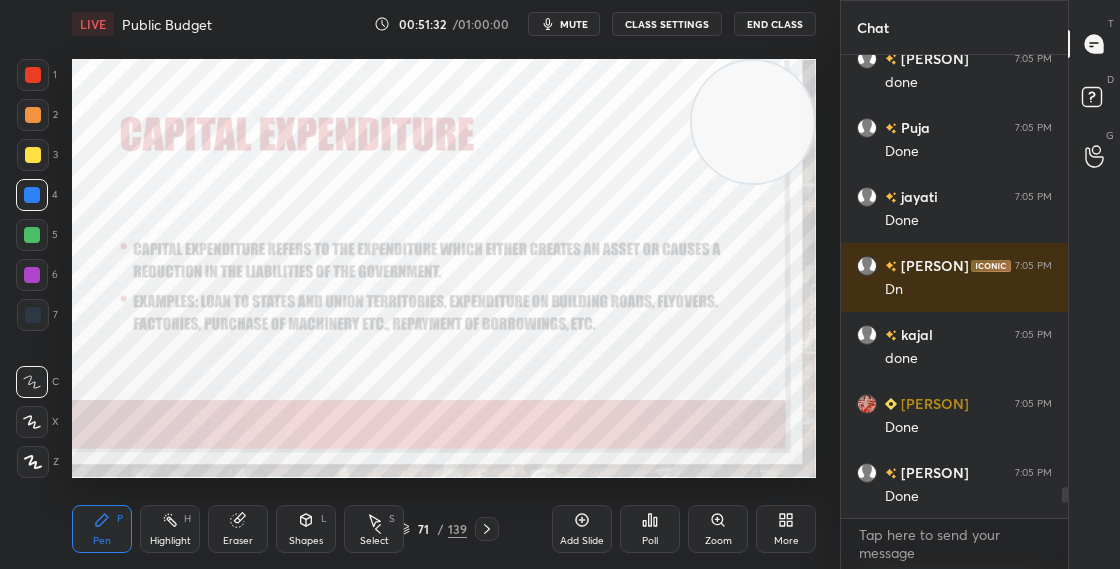 click on "Chat [PERSON] 7:01 PM Mam vo rupee goes to vali slide kholo na [PERSON] 7:05 PM done [PERSON] 7:05 PM Done [PERSON] 7:05 PM Done [PERSON] 7:05 PM Dn [PERSON] 7:05 PM done [PERSON] 7:05 PM Done [PERSON] 7:05 PM Done JUMP TO LATEST Enable hand raising Enable raise hand to speak to learners. Once enabled, chat will be turned off temporarily. Enable x   Doubts asked by learners will show up here NEW DOUBTS ASKED No one has raised a hand yet Can't raise hand Looks like educator just invited you to speak. Please wait before you can raise your hand again. Got it T Messages (T) D Doubts (D) G Raise Hand (G)" at bounding box center (980, 284) 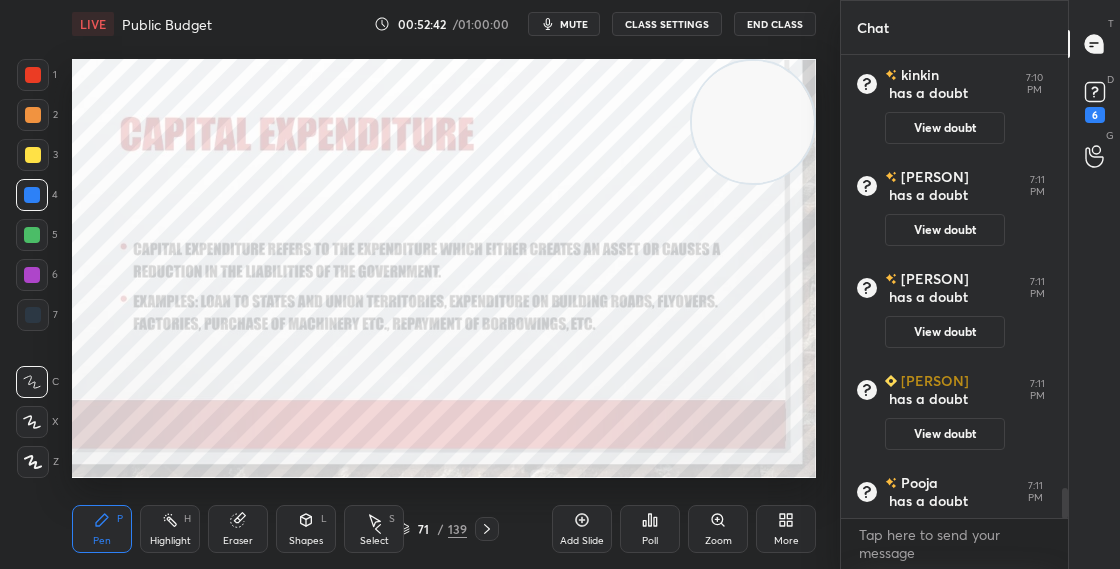 scroll, scrollTop: 6706, scrollLeft: 0, axis: vertical 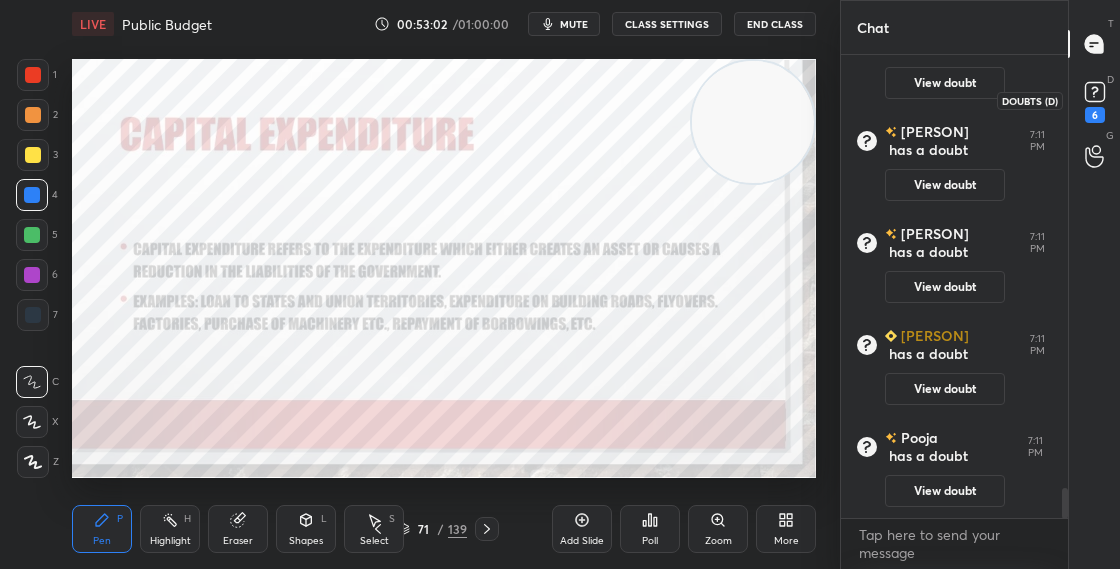 click 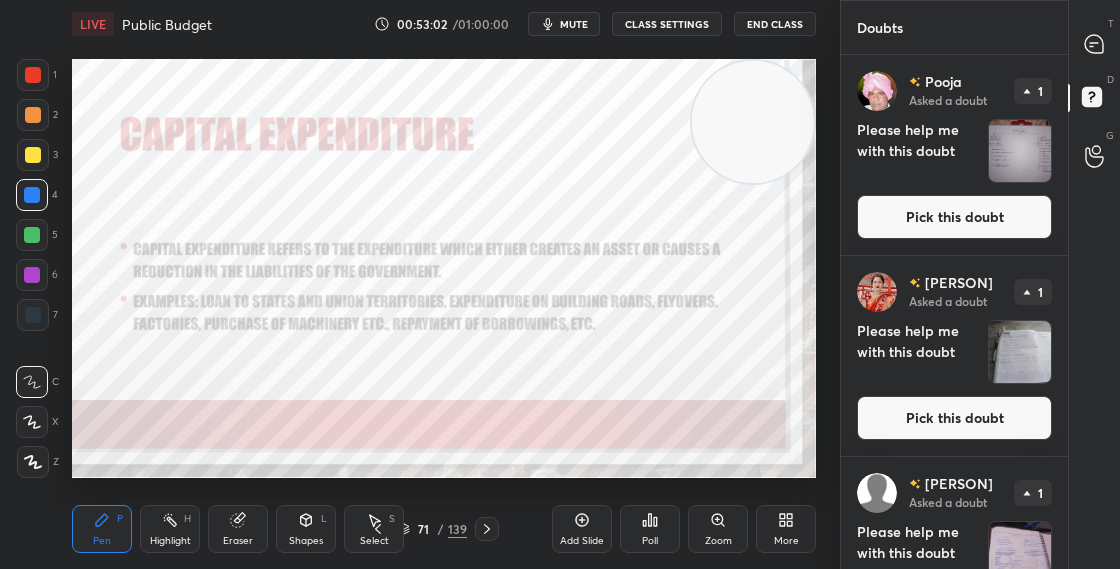 click on "Pick this doubt" at bounding box center [954, 217] 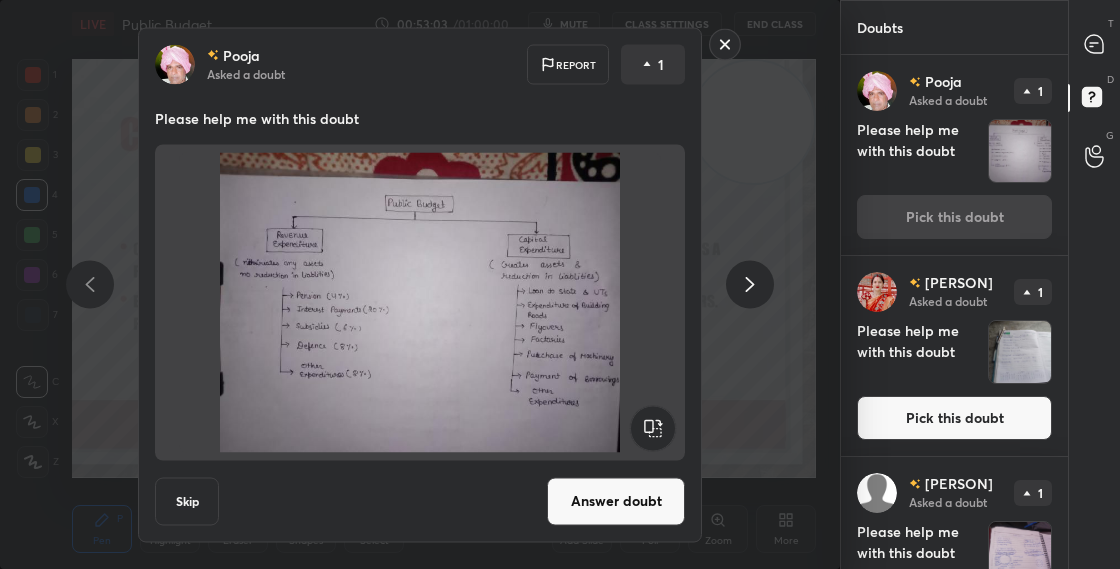 click on "Answer doubt" at bounding box center (616, 501) 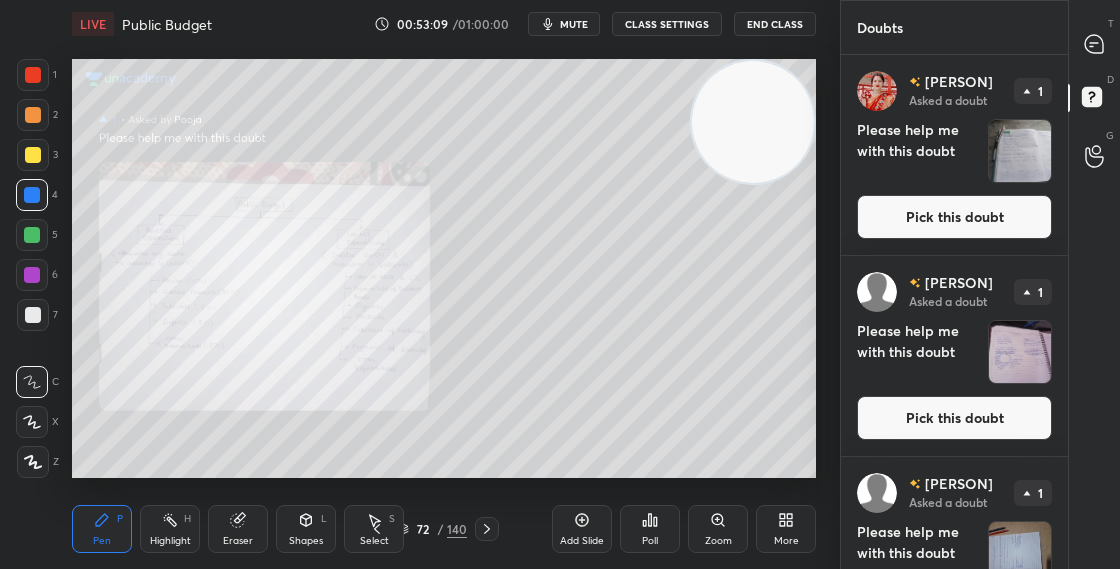 click on "Pick this doubt" at bounding box center [954, 217] 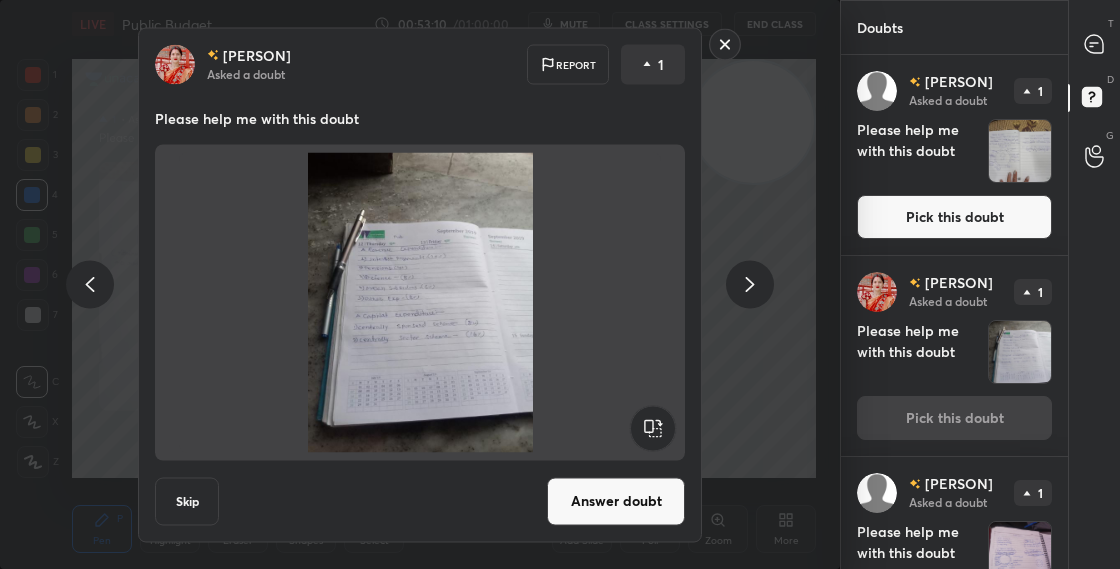 click on "Answer doubt" at bounding box center [616, 501] 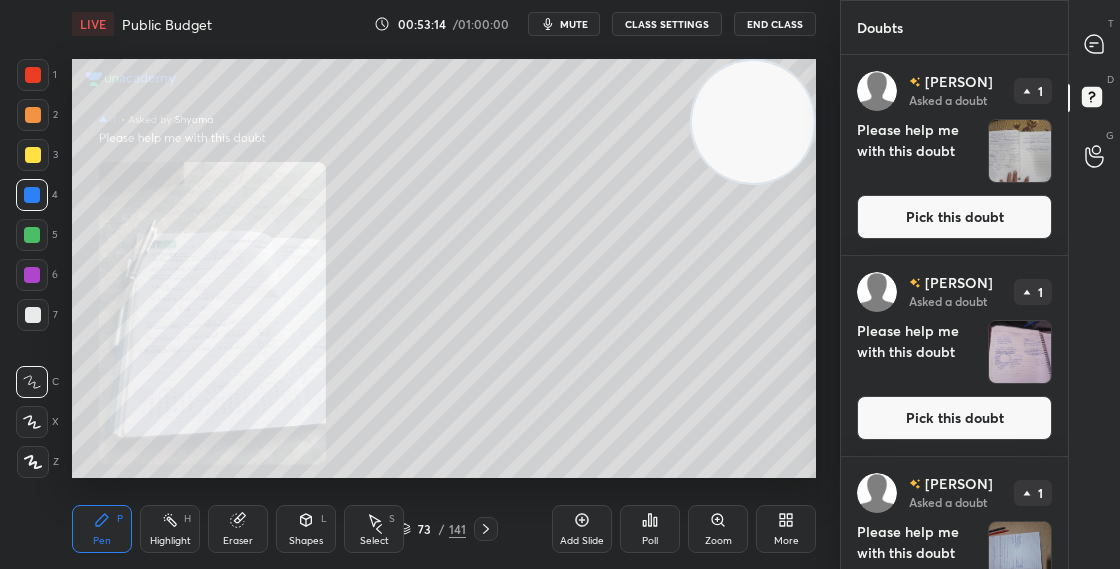 click 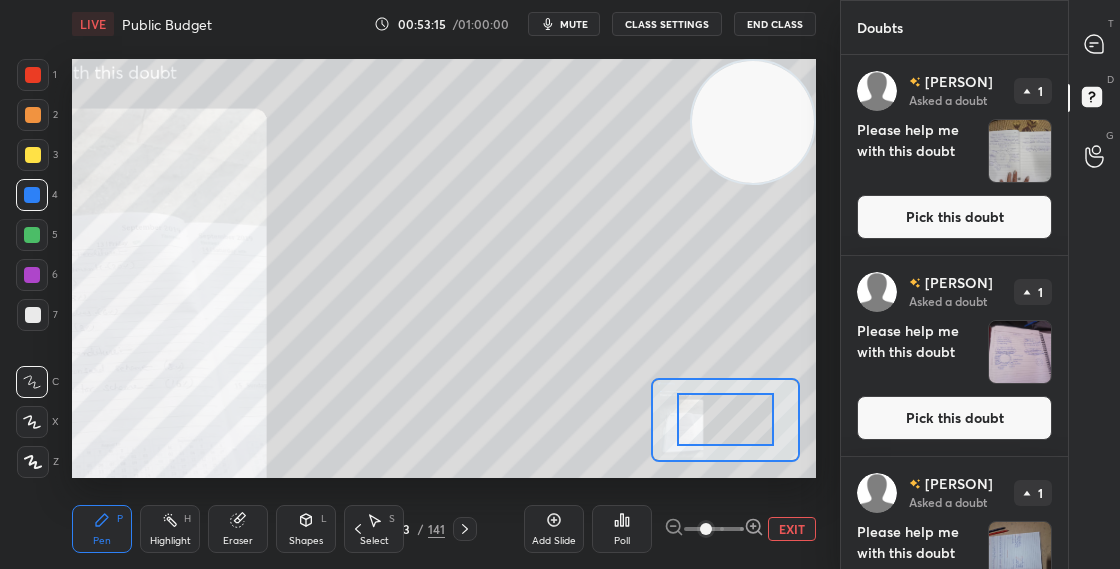 click 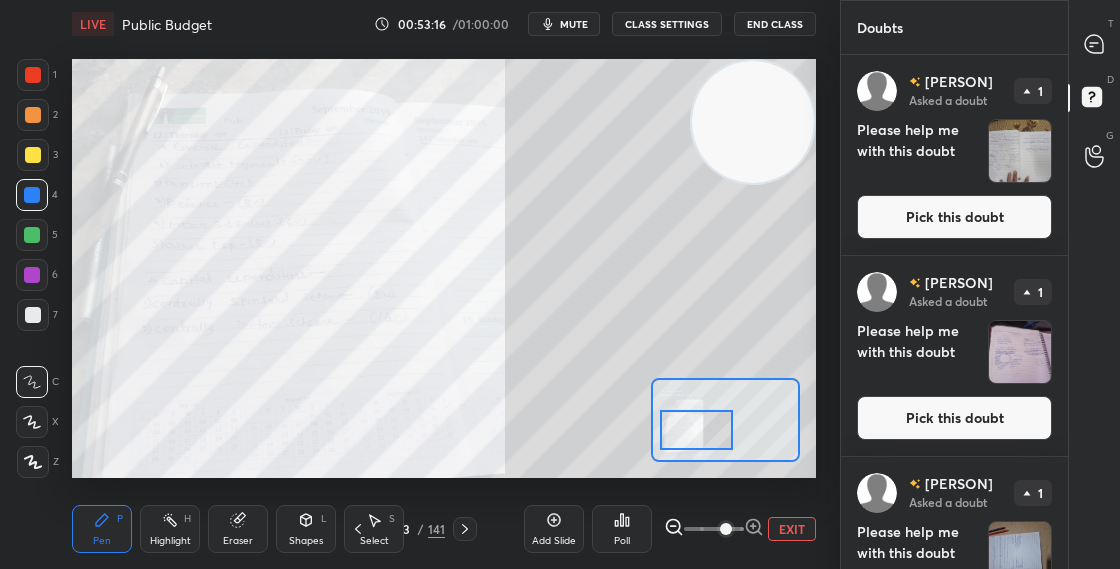 drag, startPoint x: 693, startPoint y: 427, endPoint x: 680, endPoint y: 426, distance: 13.038404 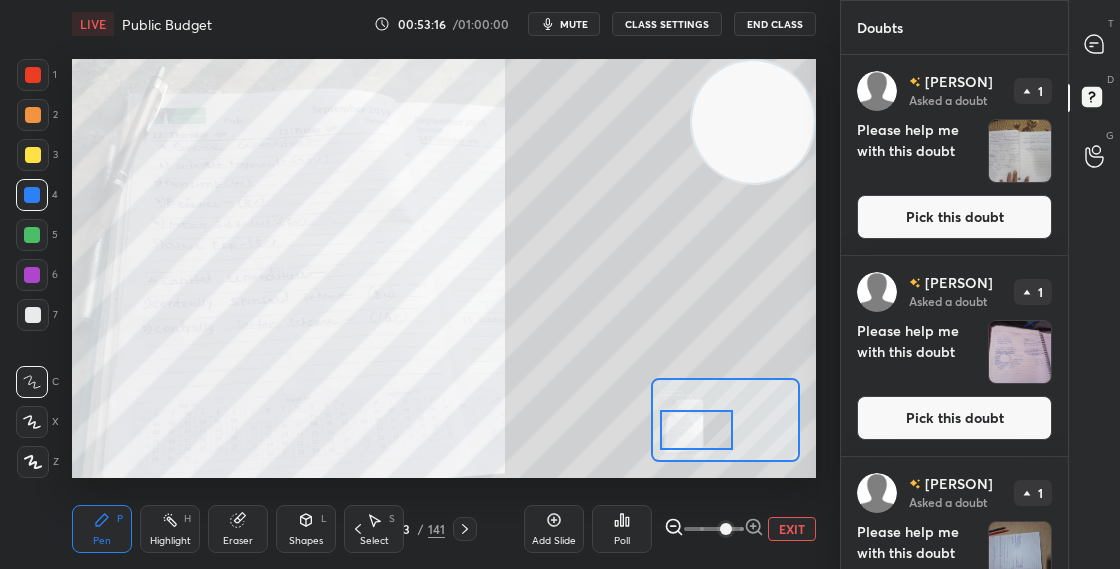 click at bounding box center [696, 430] 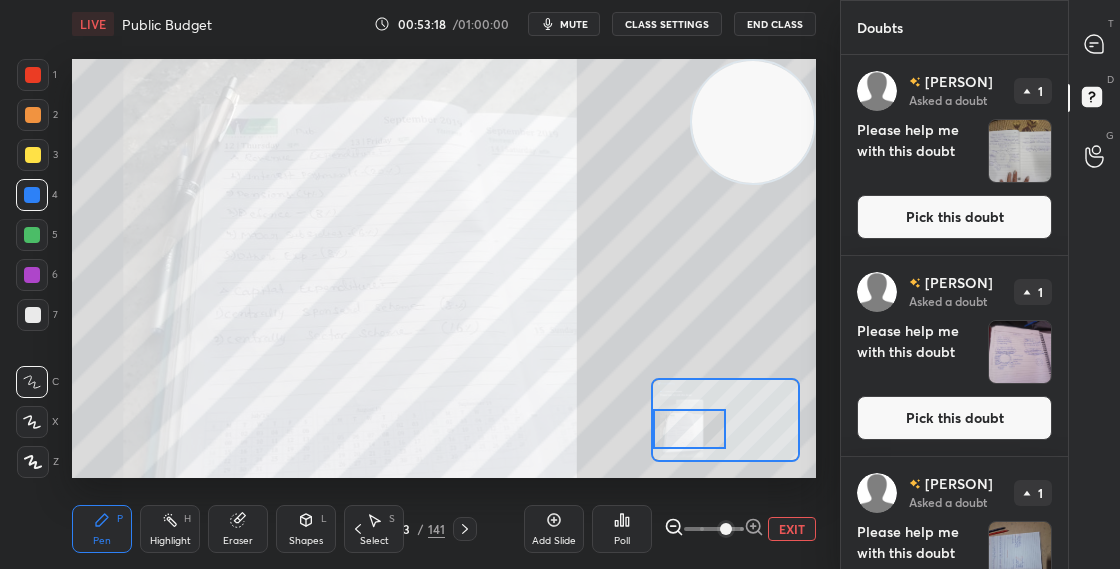 click on "Pick this doubt" at bounding box center [954, 217] 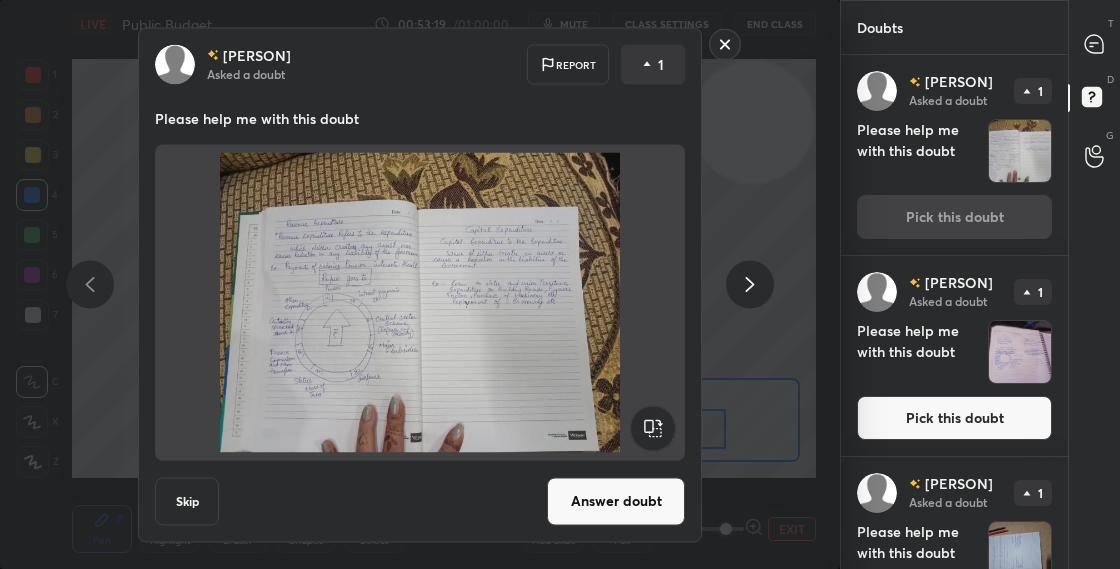 click on "Answer doubt" at bounding box center (616, 501) 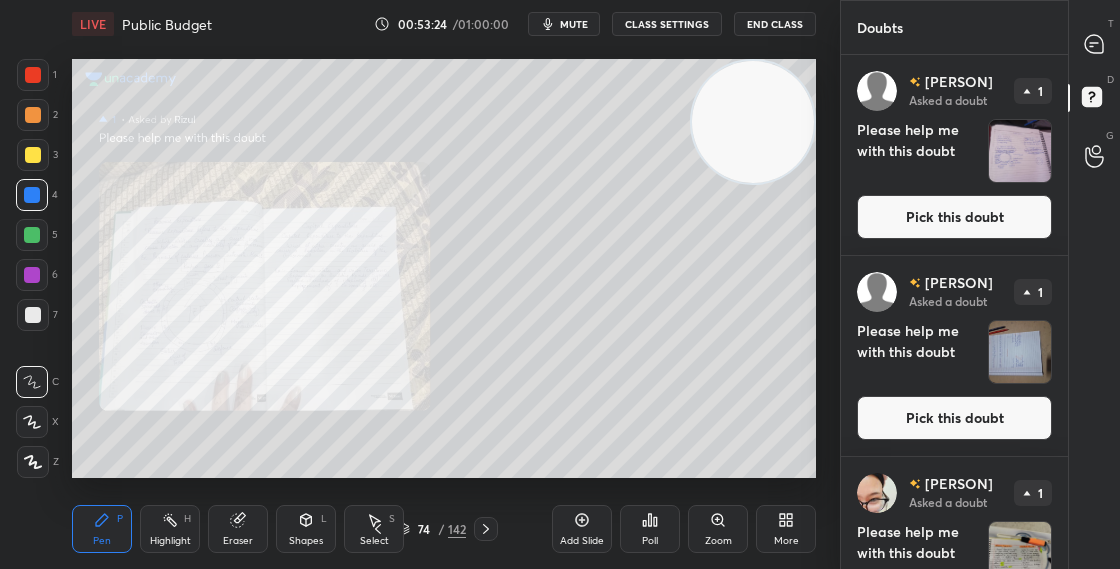 click 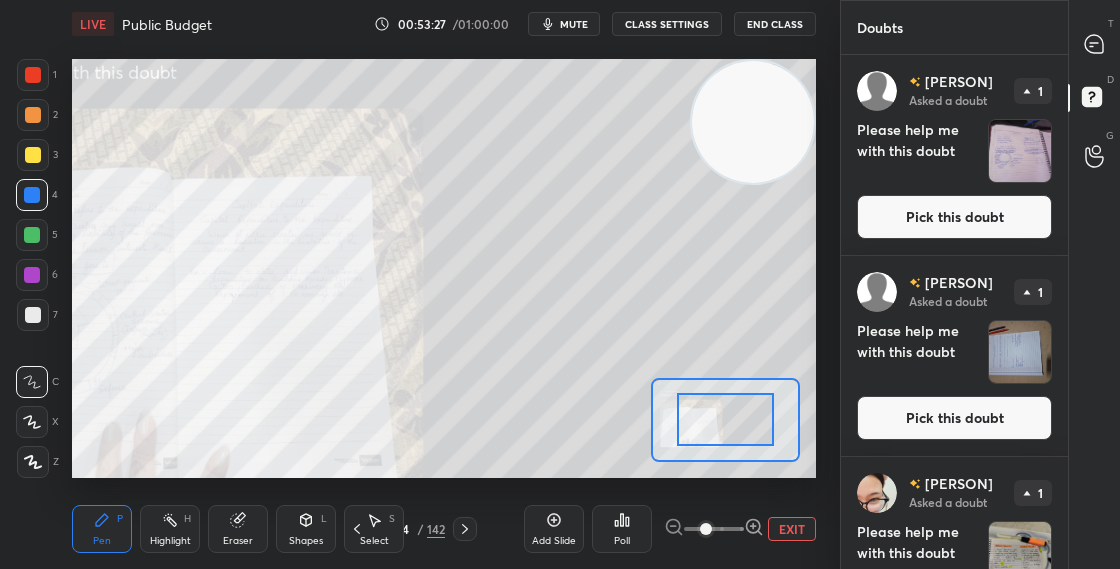 click on "Pick this doubt" at bounding box center (954, 217) 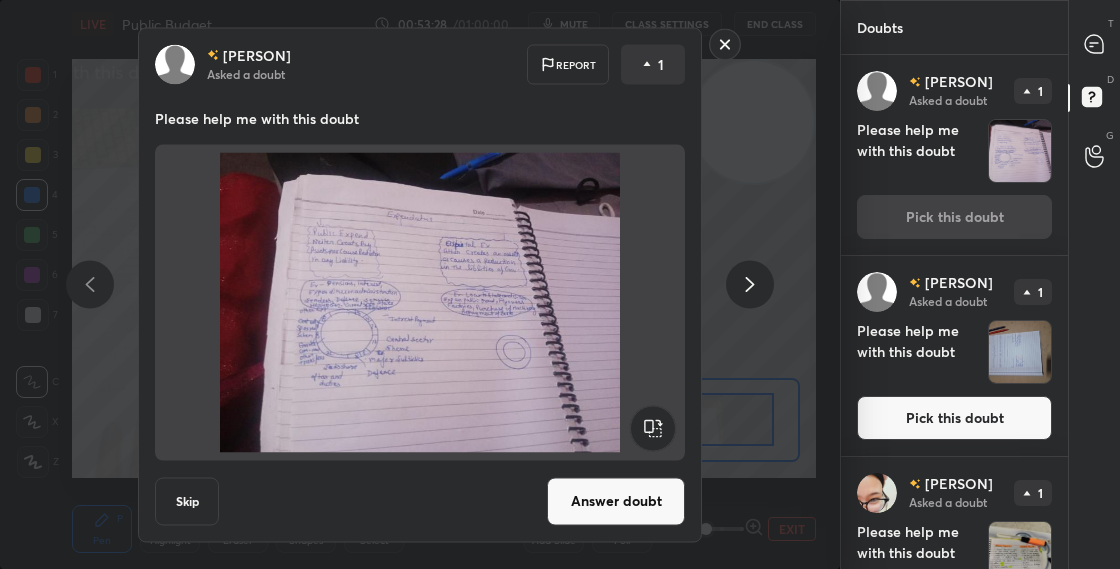click on "Answer doubt" at bounding box center [616, 501] 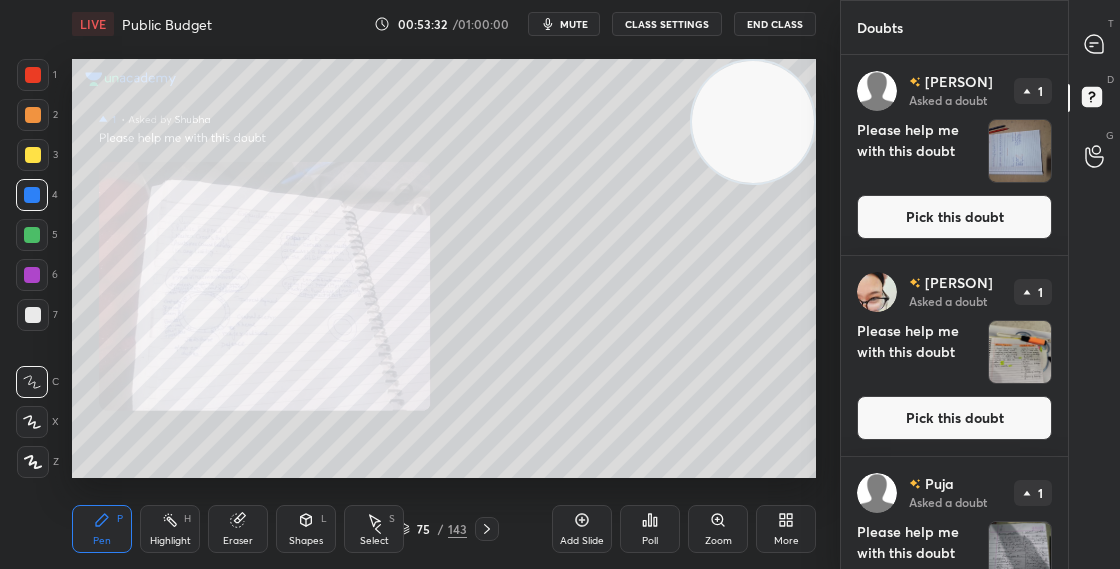 click on "Pick this doubt" at bounding box center (954, 217) 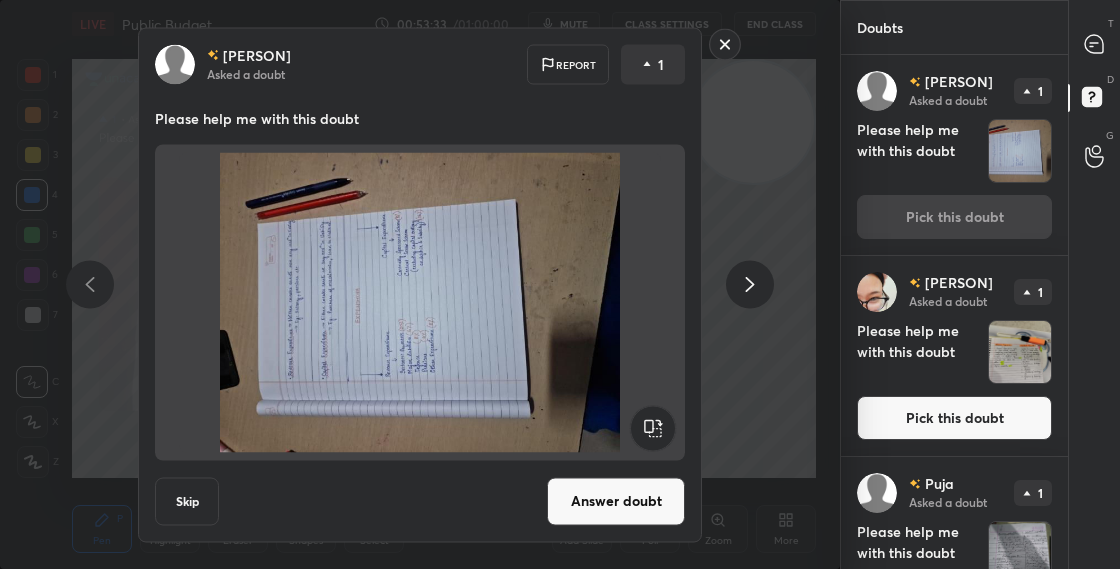 click 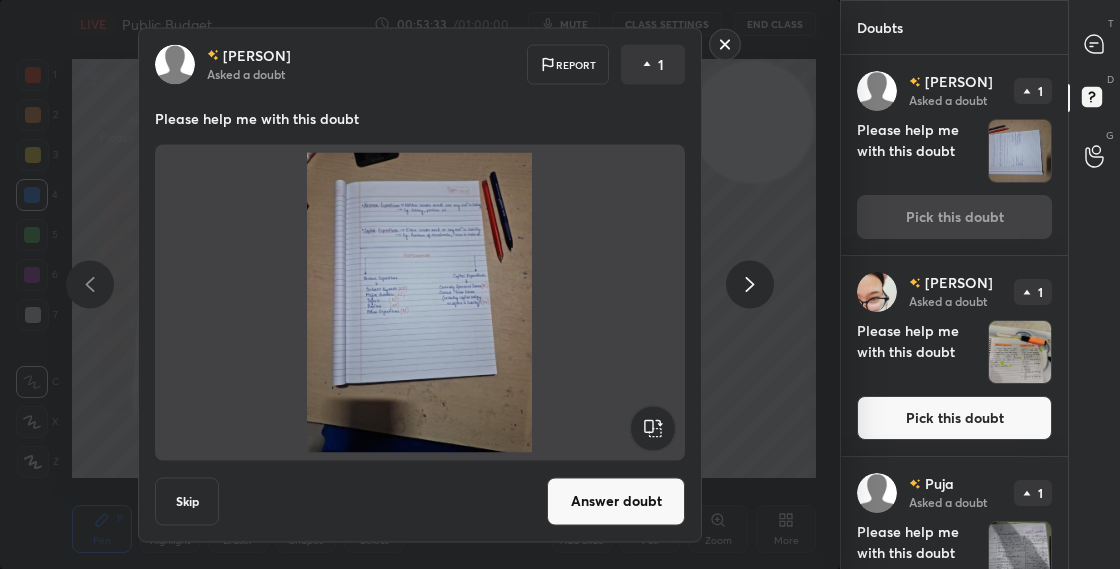click on "Answer doubt" at bounding box center [616, 501] 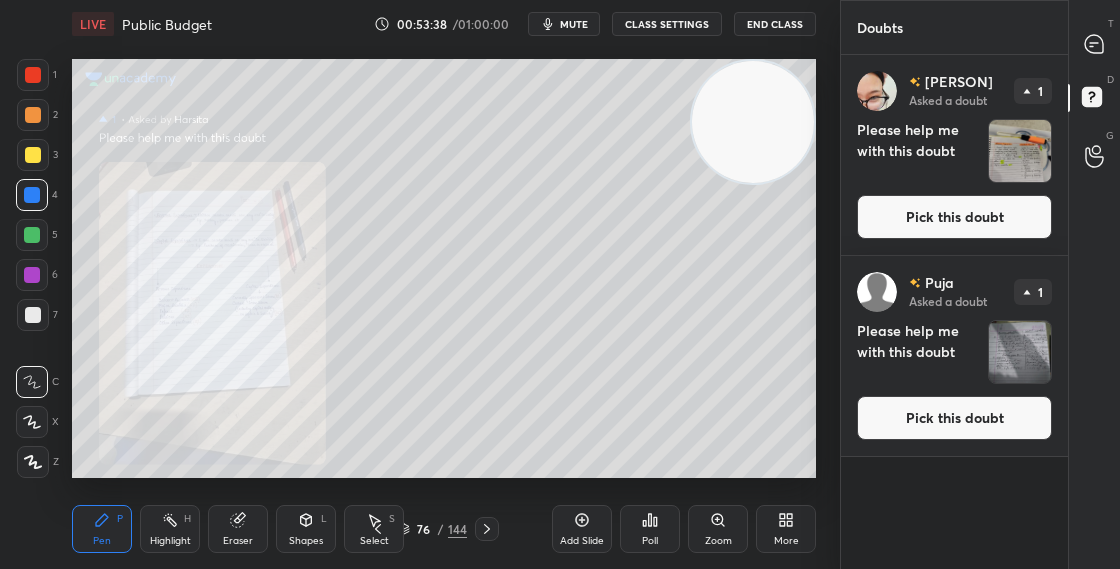 click on "Zoom" at bounding box center (718, 541) 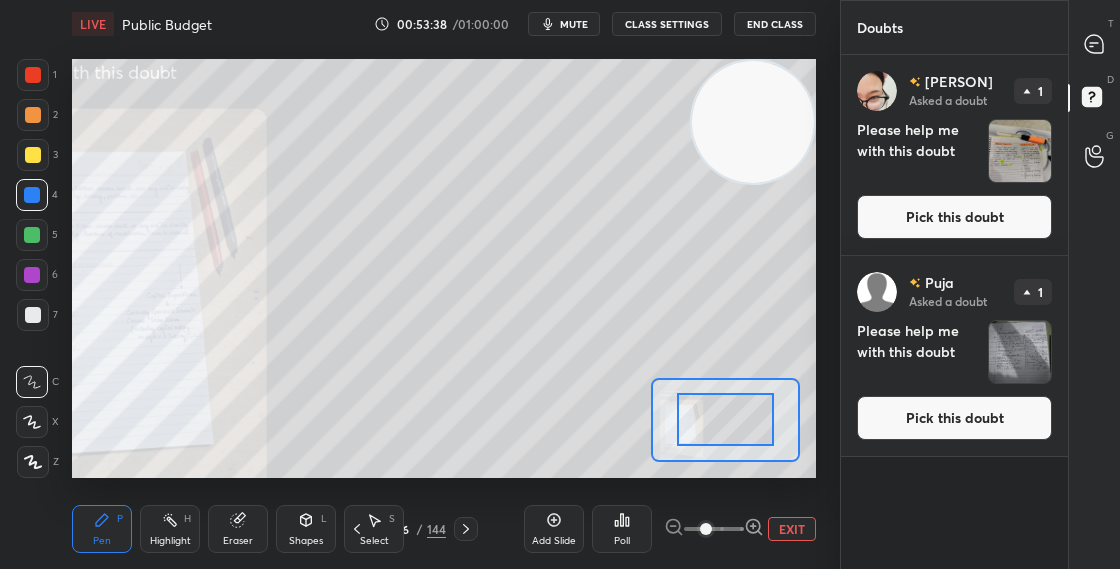 click 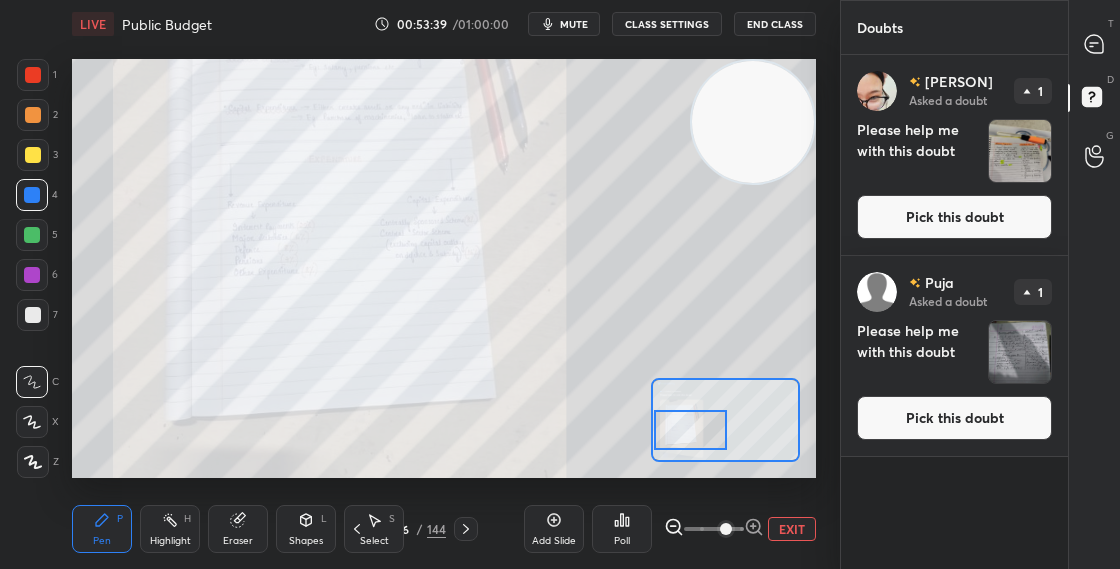 drag, startPoint x: 731, startPoint y: 418, endPoint x: 694, endPoint y: 427, distance: 38.078865 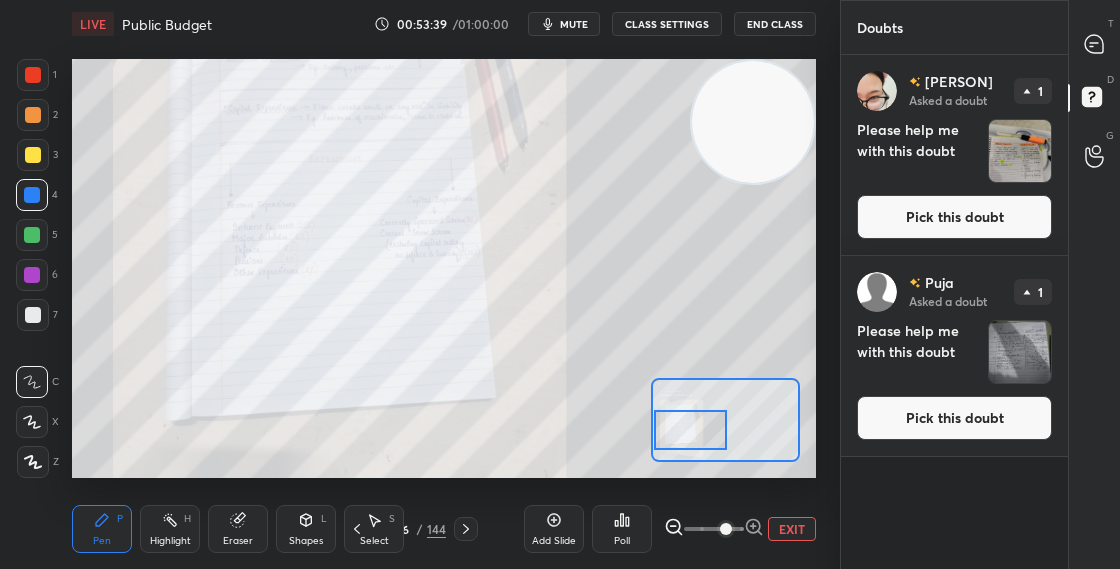 click at bounding box center [690, 430] 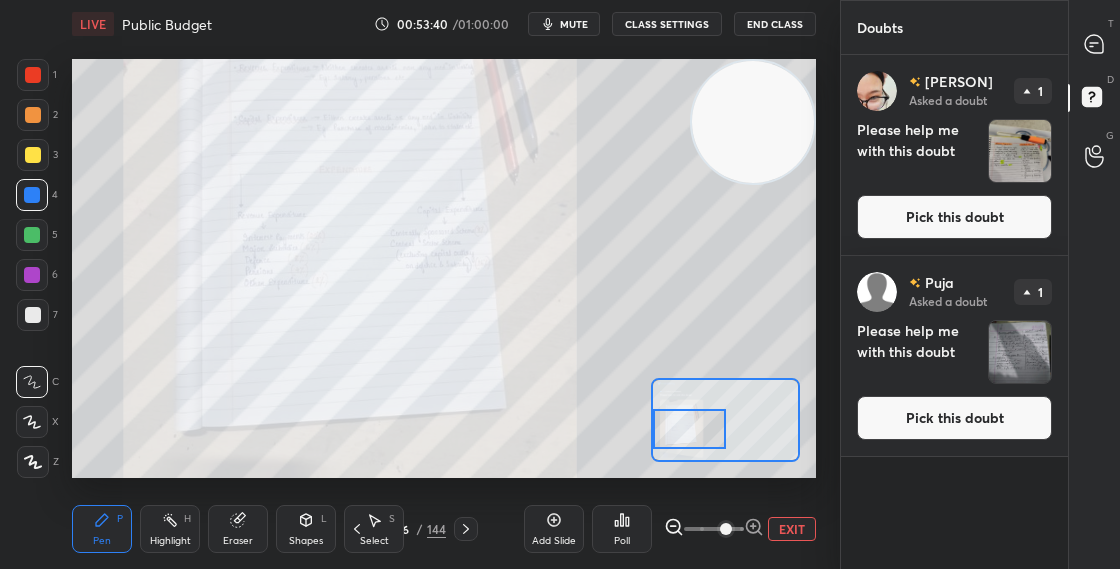click on "1 2 3 4 5 6 7 C X Z C X Z E E Erase all   H H LIVE Public Budget 00:53:40 /  01:00:00 mute CLASS SETTINGS End Class Setting up your live class Poll for   secs No correct answer Start poll Back Public Budget • L2 of Course on Public Economics ( Unit 6 ) Tanya Bhatia Pen P Highlight H Eraser Shapes L Select S 76 / 144 Add Slide Poll EXIT" at bounding box center [420, 284] 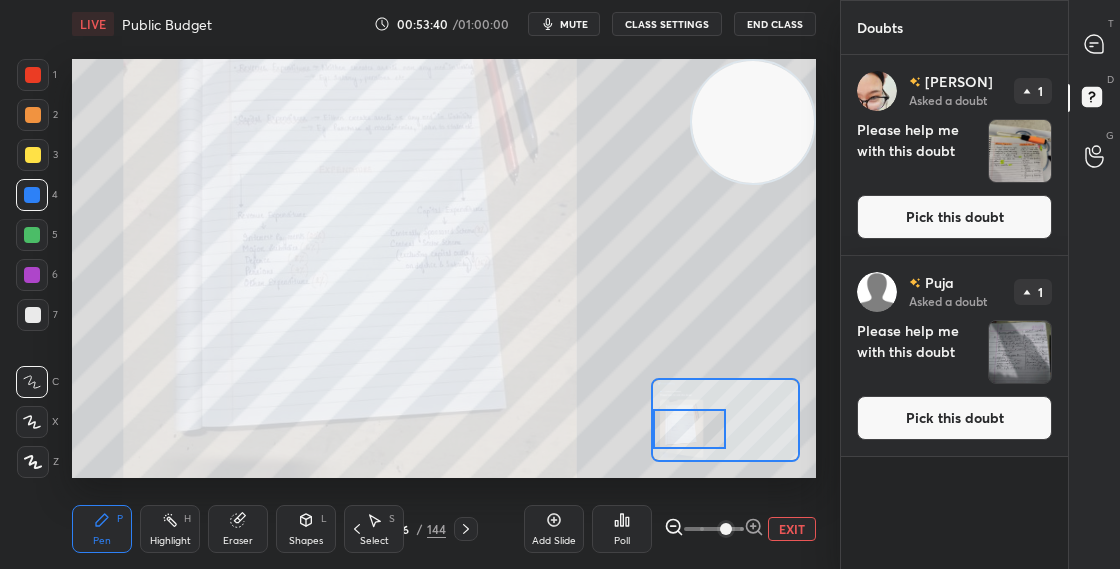 click on "Pick this doubt" at bounding box center (954, 217) 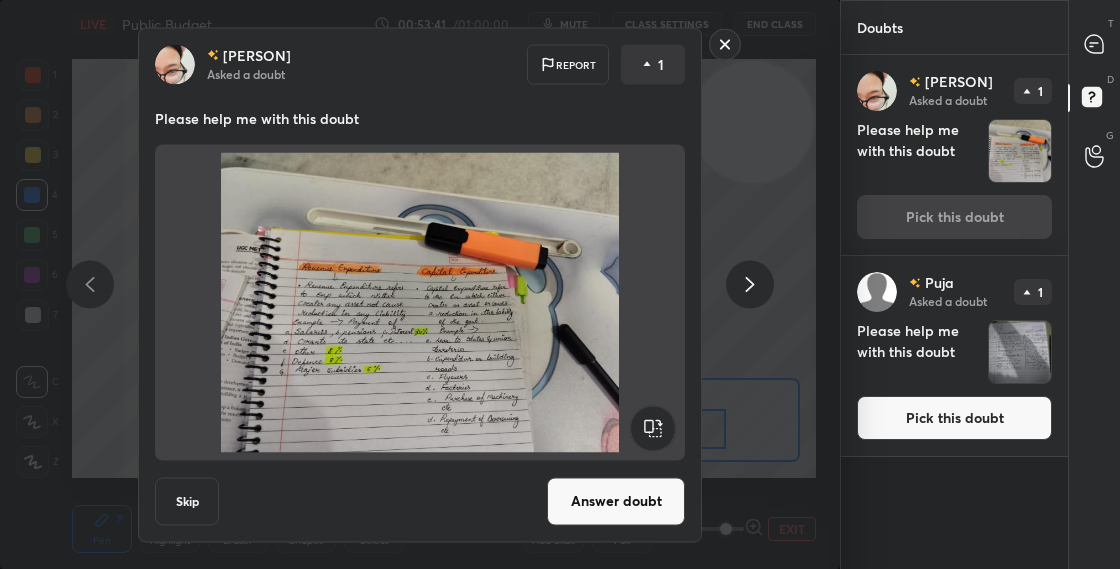 click on "[PERSON] Asked a doubt Report 1 Please help me with this doubt Skip Answer doubt" at bounding box center (420, 284) 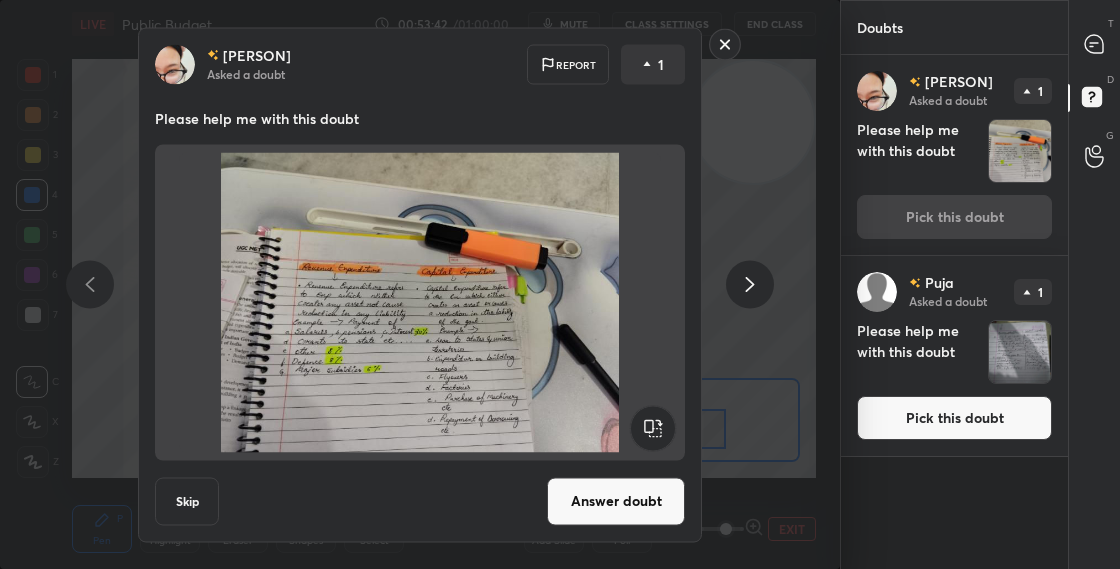 click on "Answer doubt" at bounding box center [616, 501] 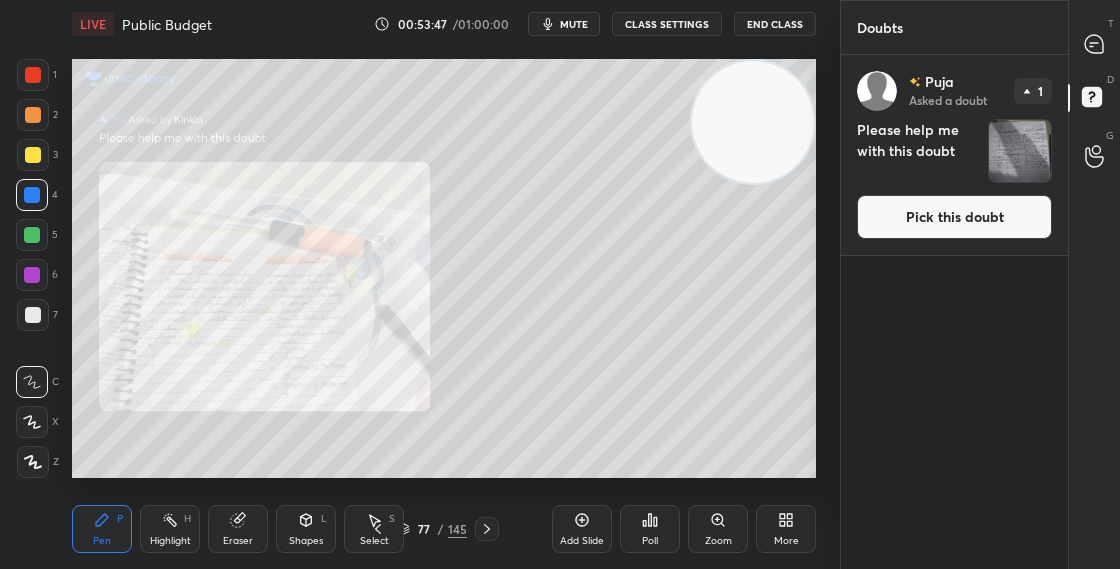 click on "Pick this doubt" at bounding box center [954, 217] 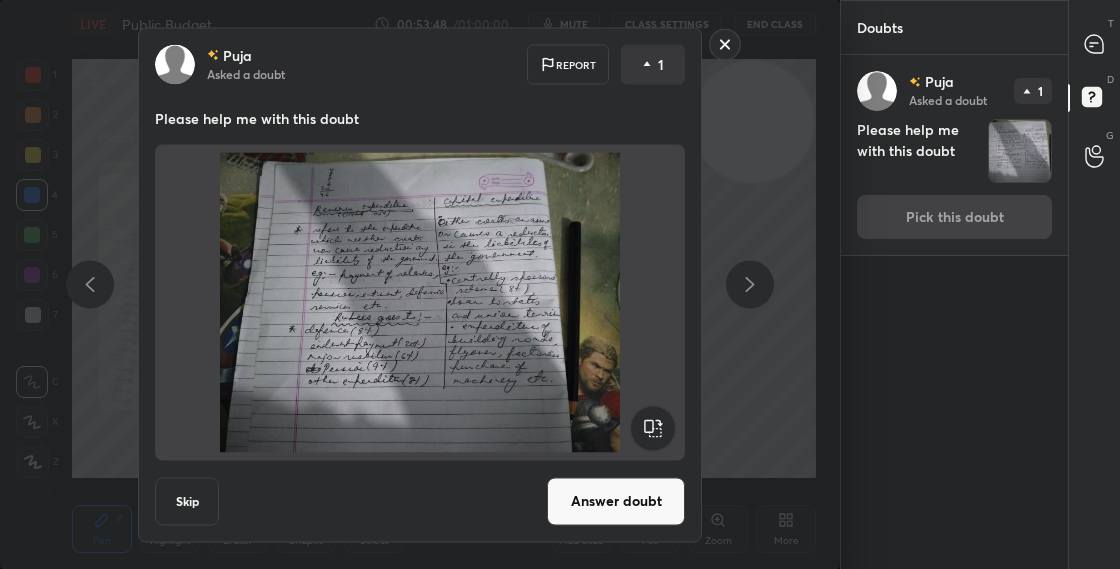 click on "Answer doubt" at bounding box center (616, 501) 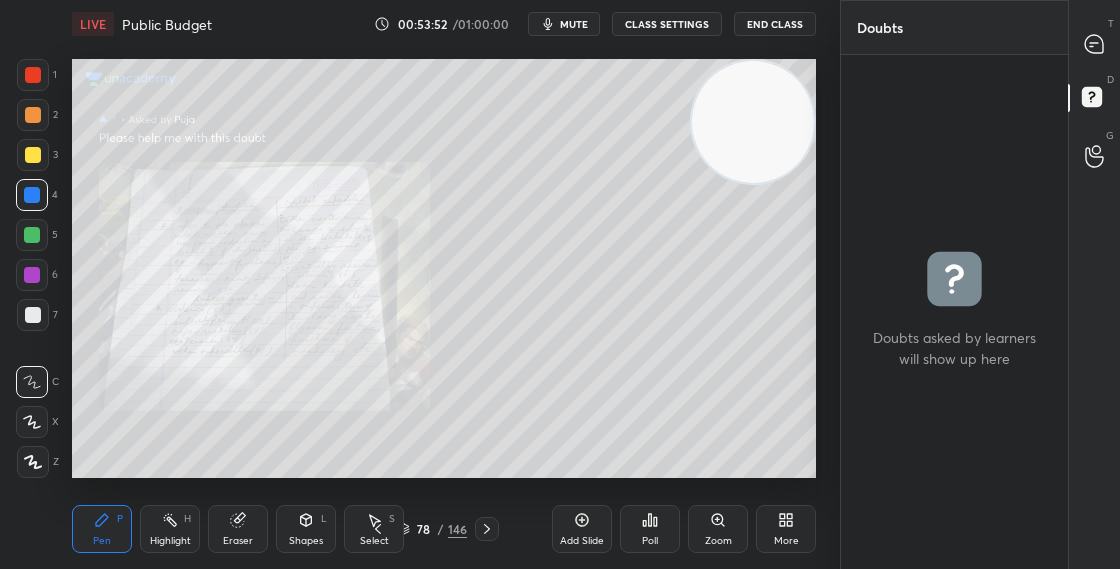 drag, startPoint x: 412, startPoint y: 523, endPoint x: 416, endPoint y: 509, distance: 14.56022 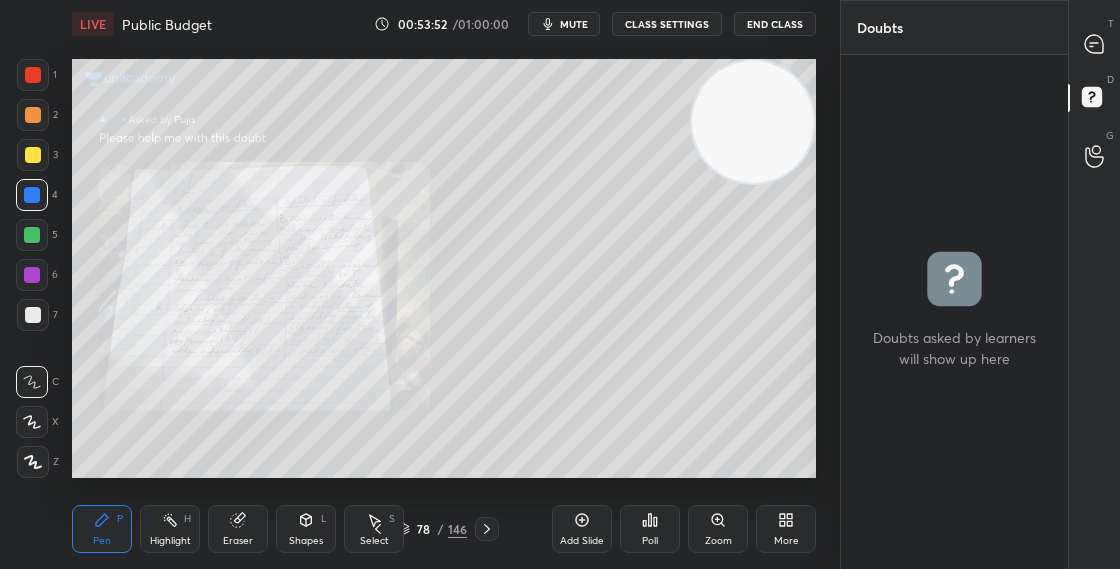 click on "78 / 146" at bounding box center (432, 529) 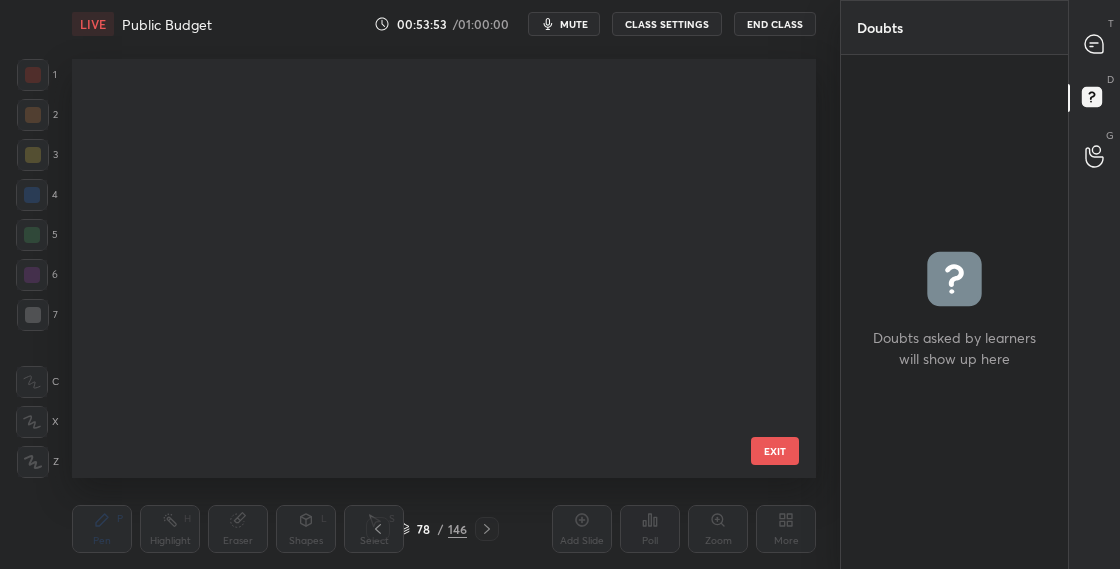 scroll, scrollTop: 2818, scrollLeft: 0, axis: vertical 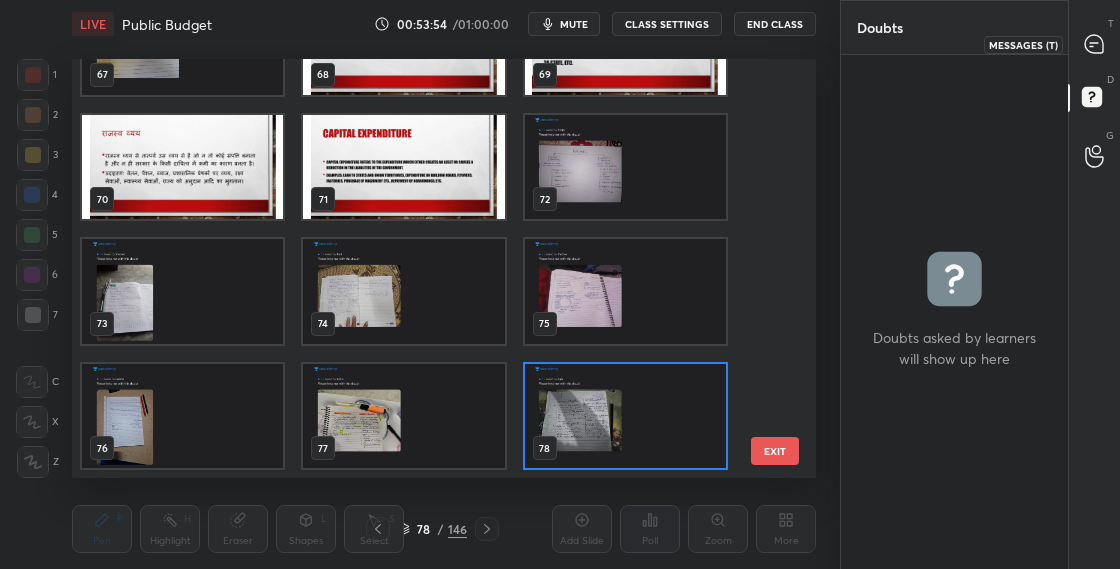 click 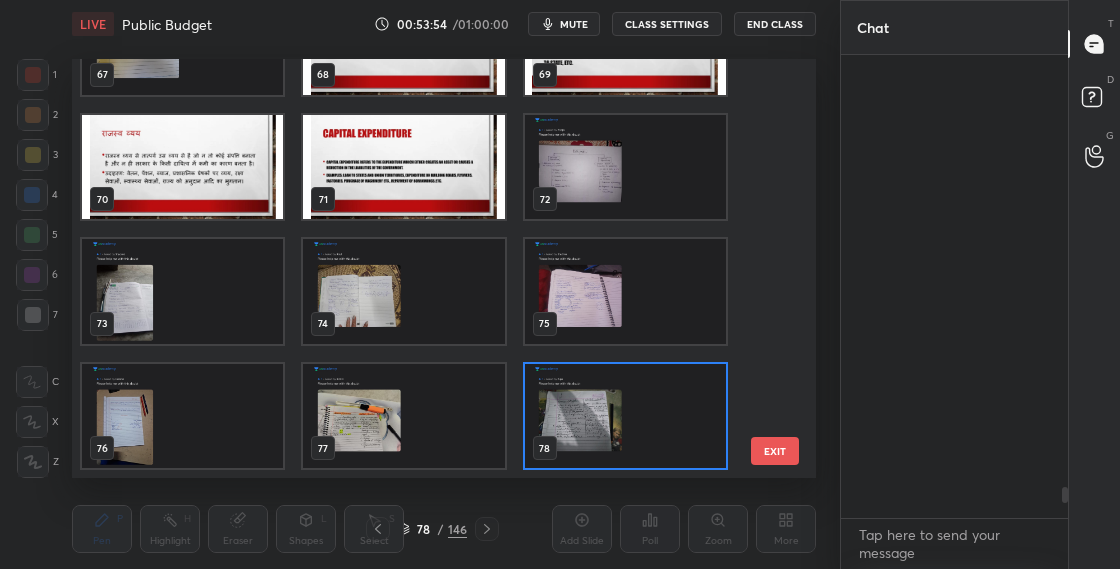 scroll, scrollTop: 6469, scrollLeft: 0, axis: vertical 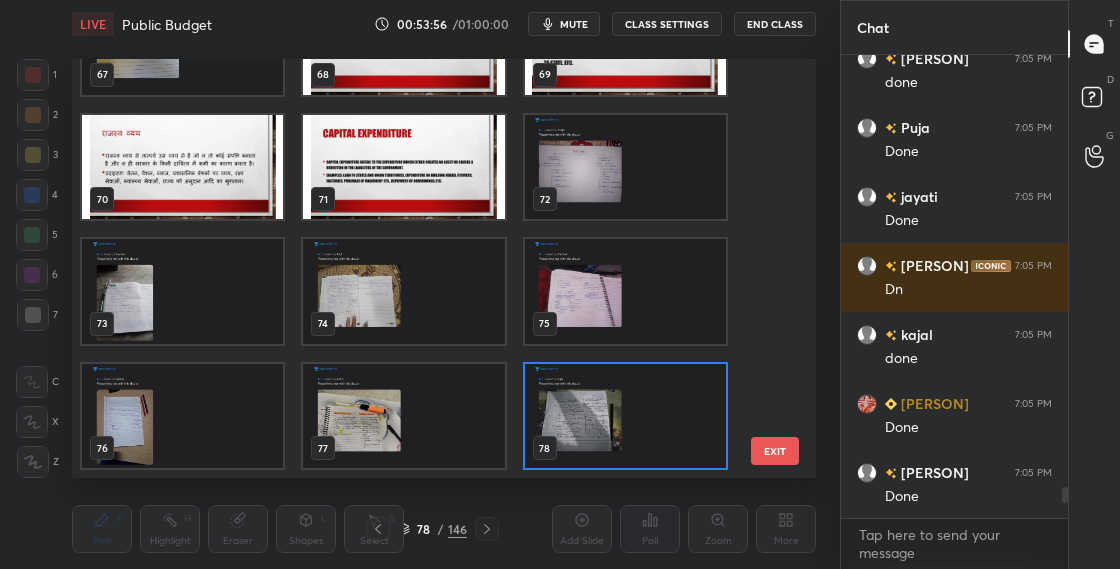 click at bounding box center (403, 167) 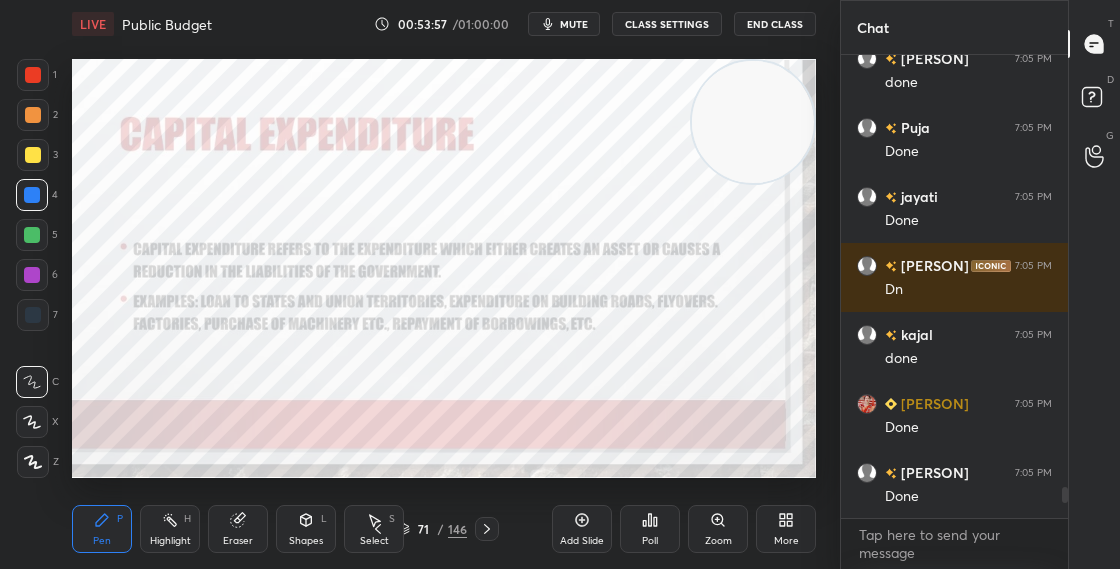 click 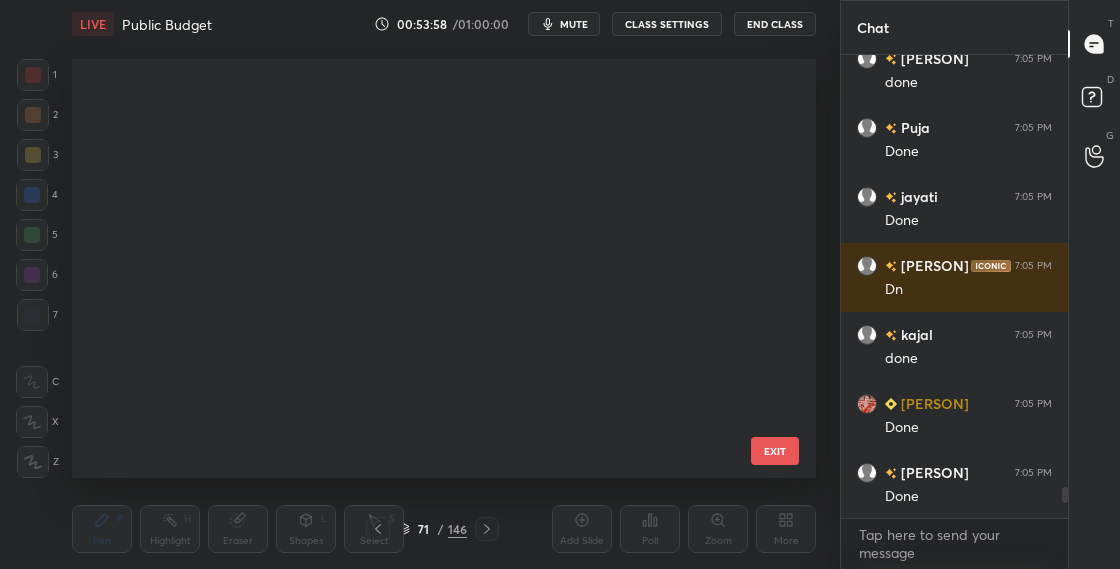 scroll, scrollTop: 2569, scrollLeft: 0, axis: vertical 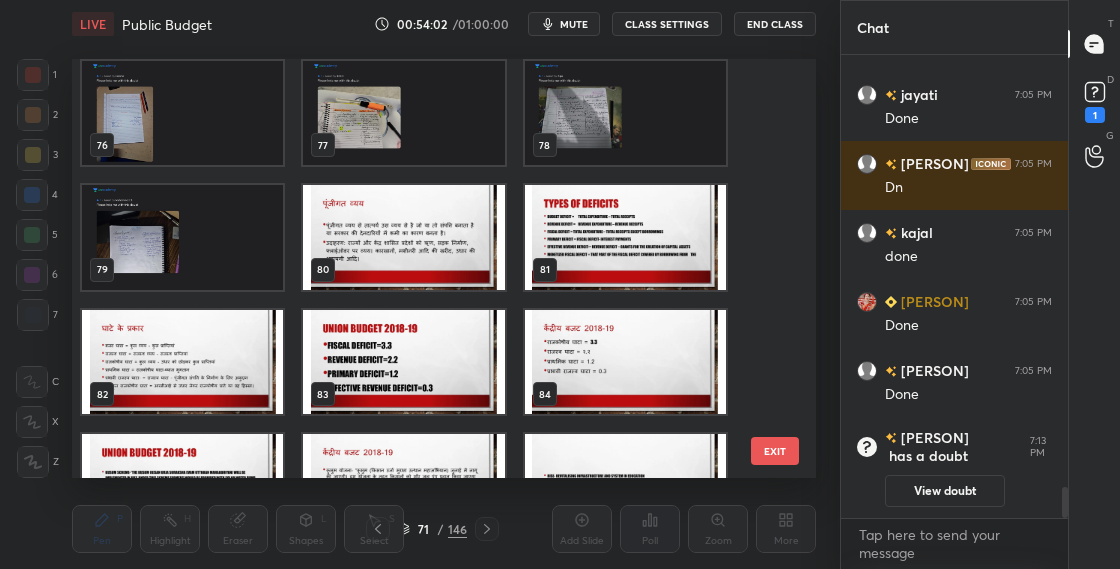 click at bounding box center [625, 237] 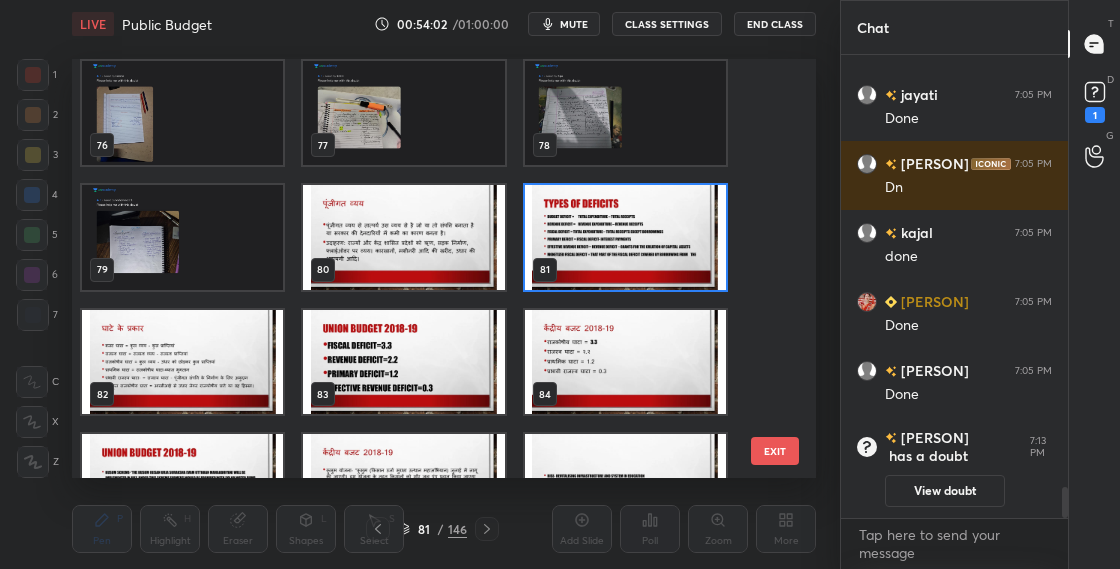 click at bounding box center [625, 237] 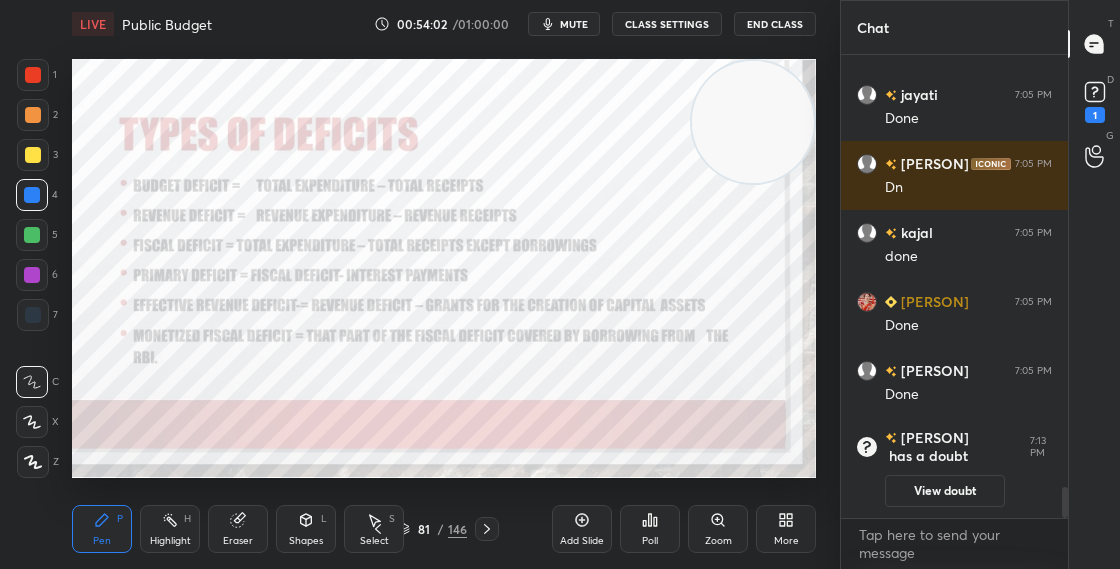 click at bounding box center [625, 237] 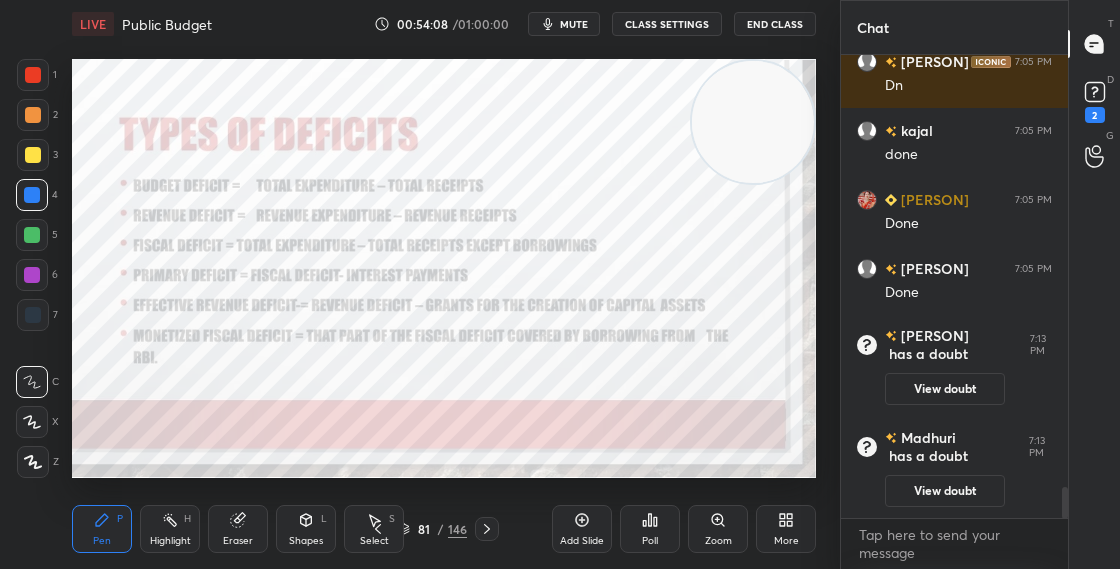 scroll, scrollTop: 6409, scrollLeft: 0, axis: vertical 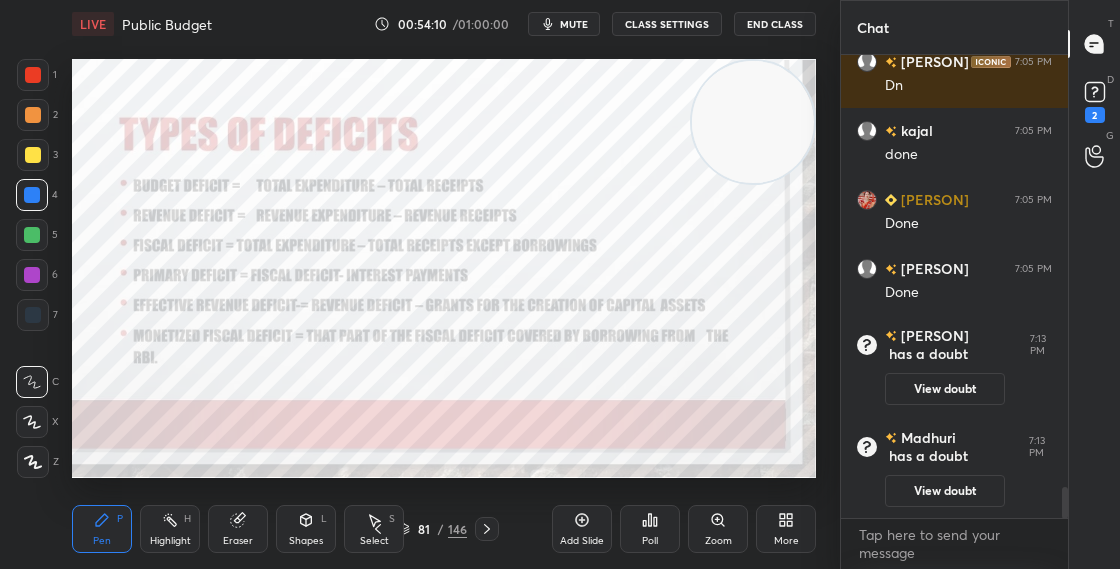 click 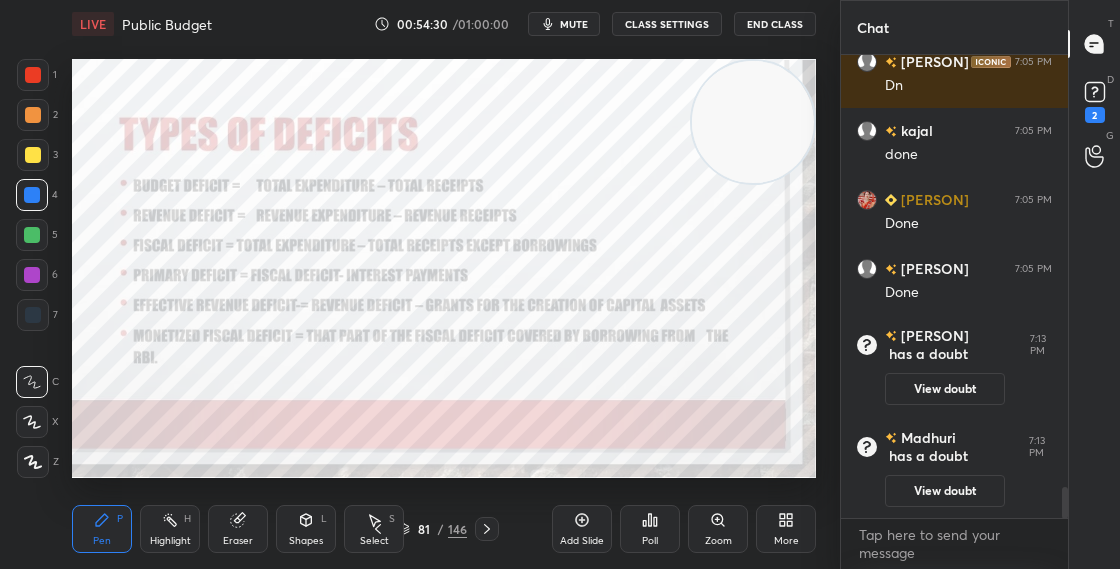 scroll, scrollTop: 6511, scrollLeft: 0, axis: vertical 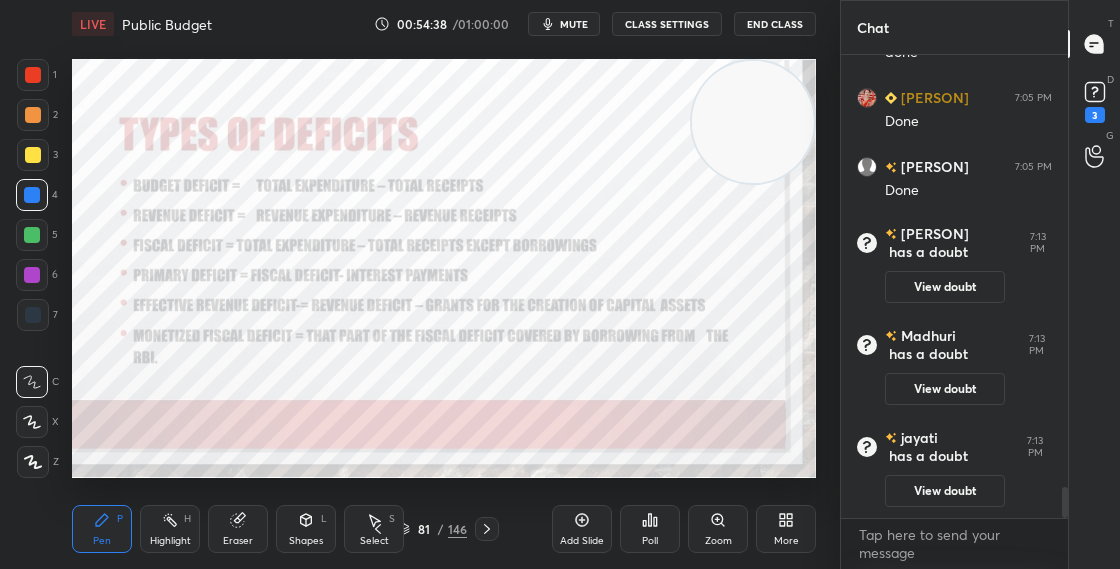 click 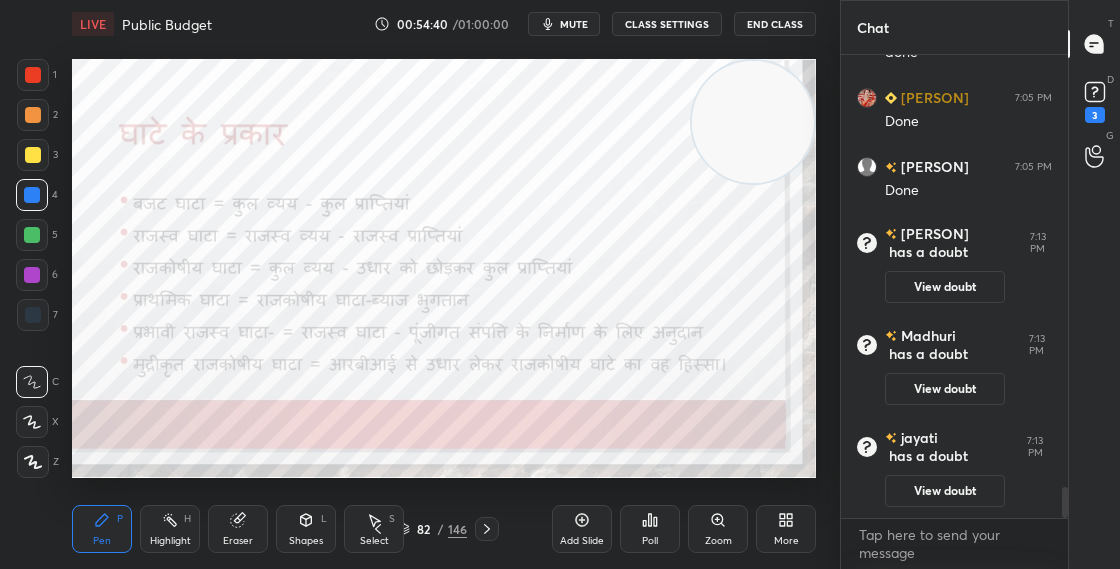 click at bounding box center (33, 75) 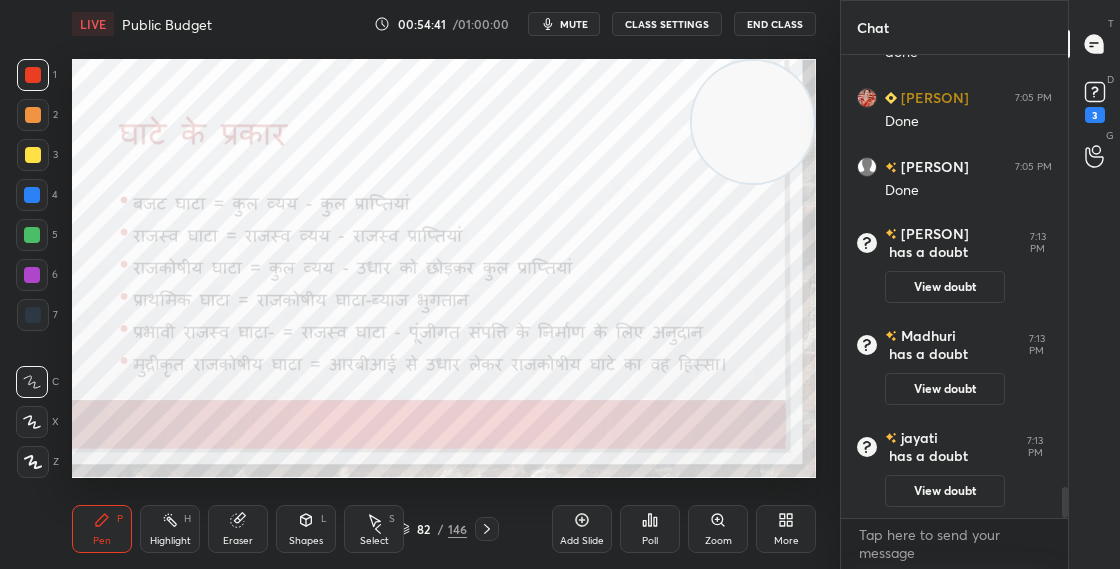 click at bounding box center (33, 315) 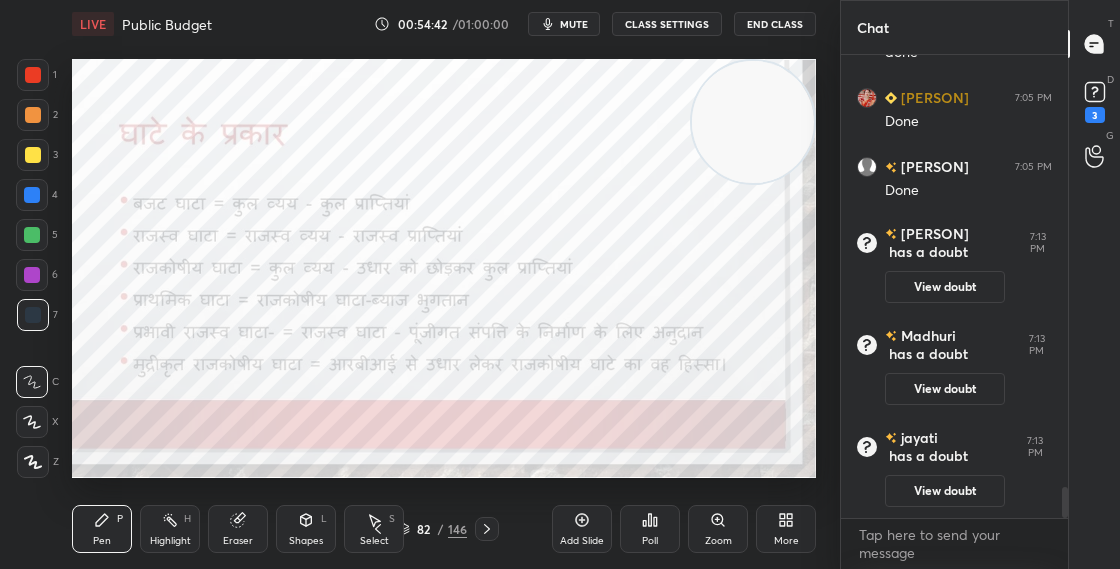 click at bounding box center [32, 195] 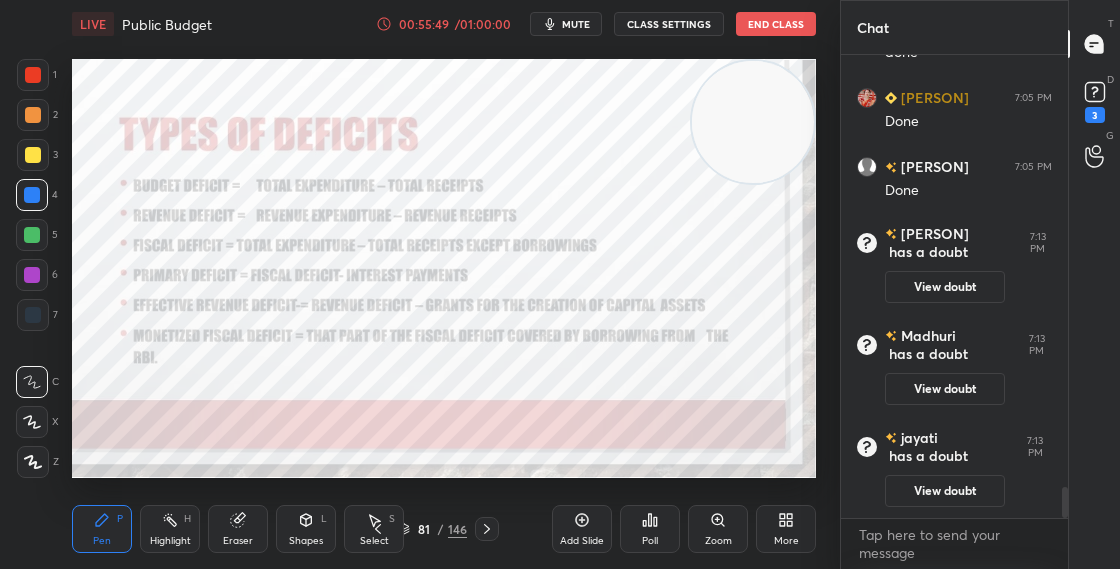 click 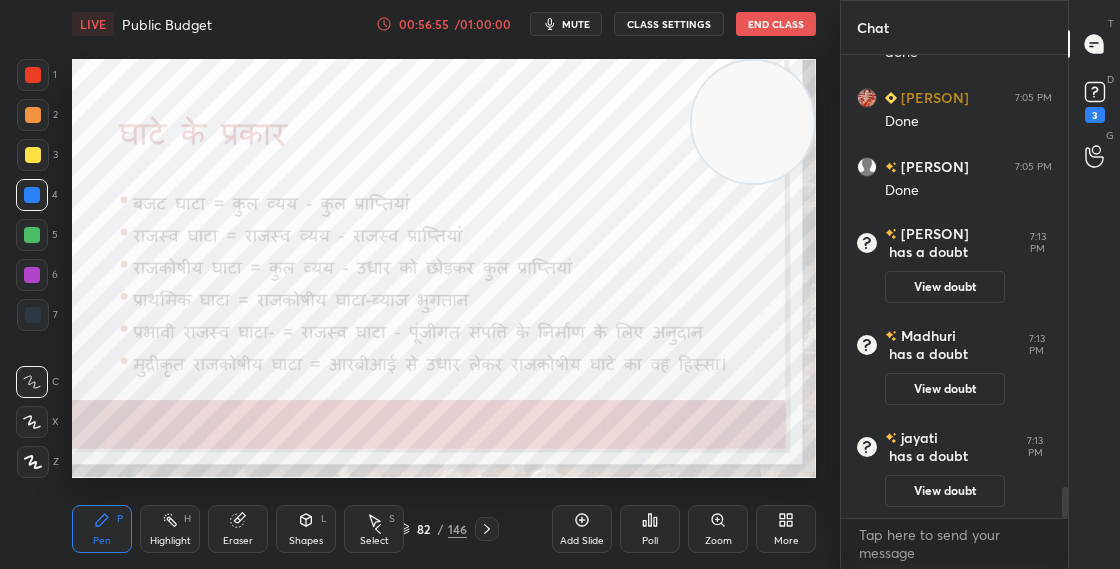 click on "82 / 146" at bounding box center (432, 529) 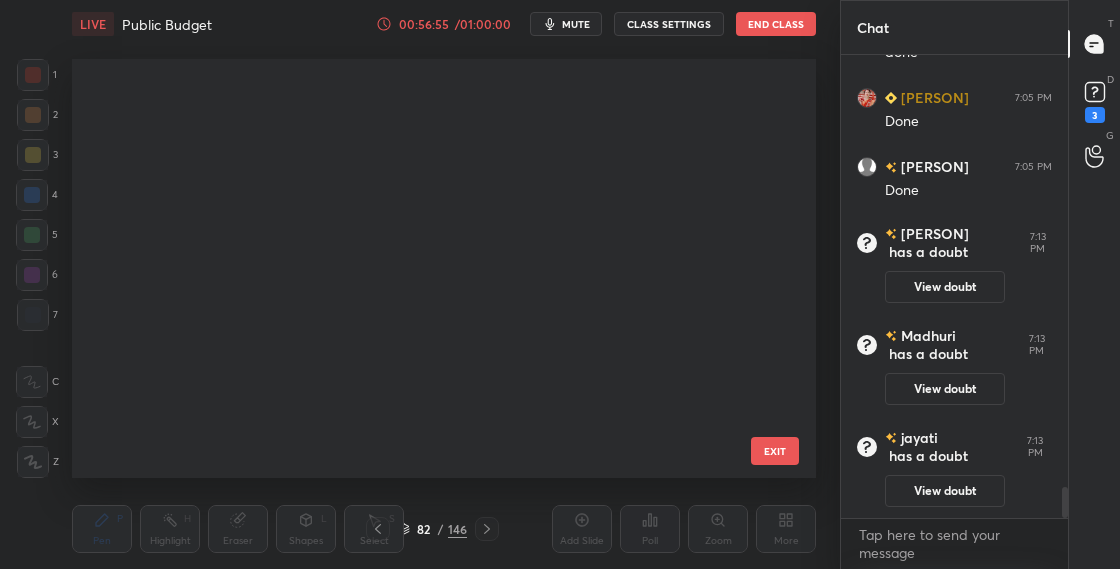 scroll, scrollTop: 3067, scrollLeft: 0, axis: vertical 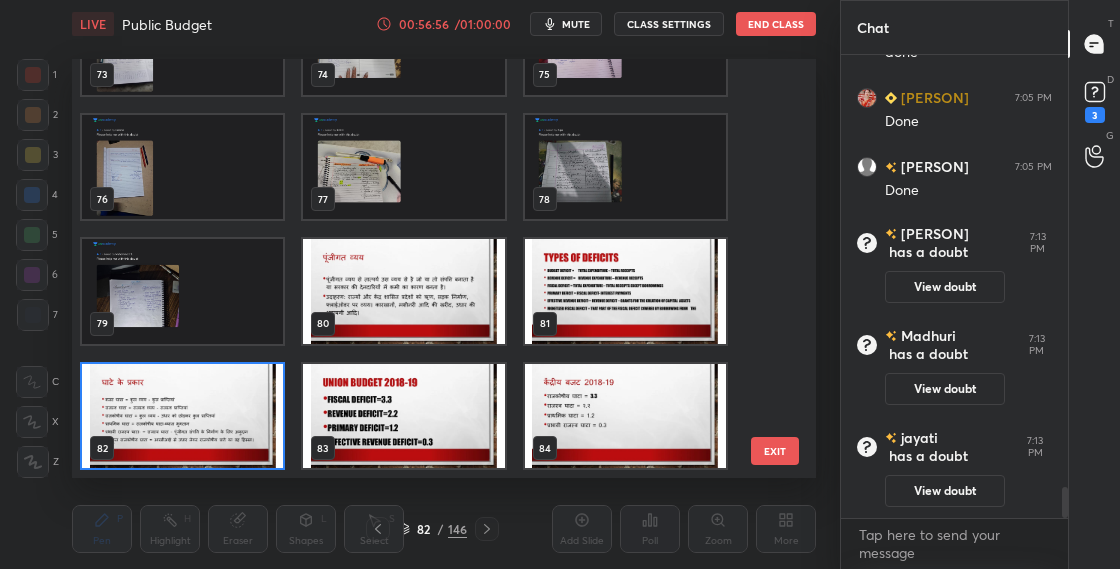 click at bounding box center [182, 416] 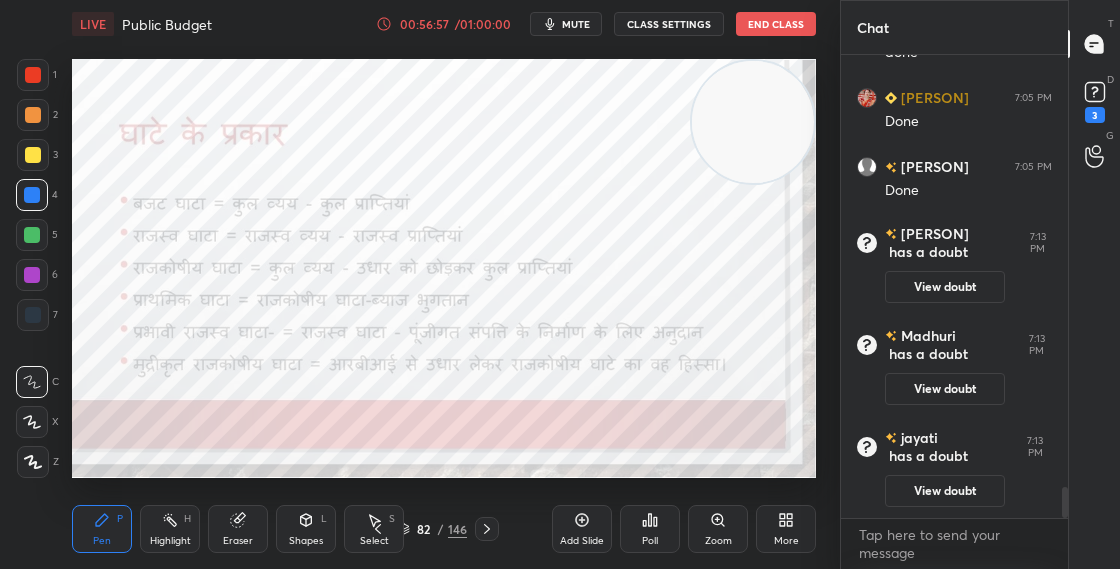 click at bounding box center (182, 416) 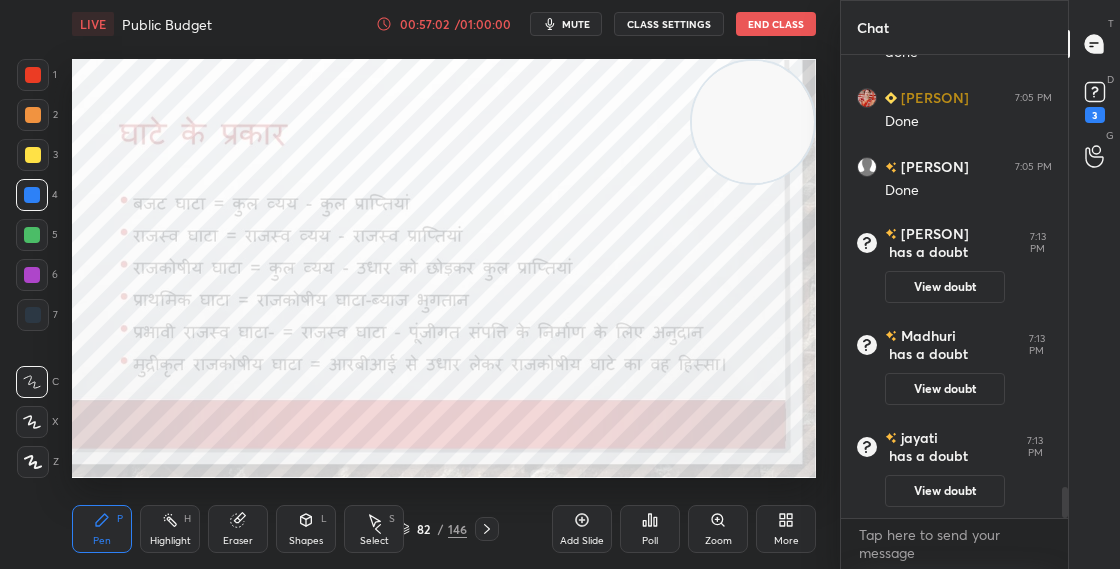 click on "82 / 146" at bounding box center [432, 529] 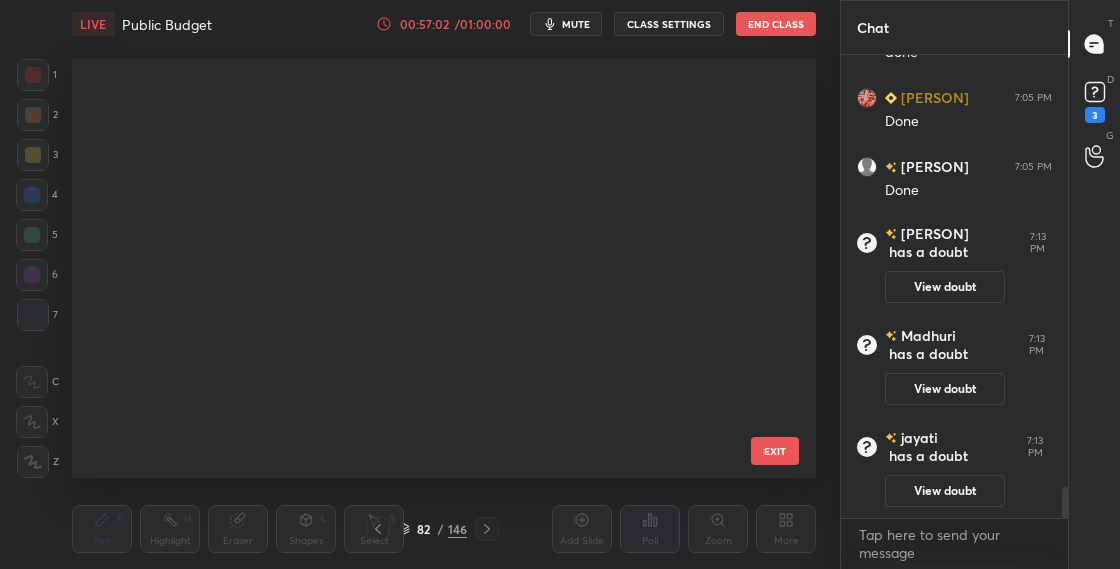 scroll, scrollTop: 3067, scrollLeft: 0, axis: vertical 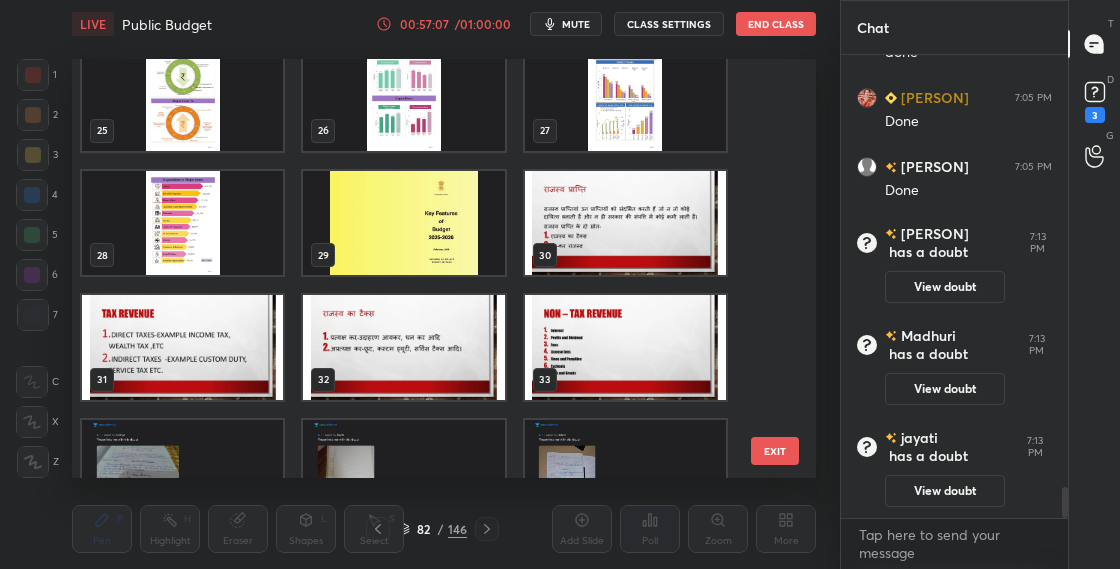 click at bounding box center [403, 98] 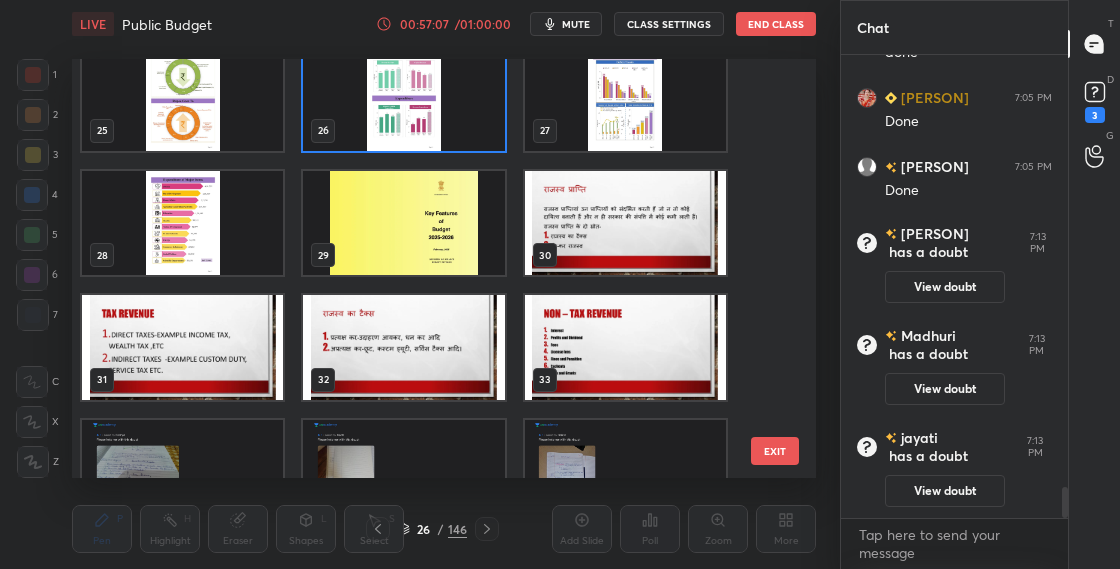 scroll, scrollTop: 996, scrollLeft: 0, axis: vertical 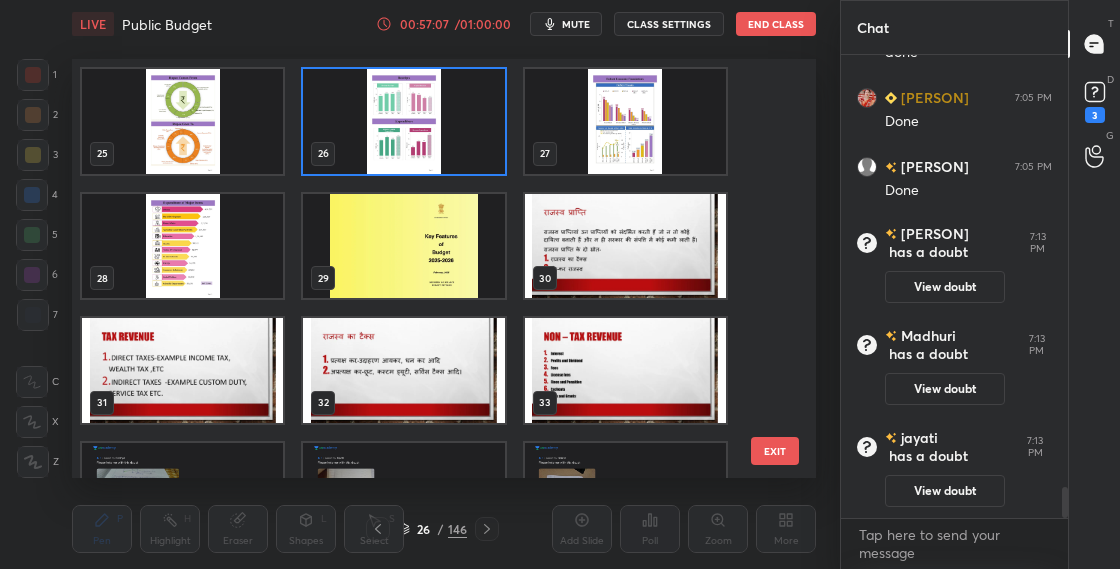 click at bounding box center [403, 121] 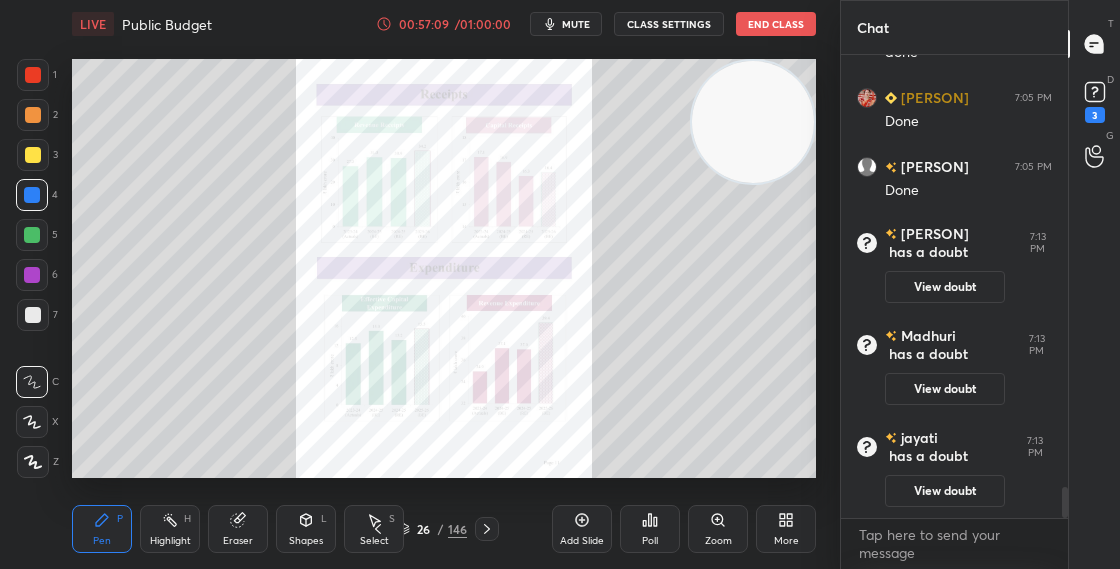 click 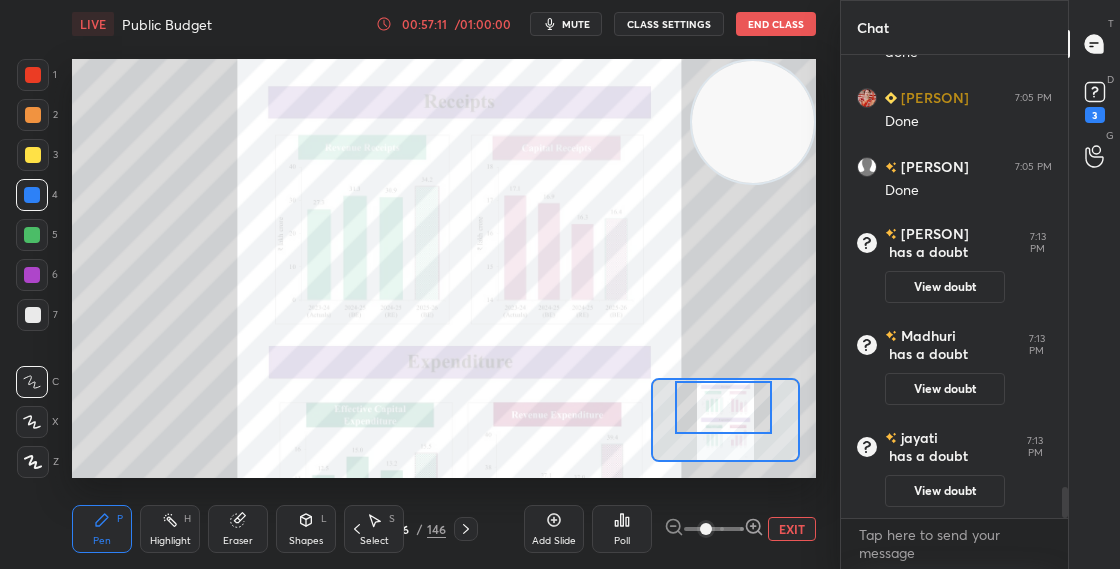 click at bounding box center (723, 407) 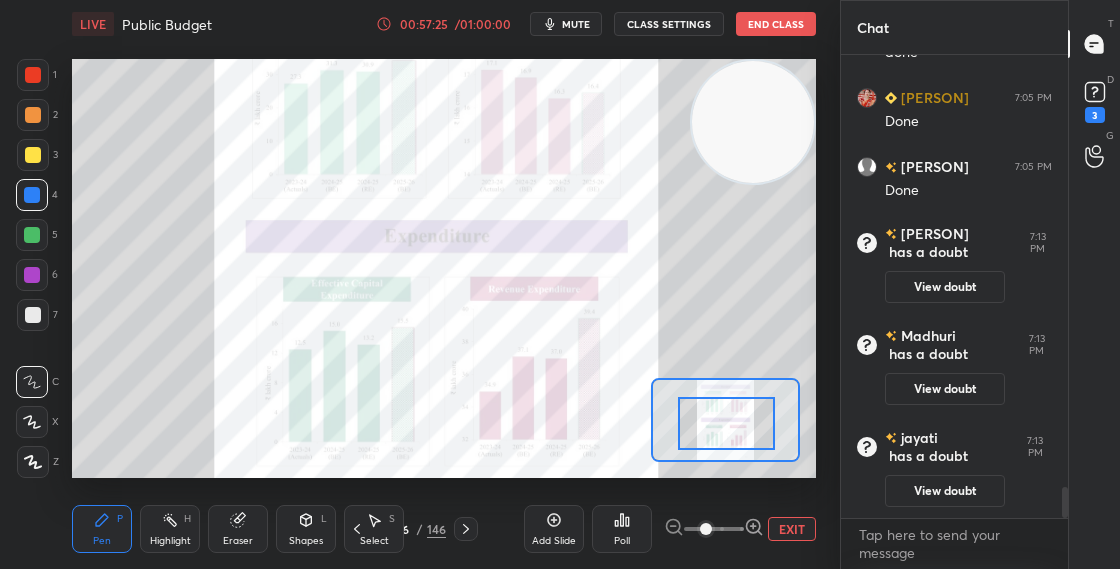 drag, startPoint x: 719, startPoint y: 415, endPoint x: 722, endPoint y: 433, distance: 18.248287 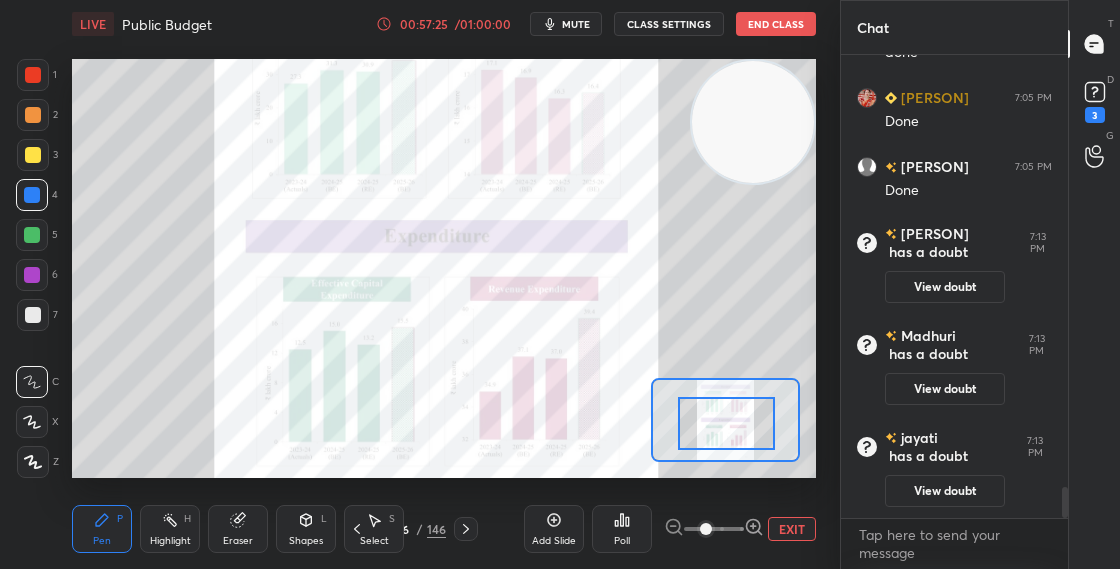 click at bounding box center (726, 423) 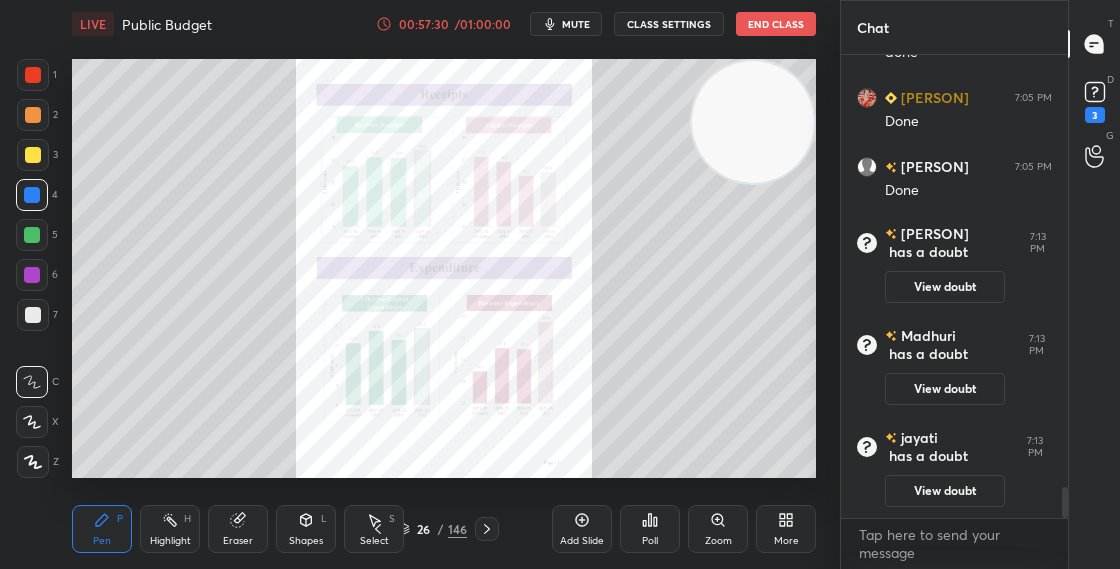click 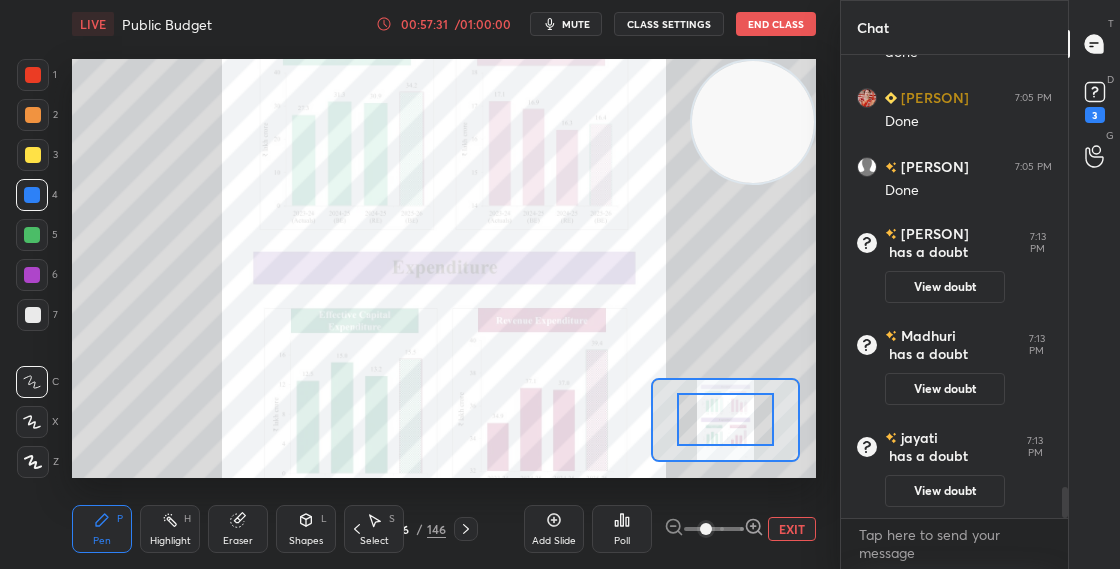 click 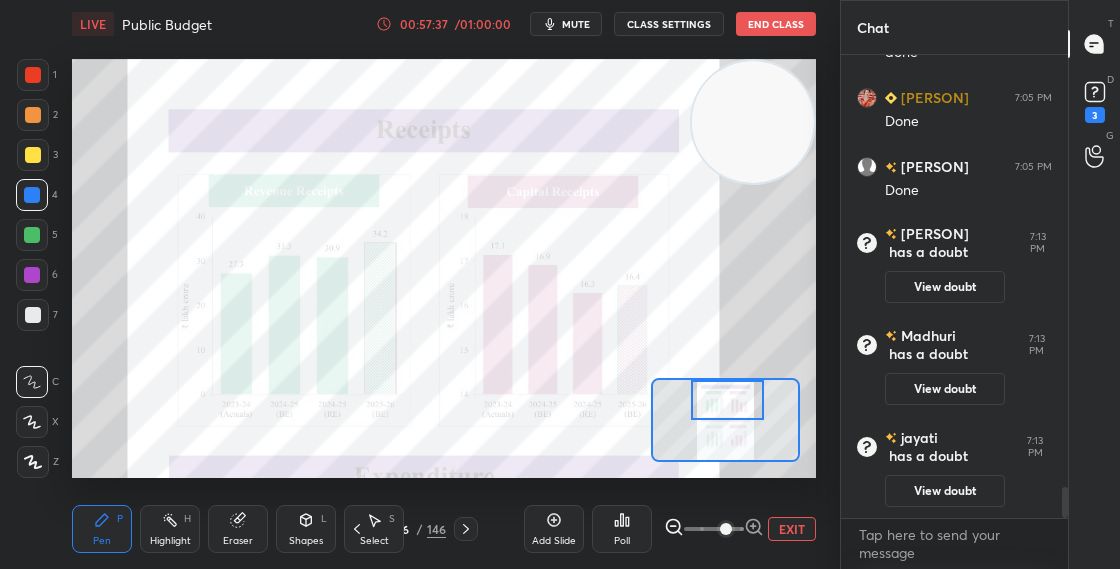 drag, startPoint x: 743, startPoint y: 424, endPoint x: 744, endPoint y: 402, distance: 22.022715 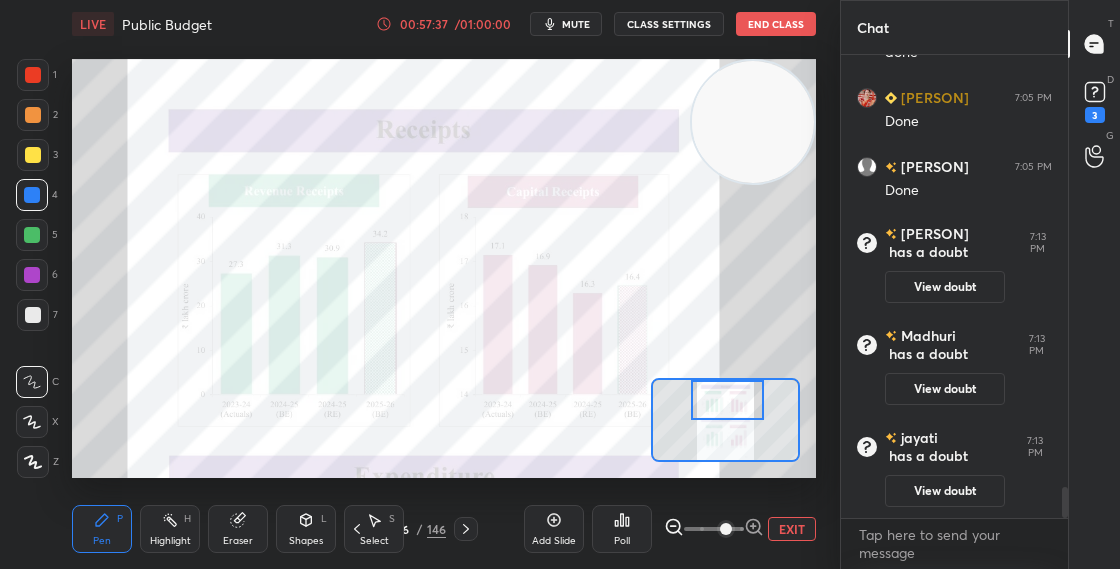 click at bounding box center (727, 400) 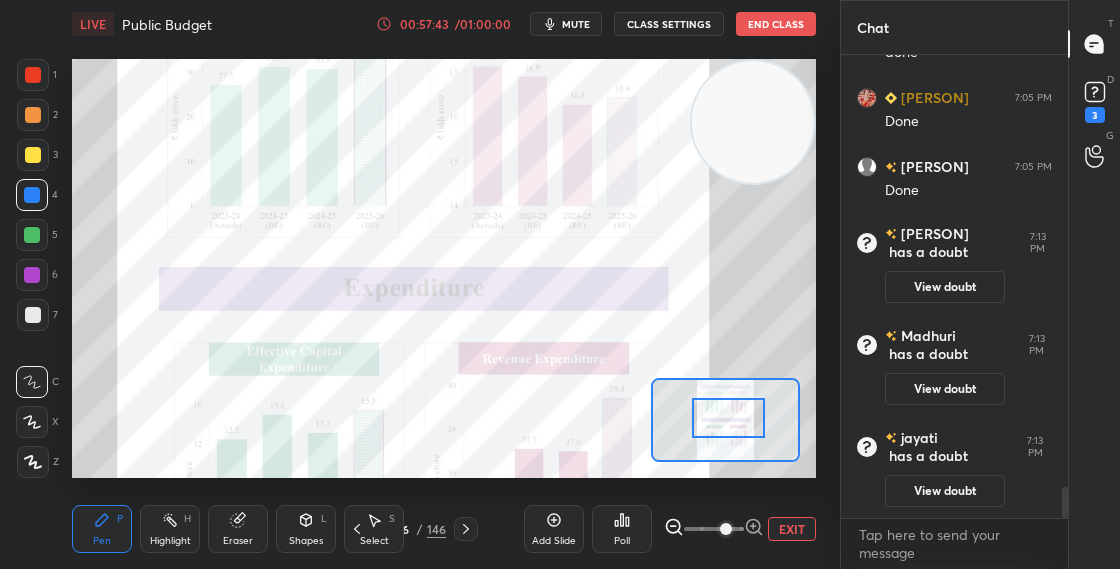 drag, startPoint x: 733, startPoint y: 408, endPoint x: 735, endPoint y: 432, distance: 24.083189 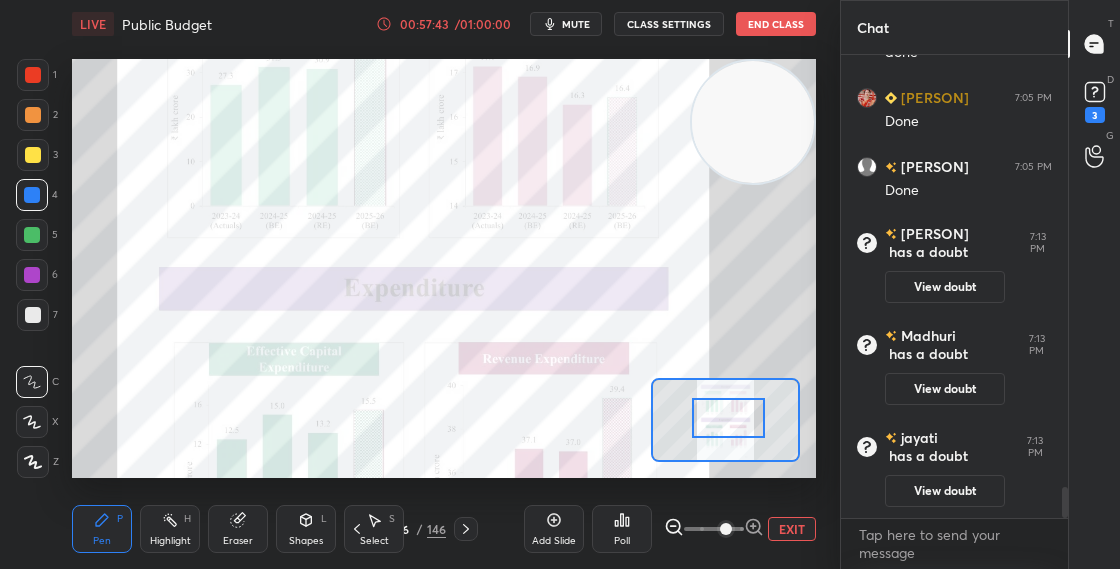 click at bounding box center [728, 418] 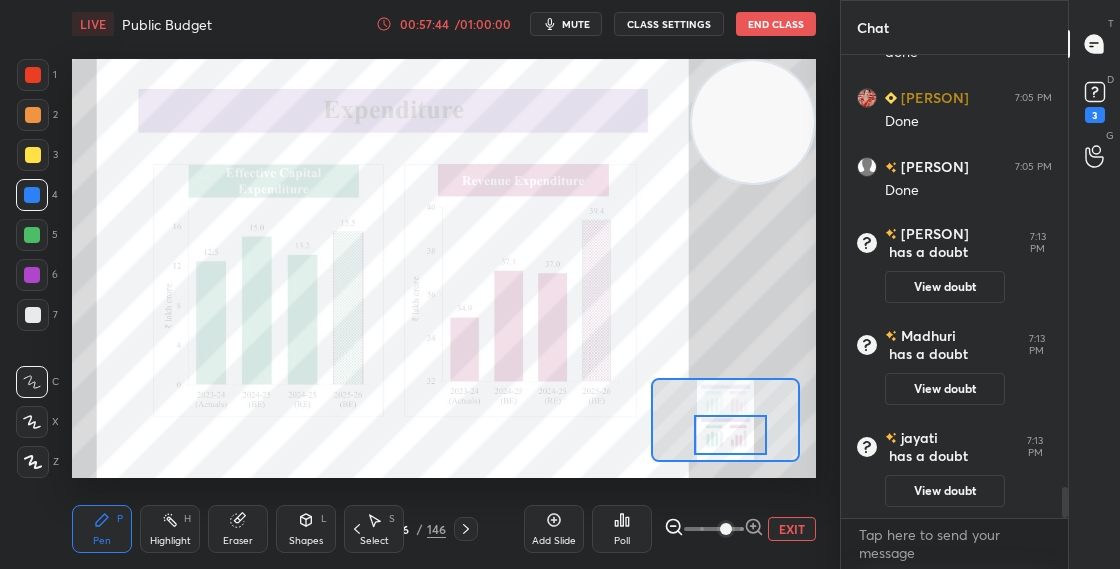 drag, startPoint x: 743, startPoint y: 423, endPoint x: 744, endPoint y: 436, distance: 13.038404 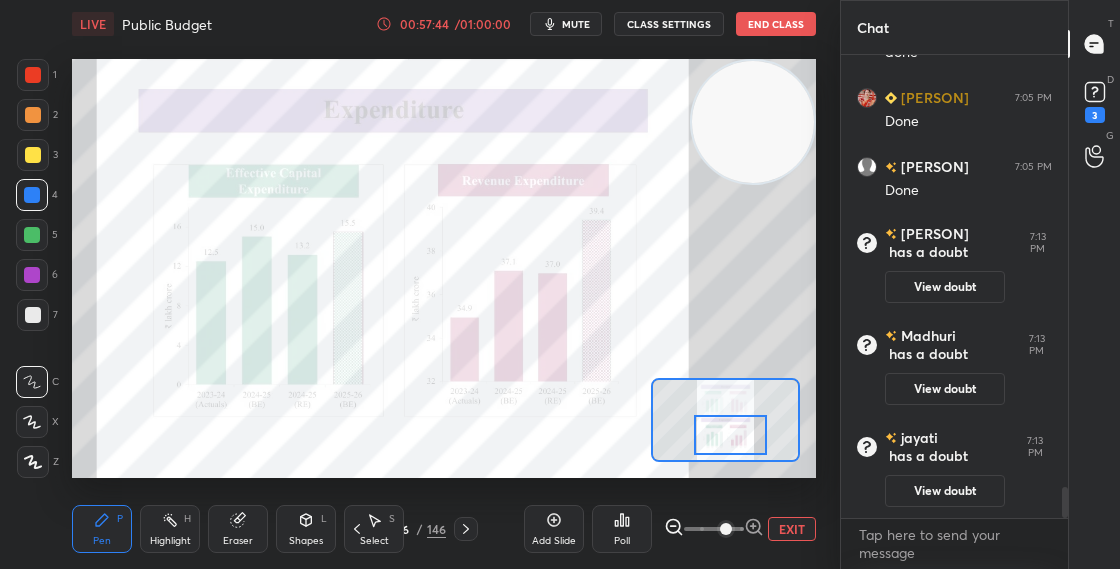 click at bounding box center [730, 435] 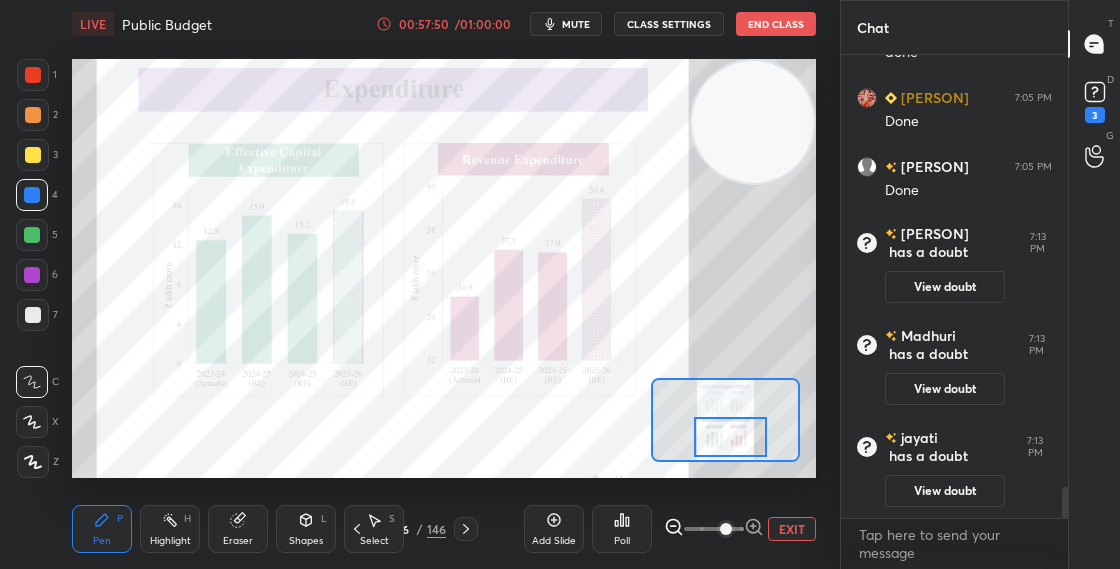 click at bounding box center [730, 437] 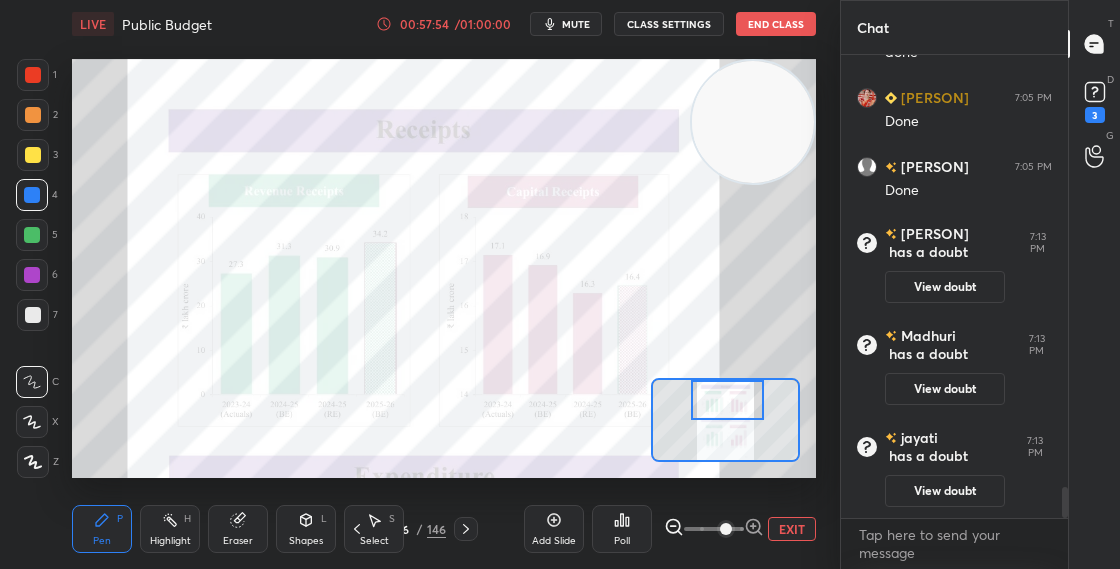 drag, startPoint x: 733, startPoint y: 430, endPoint x: 731, endPoint y: 399, distance: 31.06445 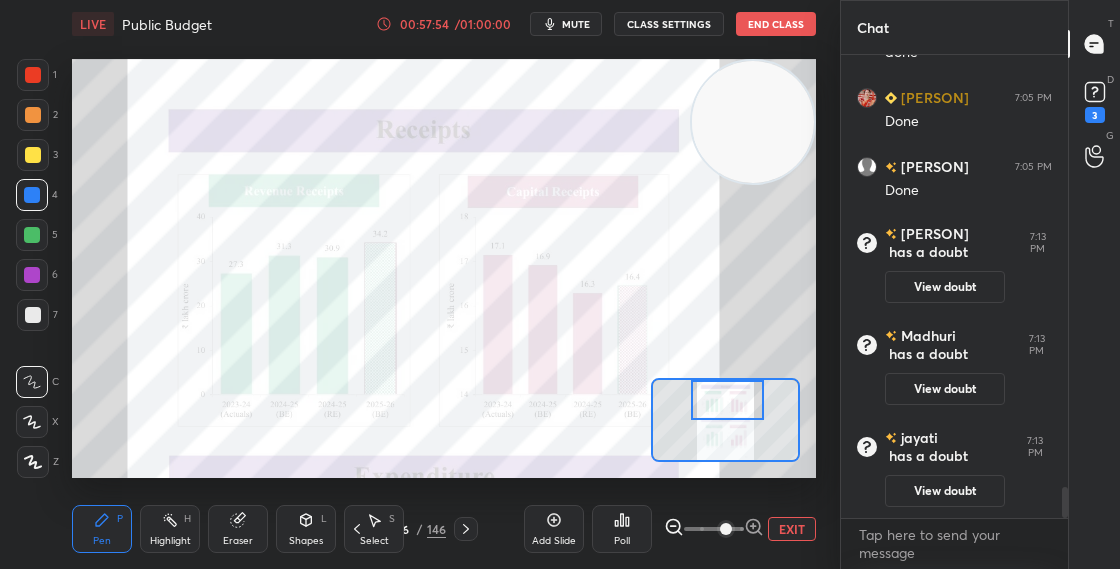 click at bounding box center (727, 400) 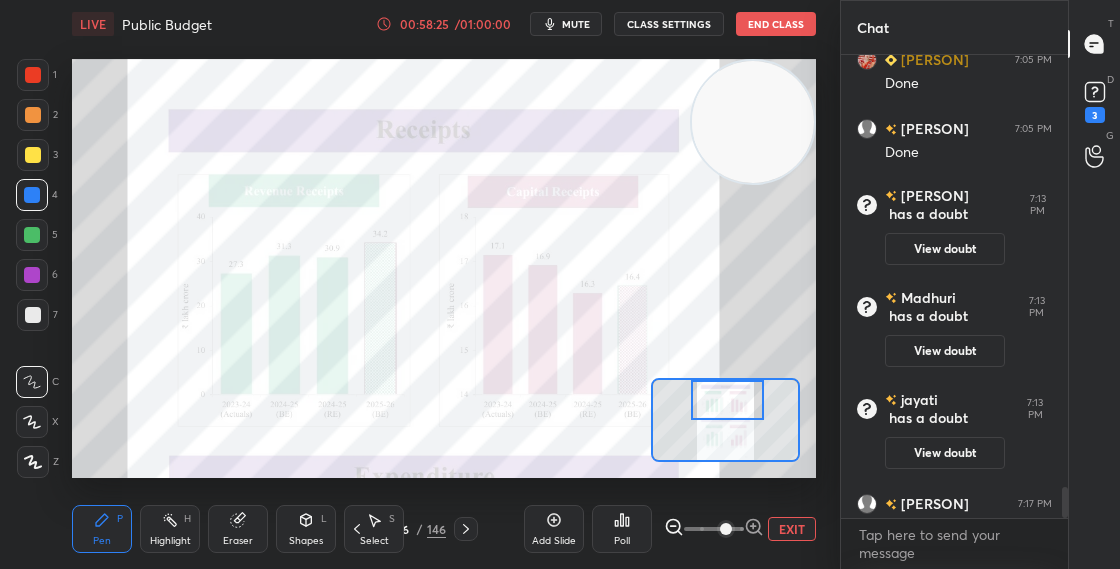 scroll, scrollTop: 6542, scrollLeft: 0, axis: vertical 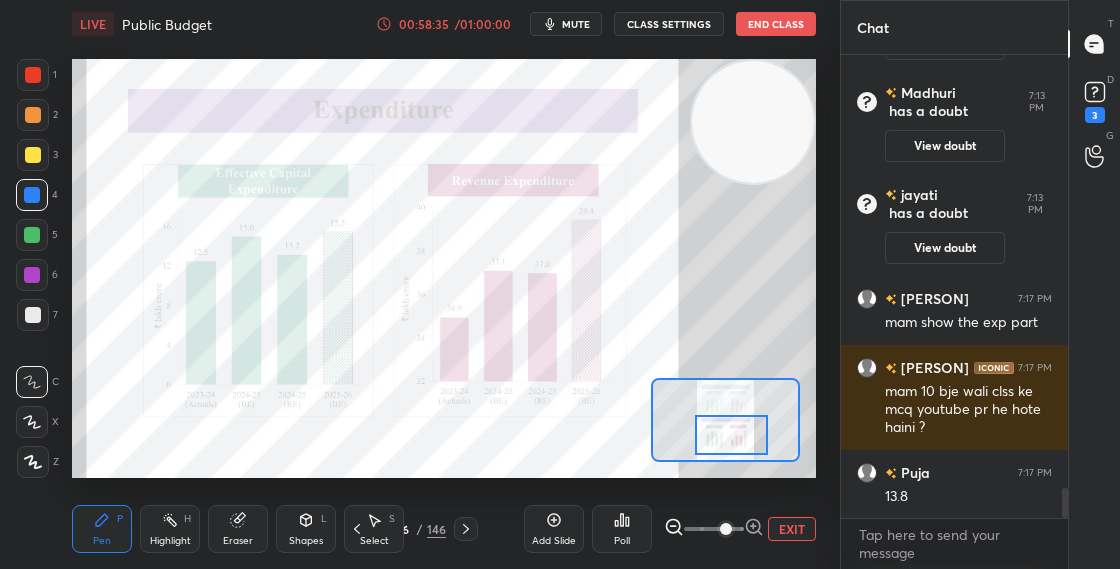 drag, startPoint x: 738, startPoint y: 413, endPoint x: 744, endPoint y: 446, distance: 33.54102 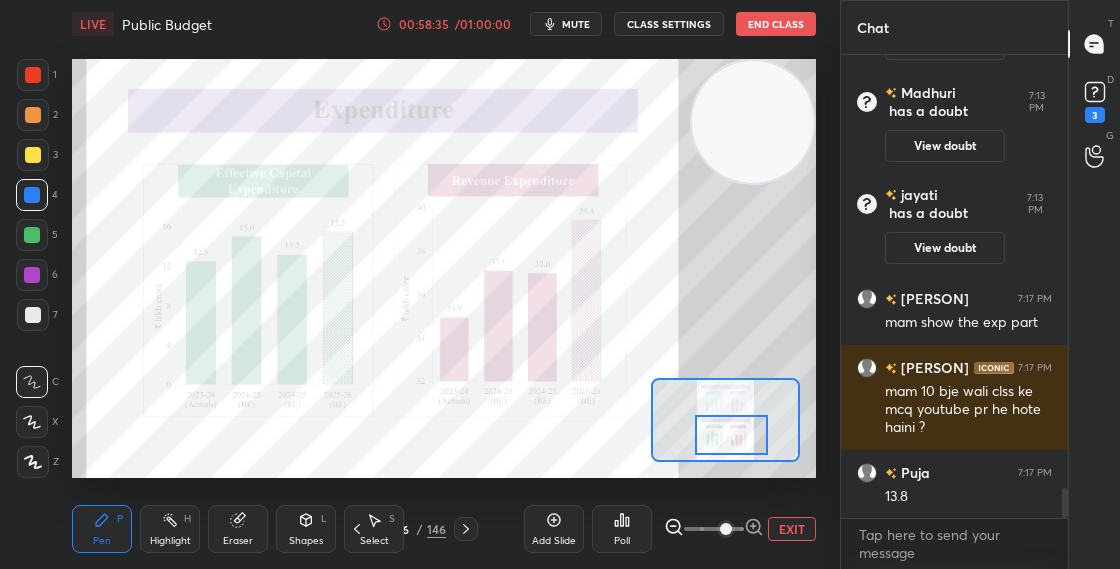 click at bounding box center [731, 435] 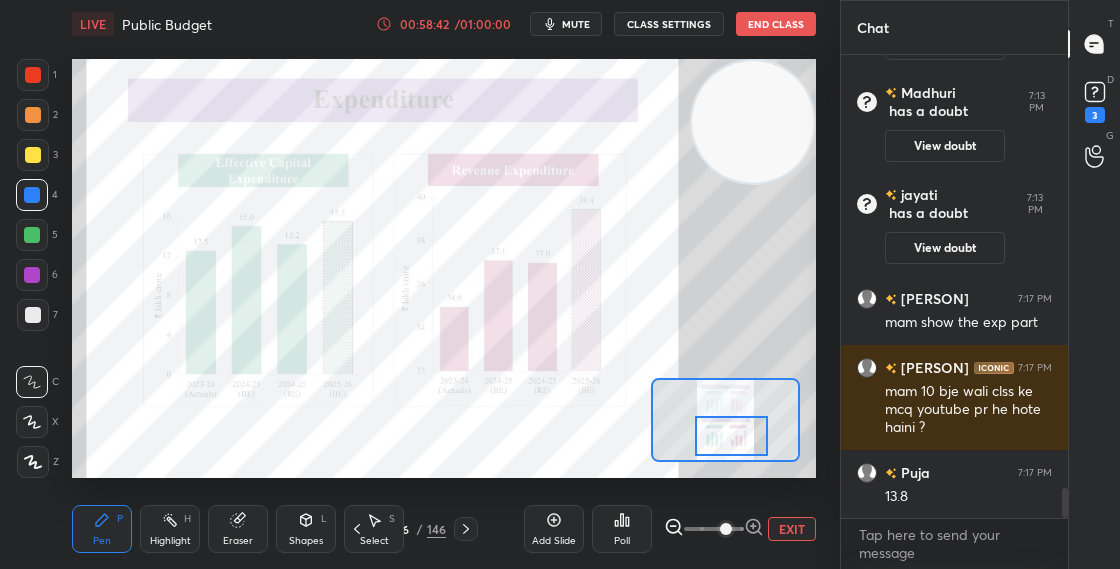 scroll, scrollTop: 6785, scrollLeft: 0, axis: vertical 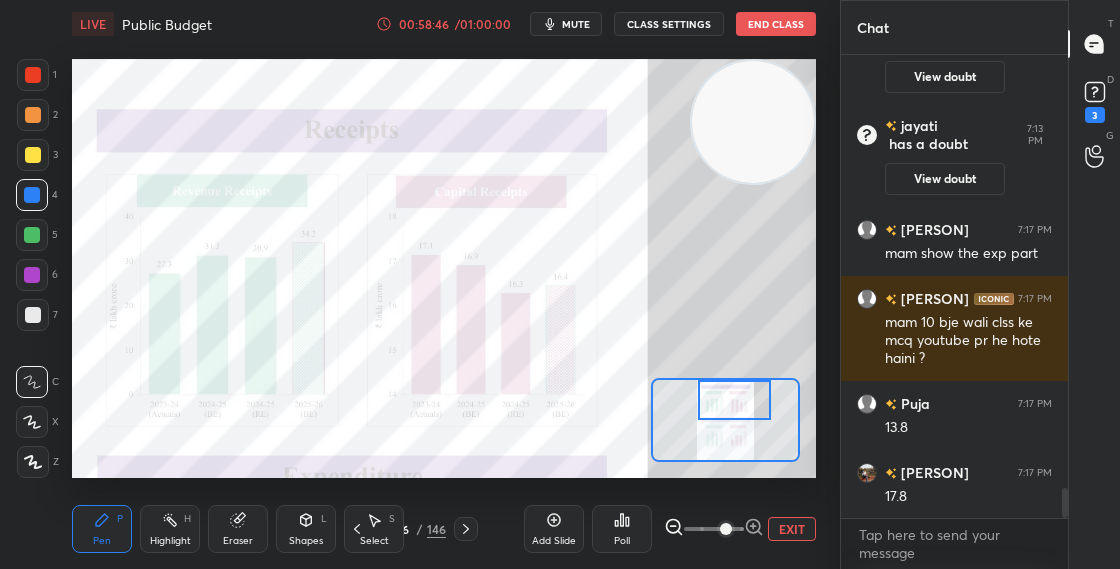 drag, startPoint x: 731, startPoint y: 436, endPoint x: 729, endPoint y: 396, distance: 40.04997 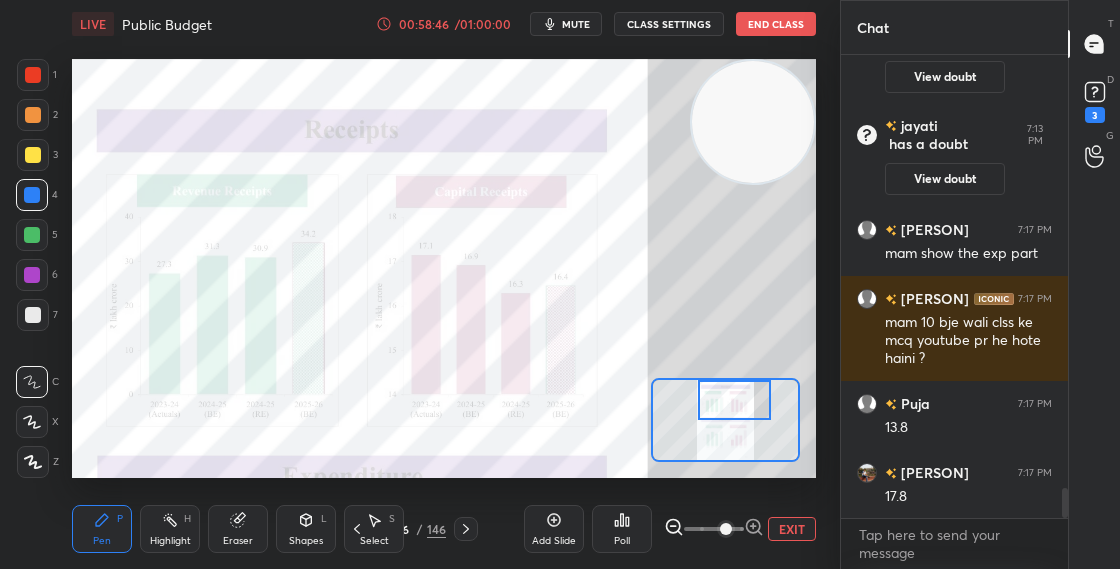 click at bounding box center [734, 400] 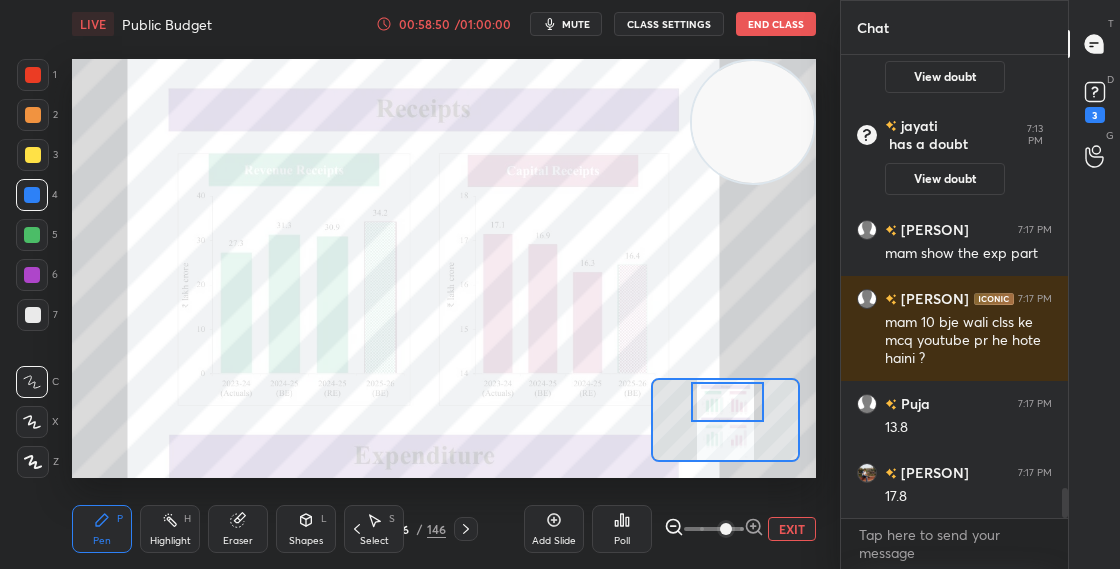 click at bounding box center [727, 402] 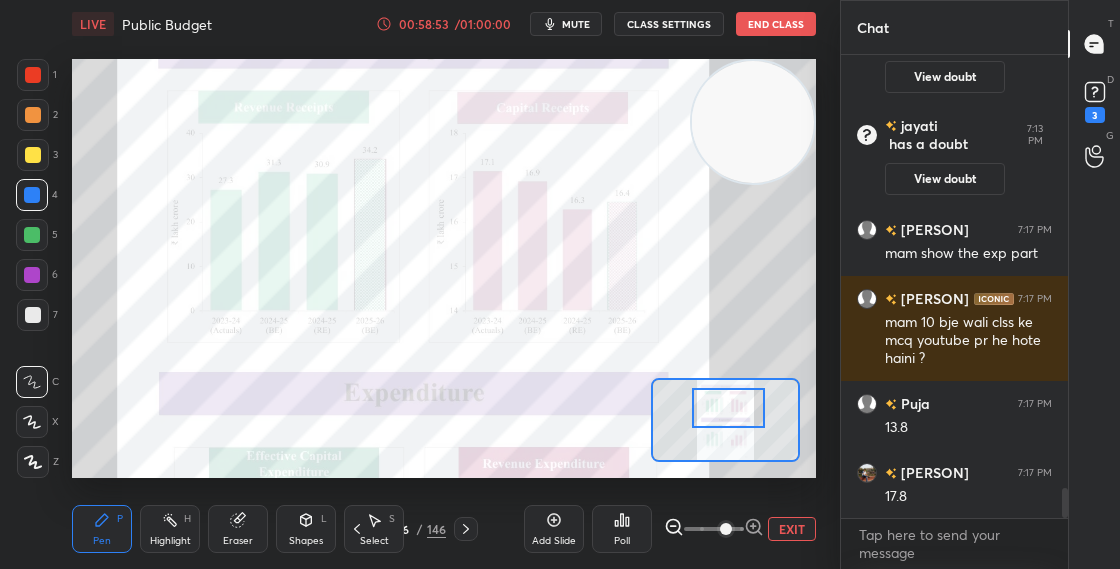 click at bounding box center [728, 408] 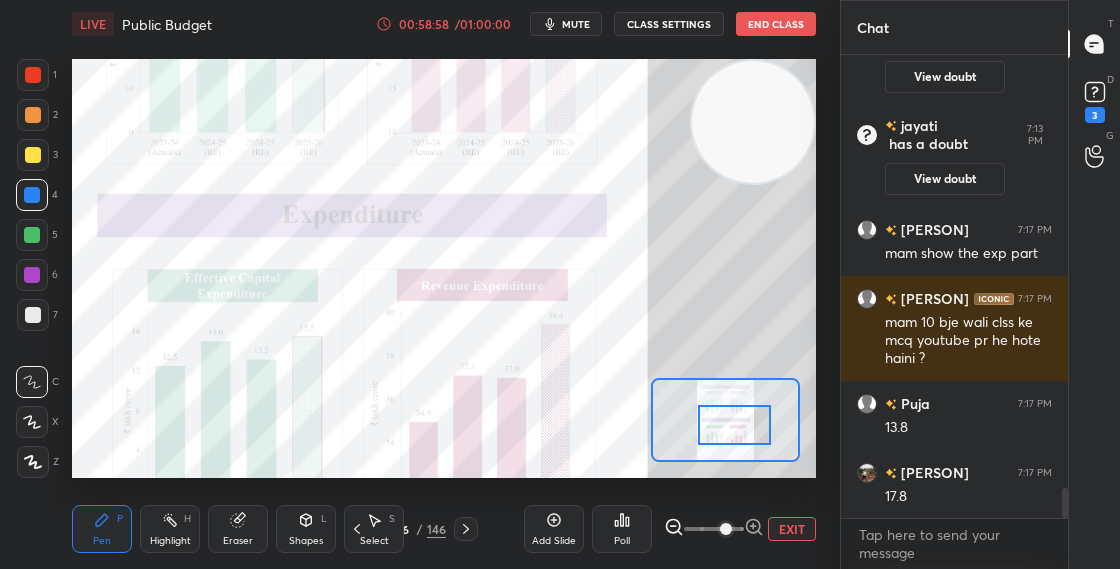 drag, startPoint x: 724, startPoint y: 410, endPoint x: 725, endPoint y: 423, distance: 13.038404 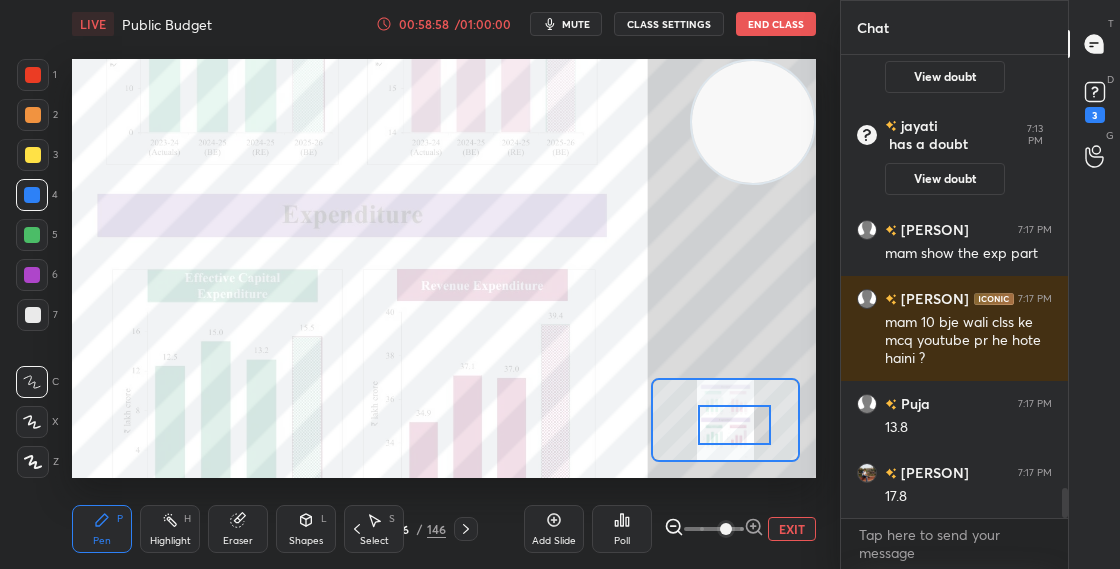 click at bounding box center (734, 425) 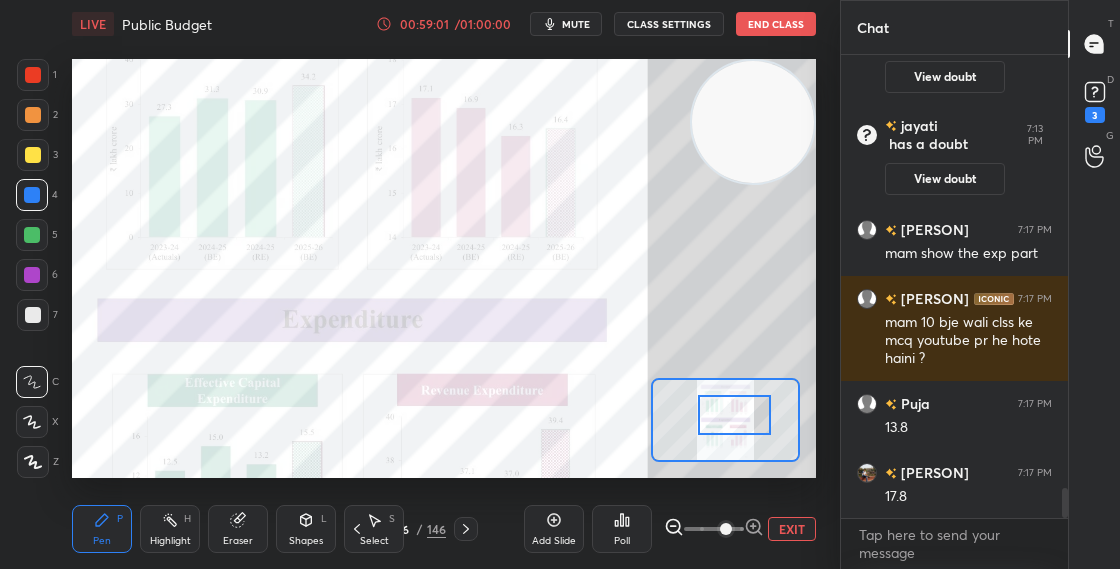 drag, startPoint x: 746, startPoint y: 434, endPoint x: 744, endPoint y: 423, distance: 11.18034 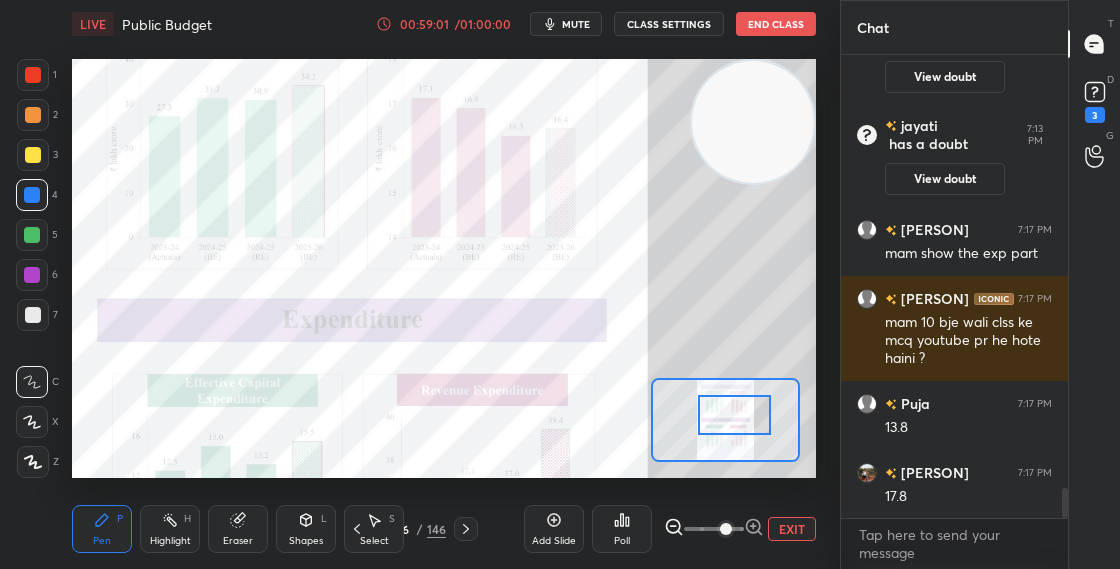 click at bounding box center (734, 415) 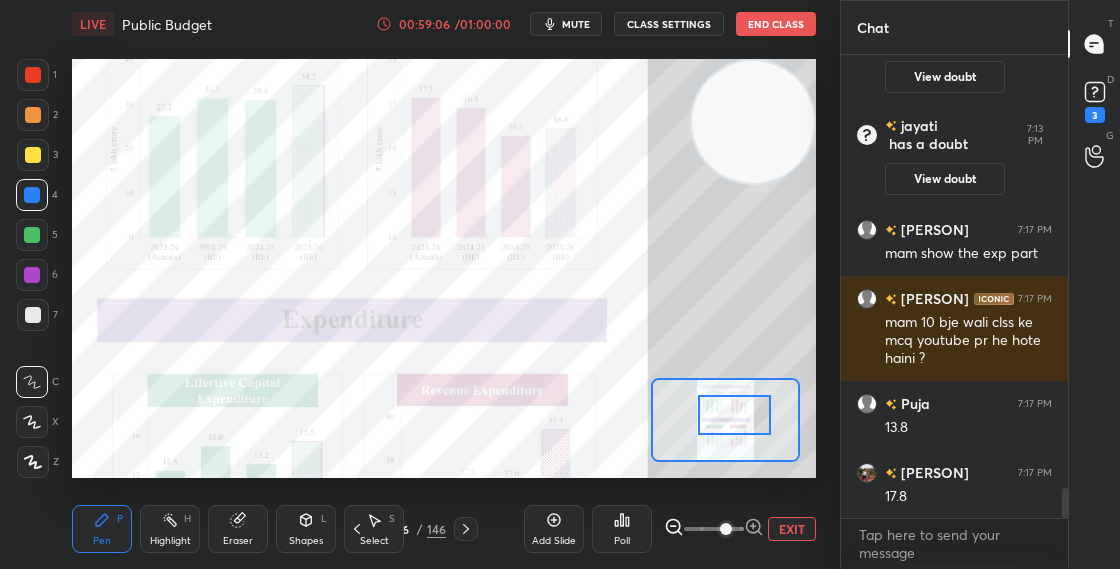 scroll, scrollTop: 6854, scrollLeft: 0, axis: vertical 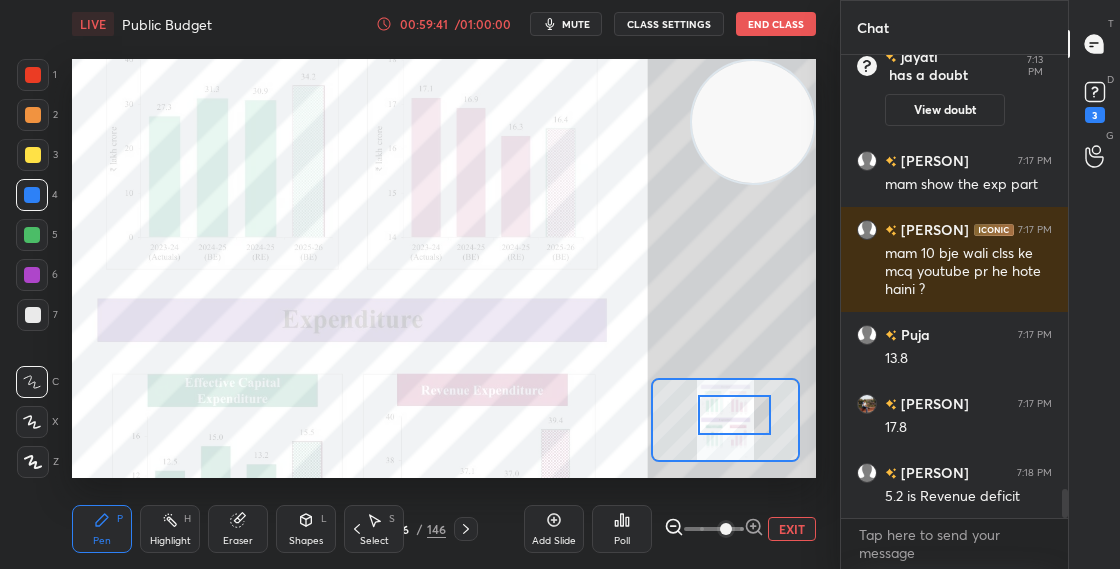 drag, startPoint x: 765, startPoint y: 137, endPoint x: 769, endPoint y: 207, distance: 70.11419 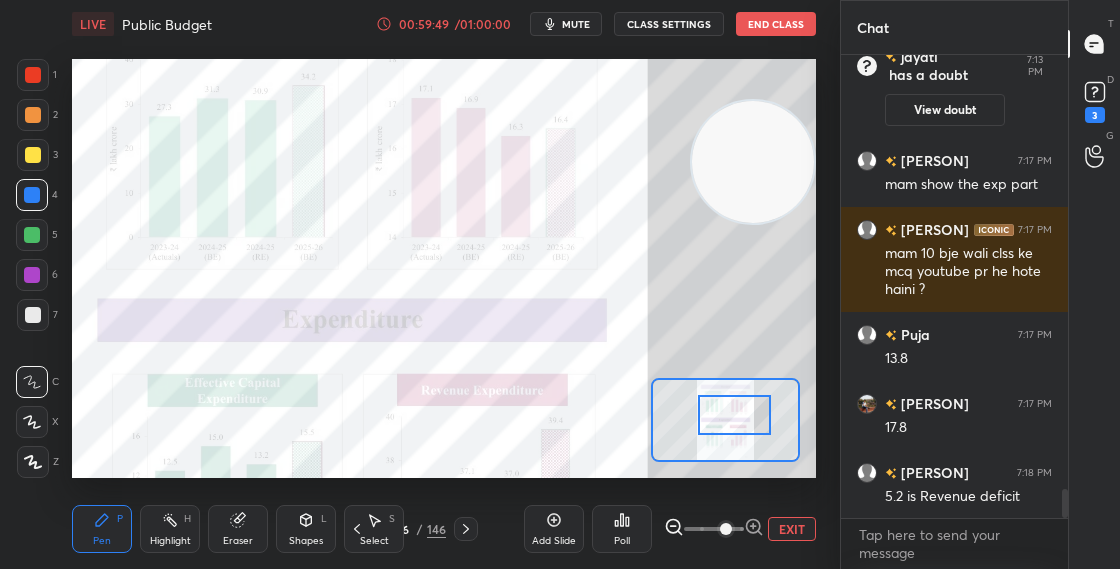 scroll, scrollTop: 6923, scrollLeft: 0, axis: vertical 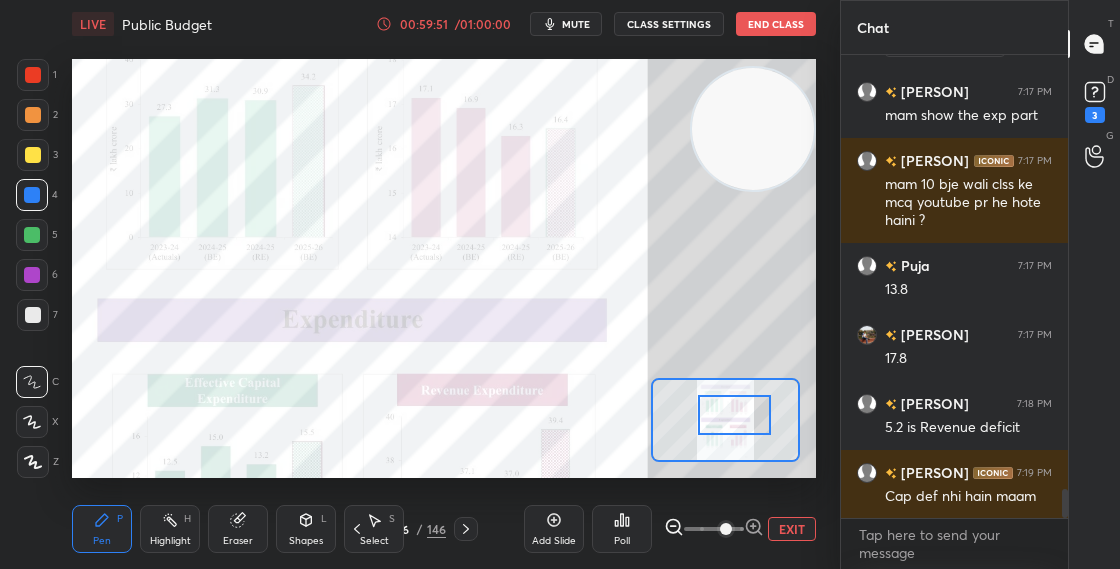 drag, startPoint x: 751, startPoint y: 145, endPoint x: 751, endPoint y: 101, distance: 44 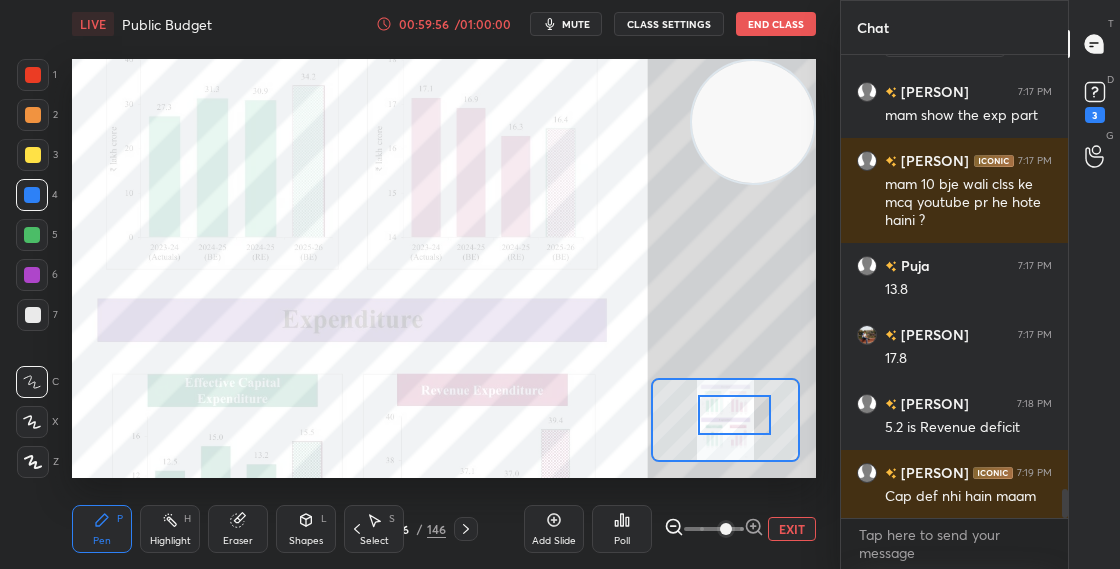 scroll, scrollTop: 6992, scrollLeft: 0, axis: vertical 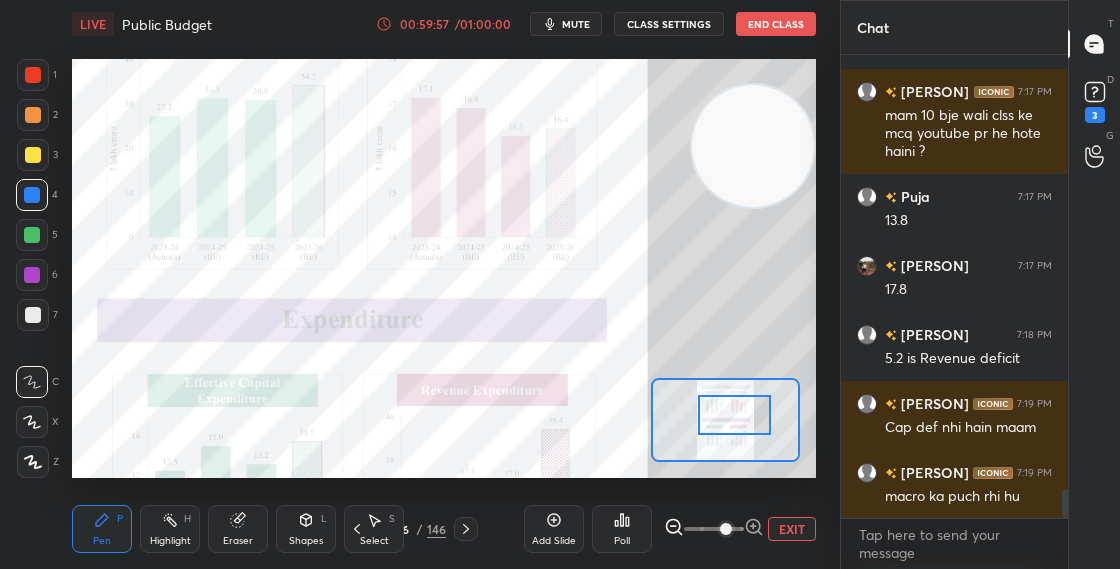 drag, startPoint x: 733, startPoint y: 167, endPoint x: 733, endPoint y: 263, distance: 96 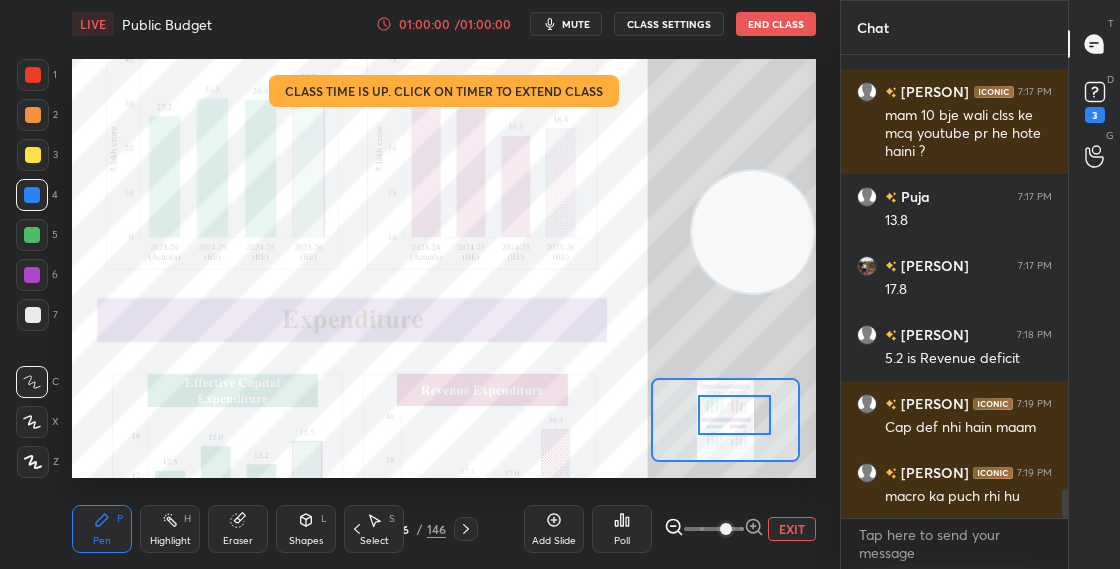 drag, startPoint x: 767, startPoint y: 263, endPoint x: 772, endPoint y: 207, distance: 56.22277 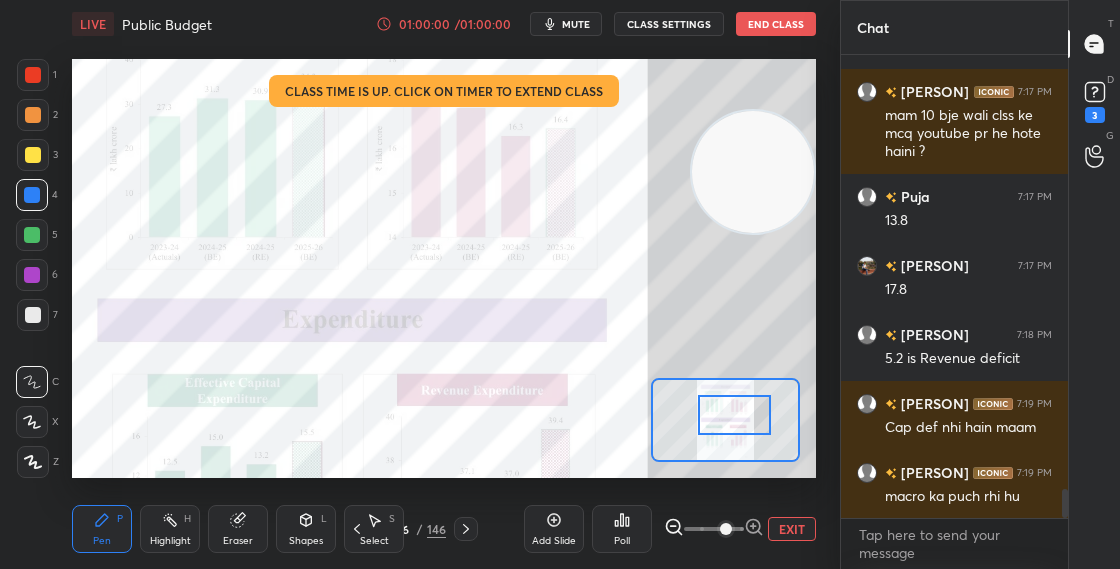 click at bounding box center [753, 172] 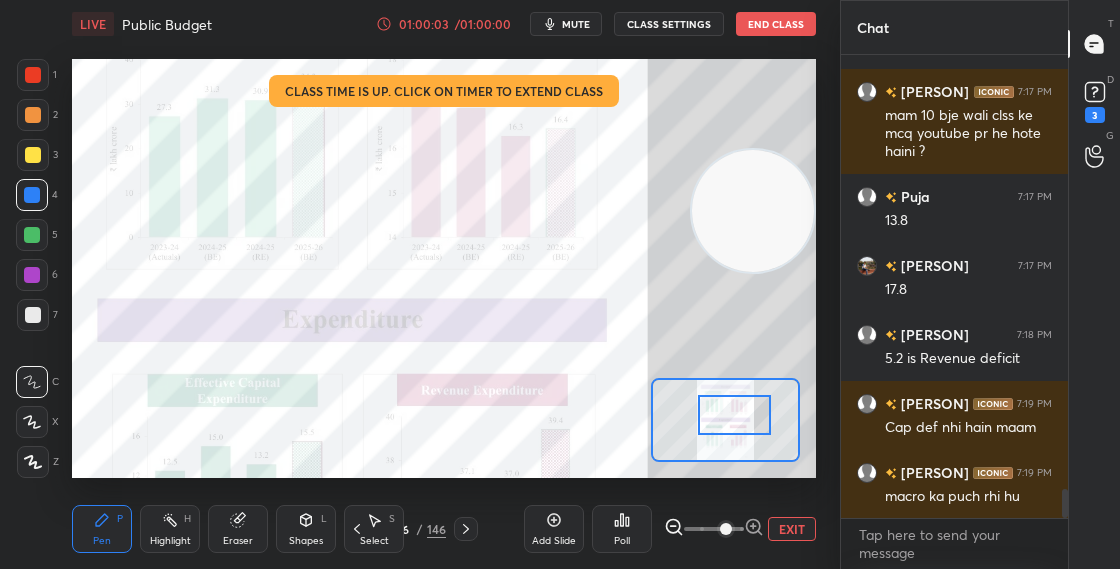click 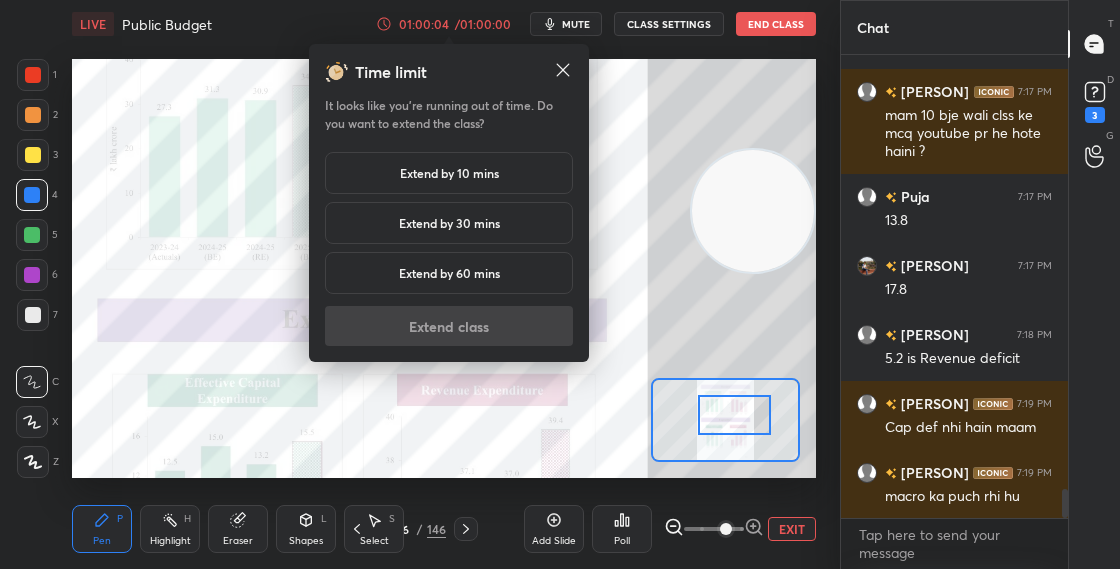 click on "Extend by 10 mins" at bounding box center [449, 173] 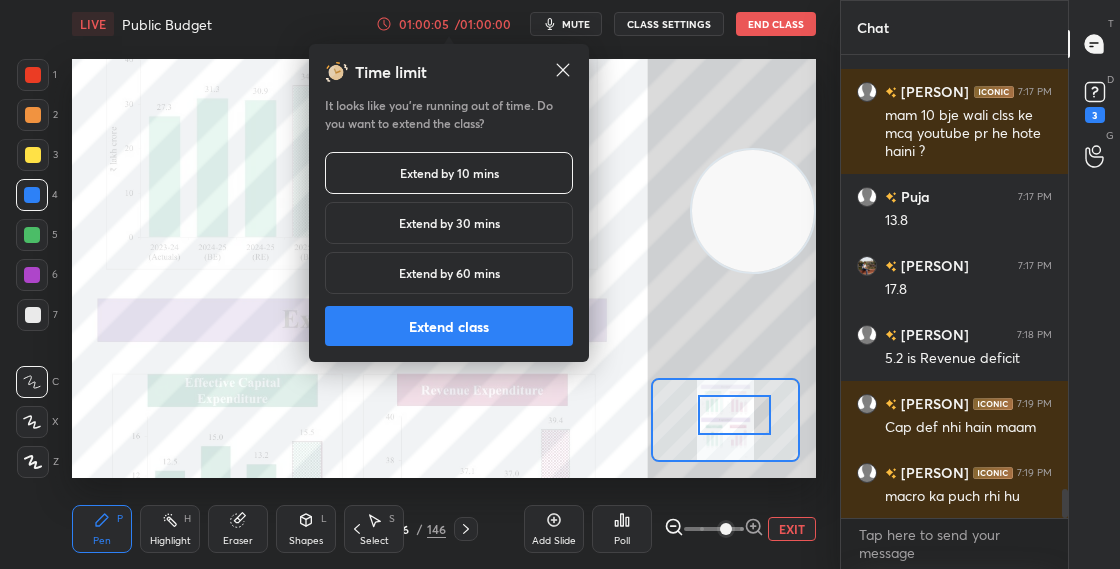 click on "Extend class" at bounding box center [449, 326] 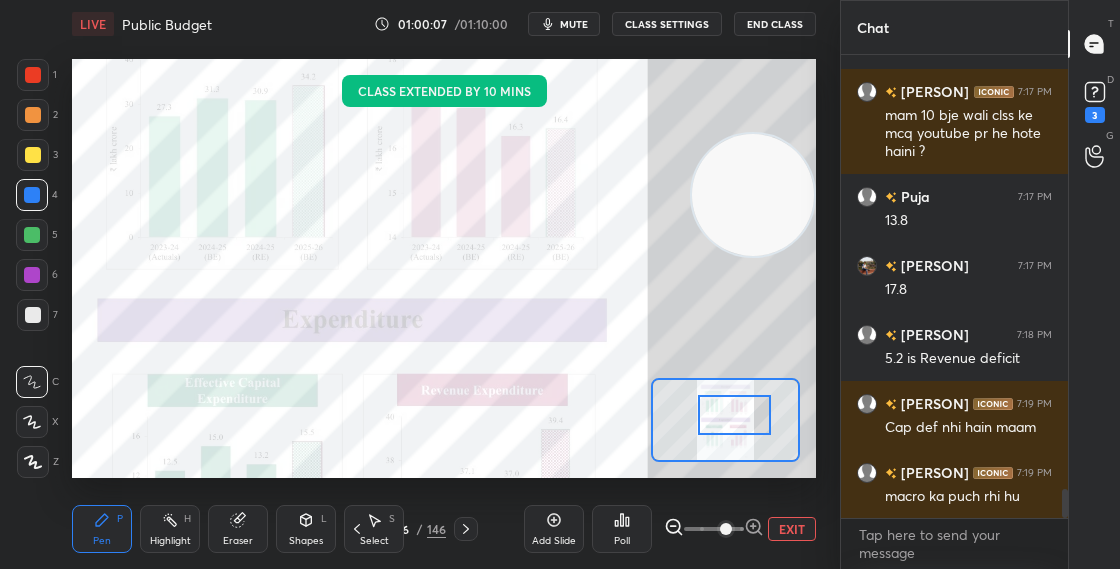 drag, startPoint x: 749, startPoint y: 200, endPoint x: 749, endPoint y: 128, distance: 72 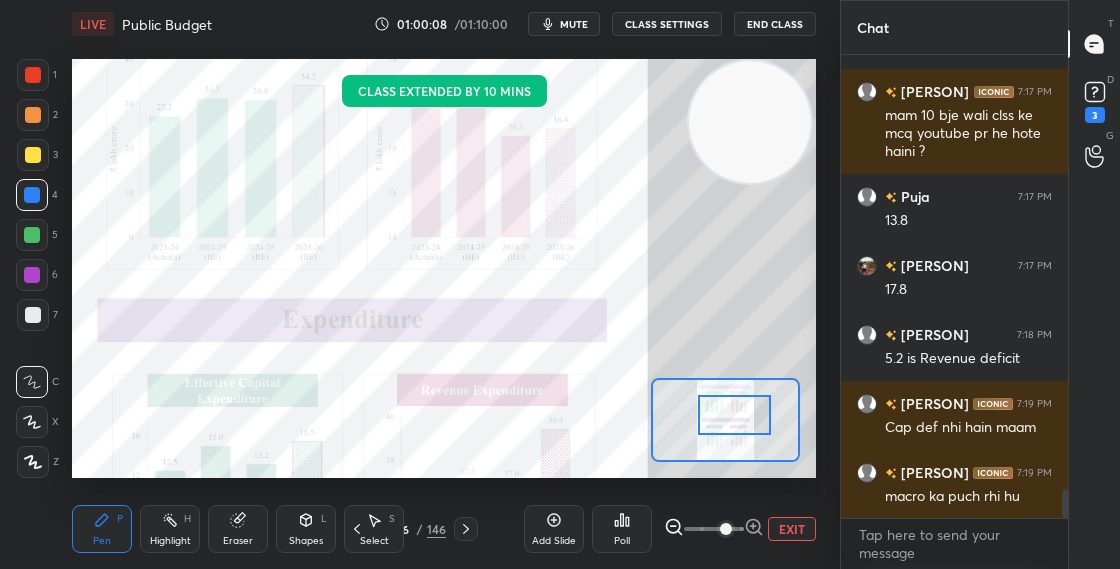 drag, startPoint x: 748, startPoint y: 114, endPoint x: 749, endPoint y: 74, distance: 40.012497 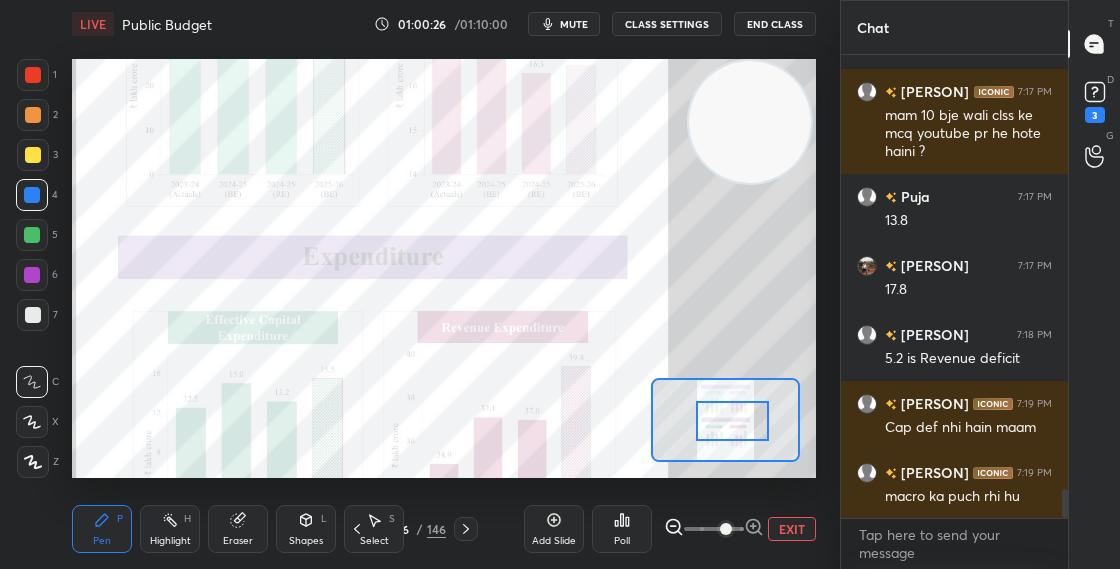 drag, startPoint x: 733, startPoint y: 400, endPoint x: 732, endPoint y: 412, distance: 12.0415945 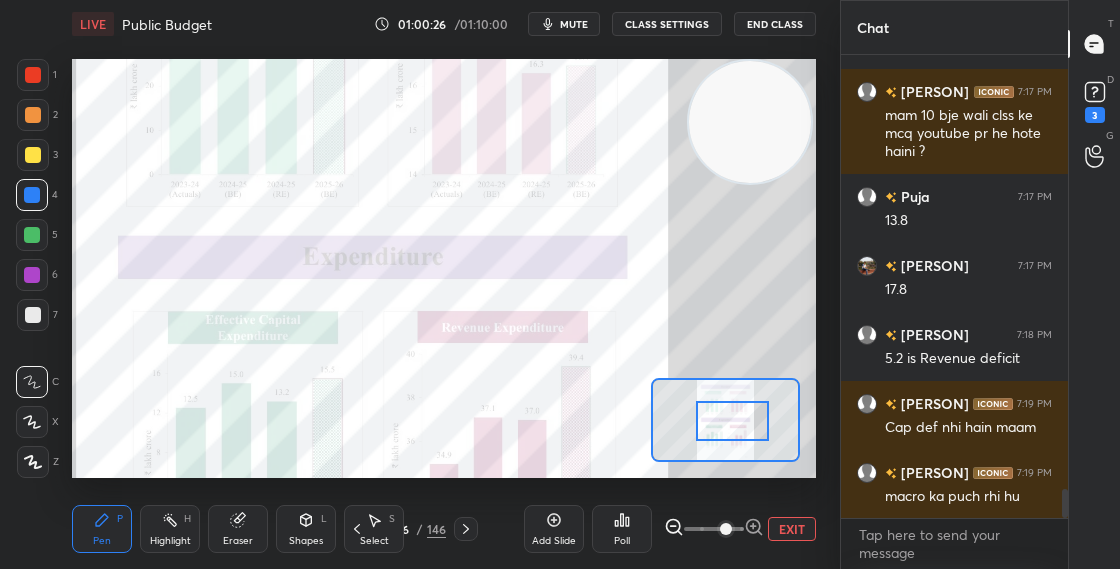 click at bounding box center (732, 421) 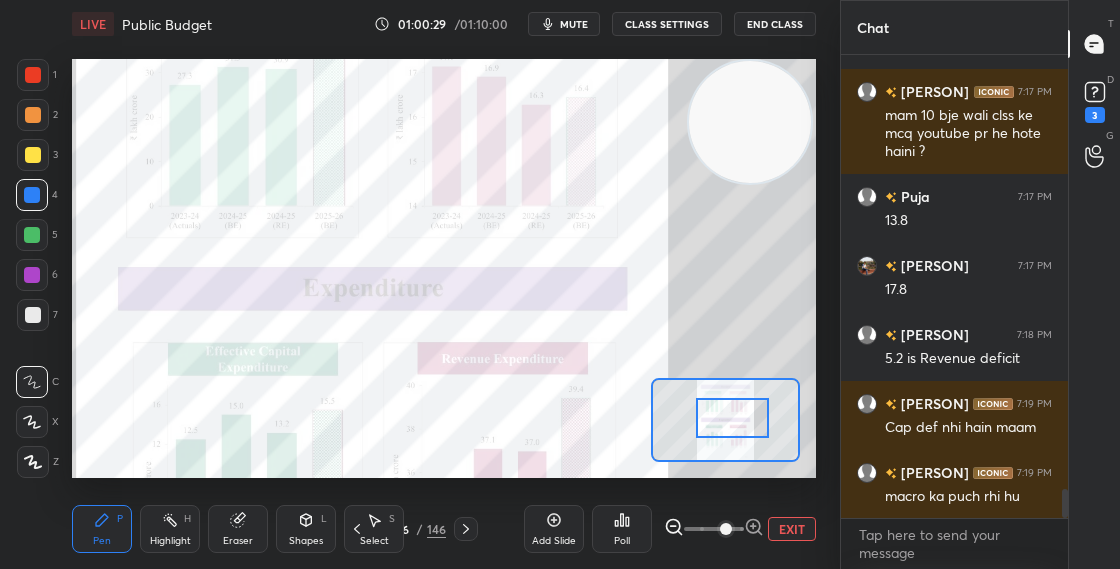 drag, startPoint x: 744, startPoint y: 421, endPoint x: 744, endPoint y: 392, distance: 29 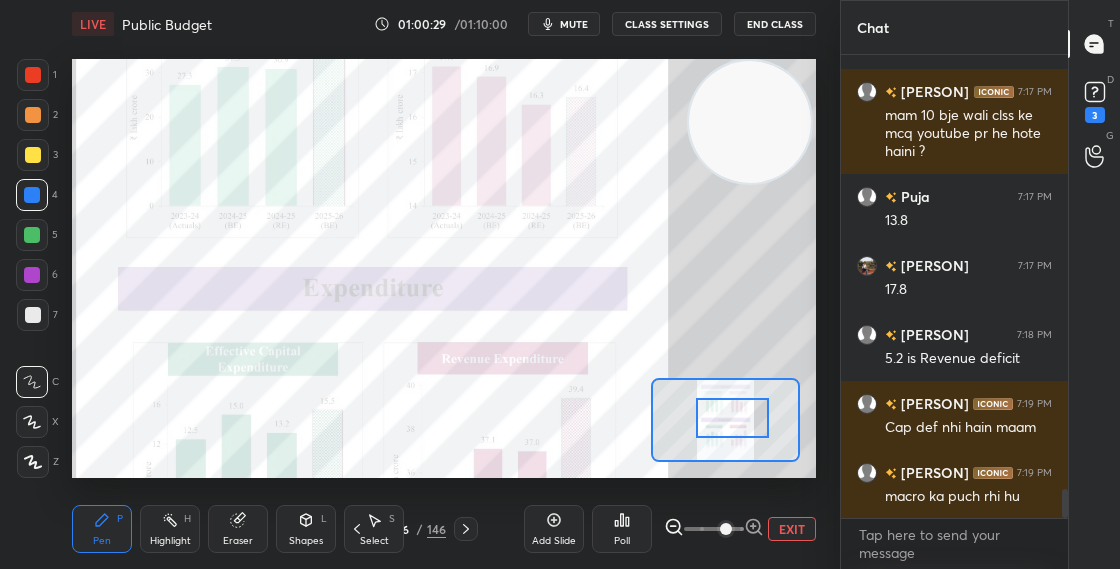 click at bounding box center (732, 418) 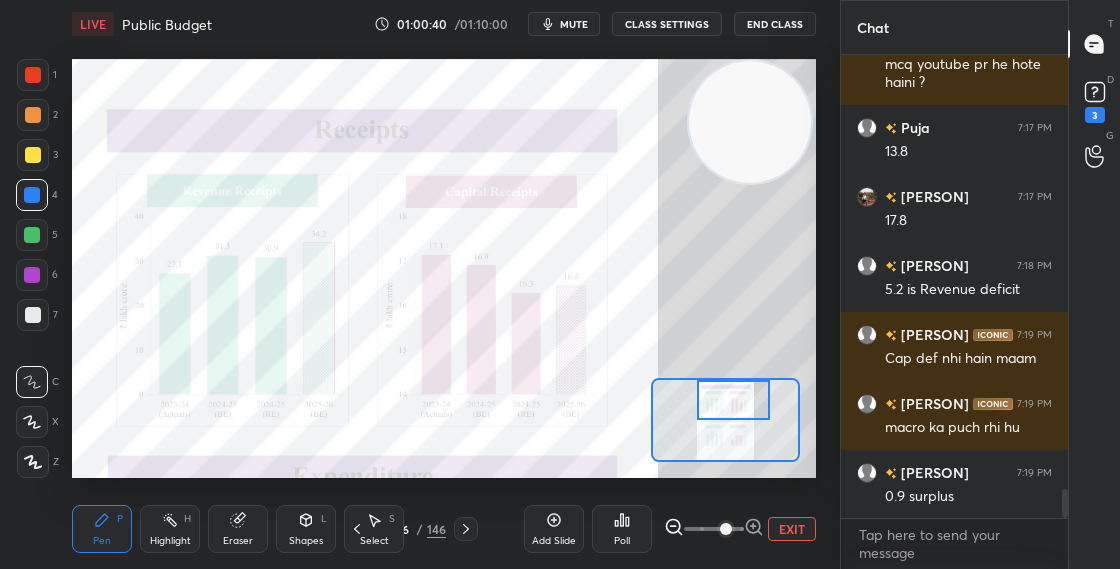 scroll, scrollTop: 7130, scrollLeft: 0, axis: vertical 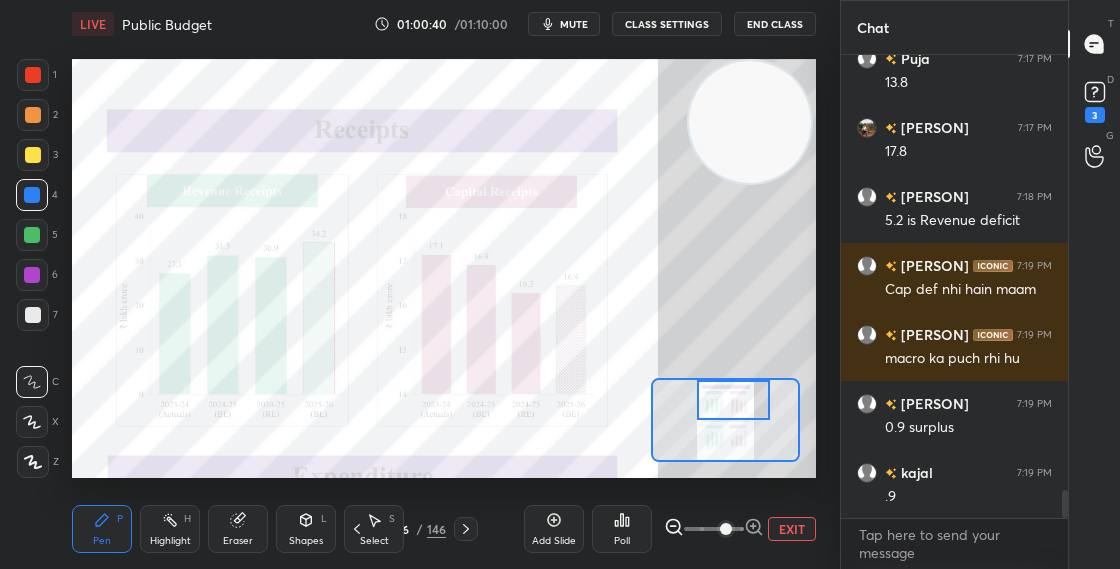 click on "EXIT" at bounding box center [792, 529] 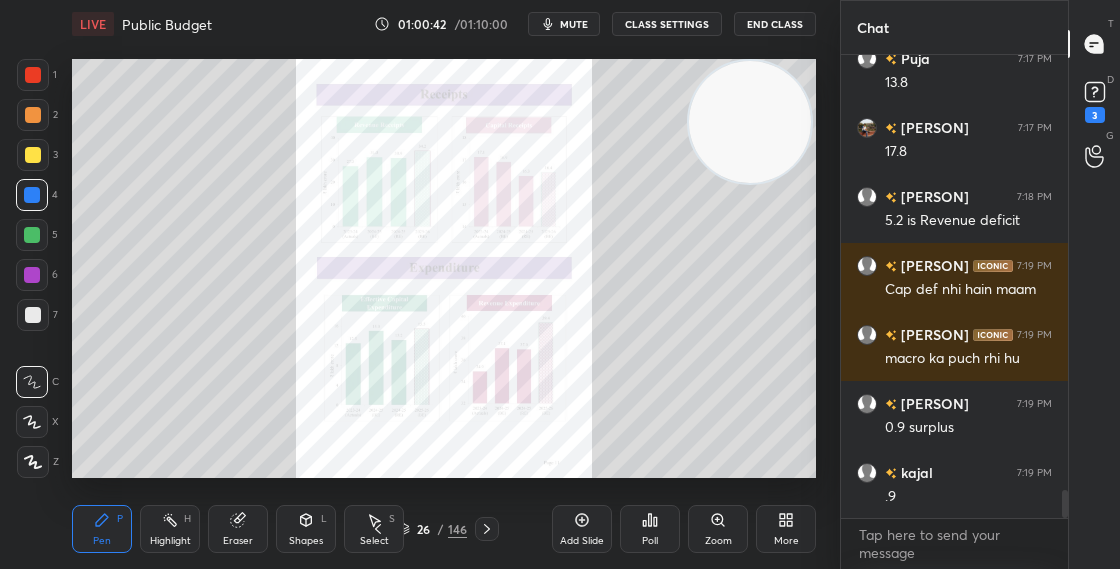 click on "26 / 146" at bounding box center [432, 529] 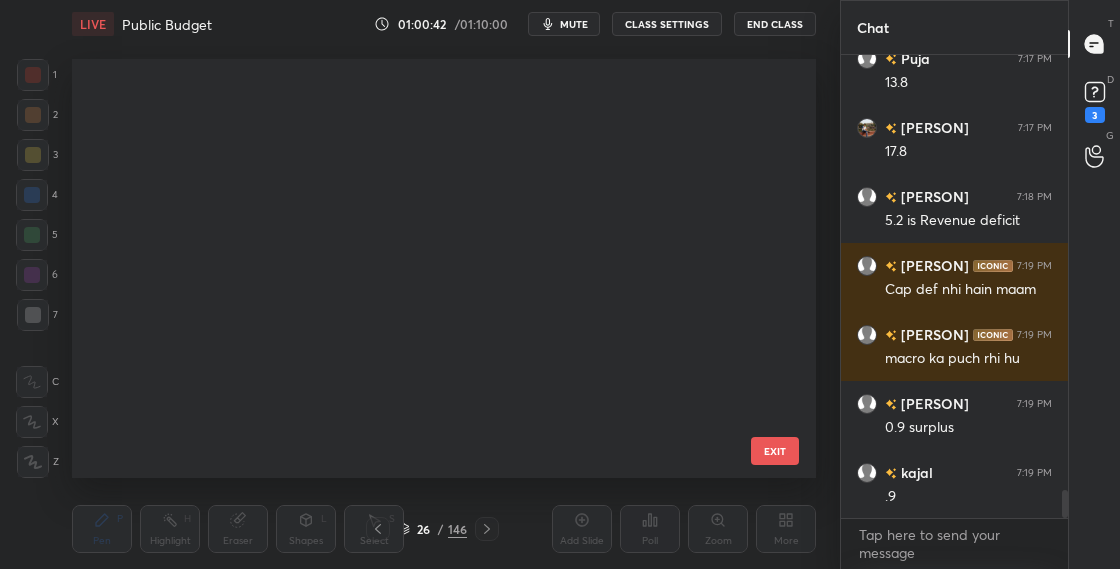 scroll, scrollTop: 701, scrollLeft: 0, axis: vertical 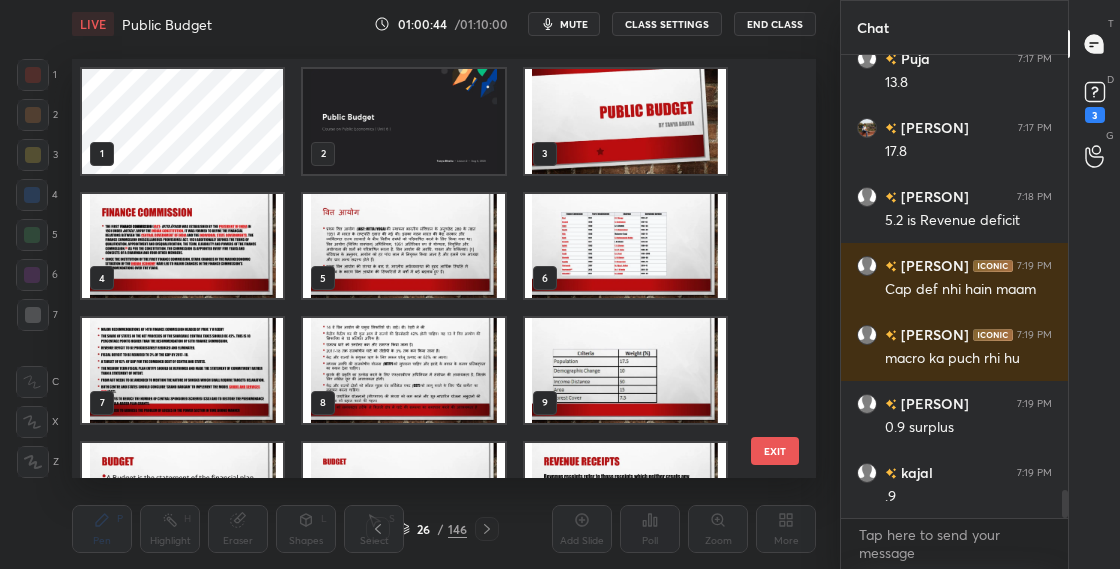 click at bounding box center [625, 121] 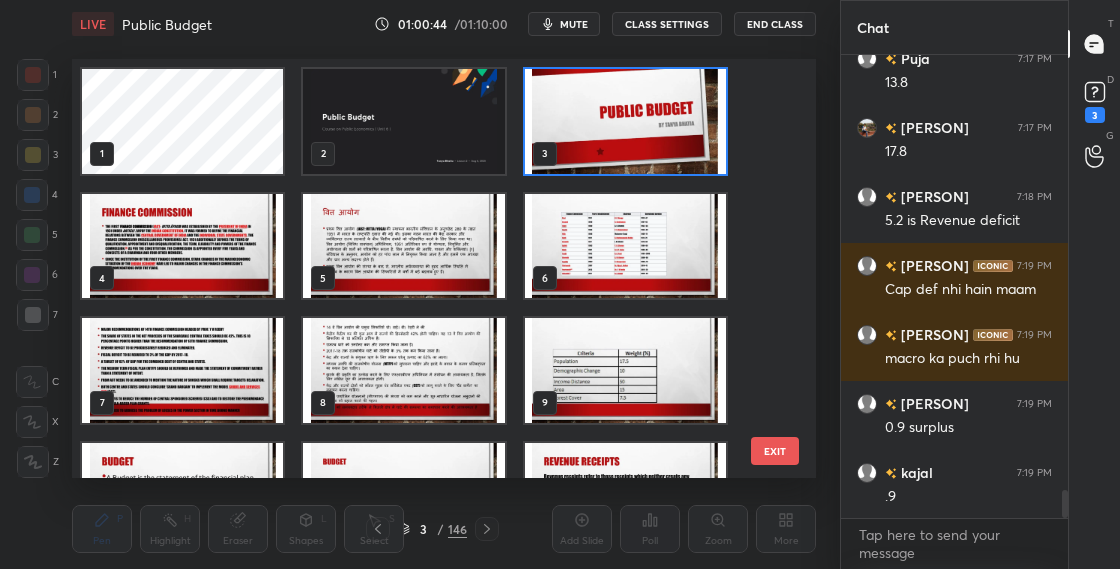 click at bounding box center (625, 121) 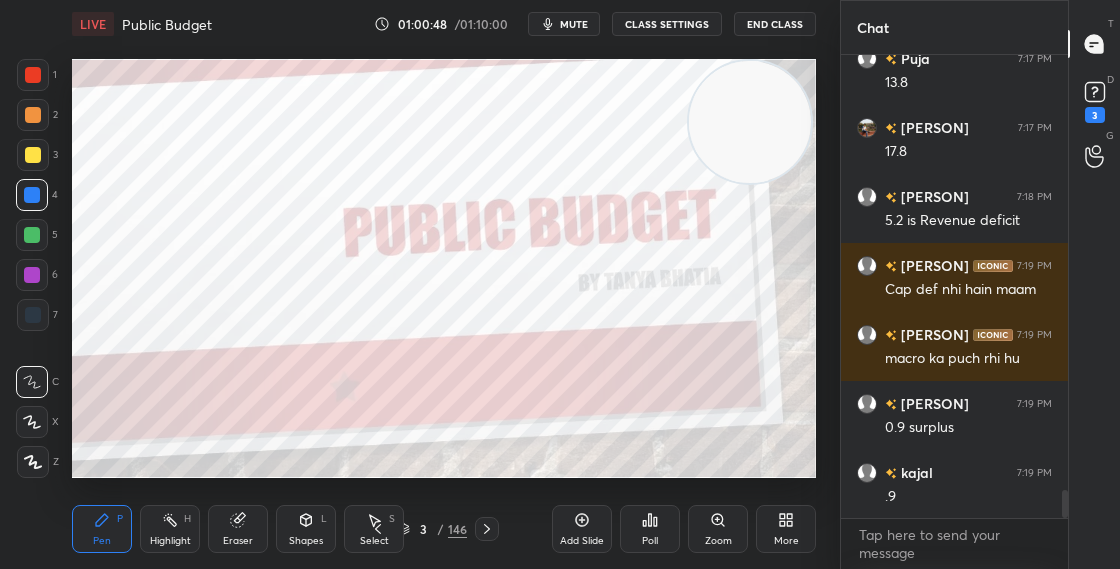 click at bounding box center (32, 275) 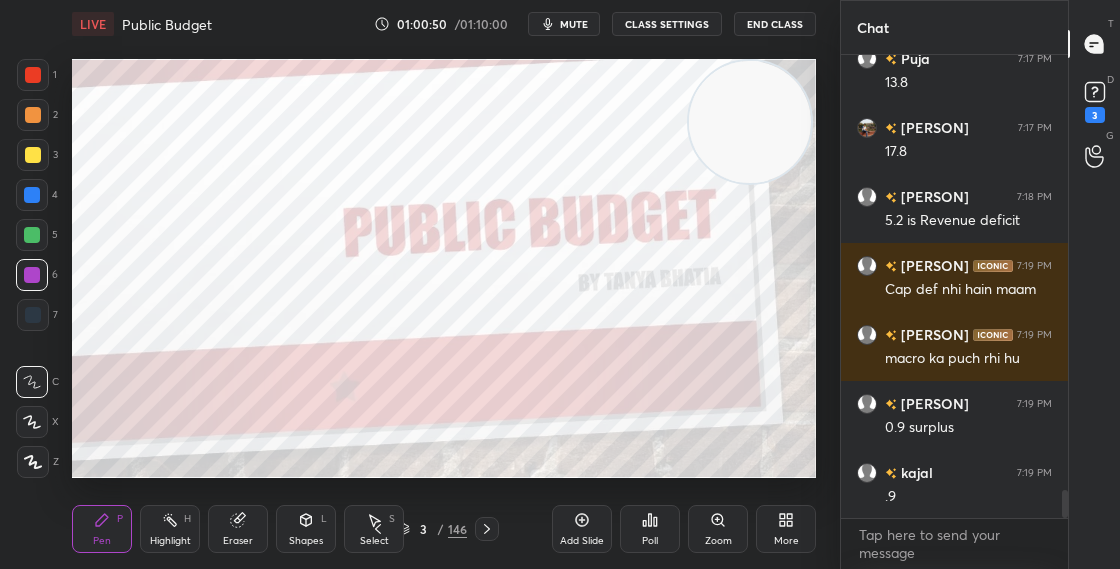 scroll, scrollTop: 424, scrollLeft: 221, axis: both 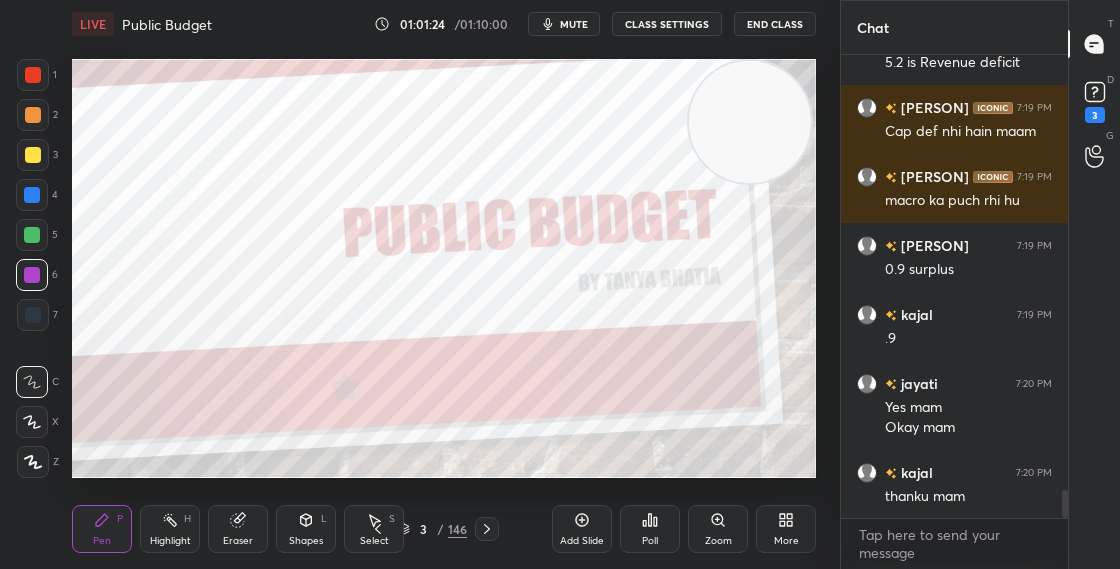 click on "End Class" at bounding box center (775, 24) 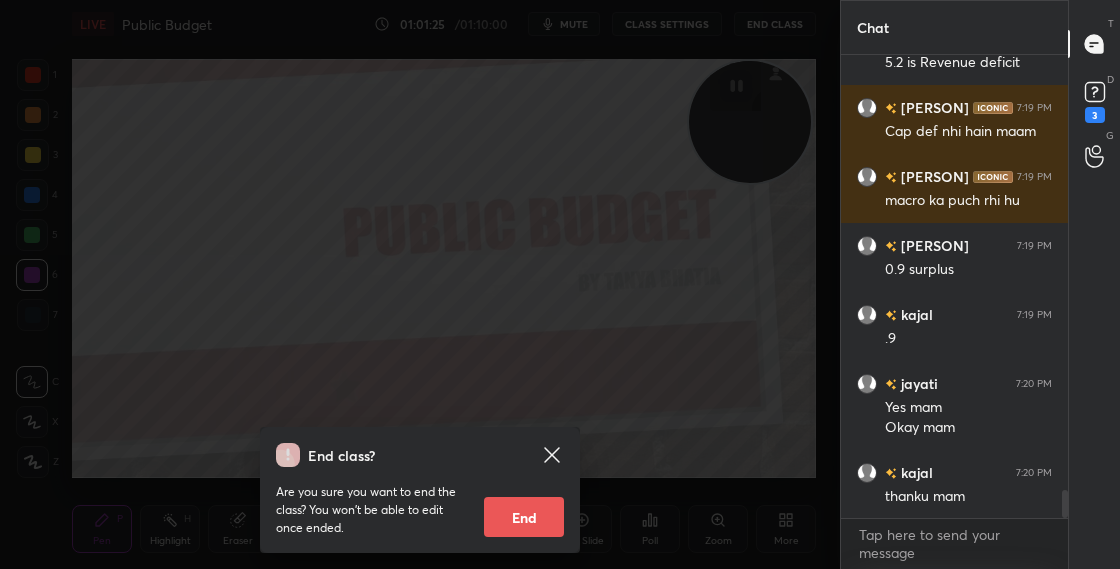 scroll, scrollTop: 7357, scrollLeft: 0, axis: vertical 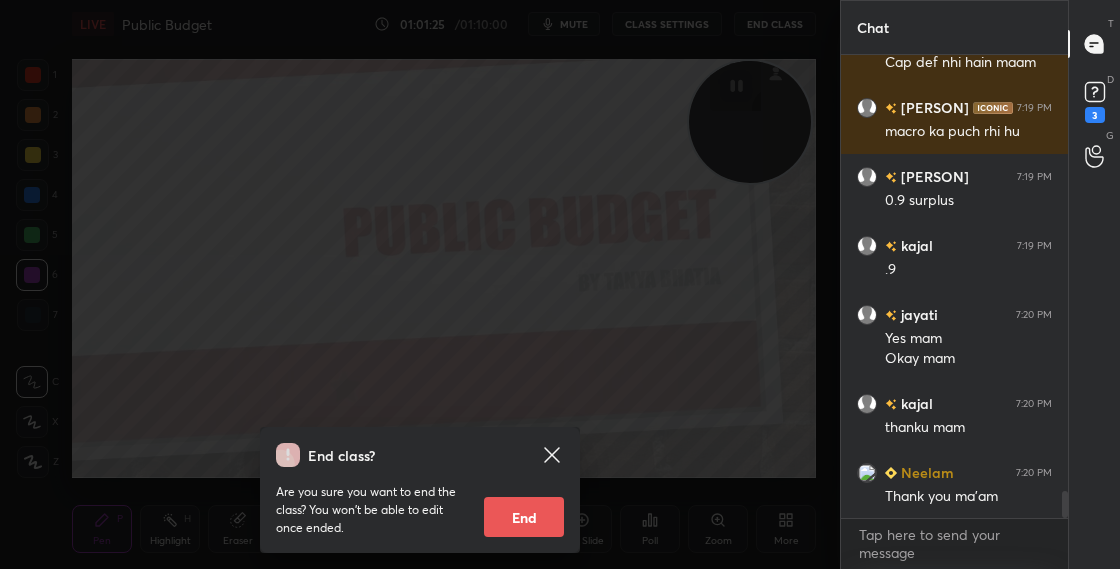 click on "End" at bounding box center [524, 517] 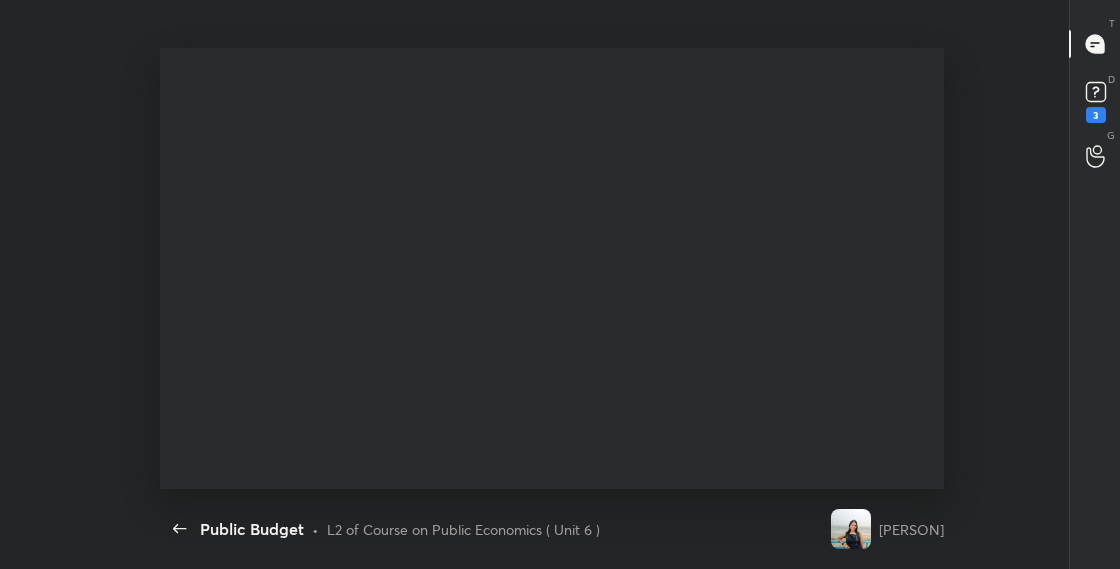 scroll, scrollTop: 99558, scrollLeft: 99083, axis: both 